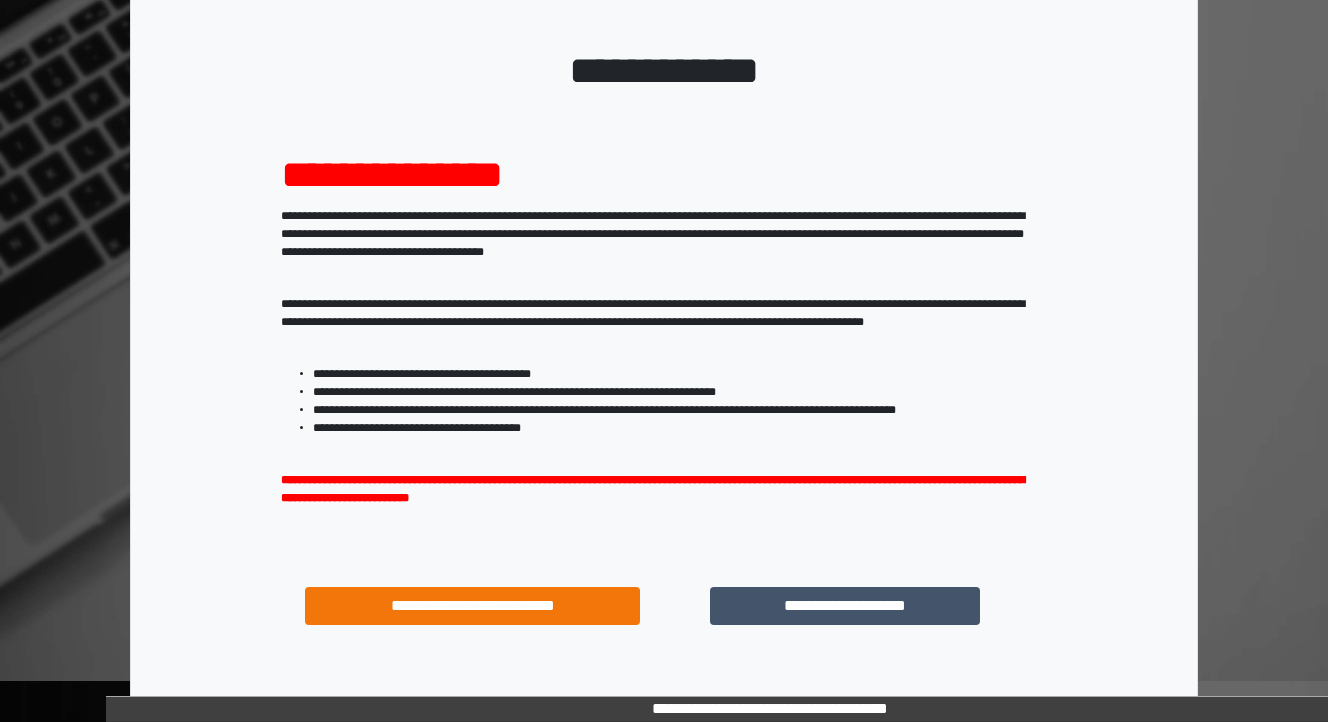 scroll, scrollTop: 204, scrollLeft: 0, axis: vertical 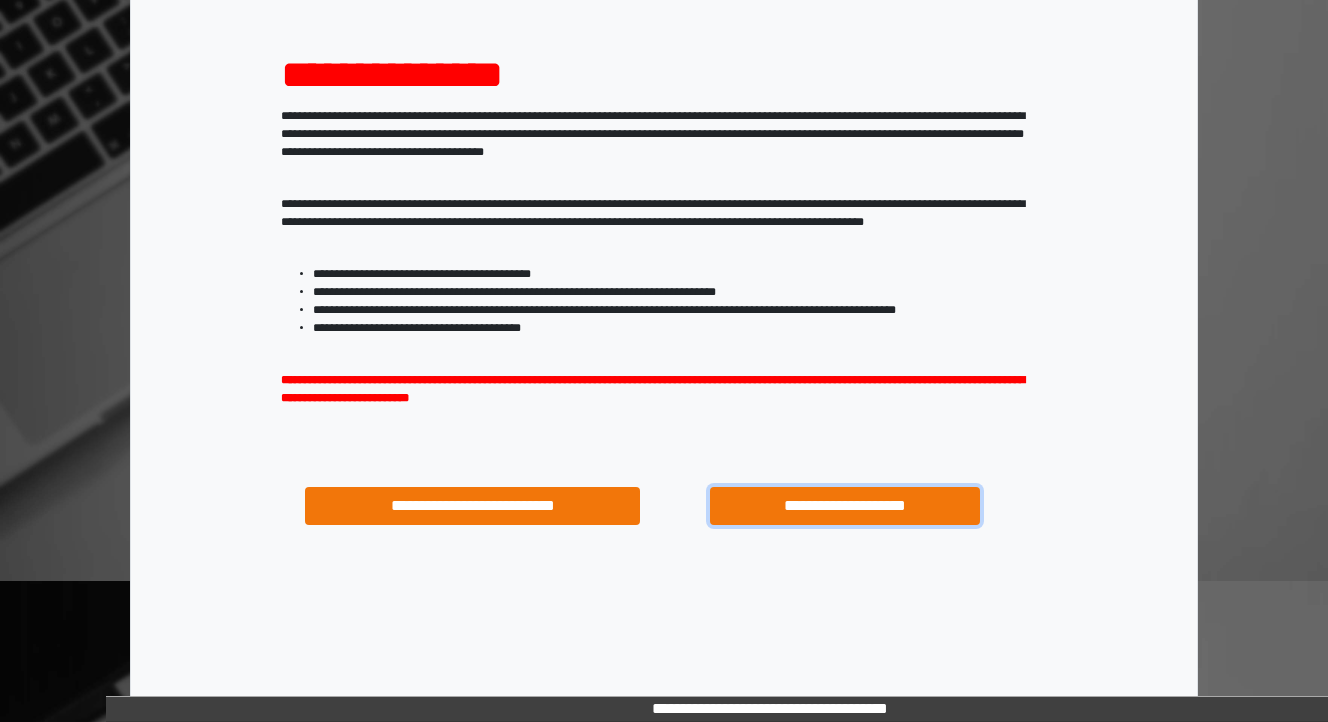 click on "**********" at bounding box center (844, 506) 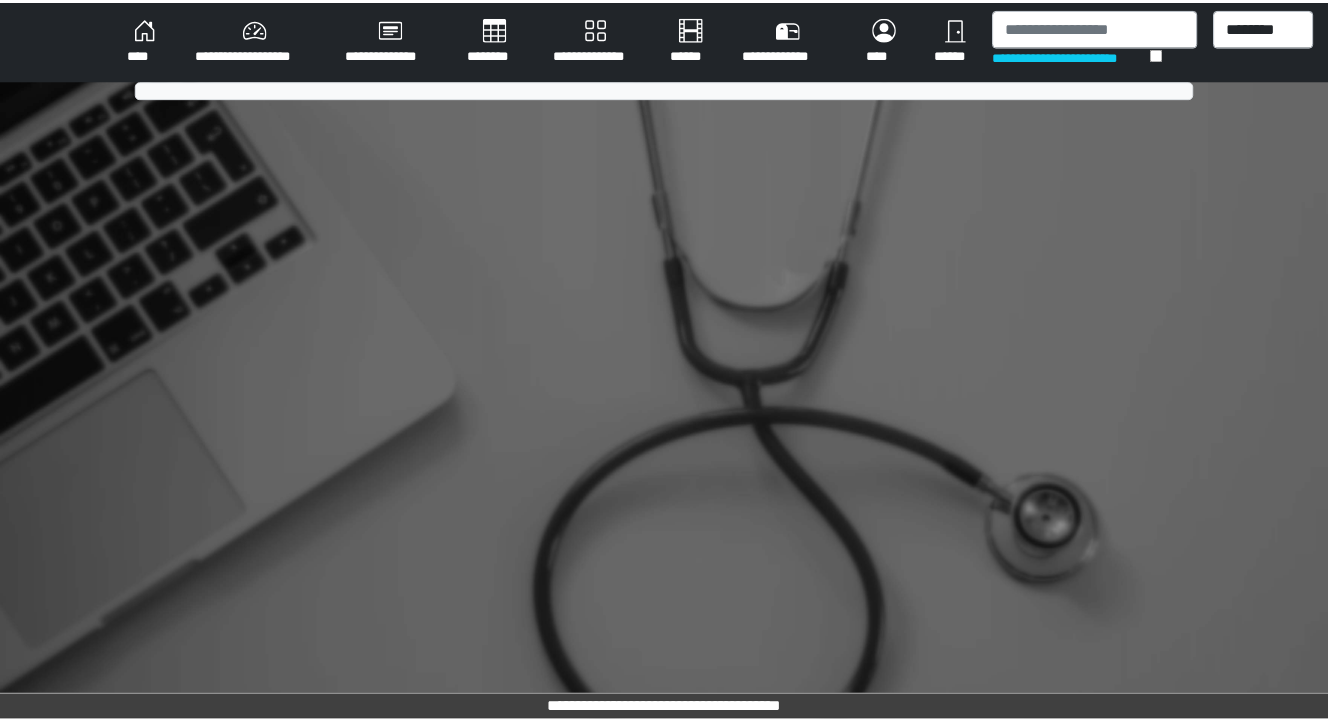 scroll, scrollTop: 0, scrollLeft: 0, axis: both 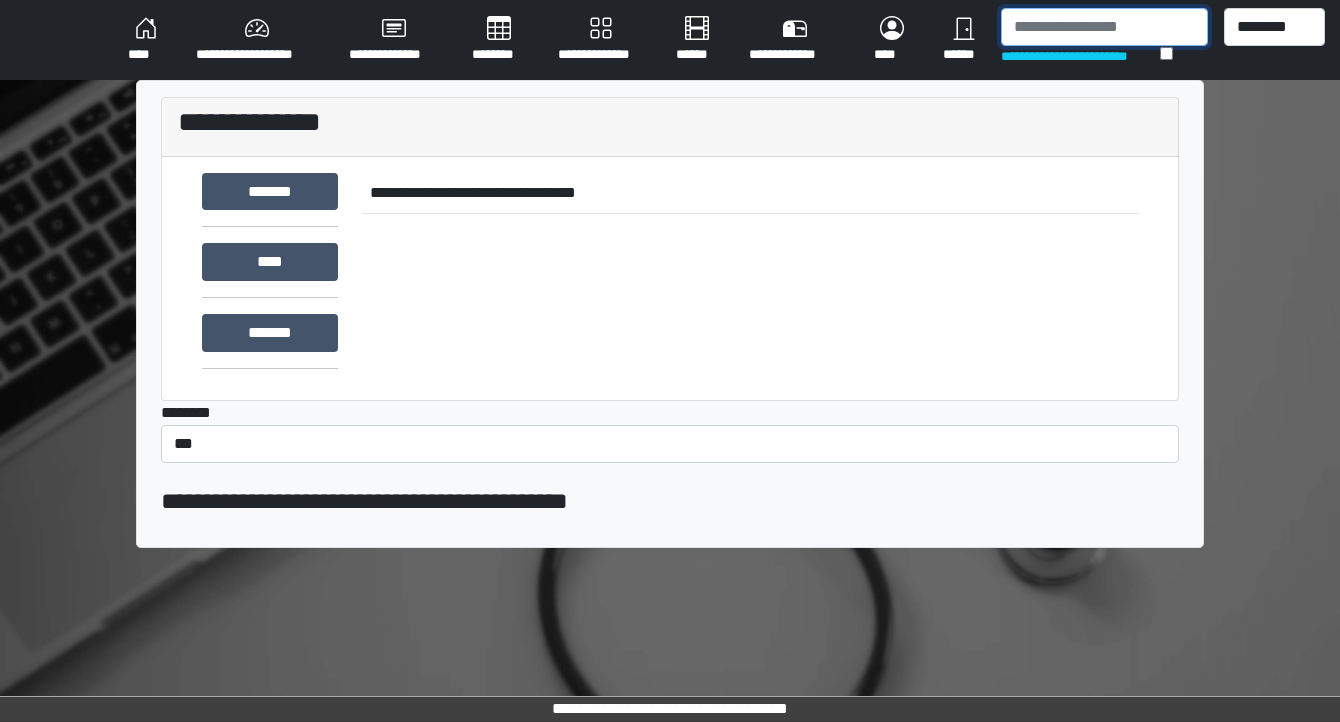 click at bounding box center [1104, 27] 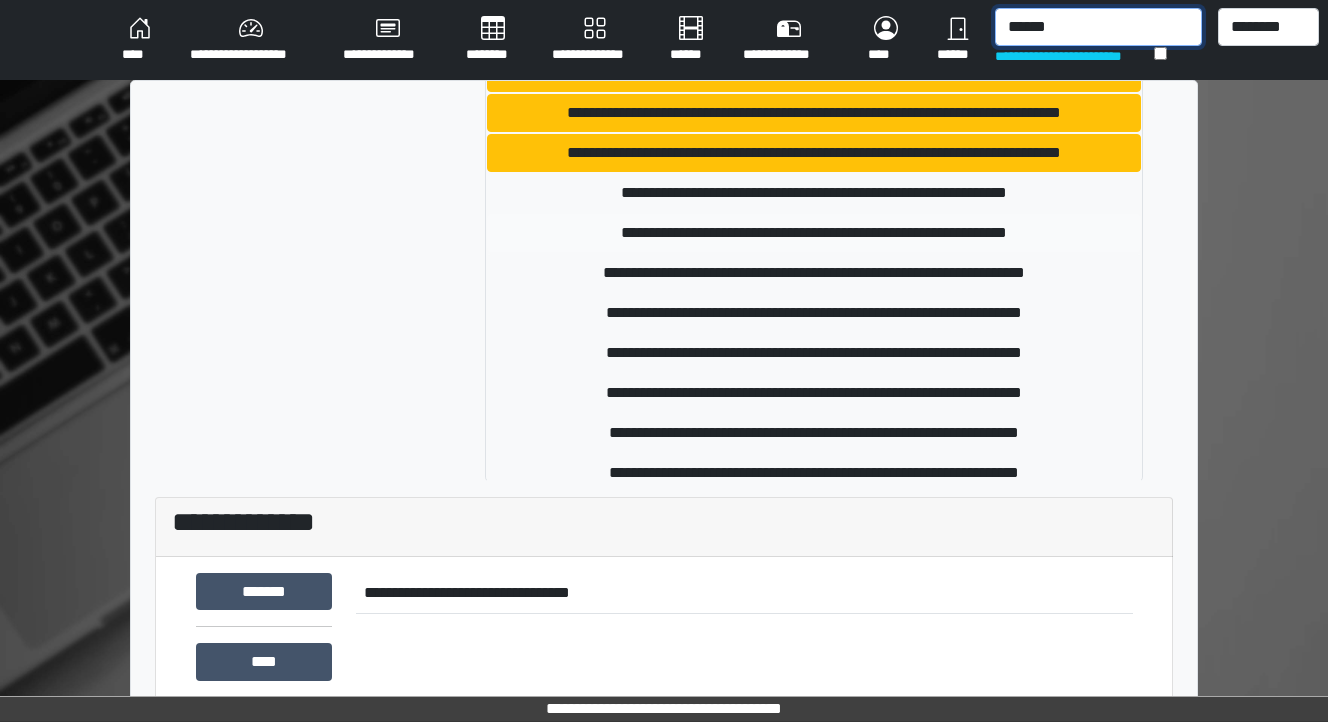 scroll, scrollTop: 845, scrollLeft: 0, axis: vertical 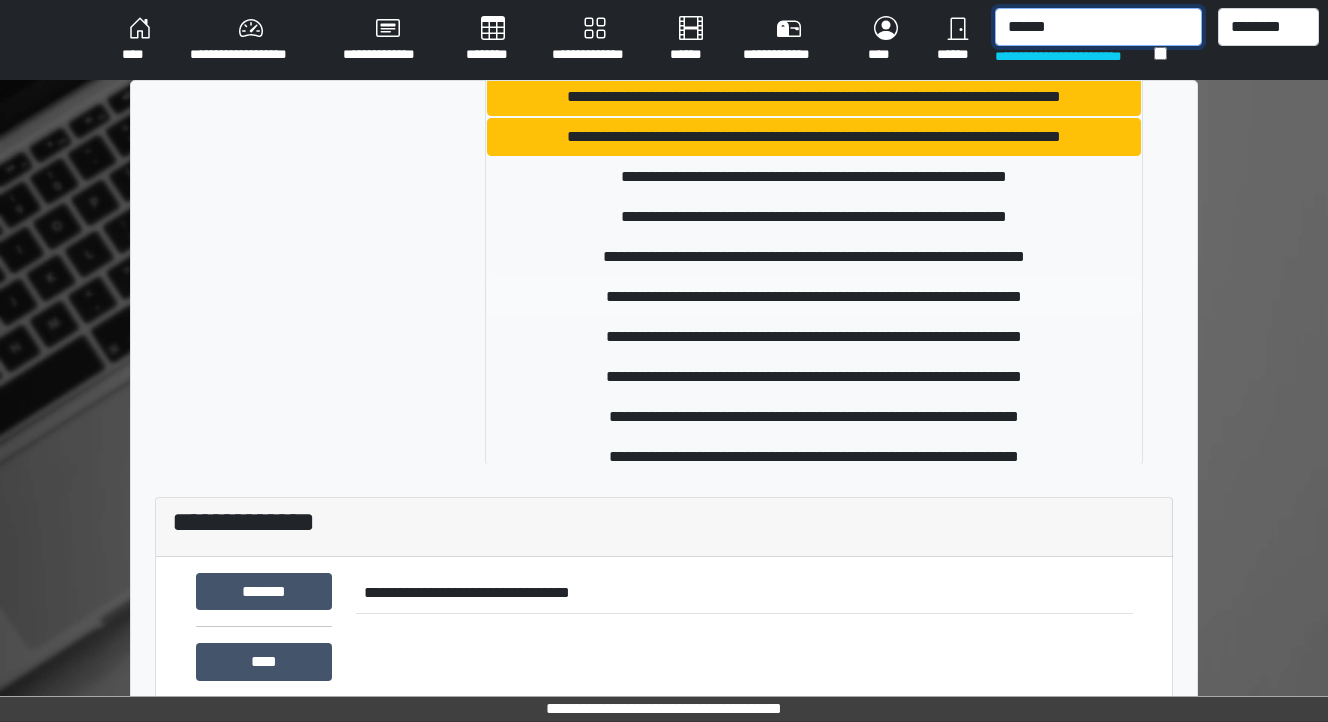 type on "******" 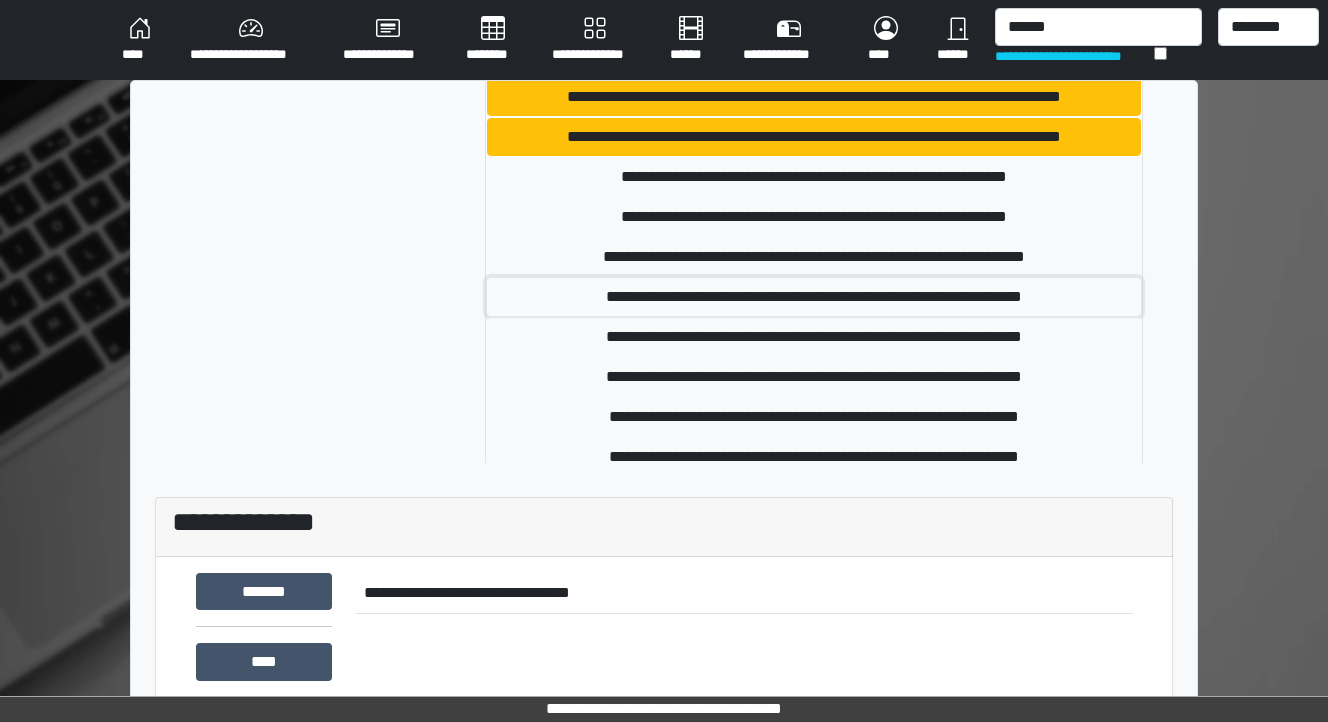click on "**********" at bounding box center [814, 297] 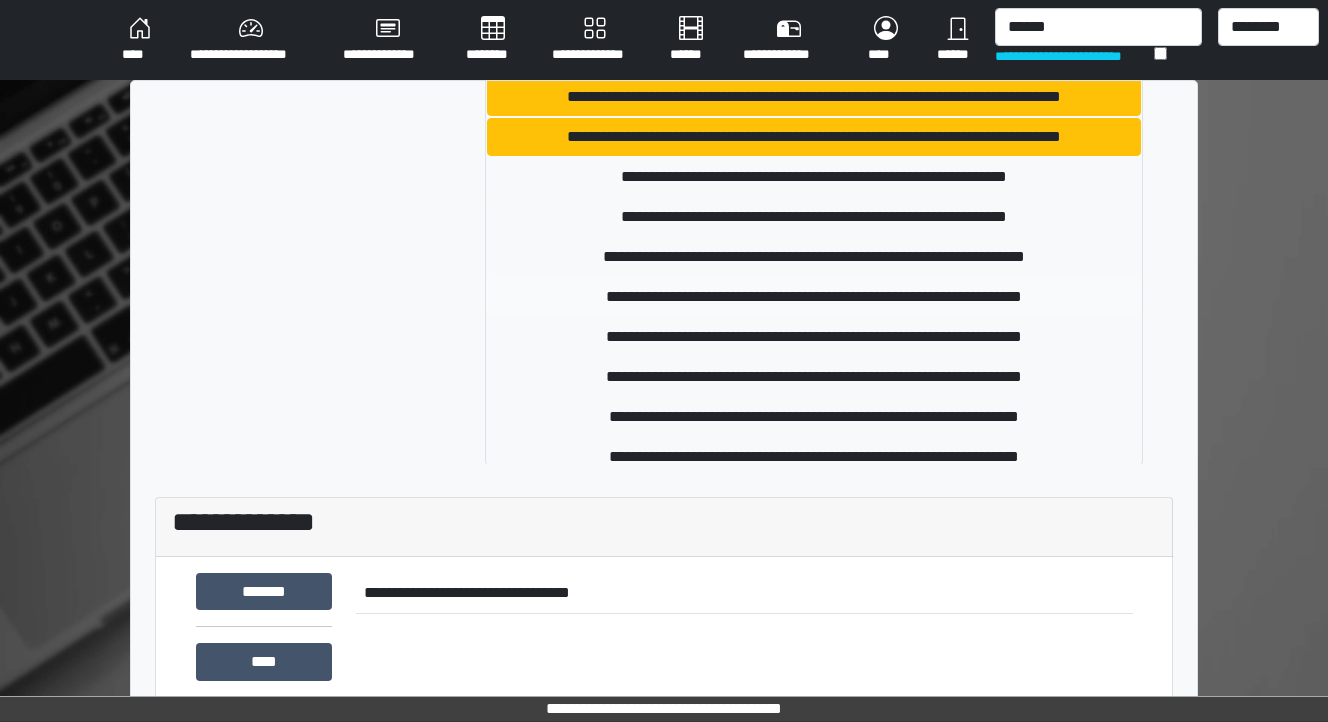 type 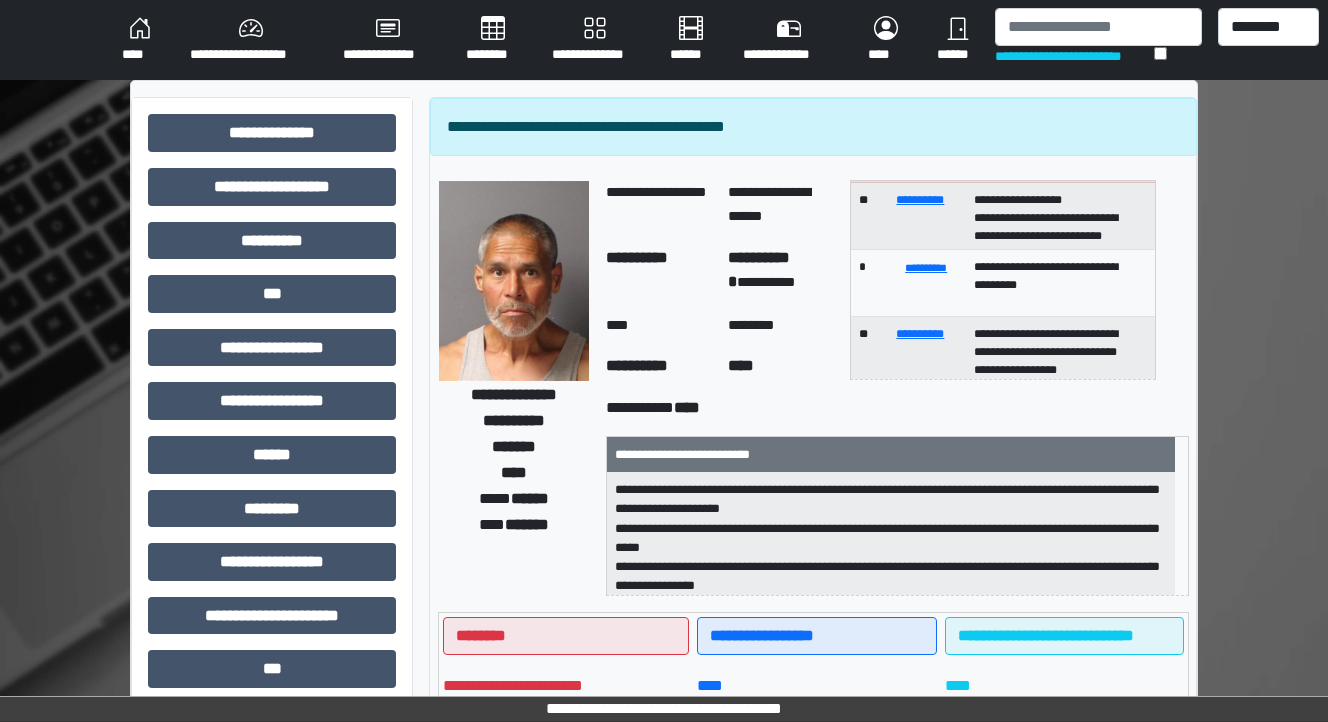 scroll, scrollTop: 119, scrollLeft: 0, axis: vertical 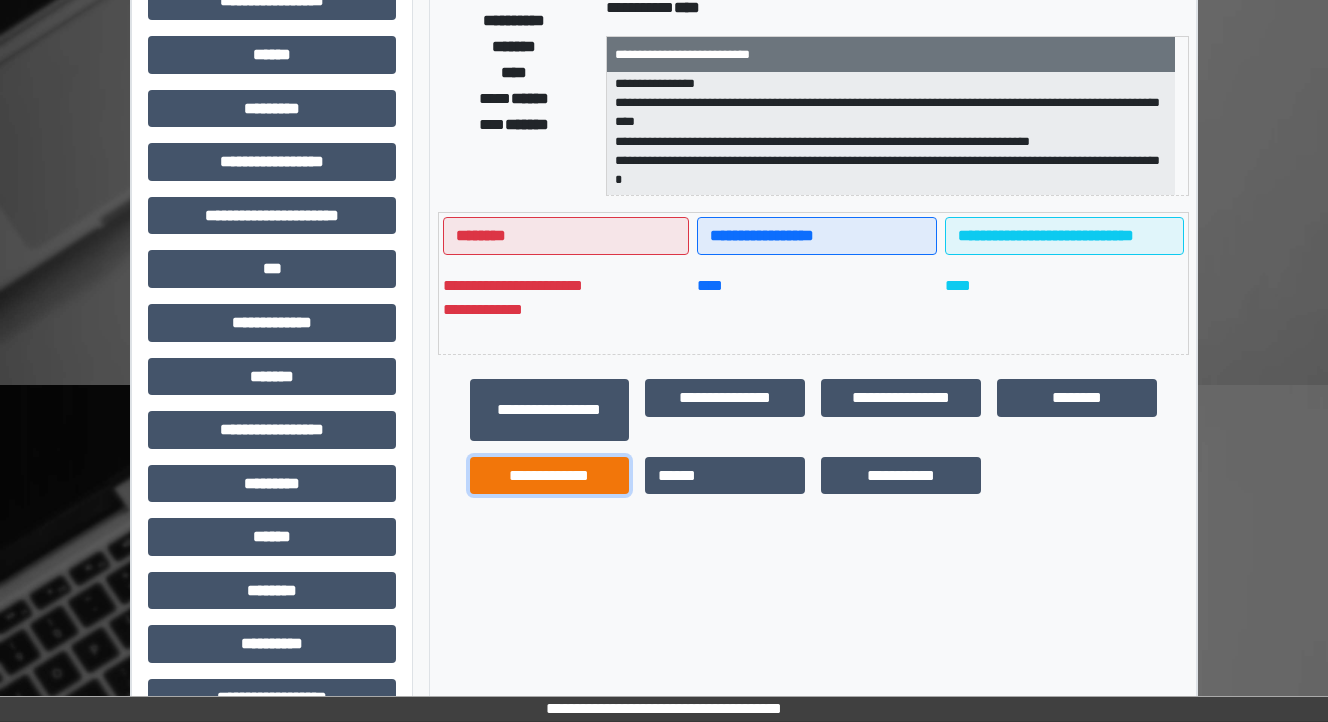 click on "**********" at bounding box center (550, 476) 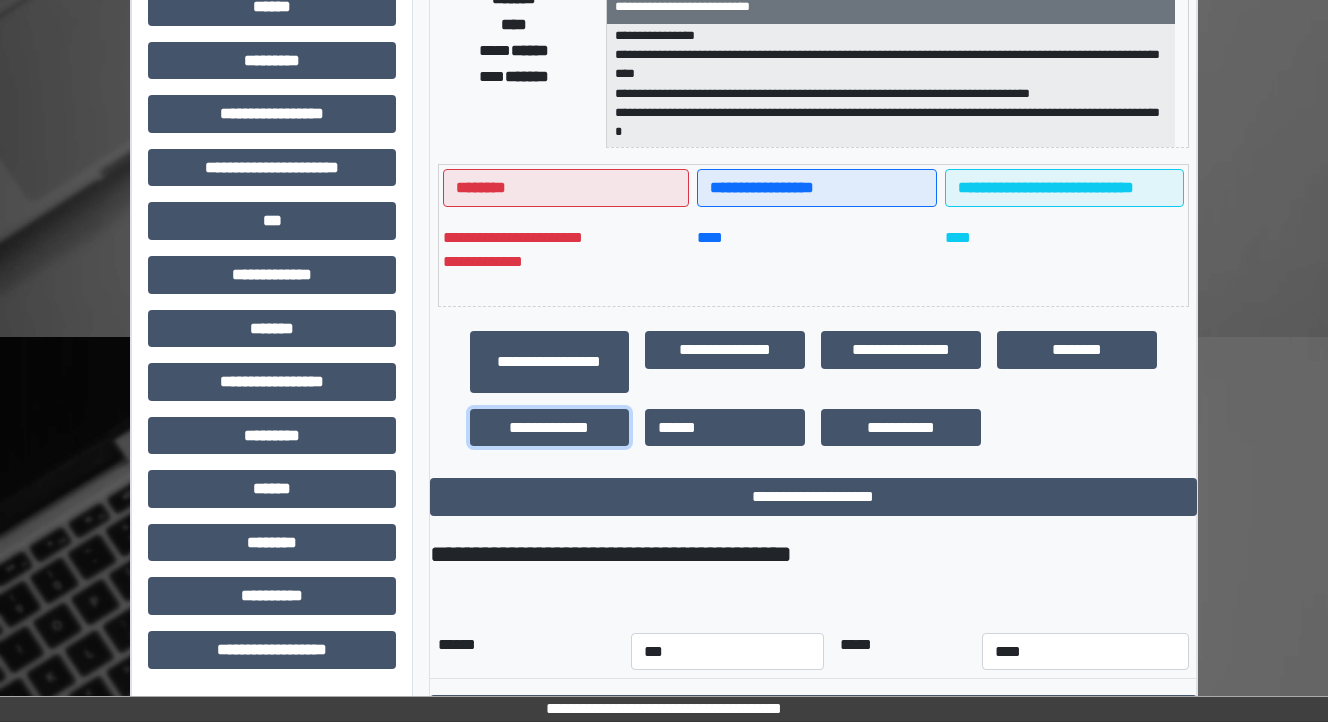 scroll, scrollTop: 476, scrollLeft: 0, axis: vertical 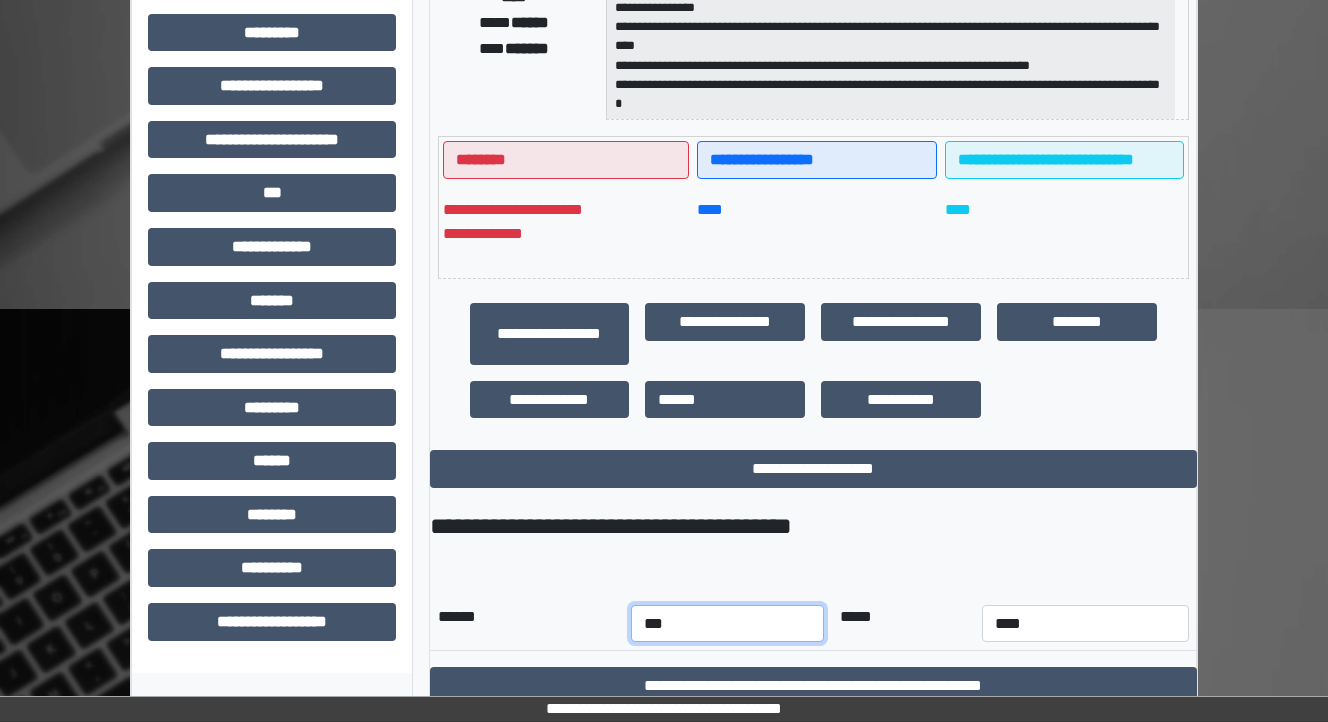 click on "***
***
***
***
***
***
***
***
***
***
***
***" at bounding box center [727, 624] 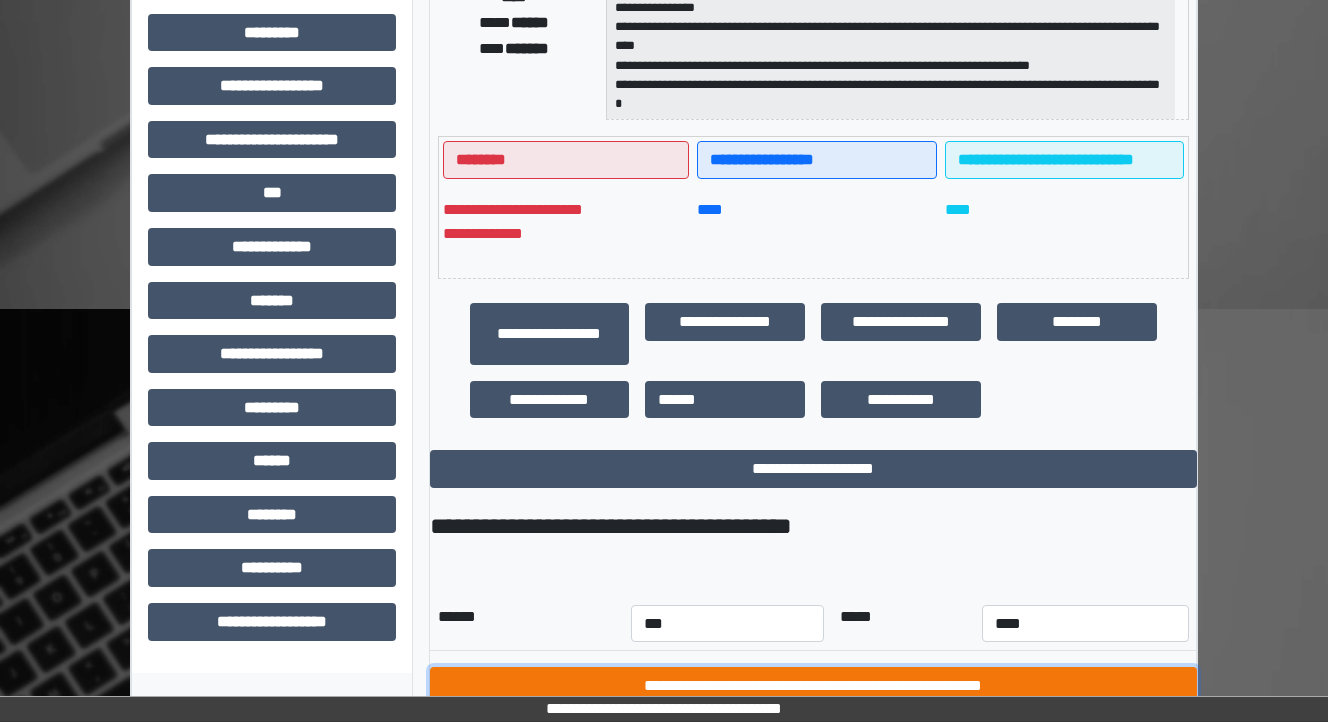 click on "**********" at bounding box center [813, 686] 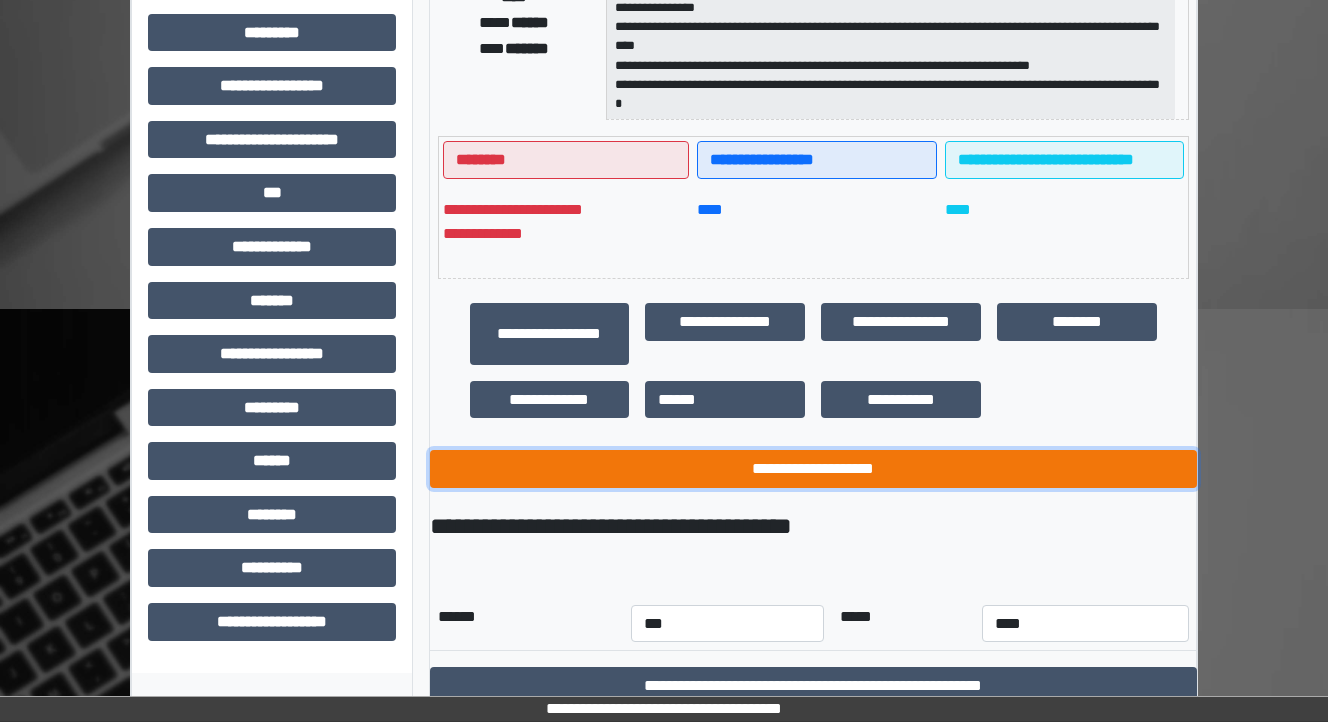 click on "**********" at bounding box center (813, 469) 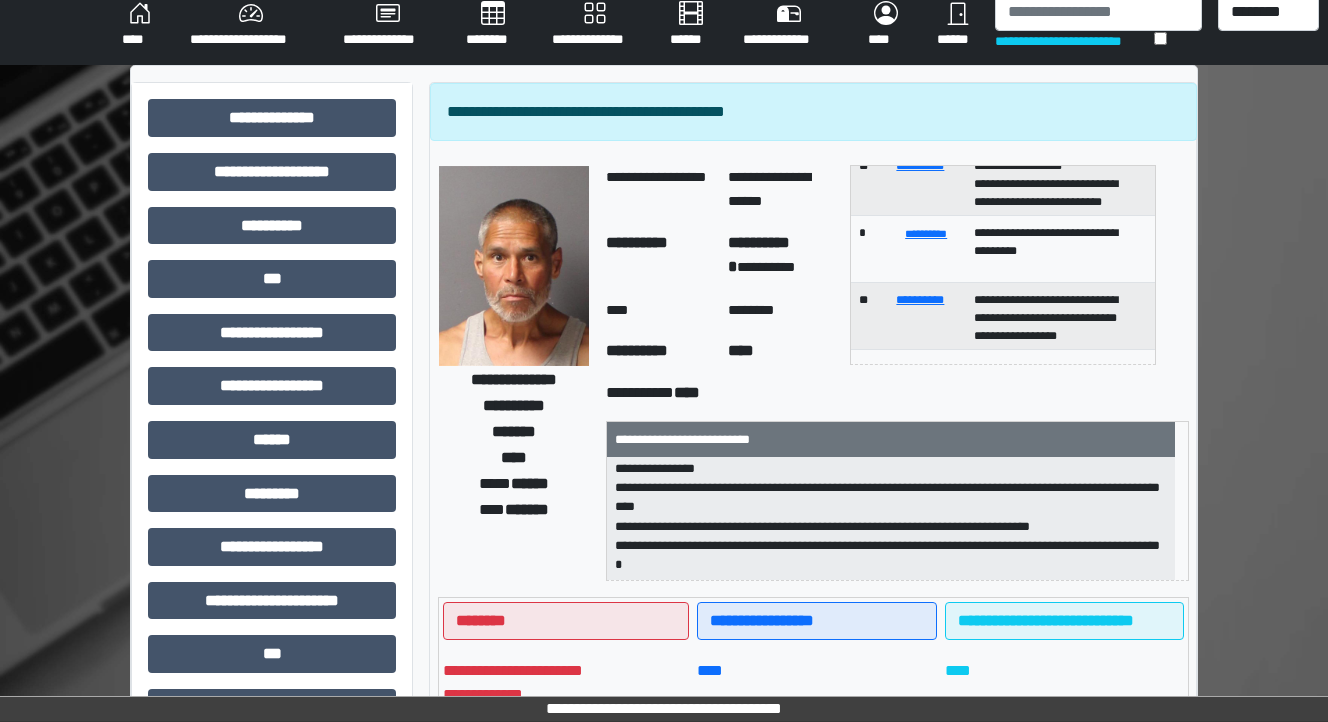 scroll, scrollTop: 0, scrollLeft: 0, axis: both 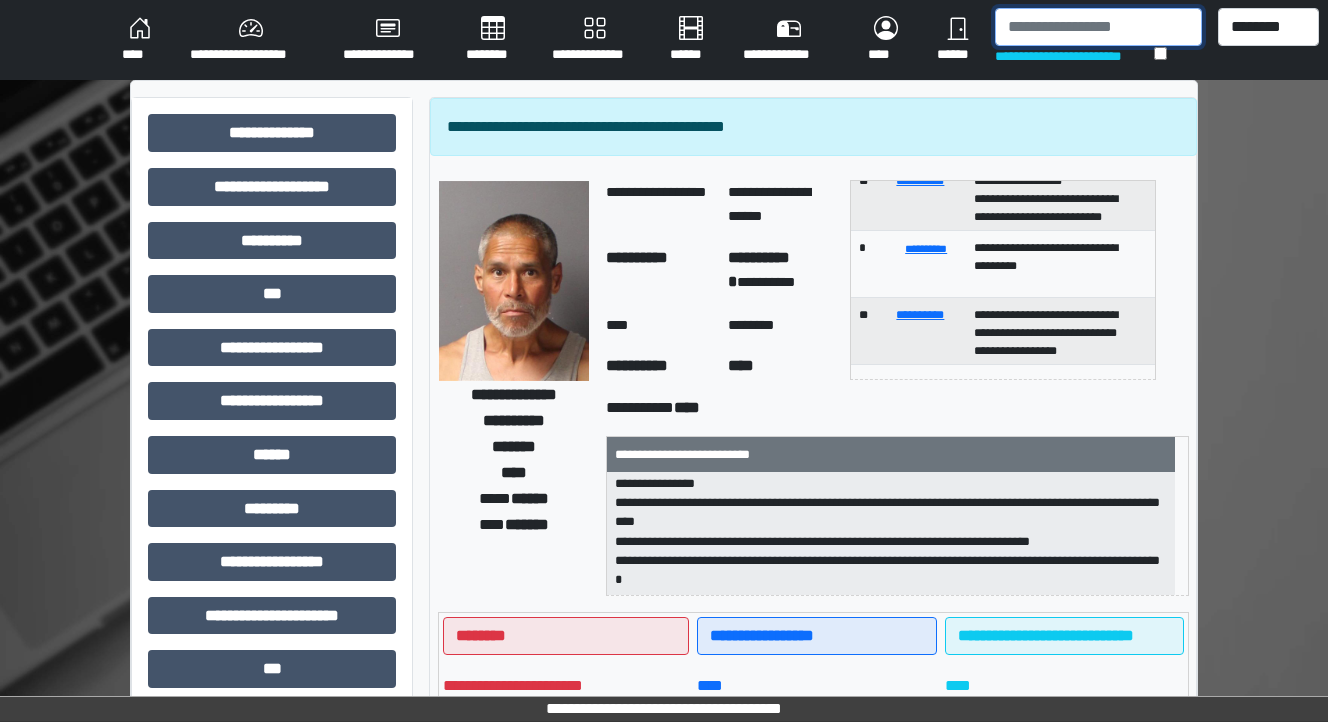 click at bounding box center [1098, 27] 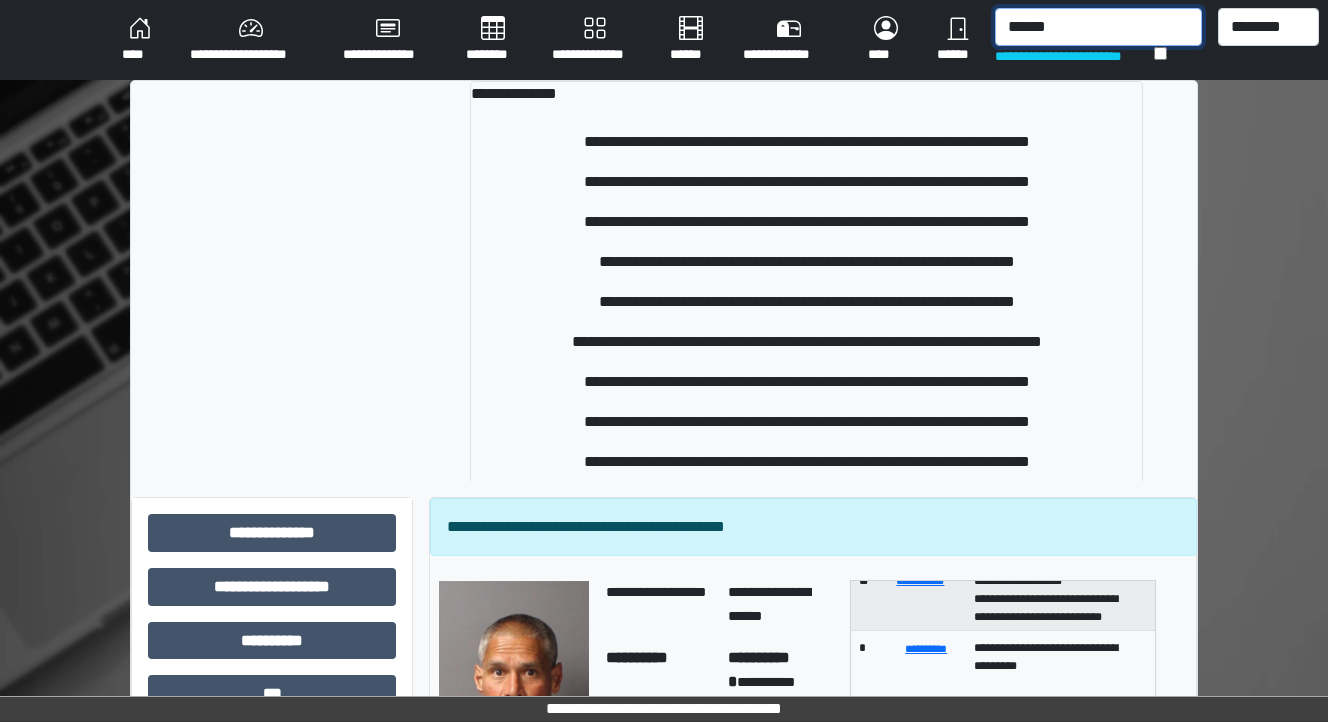 type on "******" 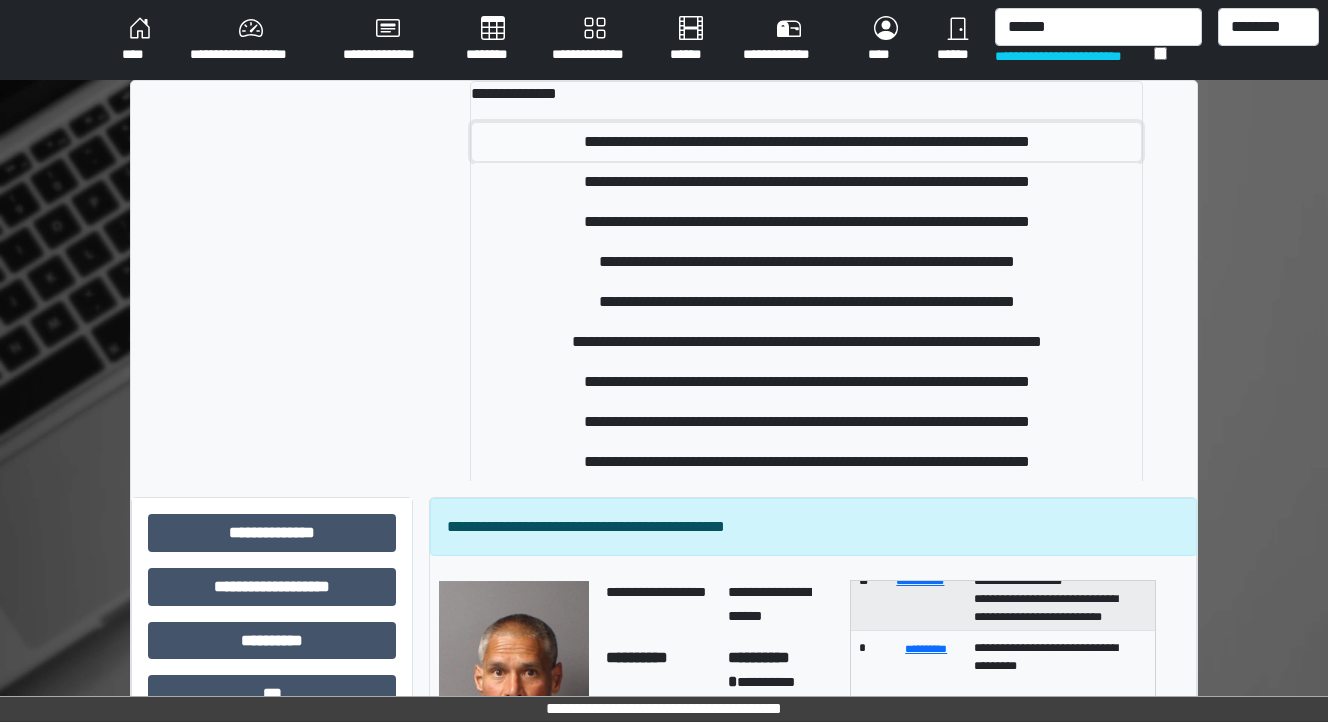 click on "**********" at bounding box center (806, 142) 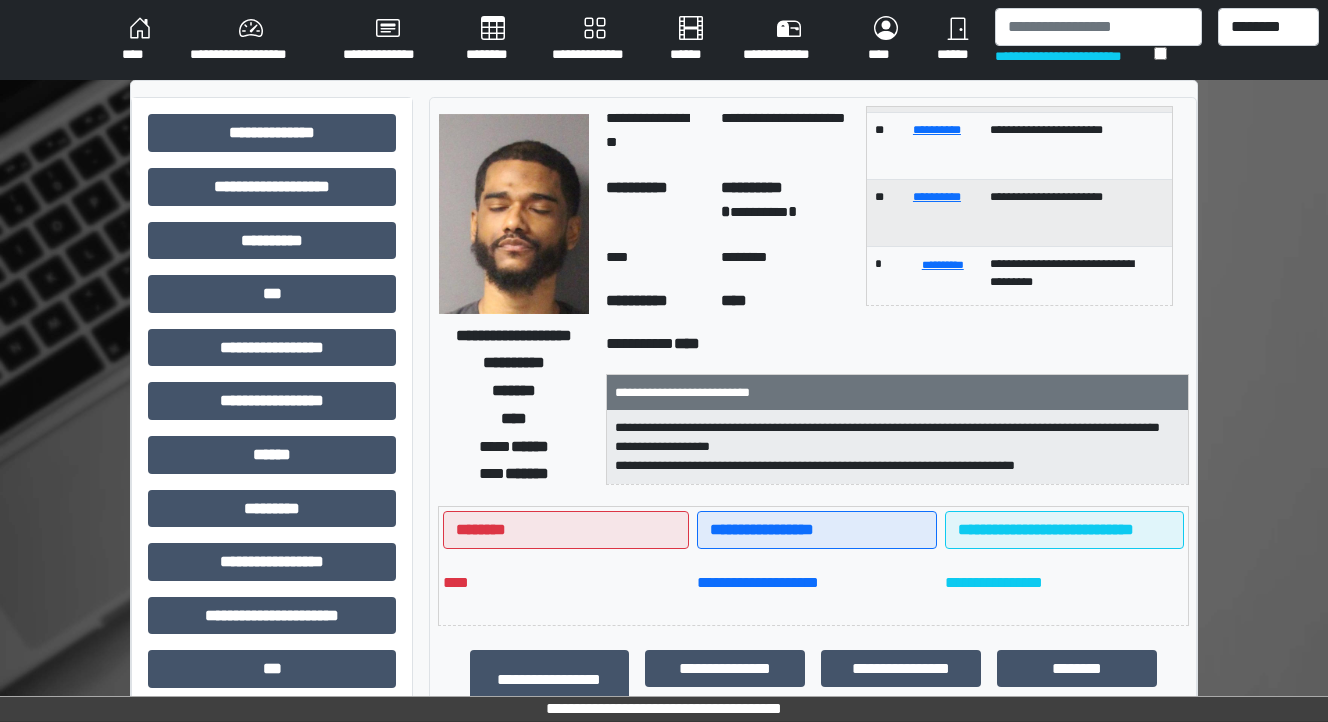 scroll, scrollTop: 320, scrollLeft: 0, axis: vertical 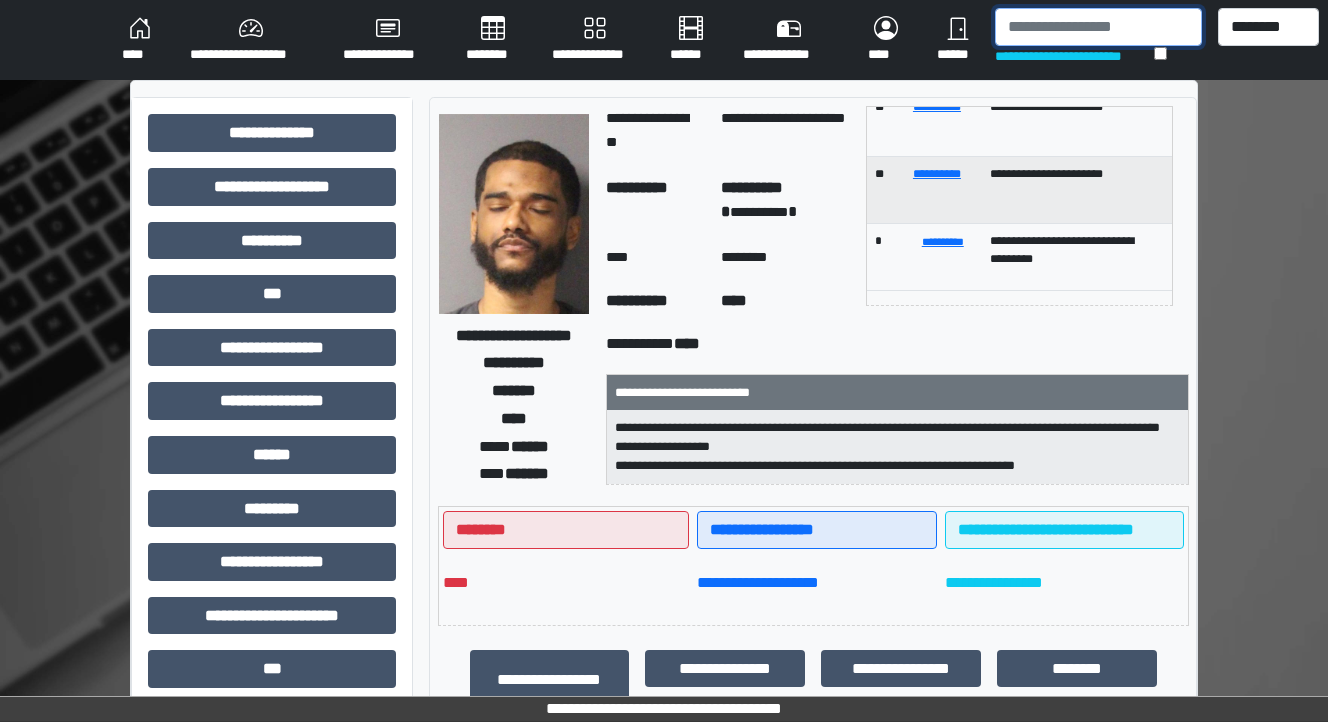 click at bounding box center [1098, 27] 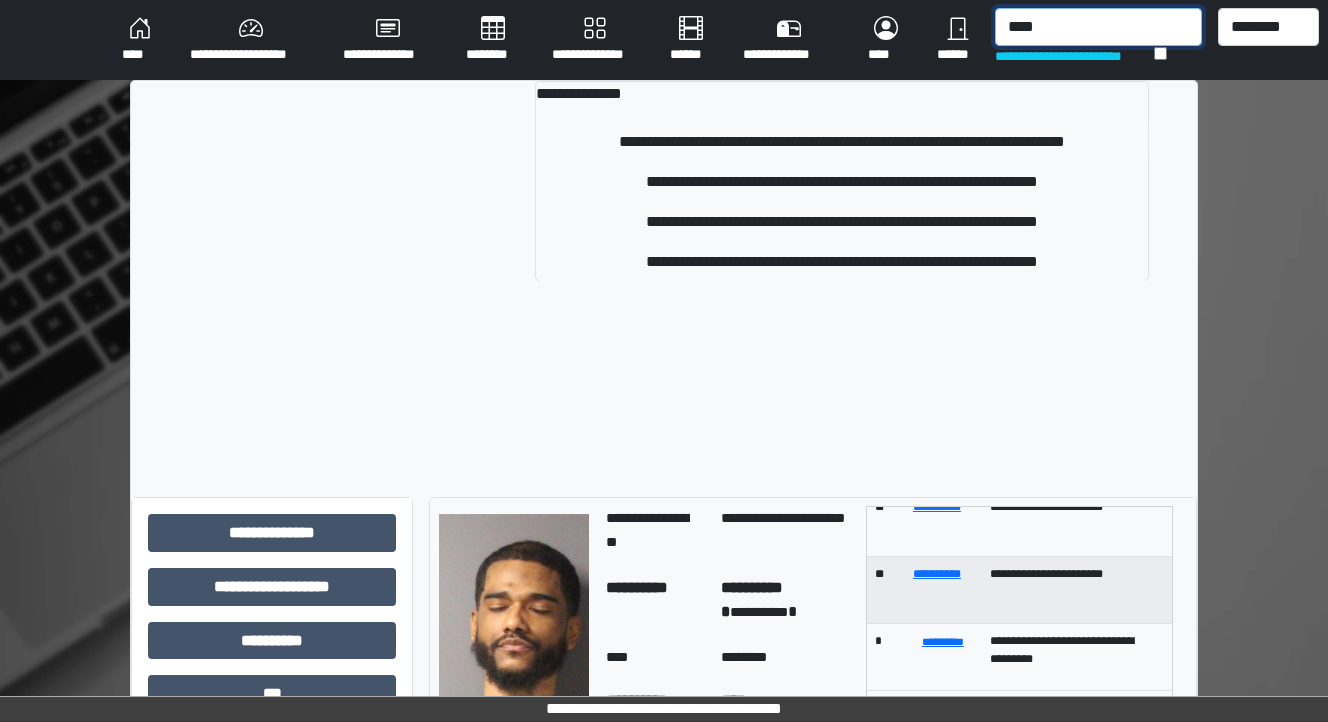 type on "****" 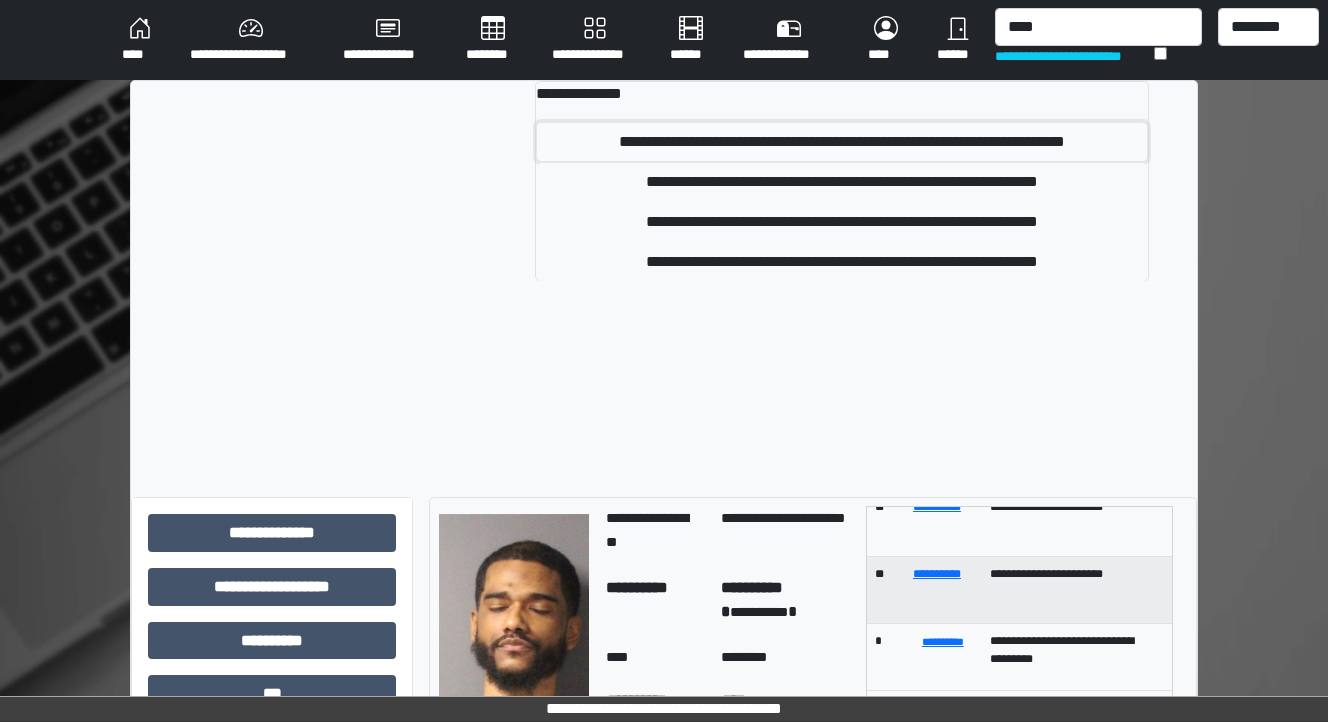 click on "**********" at bounding box center [842, 142] 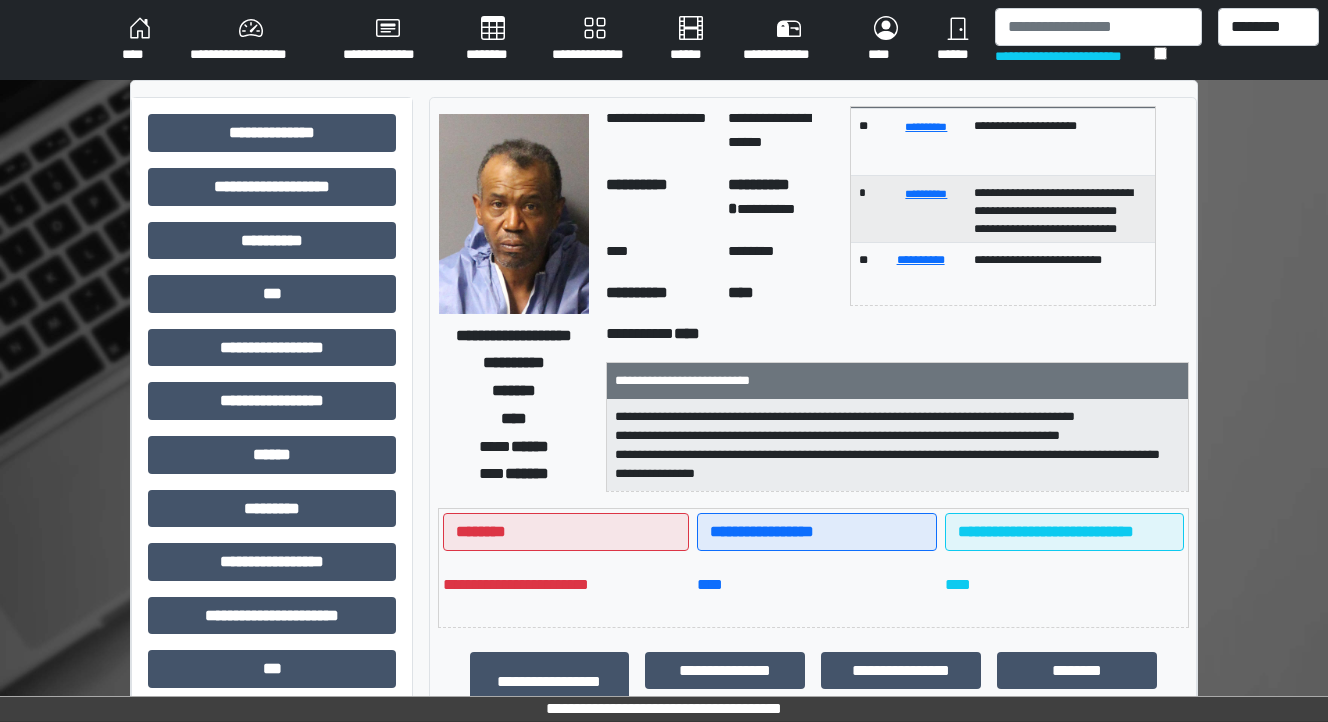 scroll, scrollTop: 0, scrollLeft: 0, axis: both 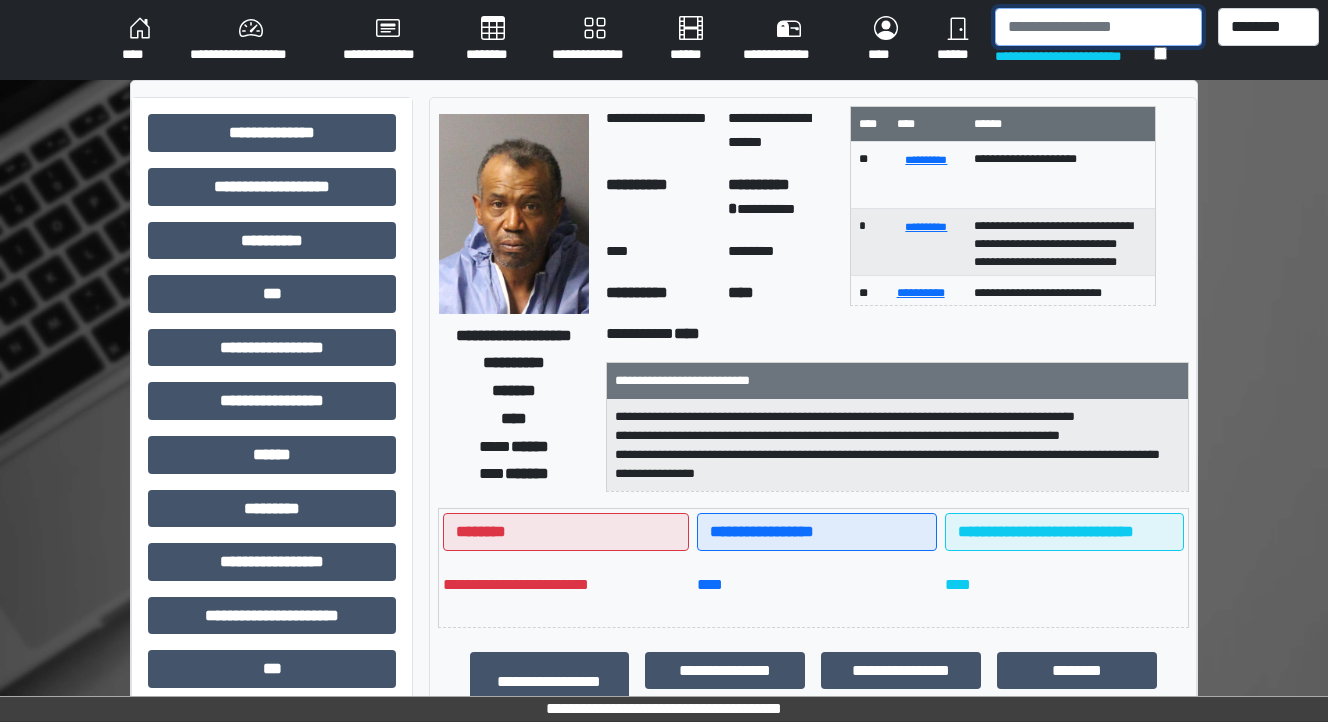 click at bounding box center (1098, 27) 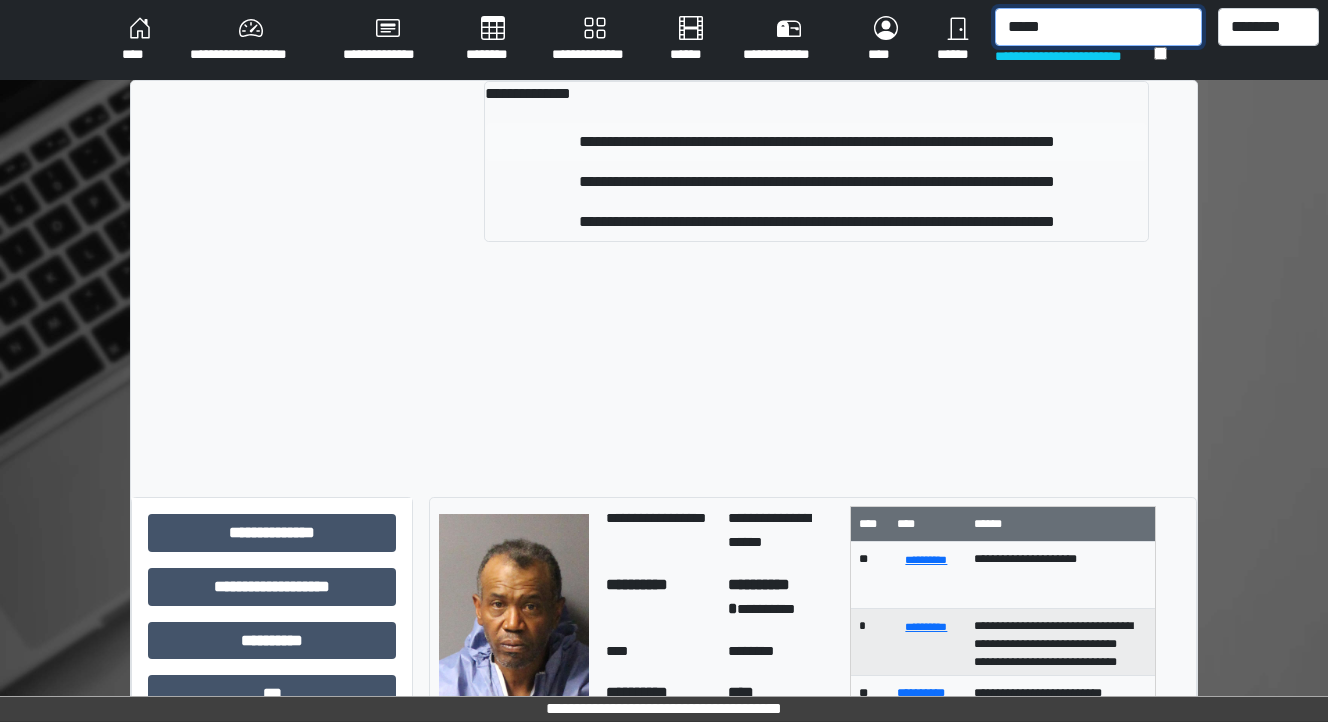type on "*****" 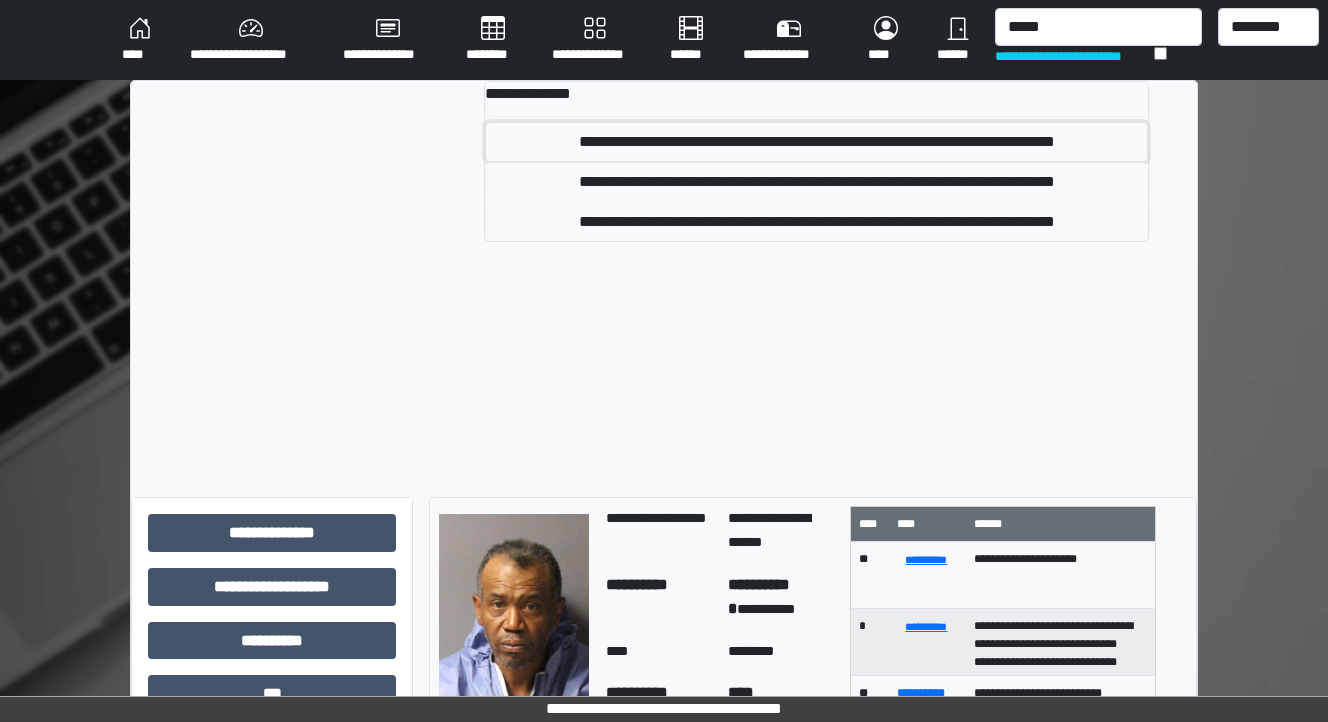 click on "**********" at bounding box center (816, 142) 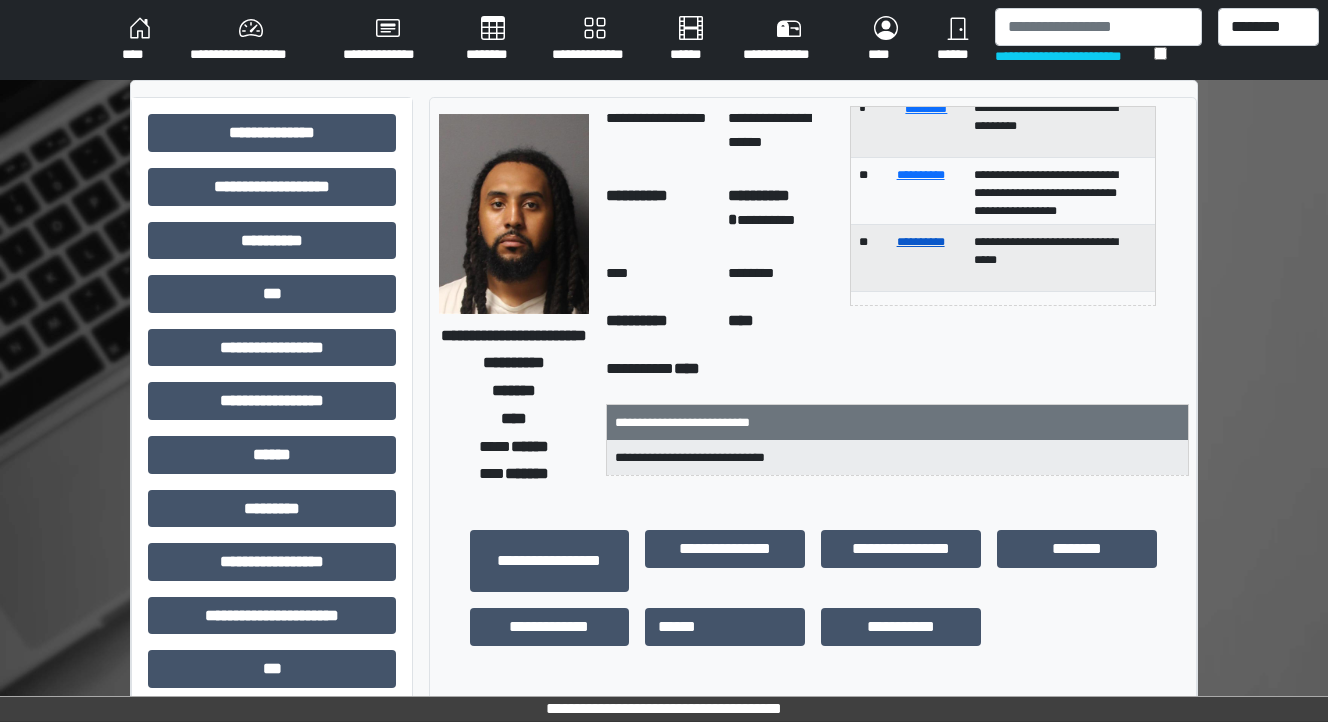 scroll, scrollTop: 0, scrollLeft: 0, axis: both 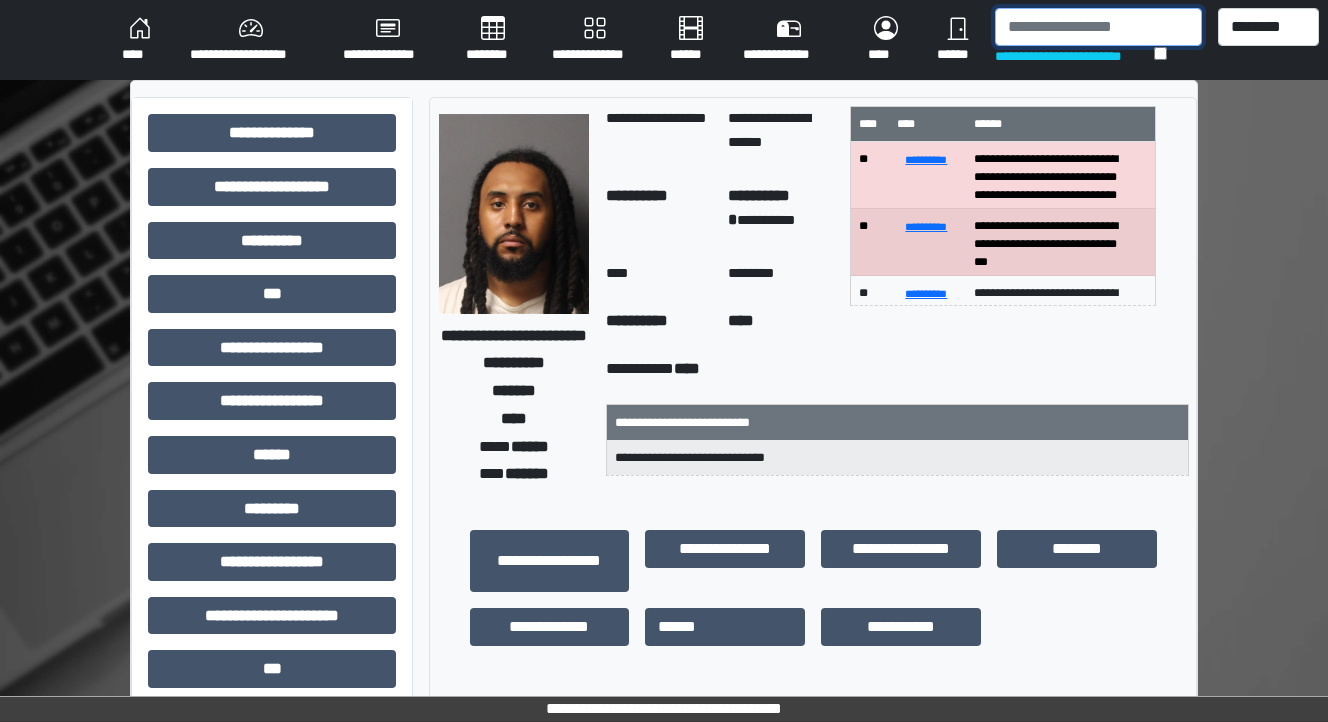click at bounding box center [1098, 27] 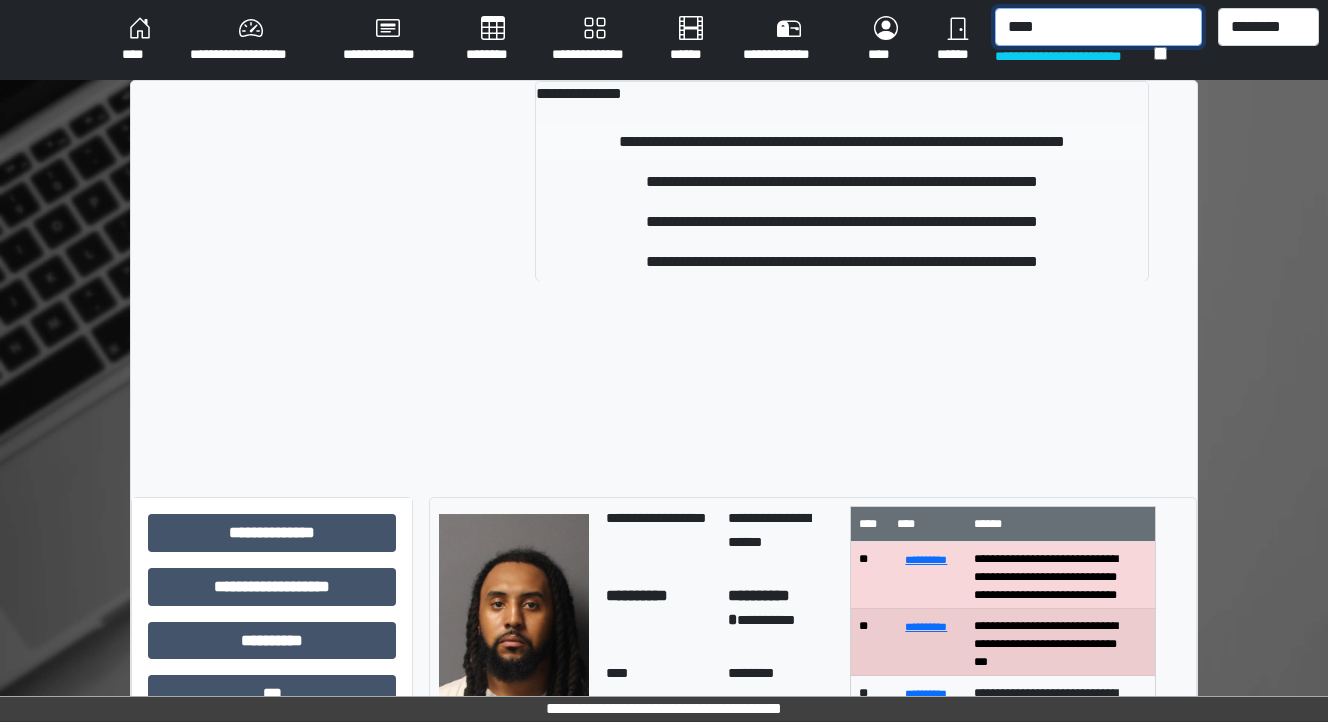 type on "****" 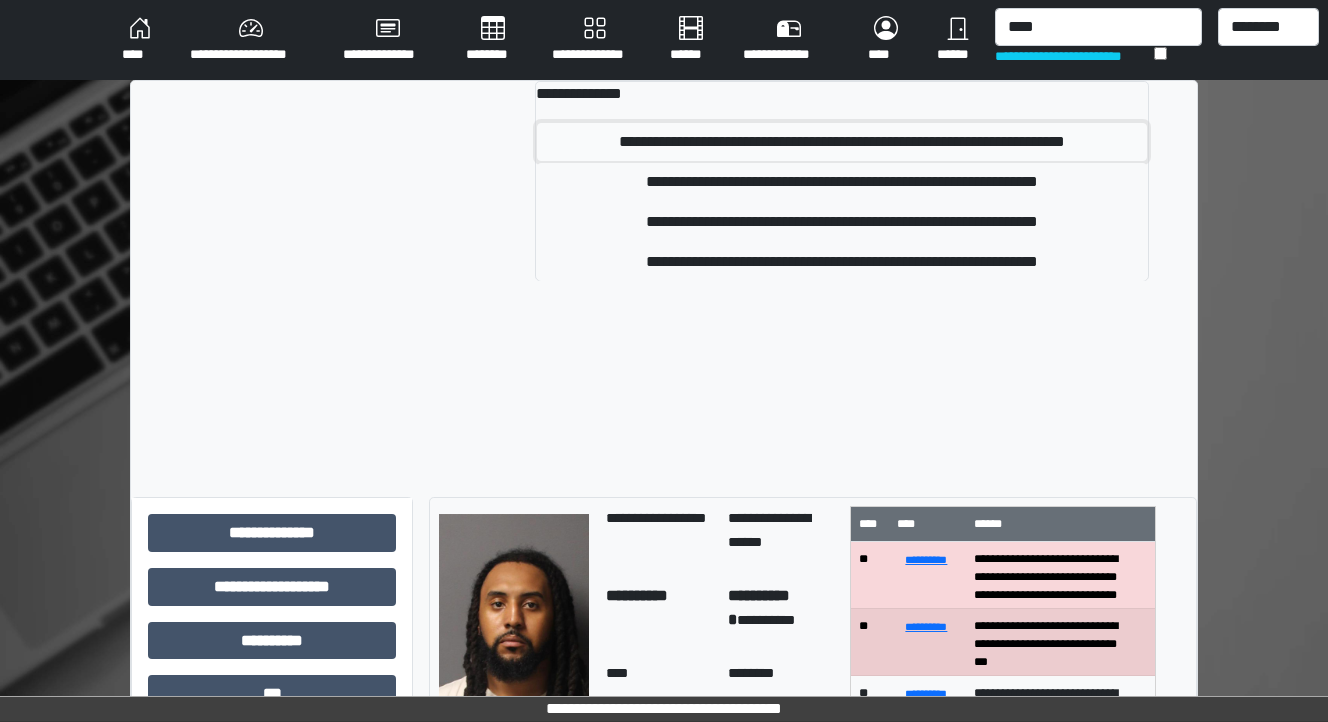 click on "**********" at bounding box center (842, 142) 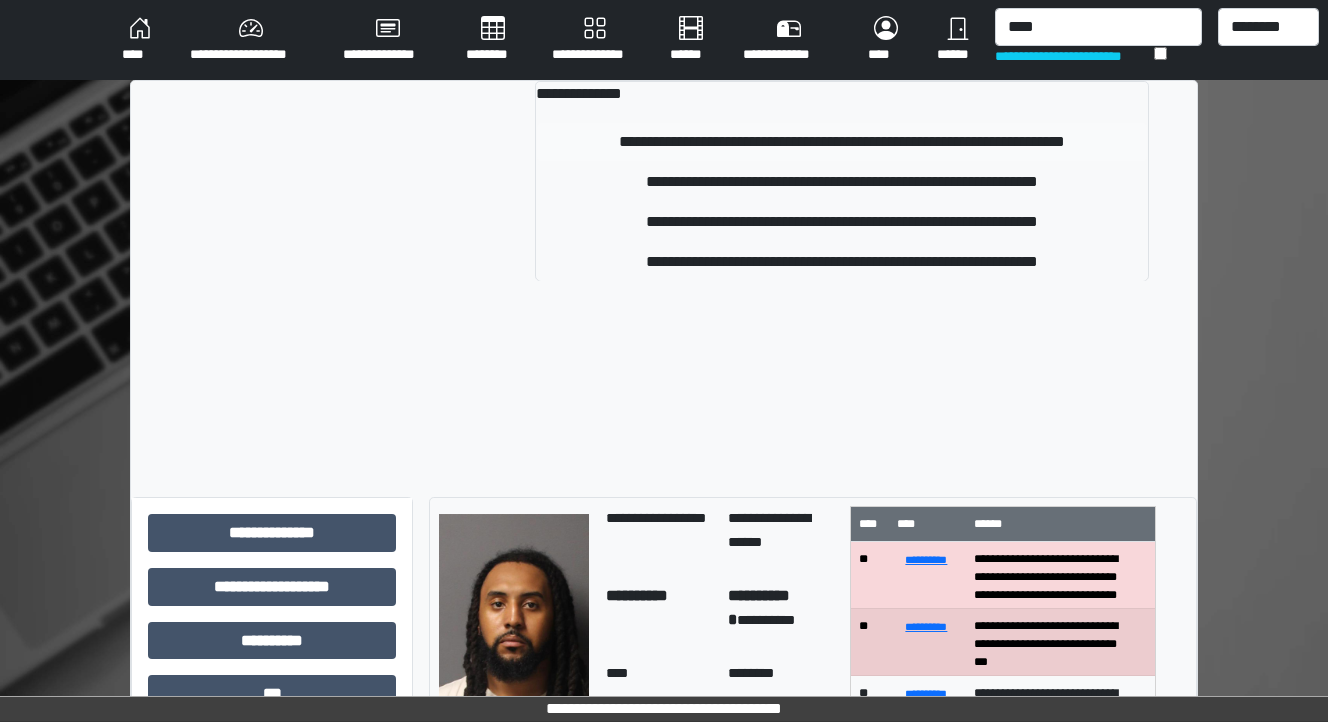type 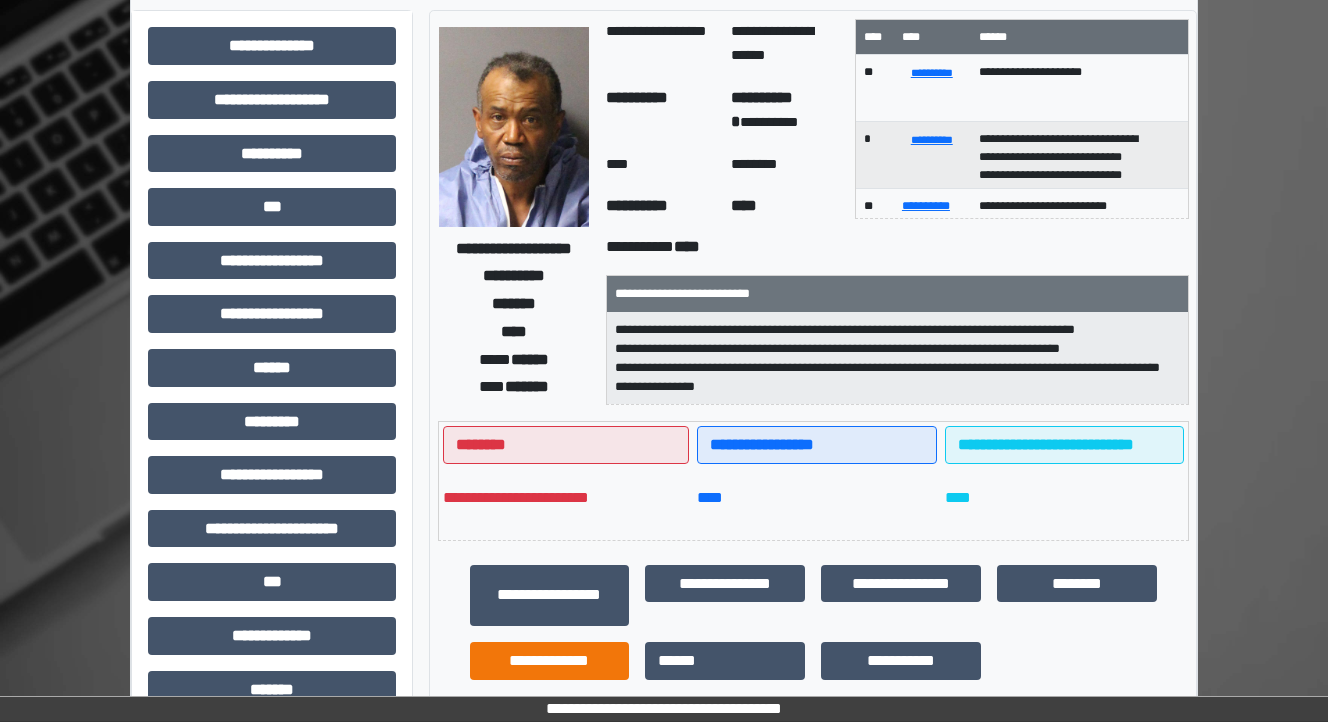 scroll, scrollTop: 240, scrollLeft: 0, axis: vertical 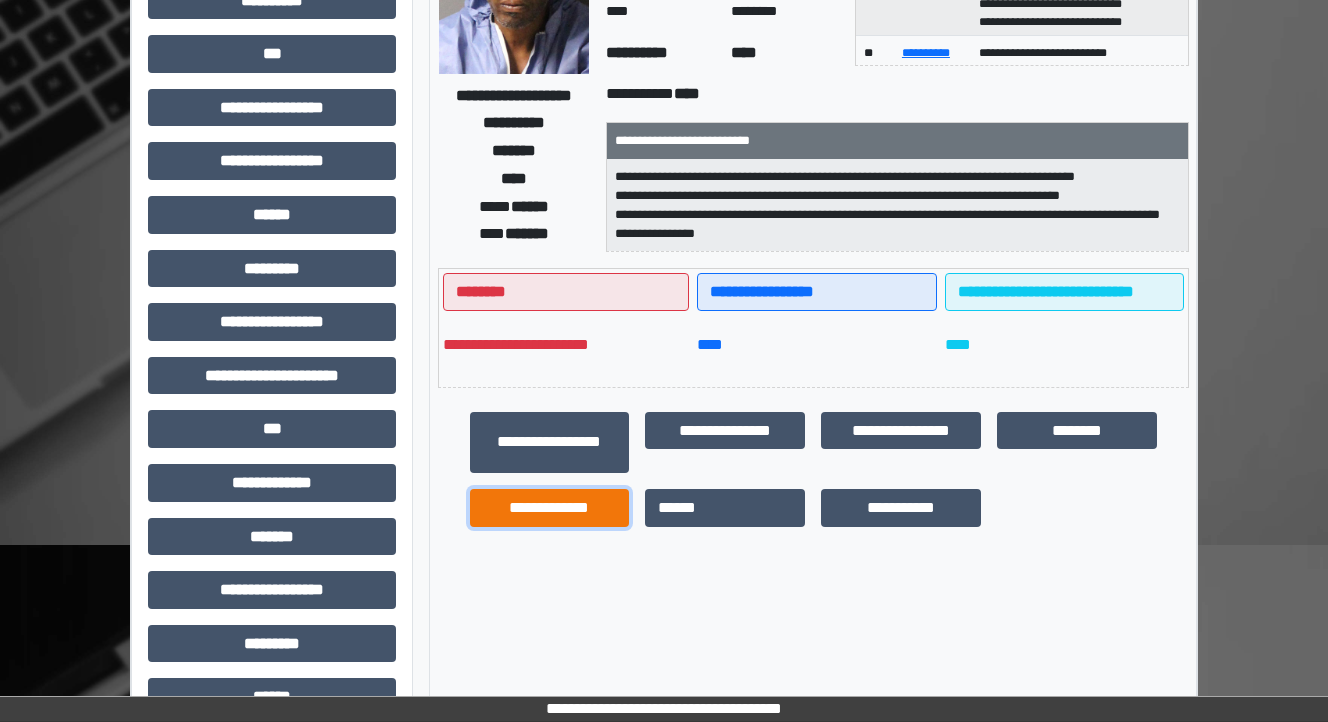 click on "**********" at bounding box center (550, 508) 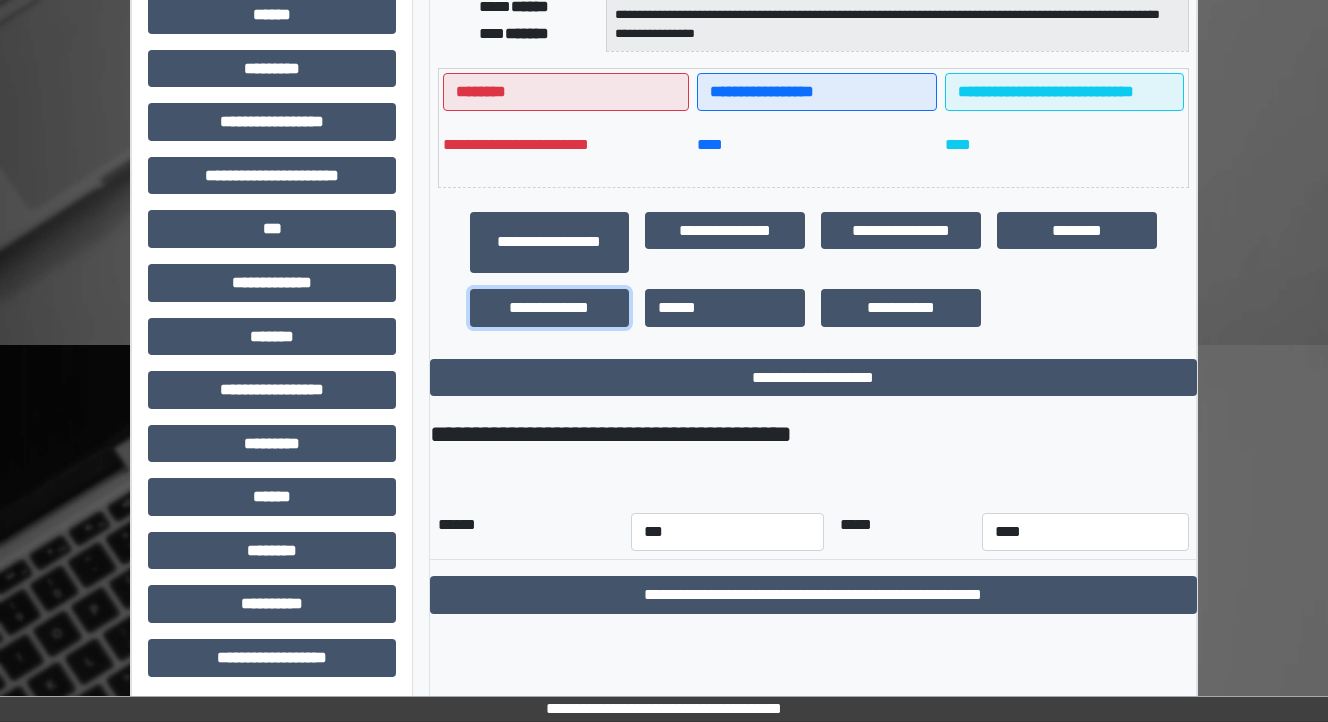 scroll, scrollTop: 444, scrollLeft: 0, axis: vertical 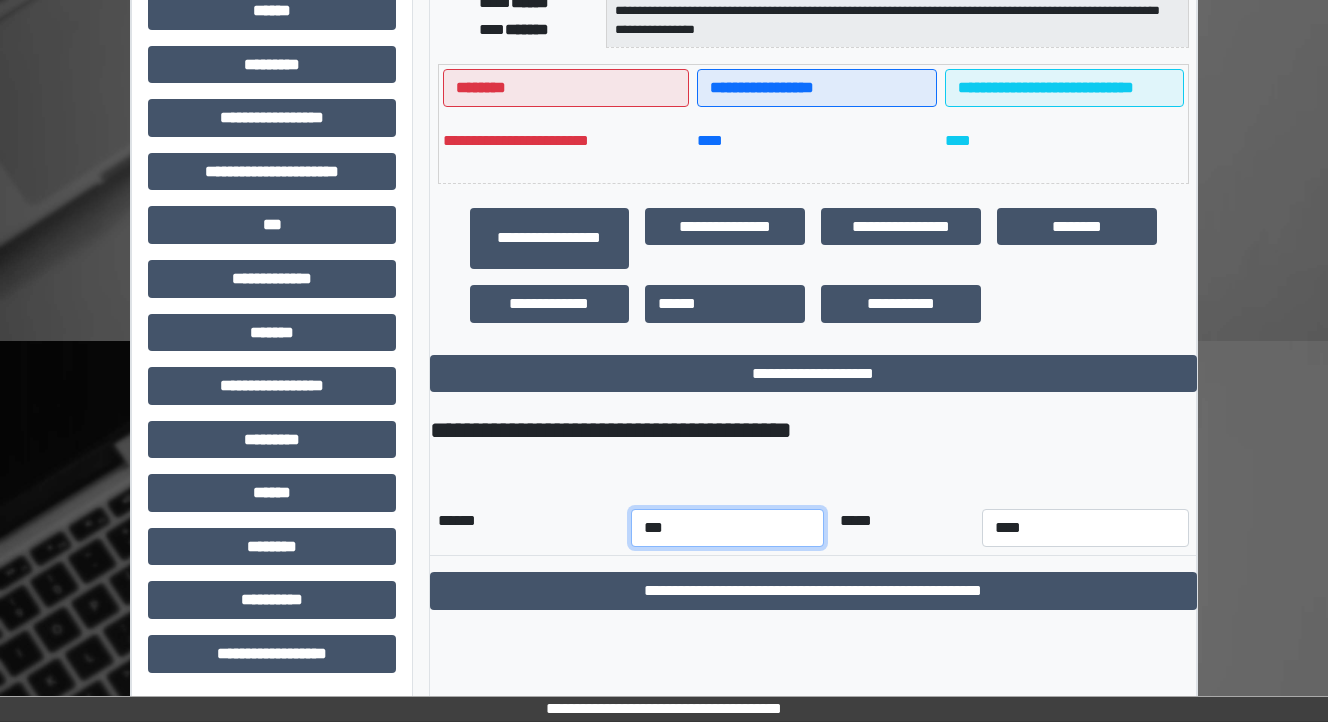 drag, startPoint x: 680, startPoint y: 523, endPoint x: 660, endPoint y: 511, distance: 23.323807 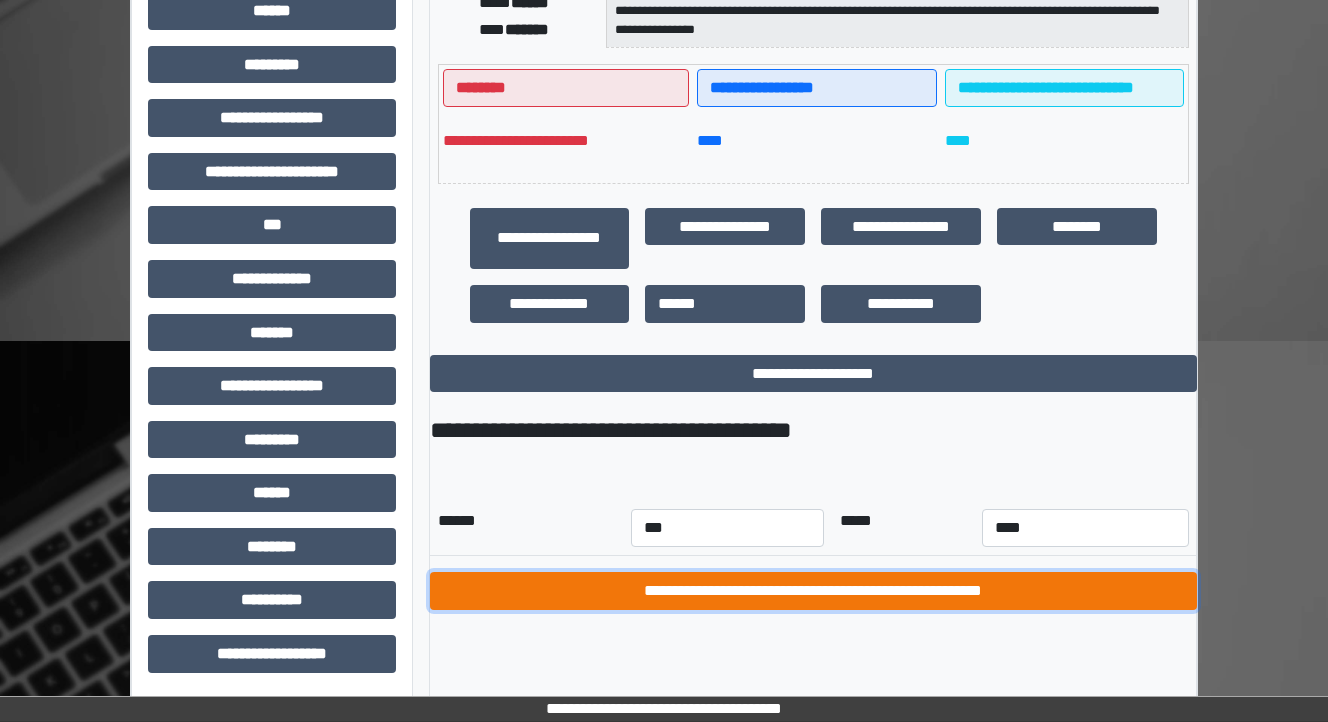 click on "**********" at bounding box center (813, 591) 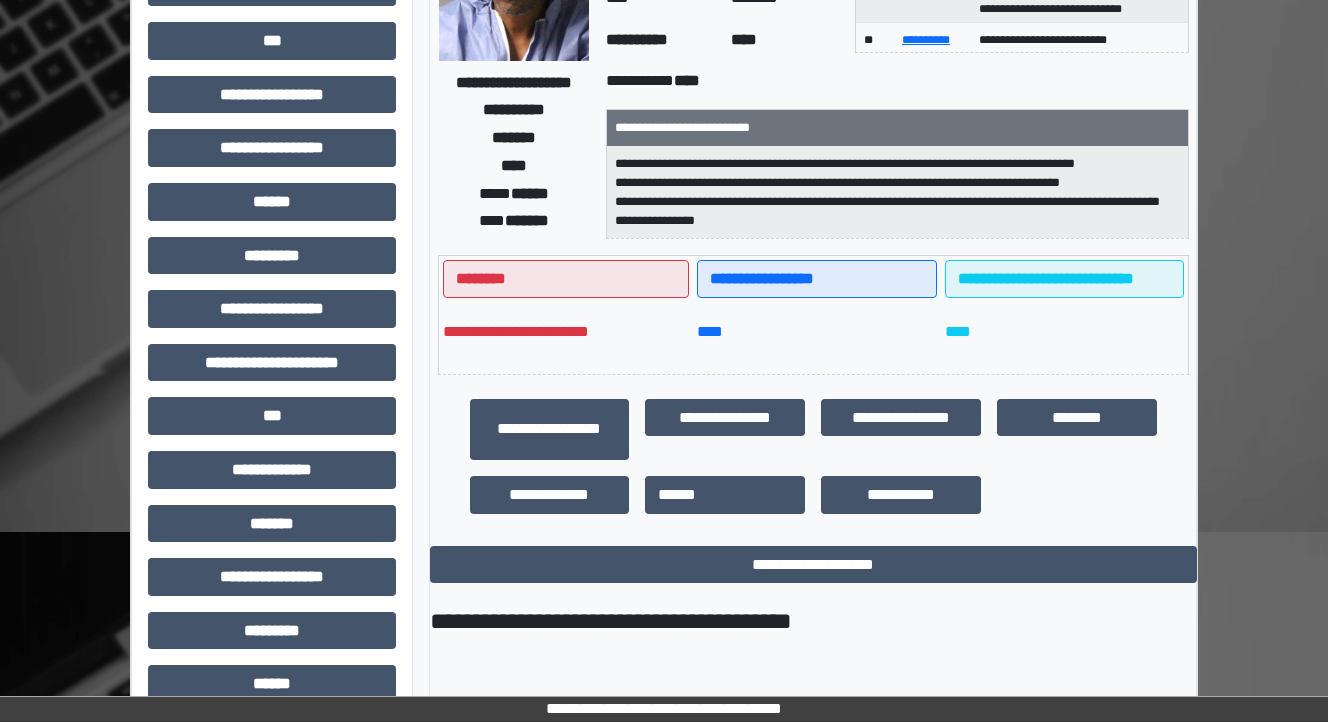 scroll, scrollTop: 0, scrollLeft: 0, axis: both 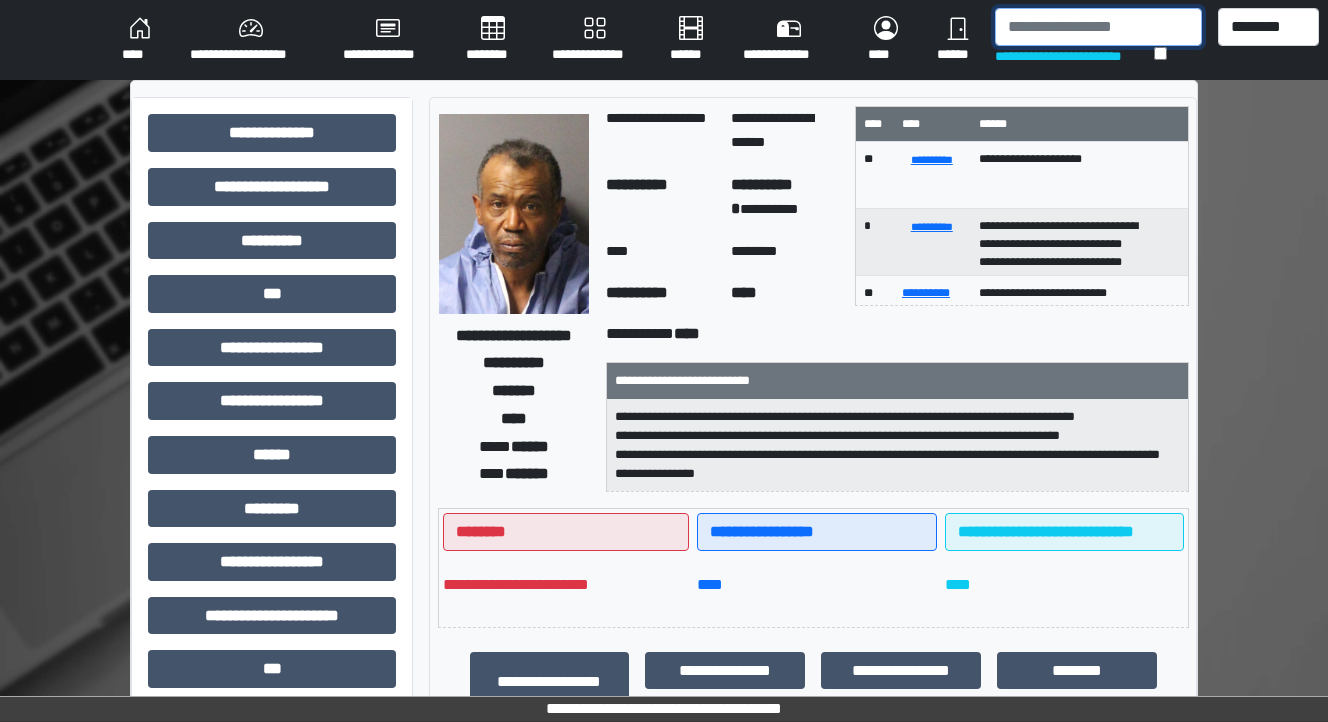 click at bounding box center [1098, 27] 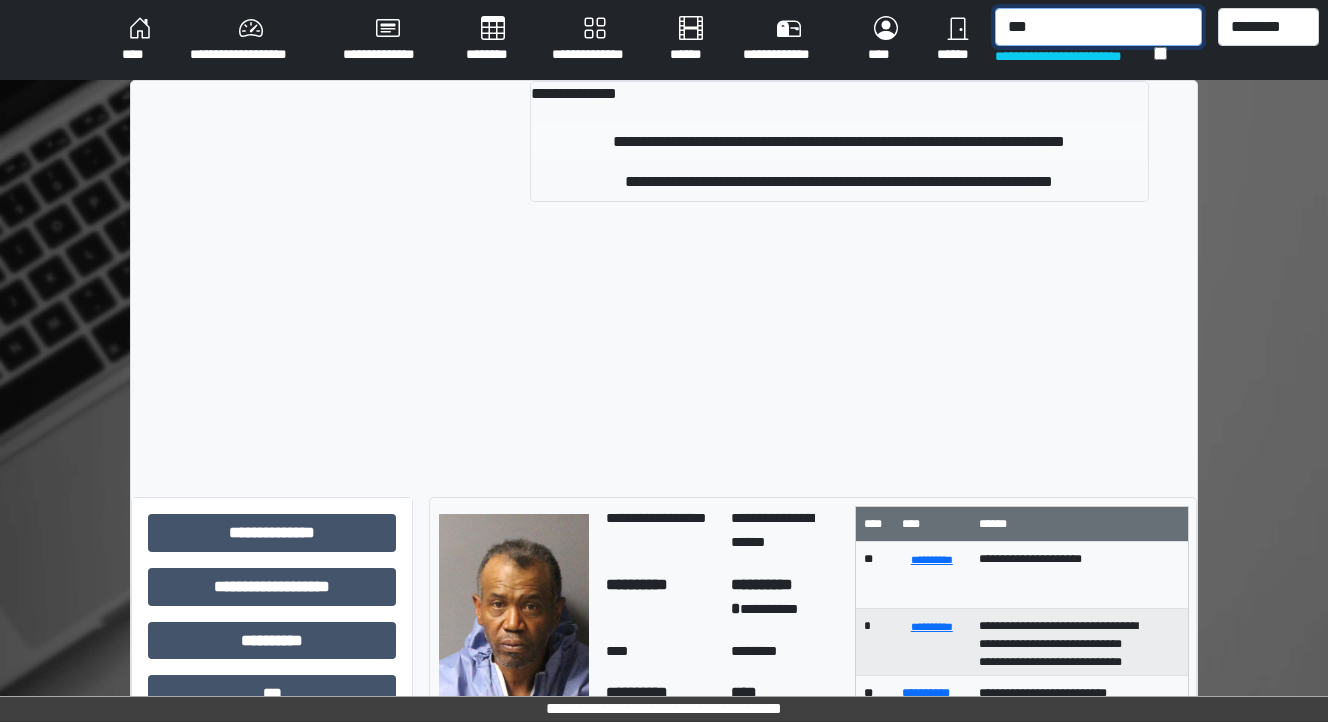 type on "***" 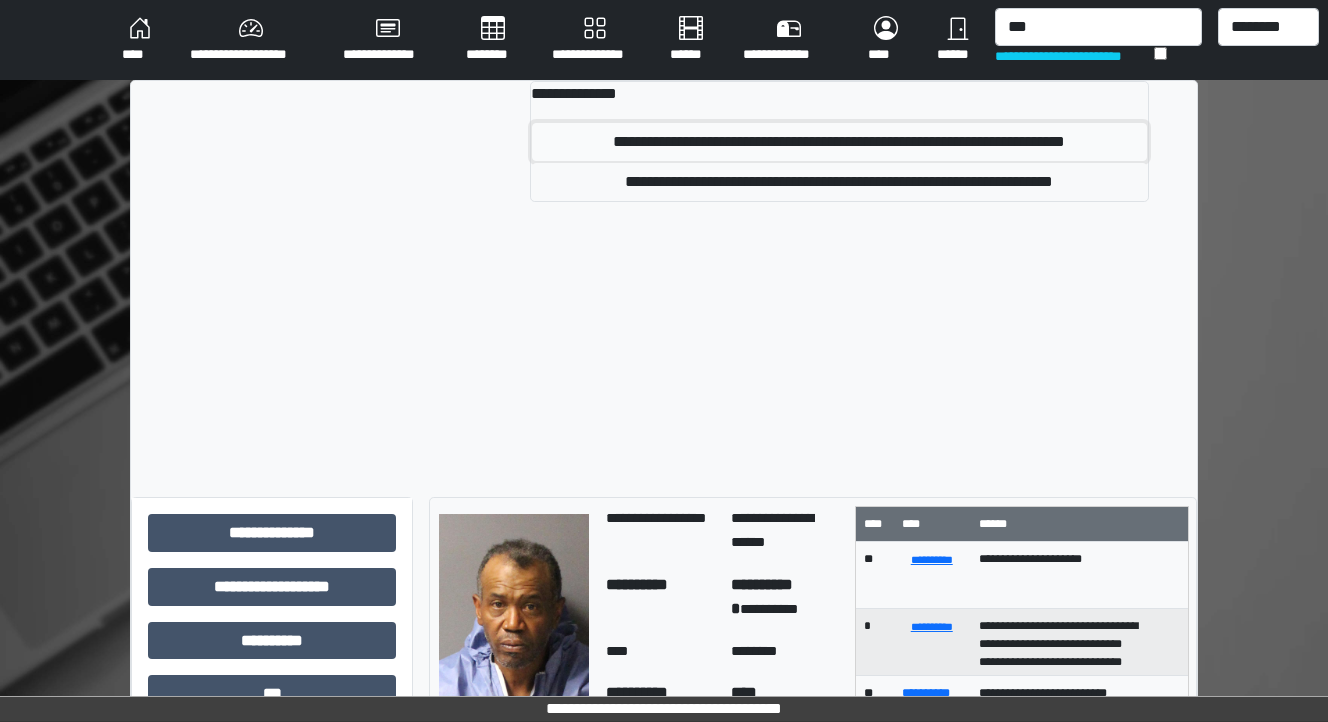 click on "**********" at bounding box center (840, 142) 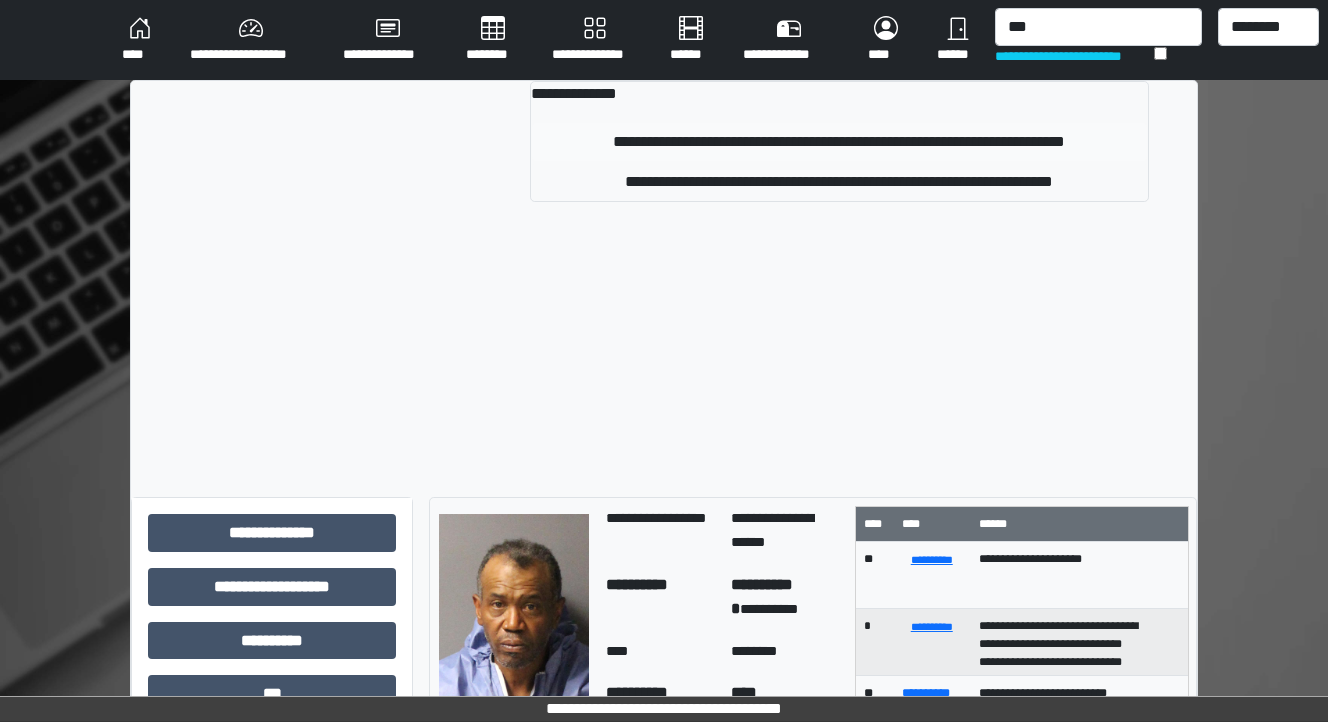type 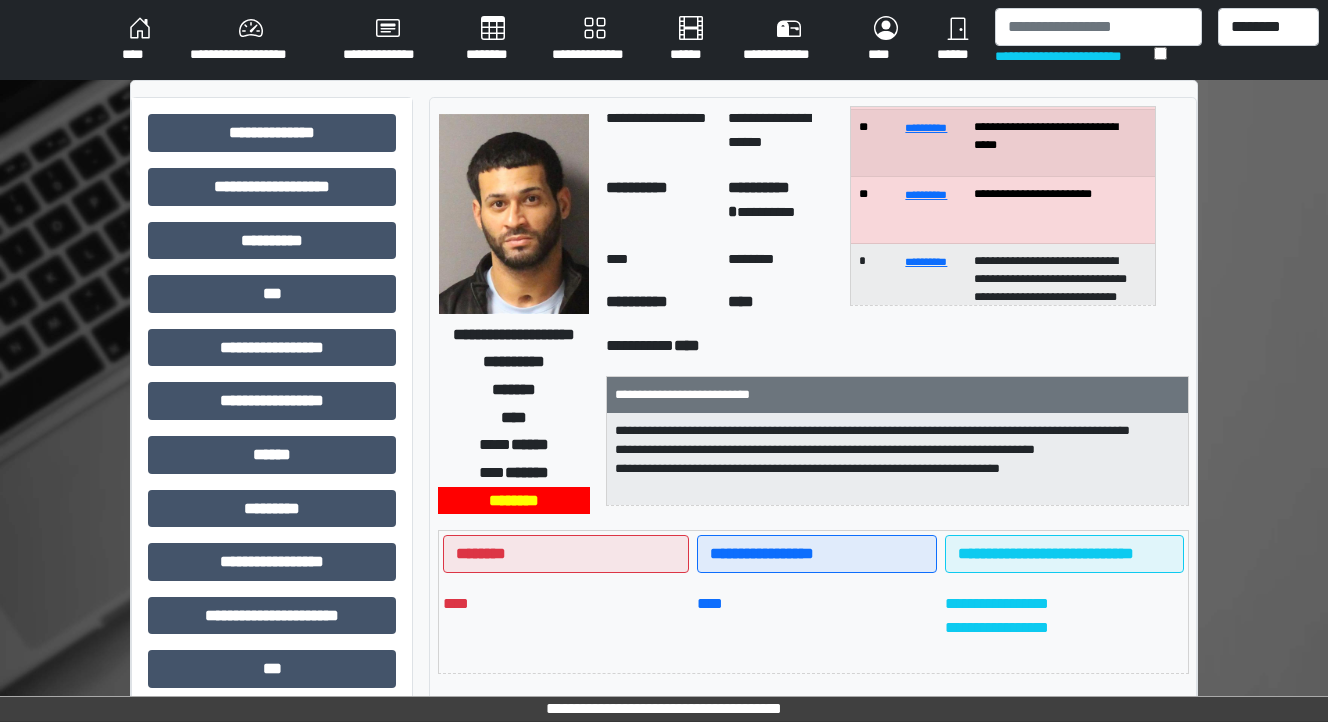 scroll, scrollTop: 0, scrollLeft: 0, axis: both 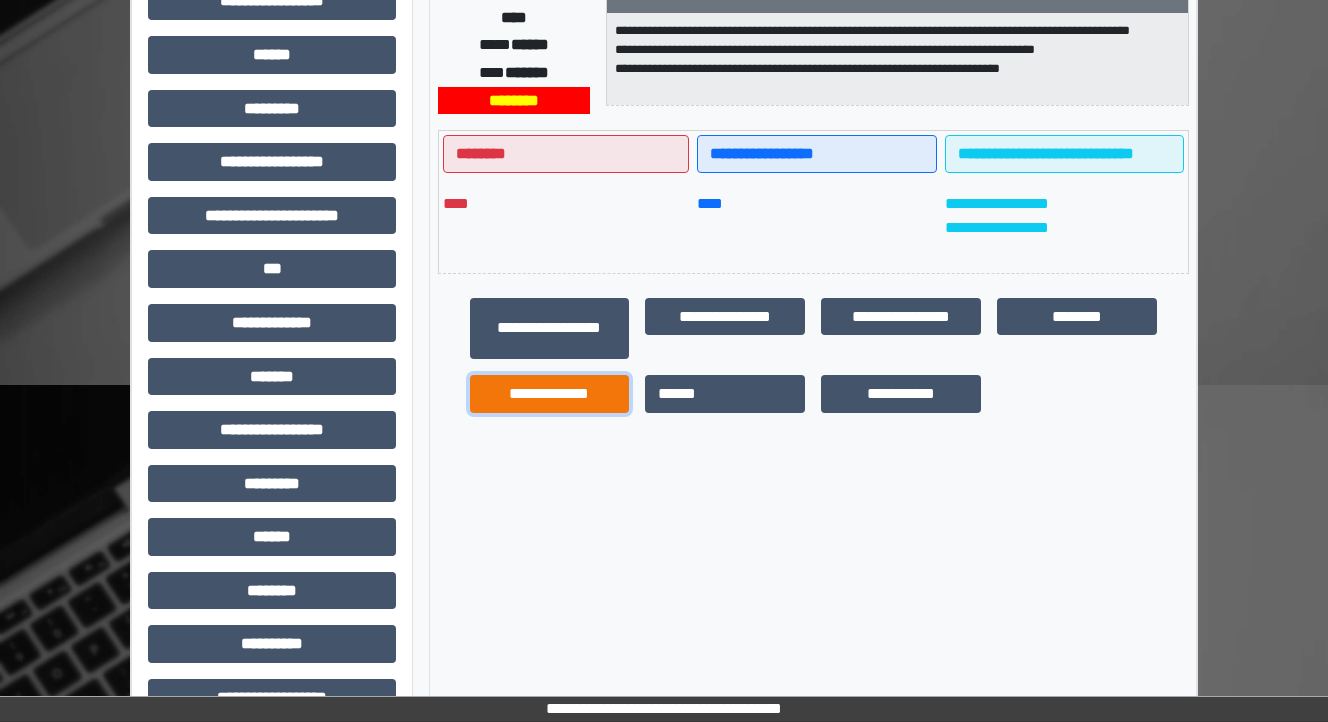 drag, startPoint x: 544, startPoint y: 395, endPoint x: 508, endPoint y: 404, distance: 37.107952 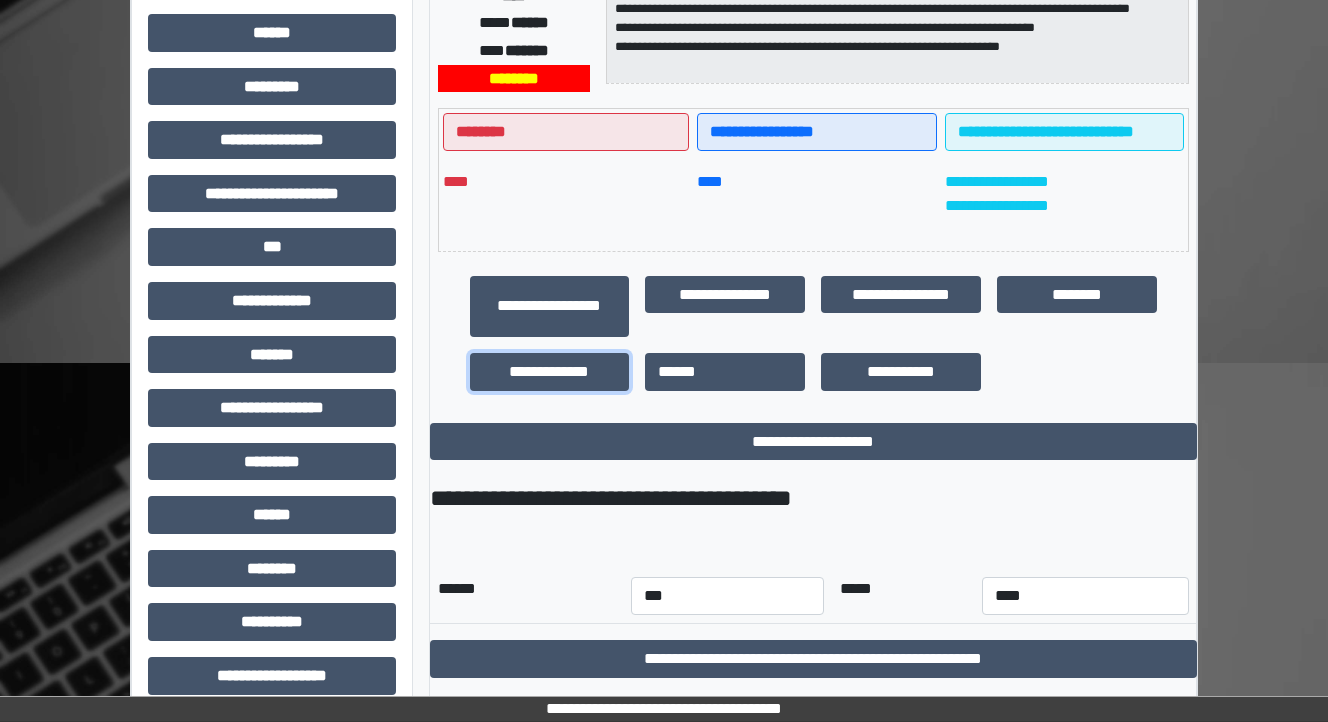 scroll, scrollTop: 444, scrollLeft: 0, axis: vertical 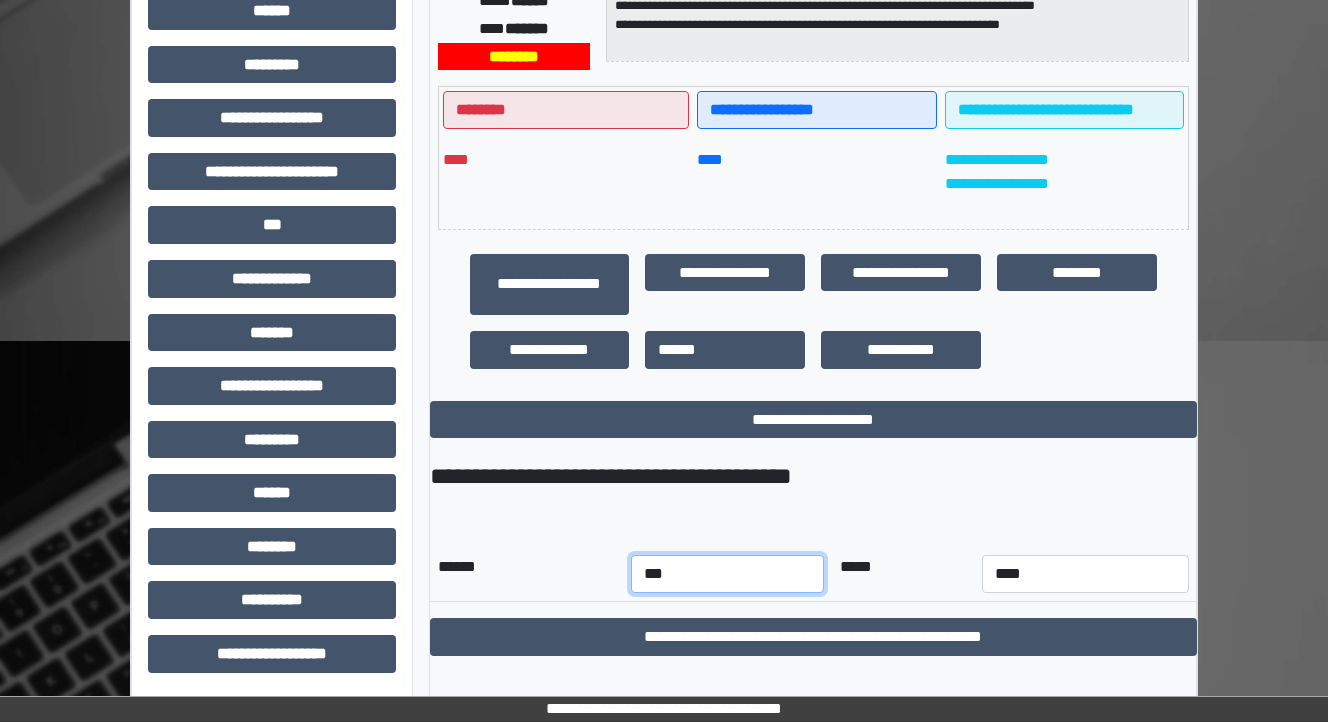 click on "***
***
***
***
***
***
***
***
***
***
***
***" at bounding box center [727, 574] 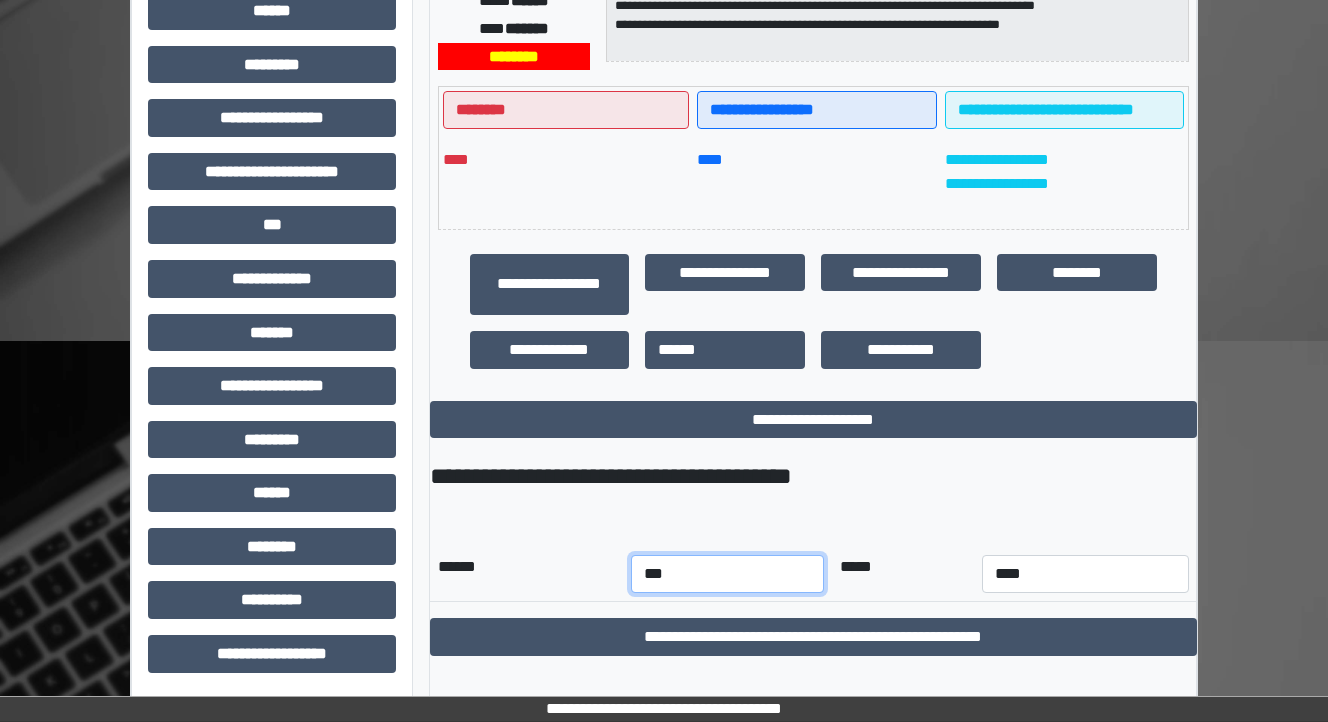 select on "*" 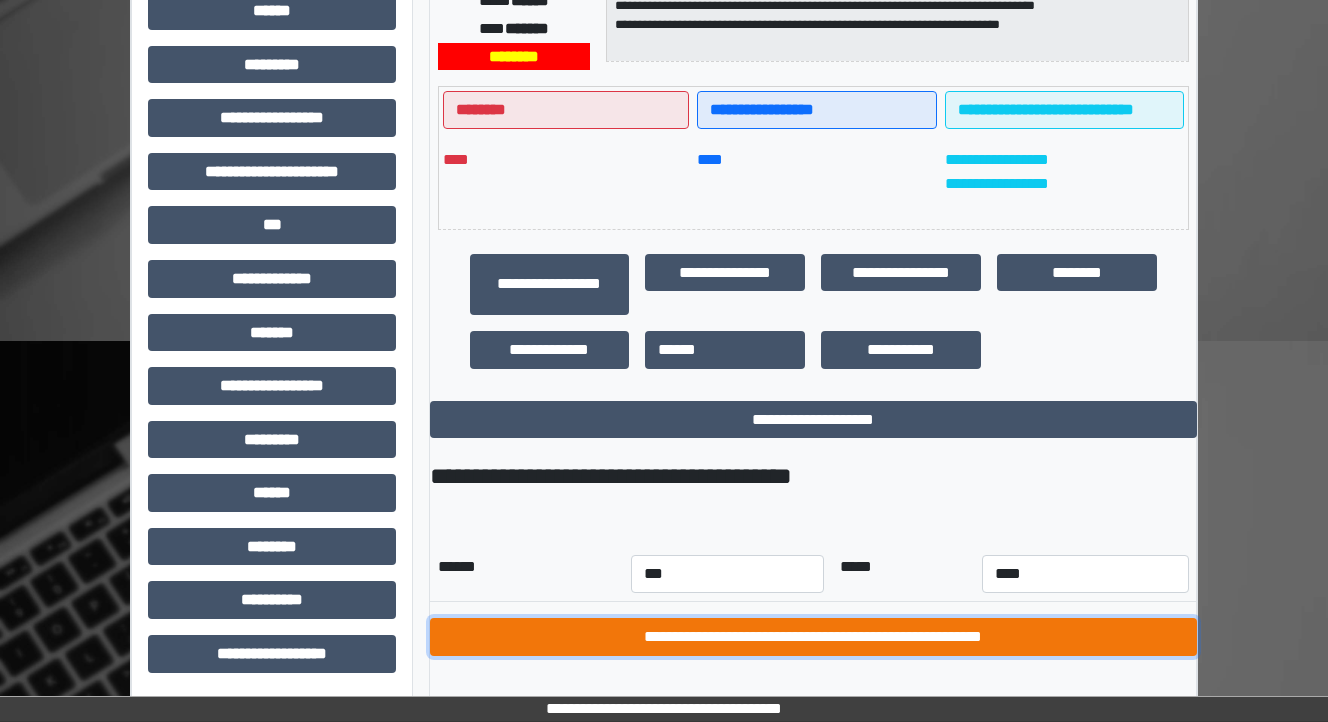 click on "**********" at bounding box center (813, 637) 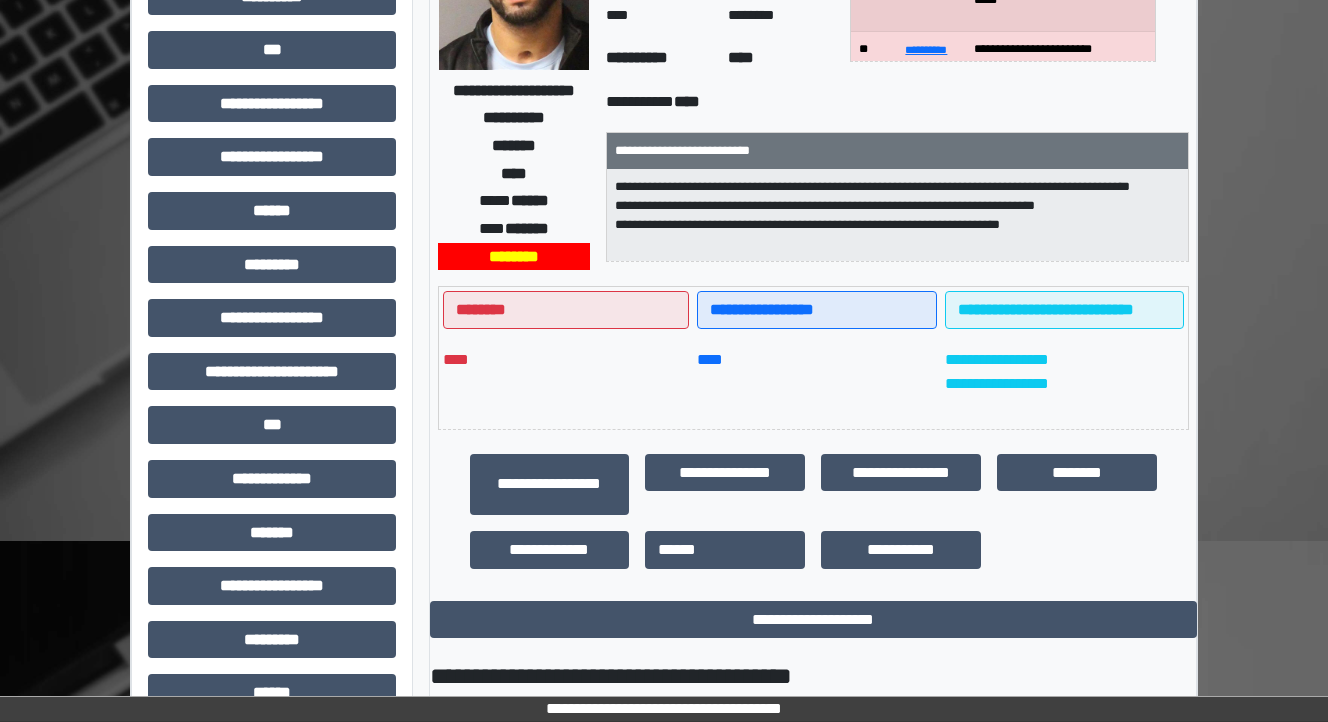 scroll, scrollTop: 0, scrollLeft: 0, axis: both 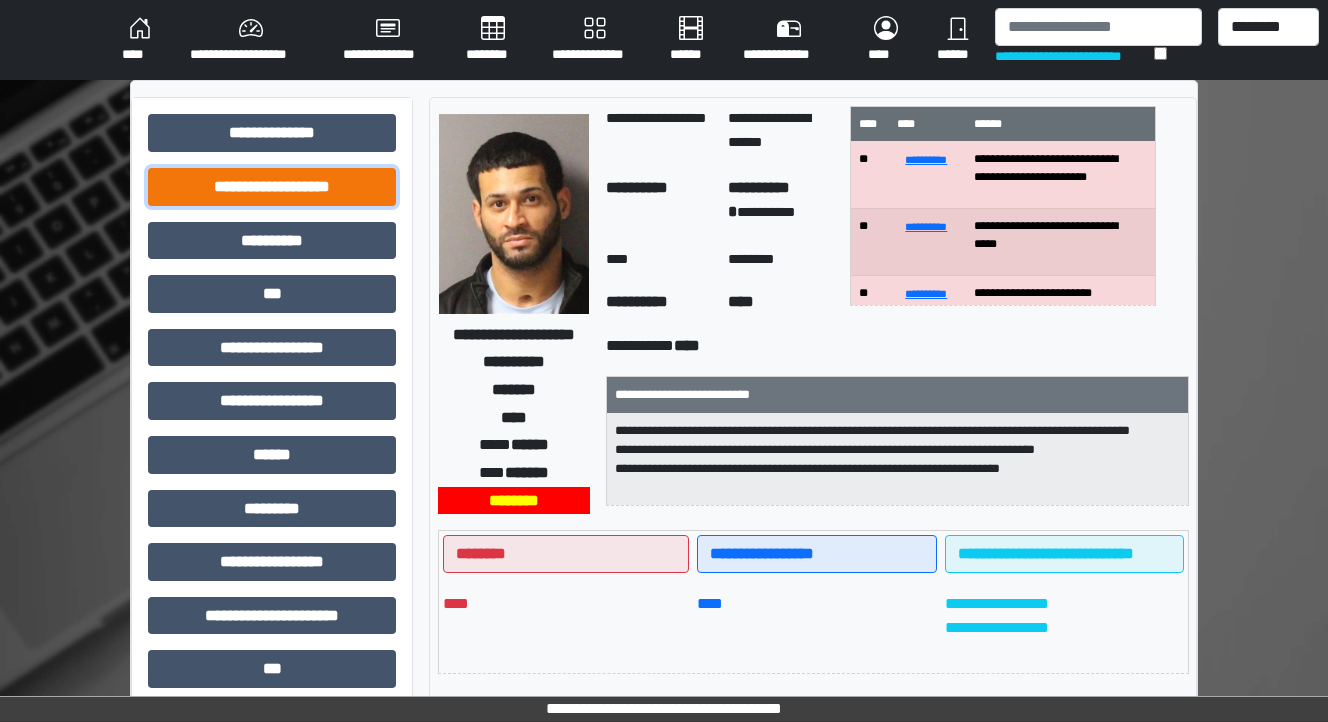 click on "**********" at bounding box center (272, 187) 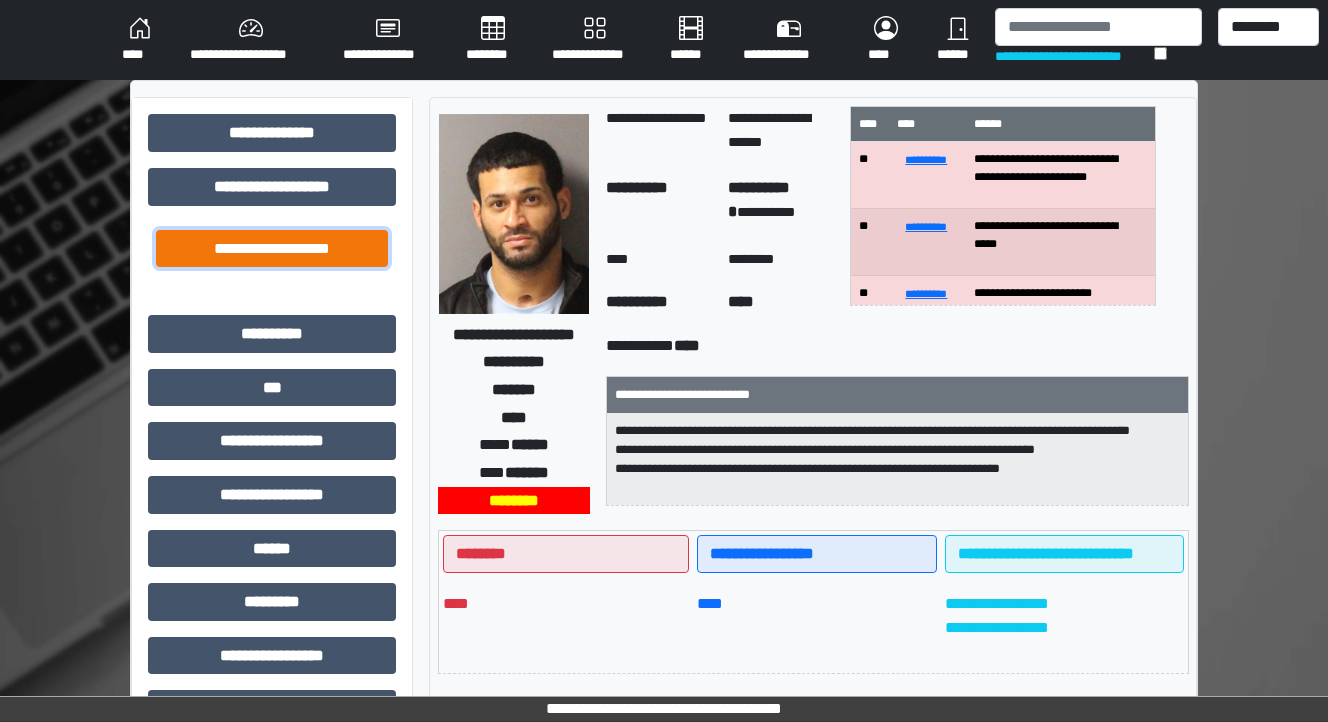 click on "**********" at bounding box center [272, 249] 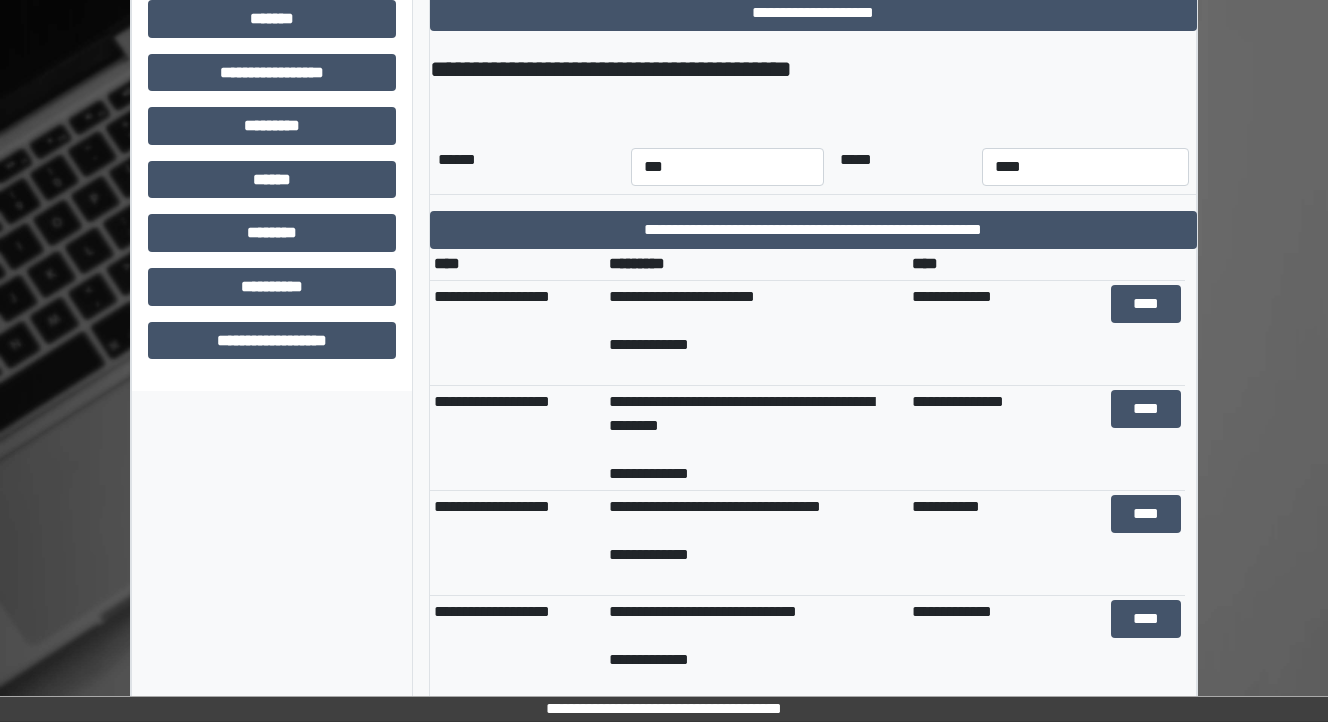 scroll, scrollTop: 880, scrollLeft: 0, axis: vertical 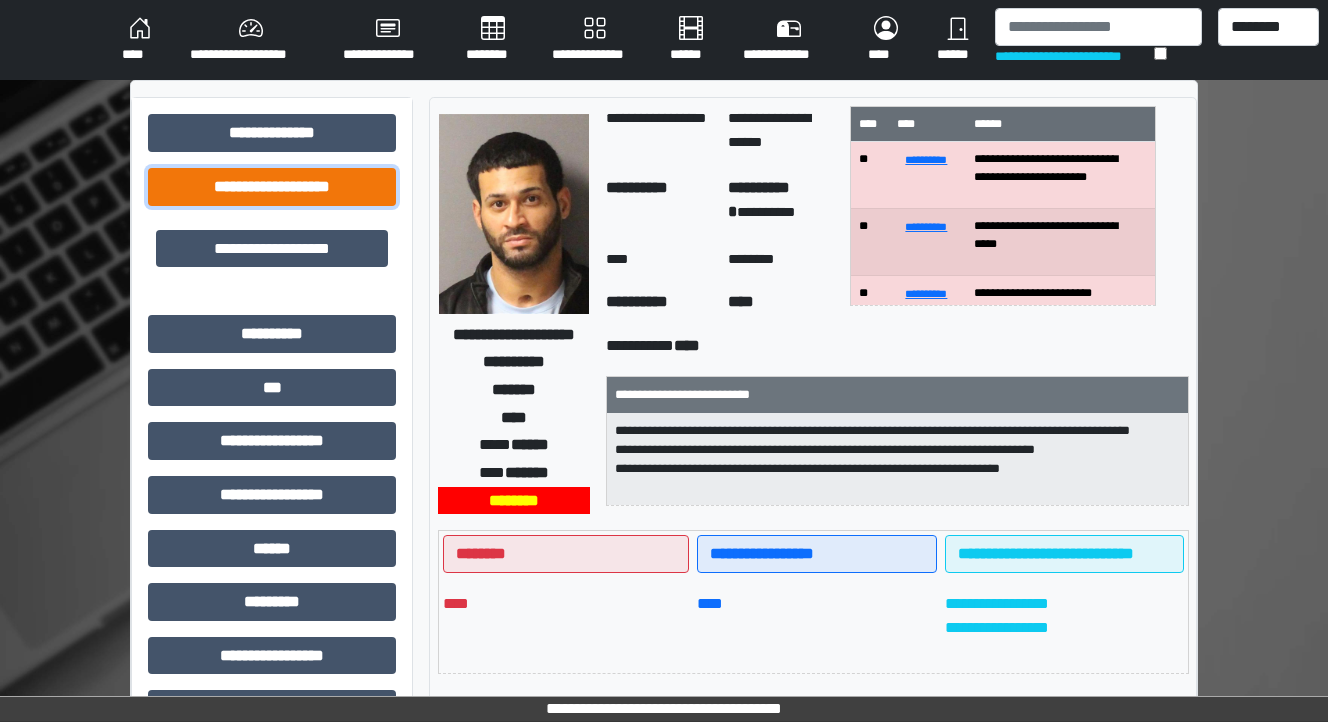 click on "**********" at bounding box center (272, 187) 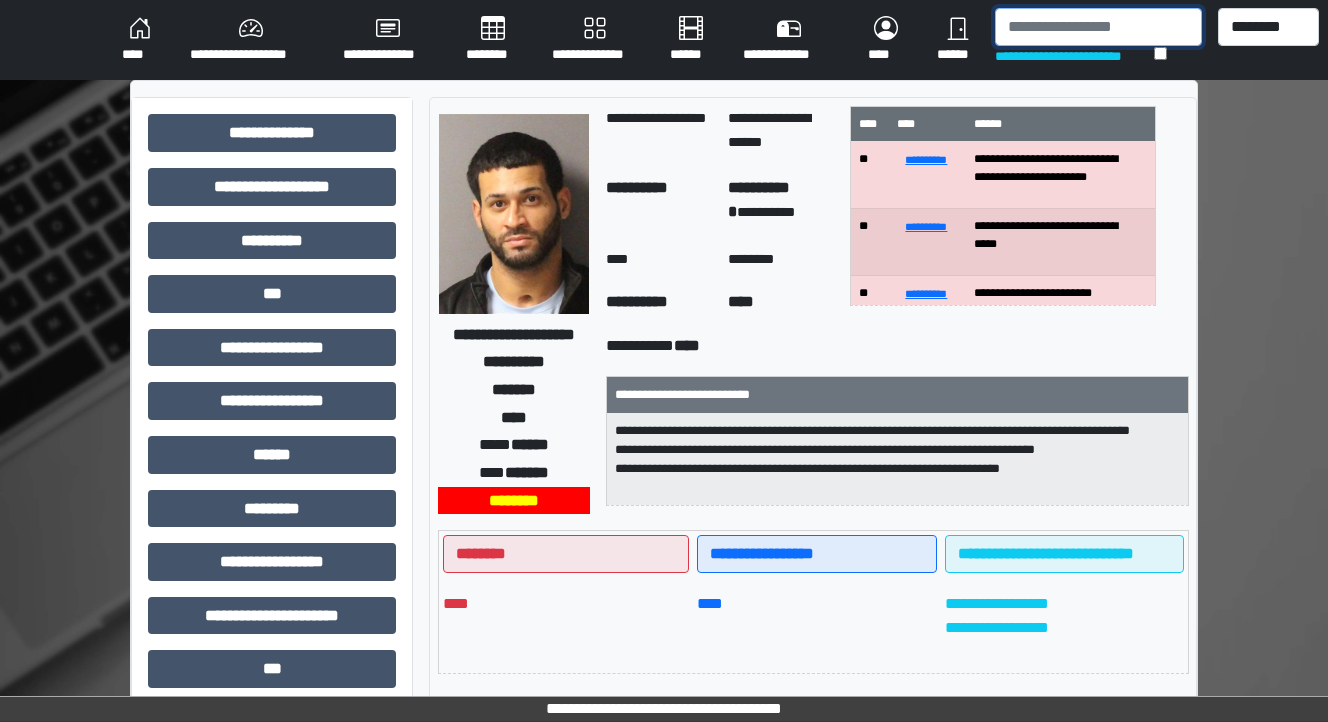 click at bounding box center (1098, 27) 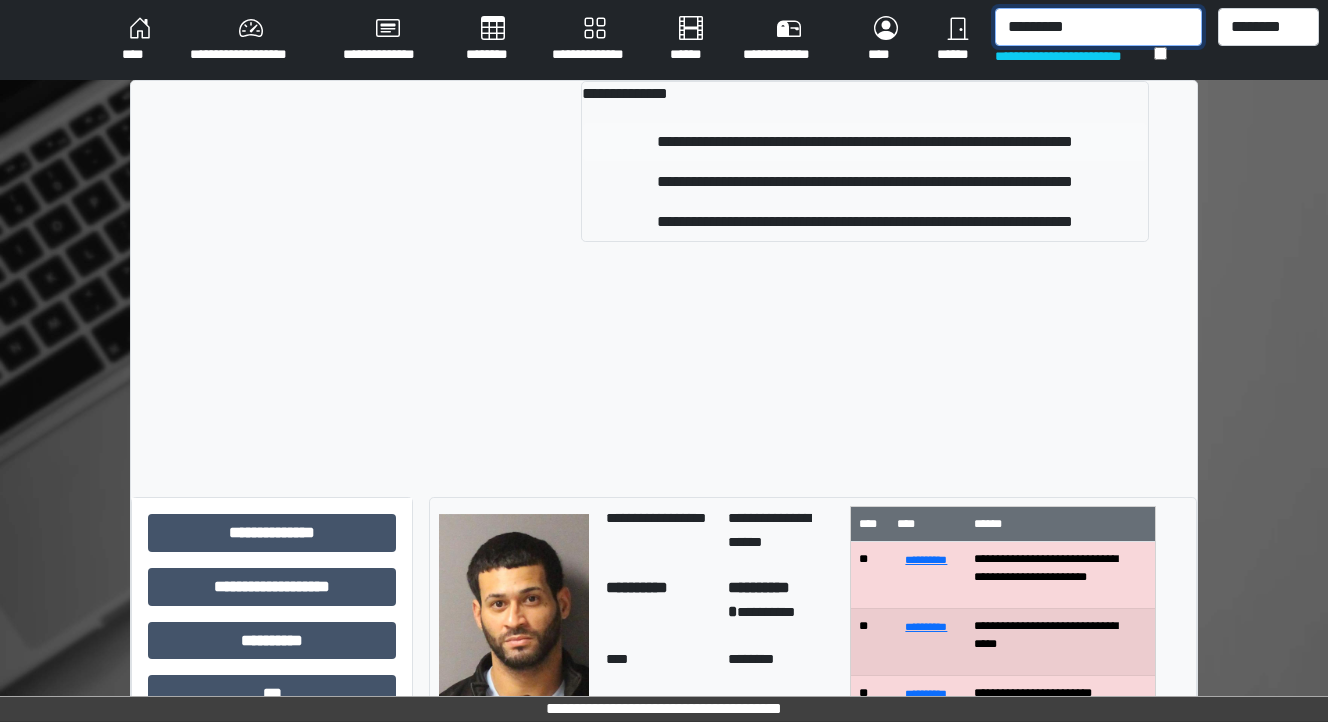 type on "*********" 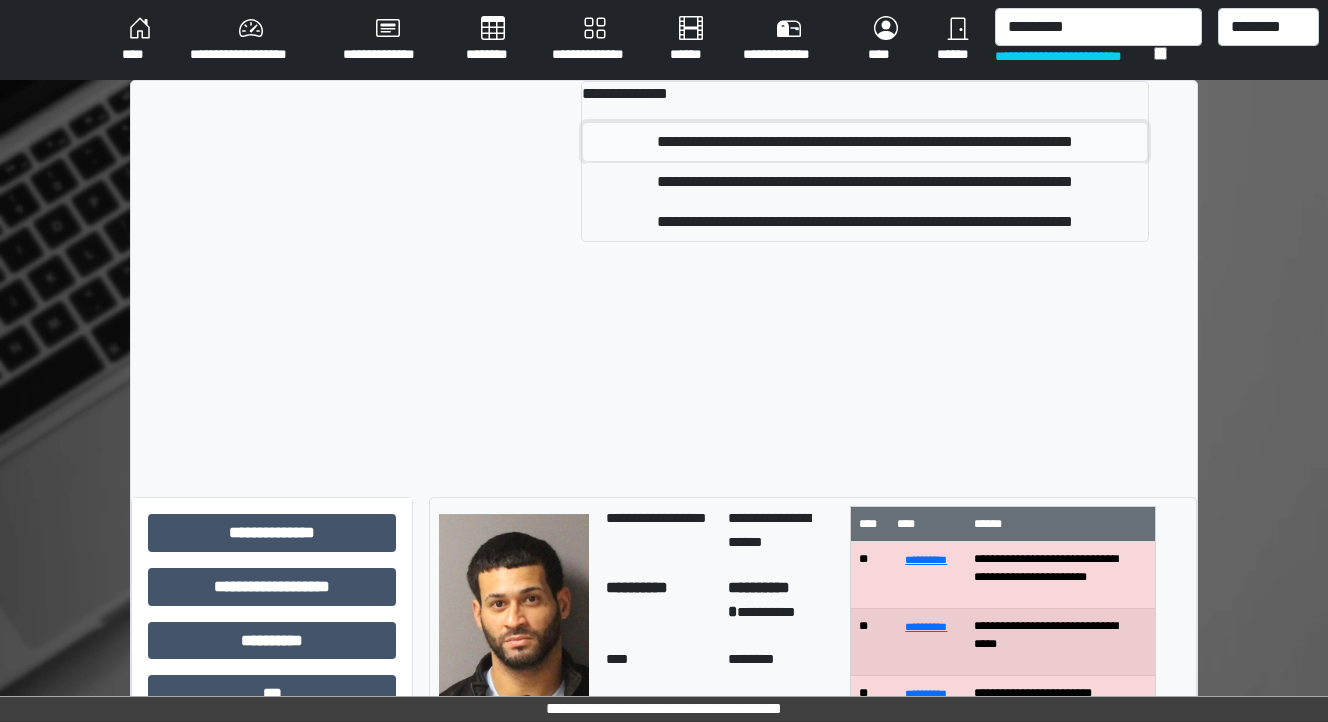 click on "**********" at bounding box center [865, 142] 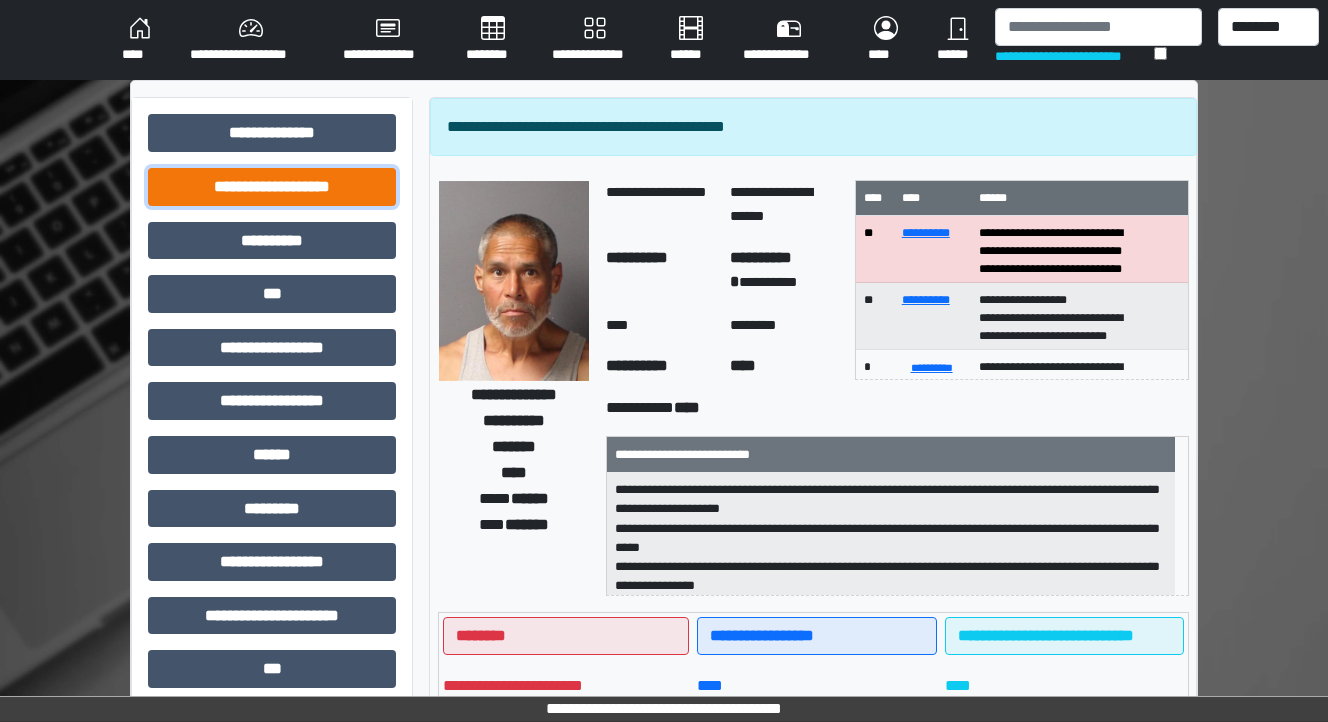 click on "**********" at bounding box center [272, 187] 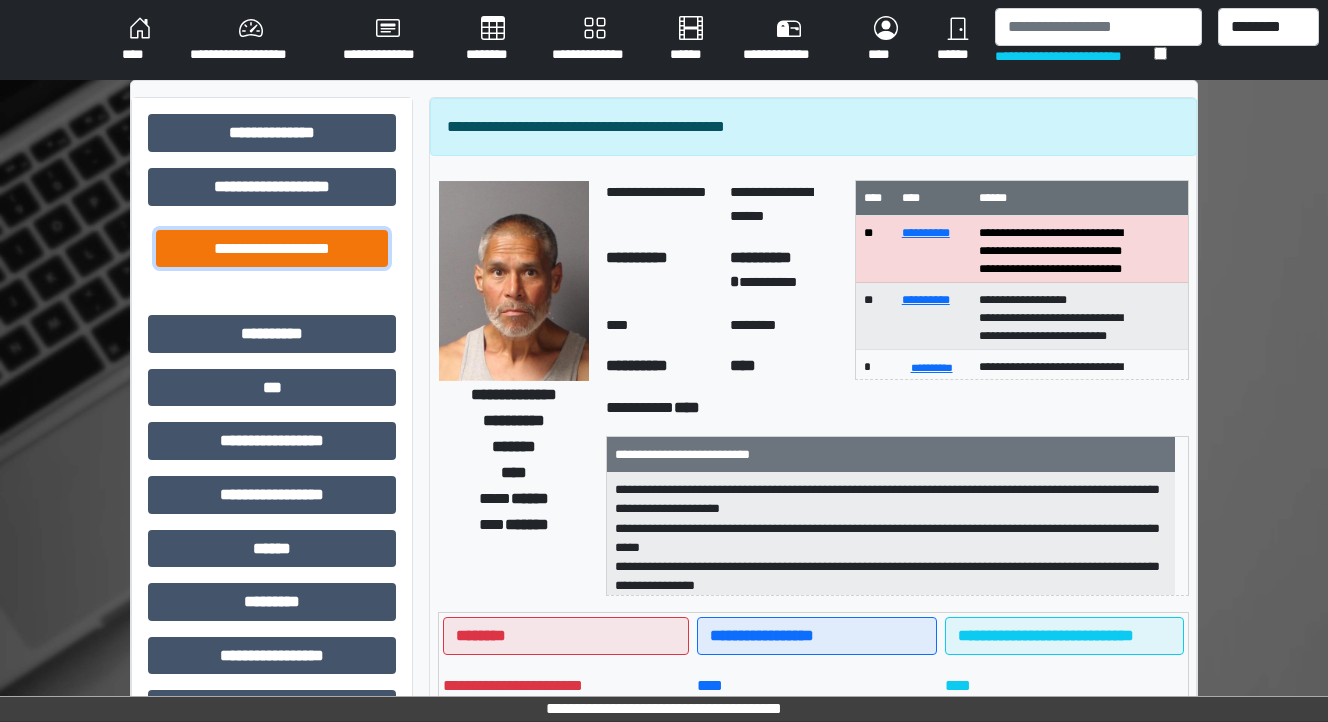 click on "**********" at bounding box center (272, 249) 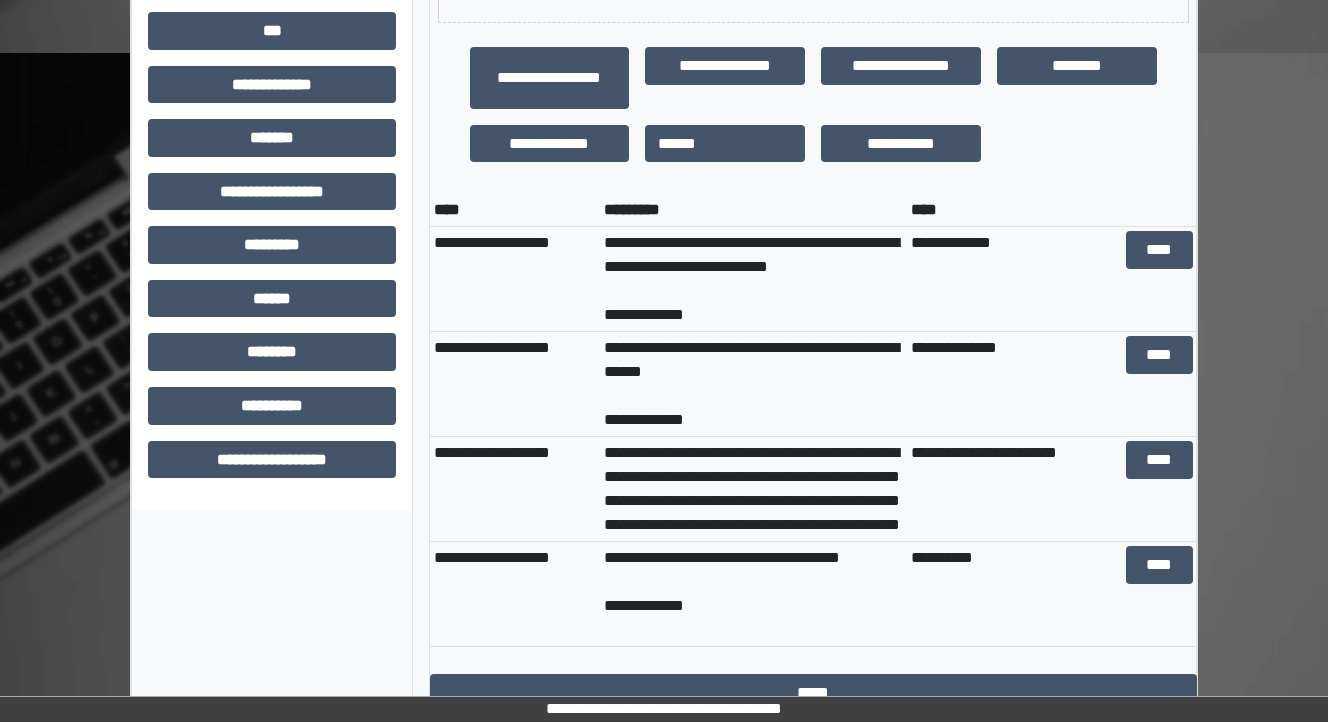 scroll, scrollTop: 739, scrollLeft: 0, axis: vertical 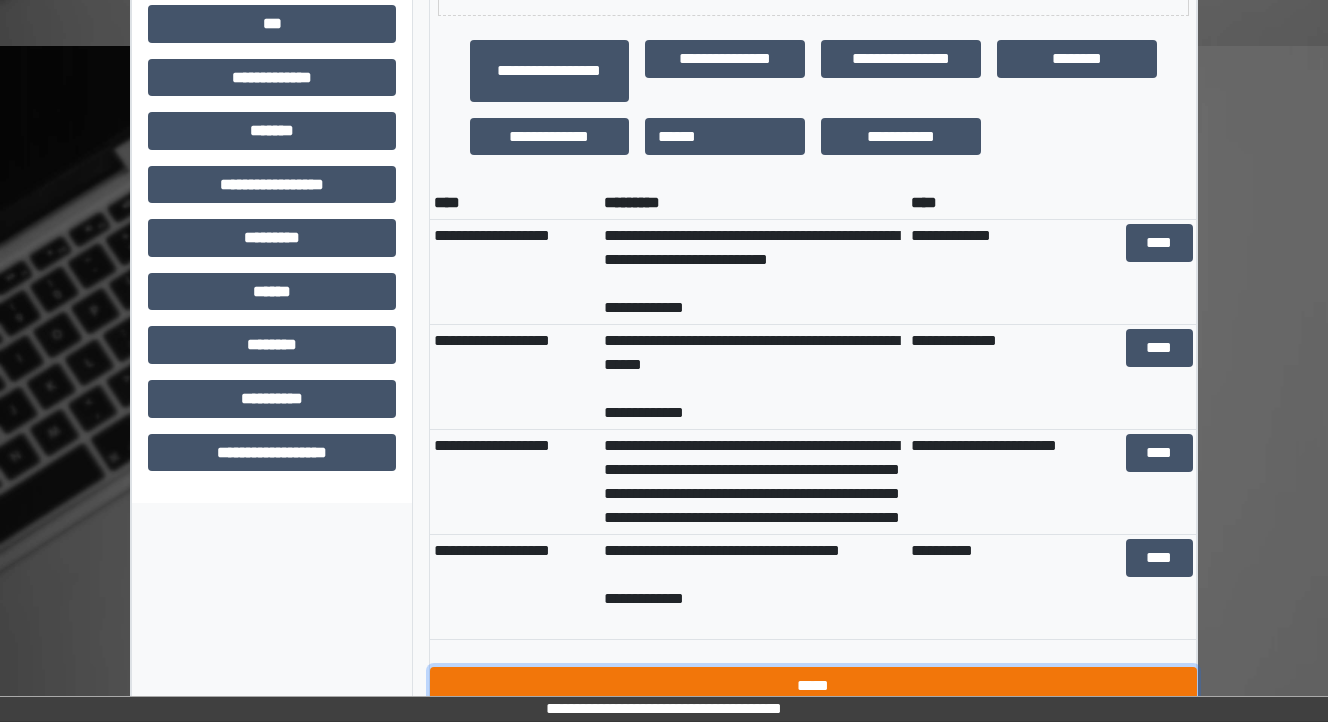 click on "*****" at bounding box center [813, 686] 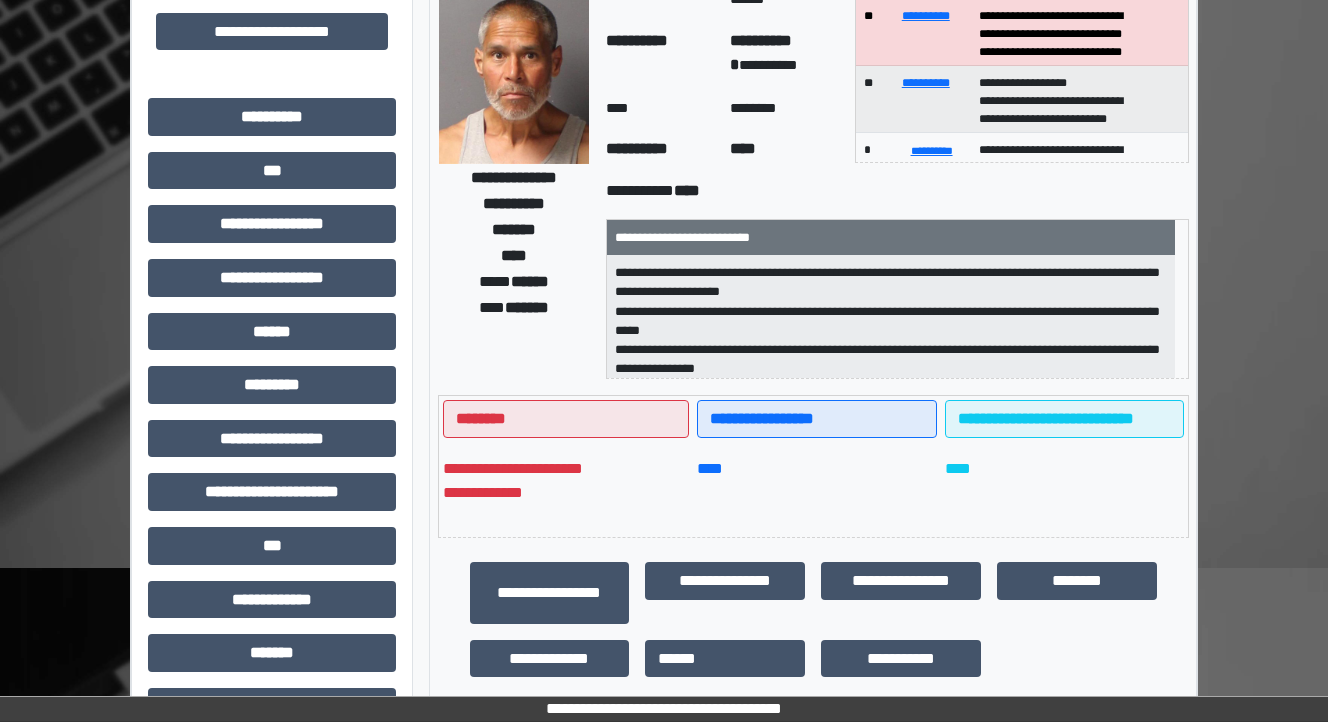 scroll, scrollTop: 0, scrollLeft: 0, axis: both 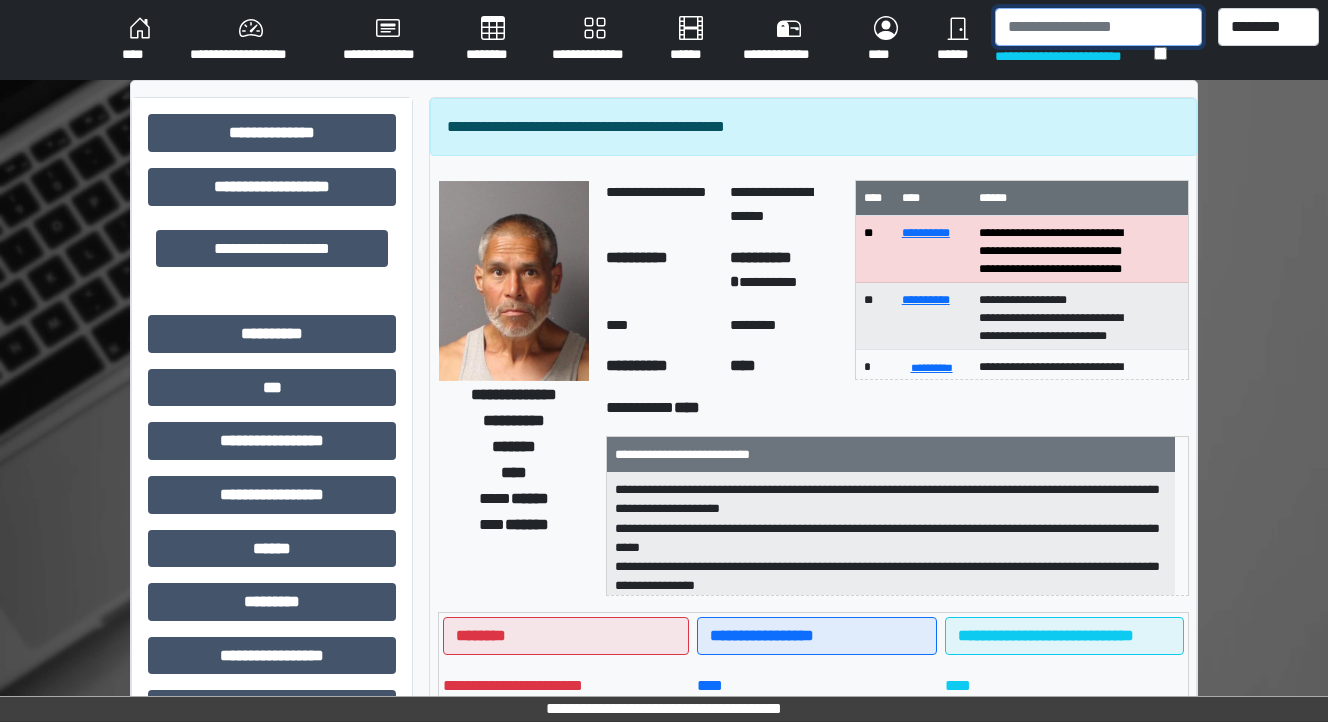 click at bounding box center [1098, 27] 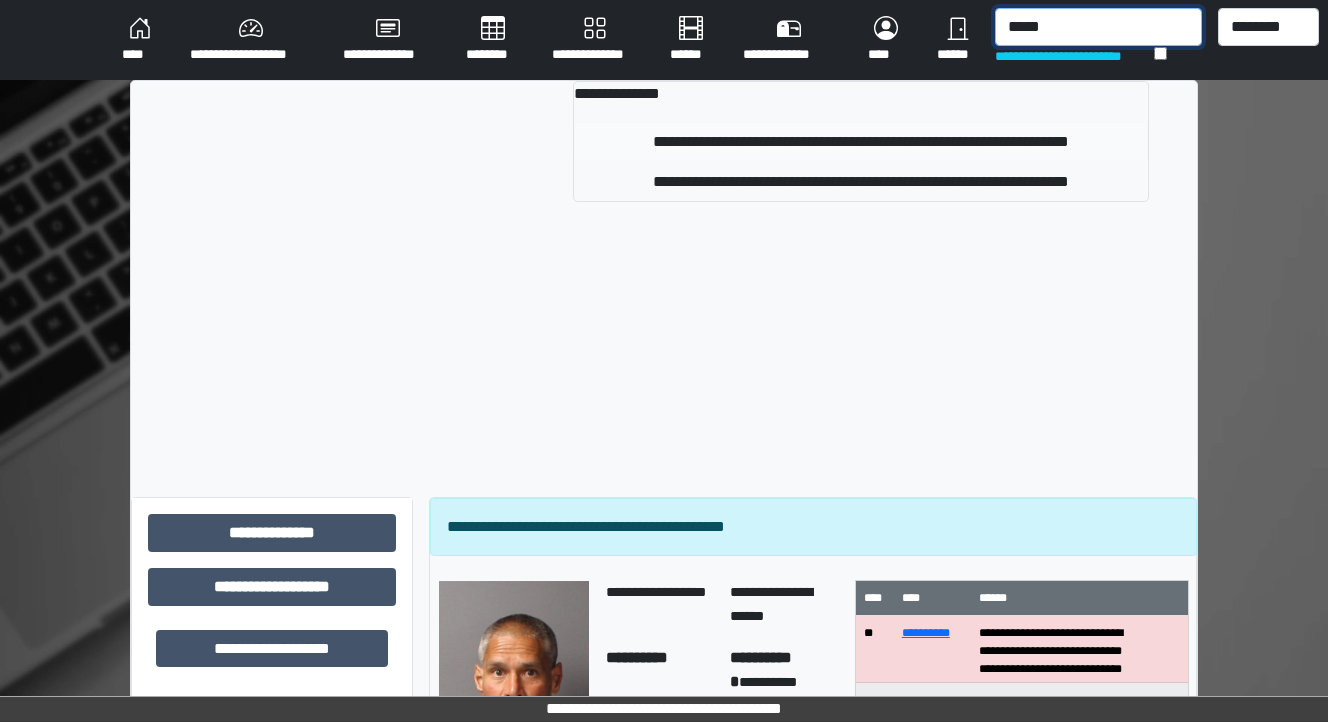 type on "*****" 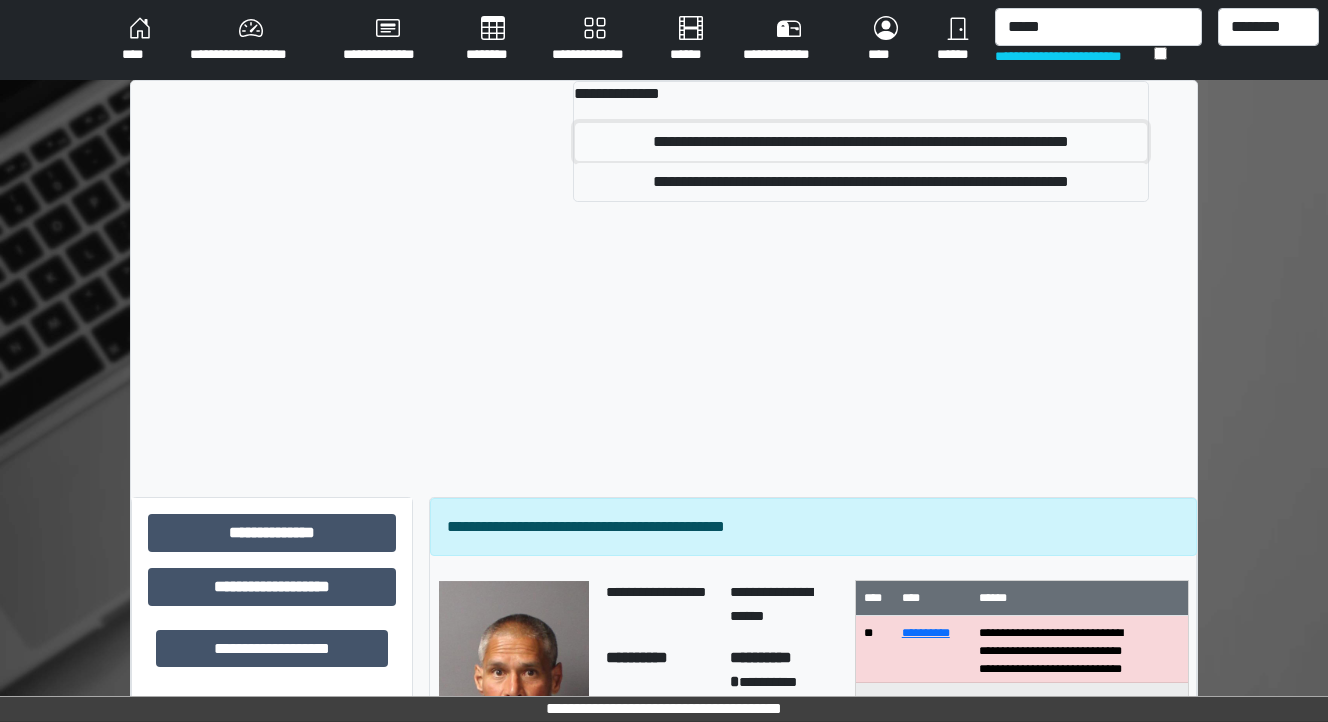 click on "**********" at bounding box center (861, 142) 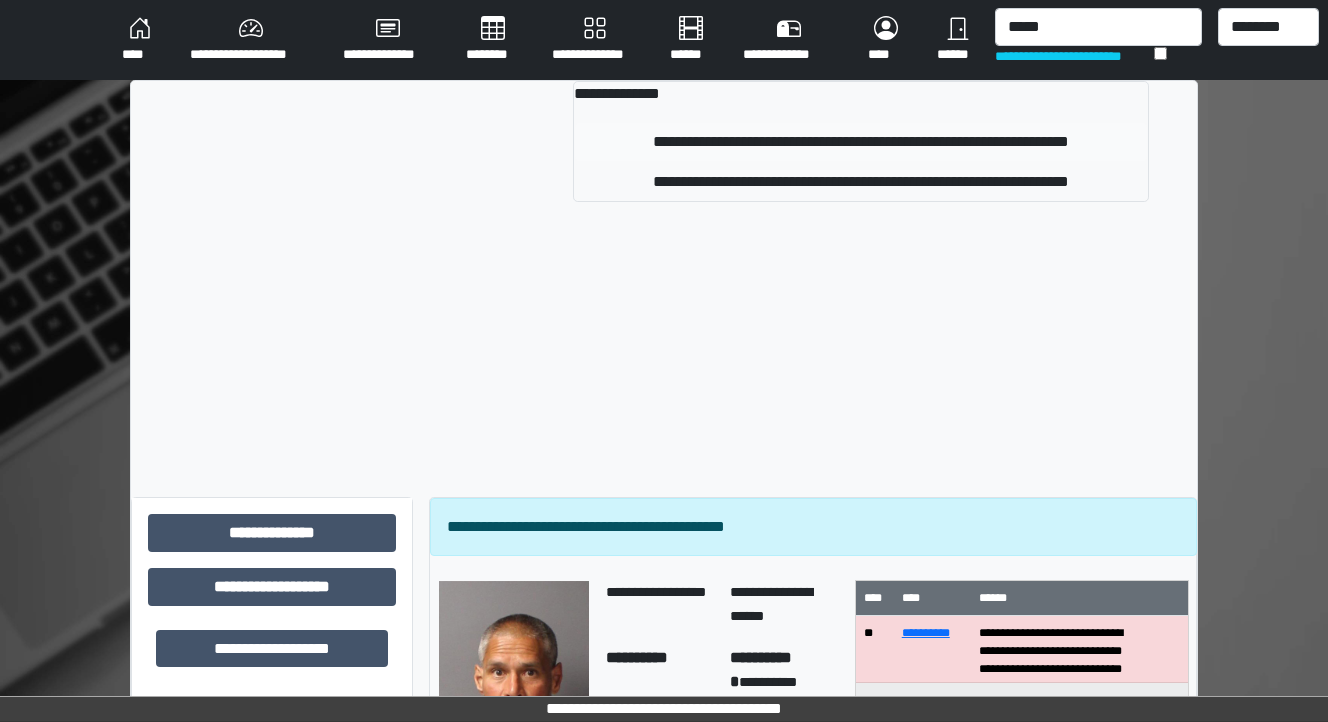 type 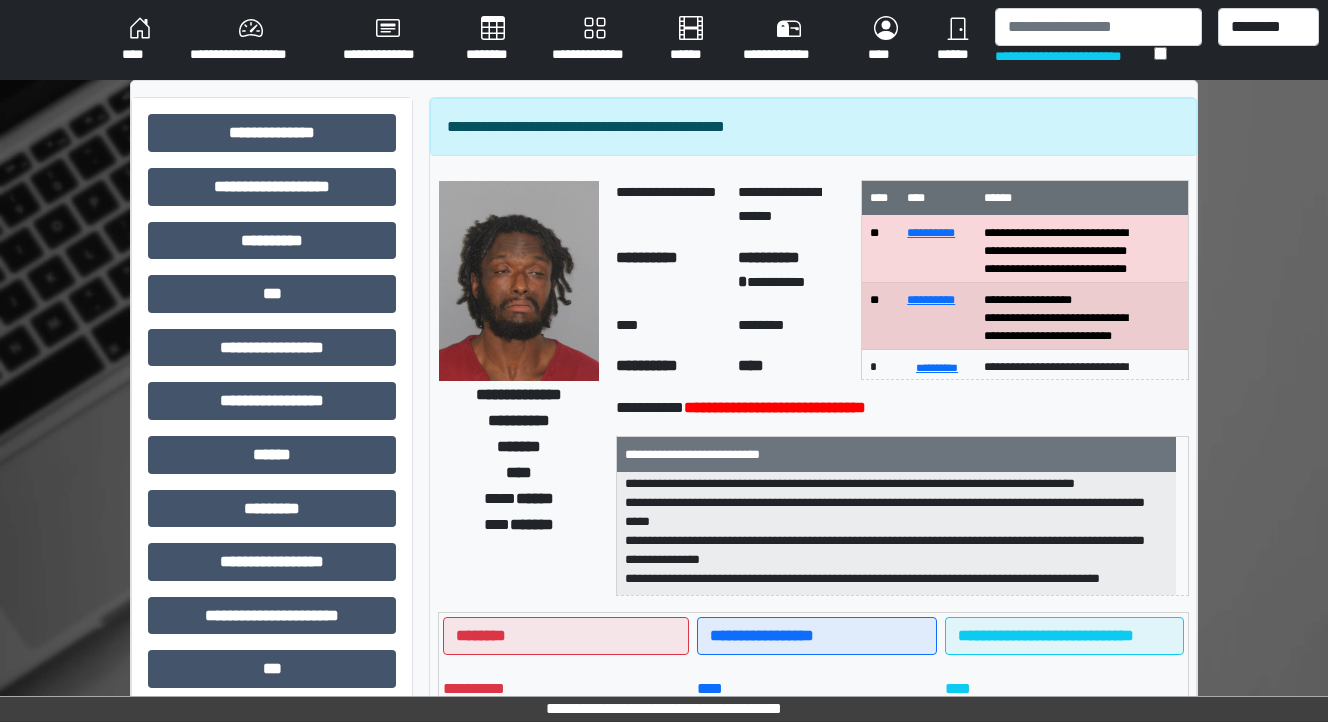 scroll, scrollTop: 0, scrollLeft: 0, axis: both 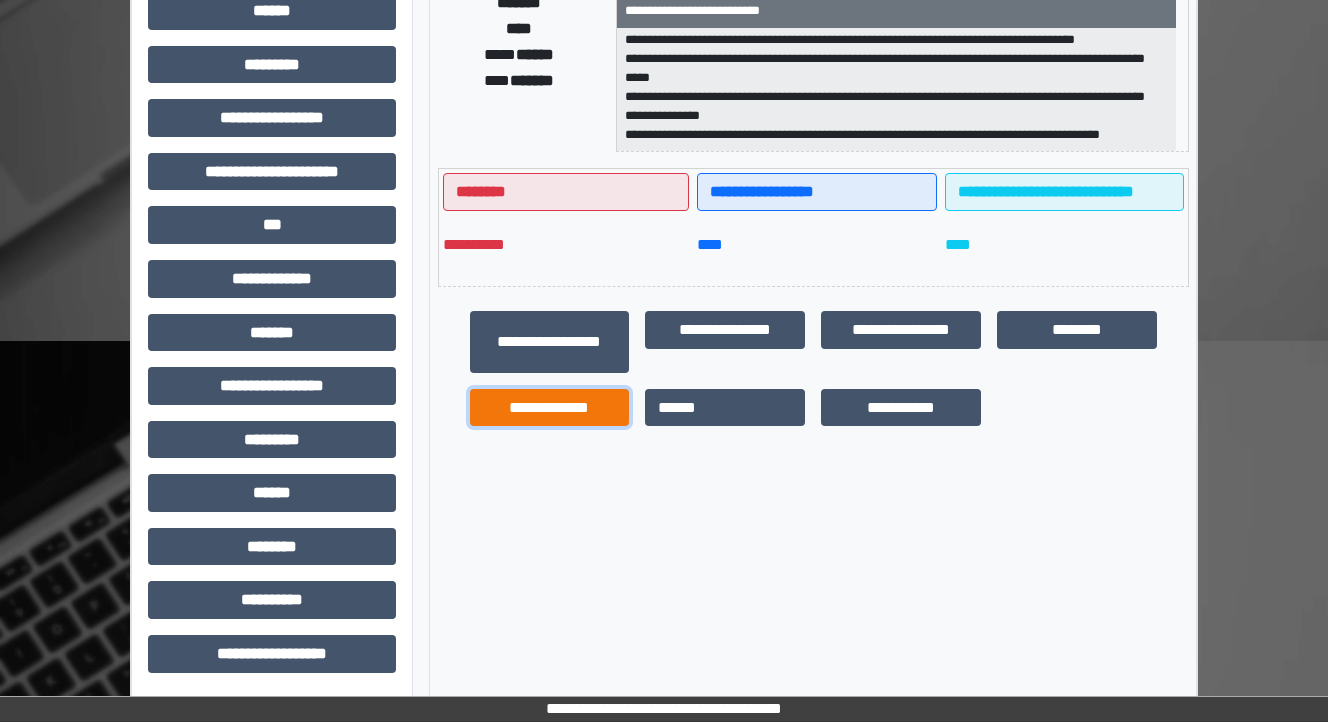 click on "**********" at bounding box center (550, 408) 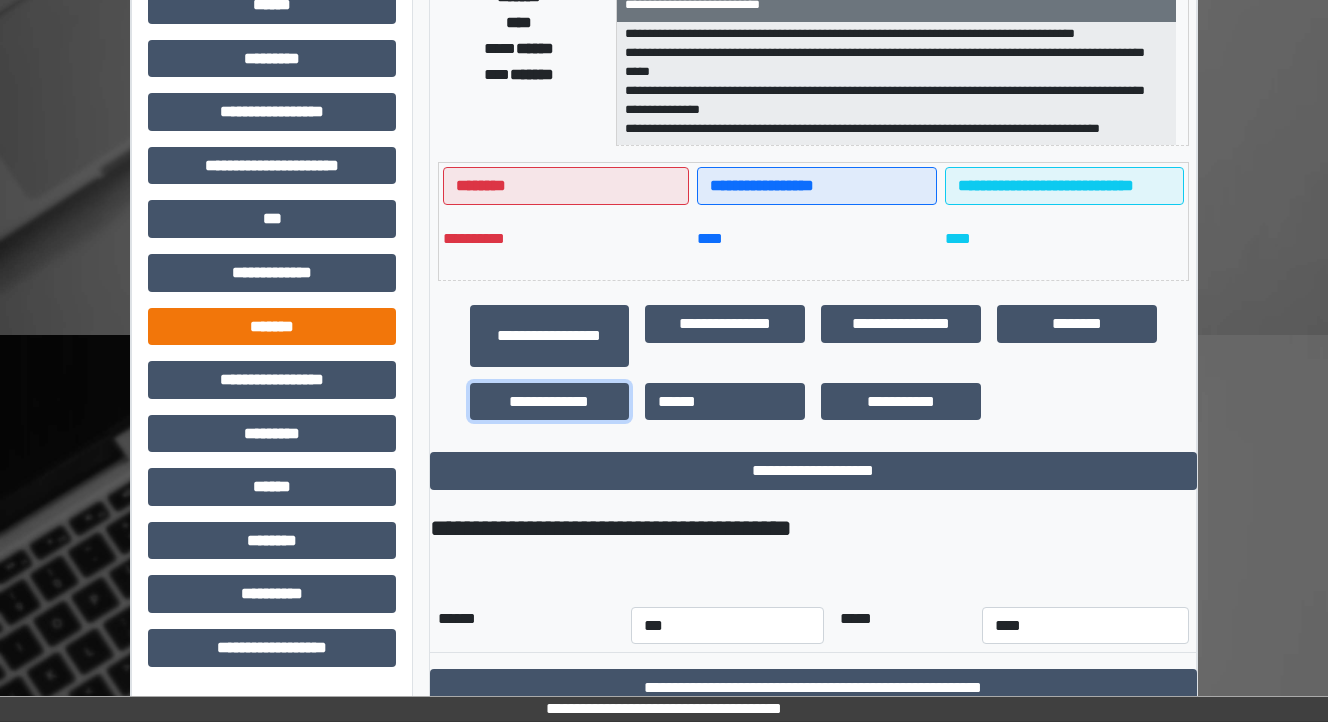 scroll, scrollTop: 452, scrollLeft: 0, axis: vertical 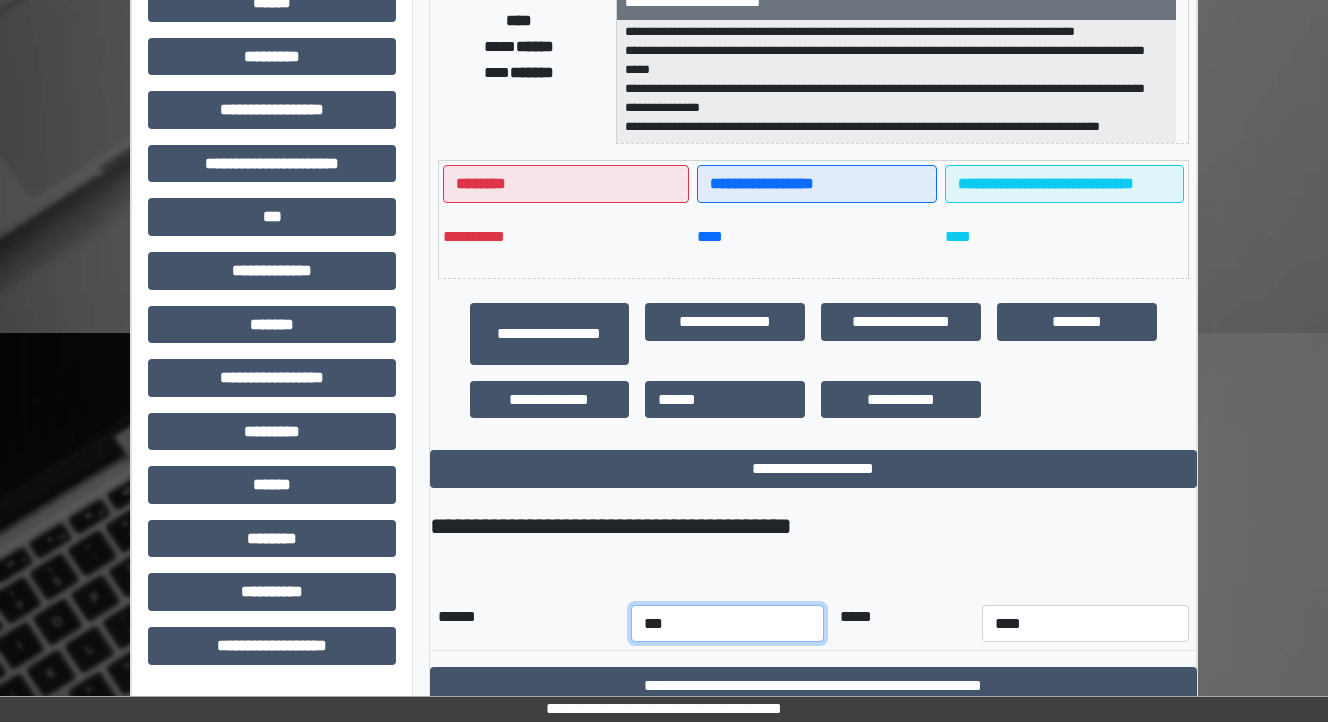 click on "***
***
***
***
***
***
***
***
***
***
***
***" at bounding box center (727, 624) 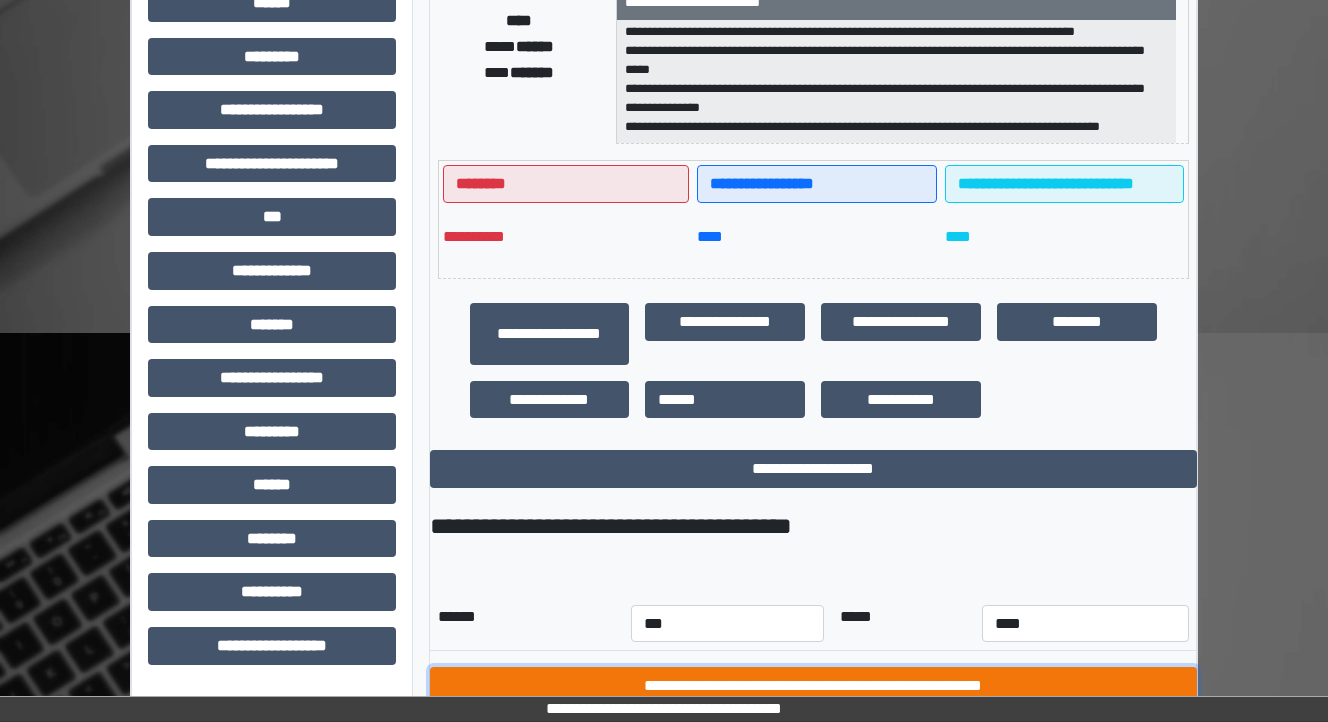 click on "**********" at bounding box center (813, 686) 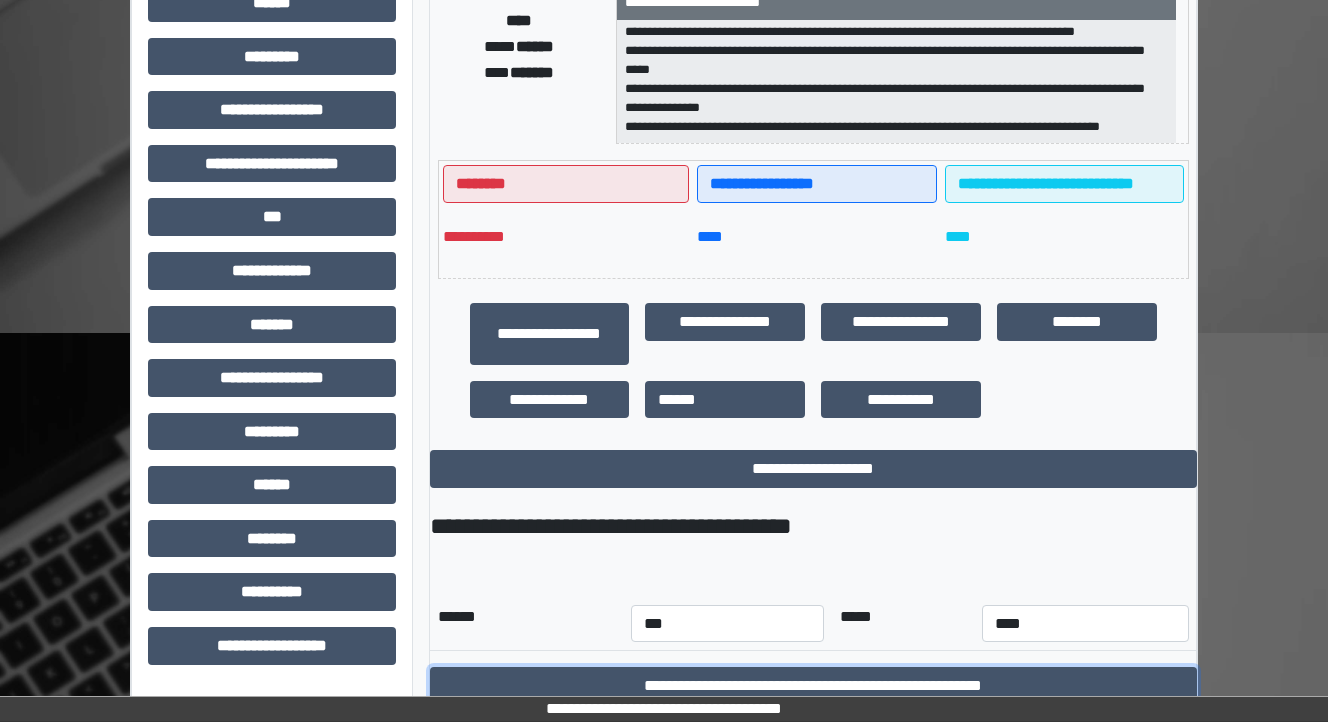 scroll, scrollTop: 52, scrollLeft: 0, axis: vertical 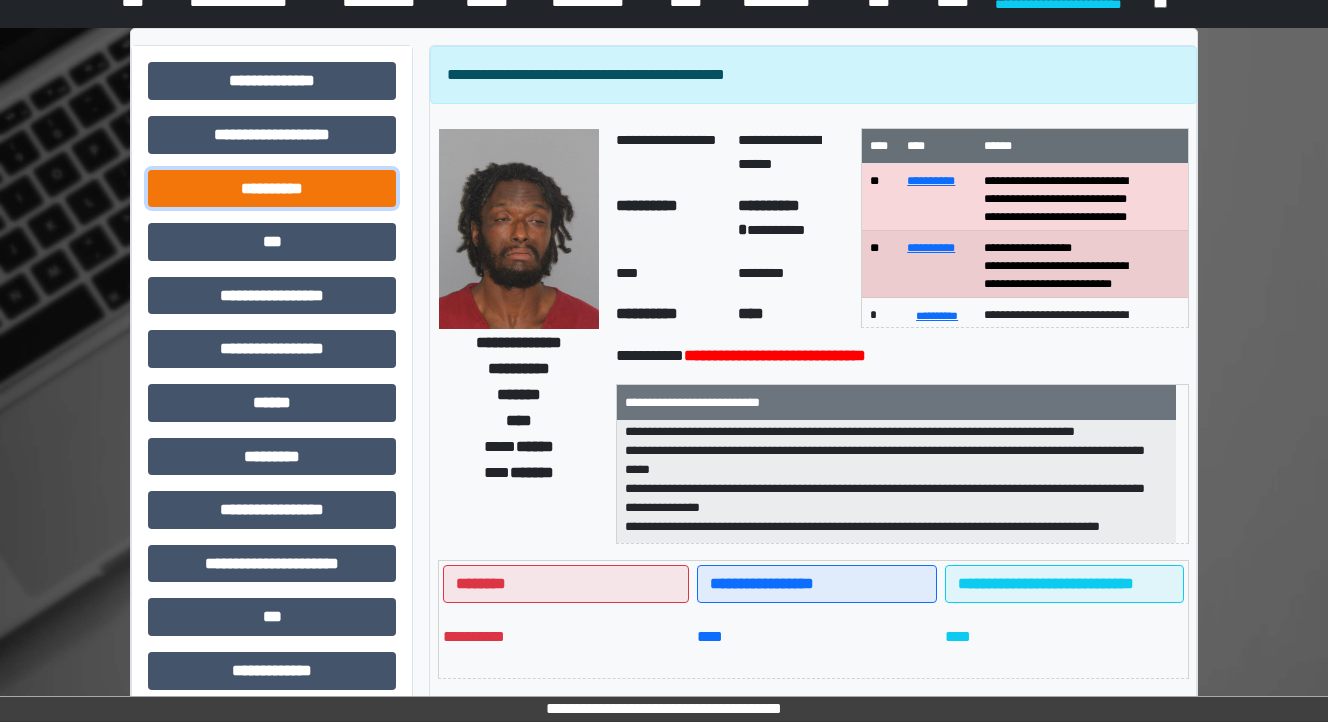 click on "**********" at bounding box center [272, 189] 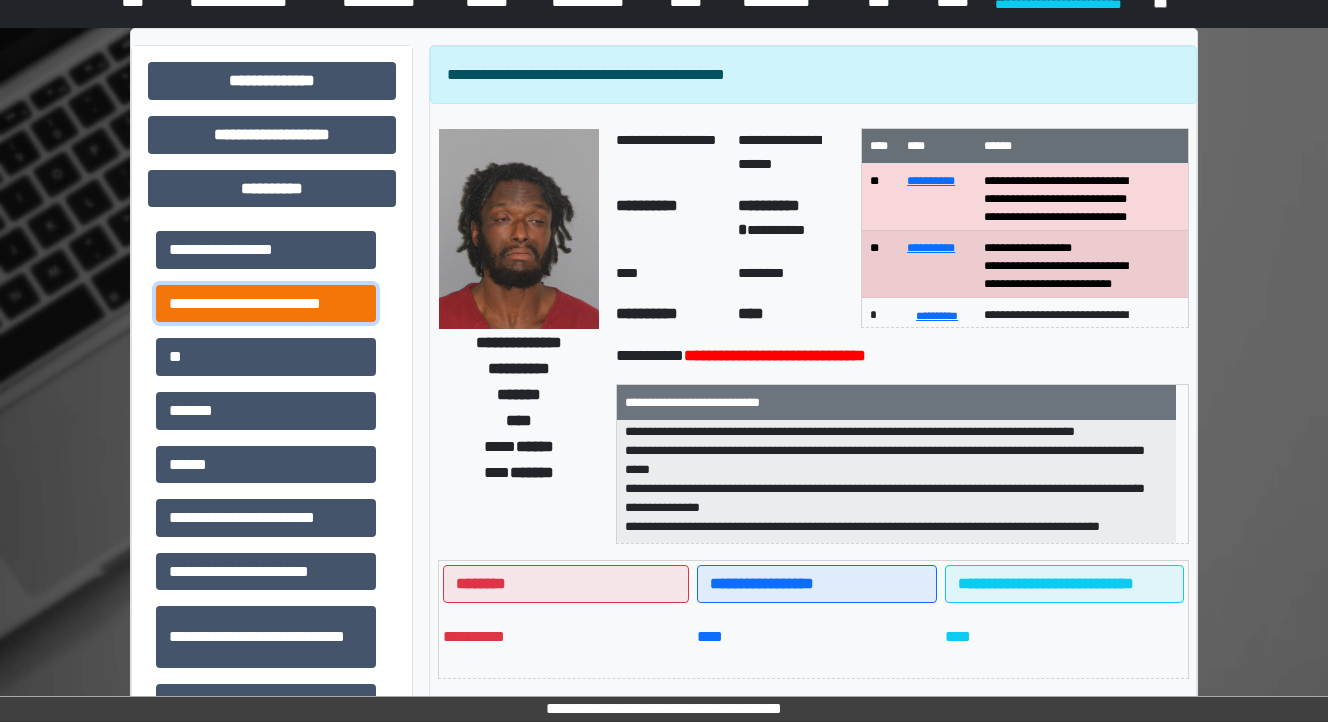 click on "**********" at bounding box center [266, 304] 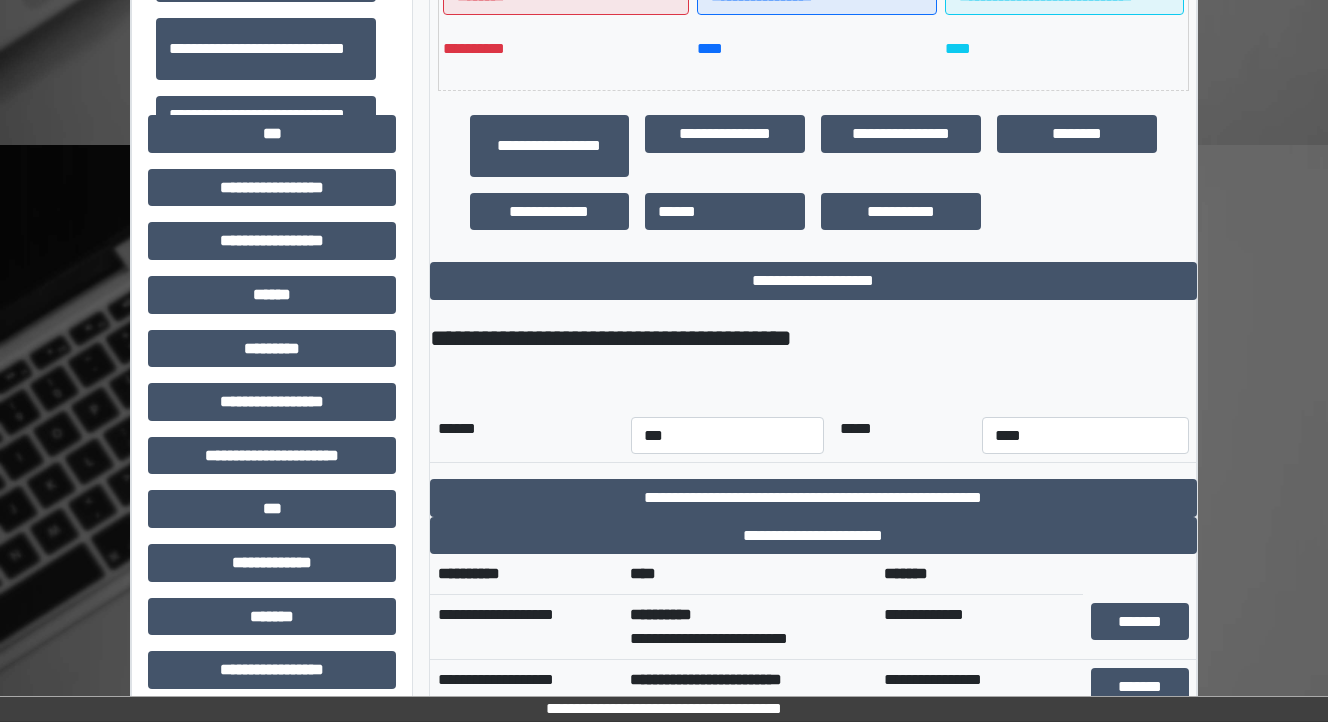 scroll, scrollTop: 612, scrollLeft: 0, axis: vertical 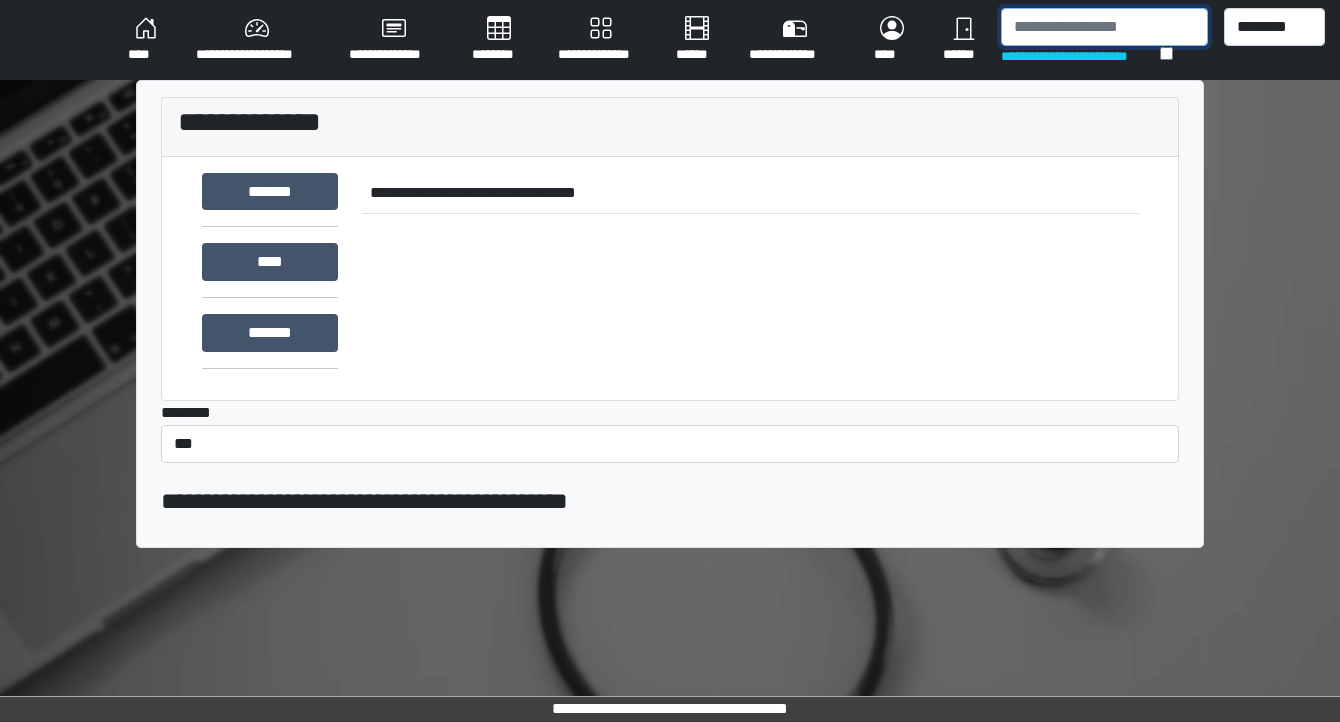 click at bounding box center (1104, 27) 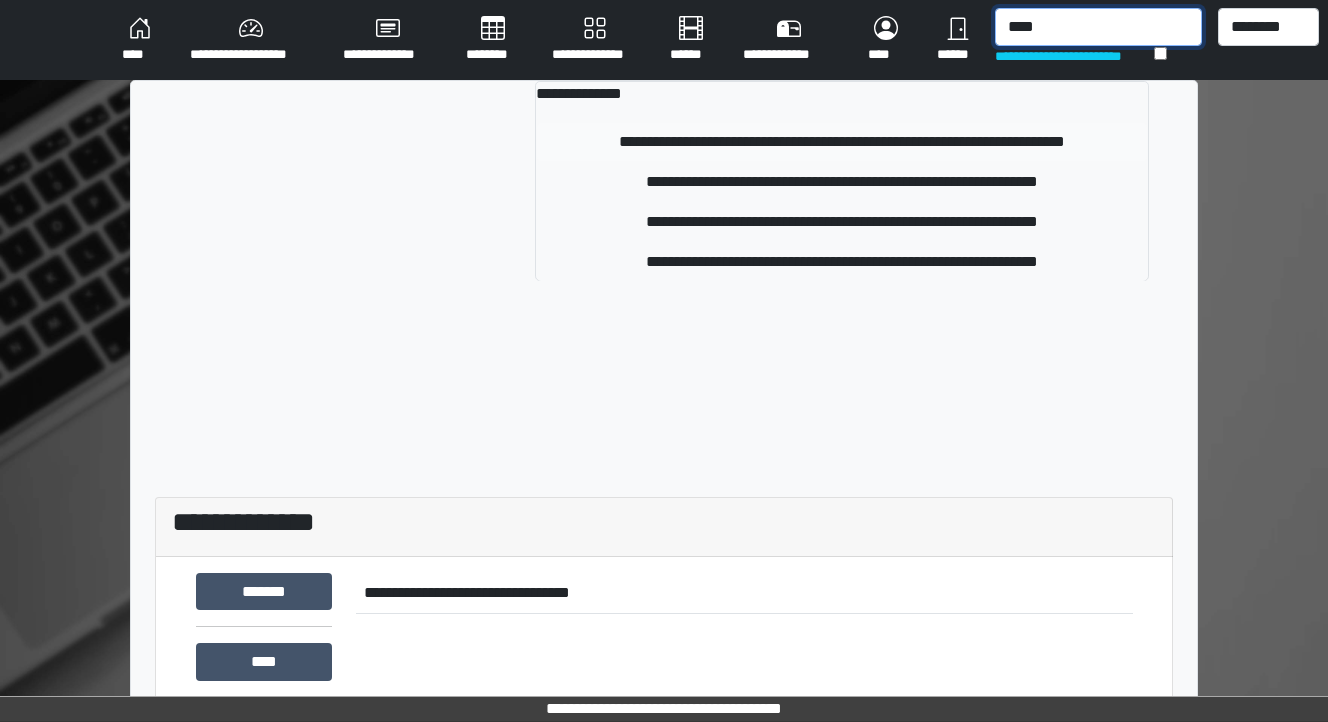 type on "****" 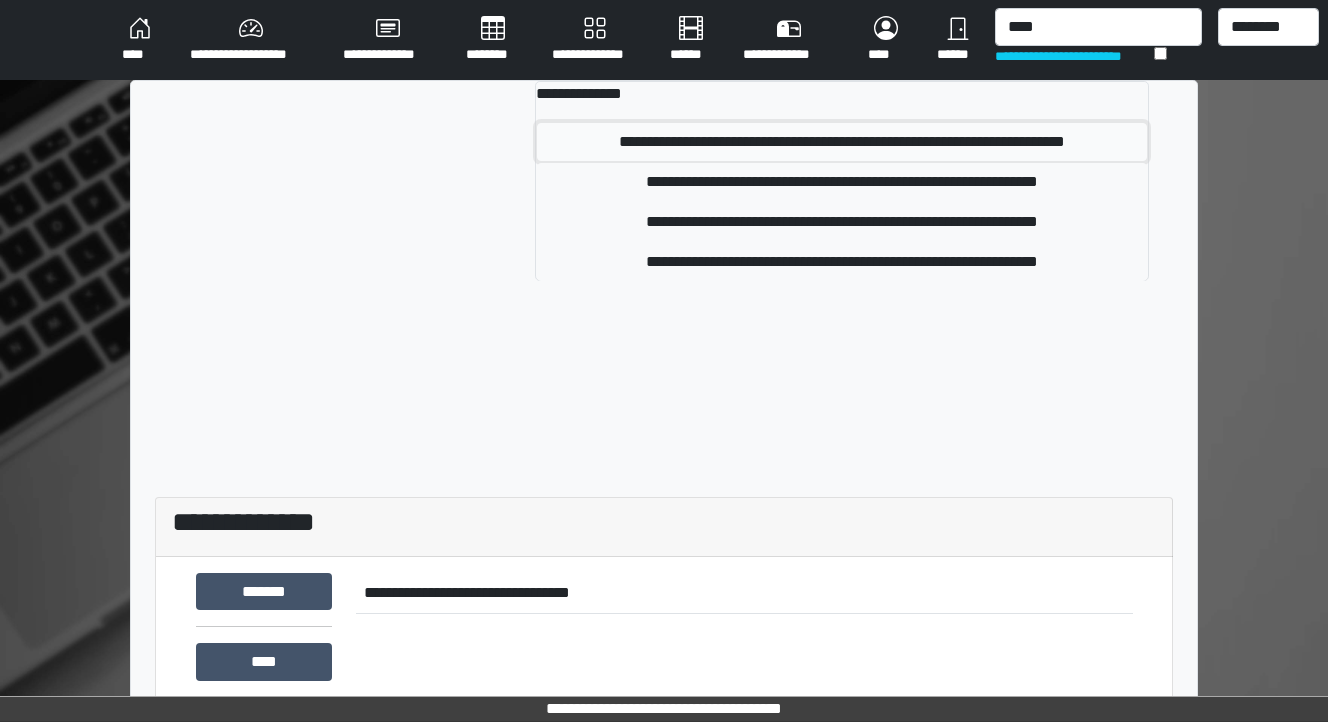 click on "**********" at bounding box center [842, 142] 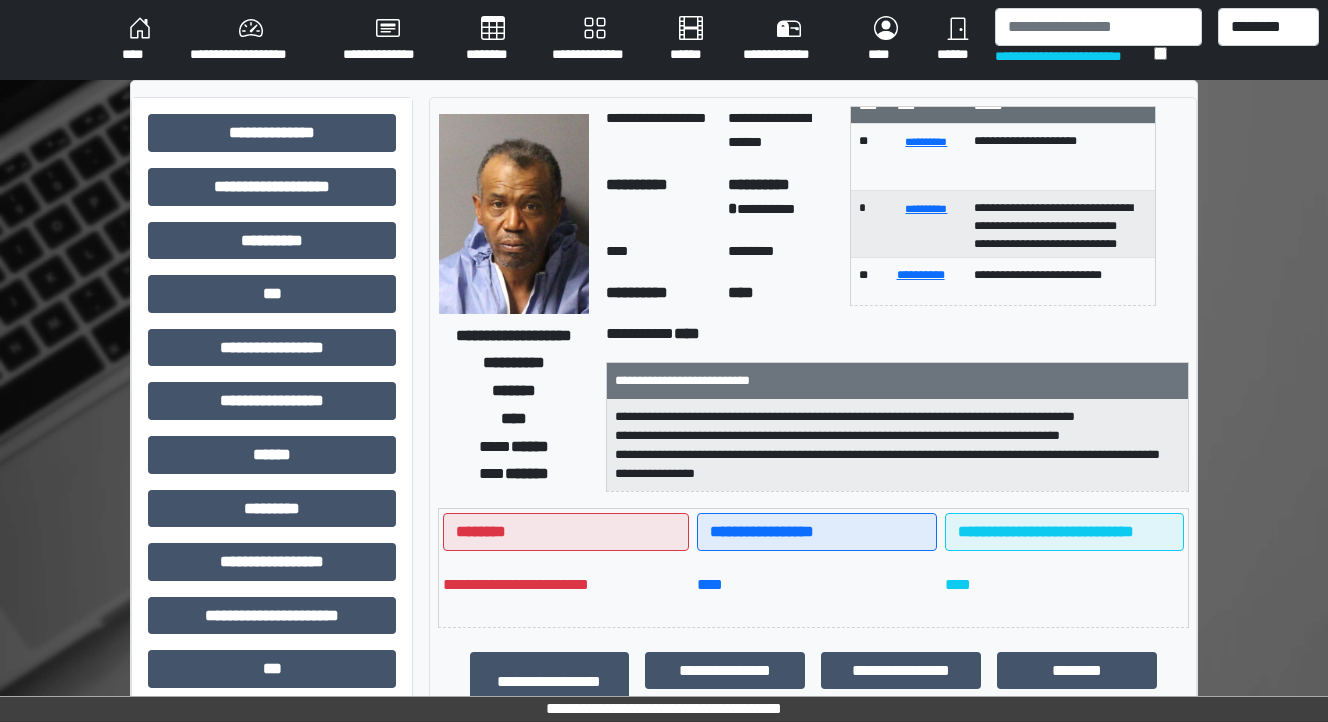scroll, scrollTop: 0, scrollLeft: 0, axis: both 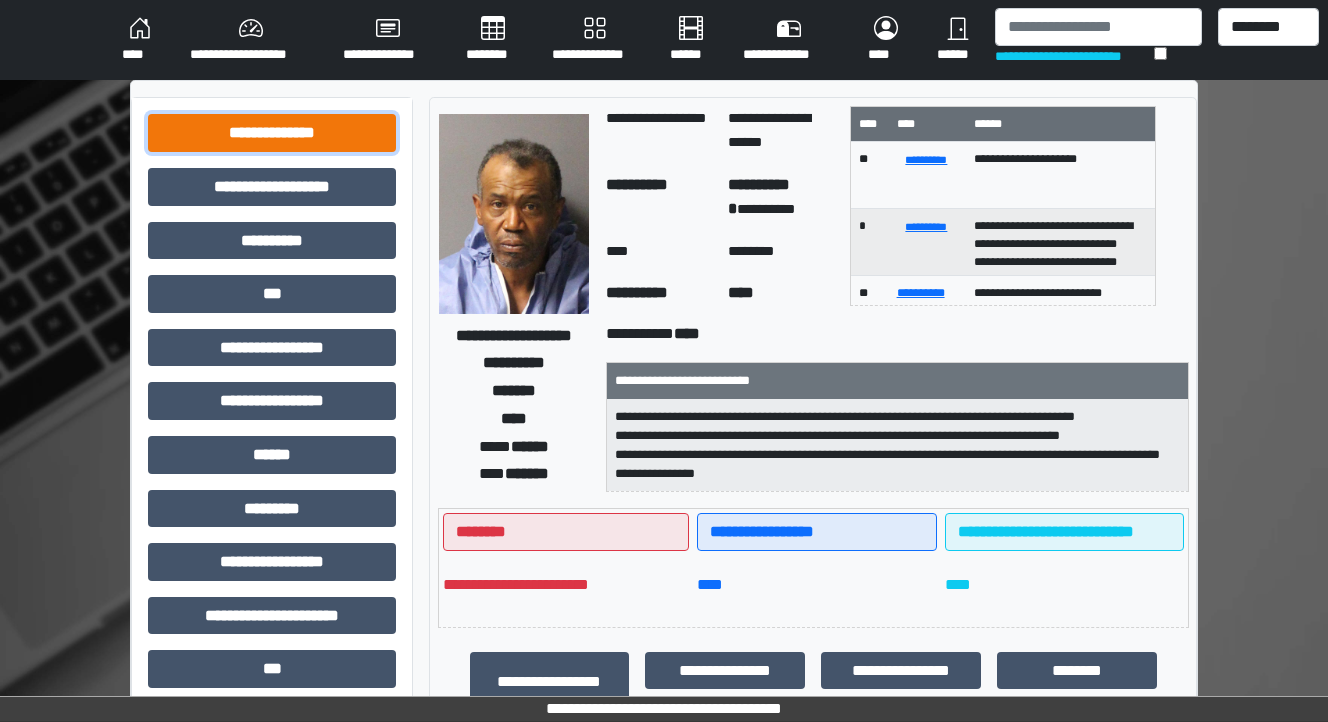 click on "**********" at bounding box center [272, 133] 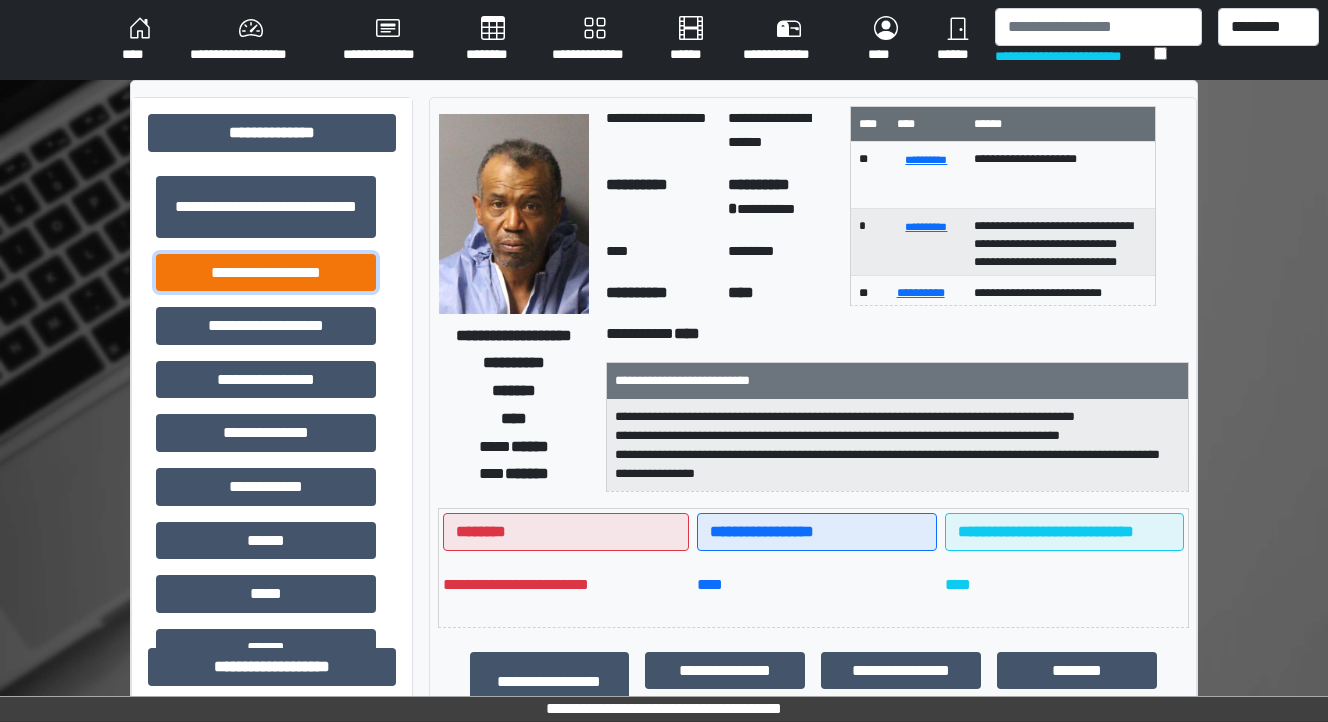 click on "**********" at bounding box center [266, 273] 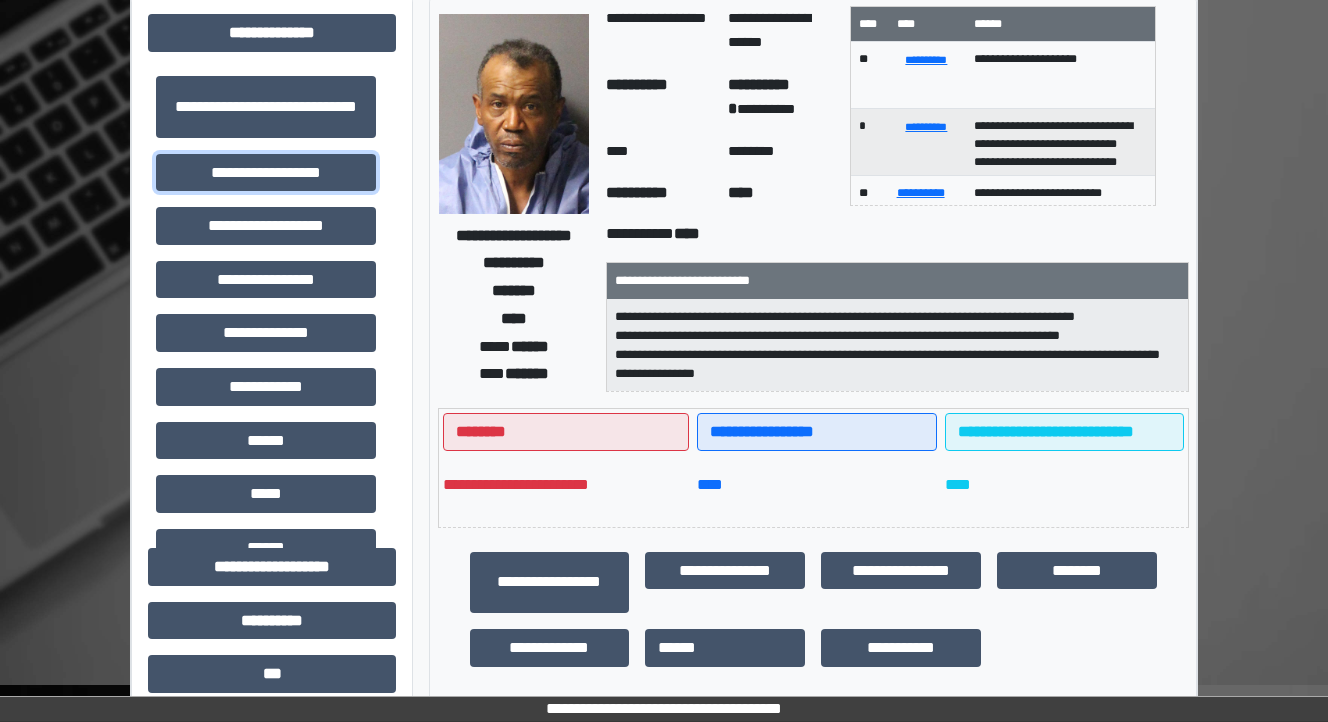 scroll, scrollTop: 320, scrollLeft: 0, axis: vertical 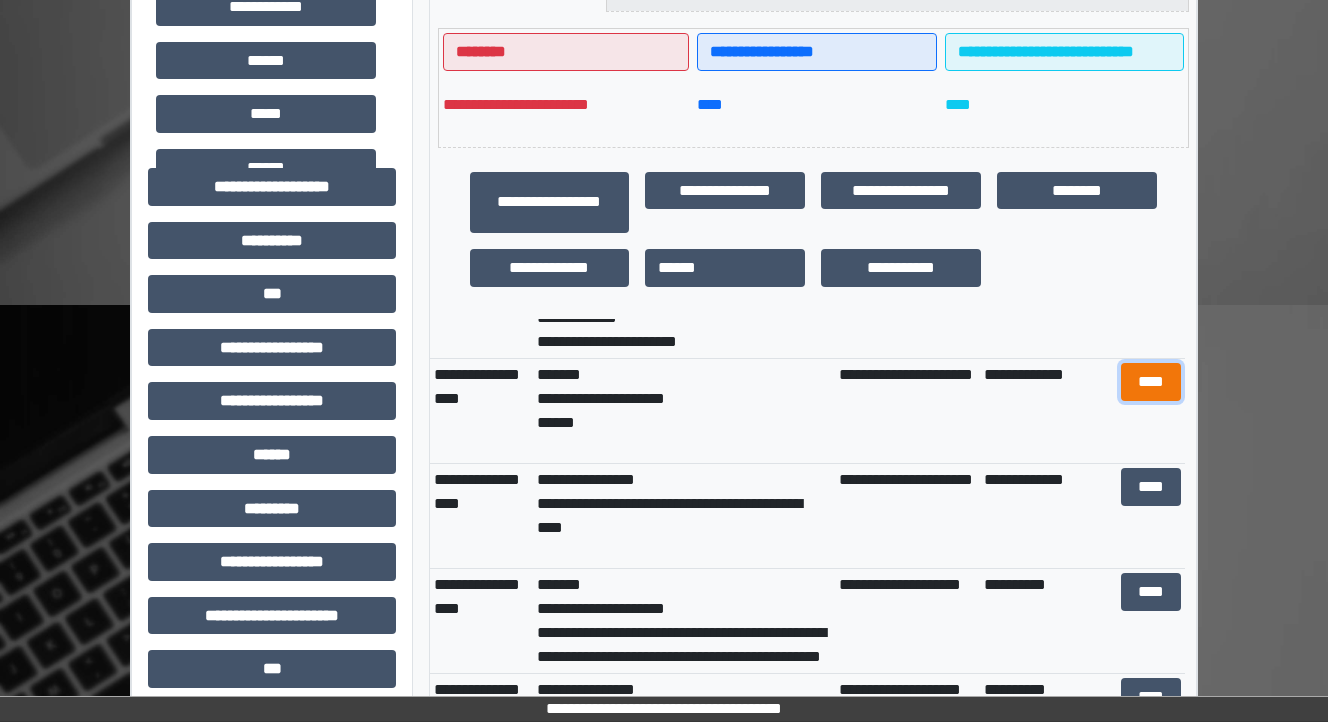 click on "****" at bounding box center [1150, 382] 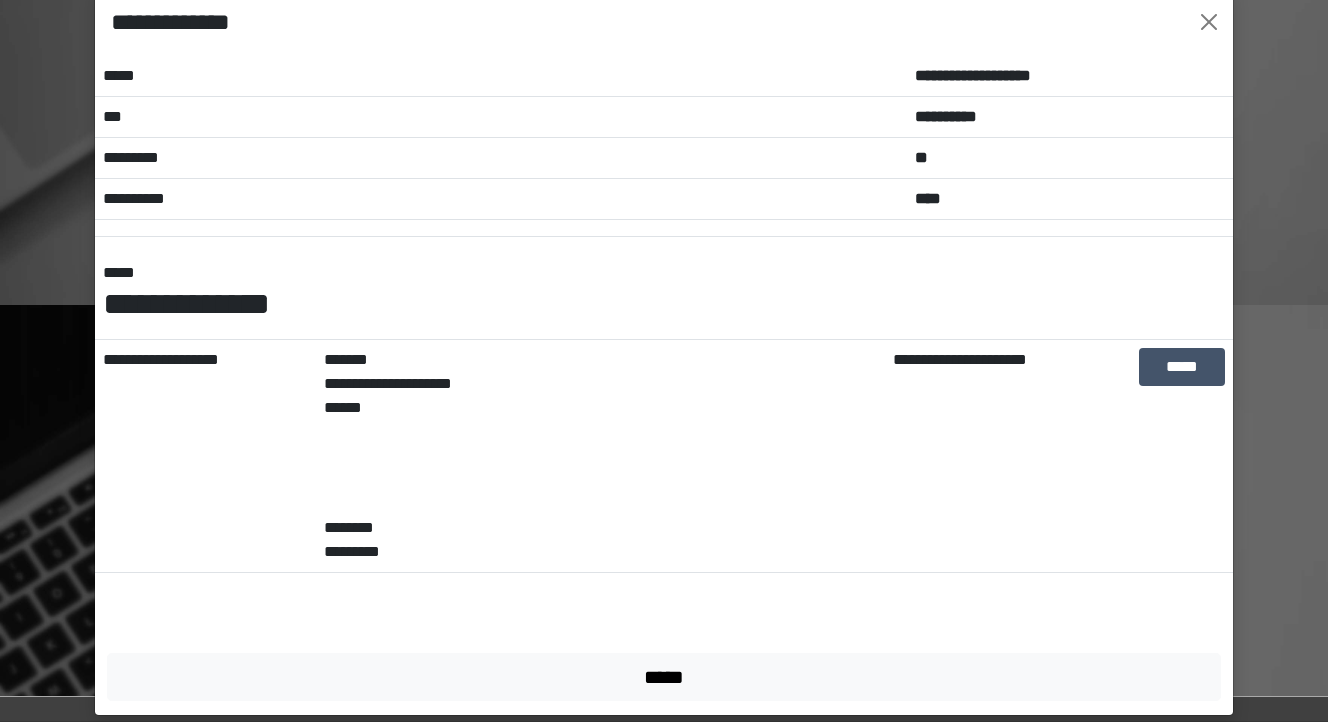 scroll, scrollTop: 63, scrollLeft: 0, axis: vertical 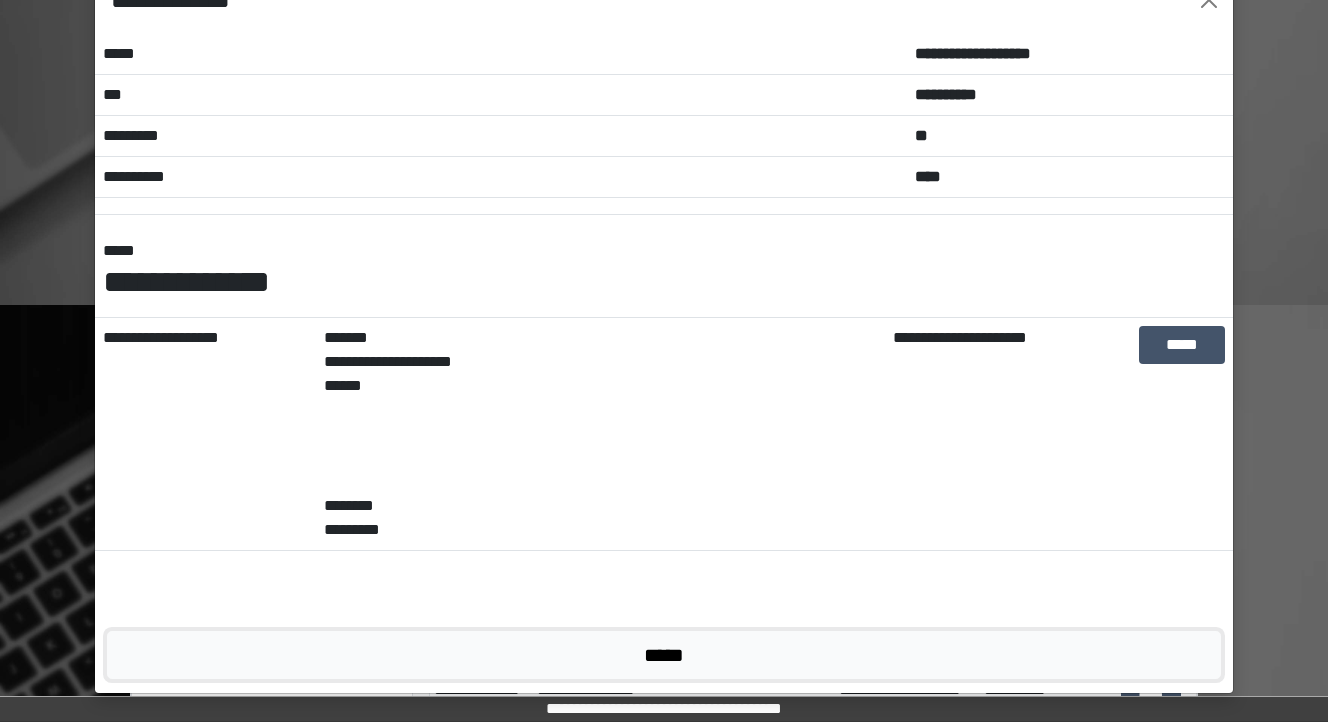click on "*****" at bounding box center [664, 655] 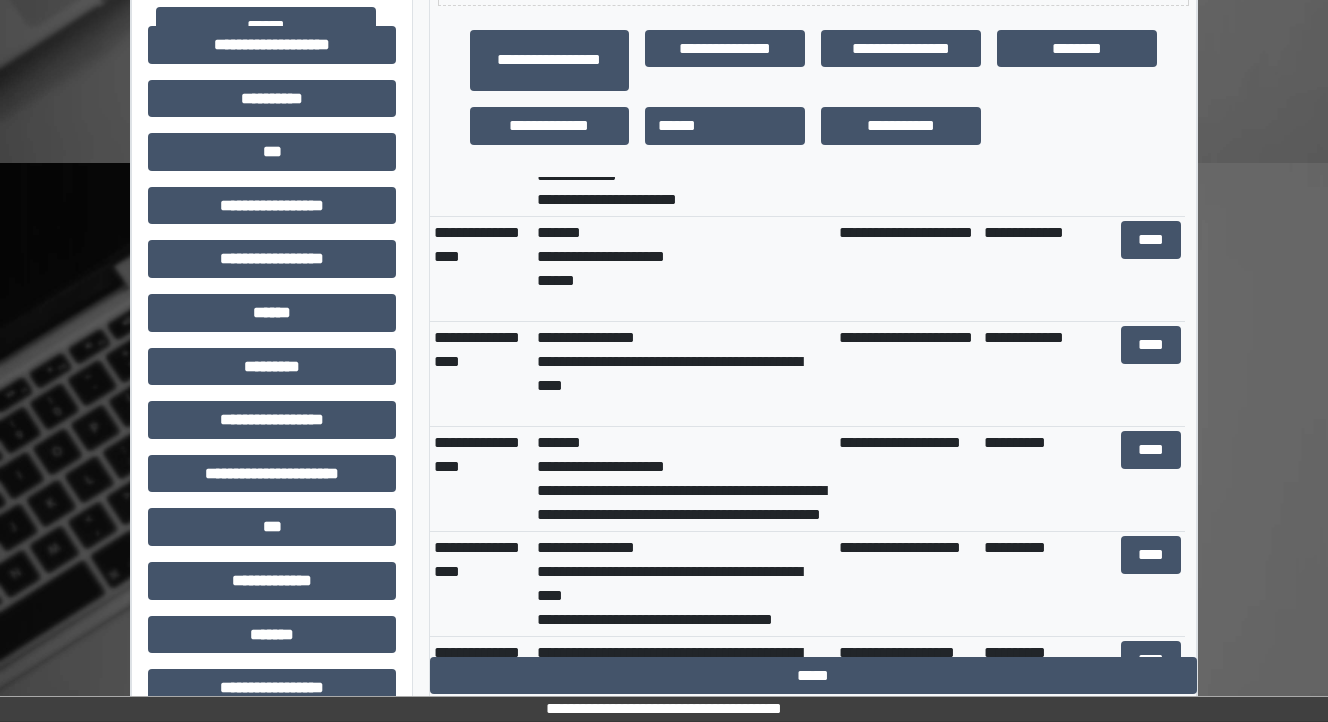 scroll, scrollTop: 640, scrollLeft: 0, axis: vertical 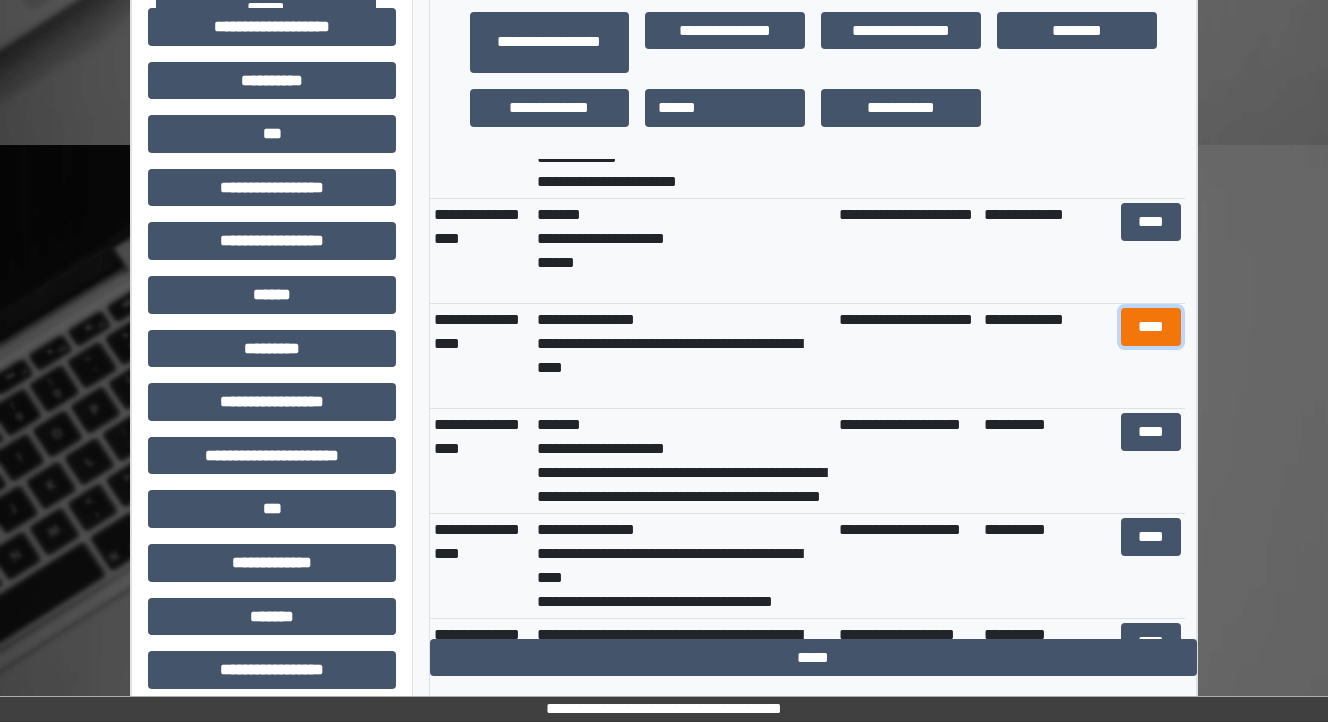 click on "****" at bounding box center [1150, 327] 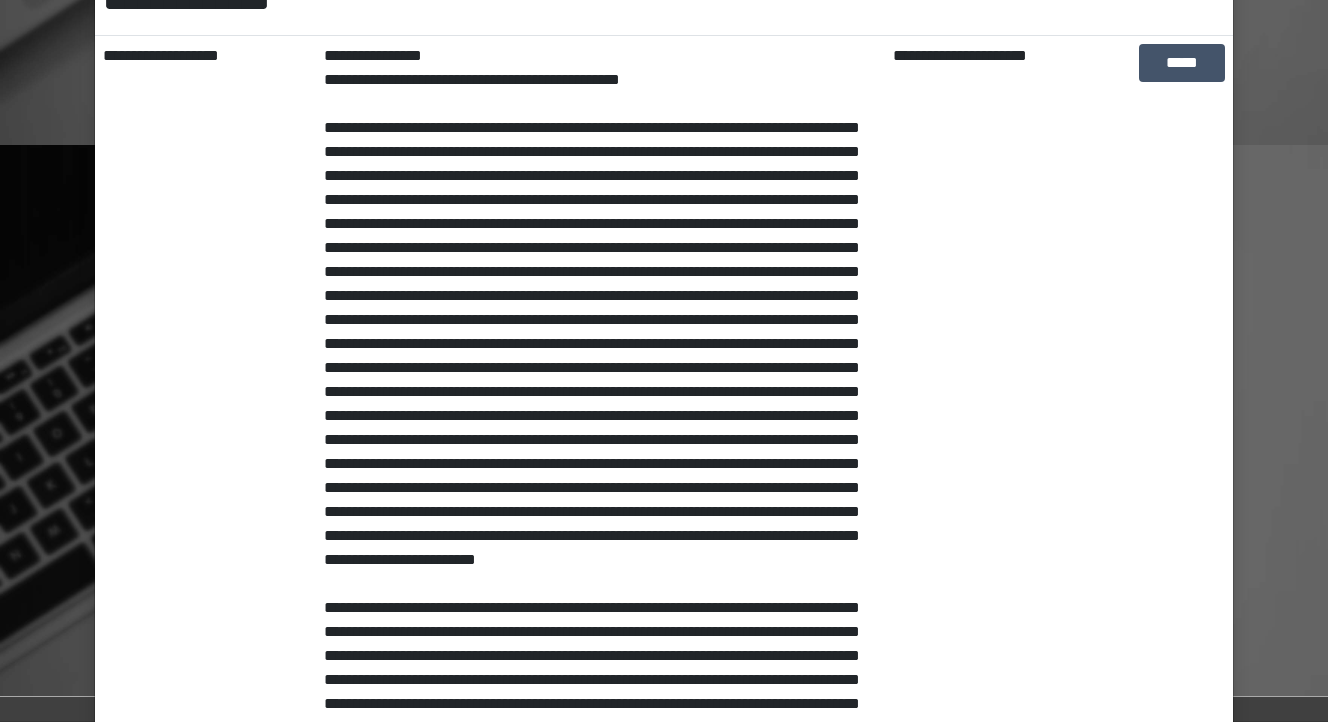 scroll, scrollTop: 143, scrollLeft: 0, axis: vertical 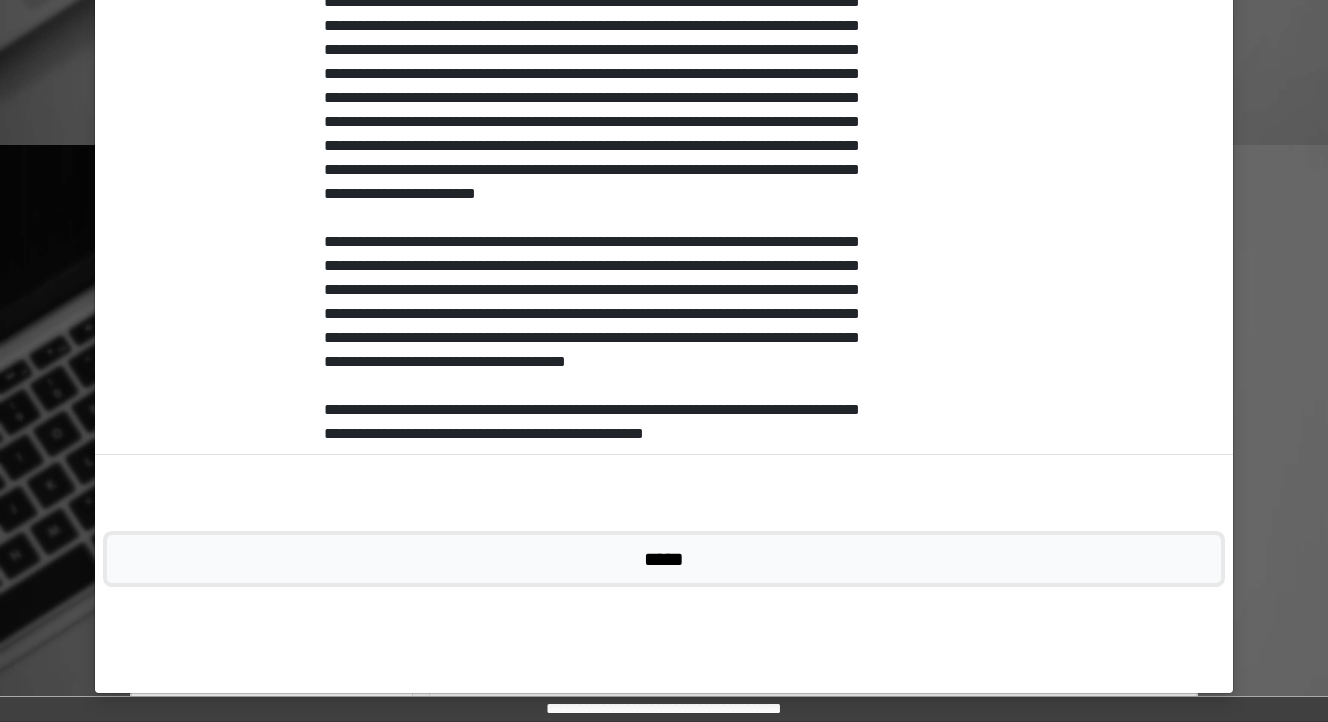 click on "*****" at bounding box center (664, 559) 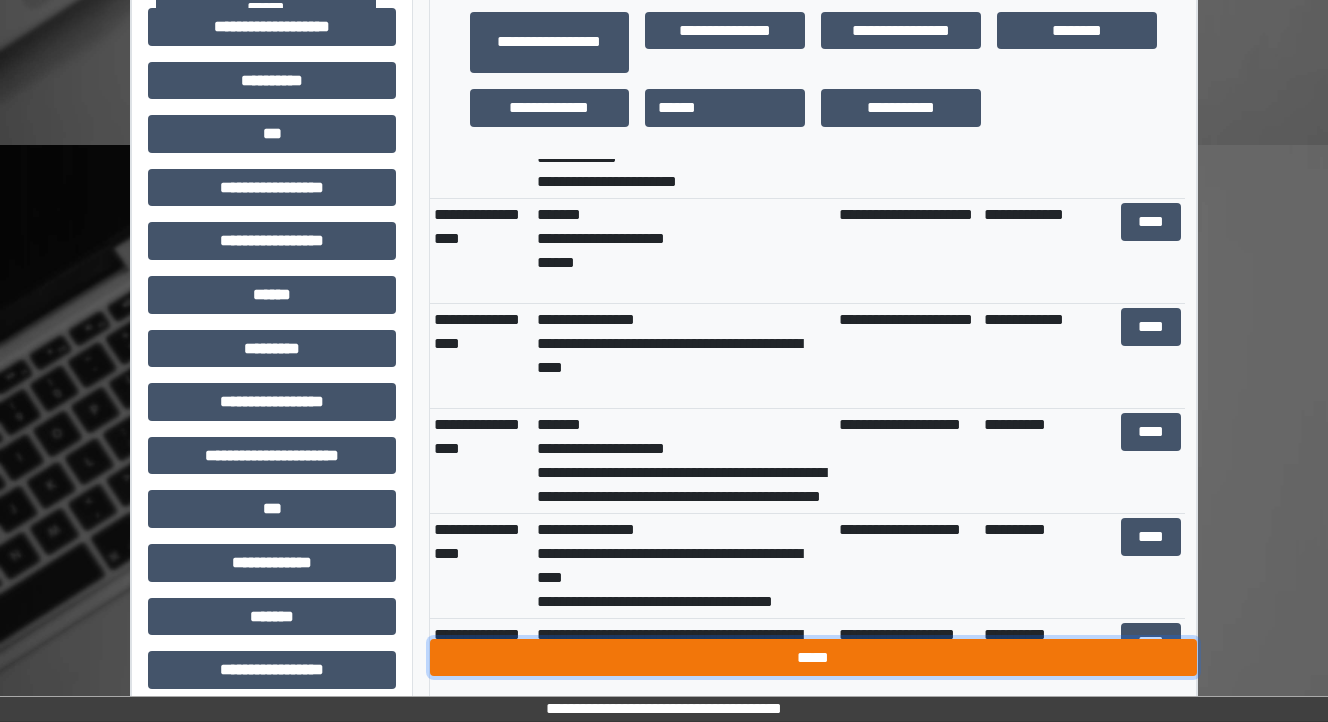 click on "*****" at bounding box center [813, 658] 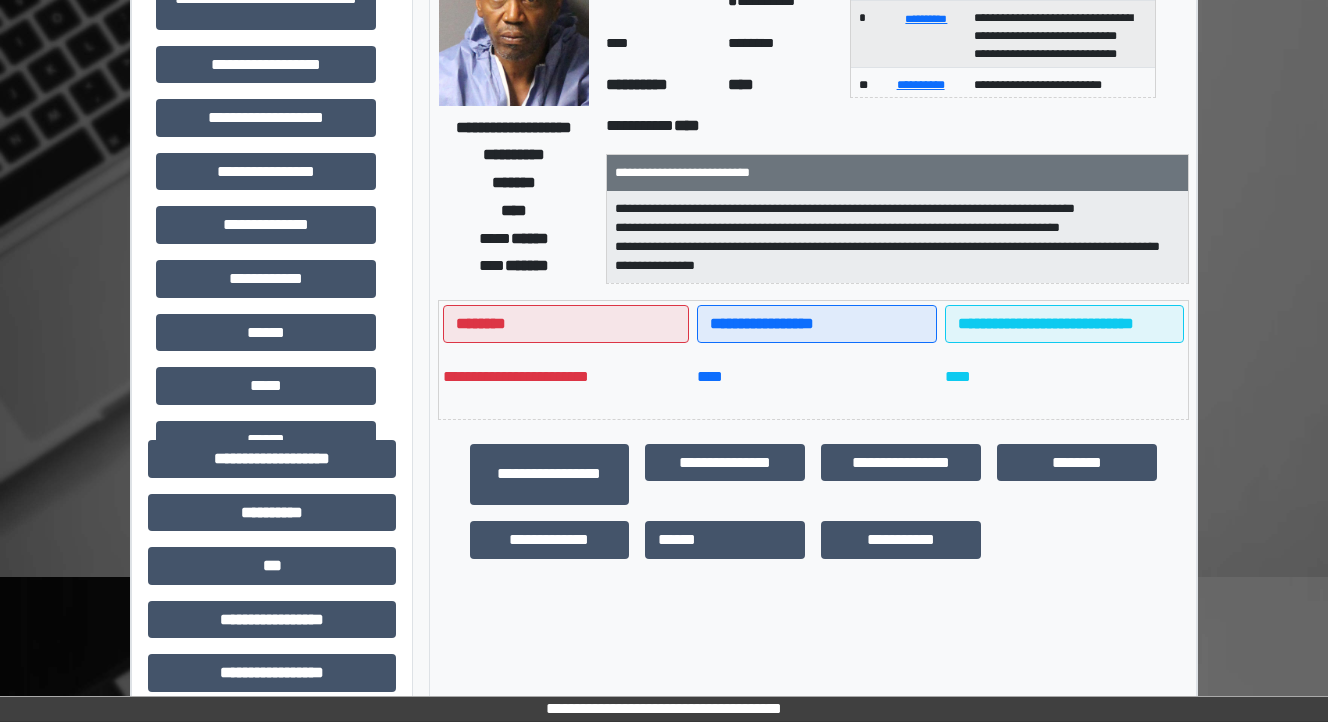 scroll, scrollTop: 0, scrollLeft: 0, axis: both 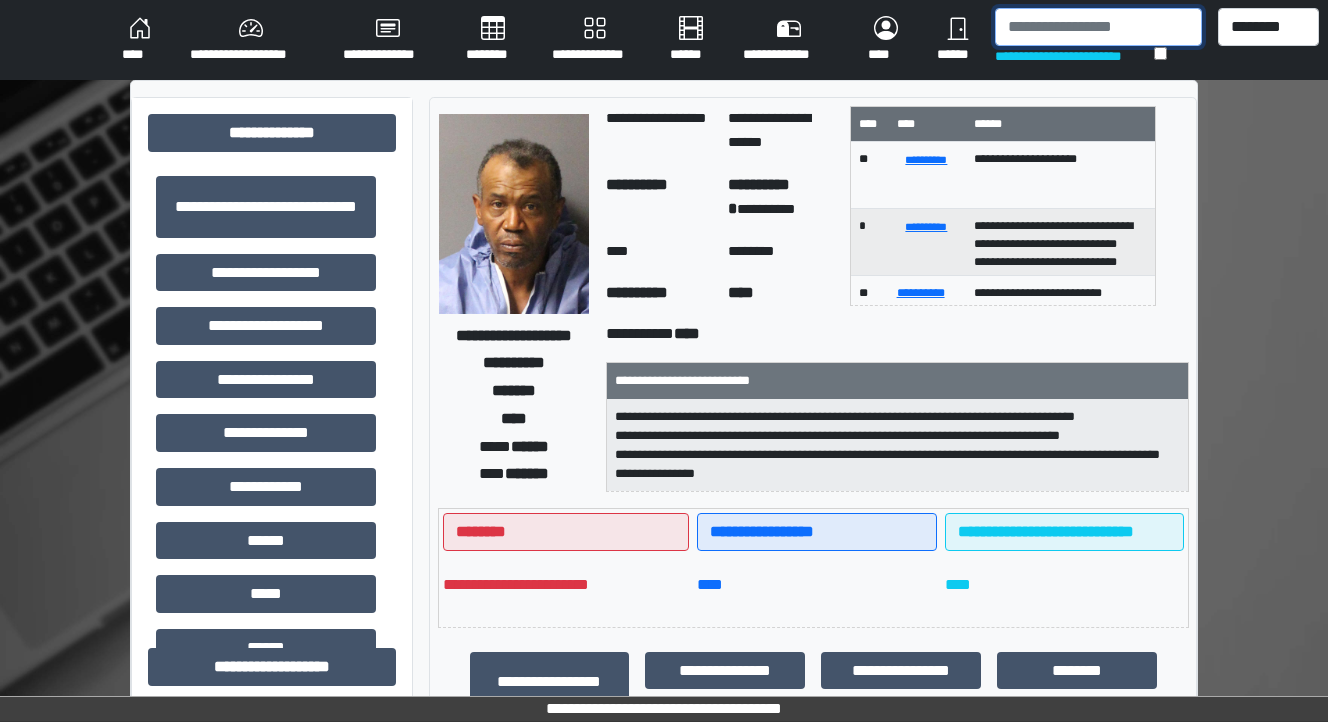 click at bounding box center (1098, 27) 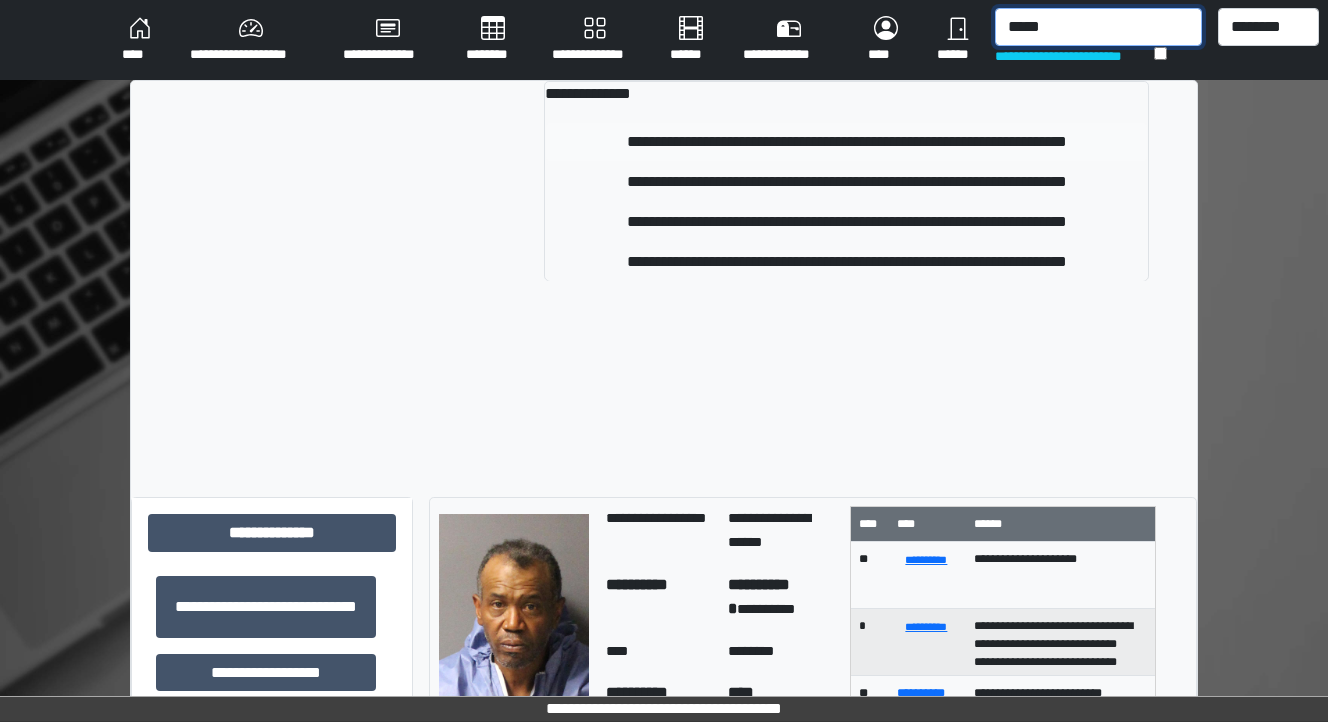 type on "*****" 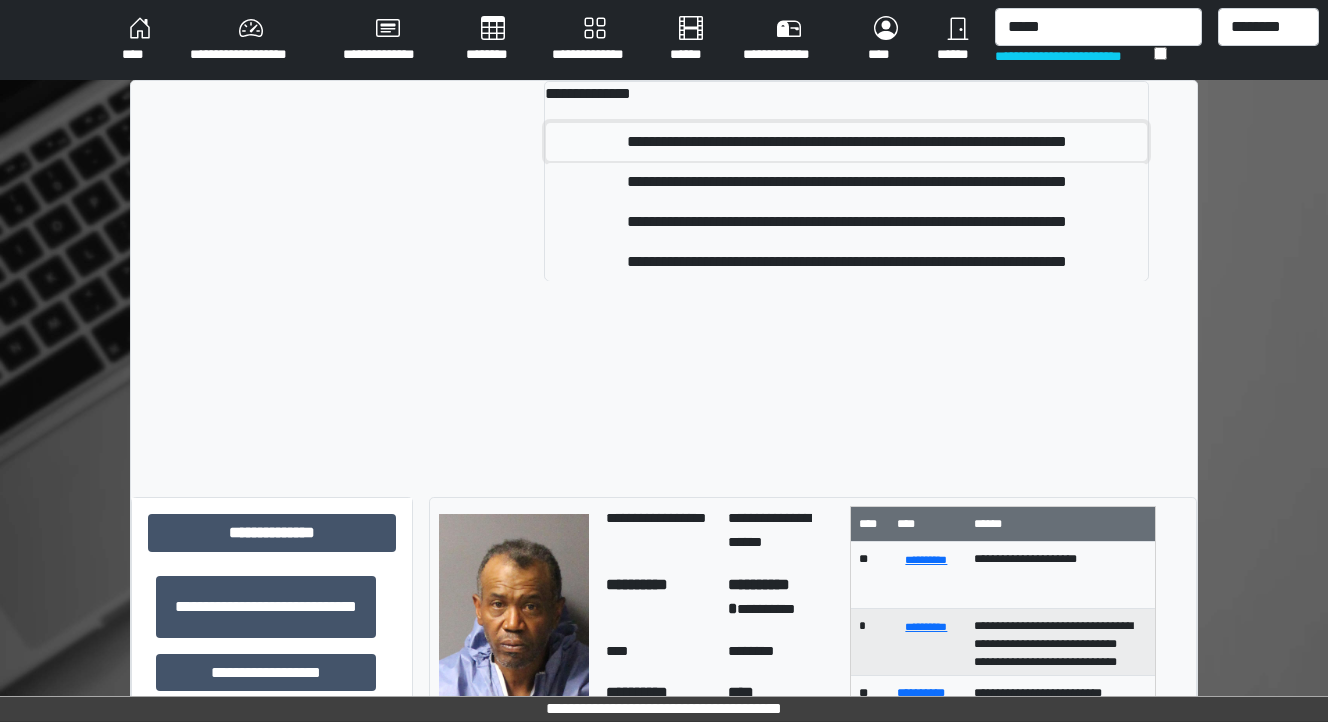 click on "**********" at bounding box center (846, 142) 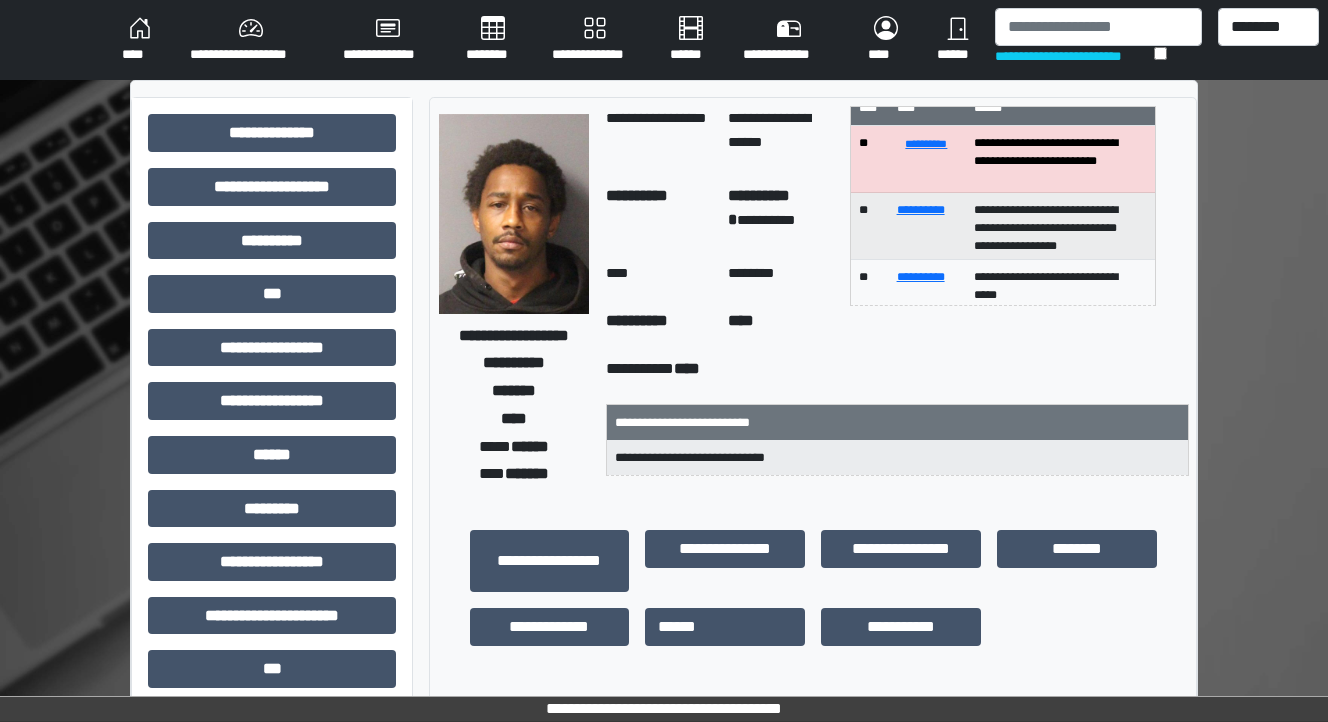 scroll, scrollTop: 0, scrollLeft: 0, axis: both 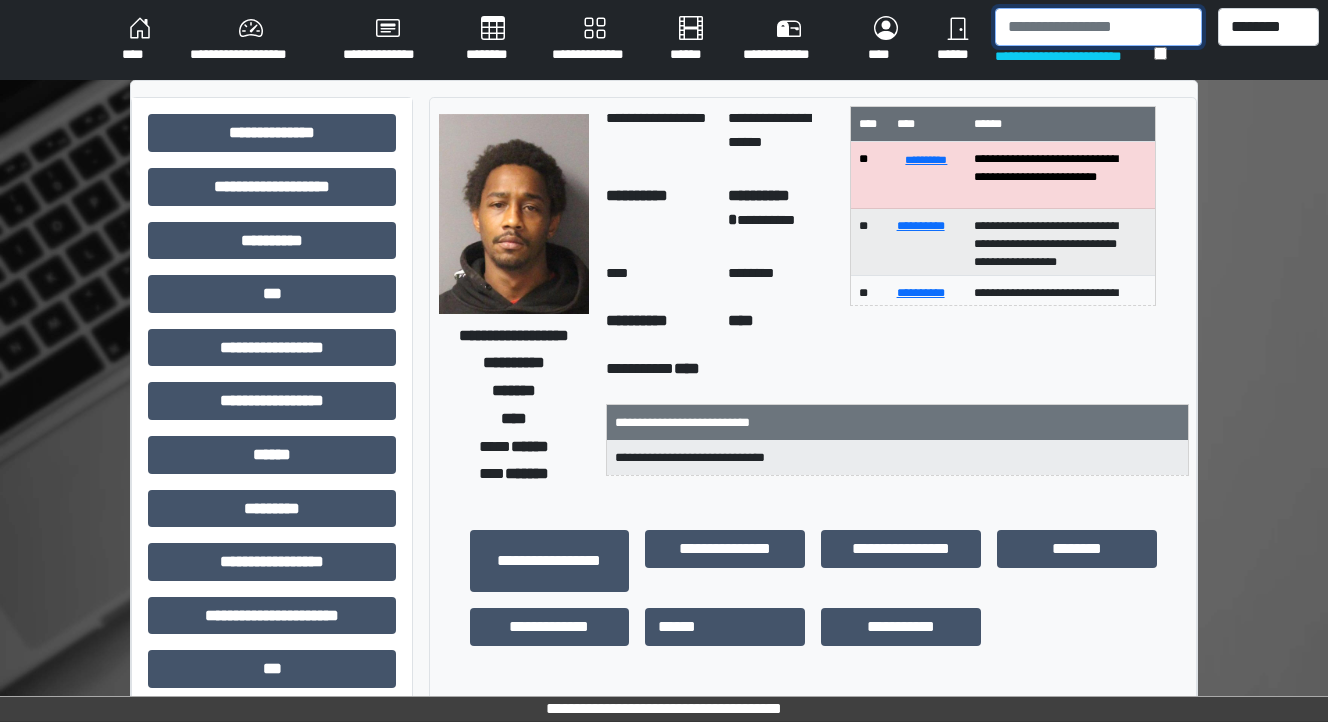 click at bounding box center (1098, 27) 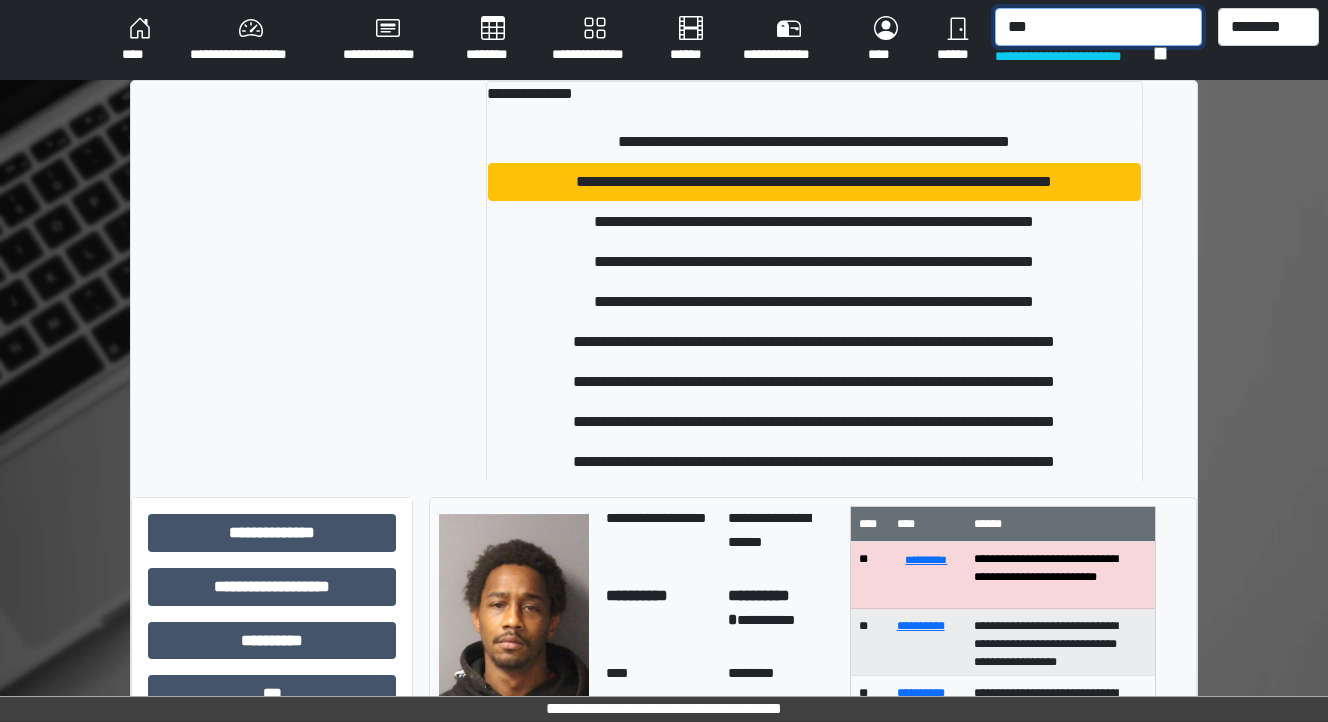 type on "***" 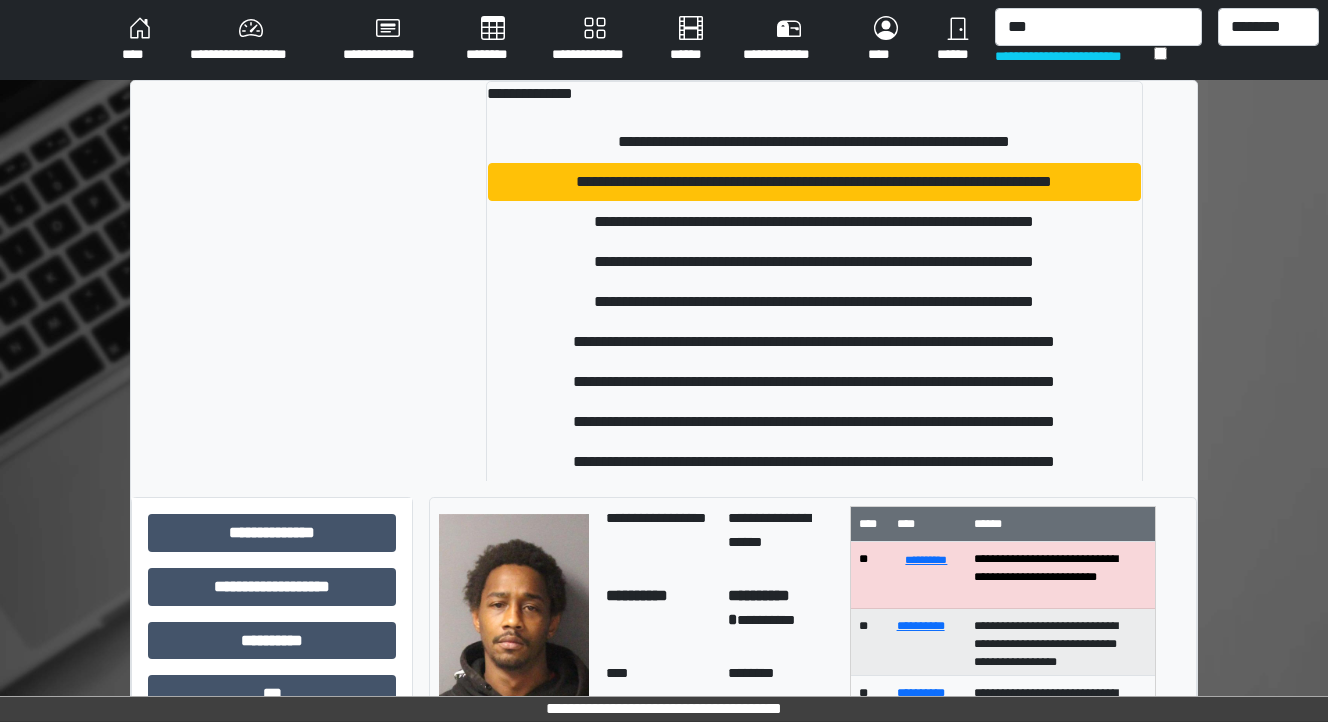 click at bounding box center [327, 478] 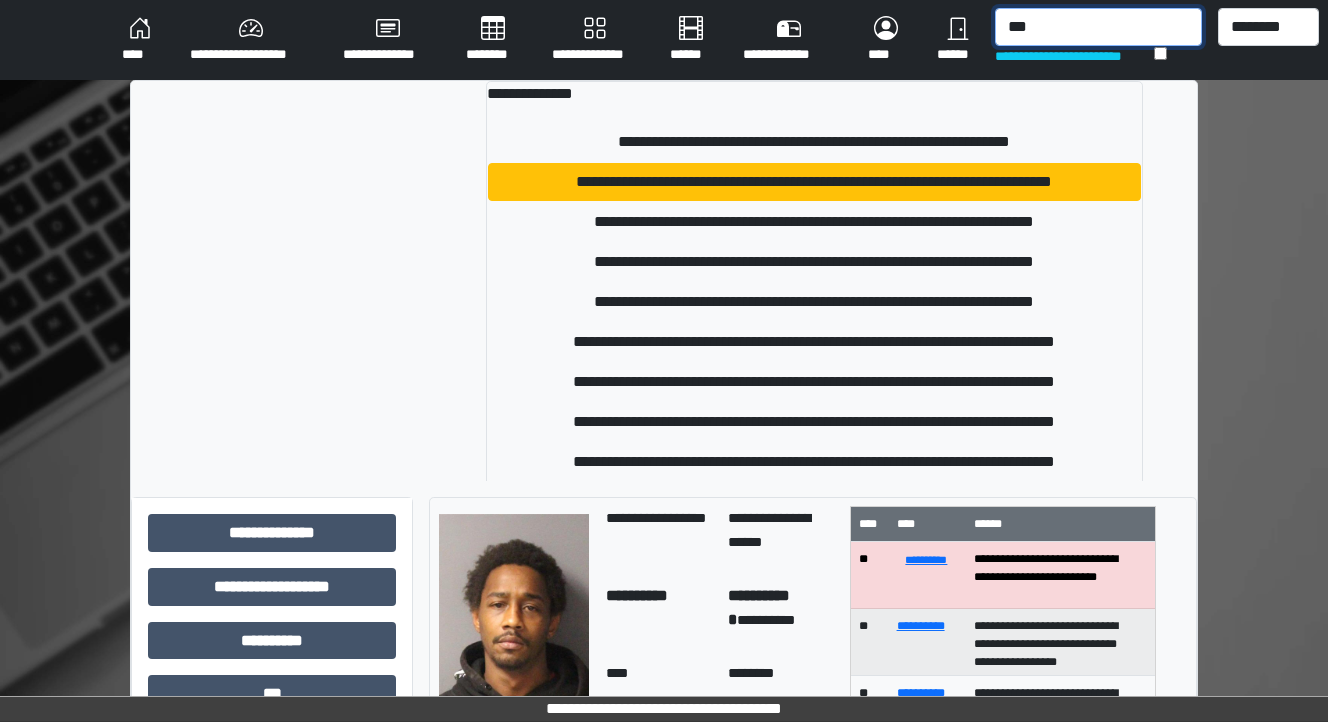 drag, startPoint x: 1052, startPoint y: 29, endPoint x: 952, endPoint y: 30, distance: 100.005 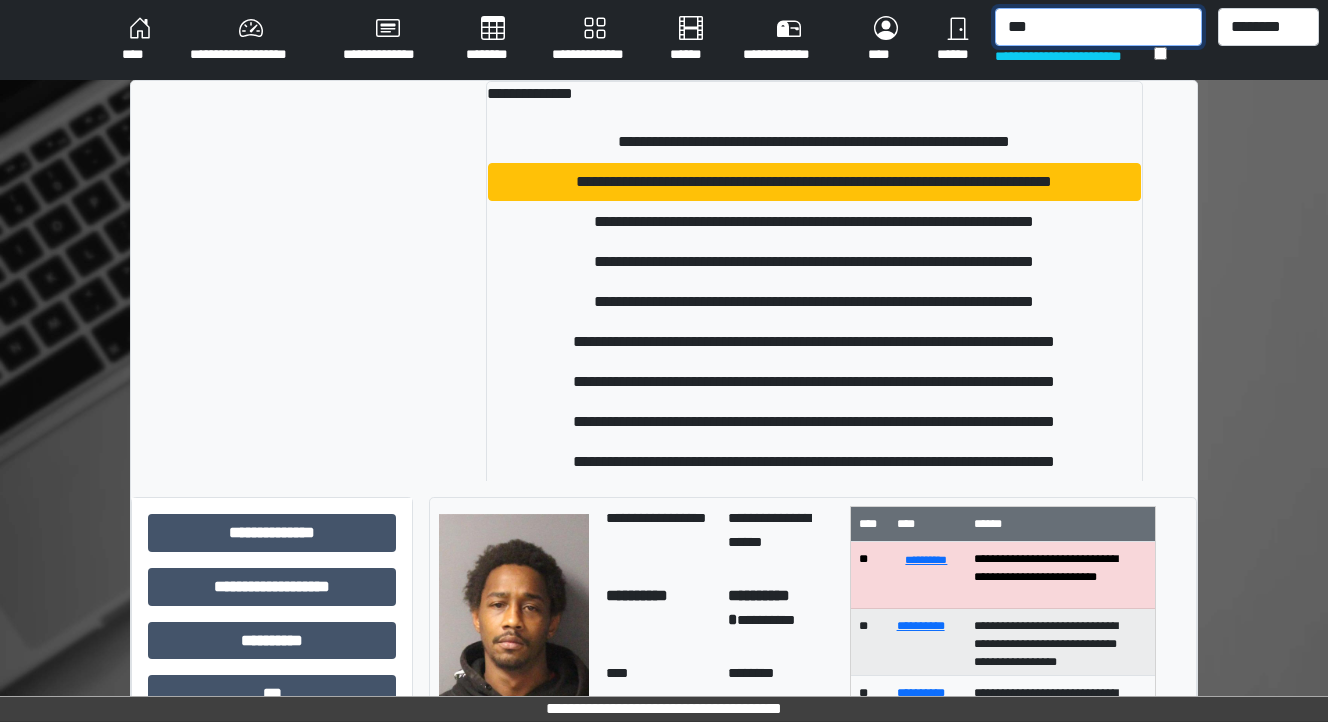 click on "**********" at bounding box center (716, 40) 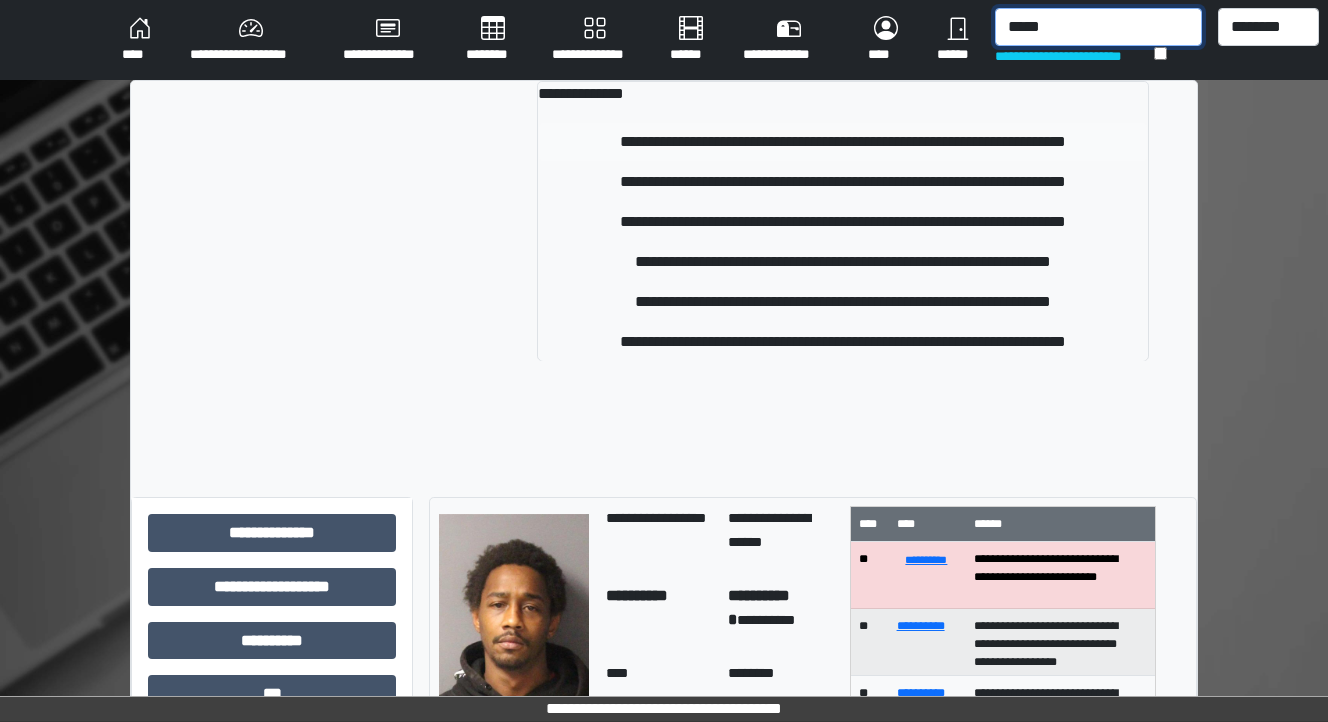 type on "*****" 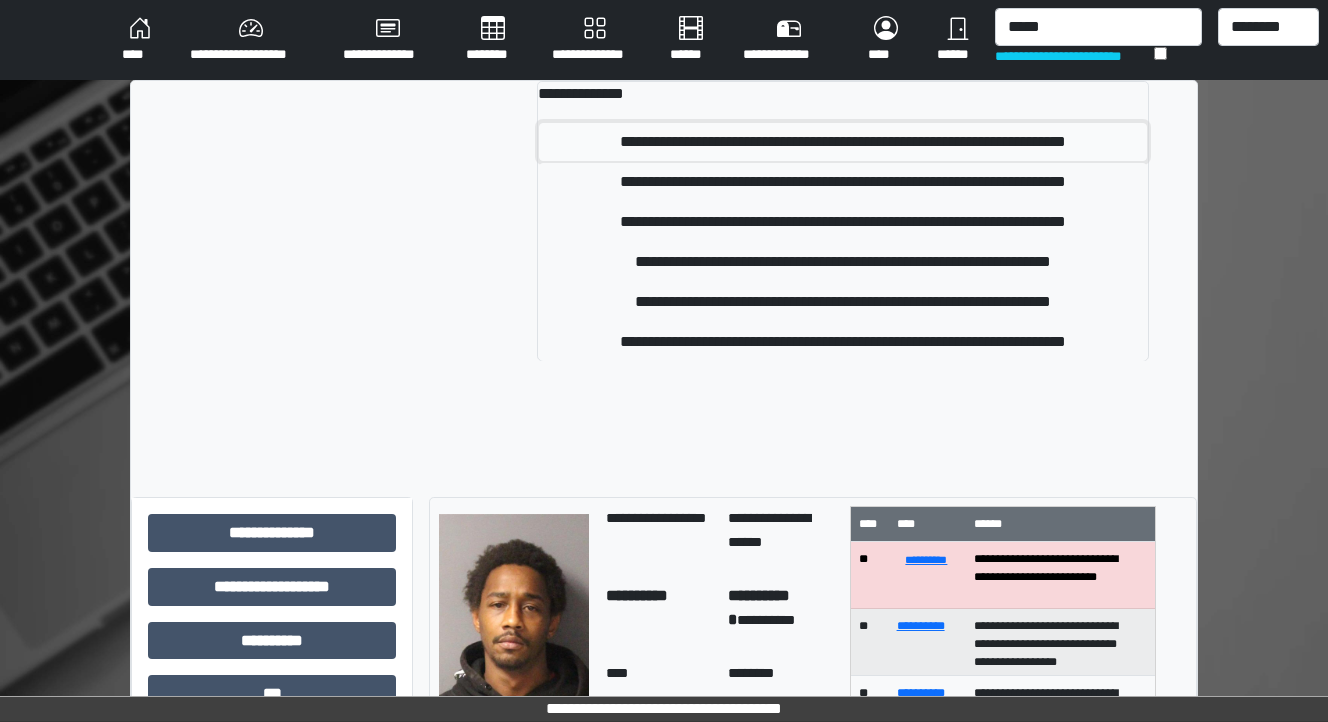 click on "**********" at bounding box center (843, 142) 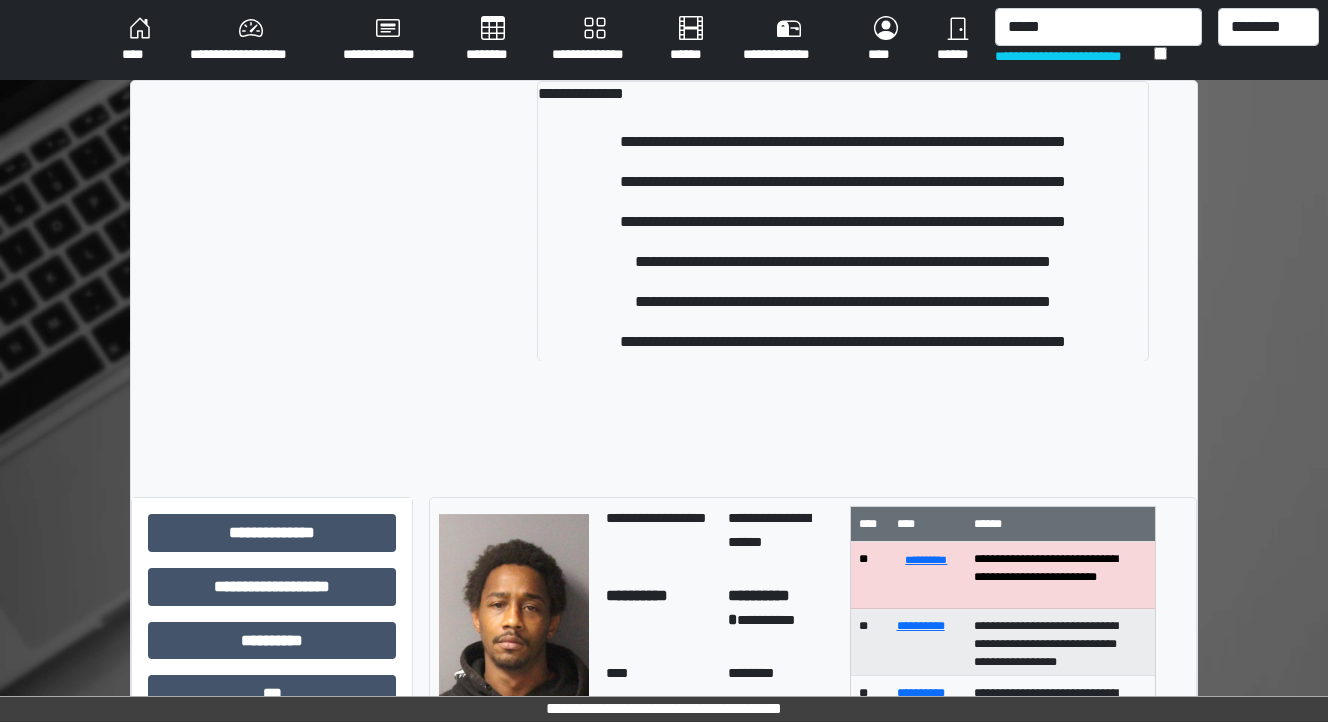 type 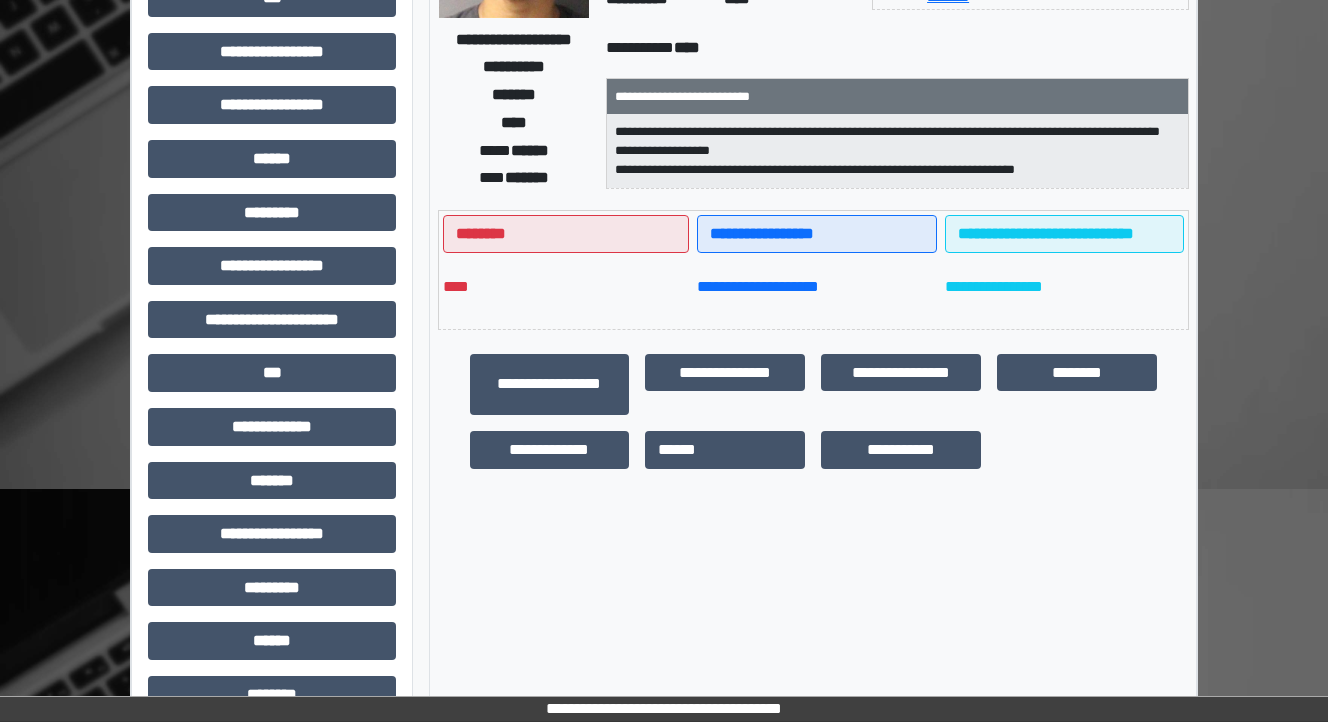 scroll, scrollTop: 320, scrollLeft: 0, axis: vertical 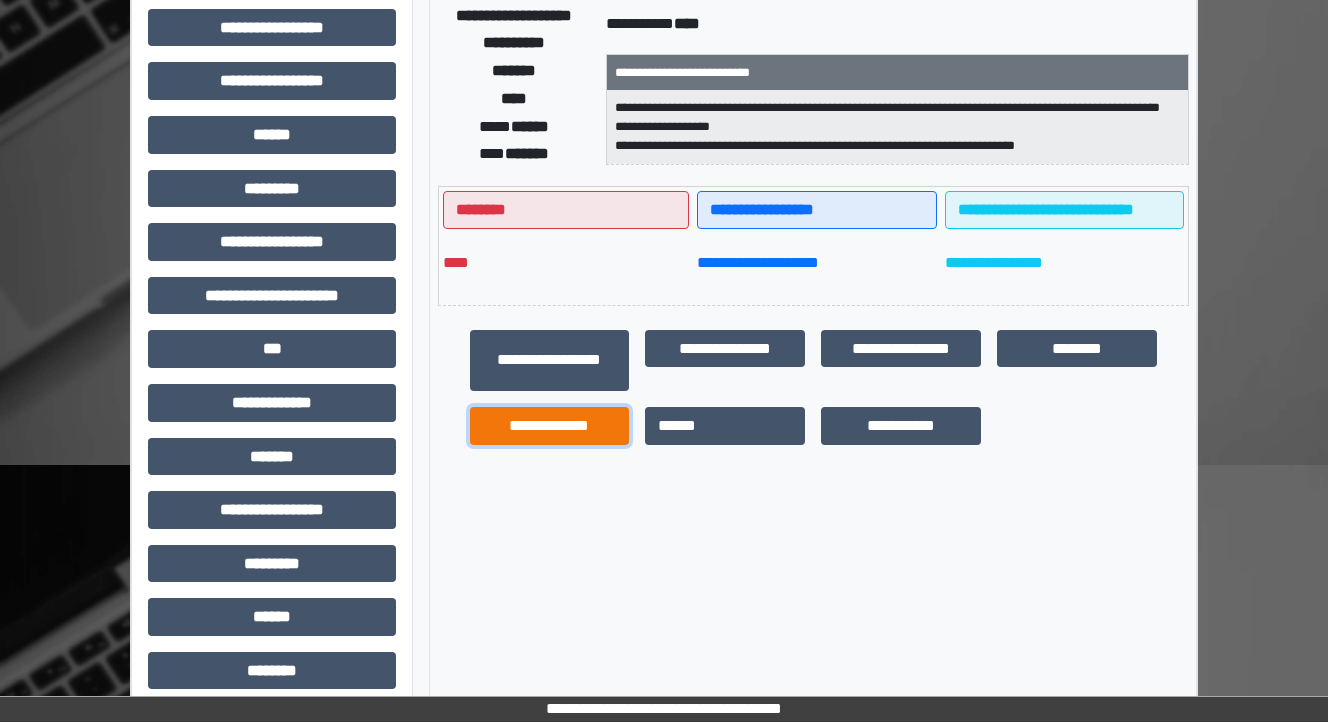 click on "**********" at bounding box center (550, 426) 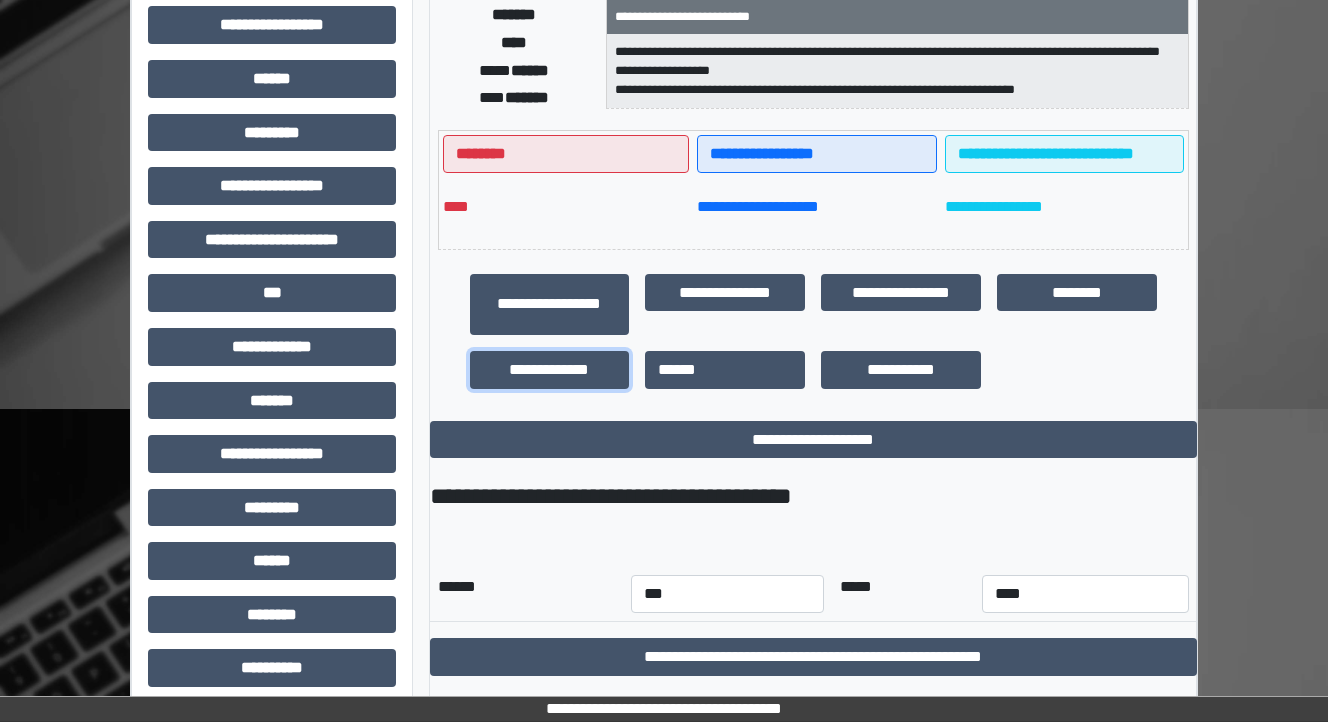 scroll, scrollTop: 444, scrollLeft: 0, axis: vertical 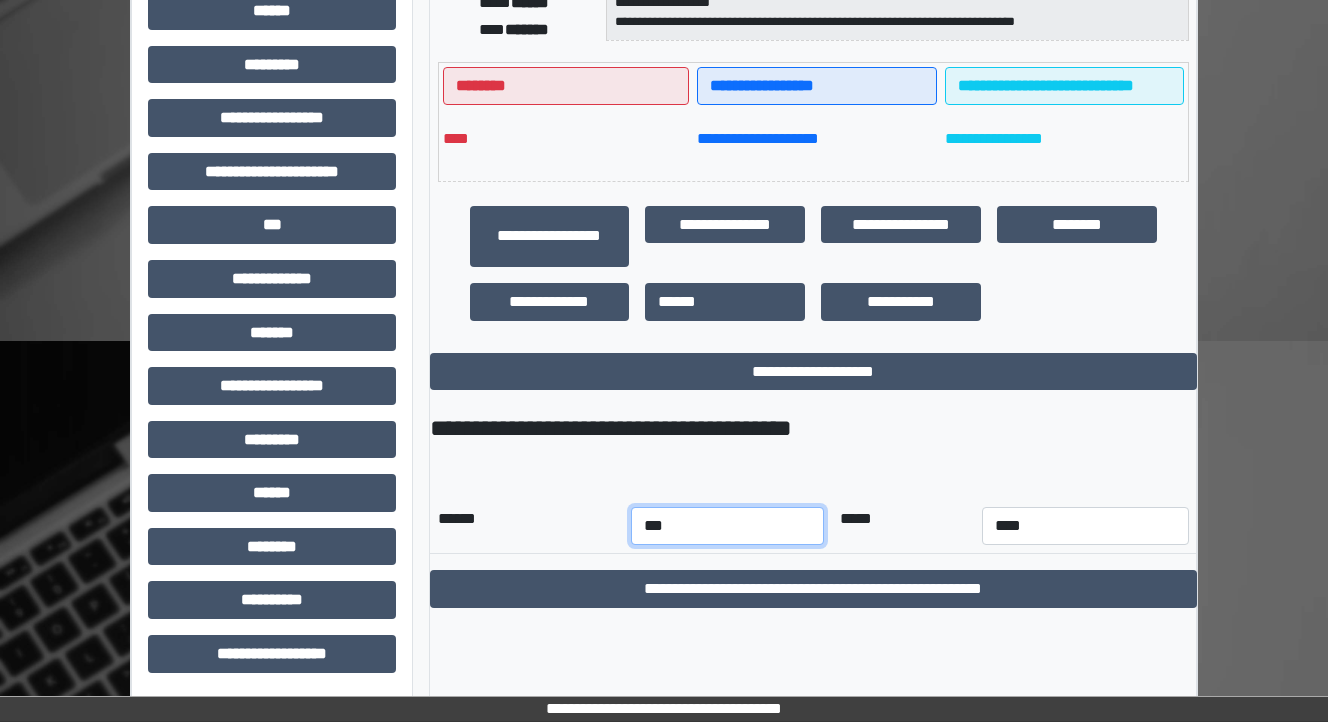 click on "***
***
***
***
***
***
***
***
***
***
***
***" at bounding box center (727, 526) 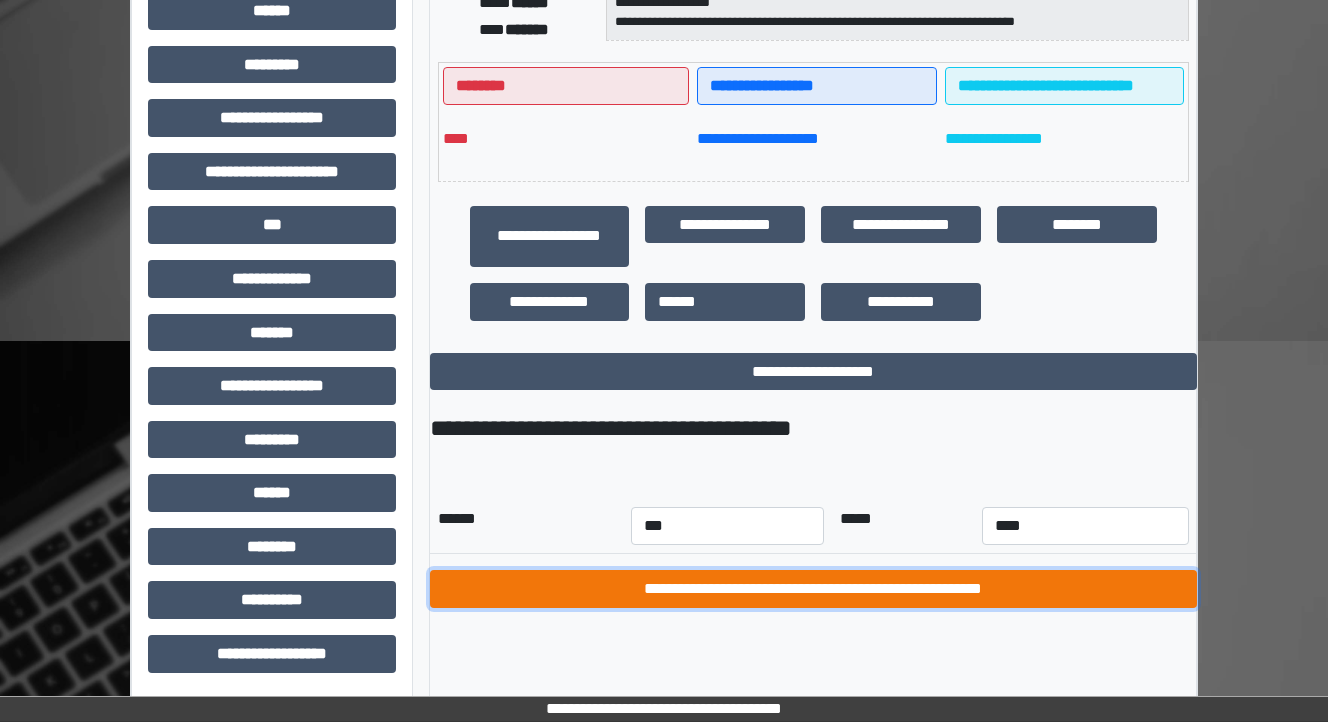 click on "**********" at bounding box center (813, 589) 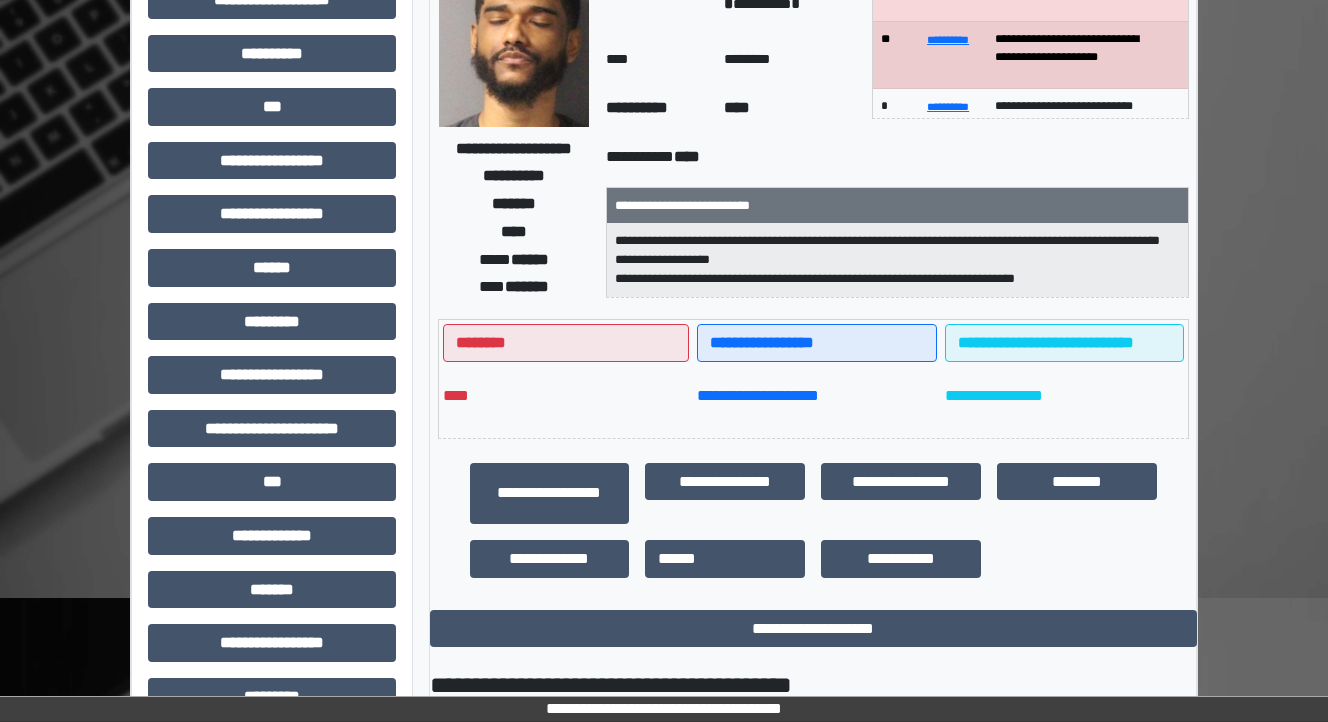 scroll, scrollTop: 0, scrollLeft: 0, axis: both 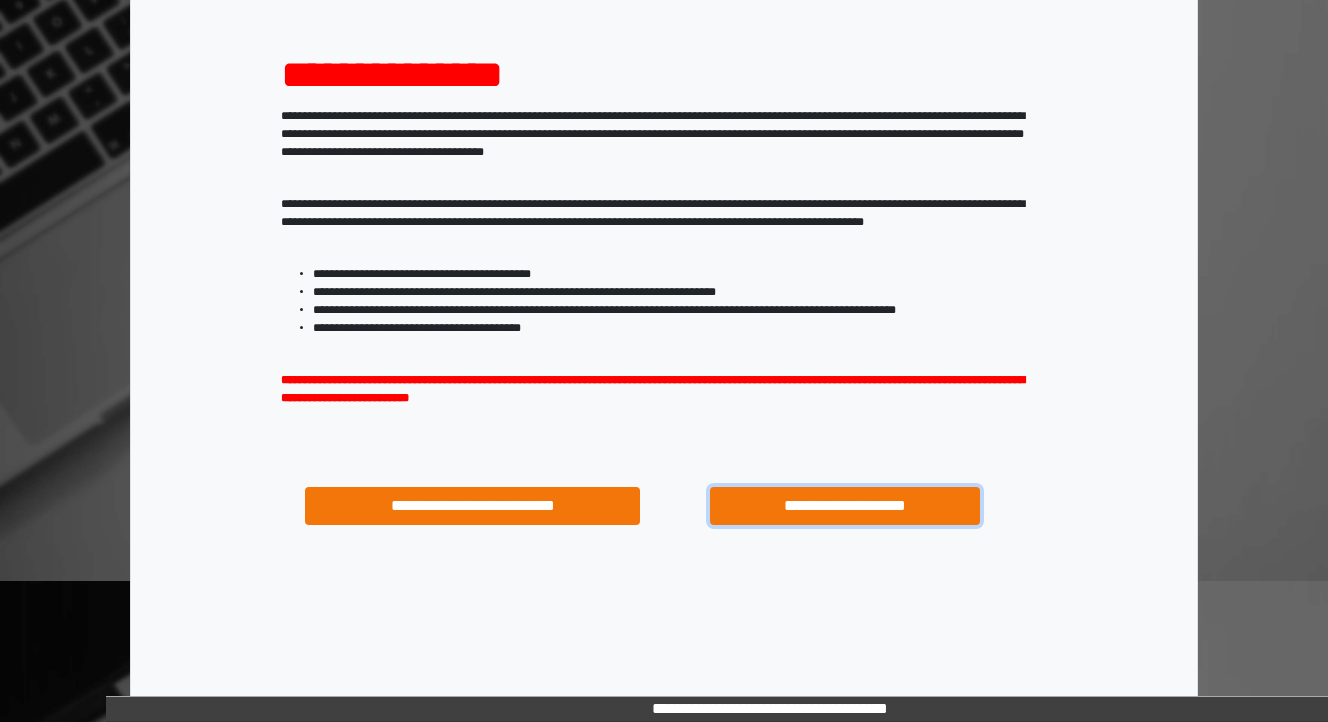 click on "**********" at bounding box center (844, 506) 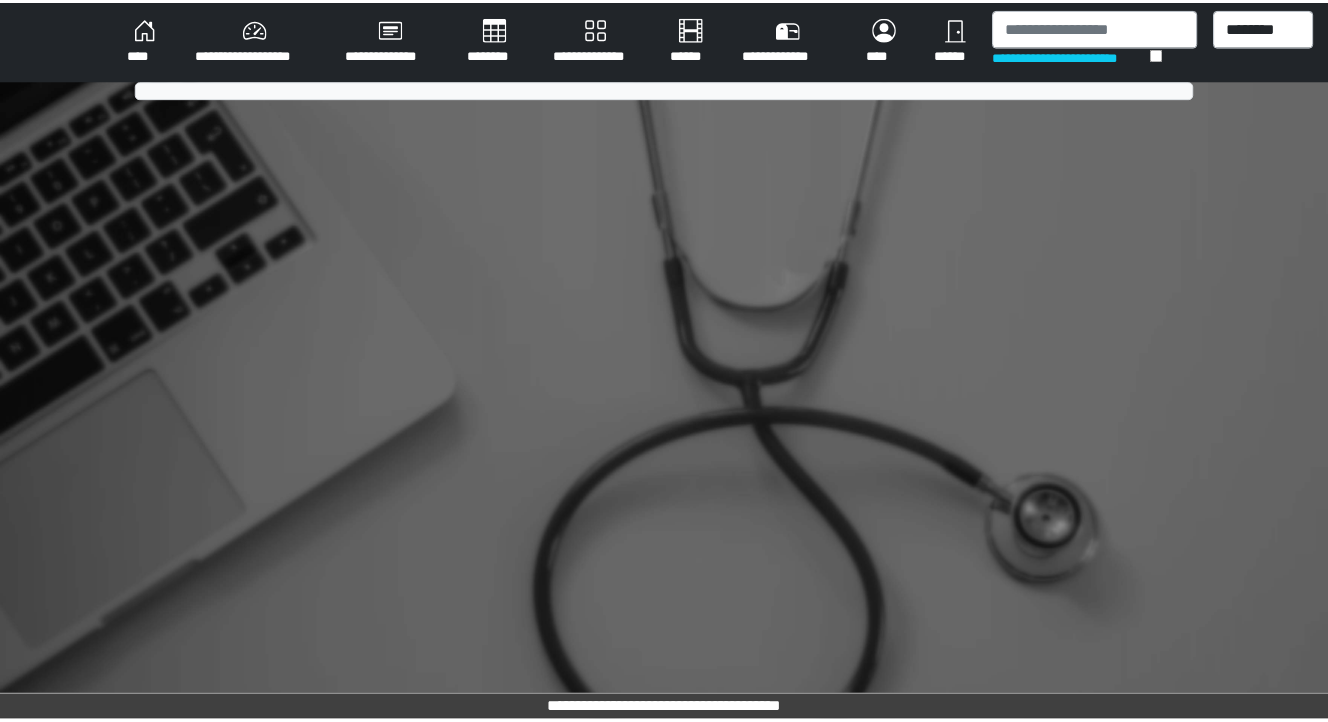 scroll, scrollTop: 0, scrollLeft: 0, axis: both 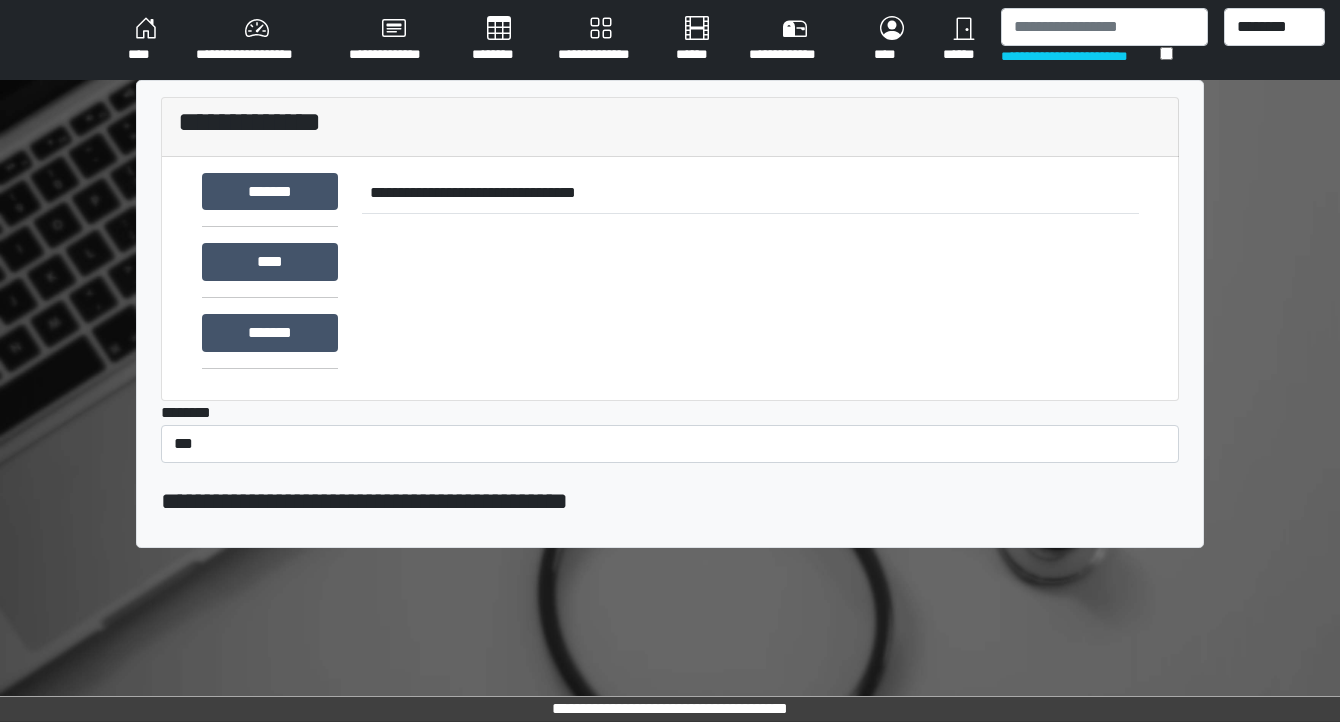 click on "********" at bounding box center (499, 40) 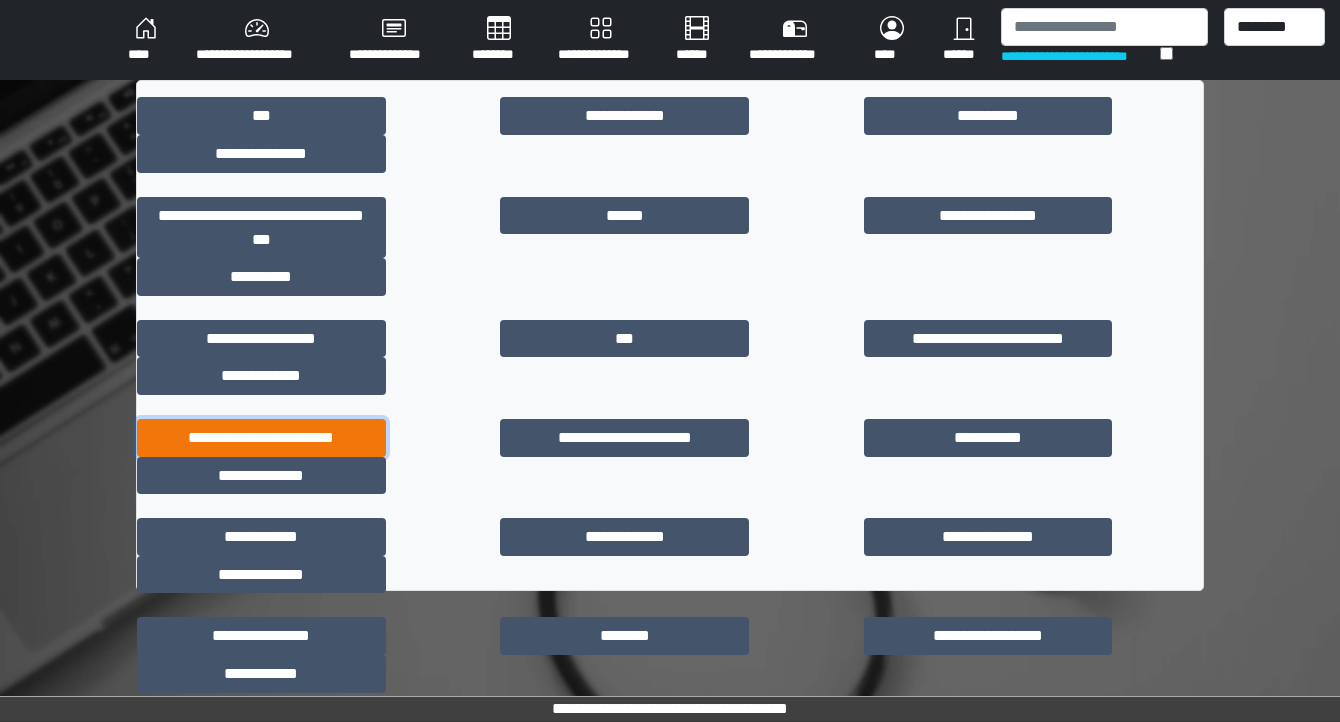 click on "**********" at bounding box center (261, 438) 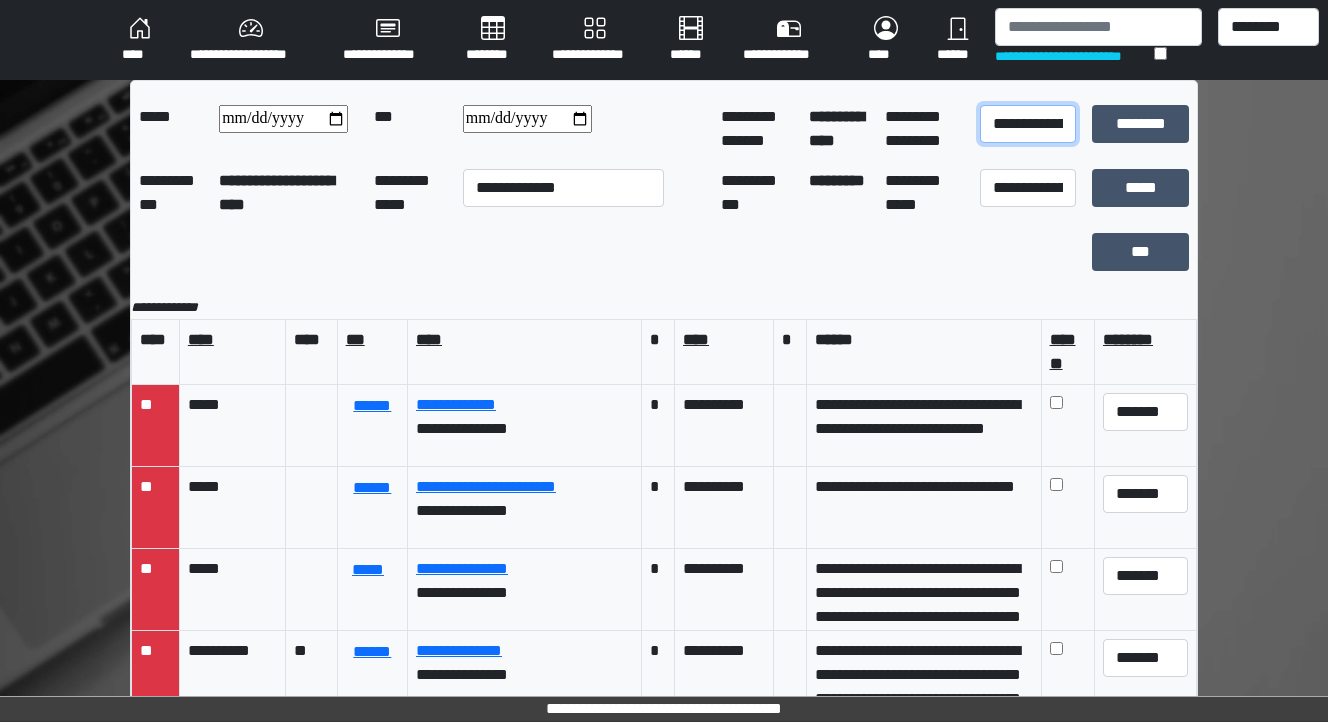 drag, startPoint x: 1050, startPoint y: 124, endPoint x: 1043, endPoint y: 136, distance: 13.892444 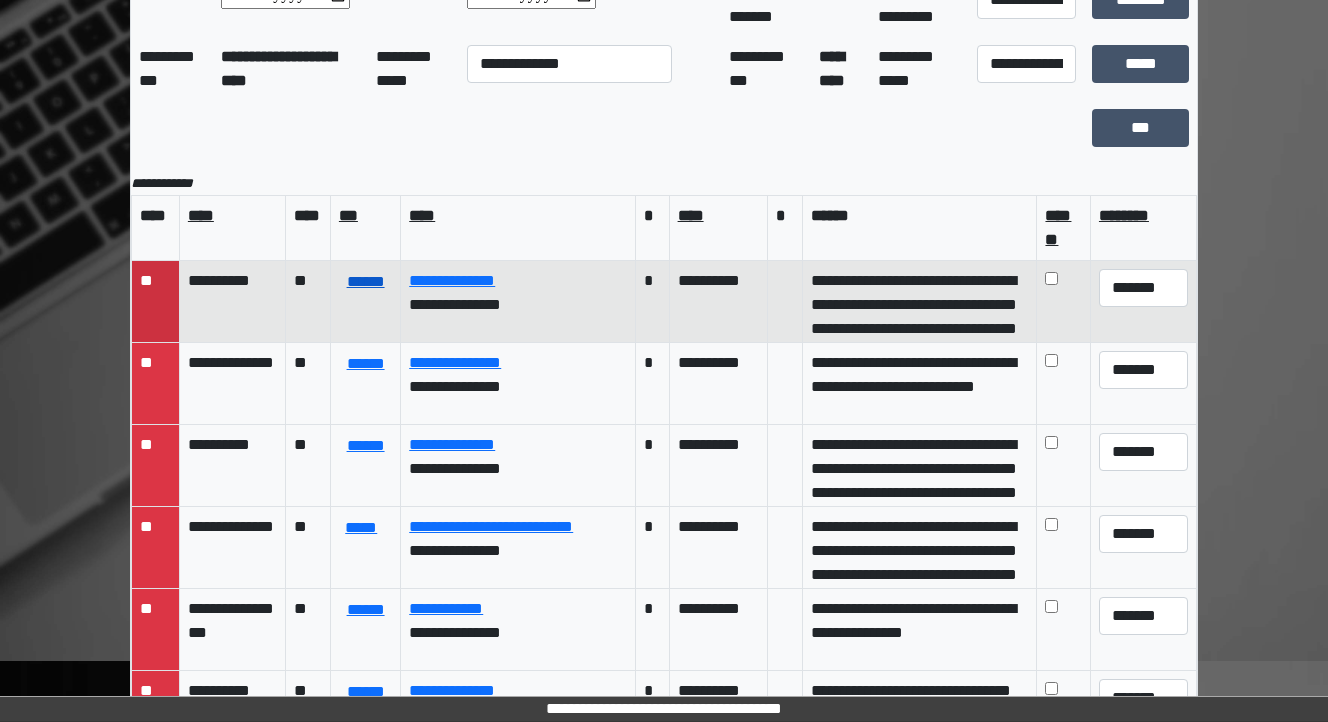 scroll, scrollTop: 160, scrollLeft: 0, axis: vertical 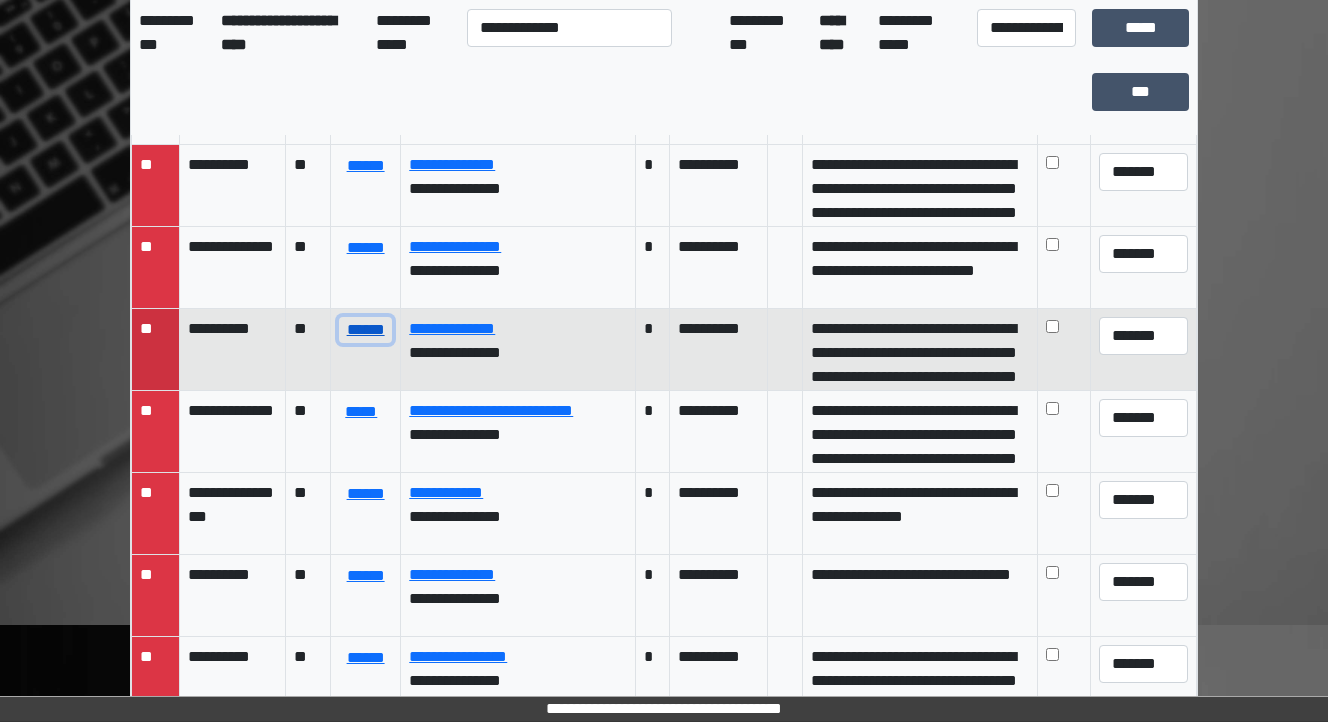 click on "******" at bounding box center [365, 330] 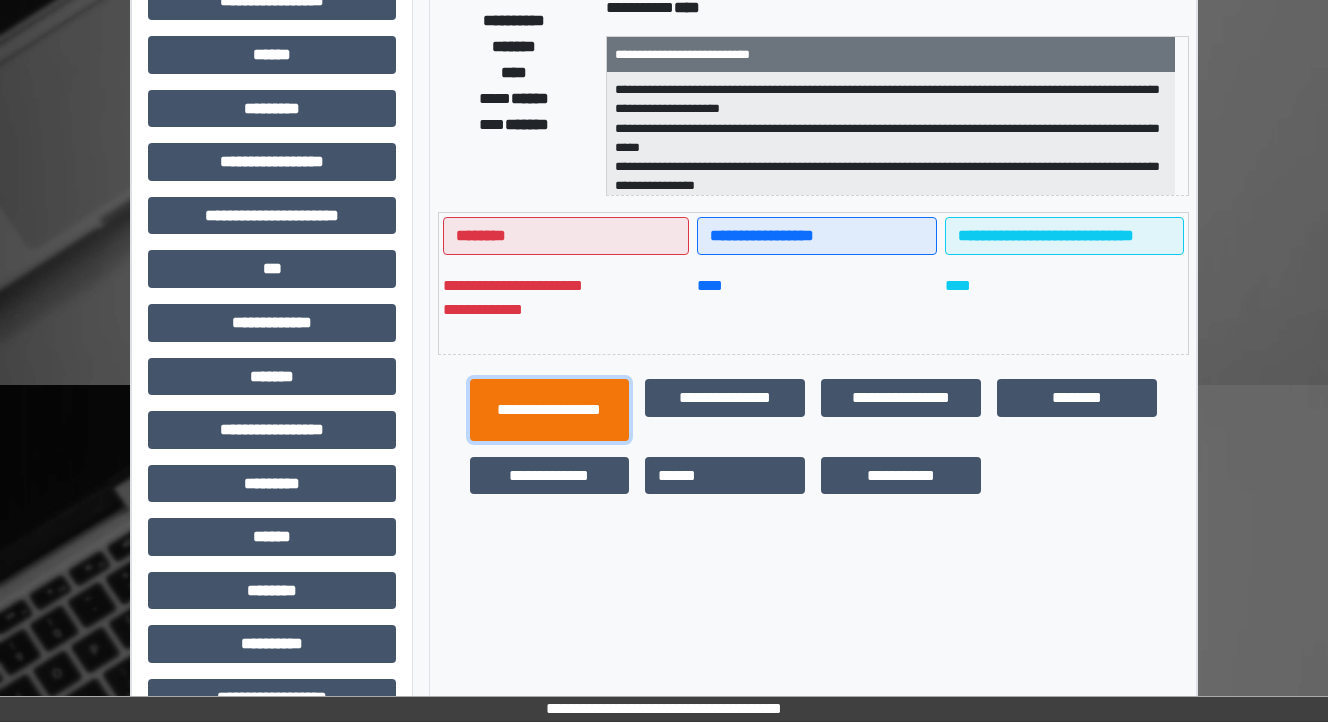 click on "**********" at bounding box center [550, 410] 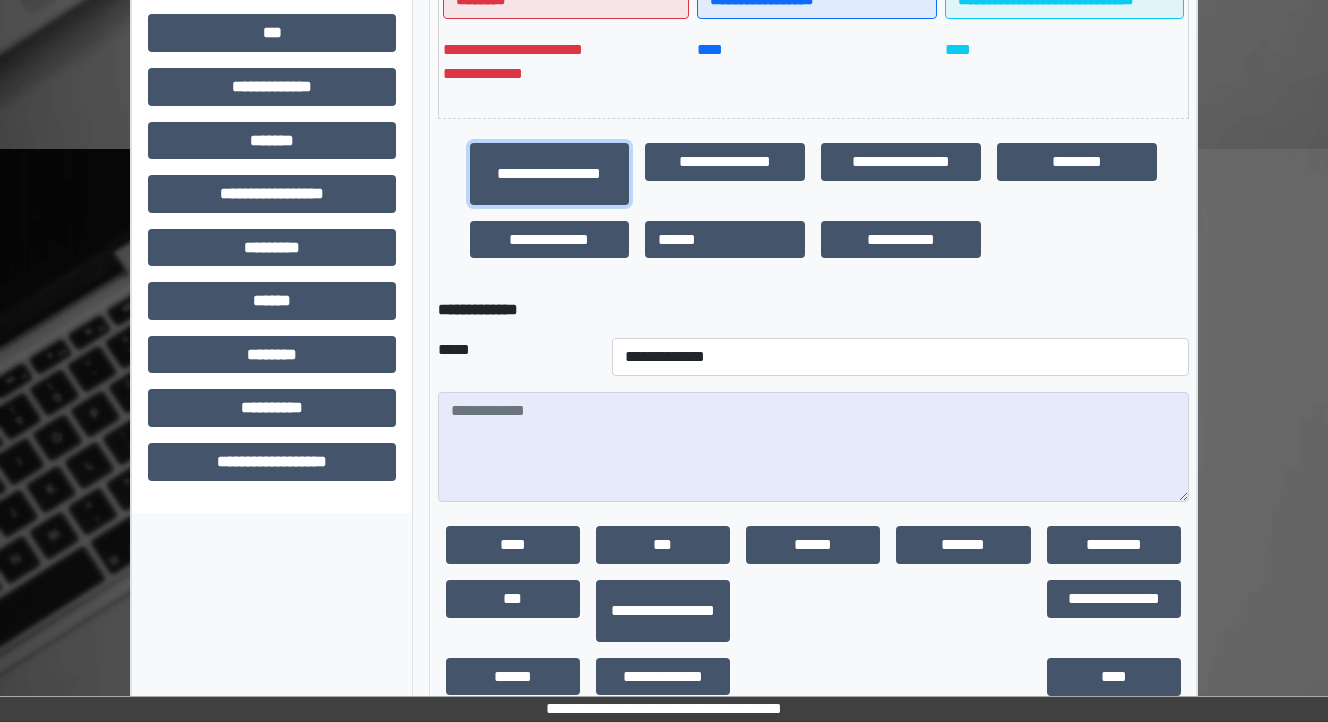 scroll, scrollTop: 640, scrollLeft: 0, axis: vertical 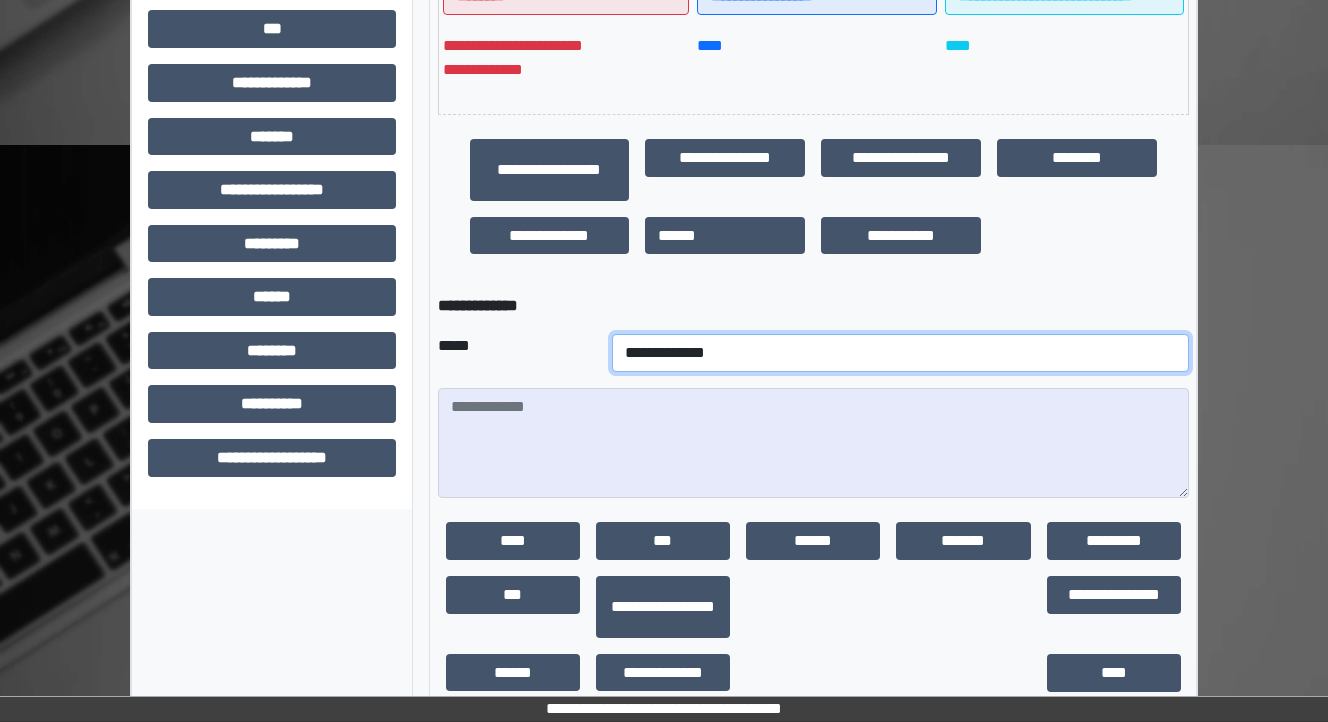 click on "**********" at bounding box center [900, 353] 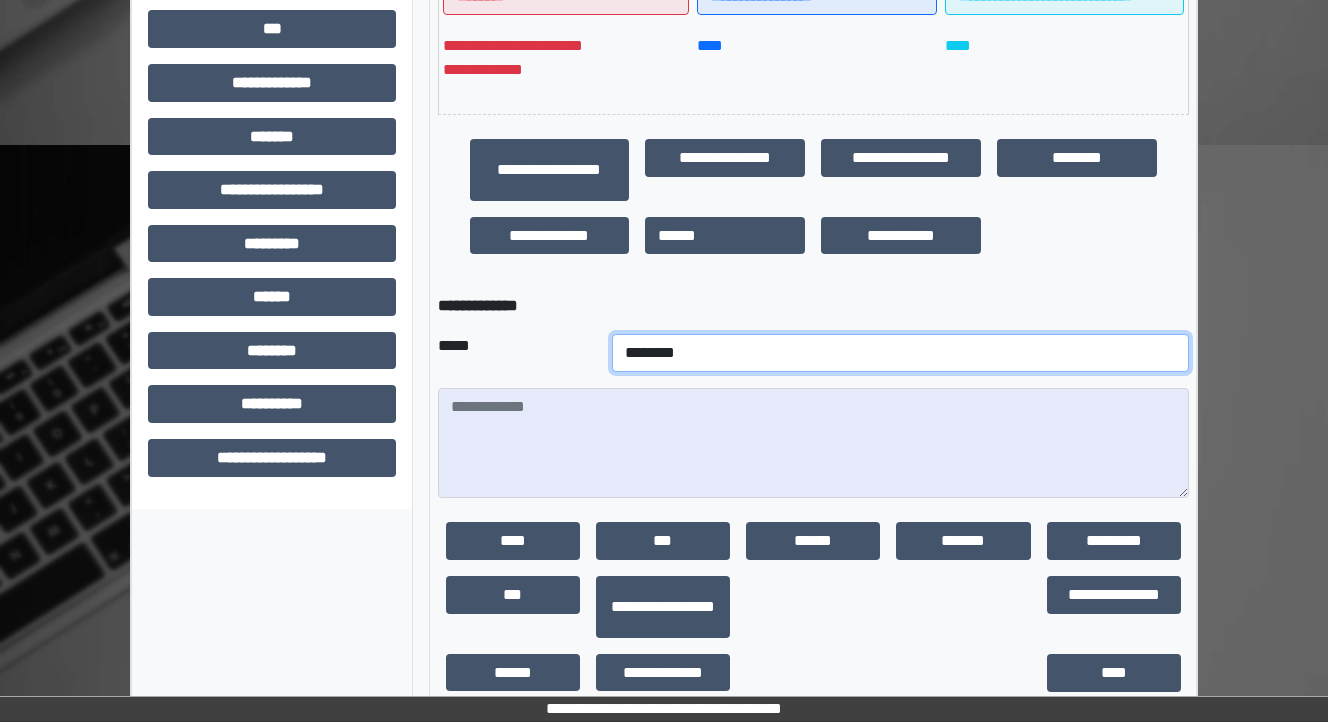click on "**********" at bounding box center (900, 353) 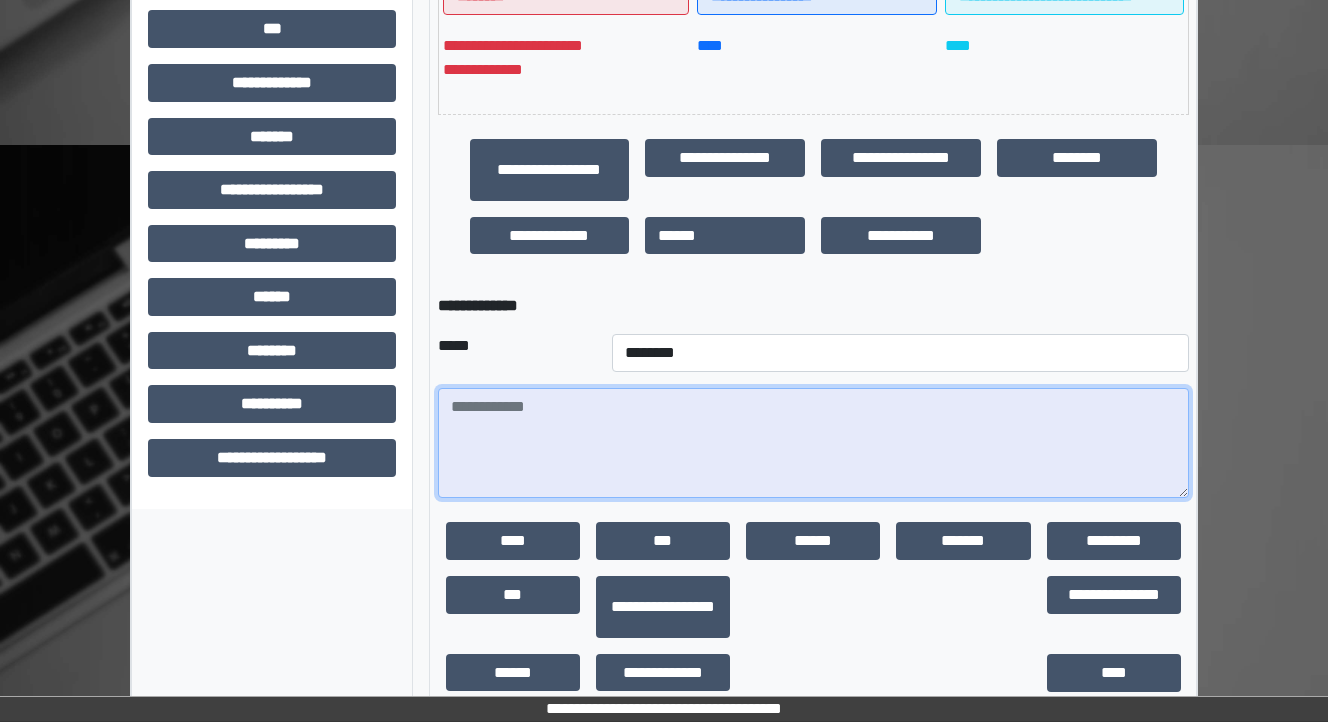 click at bounding box center (813, 443) 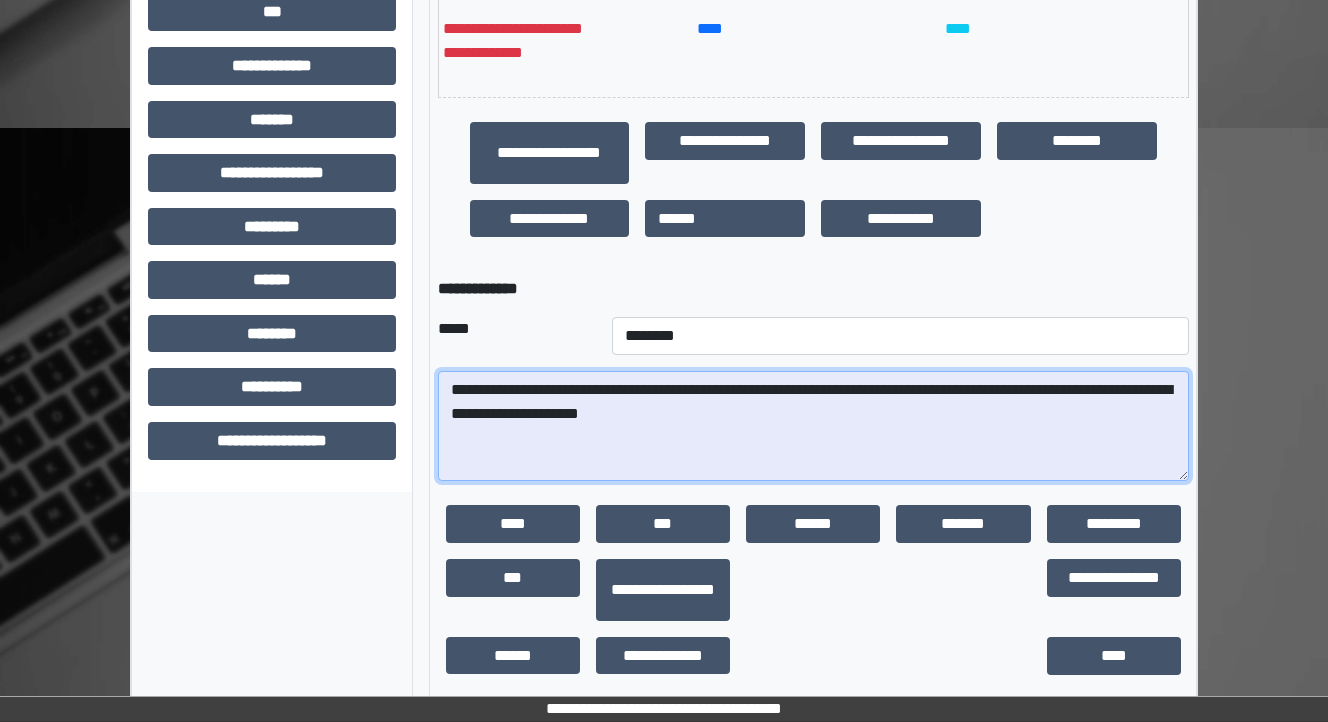scroll, scrollTop: 673, scrollLeft: 0, axis: vertical 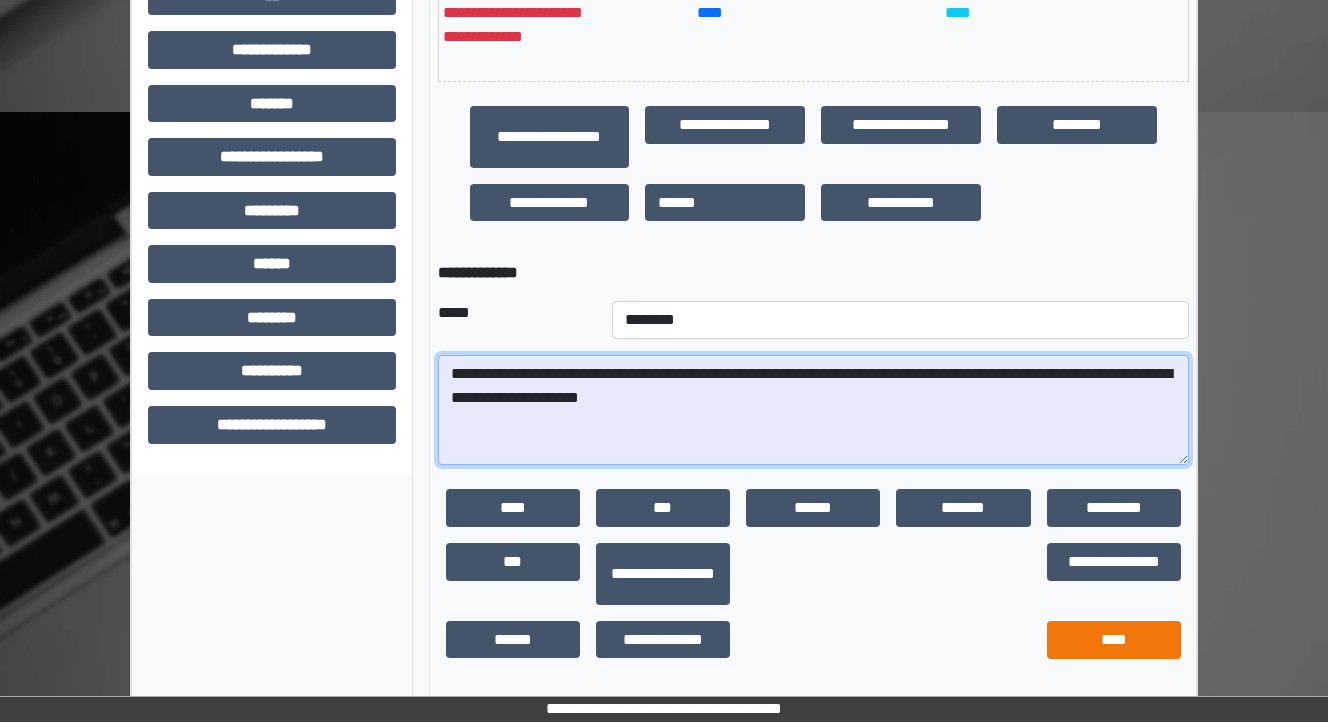 type on "**********" 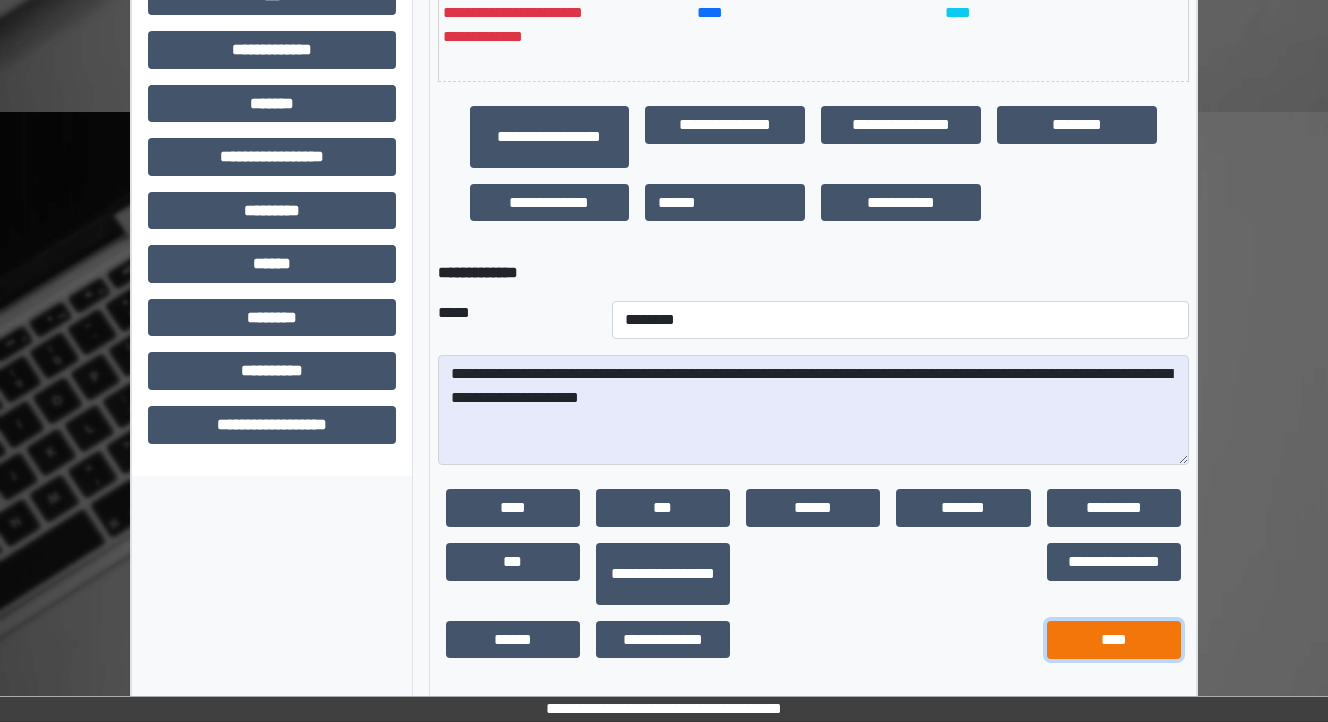 click on "****" at bounding box center [1114, 640] 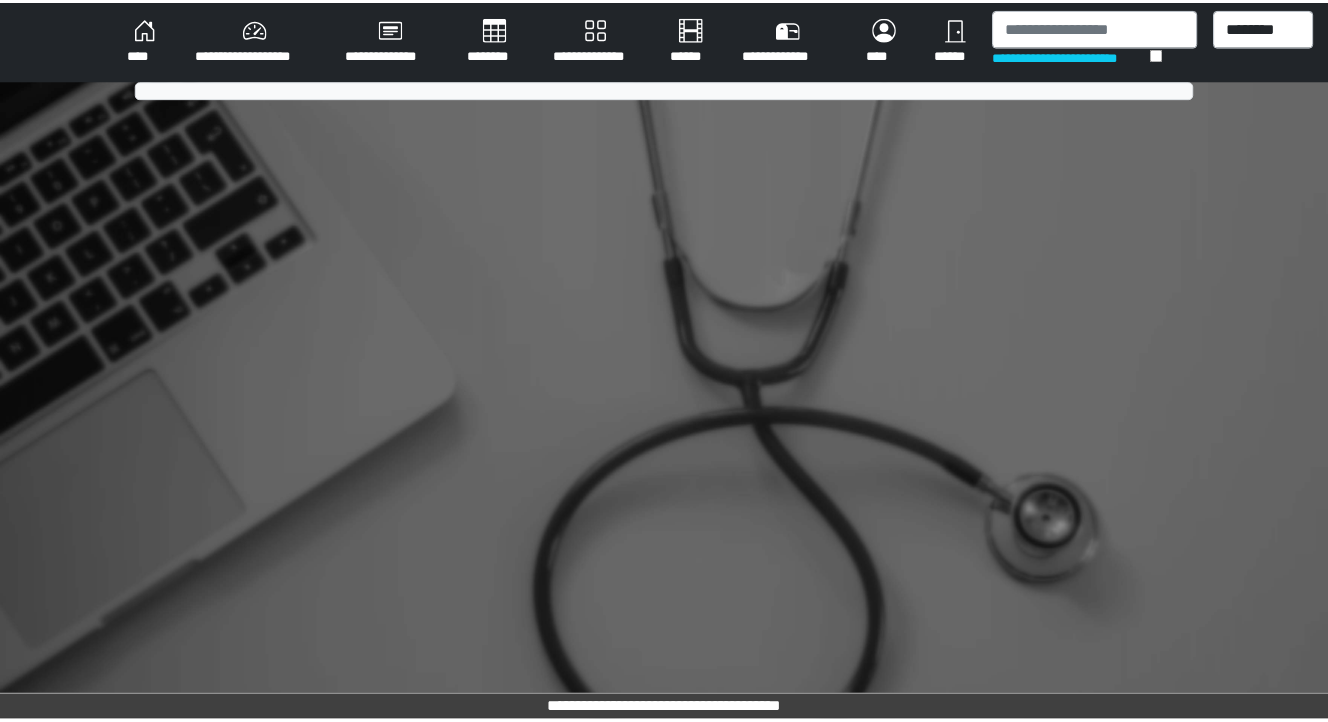 scroll, scrollTop: 0, scrollLeft: 0, axis: both 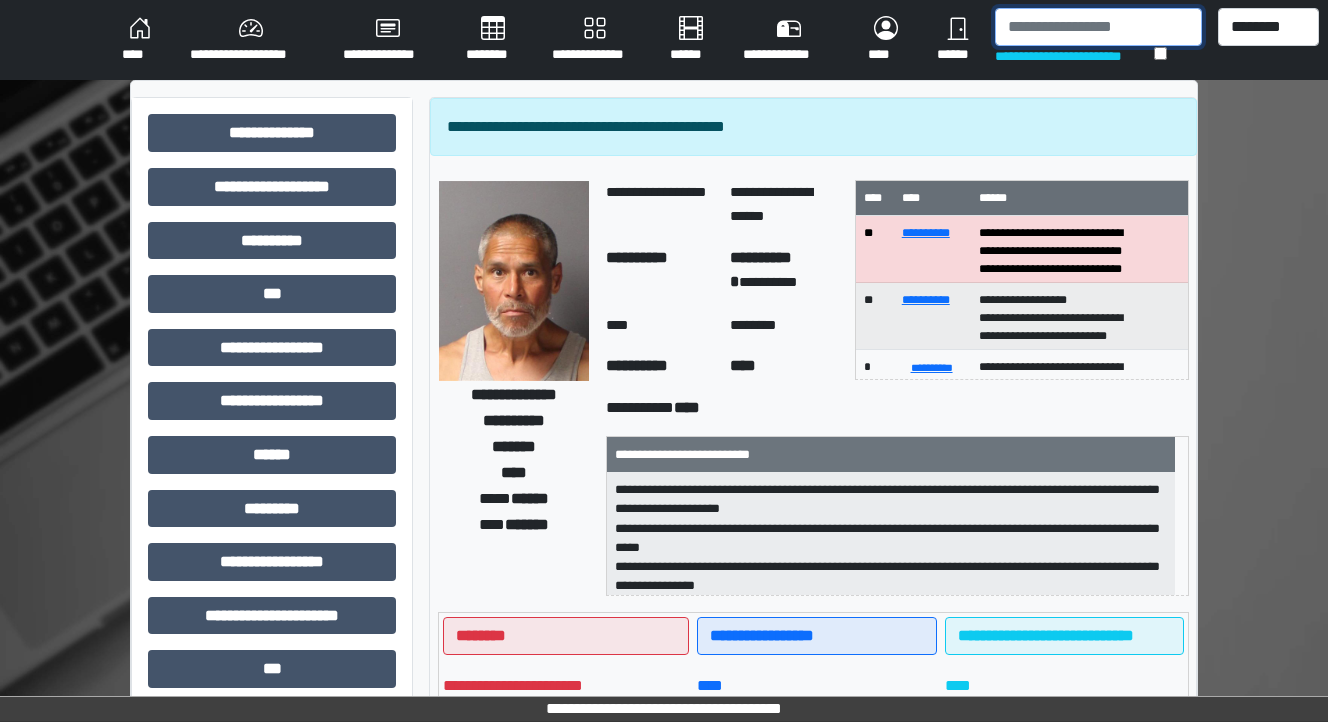 click at bounding box center (1098, 27) 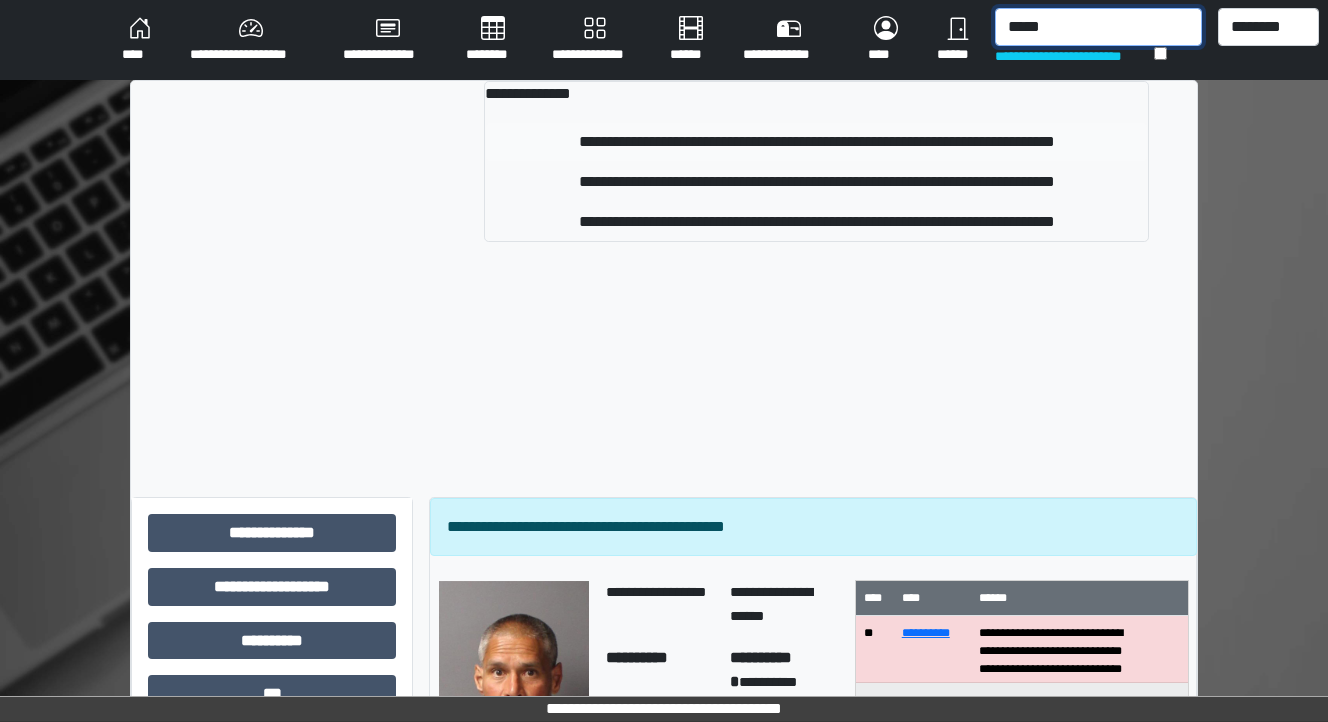 type on "*****" 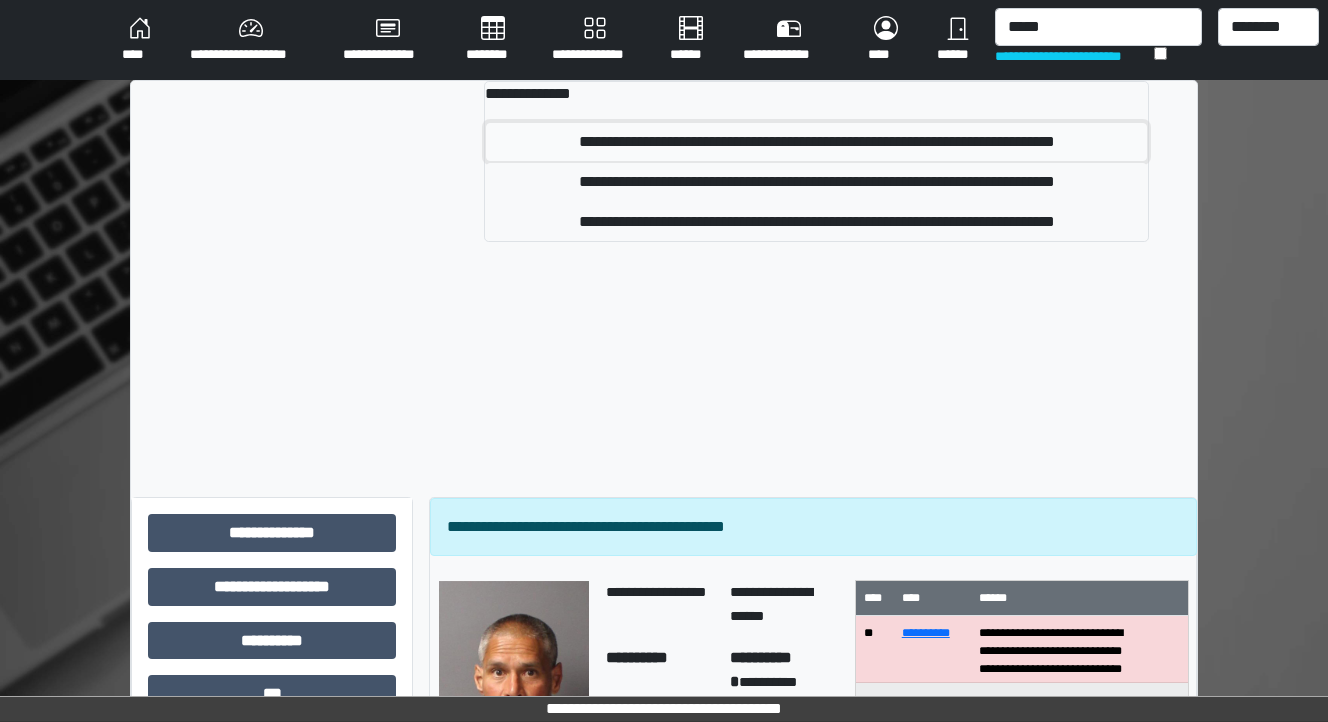 click on "**********" at bounding box center (816, 142) 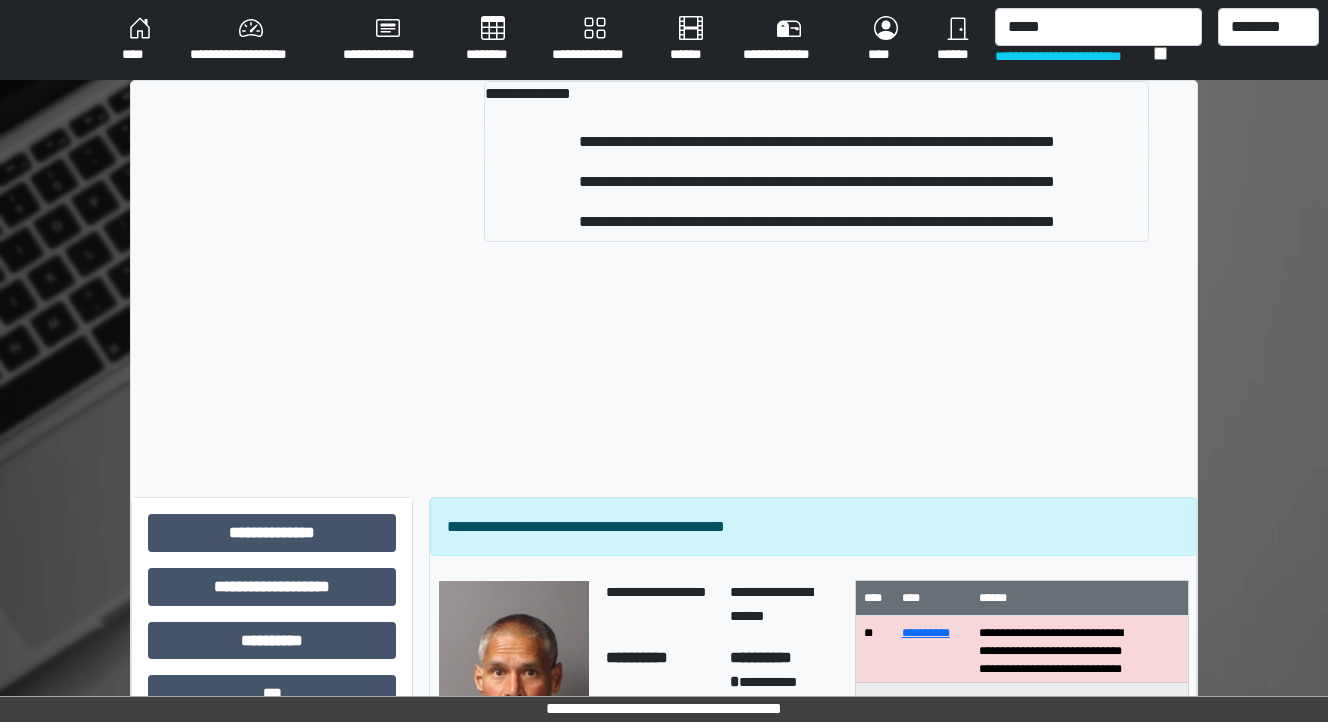 type 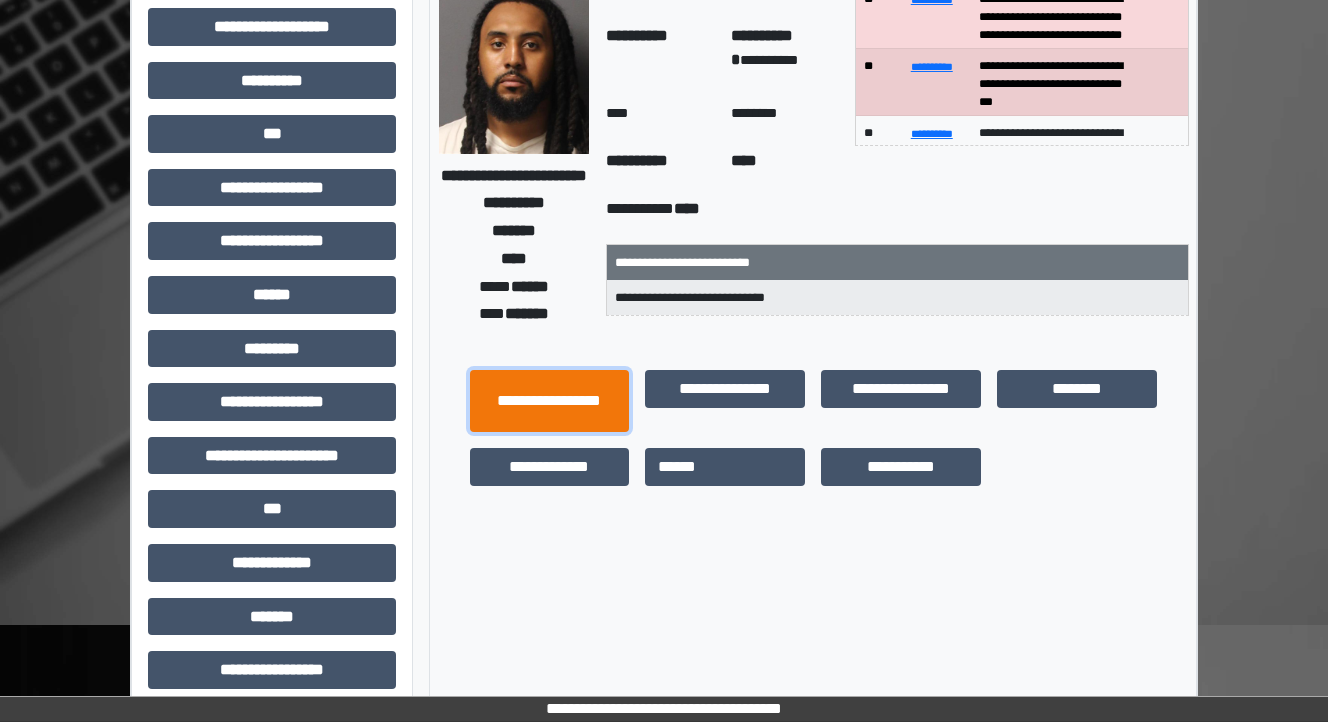 click on "**********" at bounding box center [550, 401] 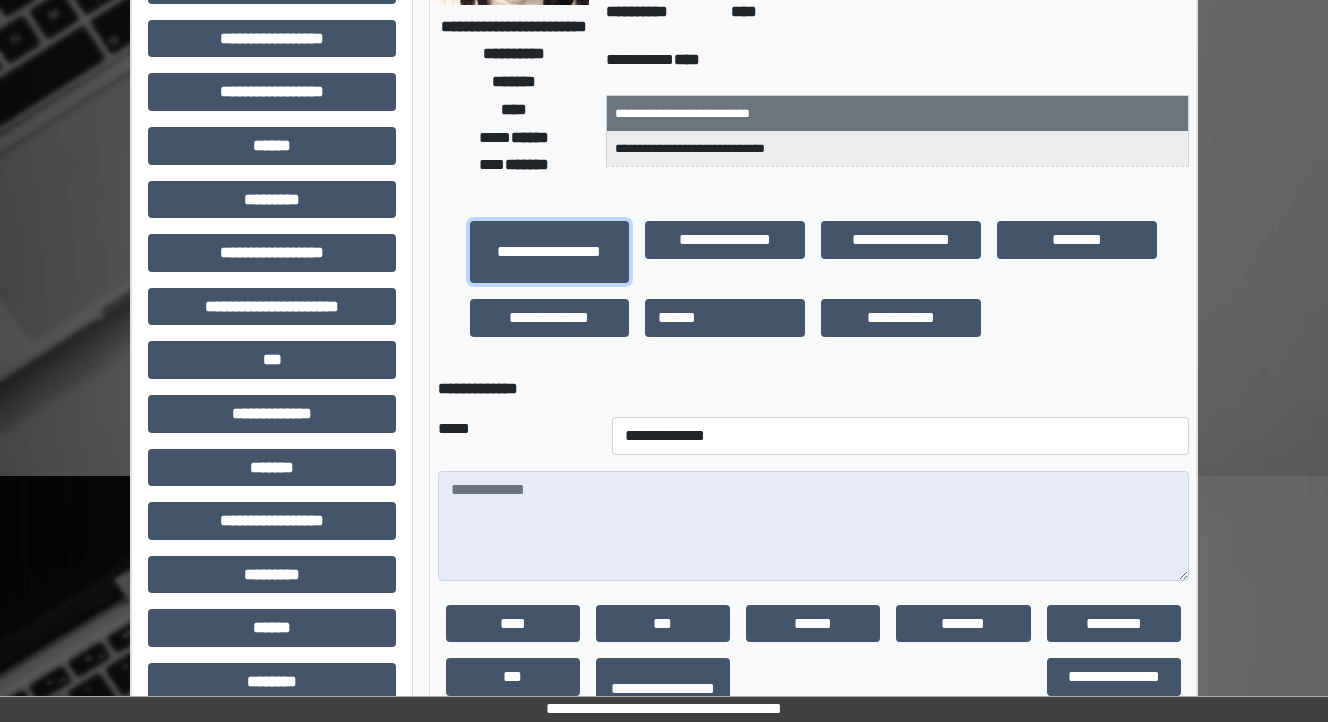 scroll, scrollTop: 320, scrollLeft: 0, axis: vertical 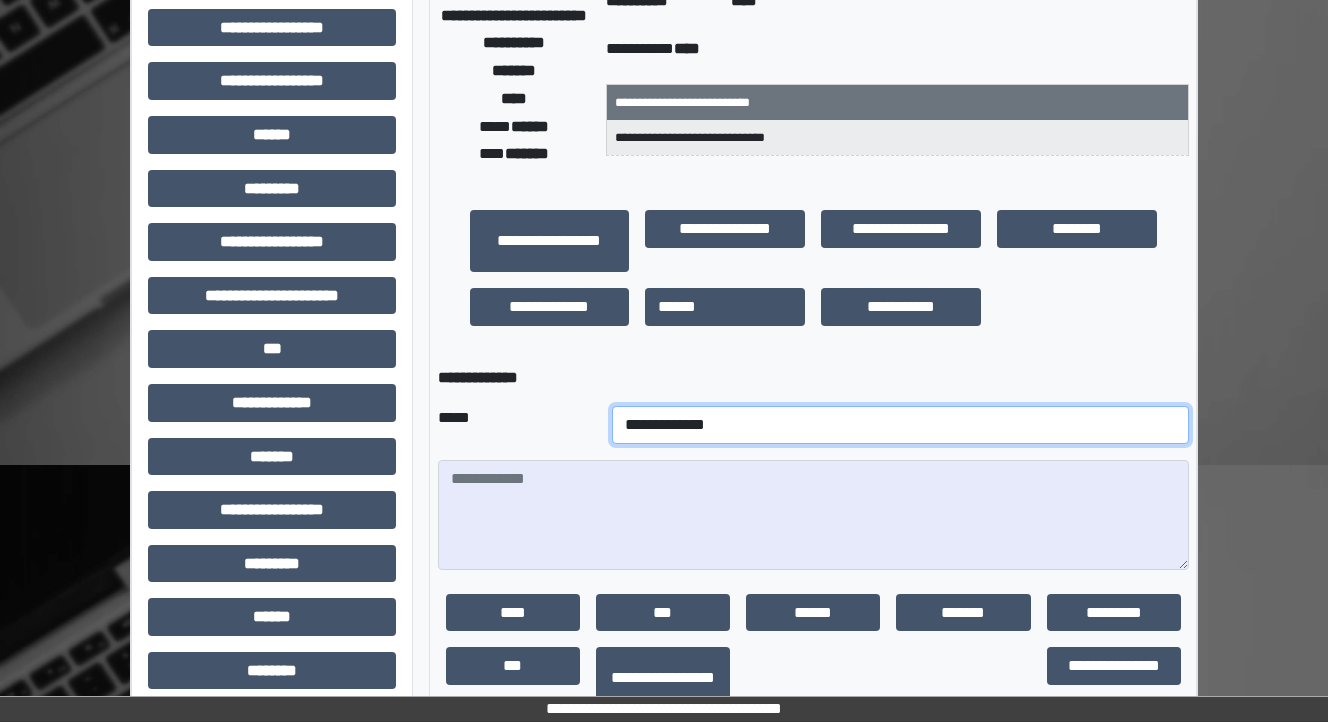 click on "**********" at bounding box center (900, 425) 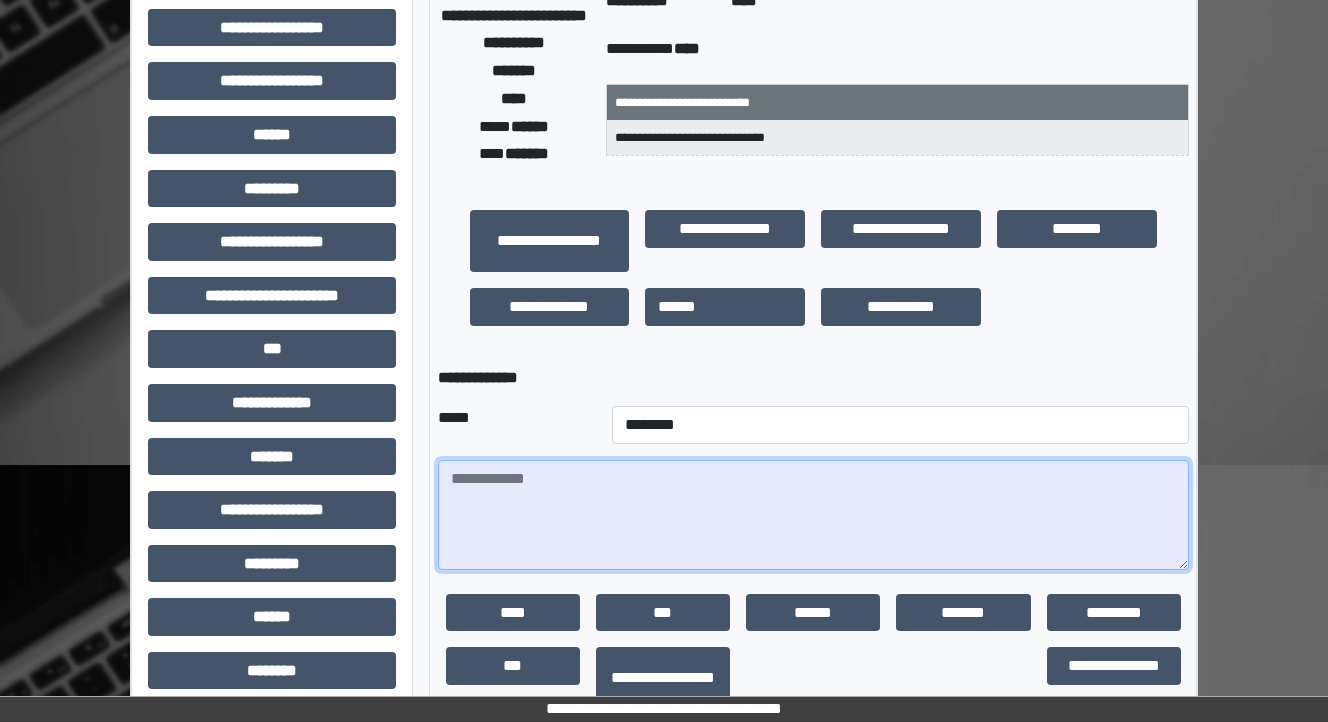 click at bounding box center [813, 515] 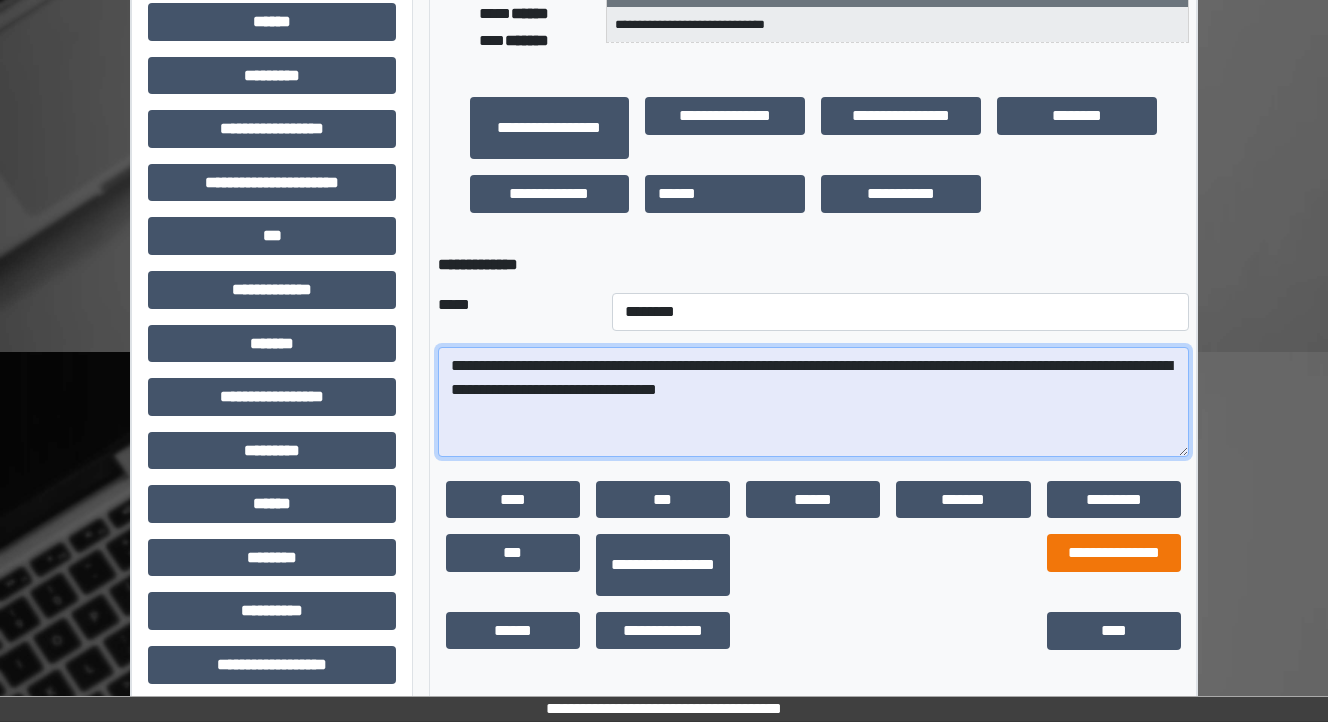 scroll, scrollTop: 444, scrollLeft: 0, axis: vertical 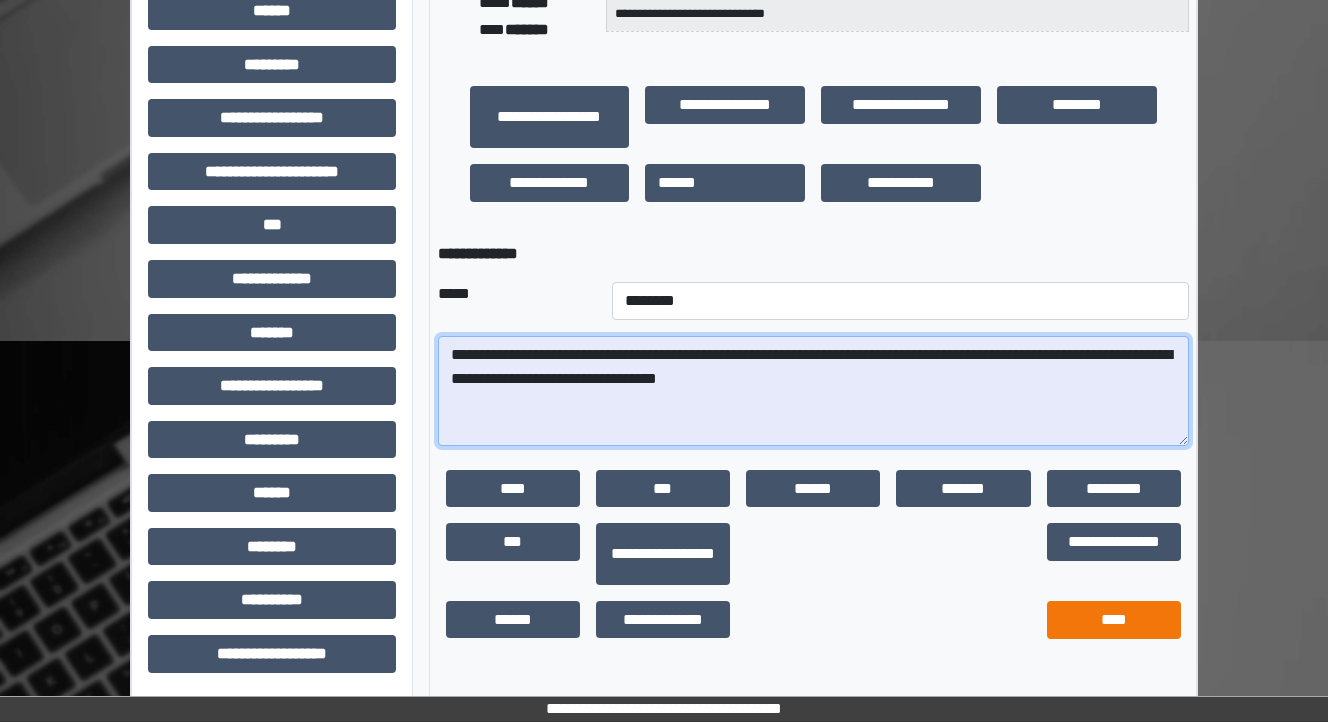type on "**********" 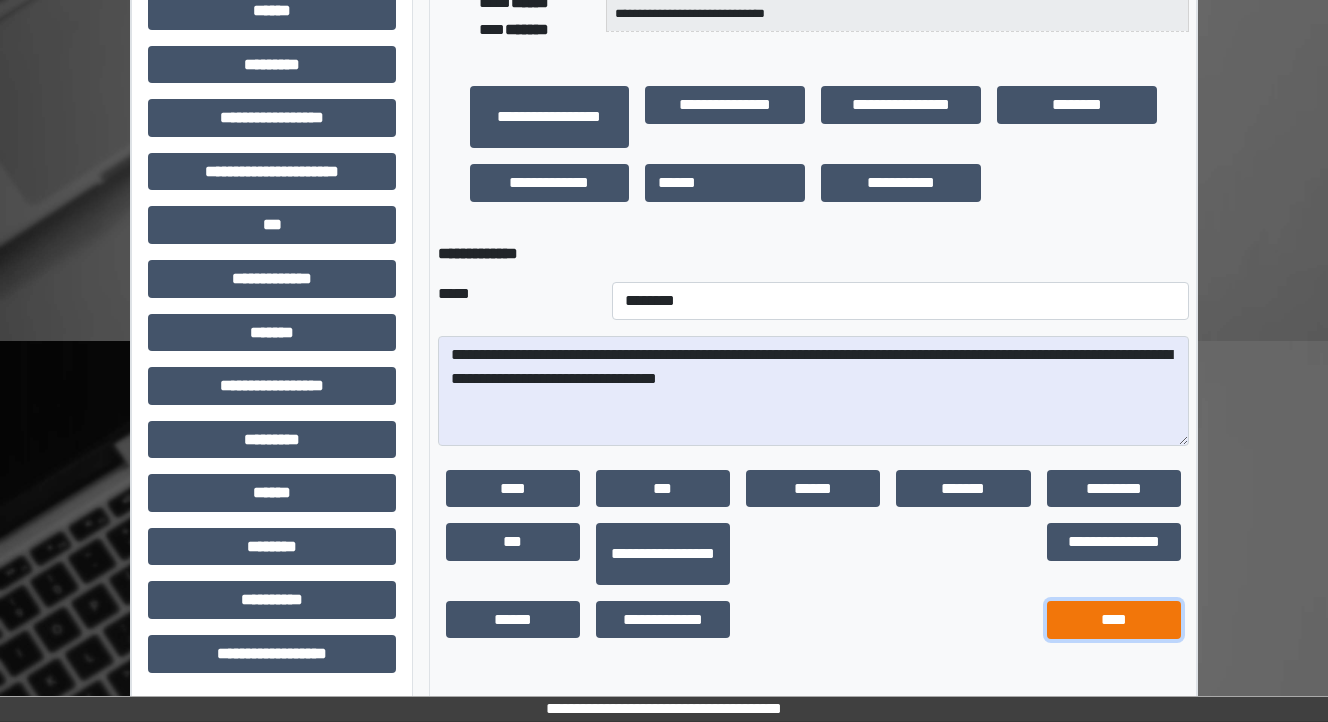 click on "****" at bounding box center [1114, 620] 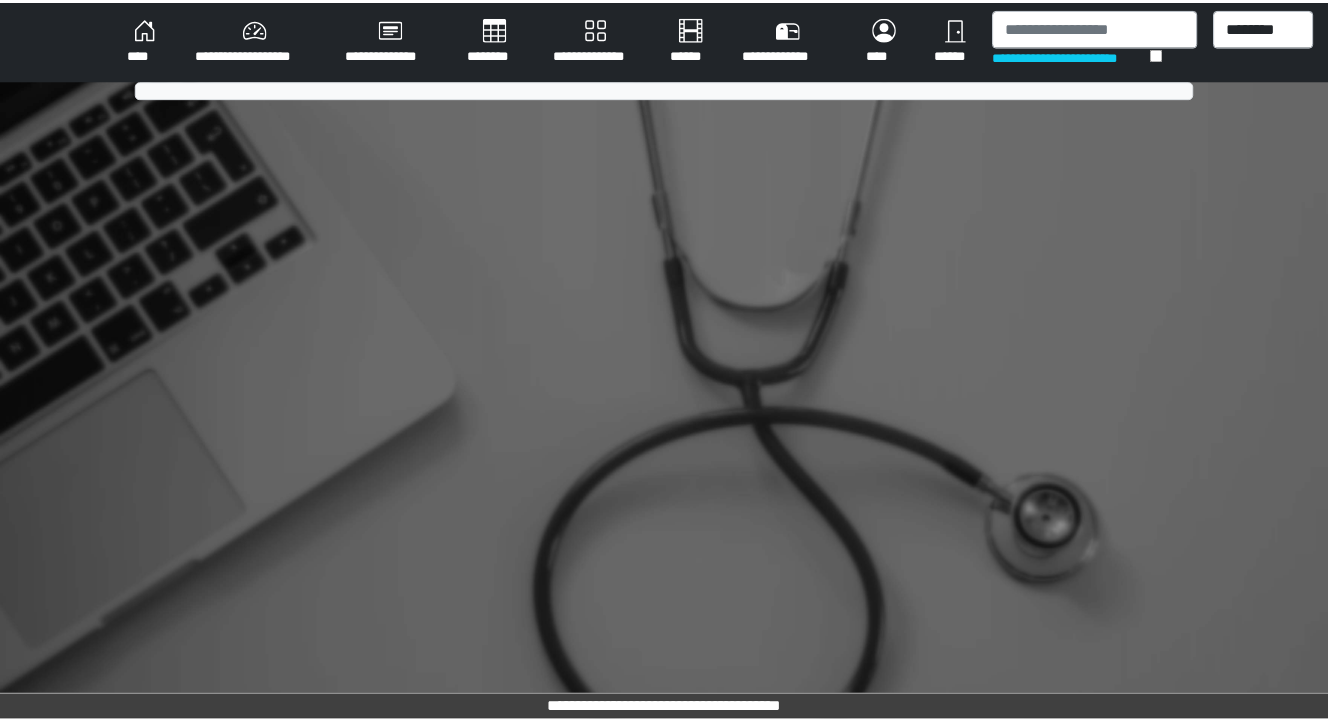 scroll, scrollTop: 0, scrollLeft: 0, axis: both 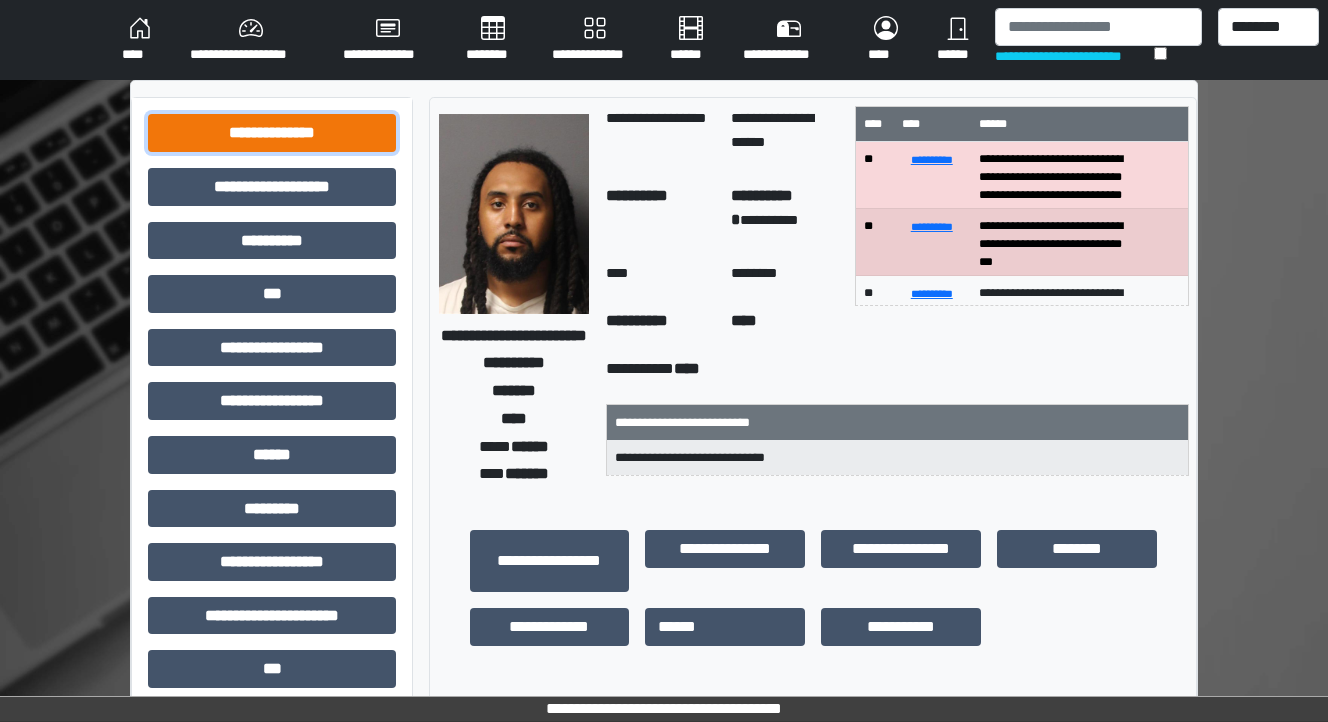 click on "**********" at bounding box center (272, 133) 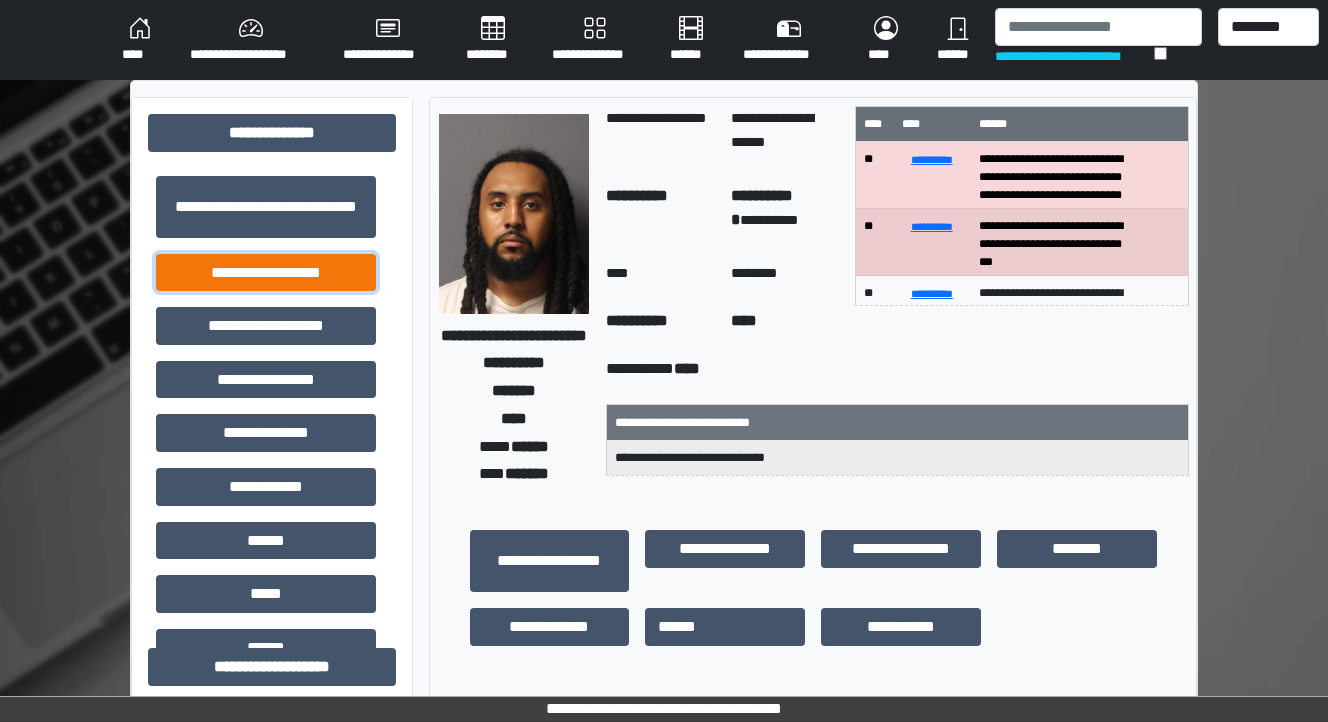 drag, startPoint x: 321, startPoint y: 280, endPoint x: 417, endPoint y: 306, distance: 99.458534 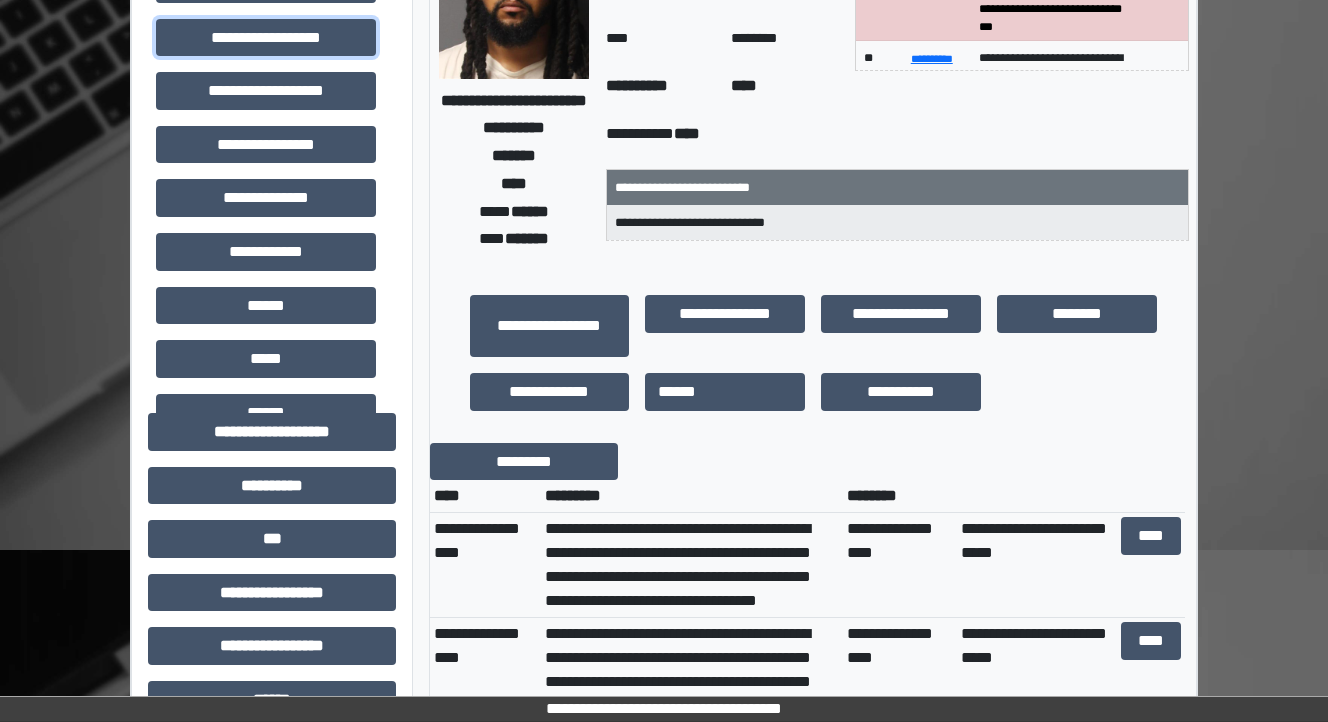 scroll, scrollTop: 0, scrollLeft: 0, axis: both 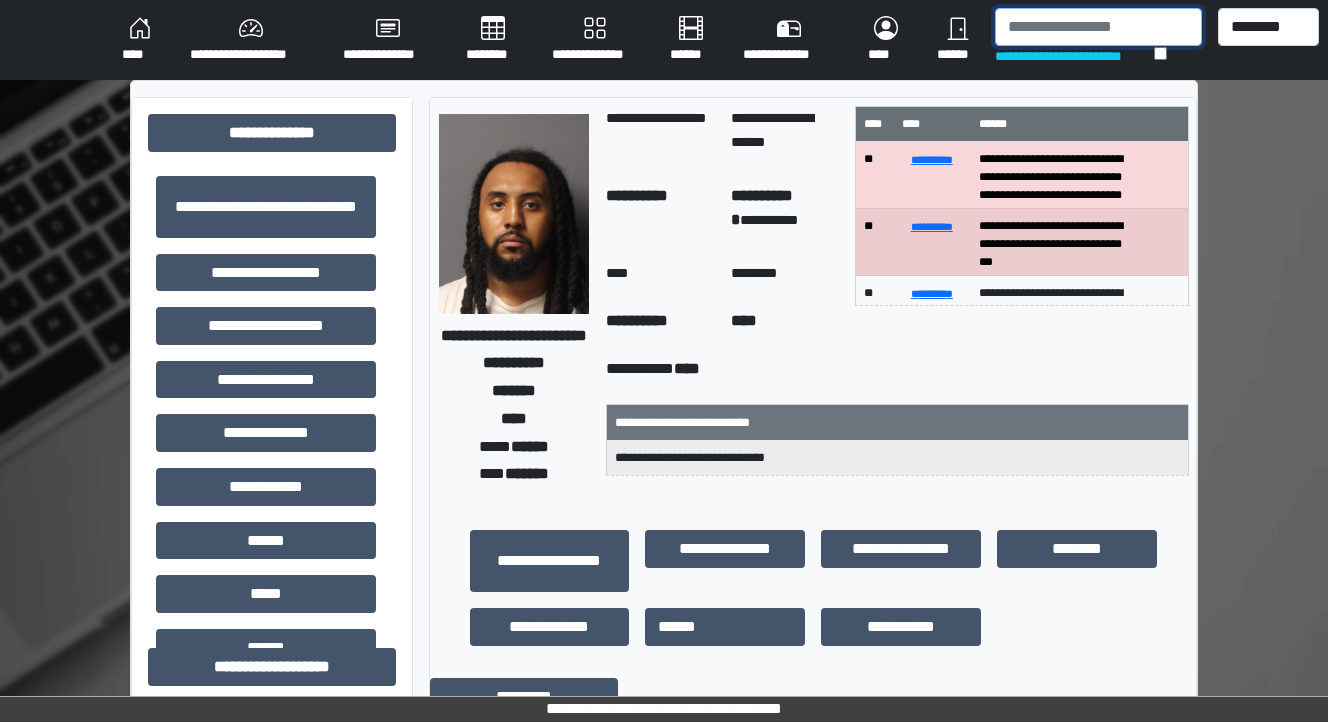 click at bounding box center (1098, 27) 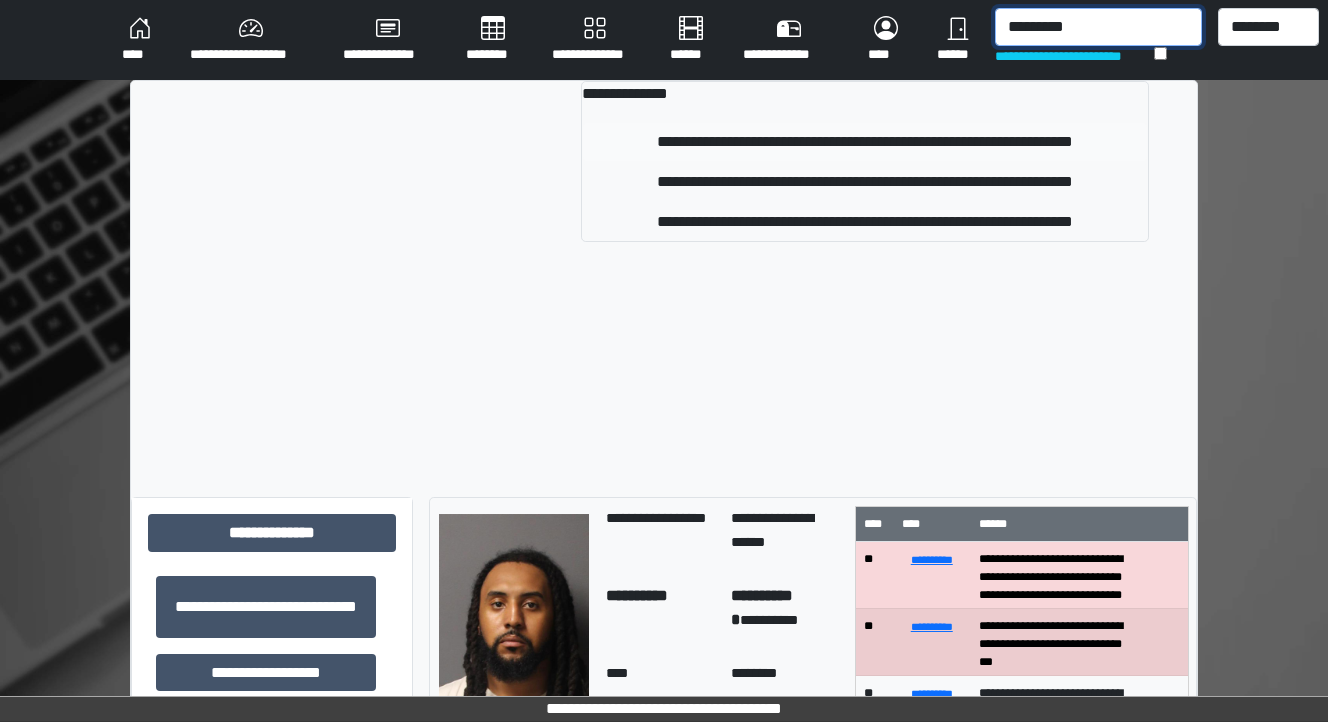 type on "*********" 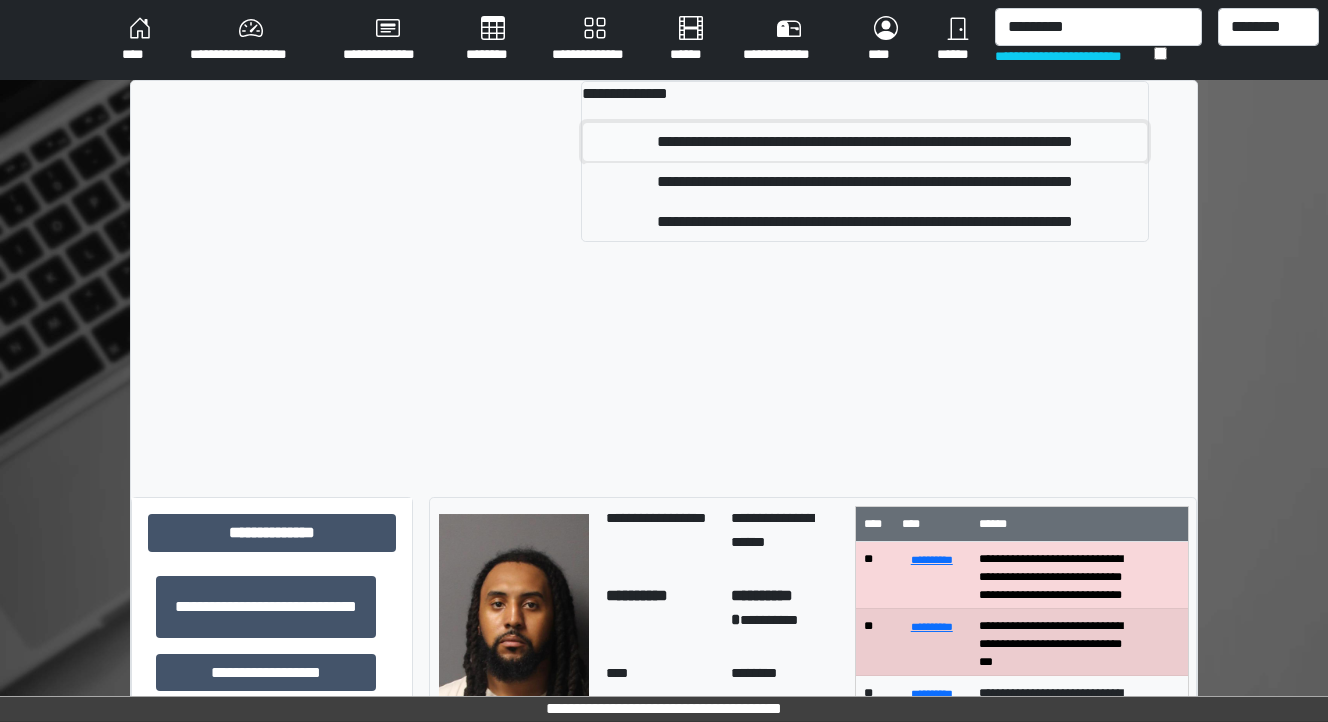 click on "**********" at bounding box center (865, 142) 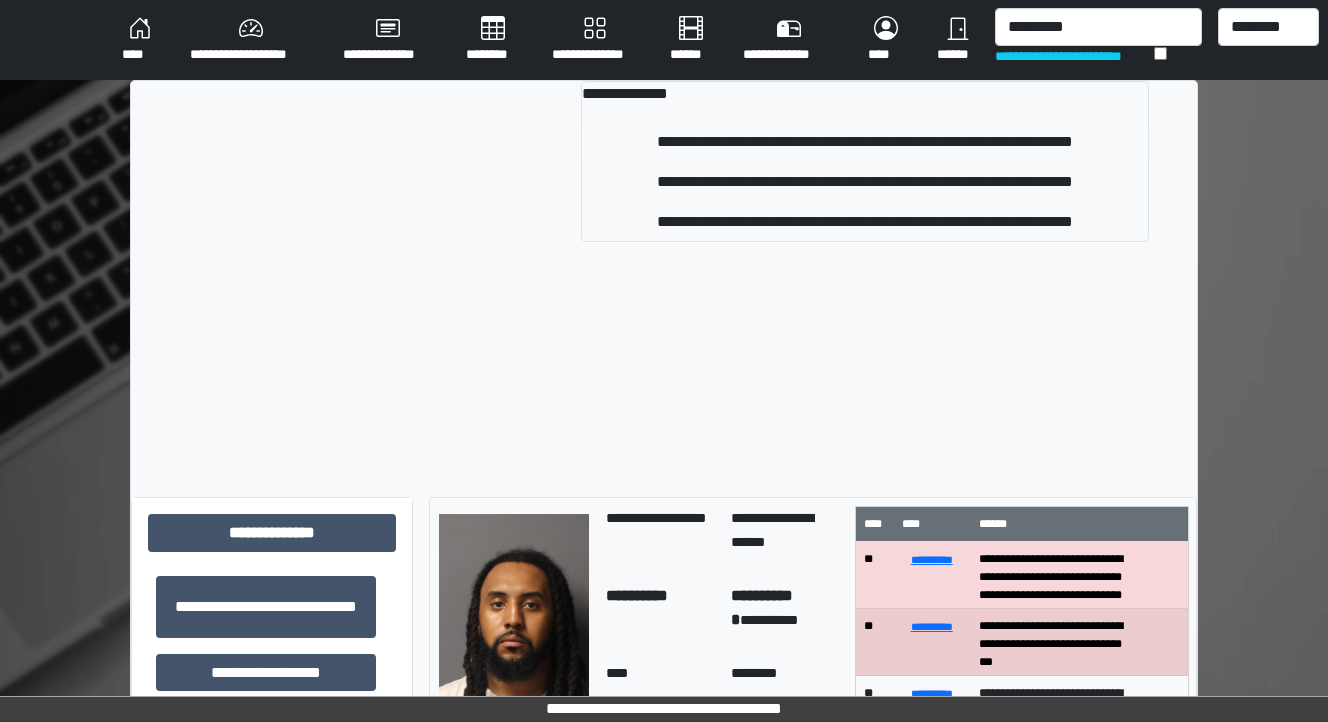 type 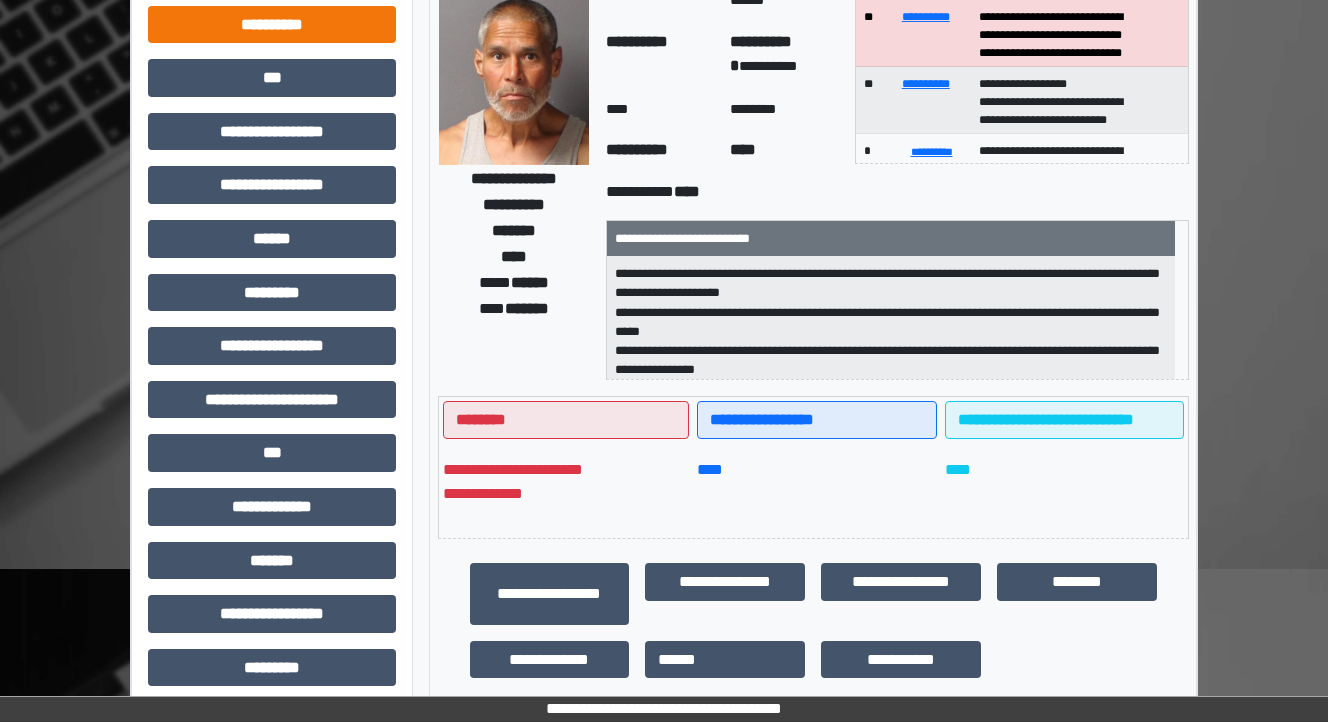 scroll, scrollTop: 44, scrollLeft: 0, axis: vertical 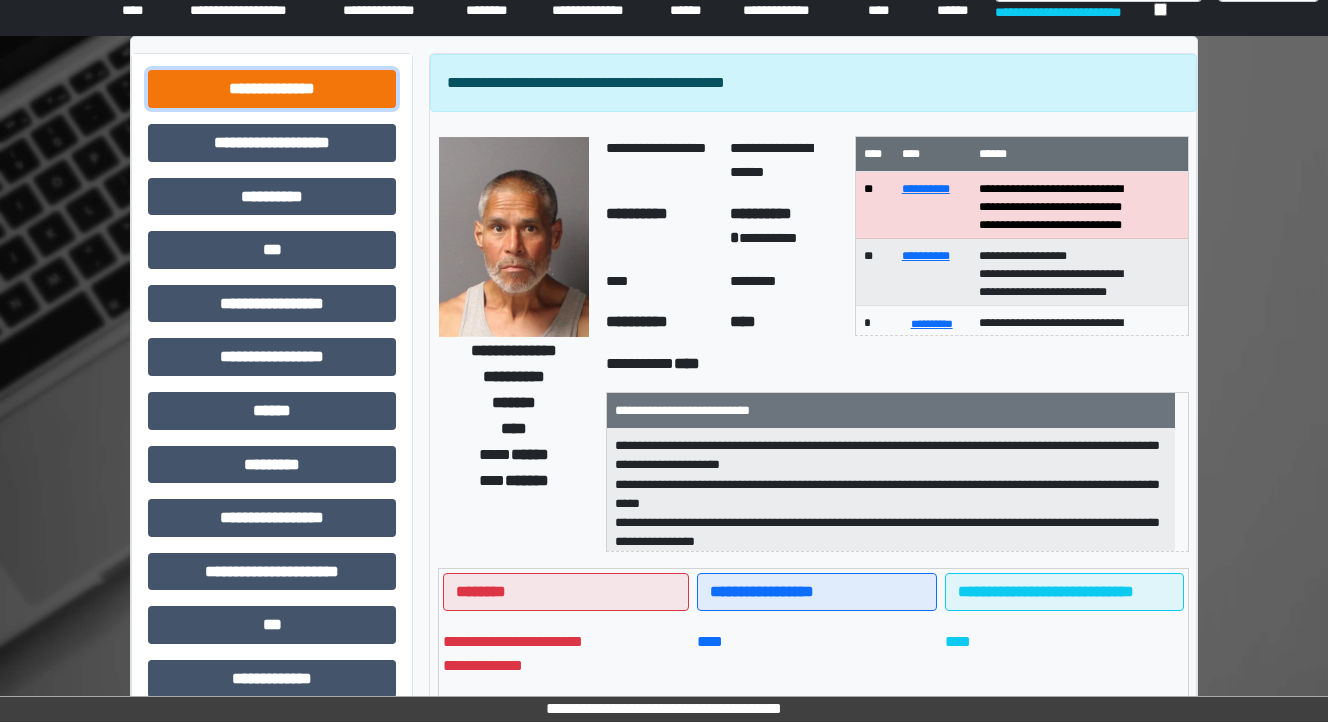 click on "**********" at bounding box center [272, 89] 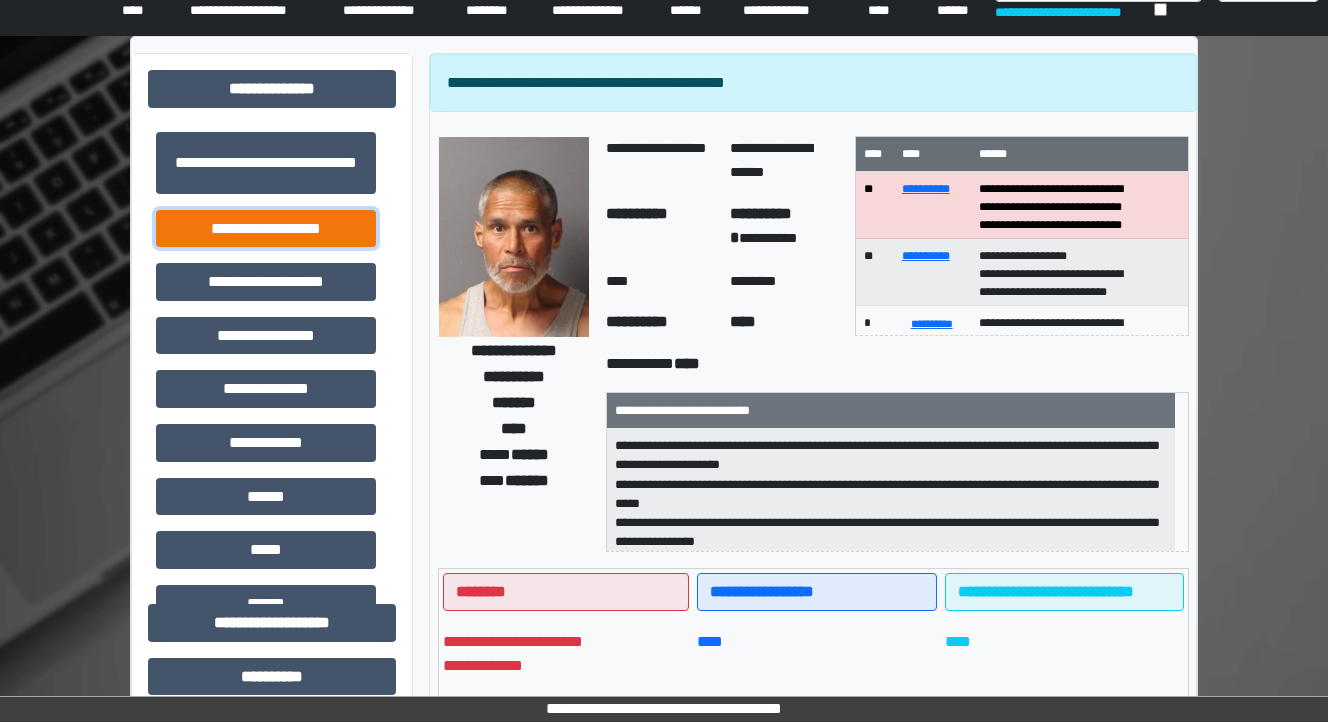 drag, startPoint x: 335, startPoint y: 227, endPoint x: 501, endPoint y: 336, distance: 198.58751 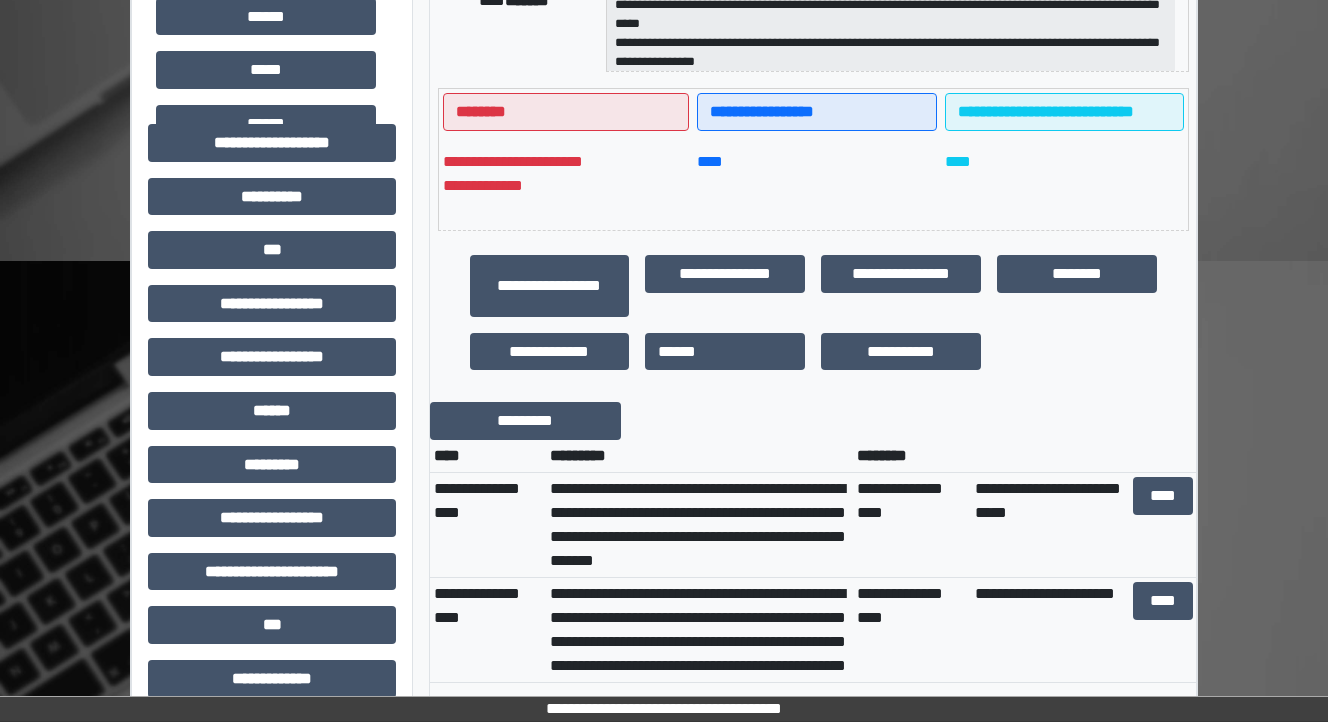 scroll, scrollTop: 764, scrollLeft: 0, axis: vertical 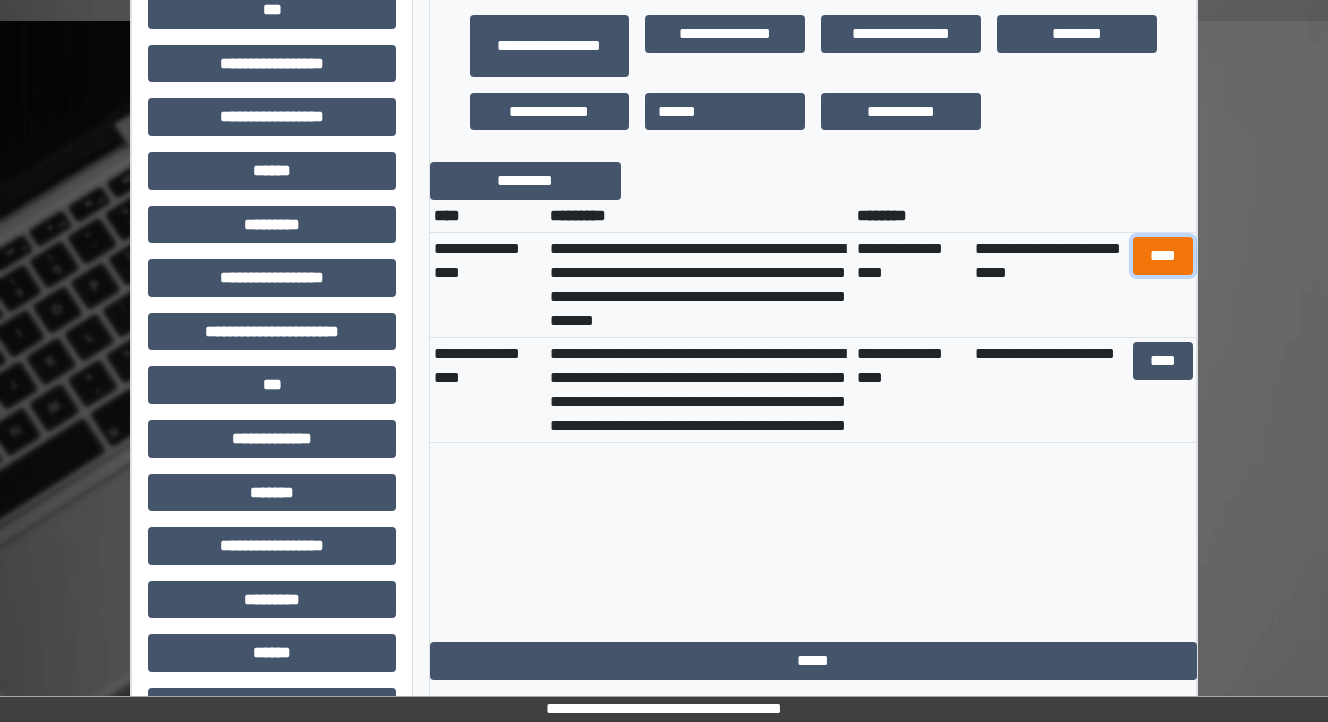 click on "****" at bounding box center [1162, 256] 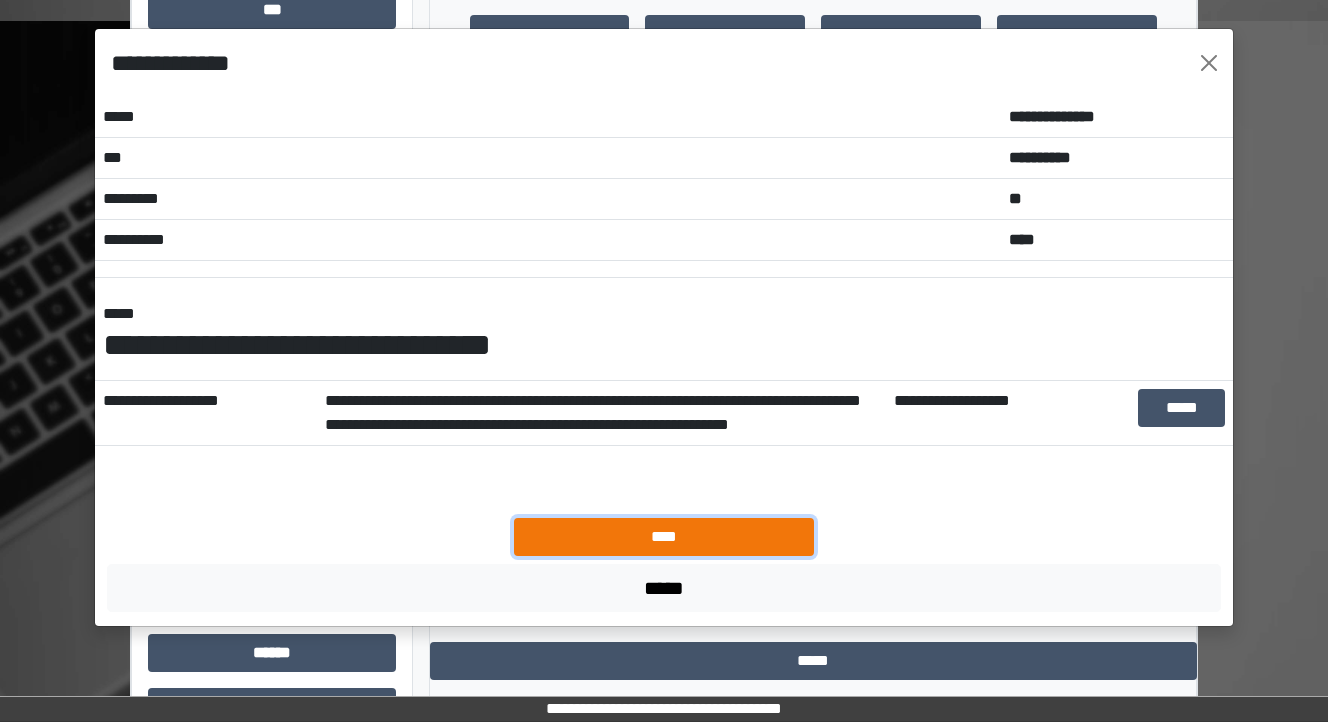 click on "****" at bounding box center (664, 537) 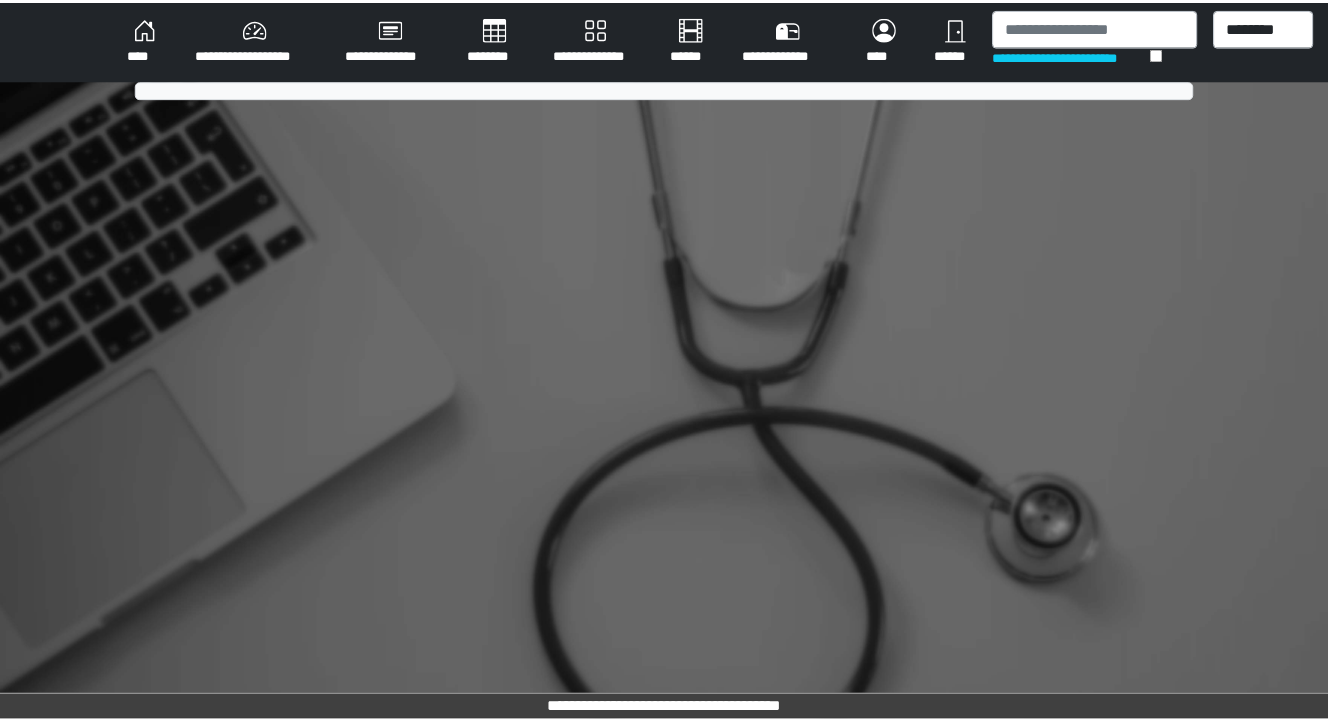 scroll, scrollTop: 0, scrollLeft: 0, axis: both 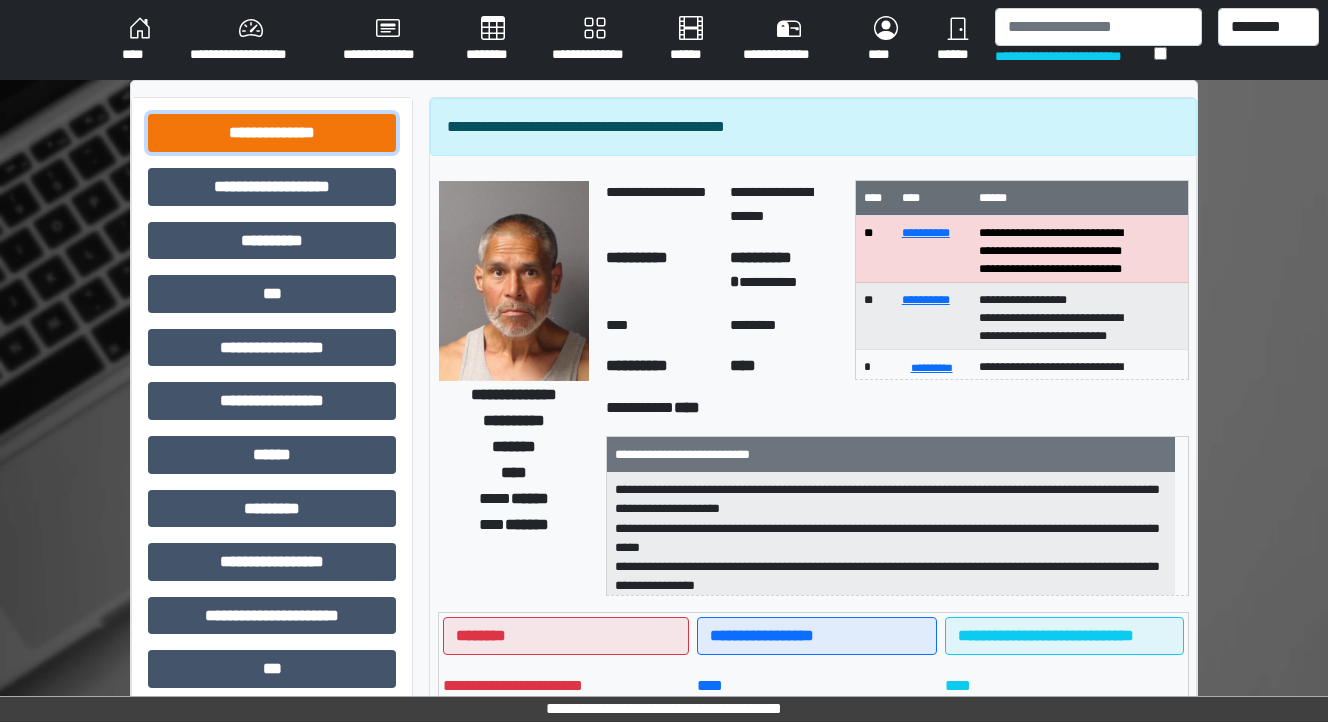 click on "**********" at bounding box center [272, 133] 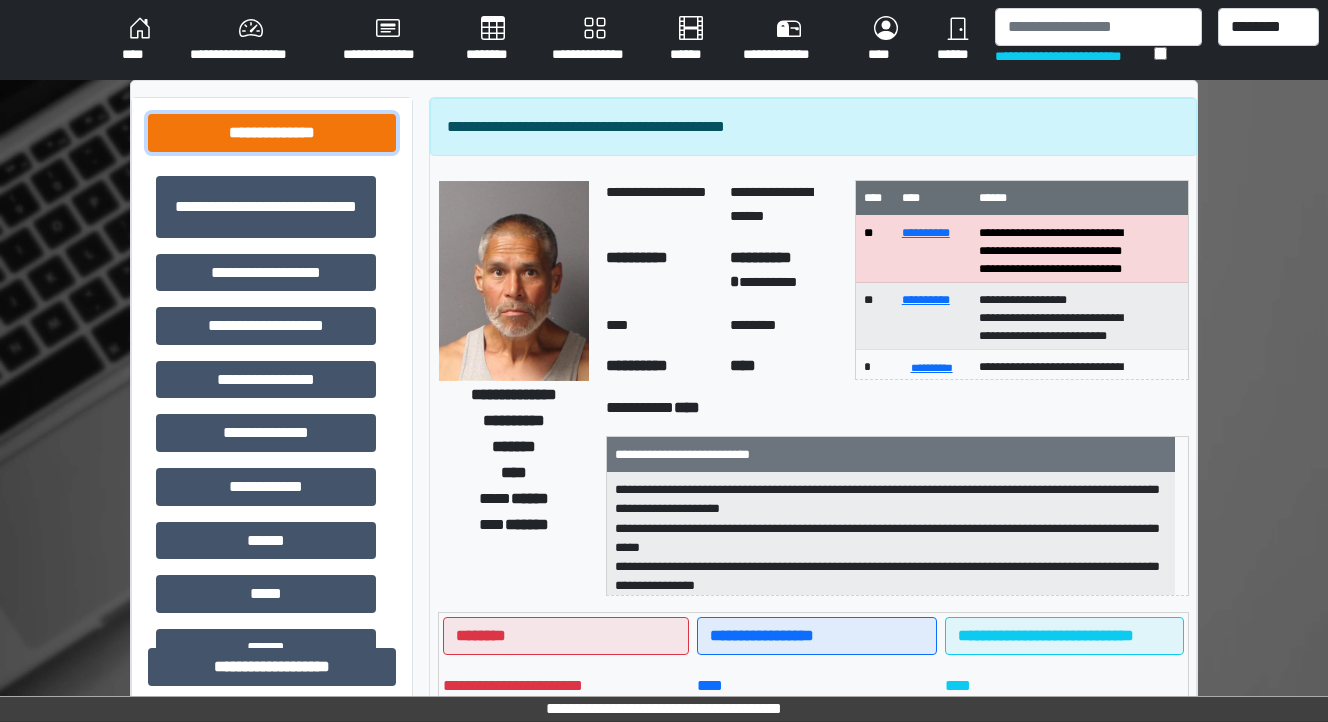 click on "**********" at bounding box center (272, 133) 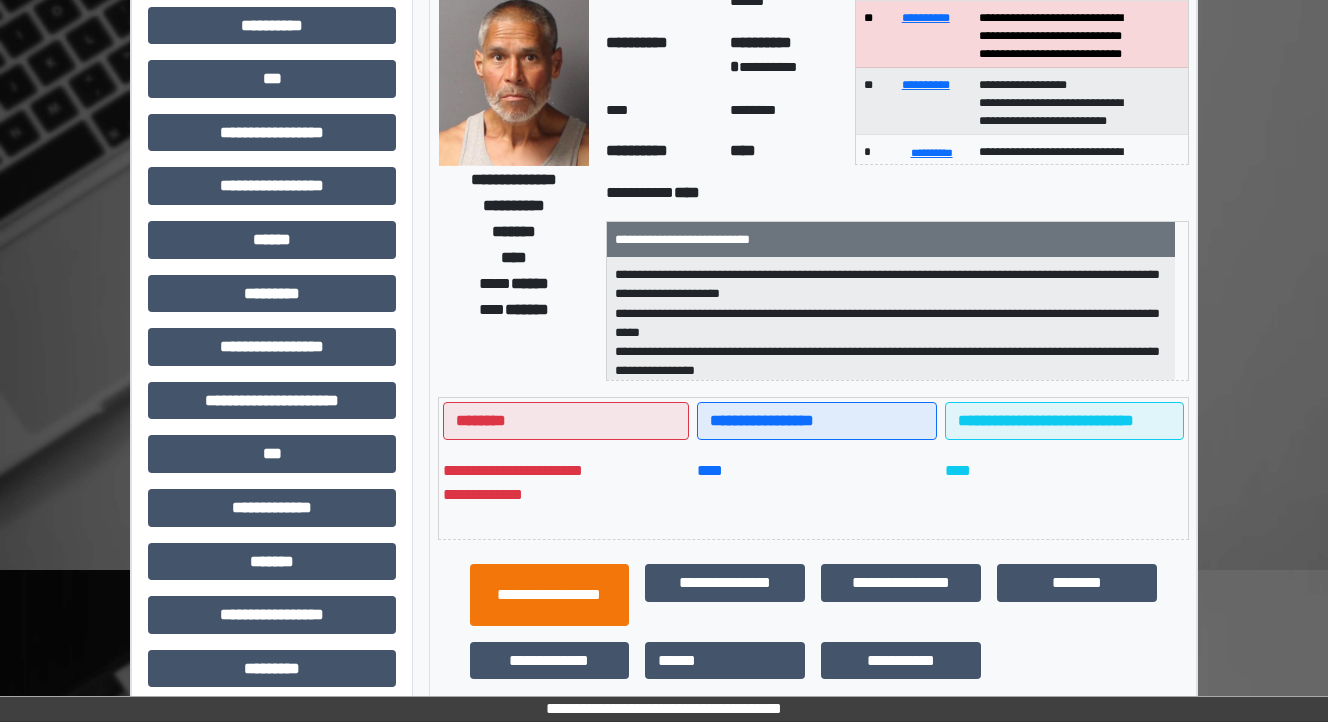 scroll, scrollTop: 444, scrollLeft: 0, axis: vertical 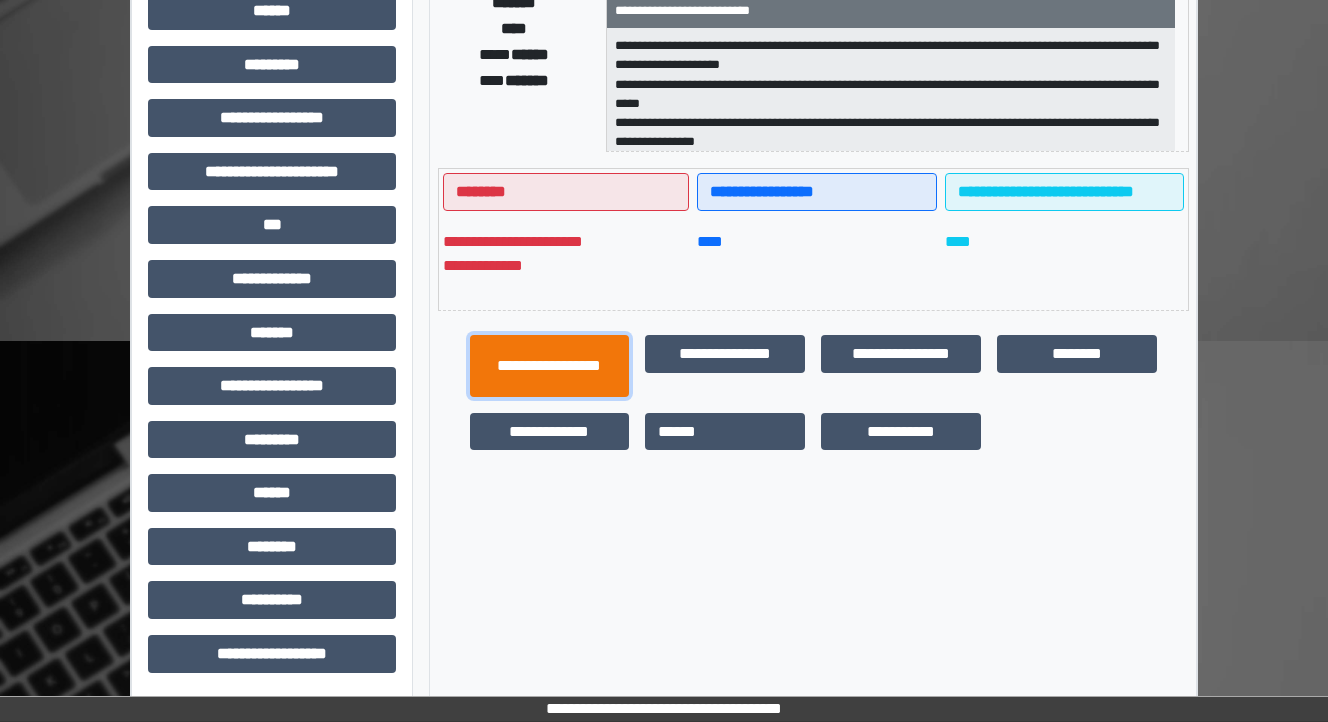 click on "**********" at bounding box center [550, 366] 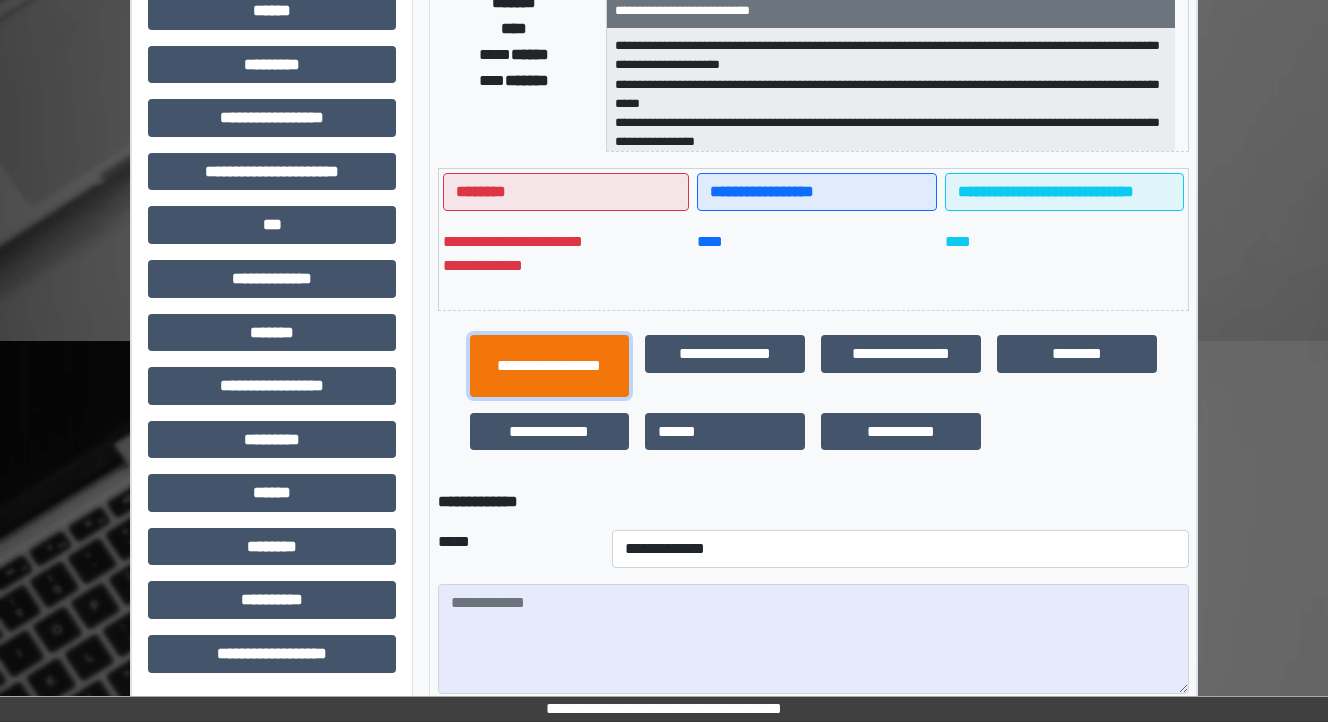 scroll, scrollTop: 673, scrollLeft: 0, axis: vertical 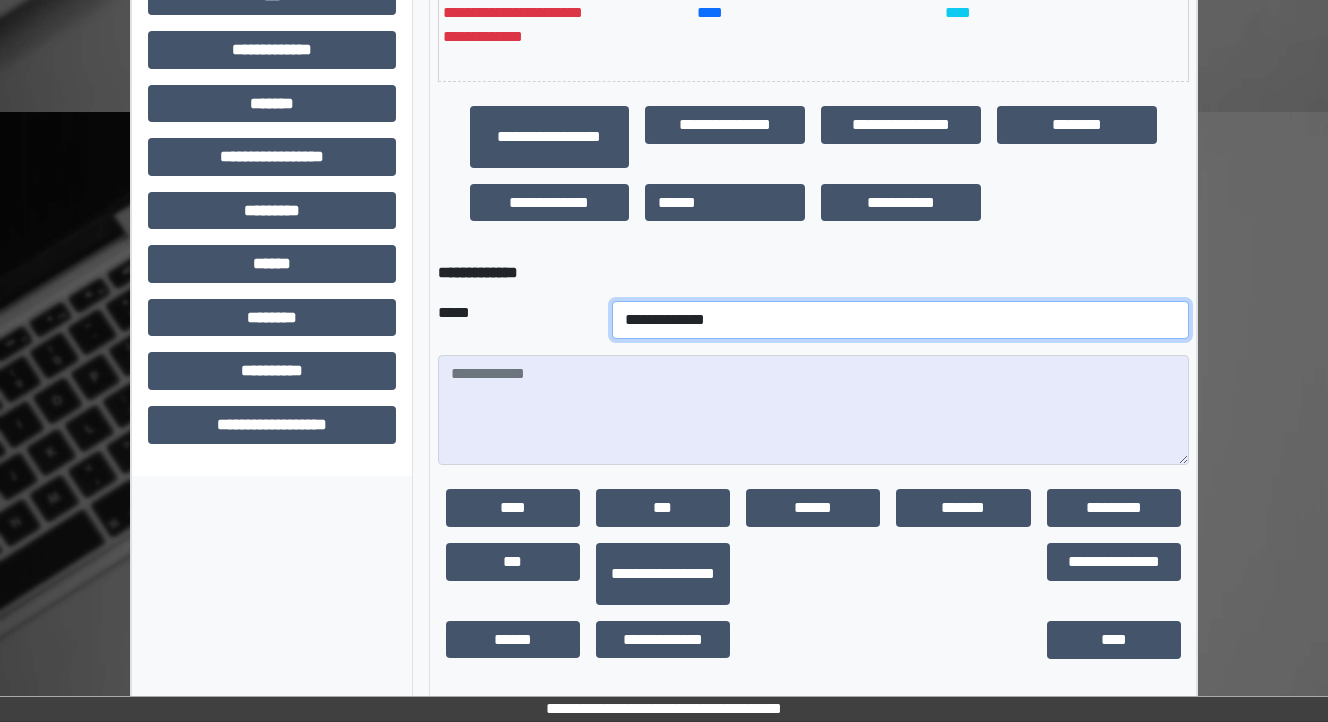 click on "**********" at bounding box center (900, 320) 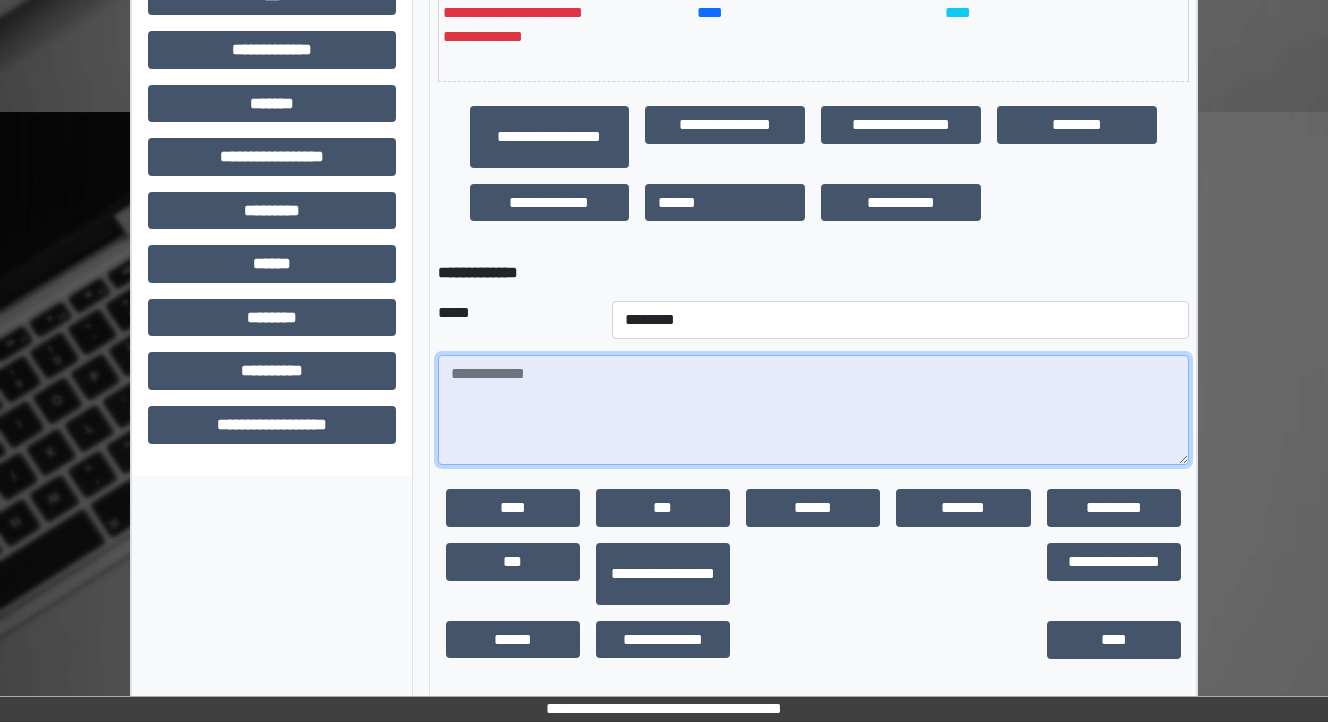 click at bounding box center [813, 410] 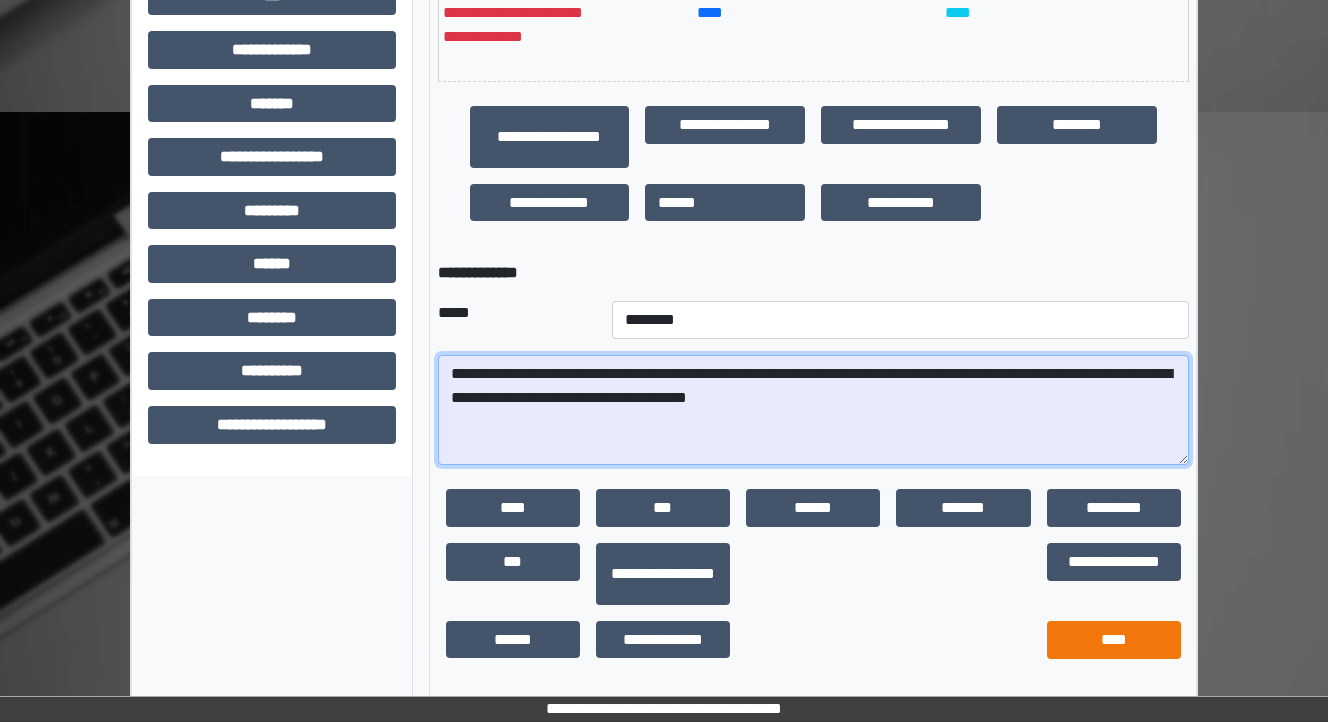 type on "**********" 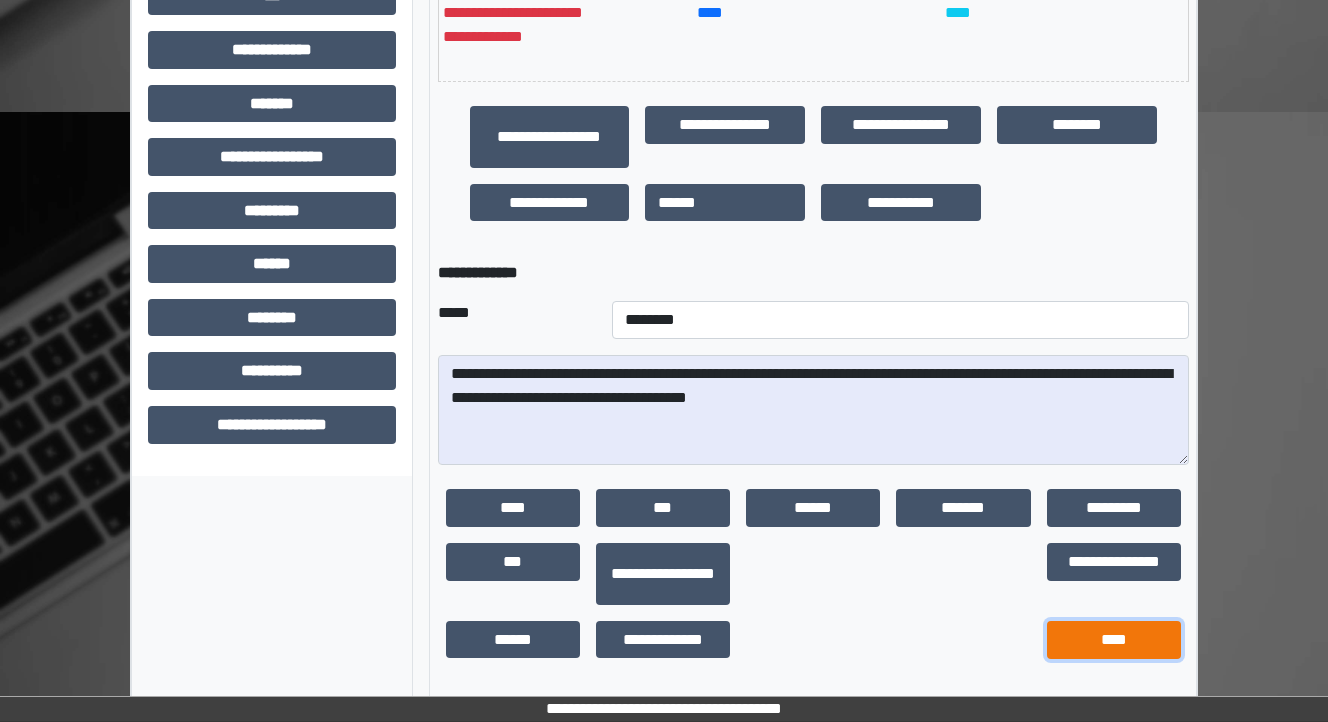 click on "****" at bounding box center [1114, 640] 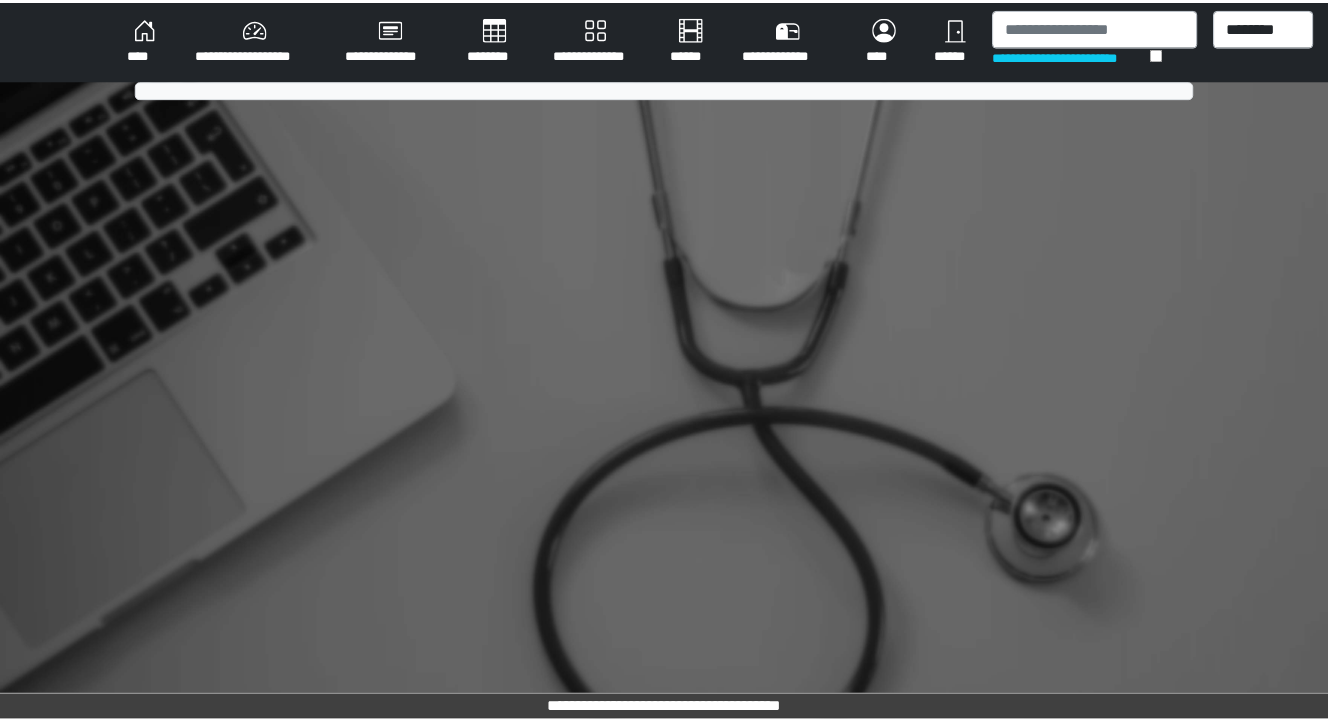 scroll, scrollTop: 0, scrollLeft: 0, axis: both 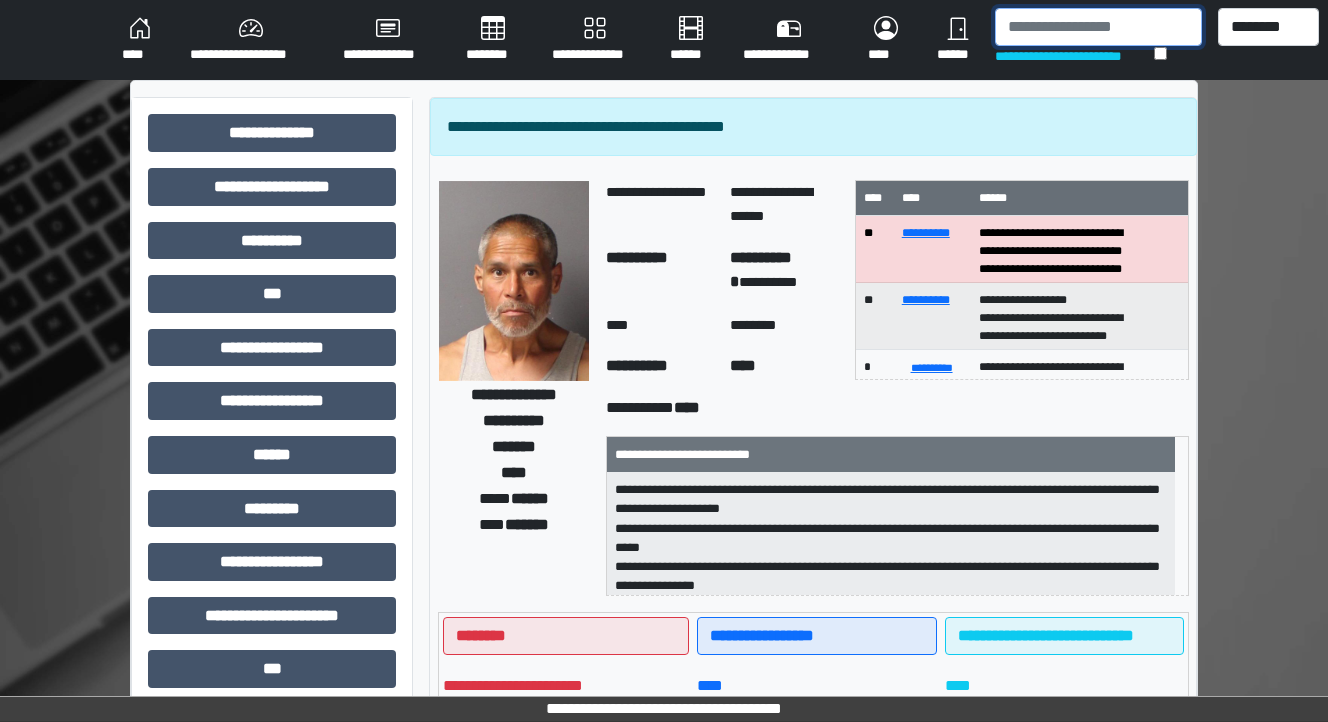 click at bounding box center [1098, 27] 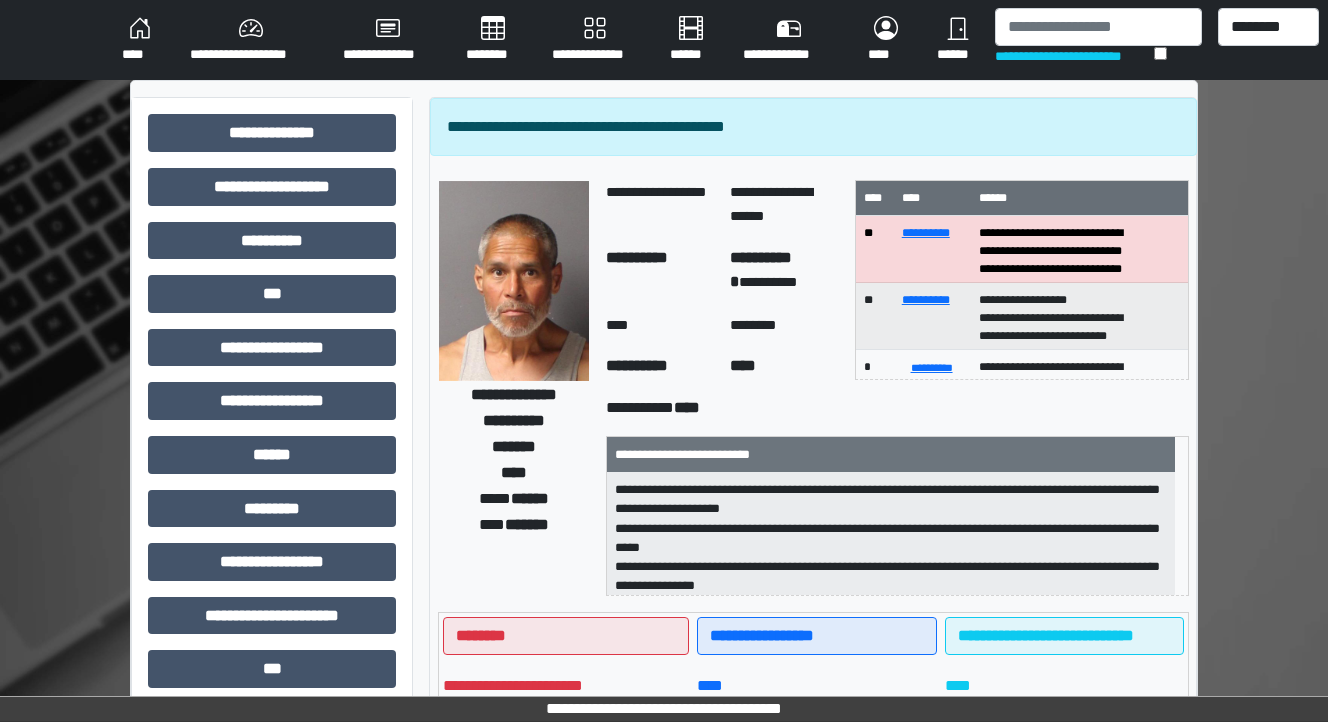 click on "********" at bounding box center (493, 40) 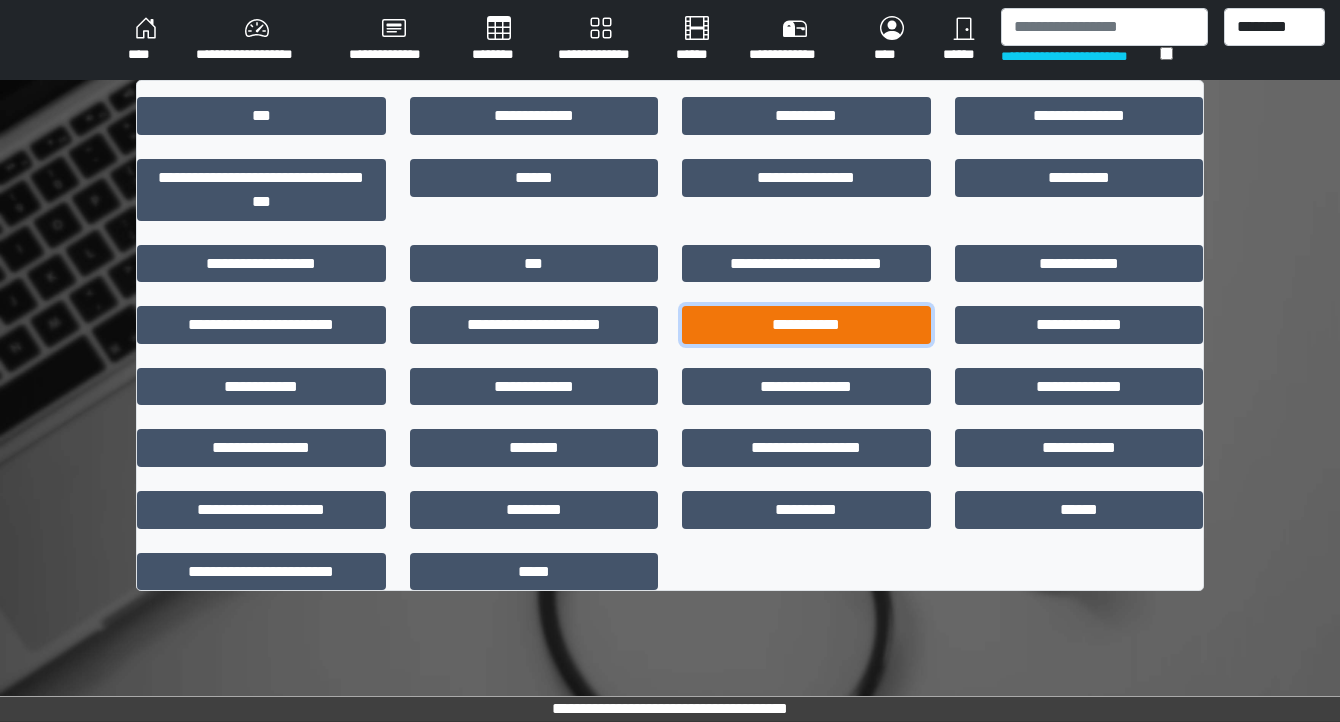 click on "**********" at bounding box center (806, 325) 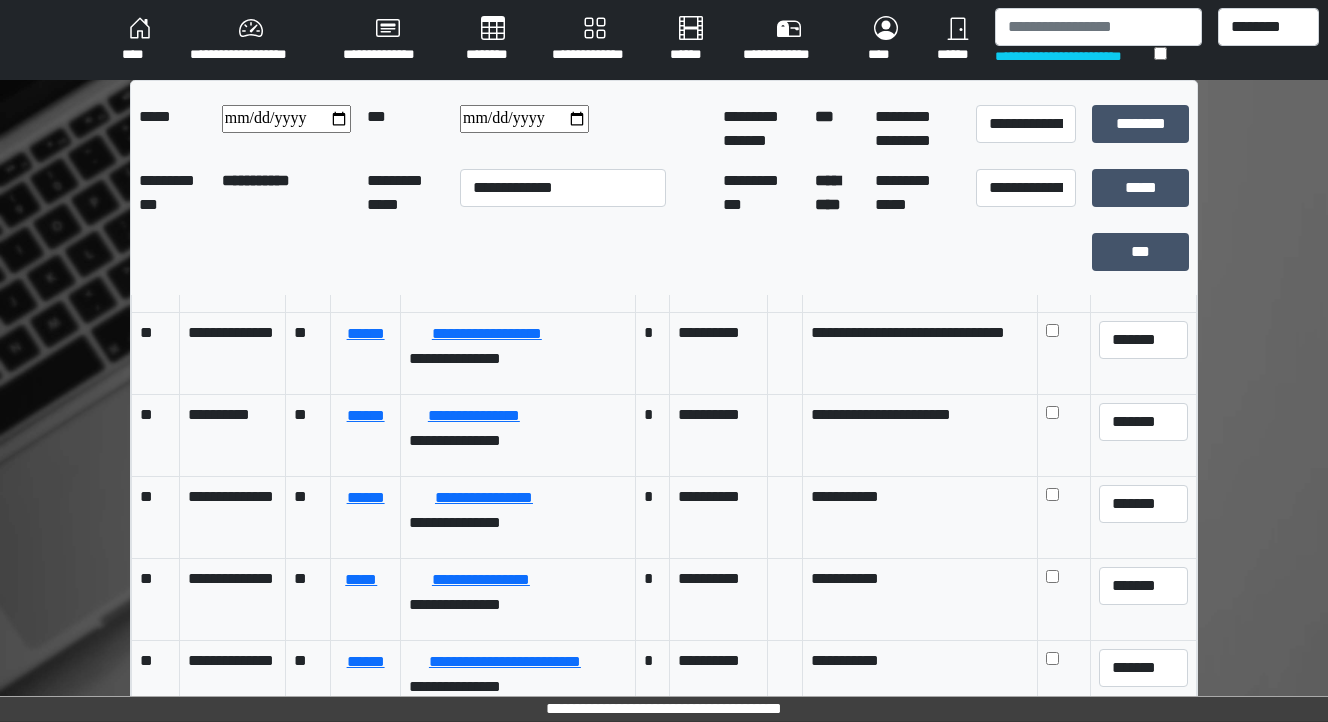 scroll, scrollTop: 80, scrollLeft: 0, axis: vertical 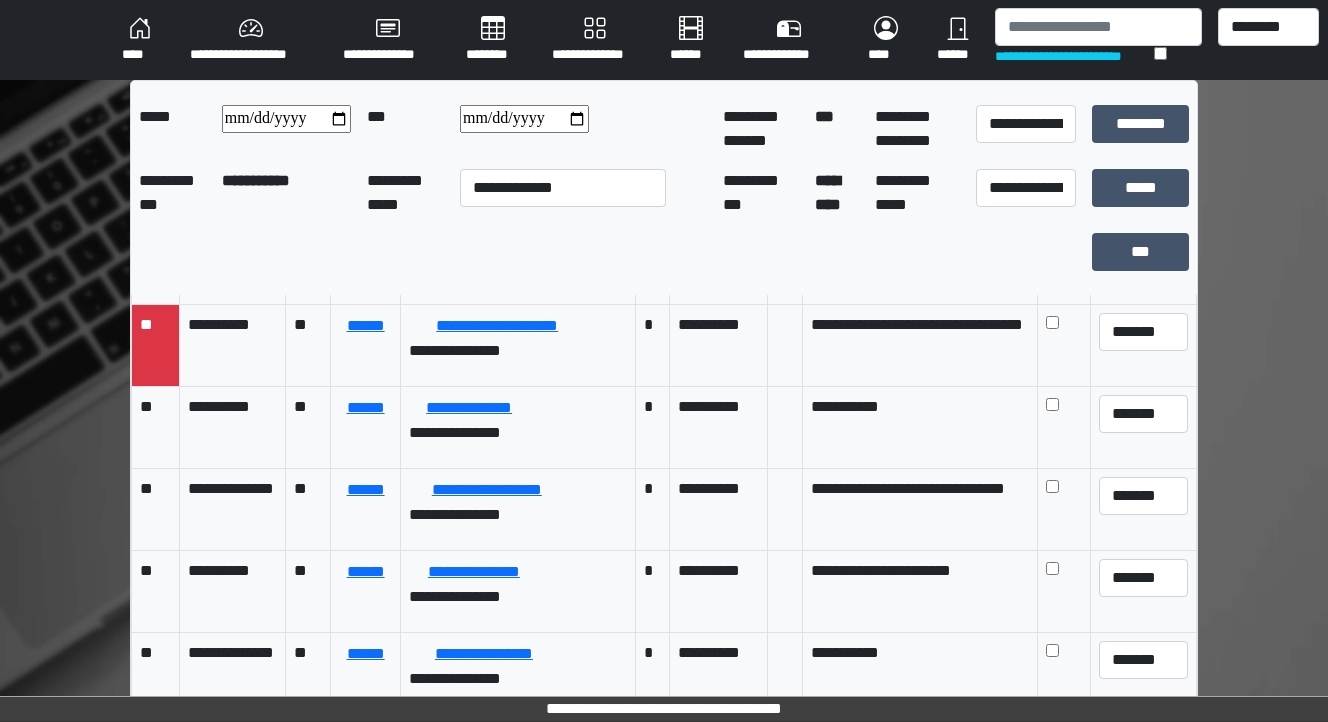 click on "********" at bounding box center (493, 40) 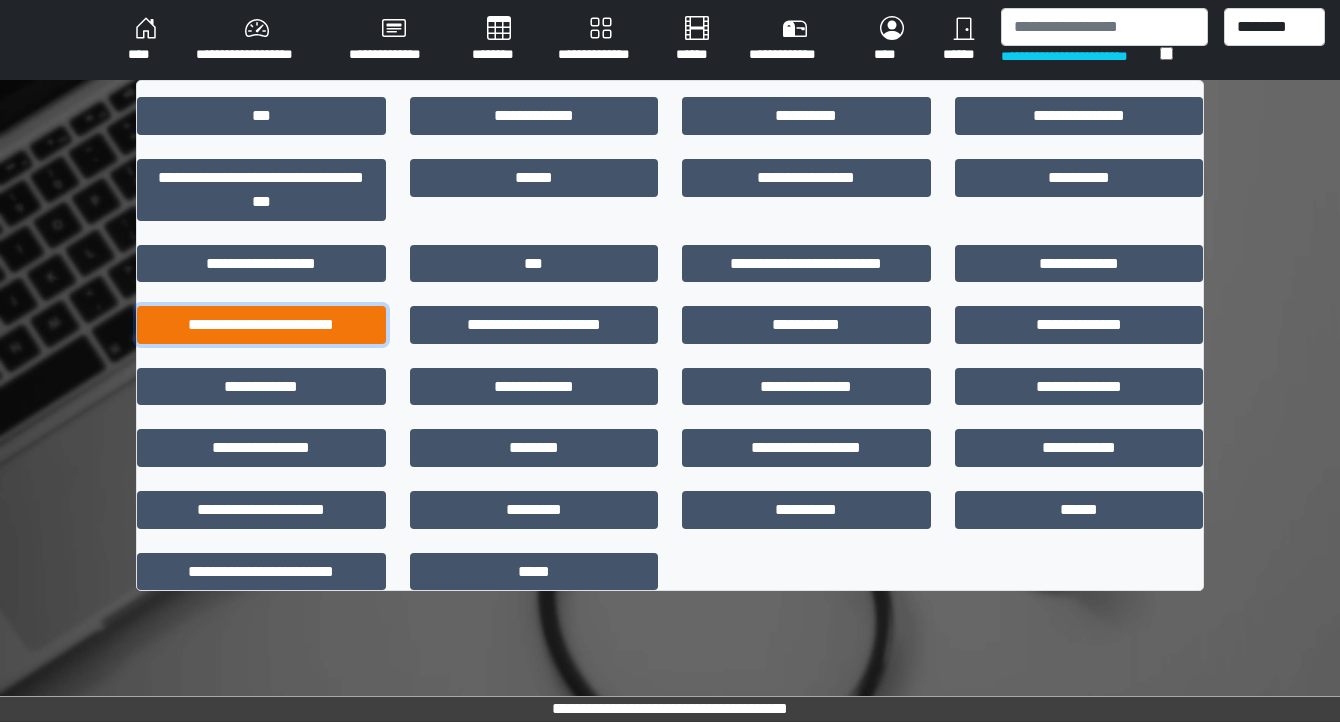 click on "**********" at bounding box center (261, 325) 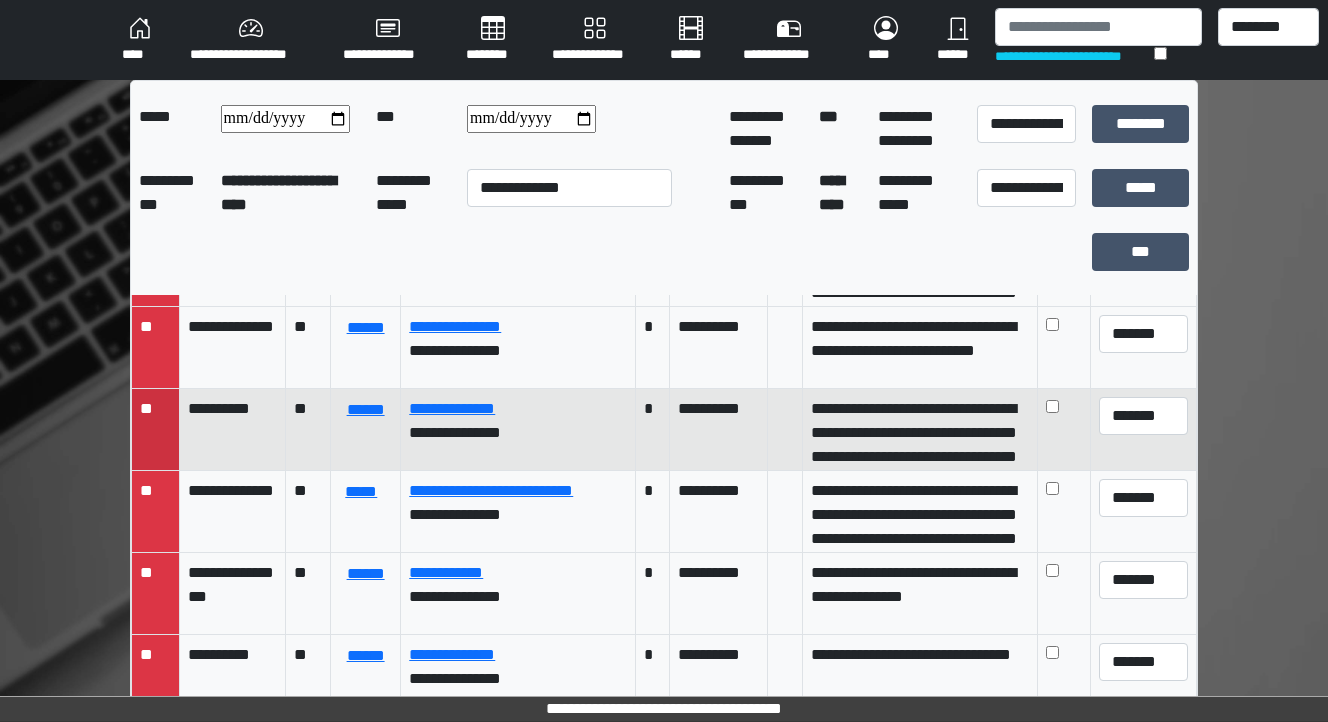 scroll, scrollTop: 166, scrollLeft: 0, axis: vertical 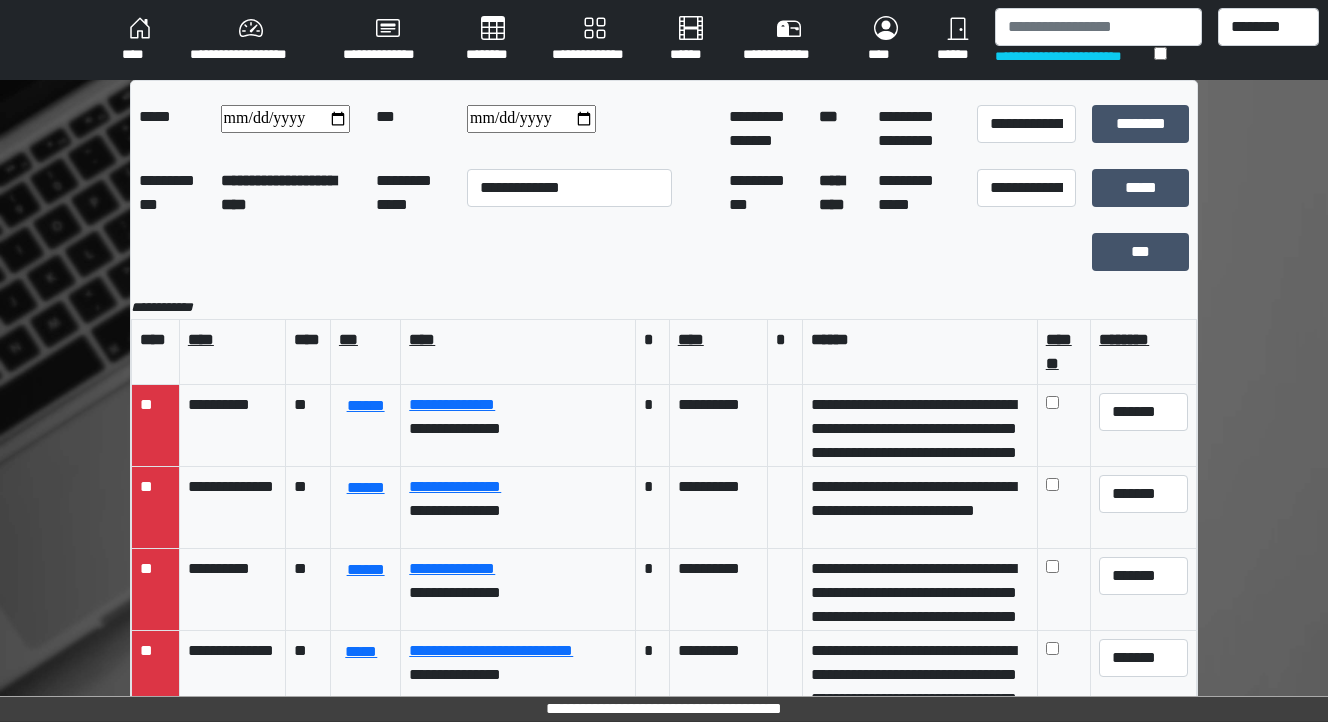 click on "********" at bounding box center (493, 40) 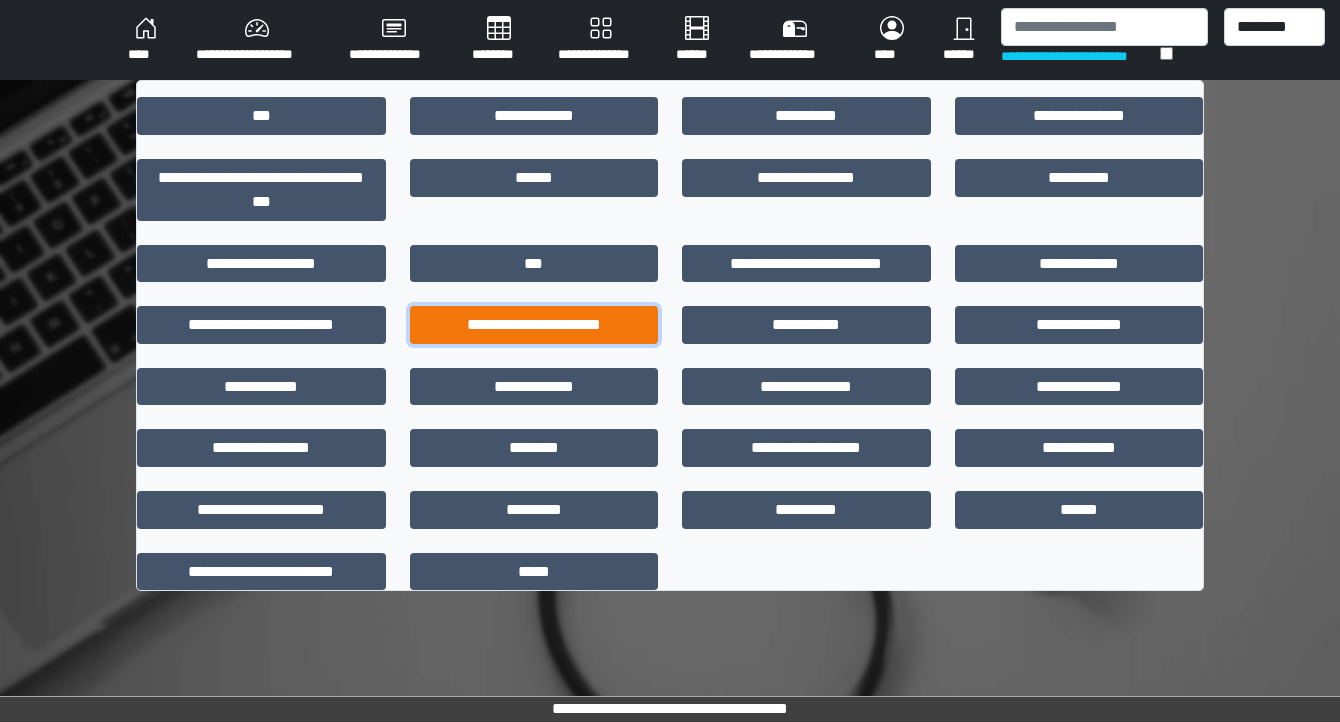 click on "**********" at bounding box center [534, 325] 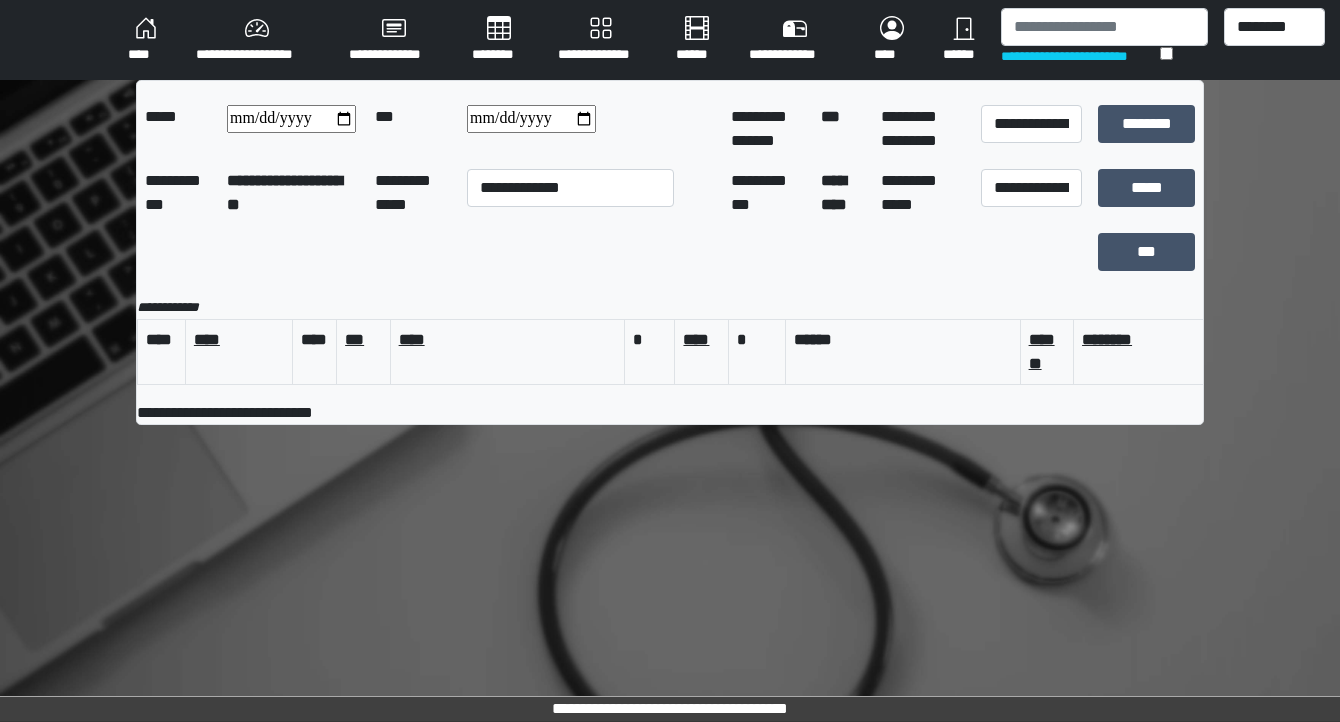 click on "********" at bounding box center (499, 40) 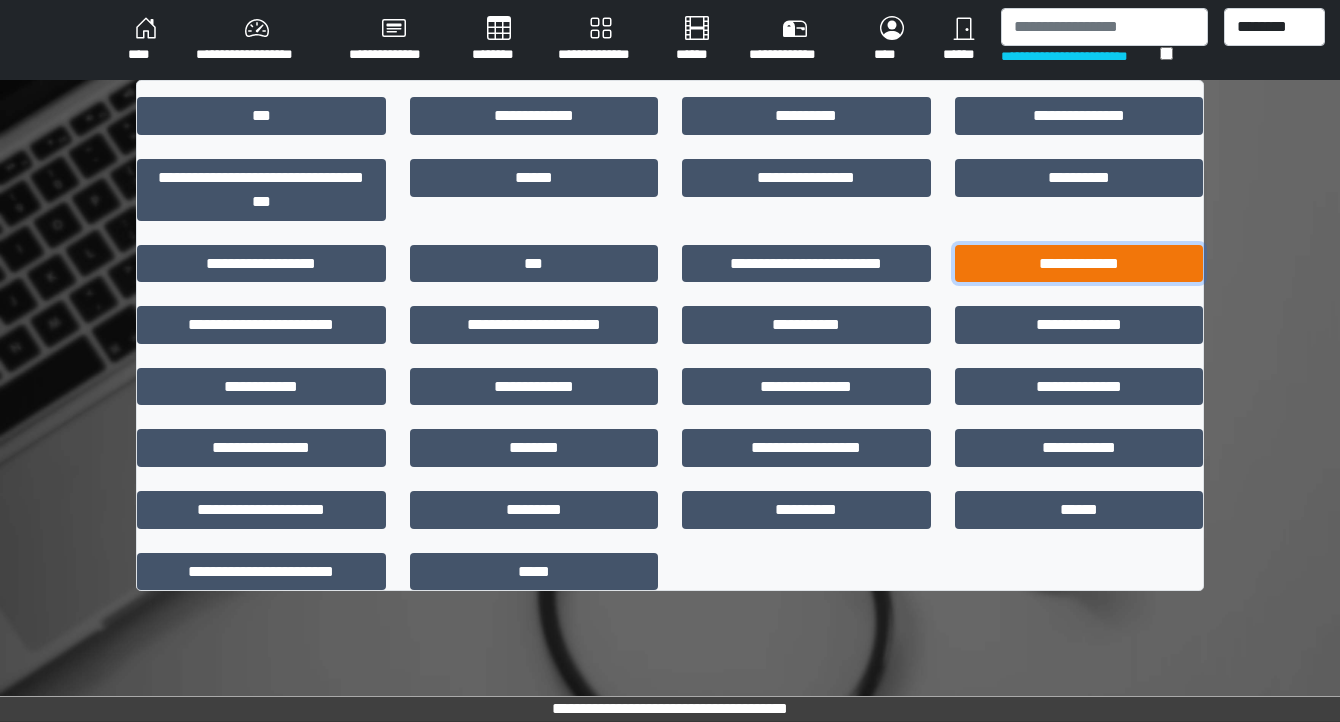 click on "**********" at bounding box center (1079, 264) 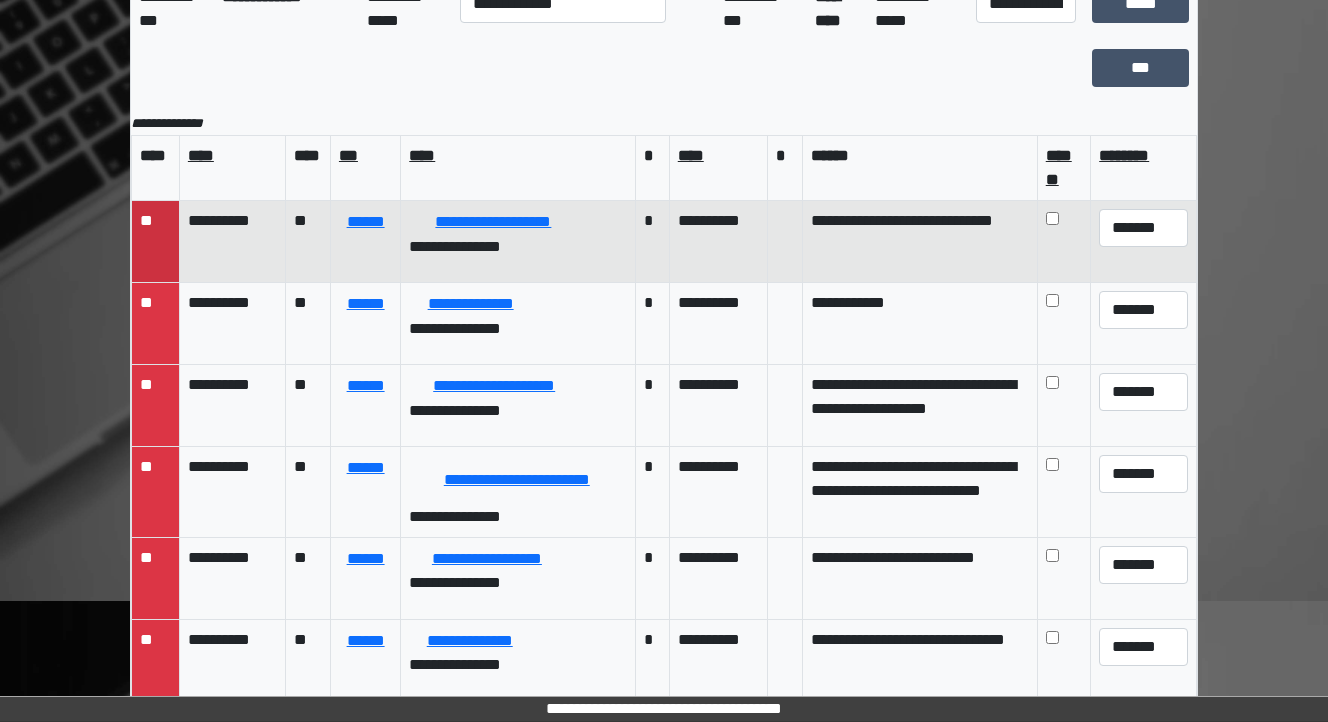 scroll, scrollTop: 189, scrollLeft: 0, axis: vertical 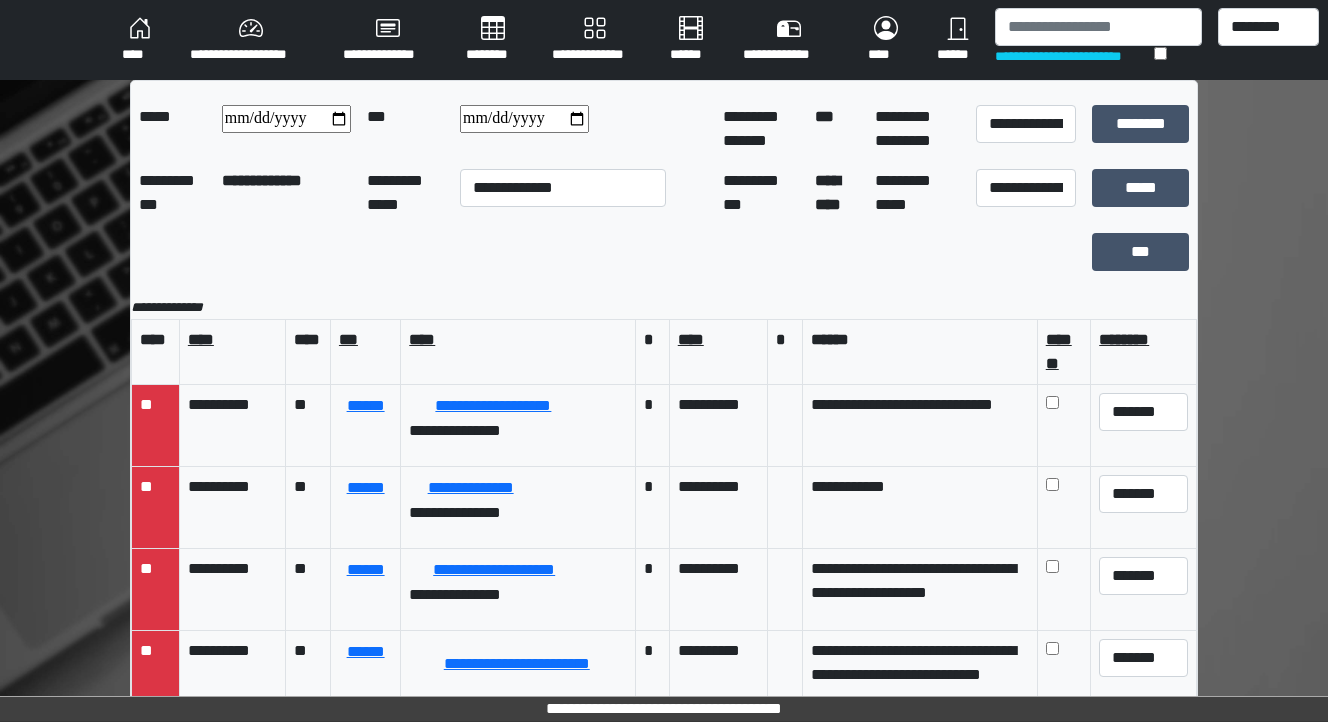 click at bounding box center [524, 119] 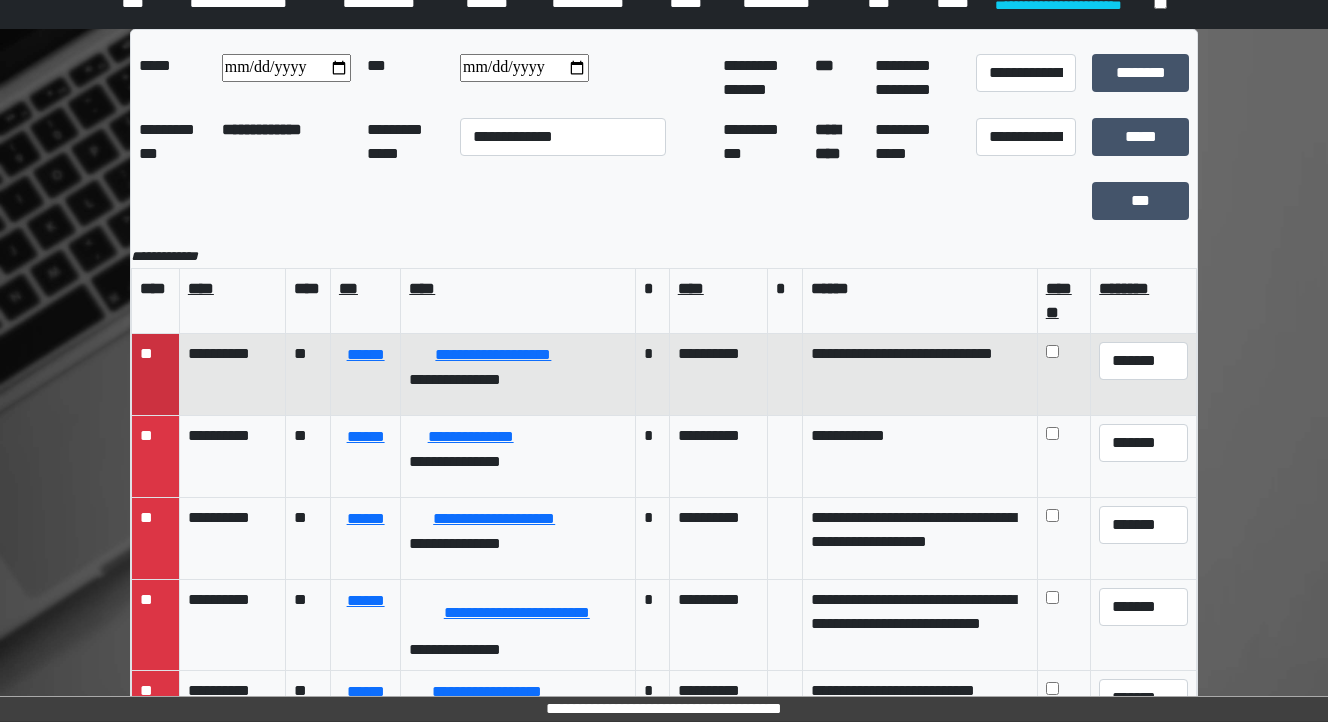 scroll, scrollTop: 80, scrollLeft: 0, axis: vertical 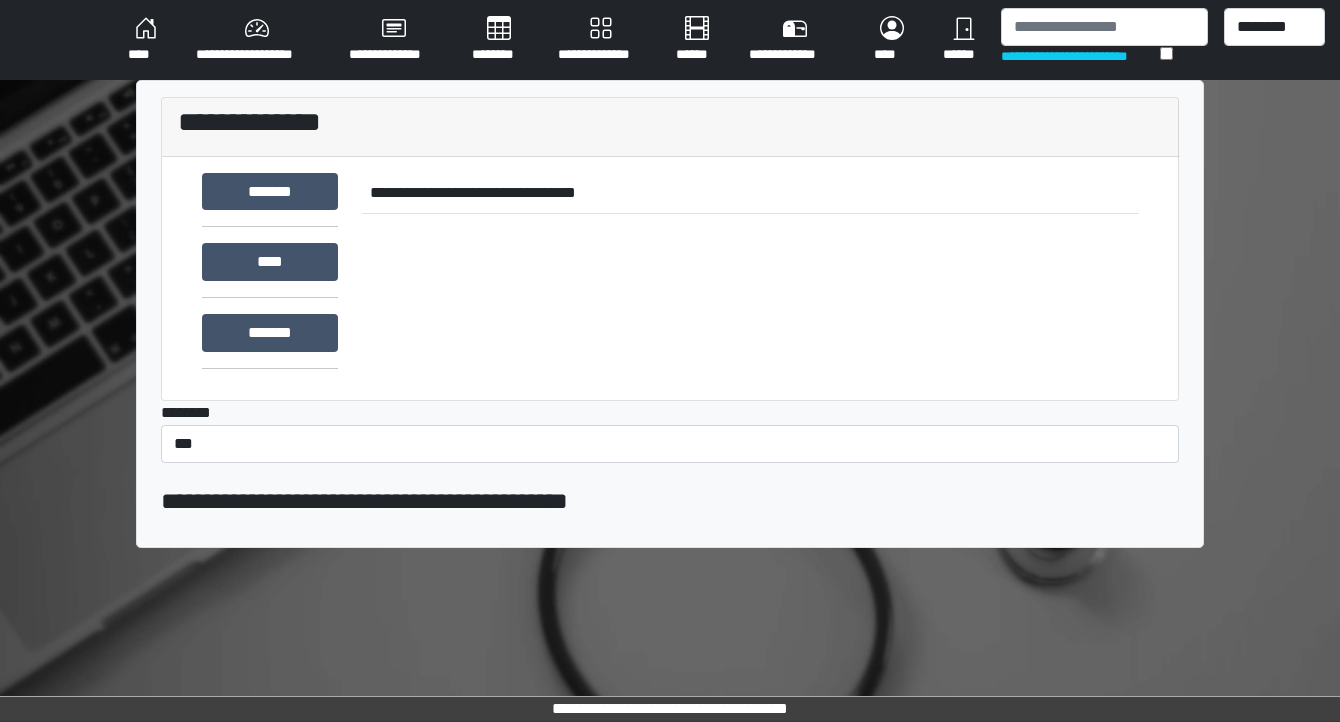 click on "********" at bounding box center [499, 40] 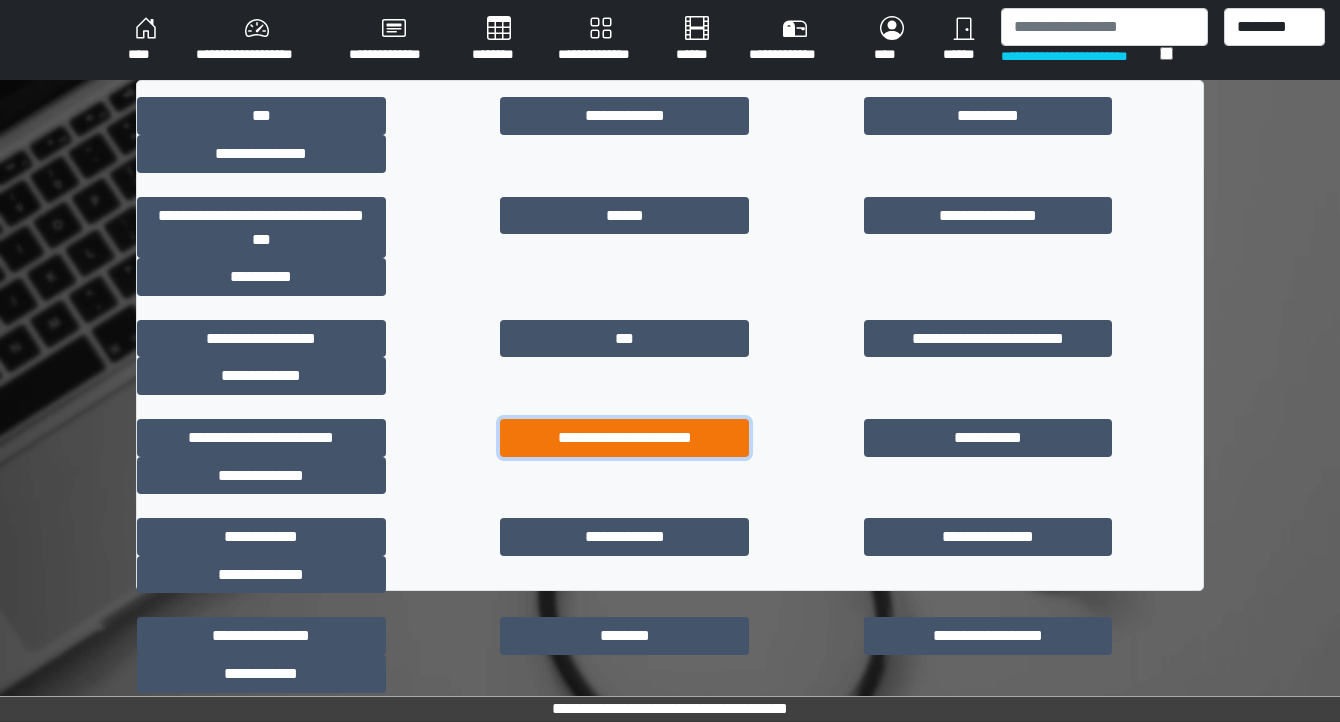 click on "**********" at bounding box center (624, 438) 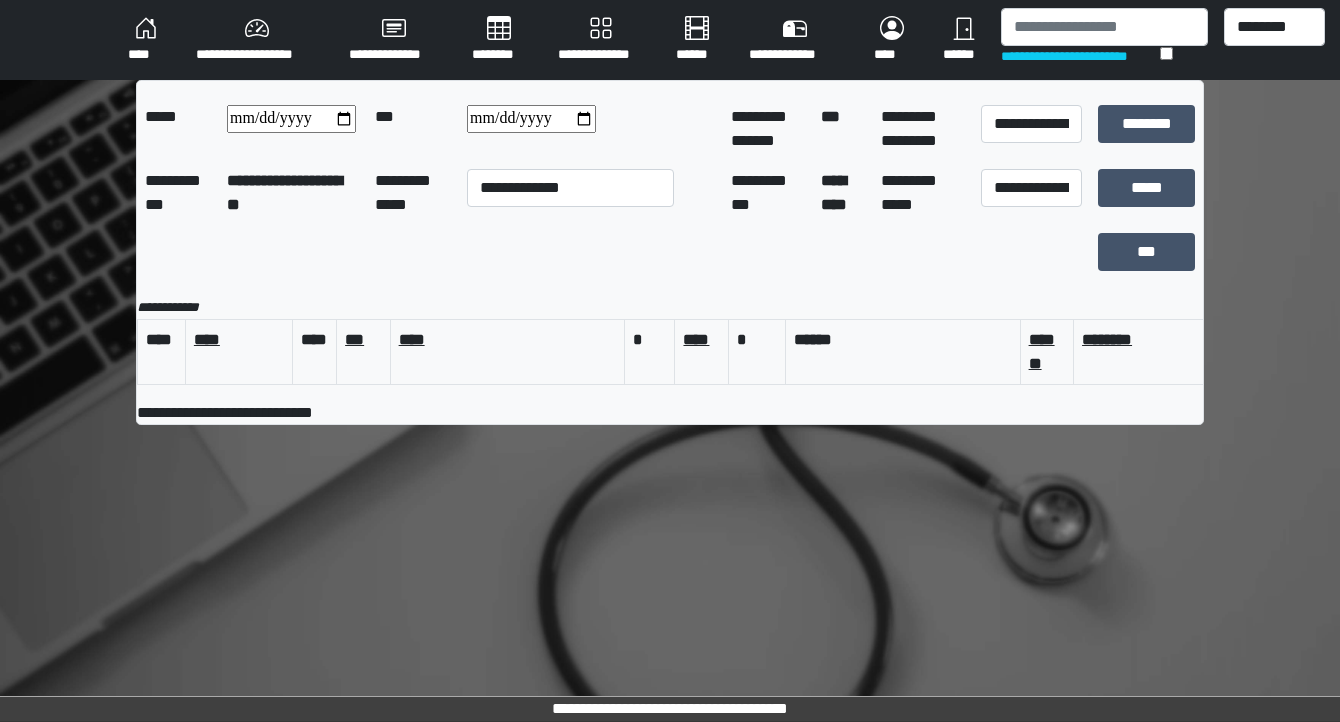 click on "********" at bounding box center (499, 40) 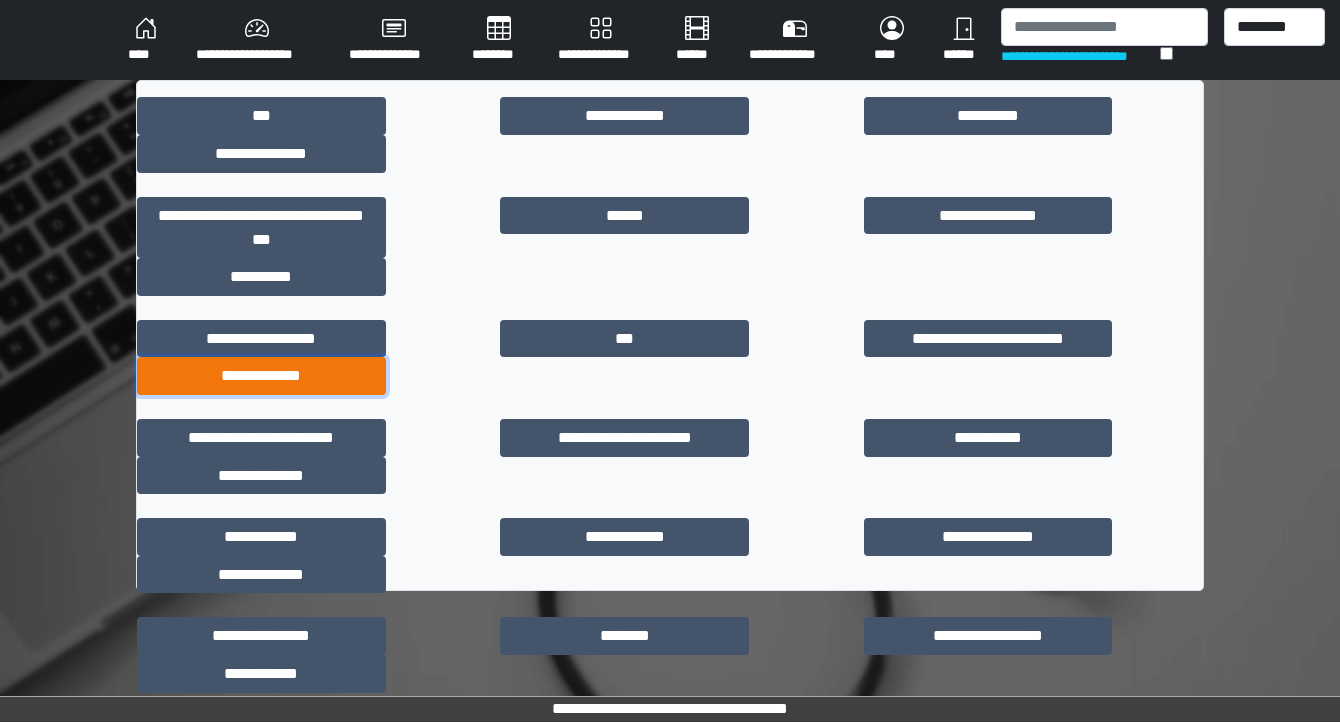 click on "**********" at bounding box center [261, 376] 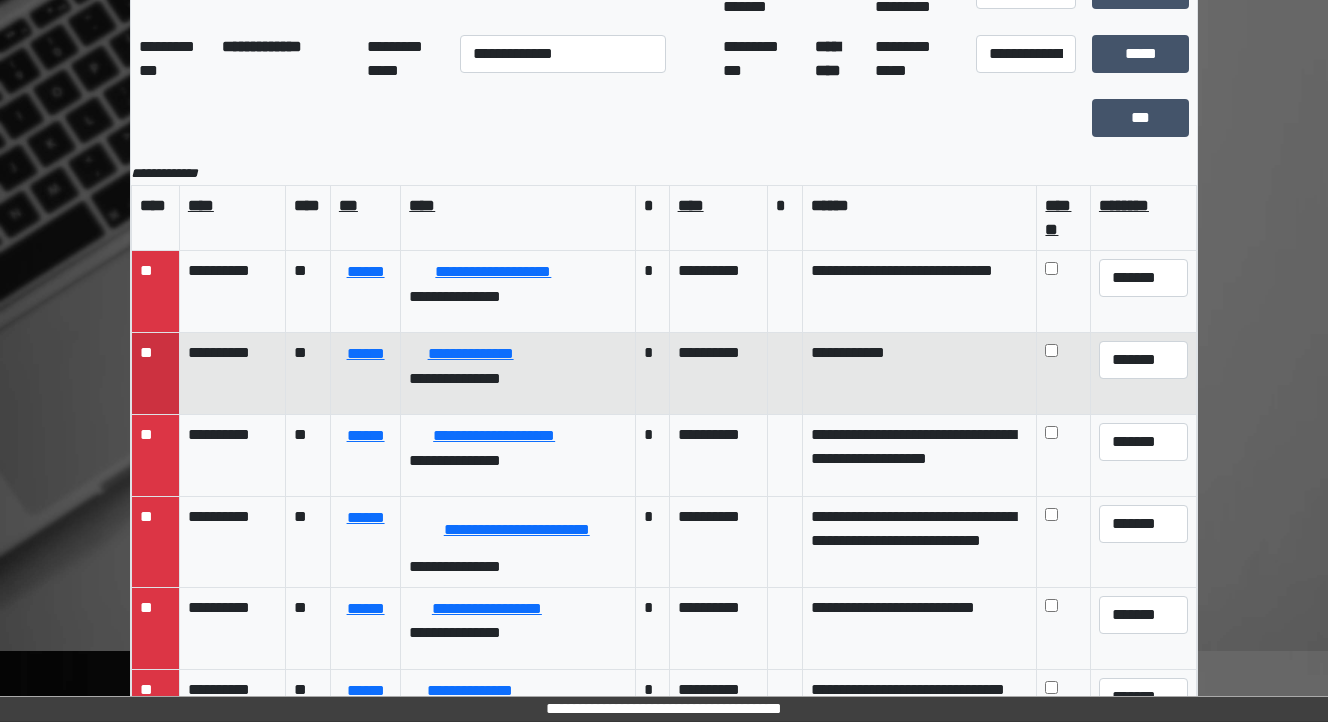 scroll, scrollTop: 189, scrollLeft: 0, axis: vertical 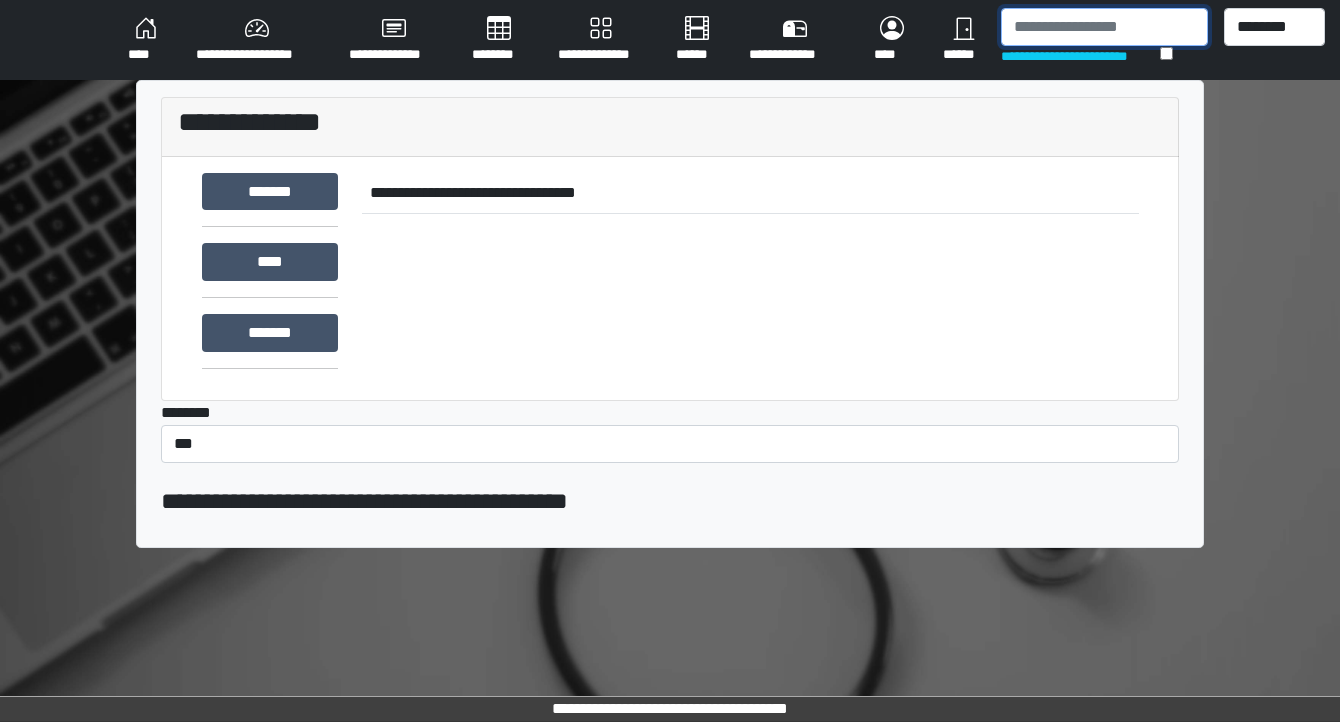 drag, startPoint x: 1065, startPoint y: 34, endPoint x: 1055, endPoint y: 35, distance: 10.049875 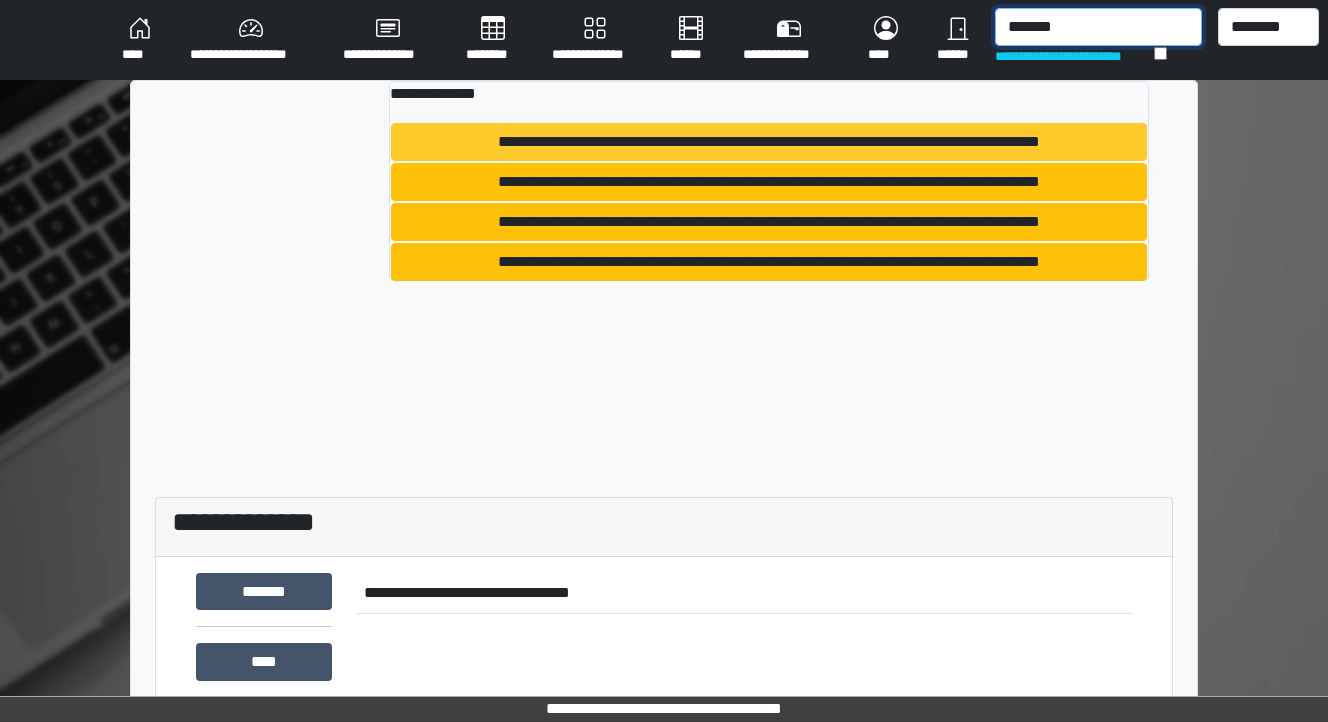 type on "*******" 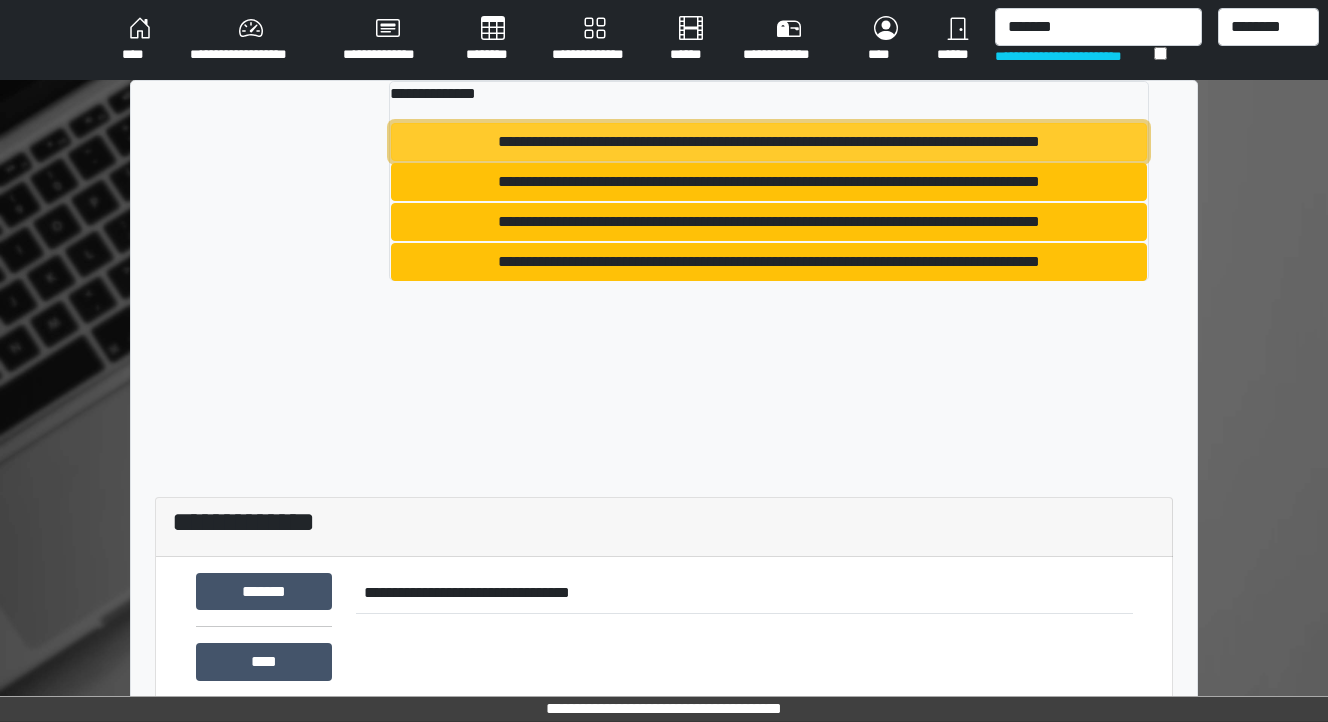 click on "**********" at bounding box center (769, 142) 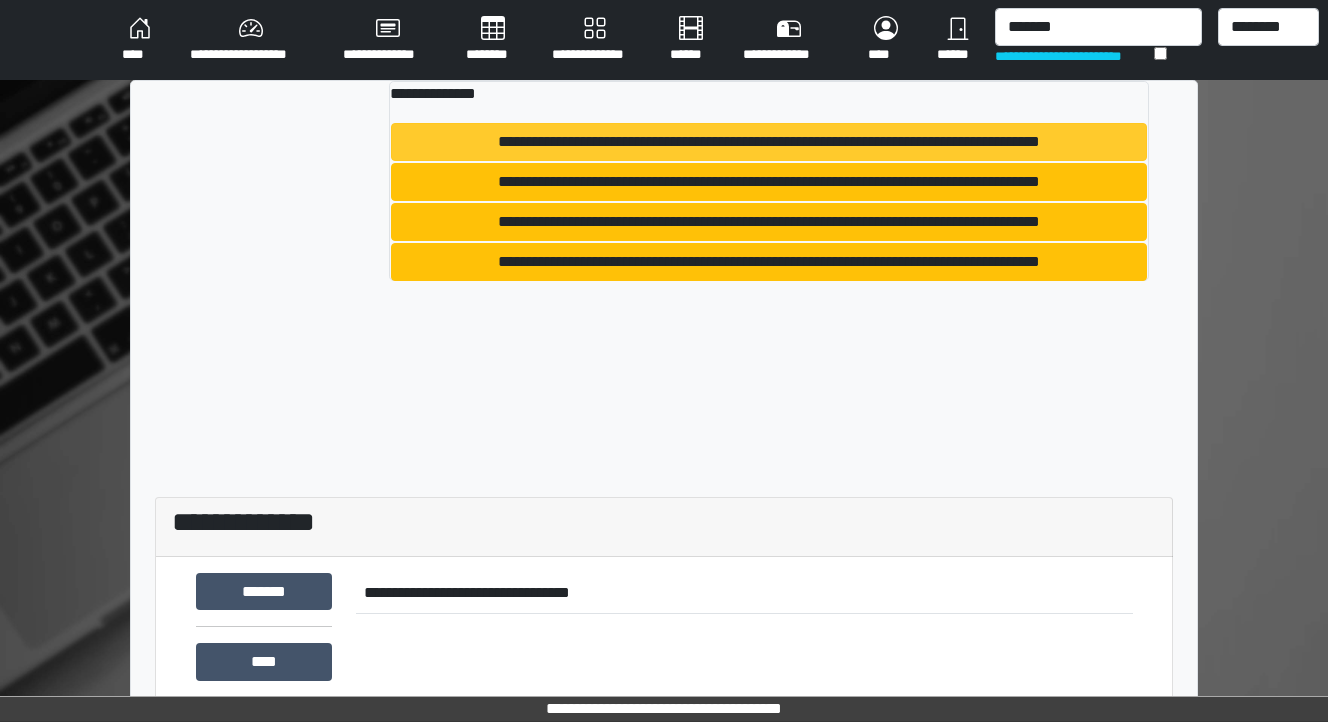 type 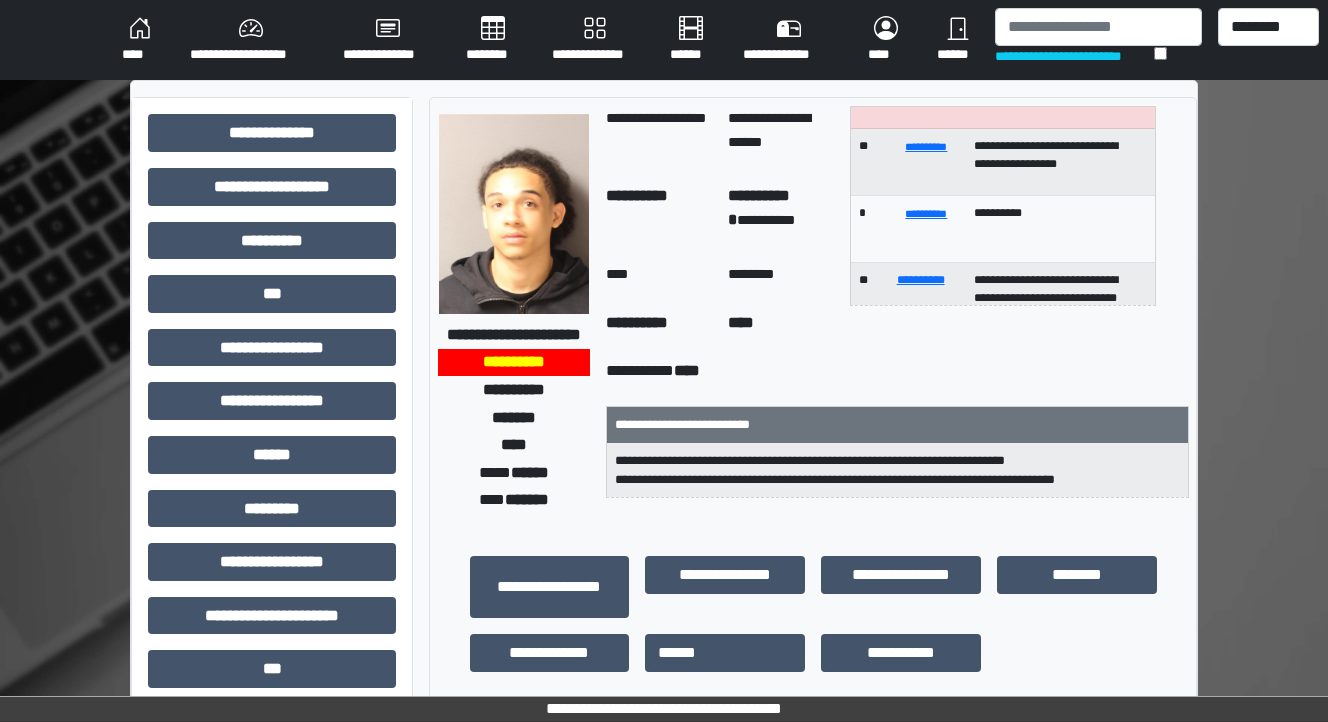 scroll, scrollTop: 0, scrollLeft: 0, axis: both 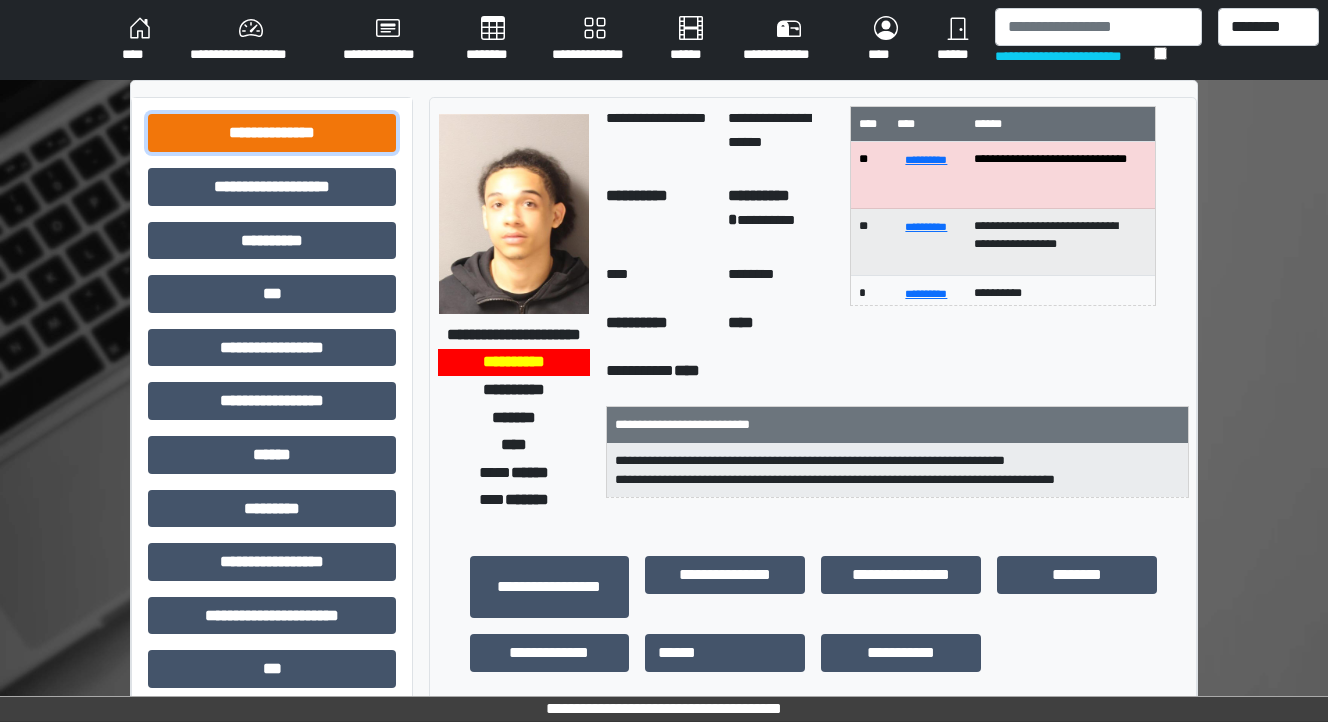 click on "**********" at bounding box center [272, 133] 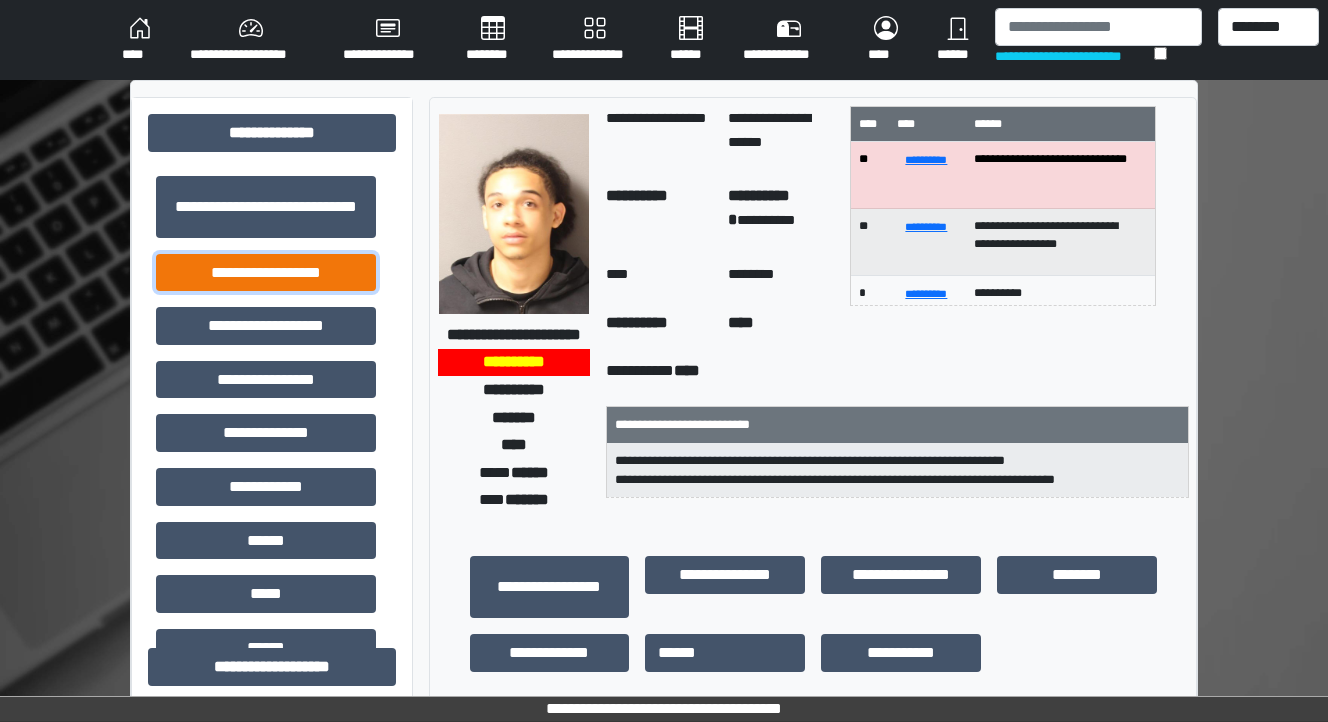click on "**********" at bounding box center (266, 273) 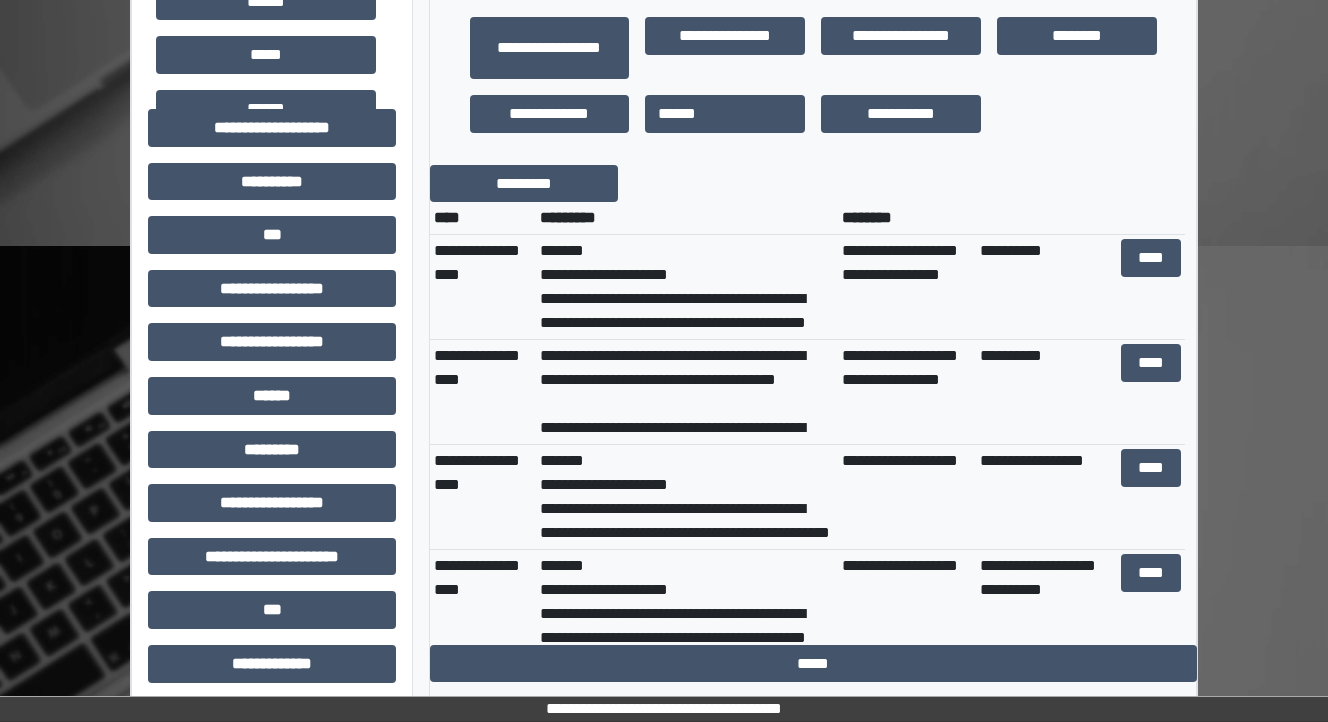 scroll, scrollTop: 560, scrollLeft: 0, axis: vertical 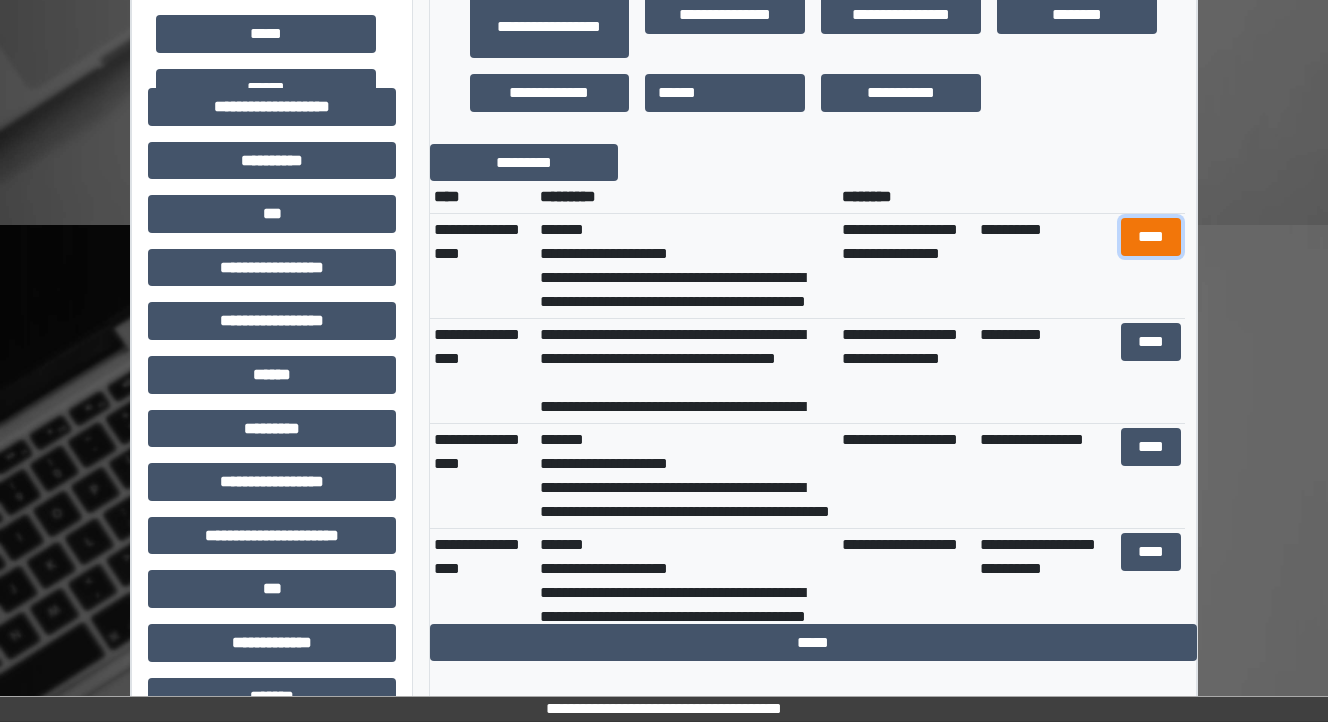 click on "****" at bounding box center [1150, 237] 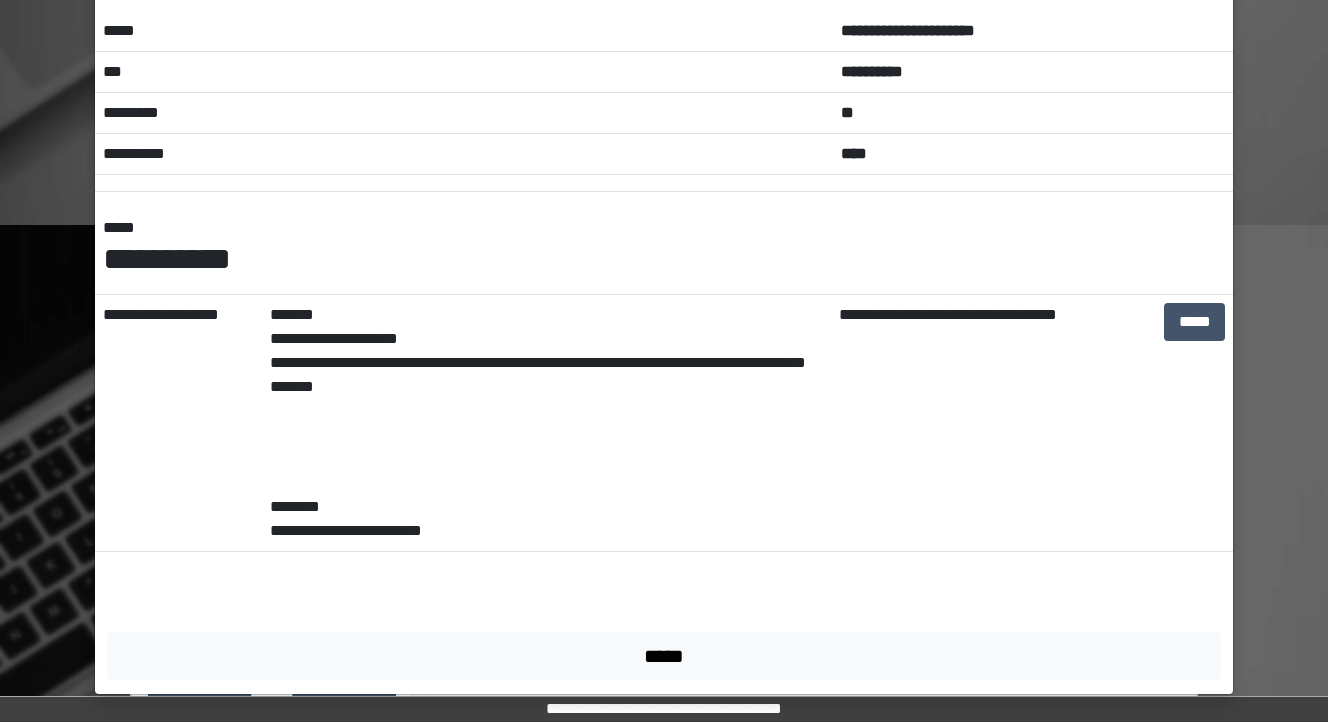 scroll, scrollTop: 87, scrollLeft: 0, axis: vertical 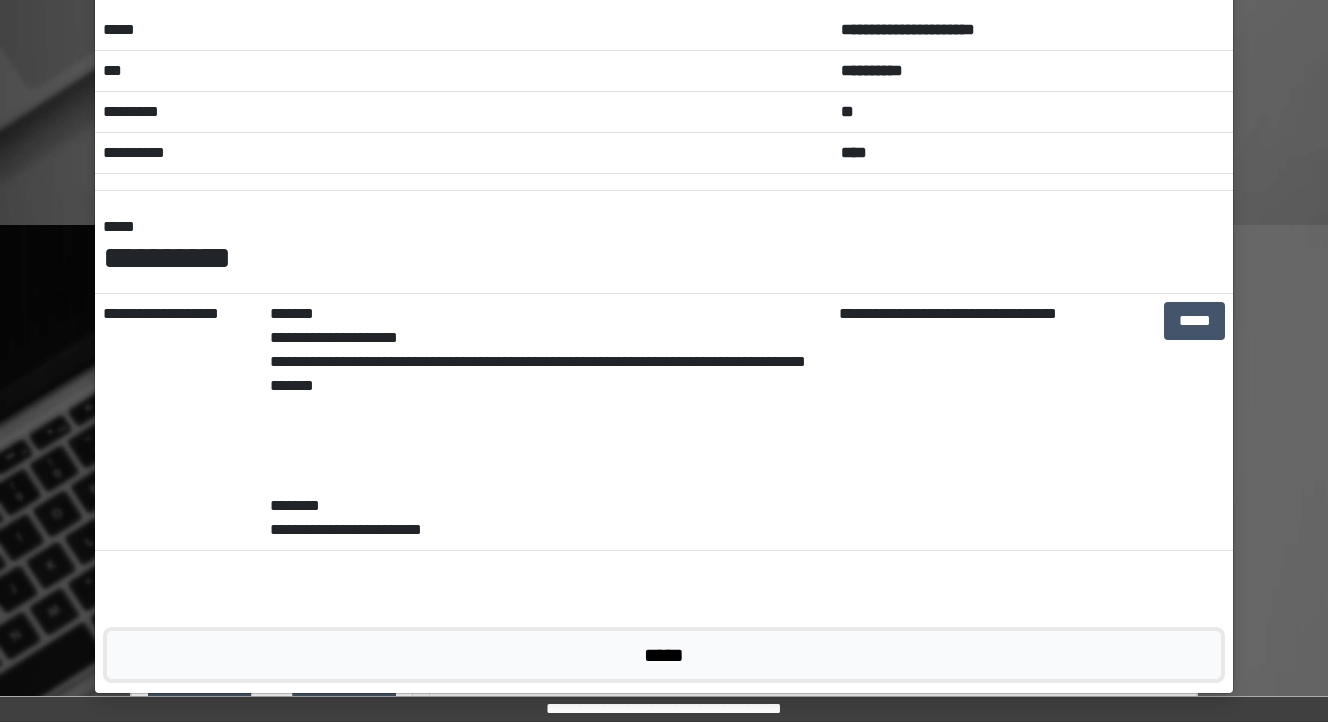 click on "*****" at bounding box center (664, 655) 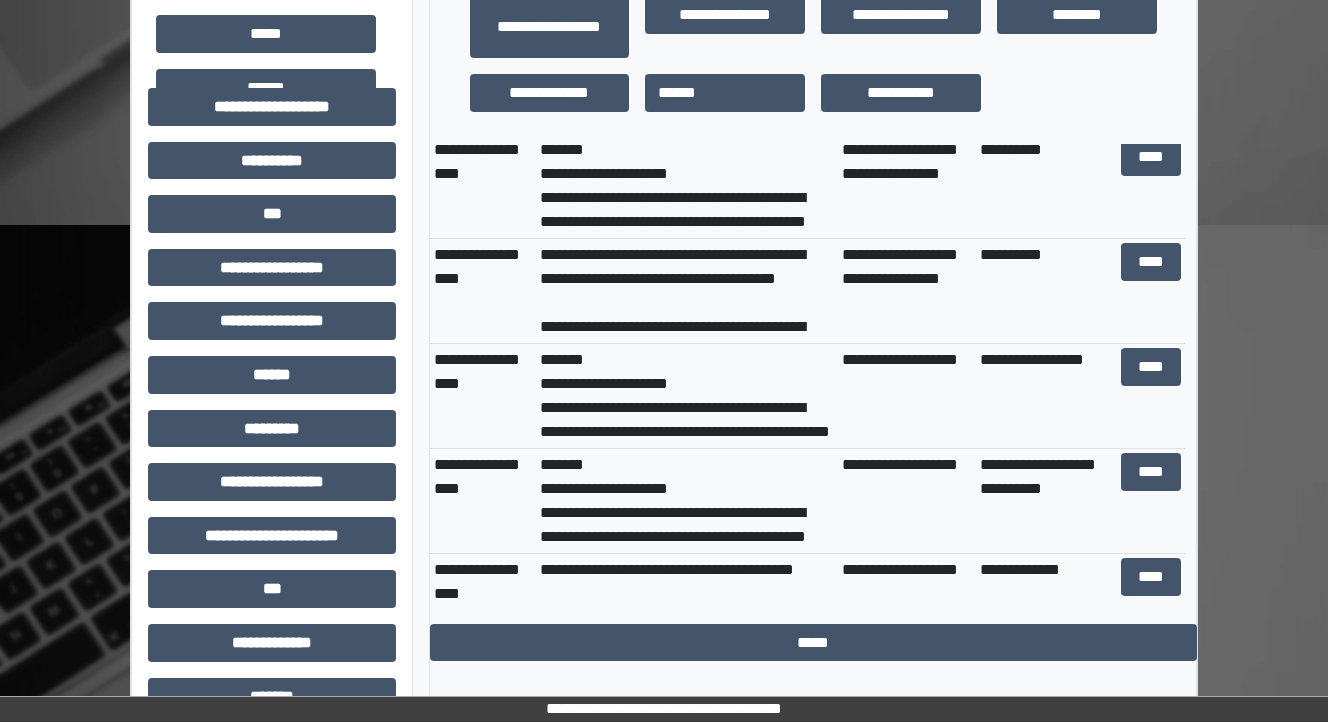 scroll, scrollTop: 160, scrollLeft: 0, axis: vertical 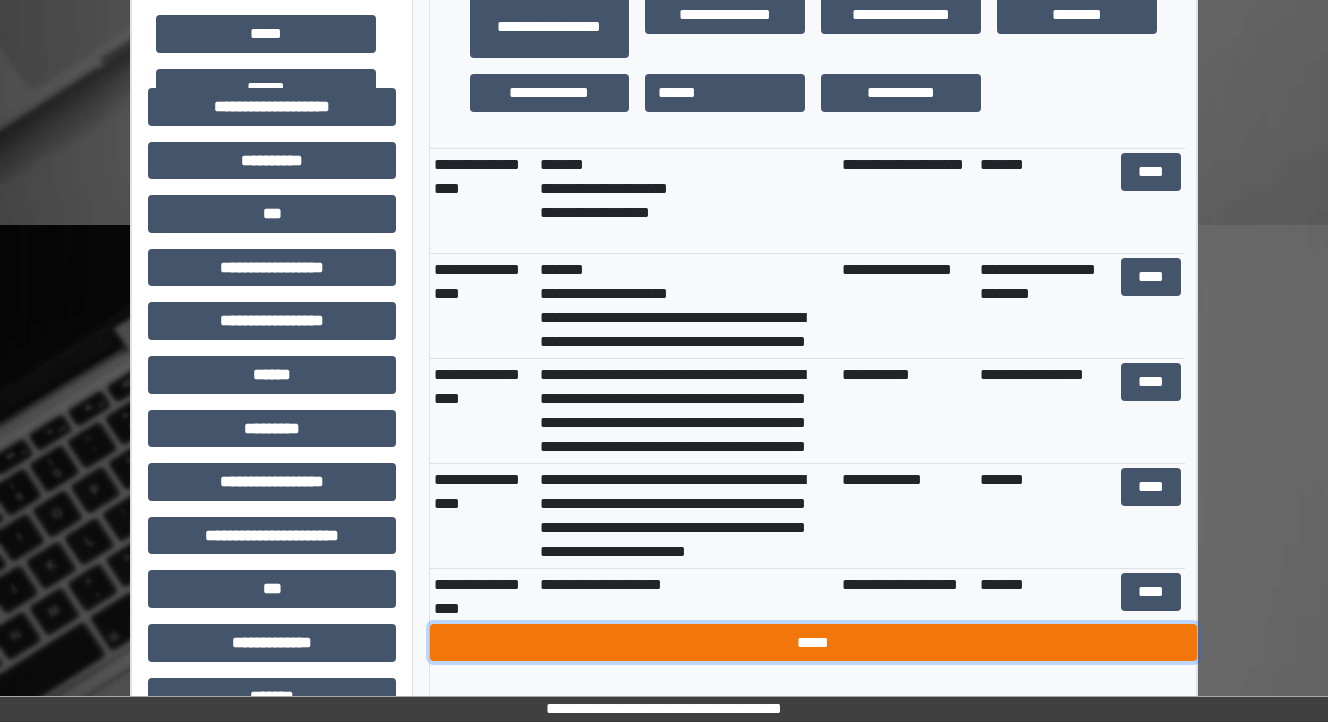 click on "*****" at bounding box center [813, 643] 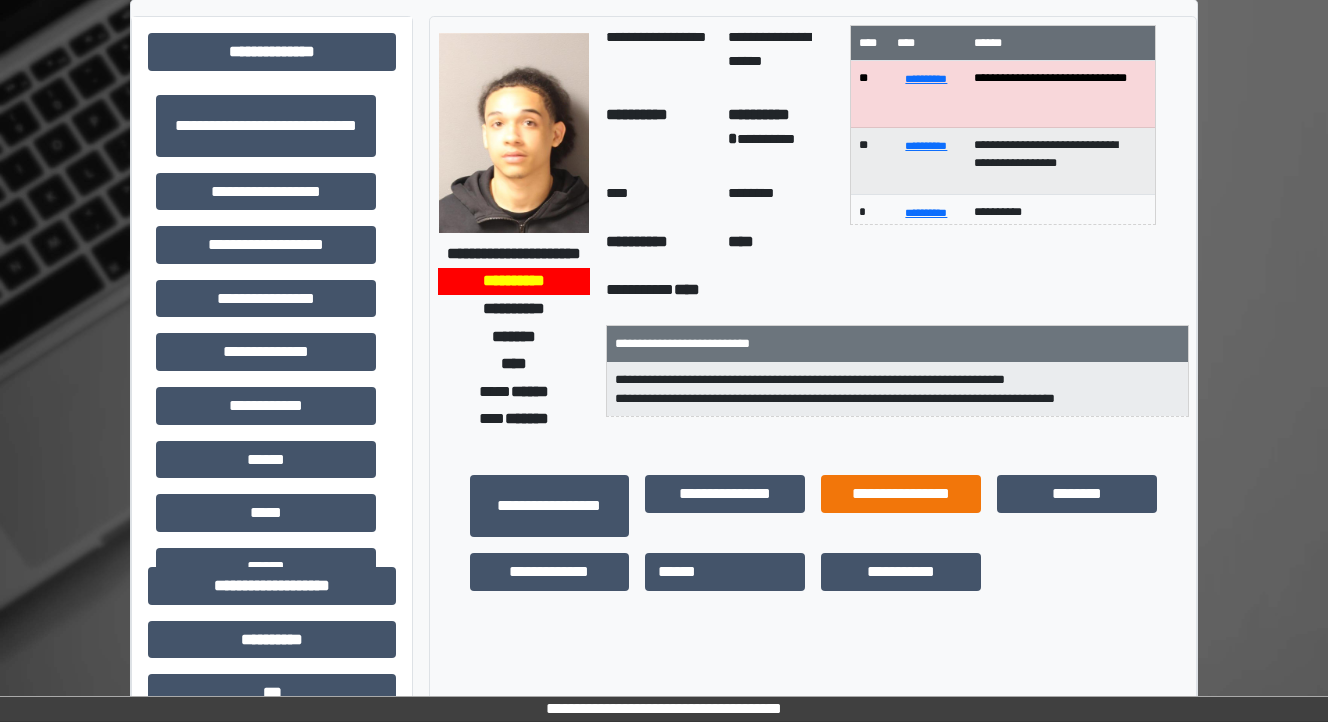 scroll, scrollTop: 80, scrollLeft: 0, axis: vertical 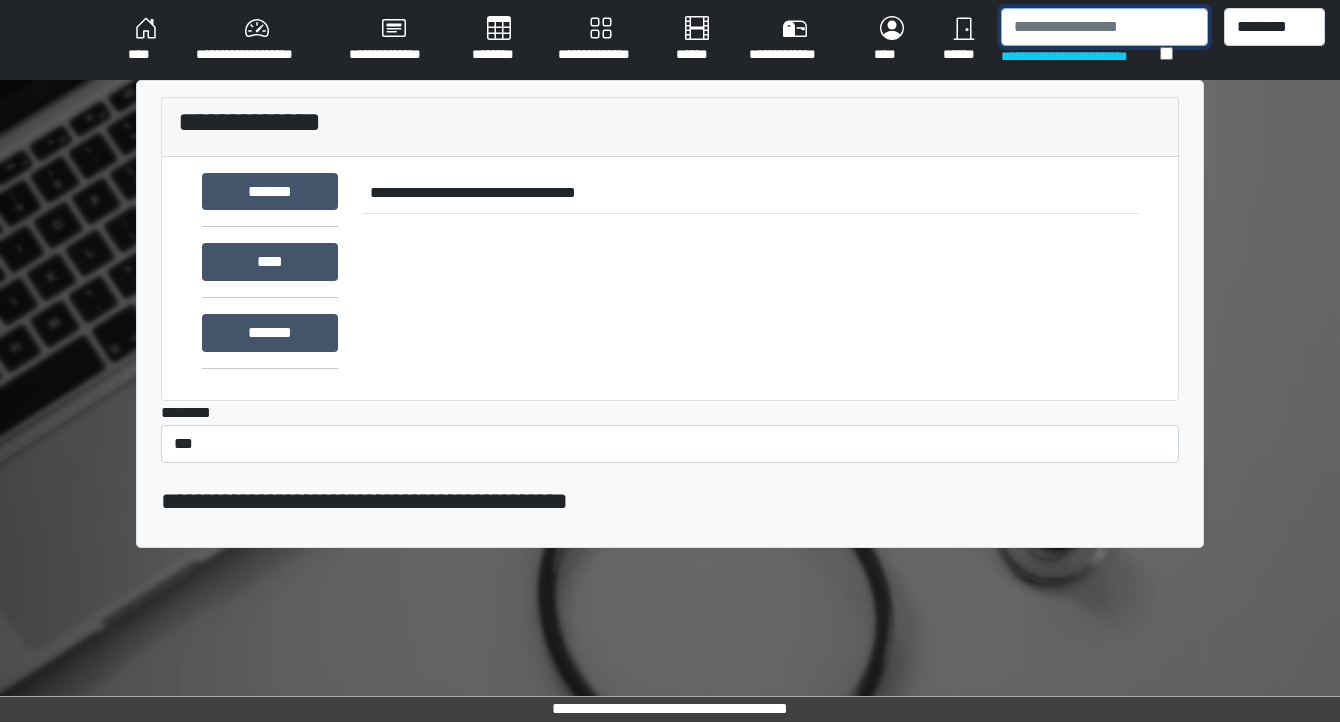 click at bounding box center (1104, 27) 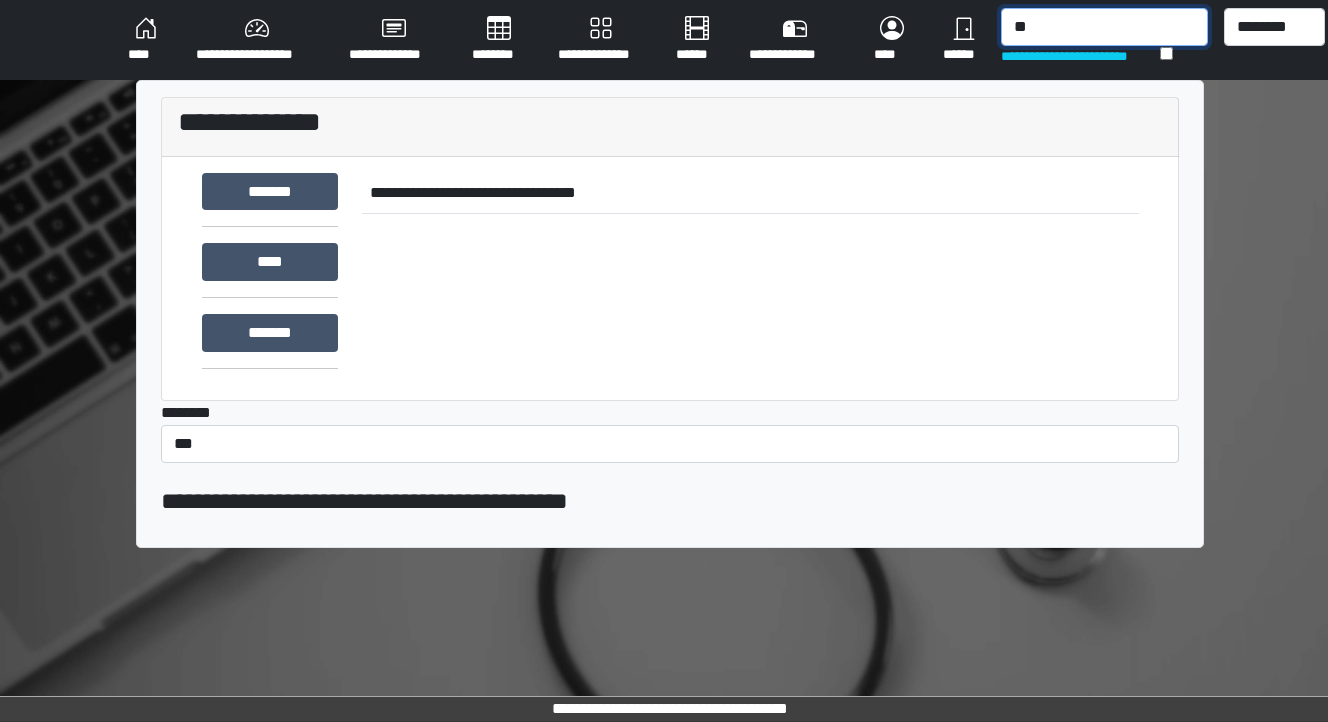 type on "*" 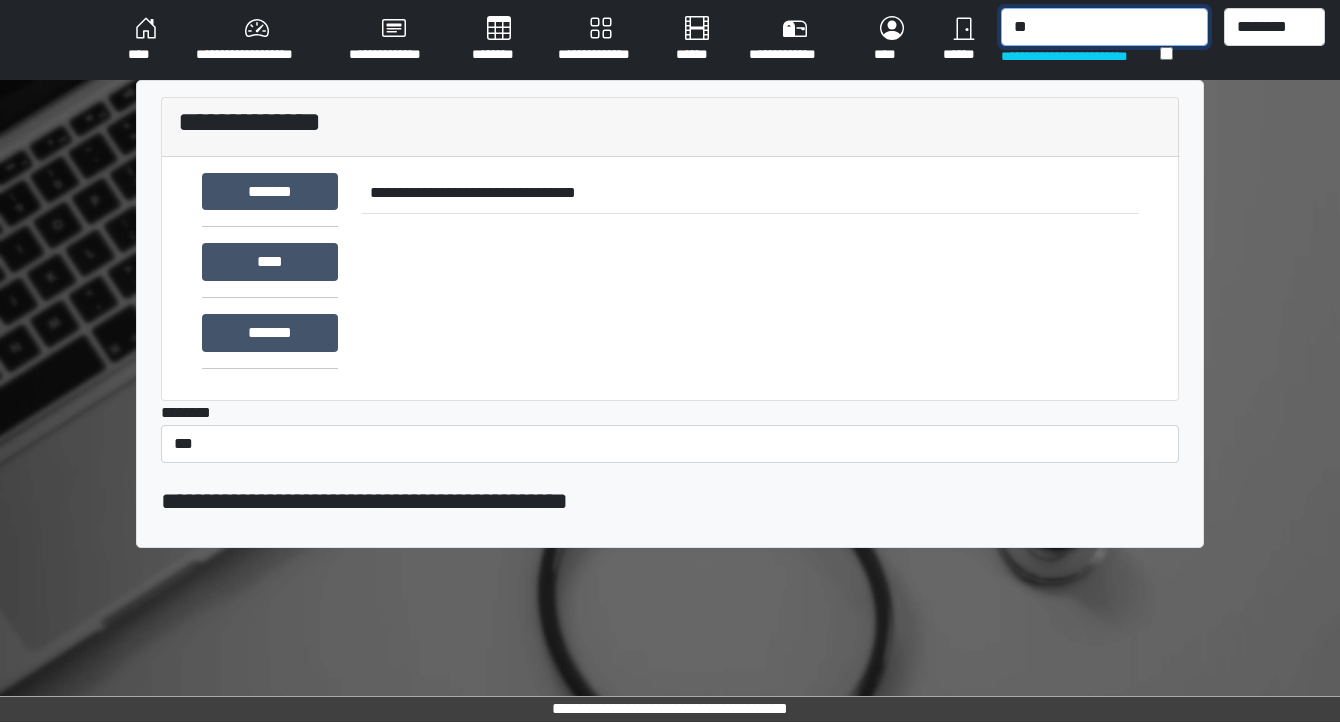 type on "*" 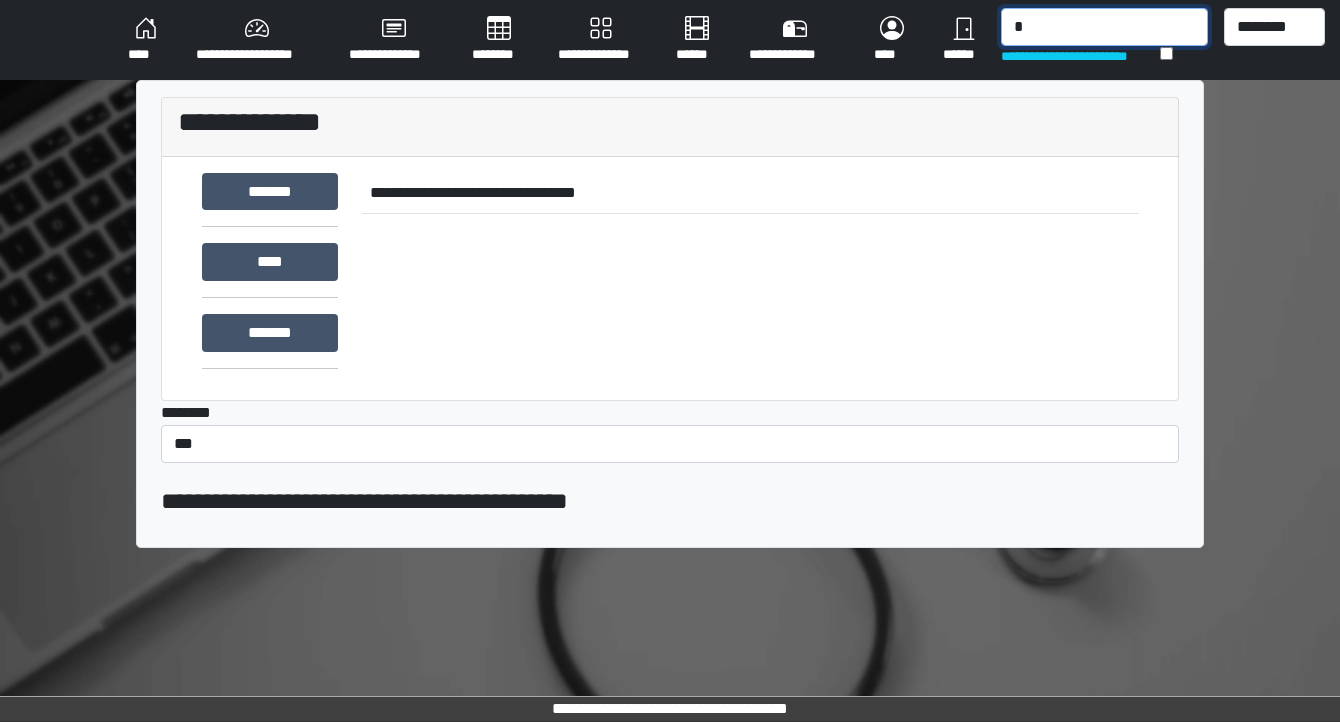 type 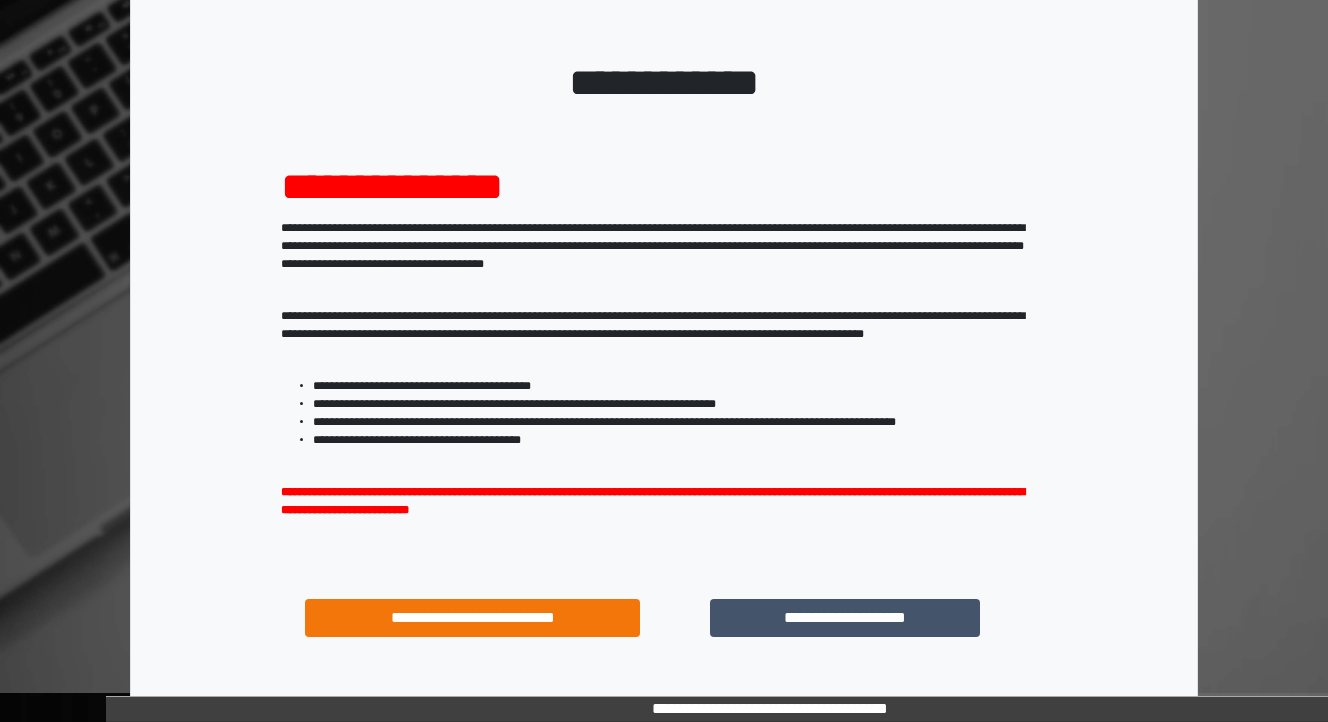 scroll, scrollTop: 204, scrollLeft: 0, axis: vertical 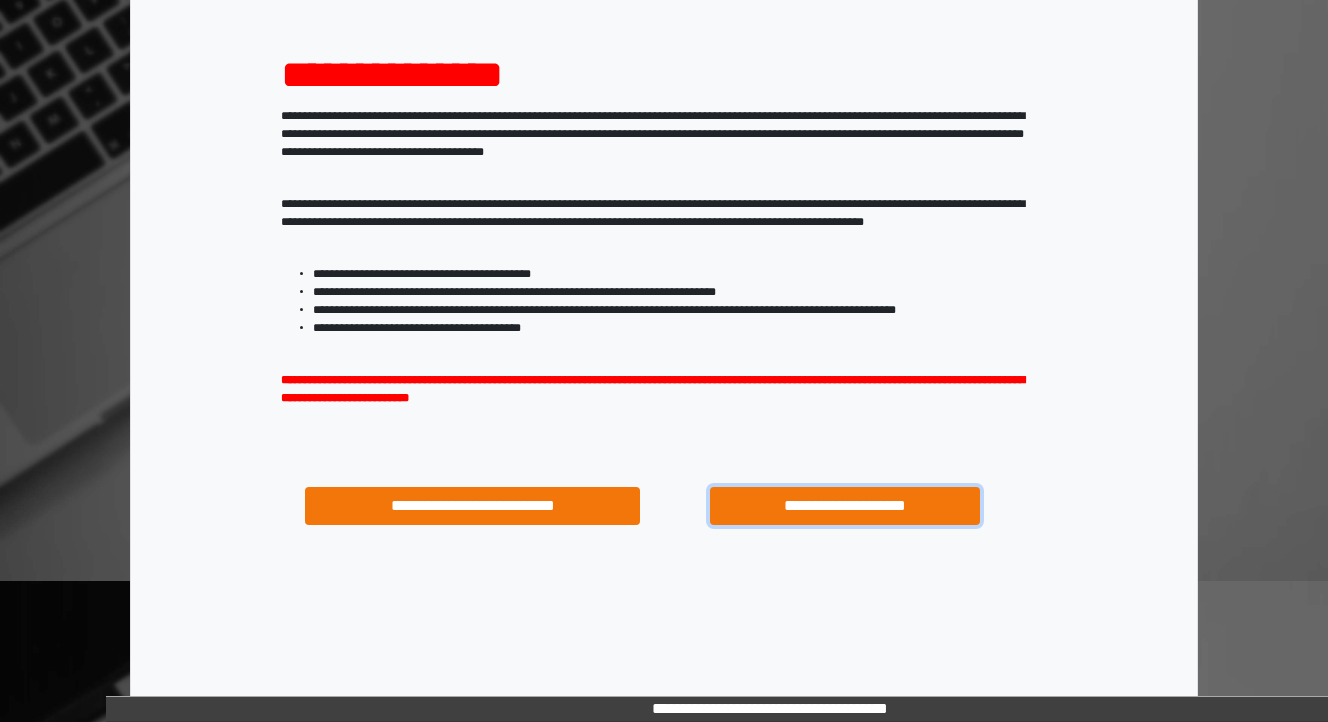 click on "**********" at bounding box center [844, 506] 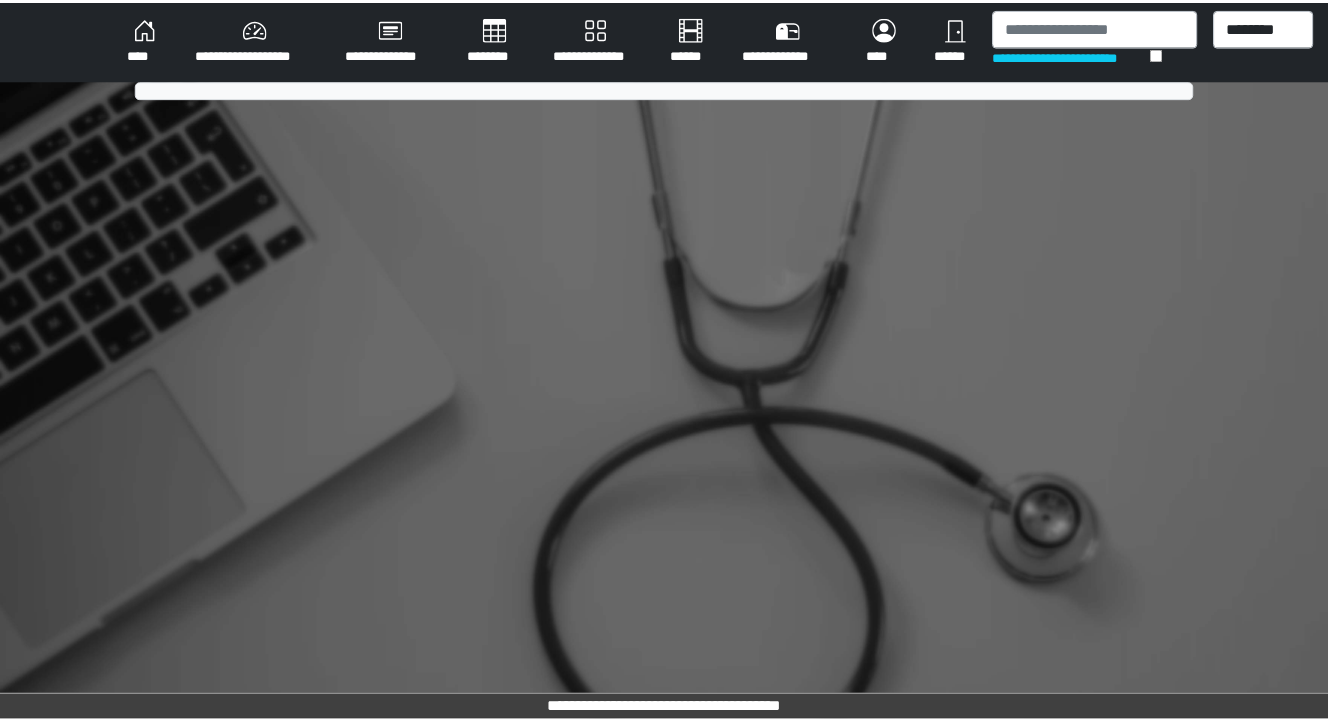 scroll, scrollTop: 0, scrollLeft: 0, axis: both 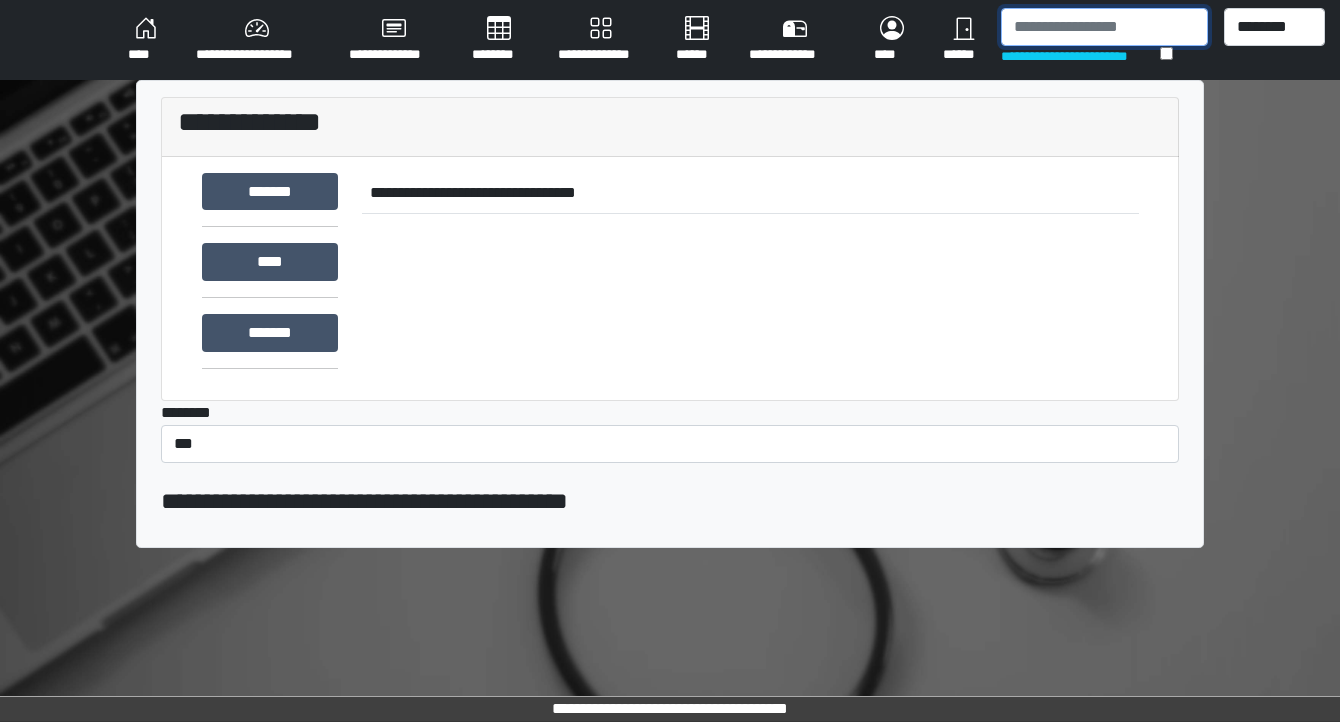 click on "**********" at bounding box center [670, 40] 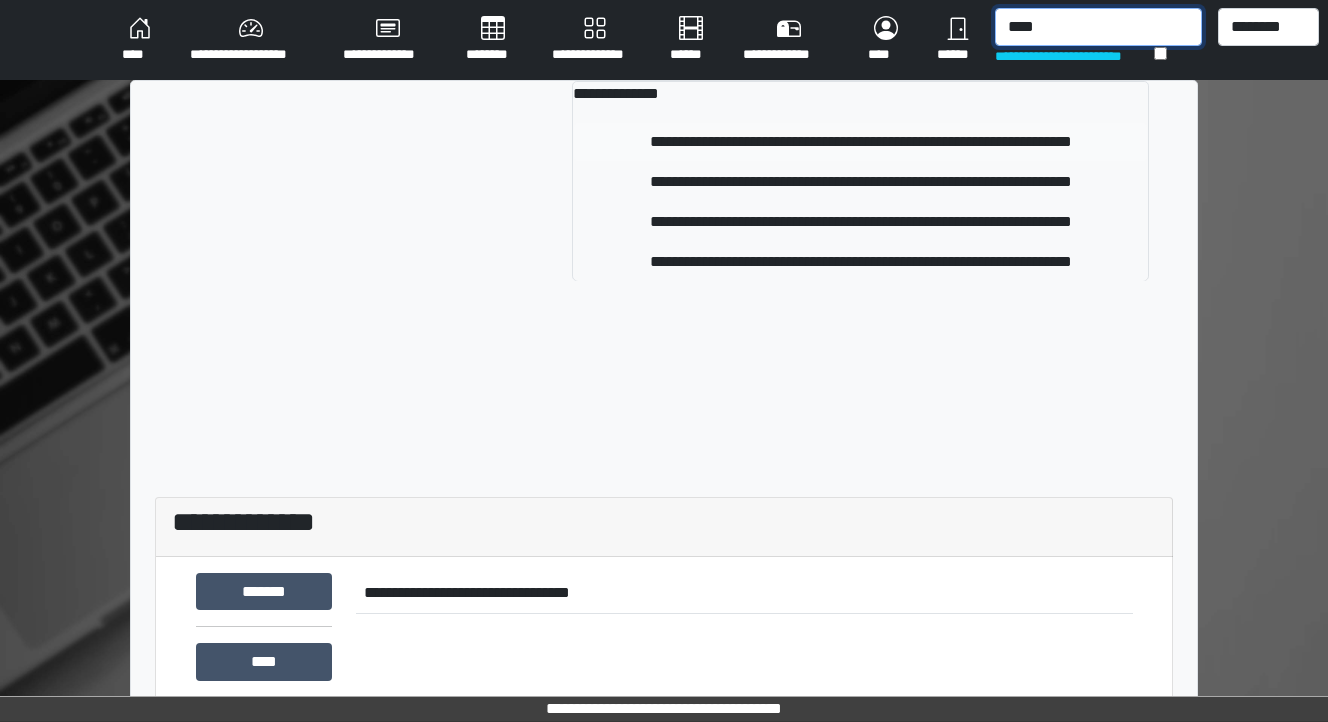 type on "****" 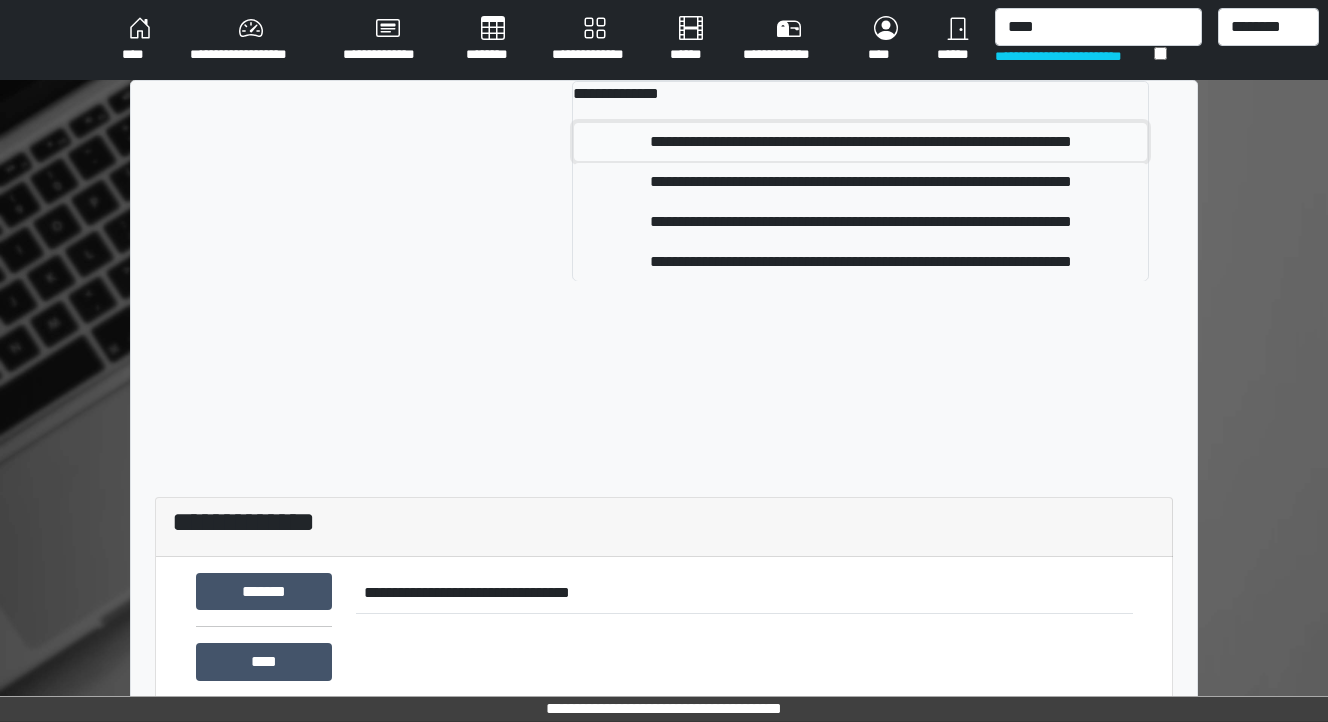 click on "**********" at bounding box center [861, 142] 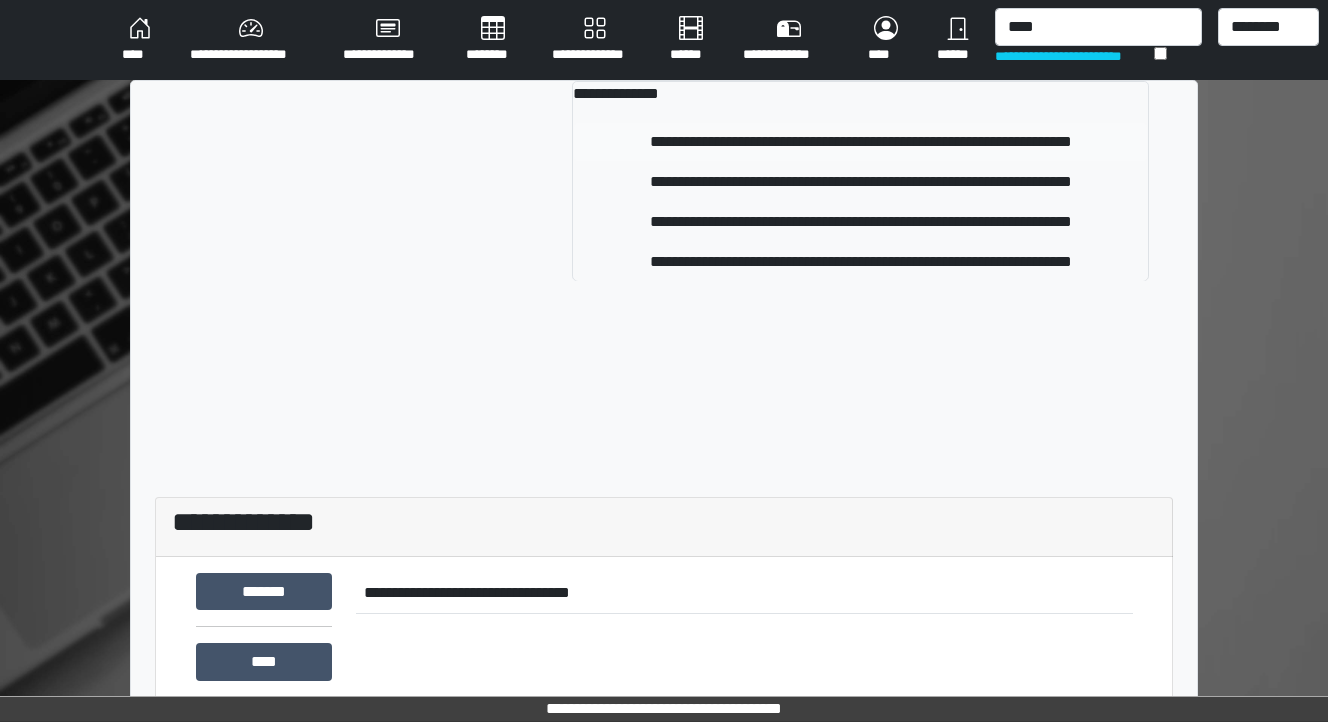 type 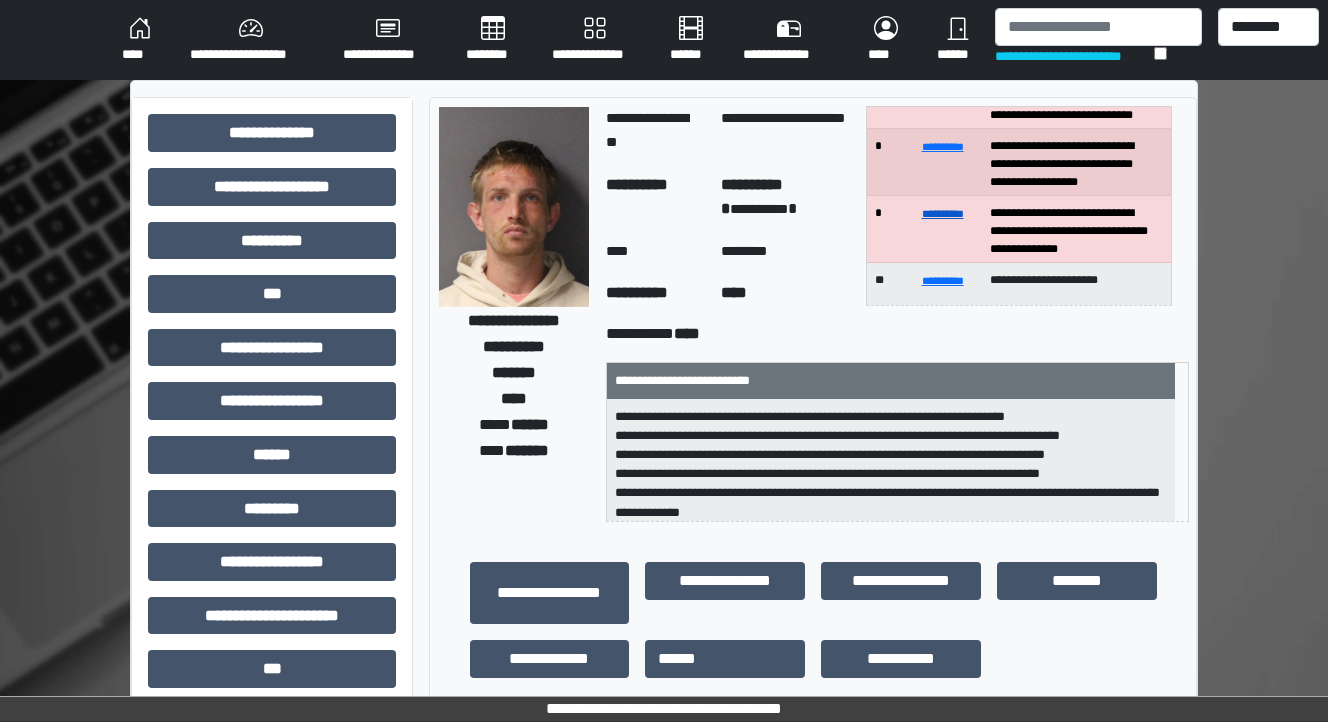 scroll, scrollTop: 0, scrollLeft: 0, axis: both 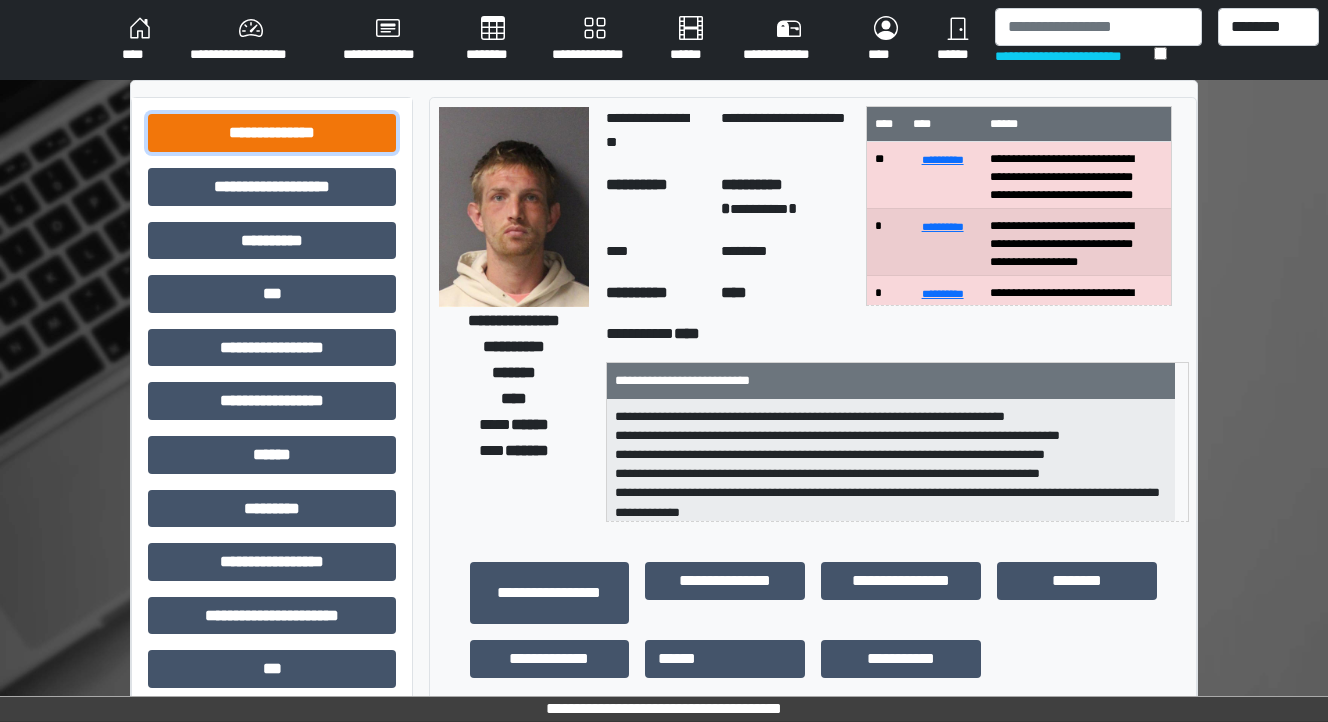 click on "**********" at bounding box center (272, 133) 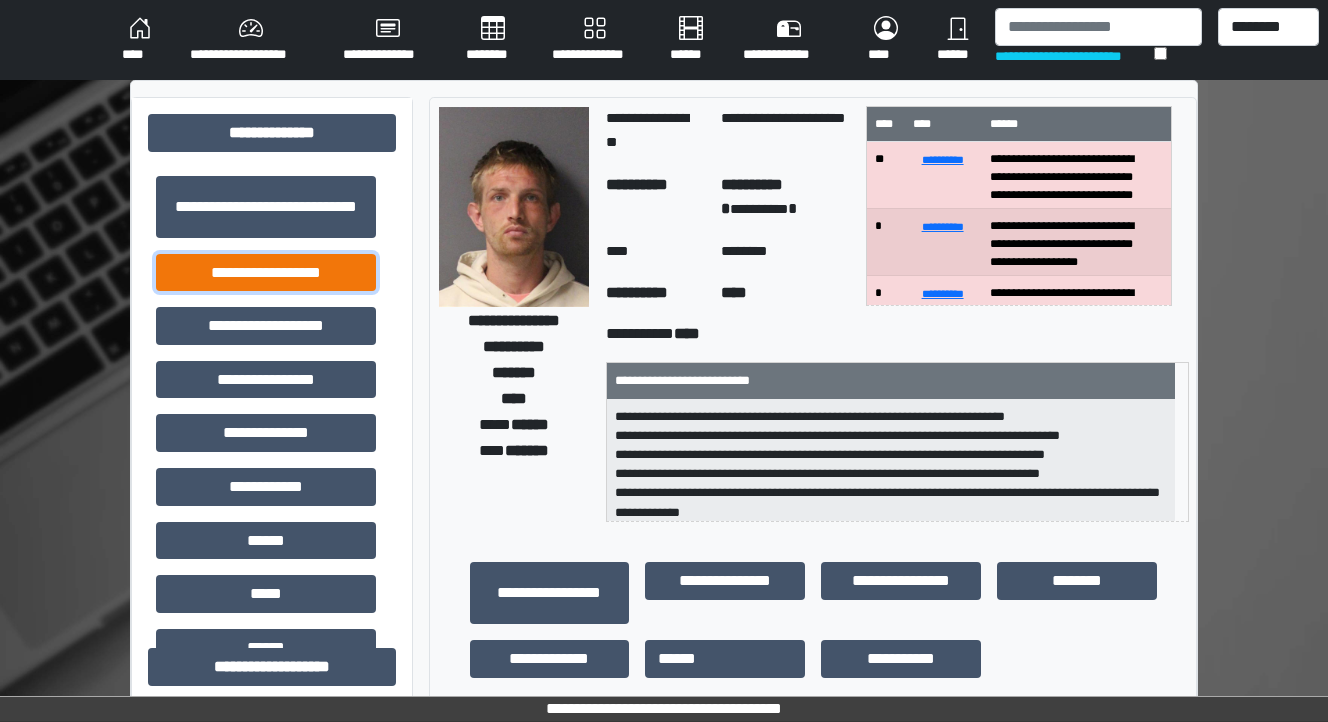 click on "**********" at bounding box center [266, 273] 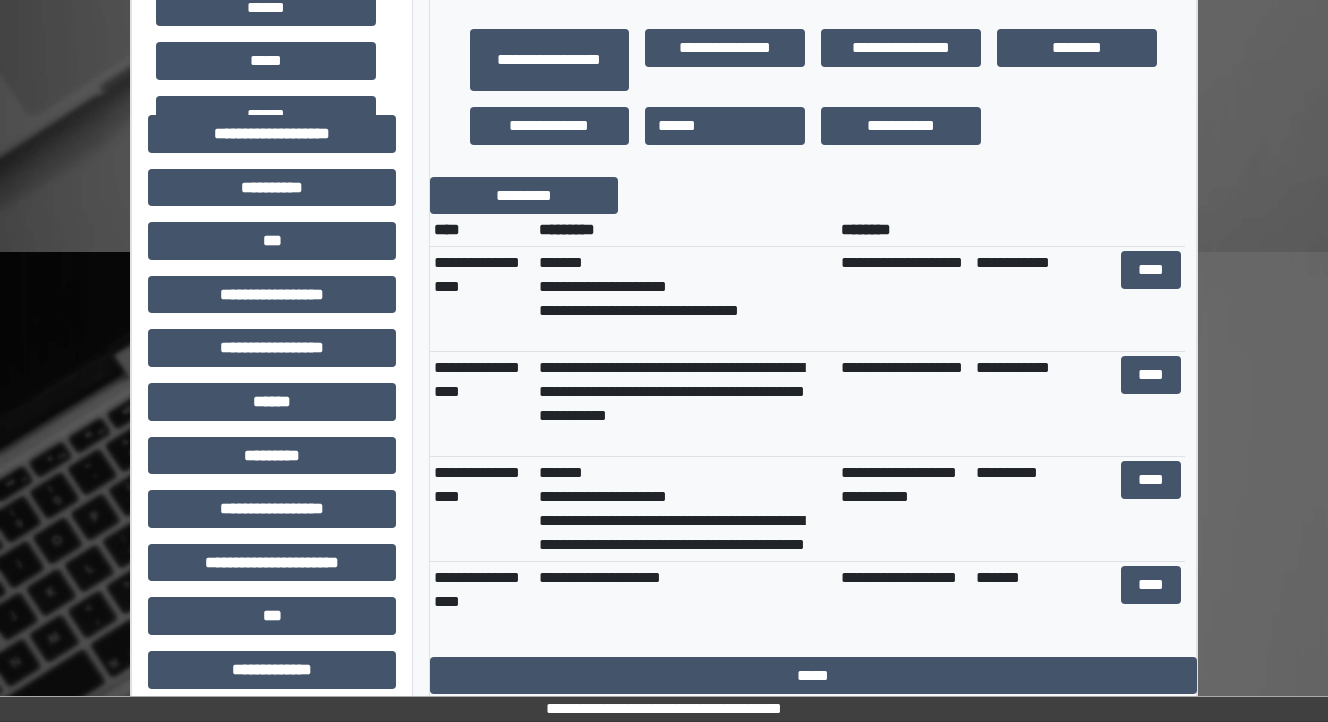 scroll, scrollTop: 560, scrollLeft: 0, axis: vertical 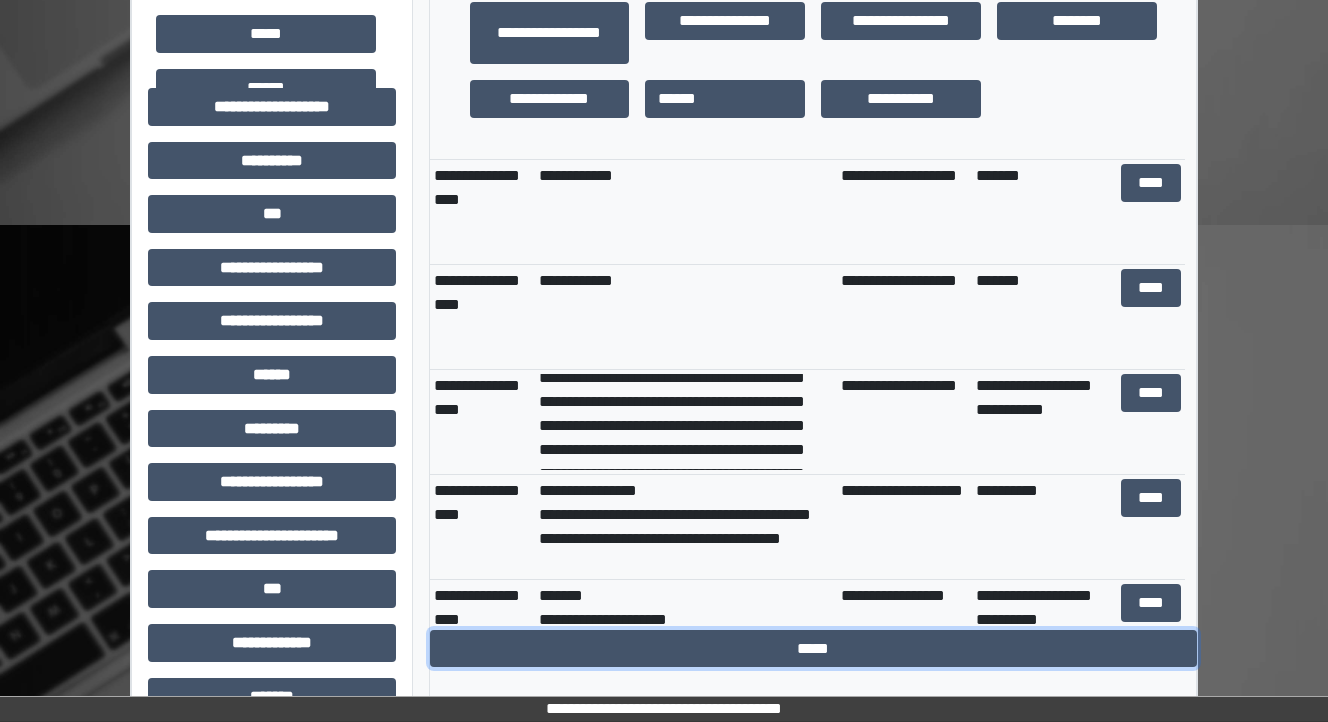 click on "*****" at bounding box center [813, 649] 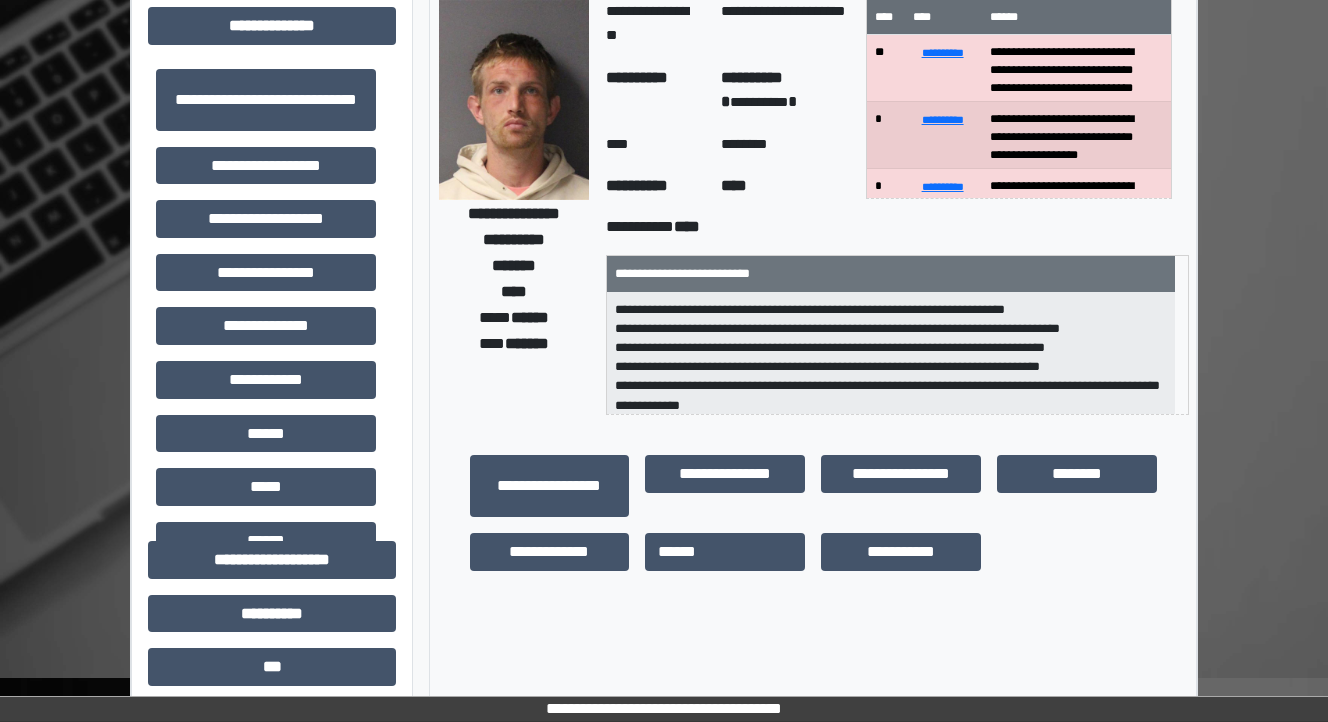 scroll, scrollTop: 0, scrollLeft: 0, axis: both 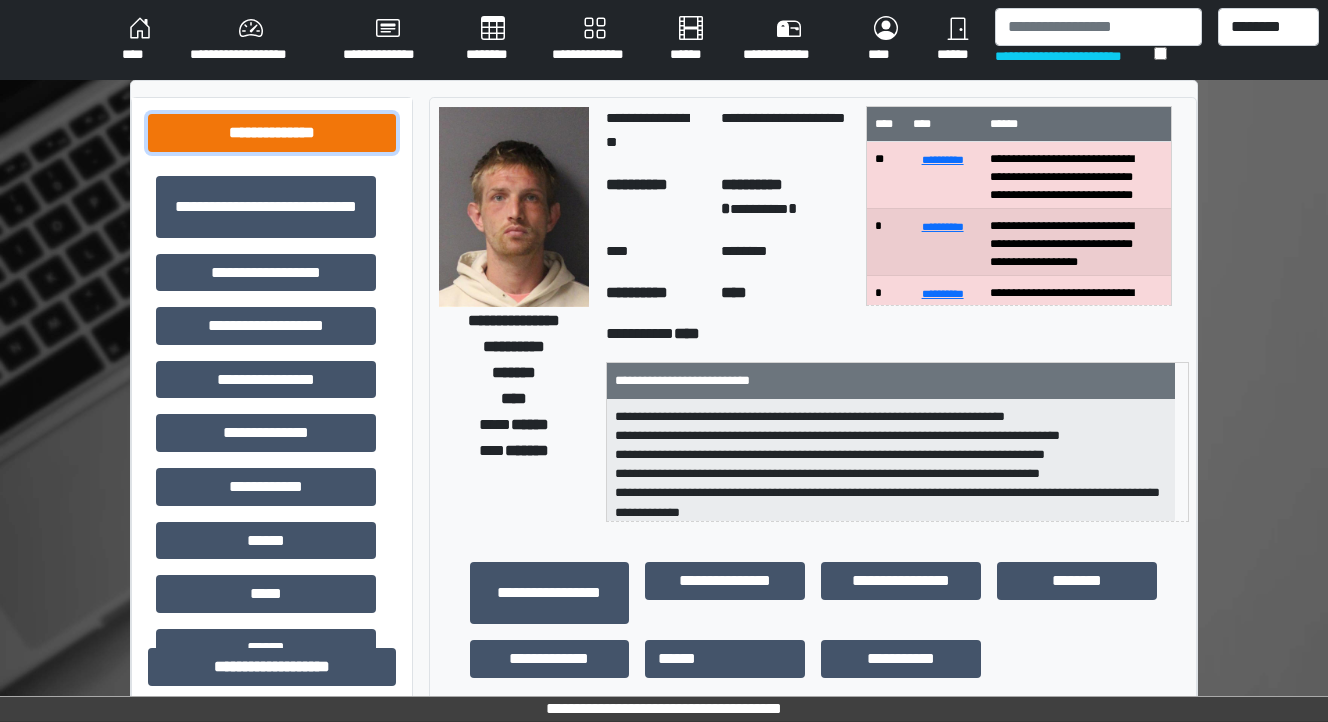 drag, startPoint x: 340, startPoint y: 134, endPoint x: 496, endPoint y: 278, distance: 212.30167 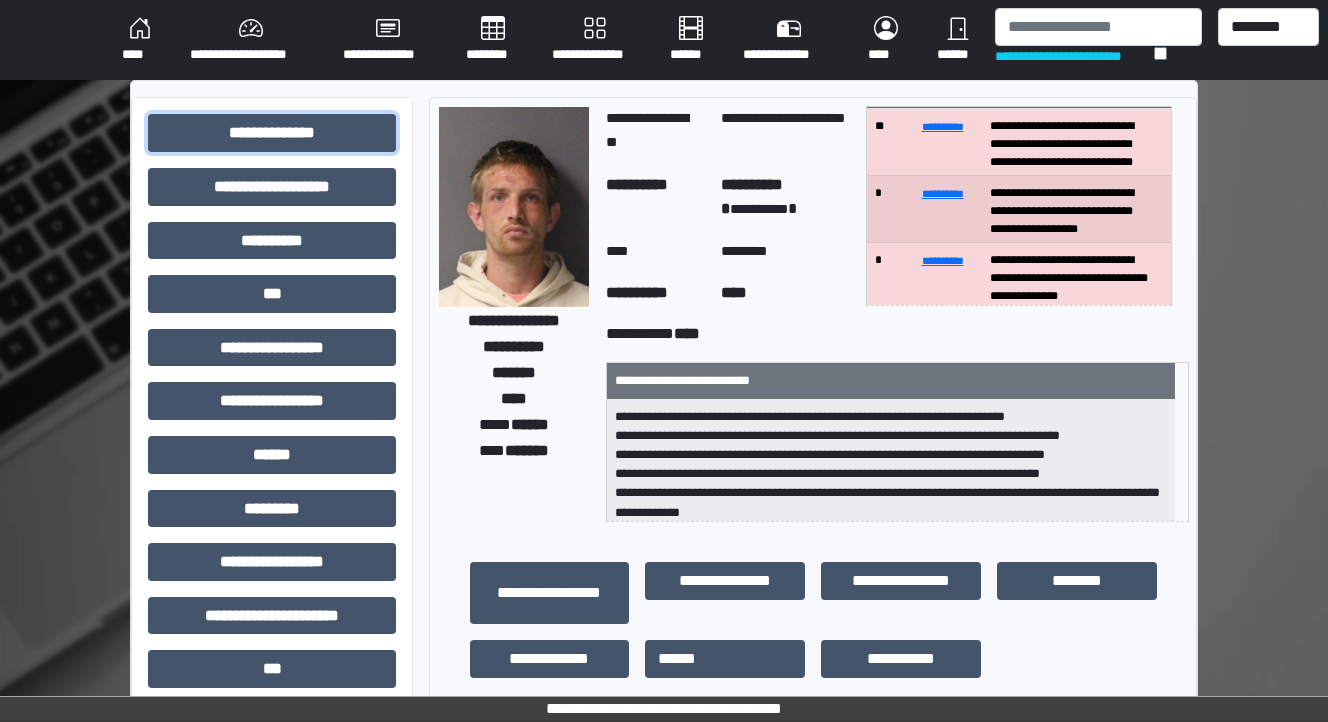 scroll, scrollTop: 0, scrollLeft: 0, axis: both 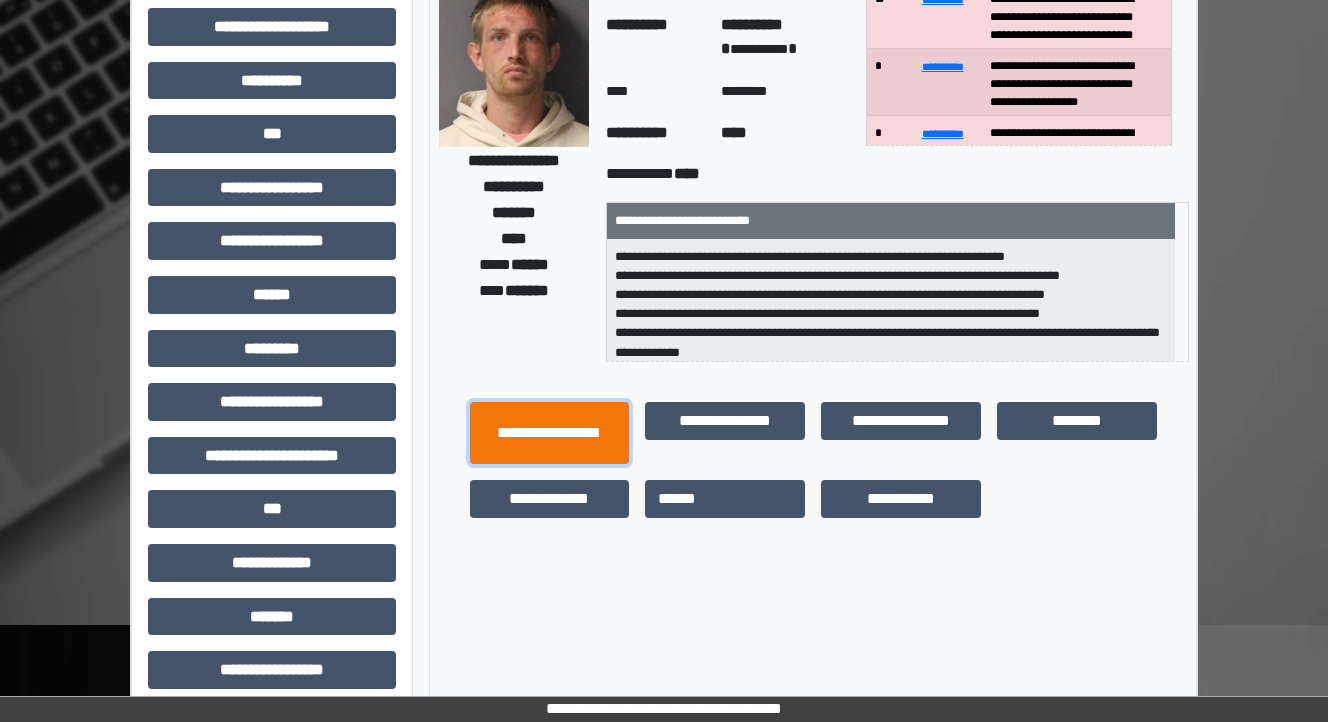 click on "**********" at bounding box center [550, 433] 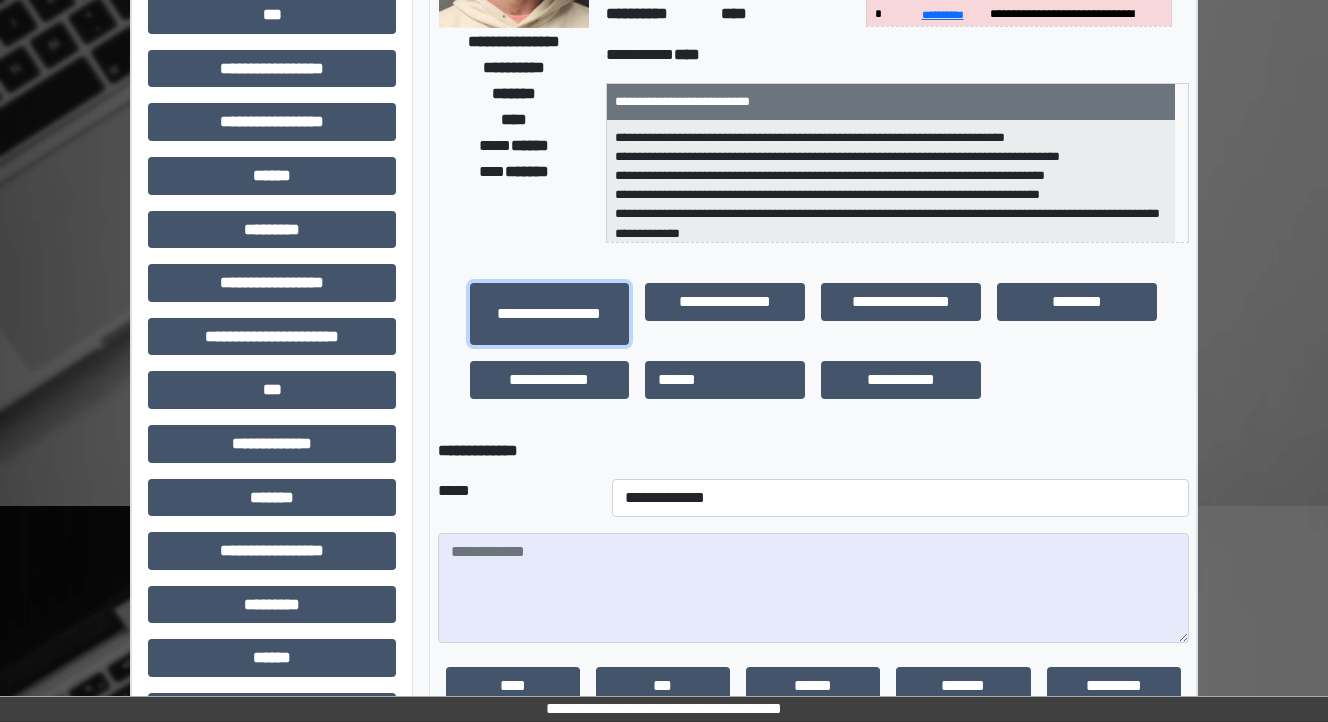 scroll, scrollTop: 400, scrollLeft: 0, axis: vertical 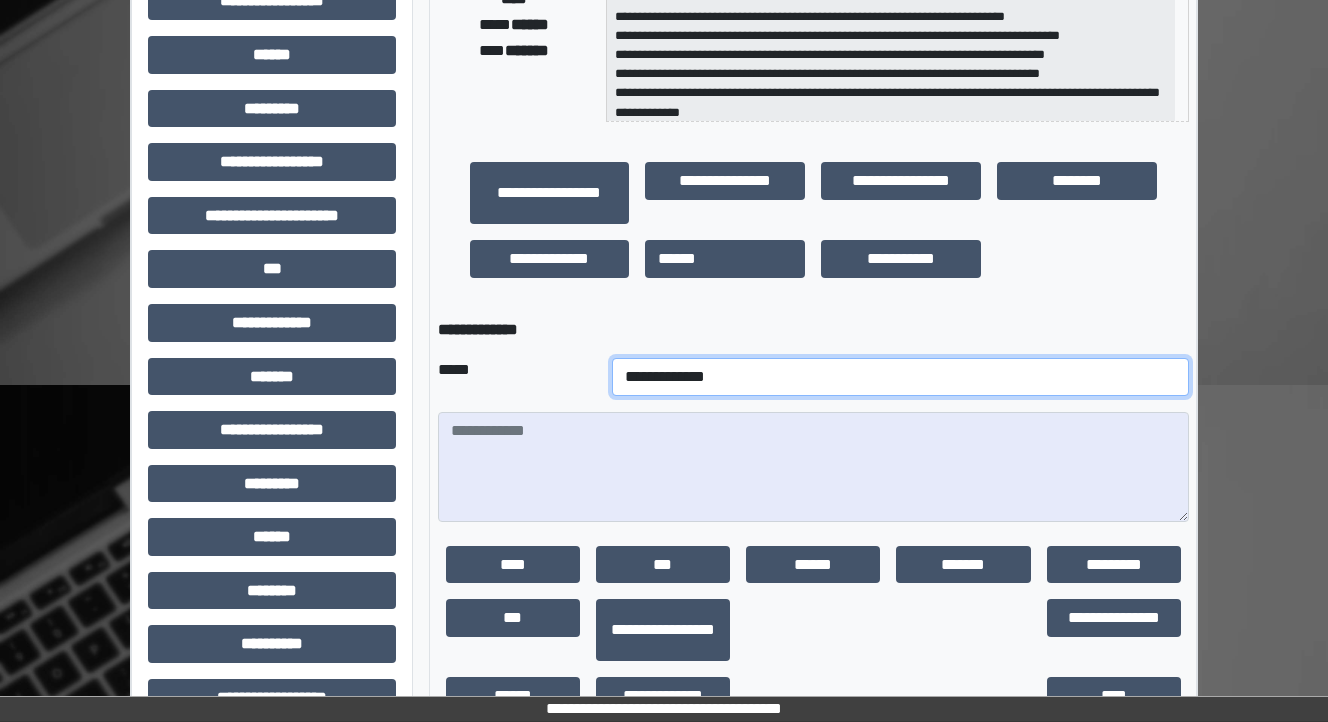 click on "**********" at bounding box center [900, 377] 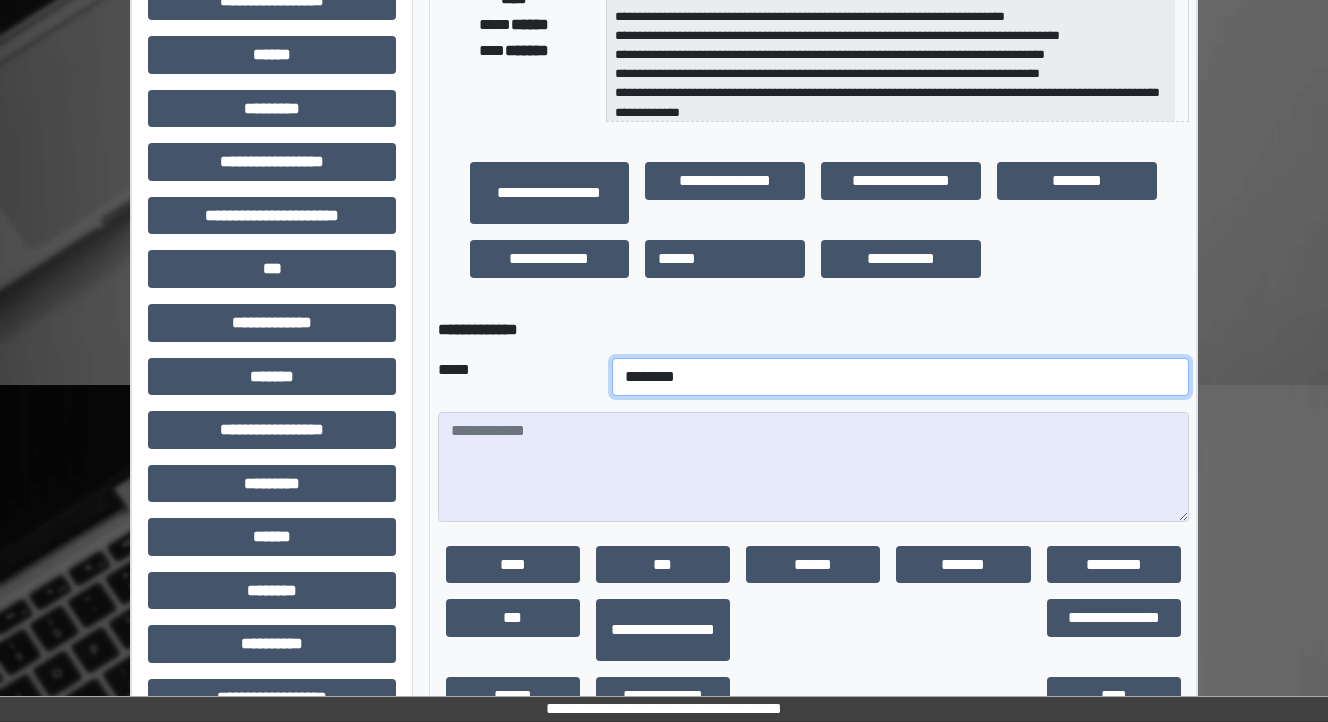 click on "**********" at bounding box center [900, 377] 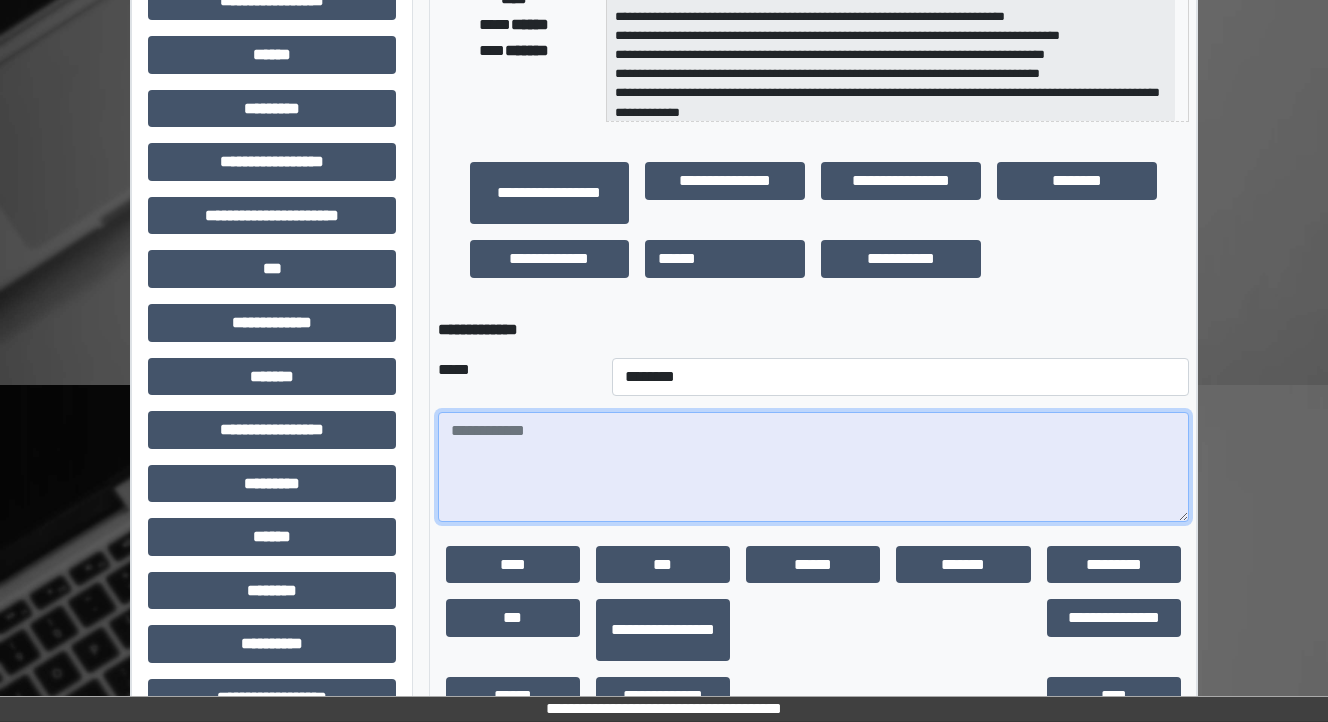 click at bounding box center (813, 467) 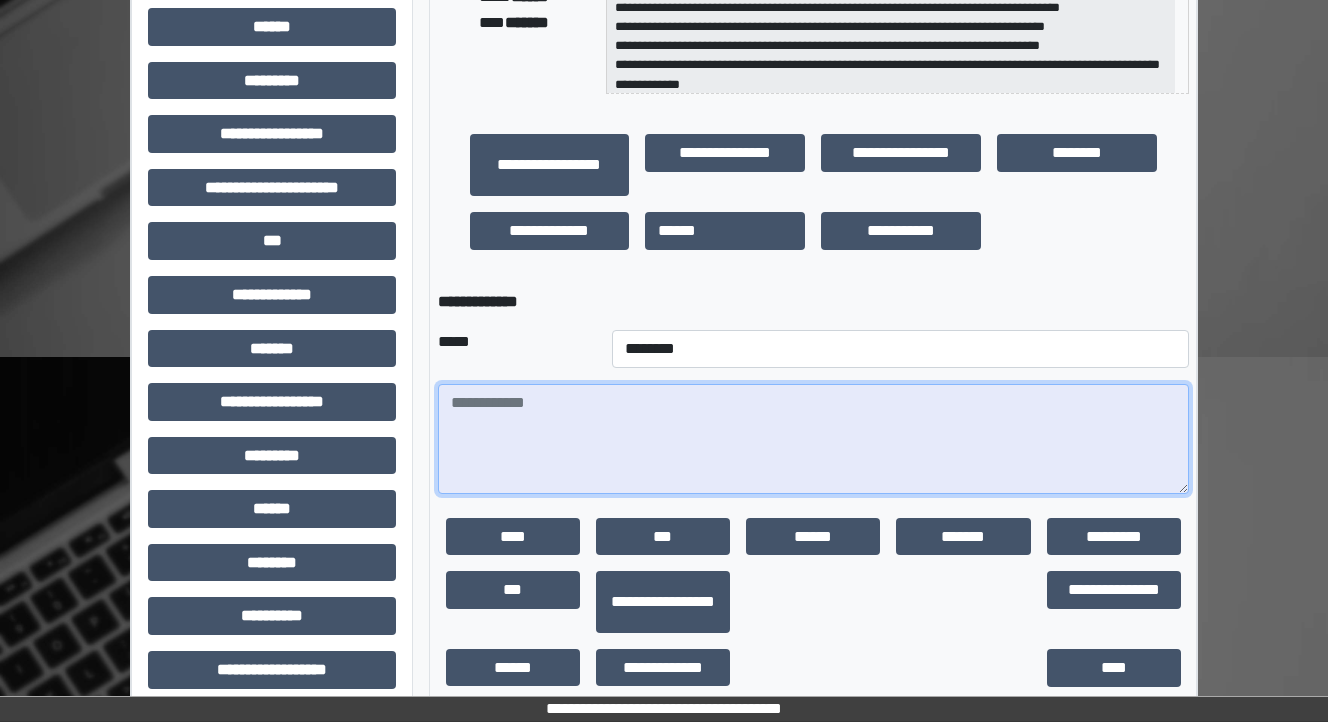 scroll, scrollTop: 456, scrollLeft: 0, axis: vertical 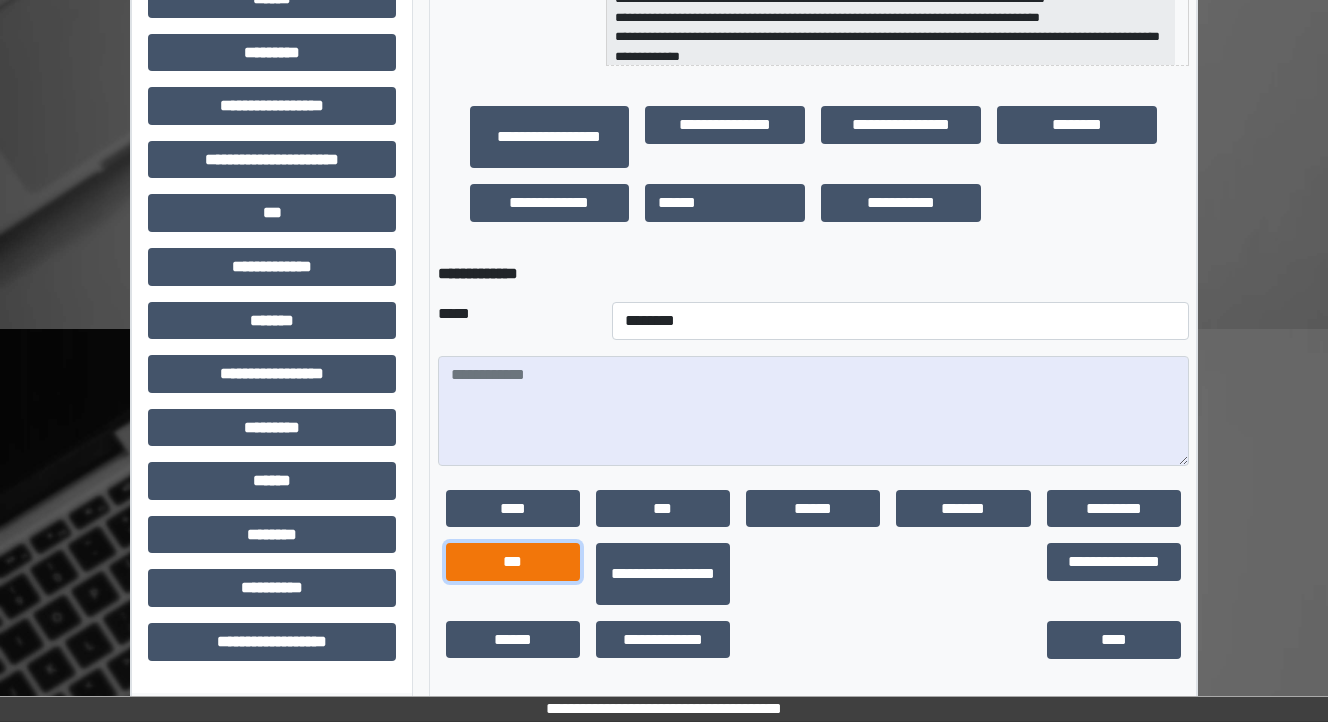 click on "***" at bounding box center [513, 562] 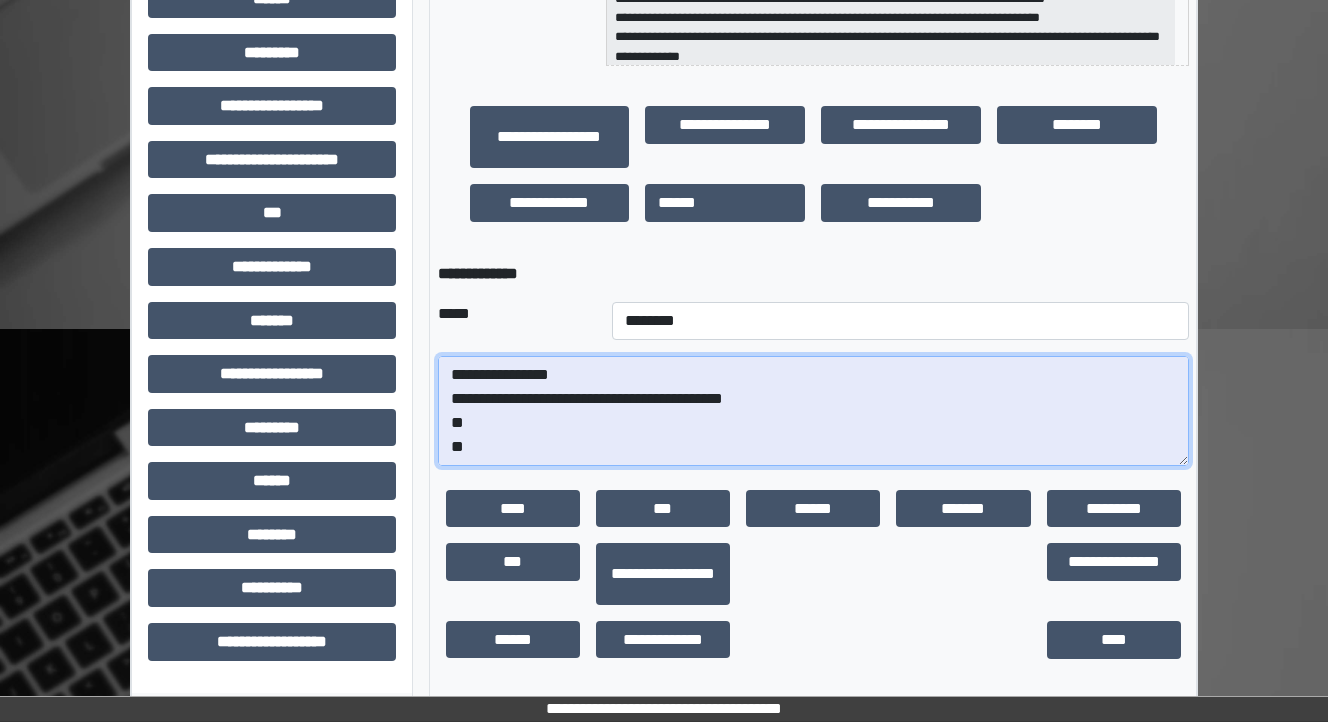 click on "**********" at bounding box center [813, 411] 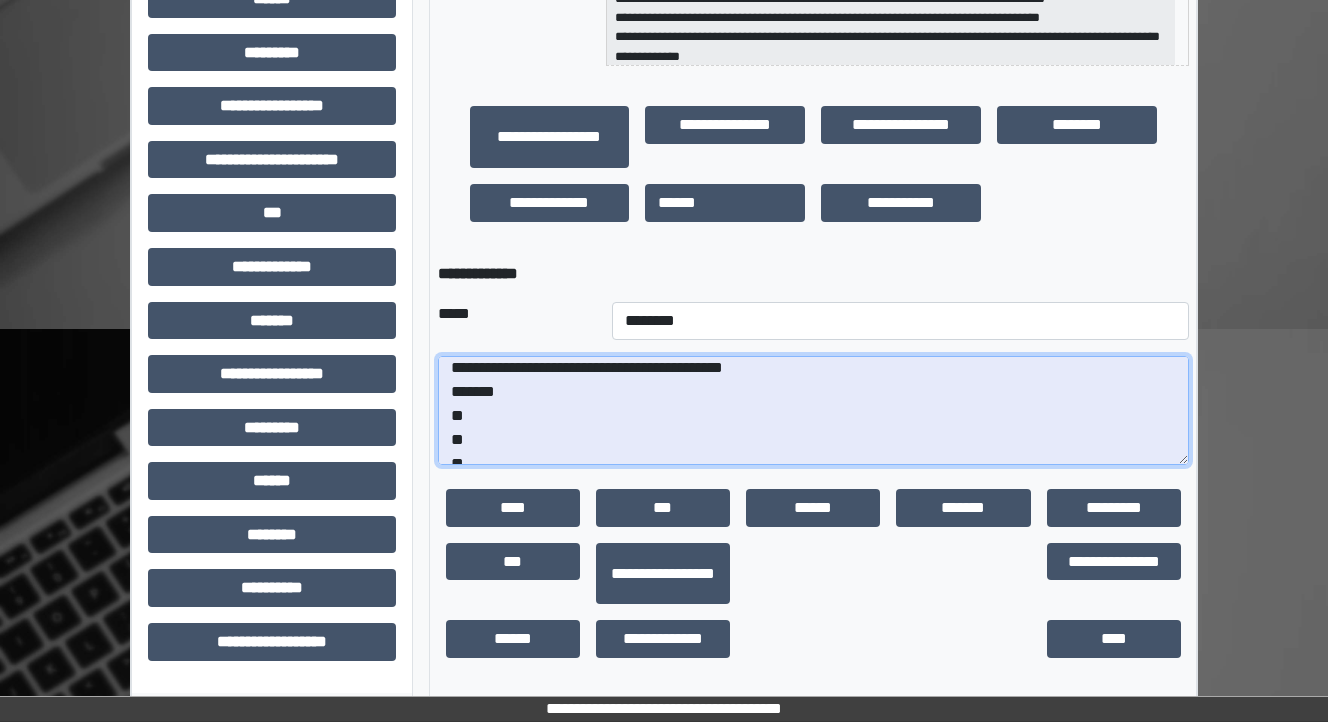scroll, scrollTop: 48, scrollLeft: 0, axis: vertical 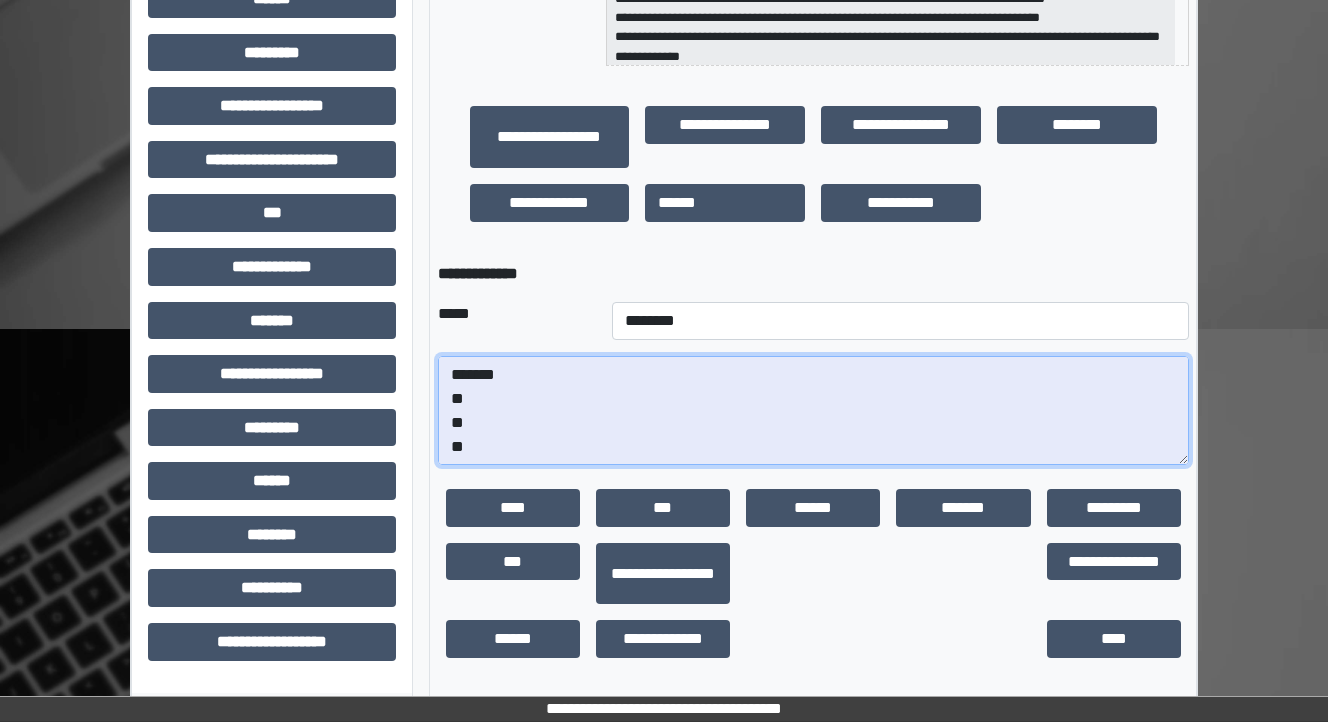click on "**********" at bounding box center (813, 411) 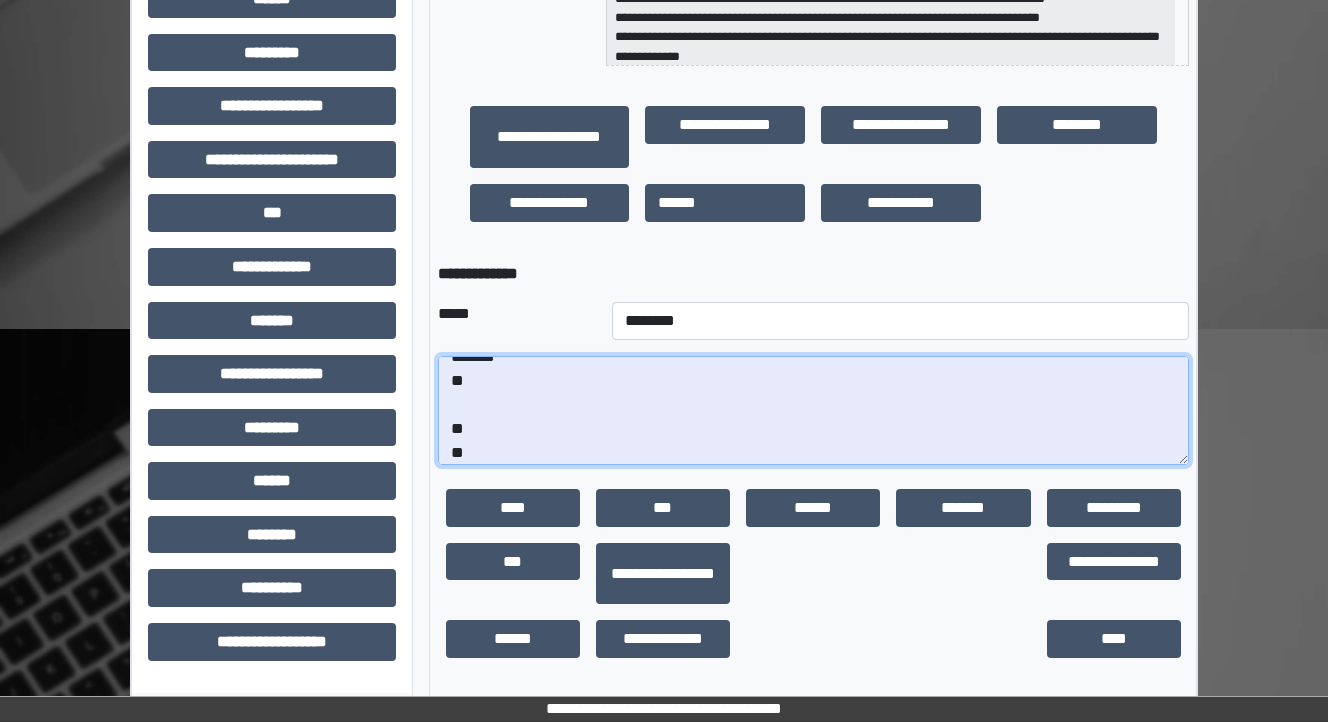 scroll, scrollTop: 72, scrollLeft: 0, axis: vertical 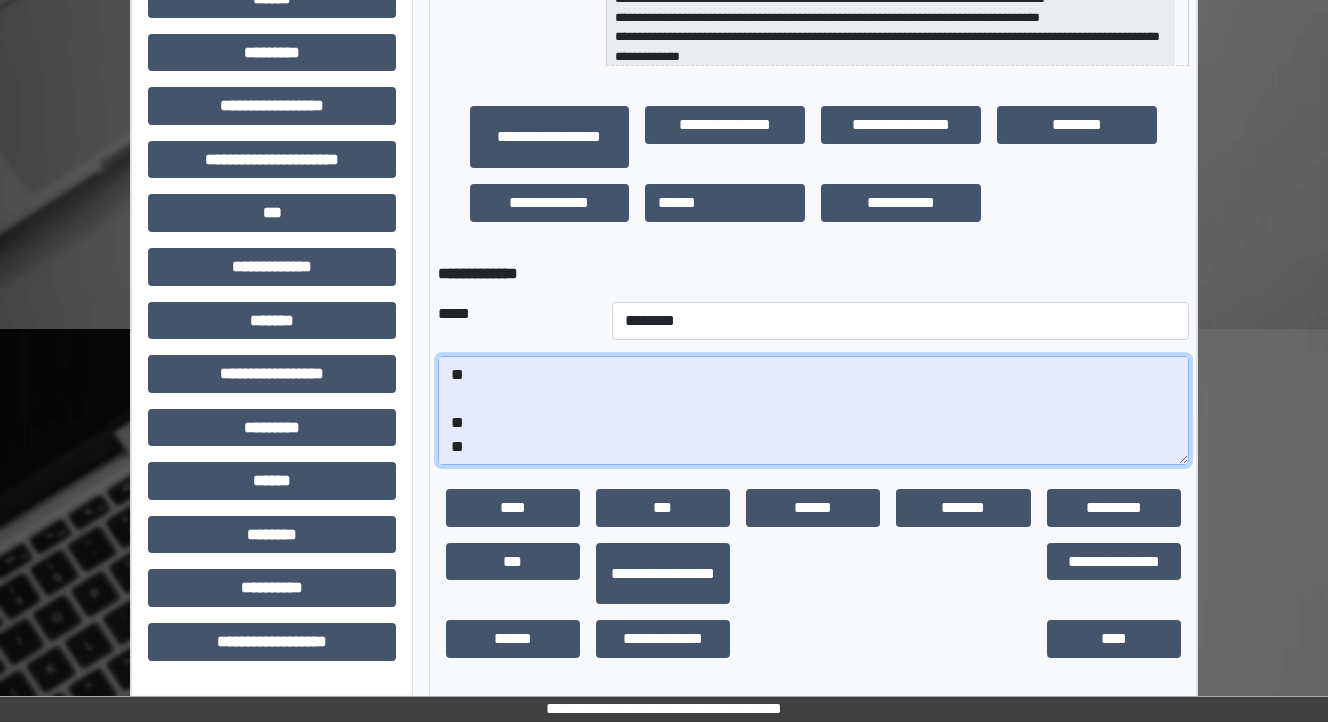 click on "**********" at bounding box center [813, 411] 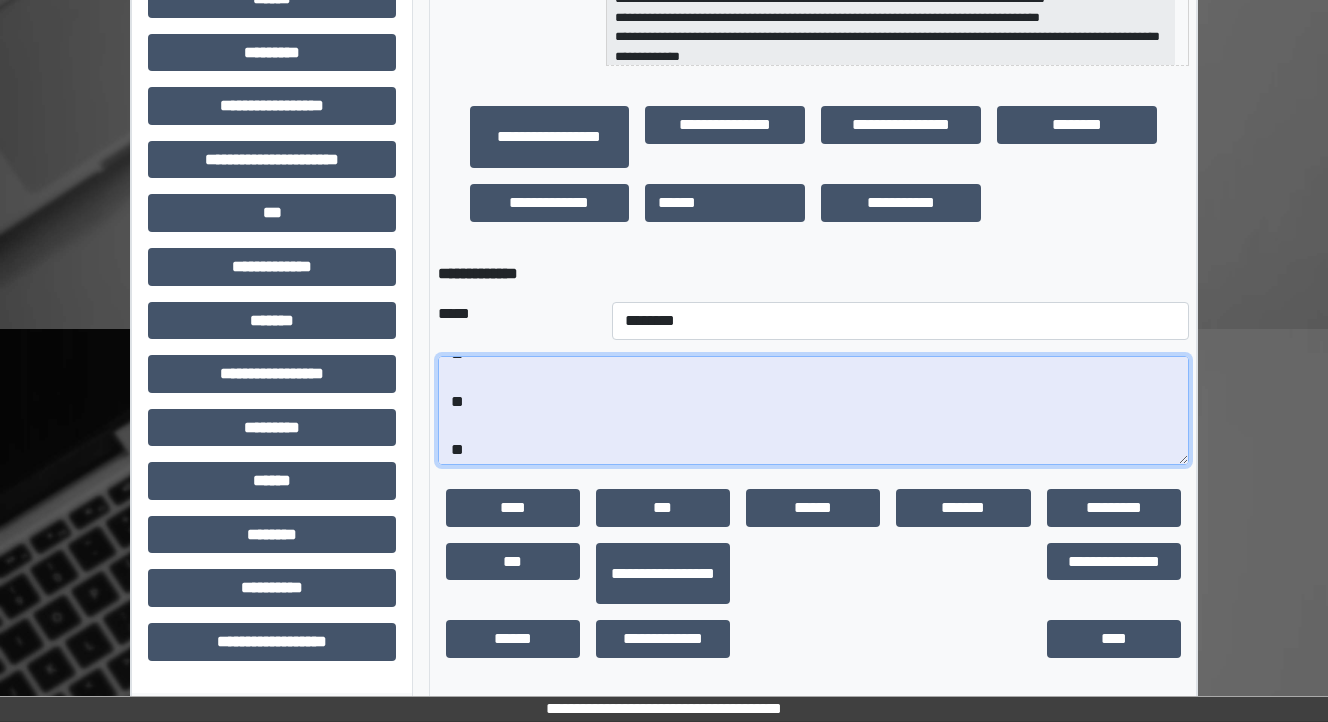 scroll, scrollTop: 96, scrollLeft: 0, axis: vertical 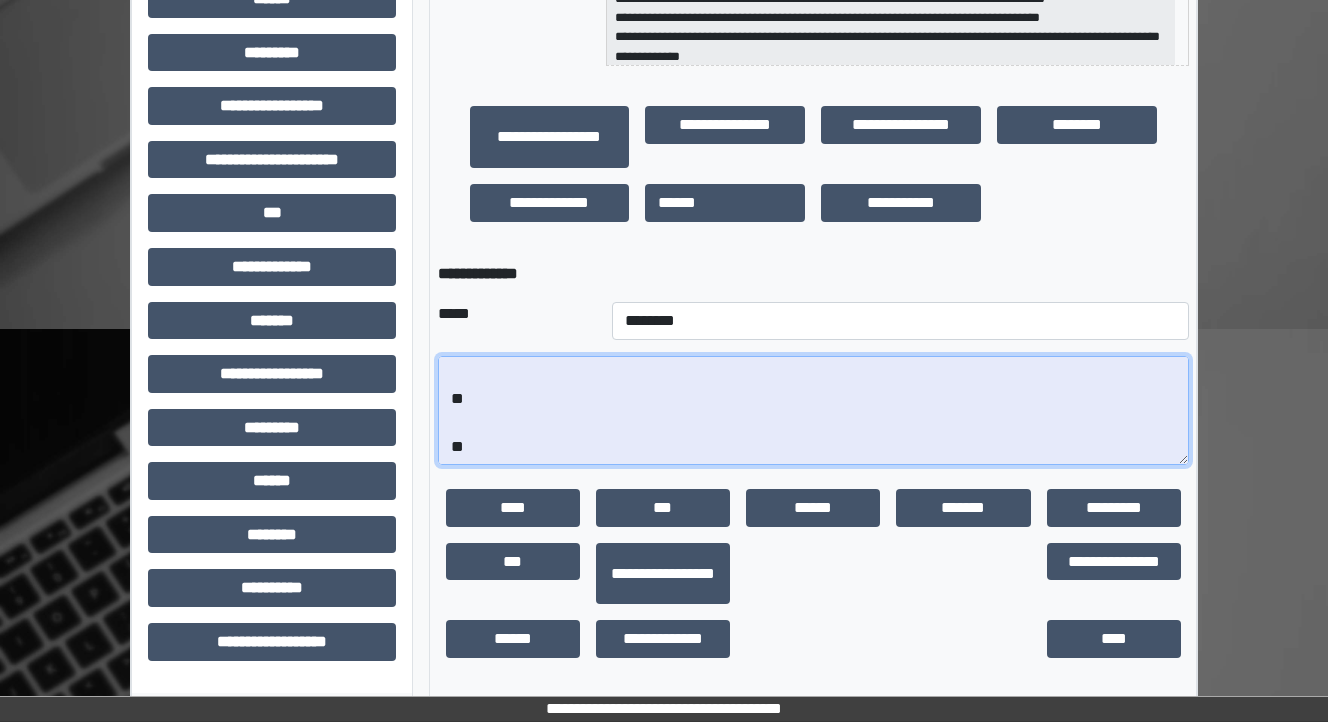 click on "**********" at bounding box center (813, 411) 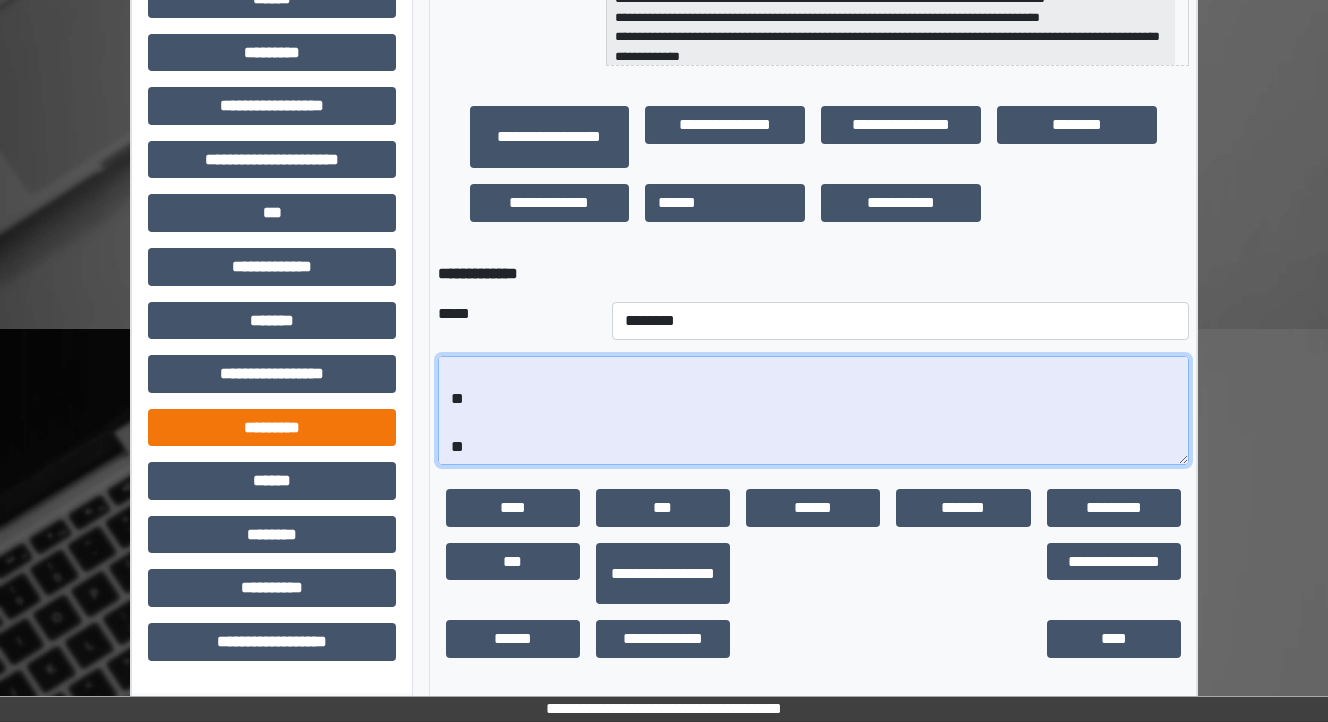 drag, startPoint x: 476, startPoint y: 447, endPoint x: 376, endPoint y: 430, distance: 101.43471 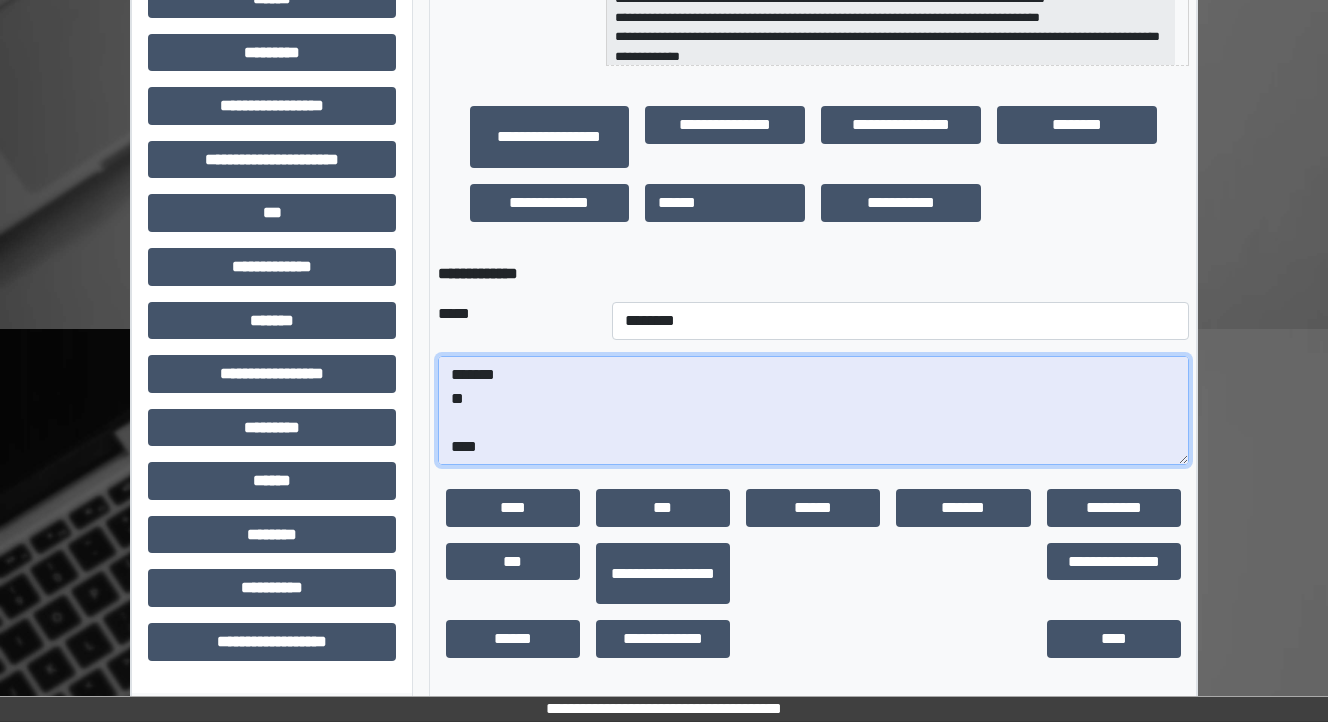 click on "**********" at bounding box center (813, 411) 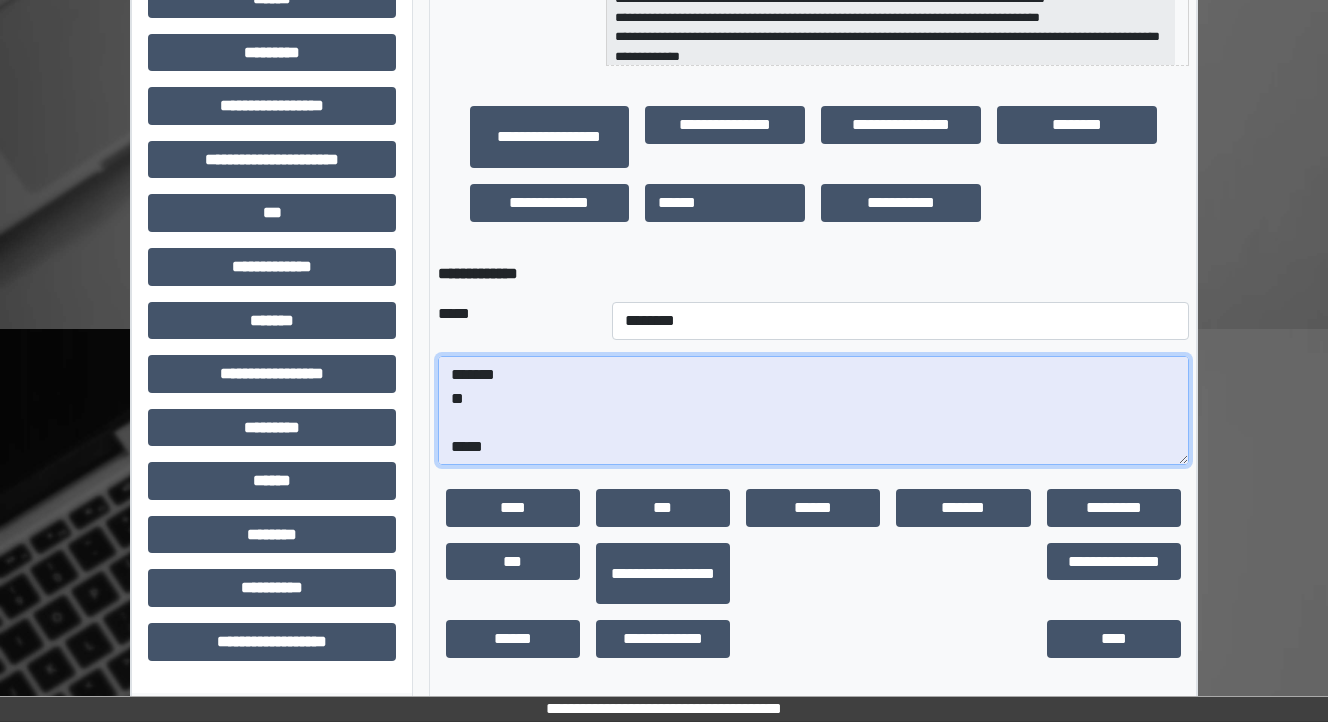 paste on "**********" 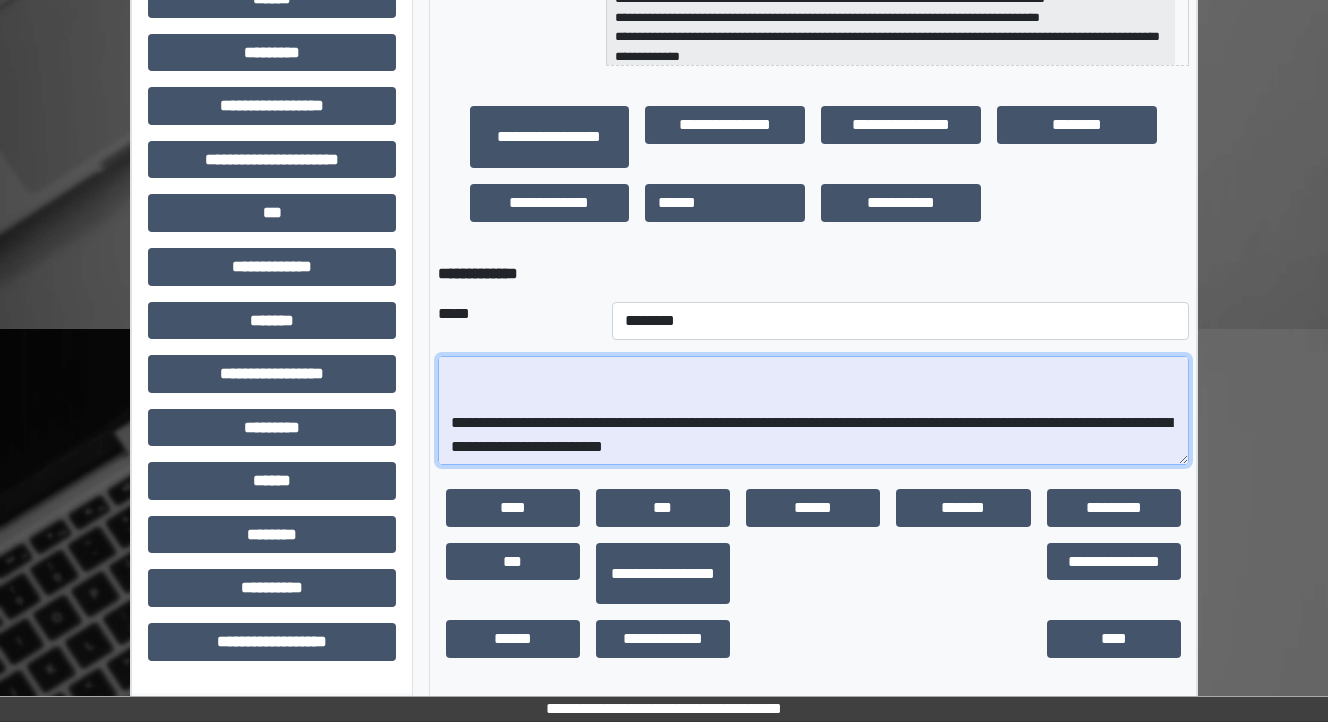 scroll, scrollTop: 312, scrollLeft: 0, axis: vertical 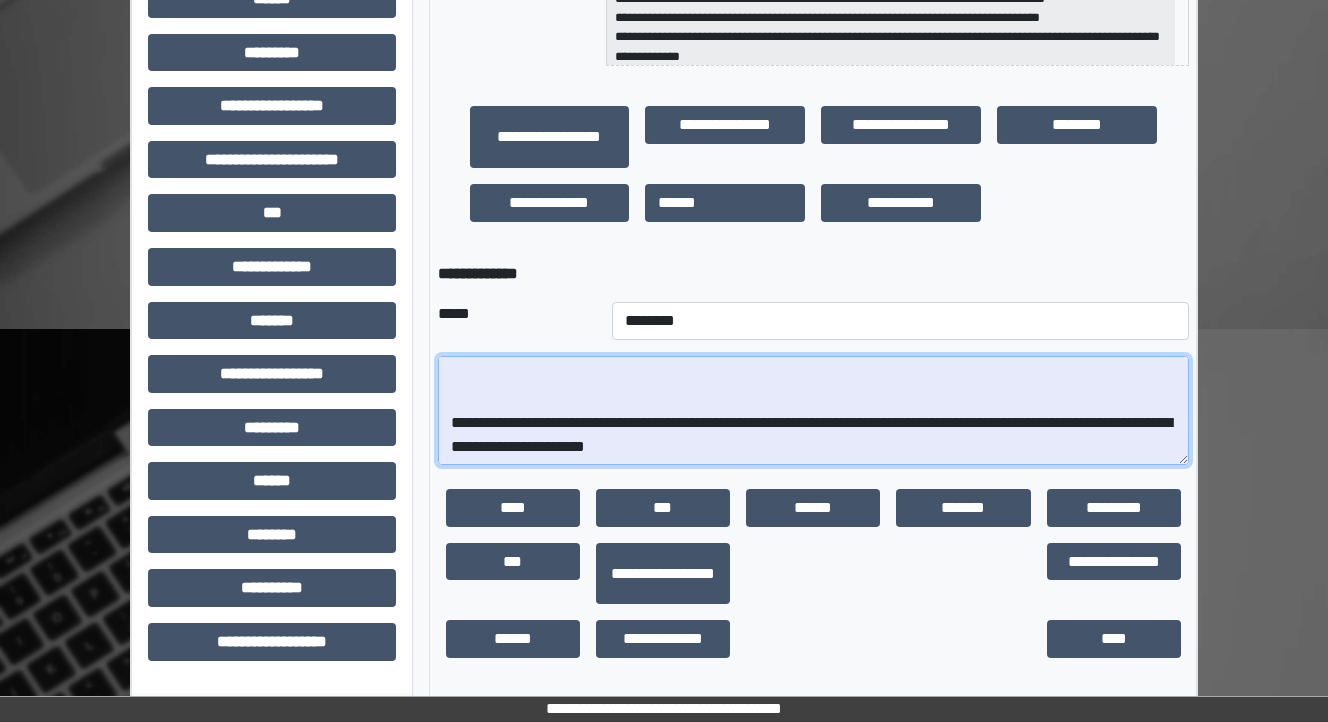 click on "**********" at bounding box center (813, 411) 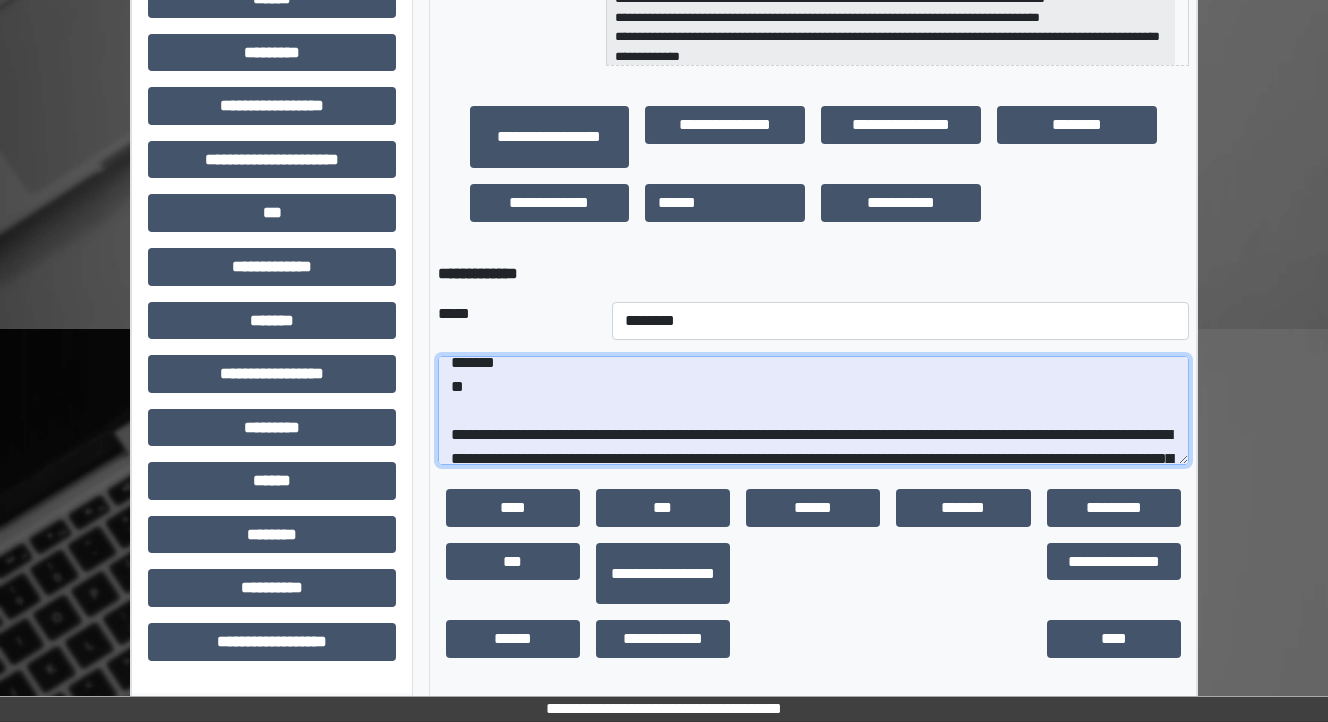 scroll, scrollTop: 32, scrollLeft: 0, axis: vertical 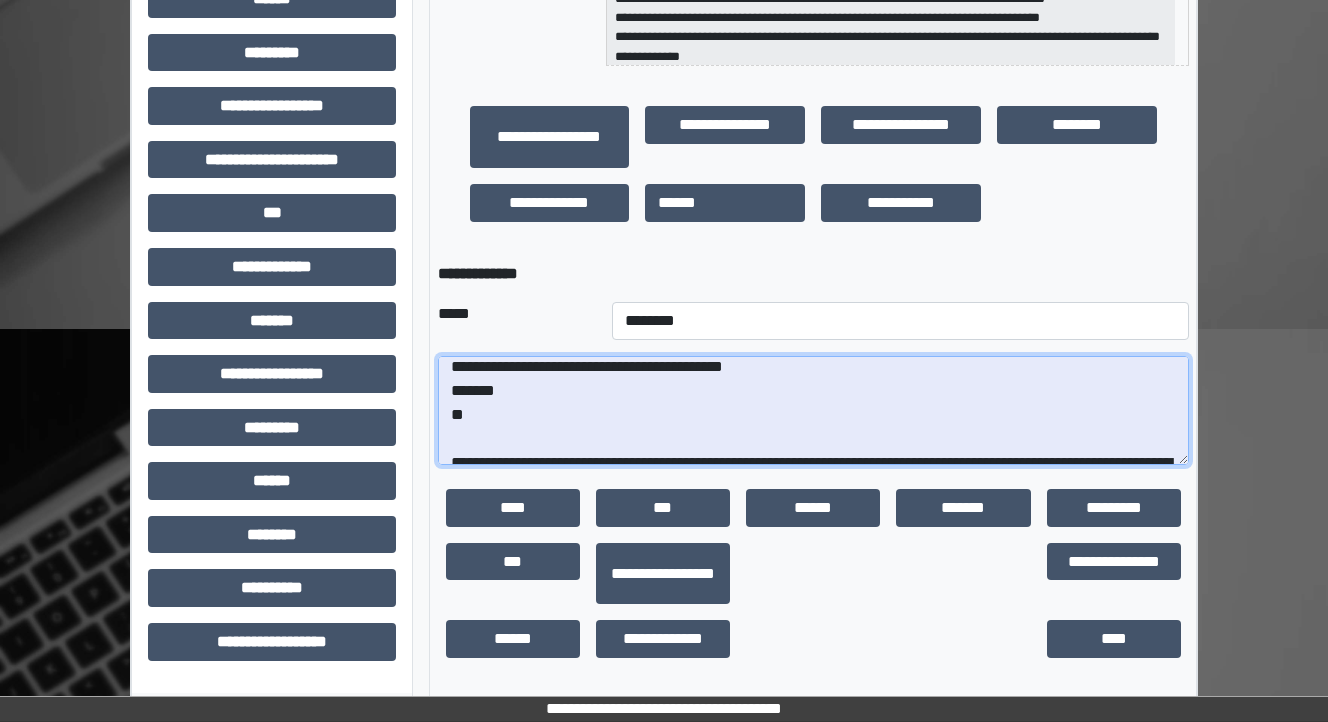 click on "**********" at bounding box center (813, 411) 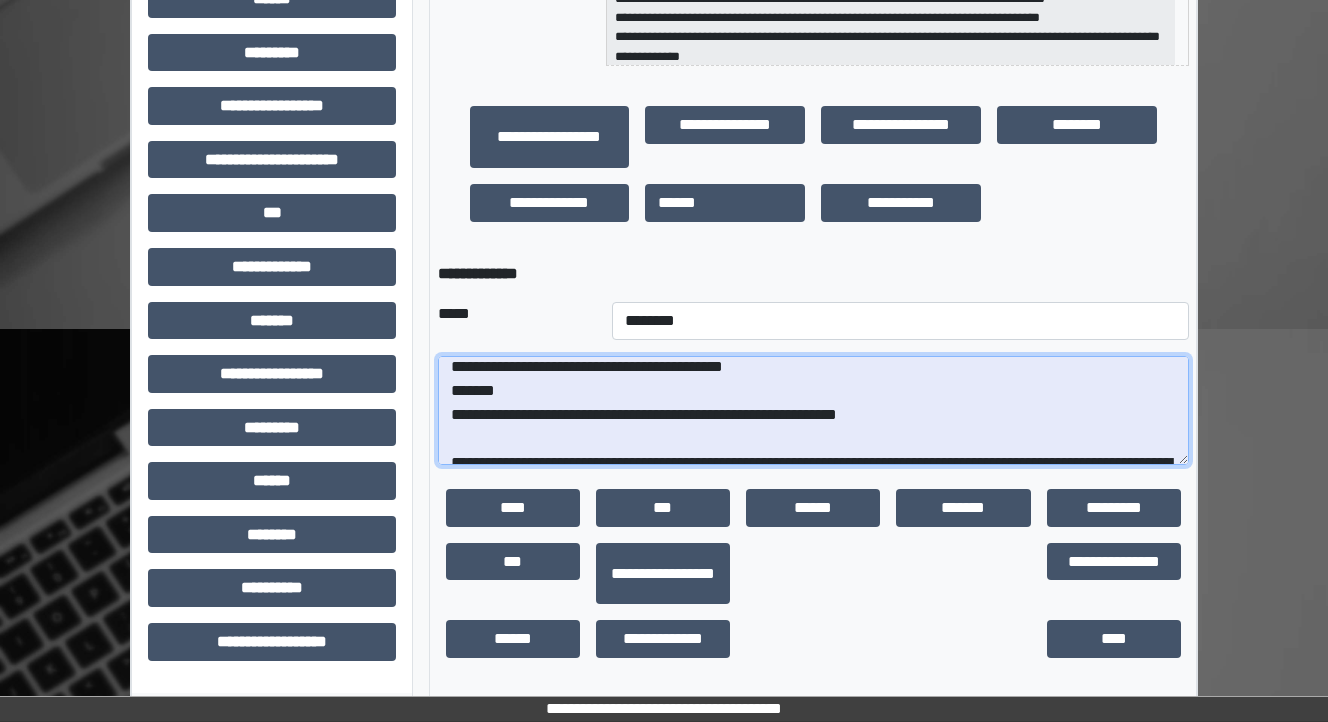 click on "**********" at bounding box center (813, 411) 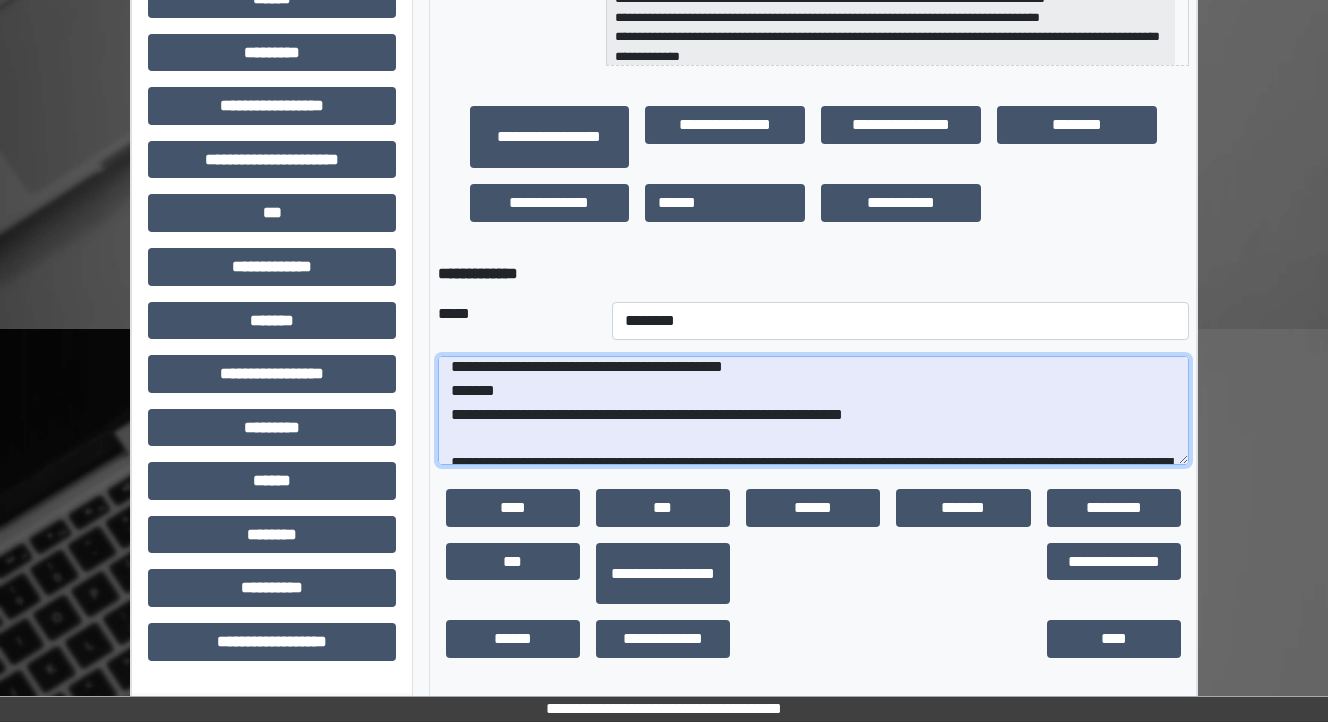 click on "**********" at bounding box center (813, 411) 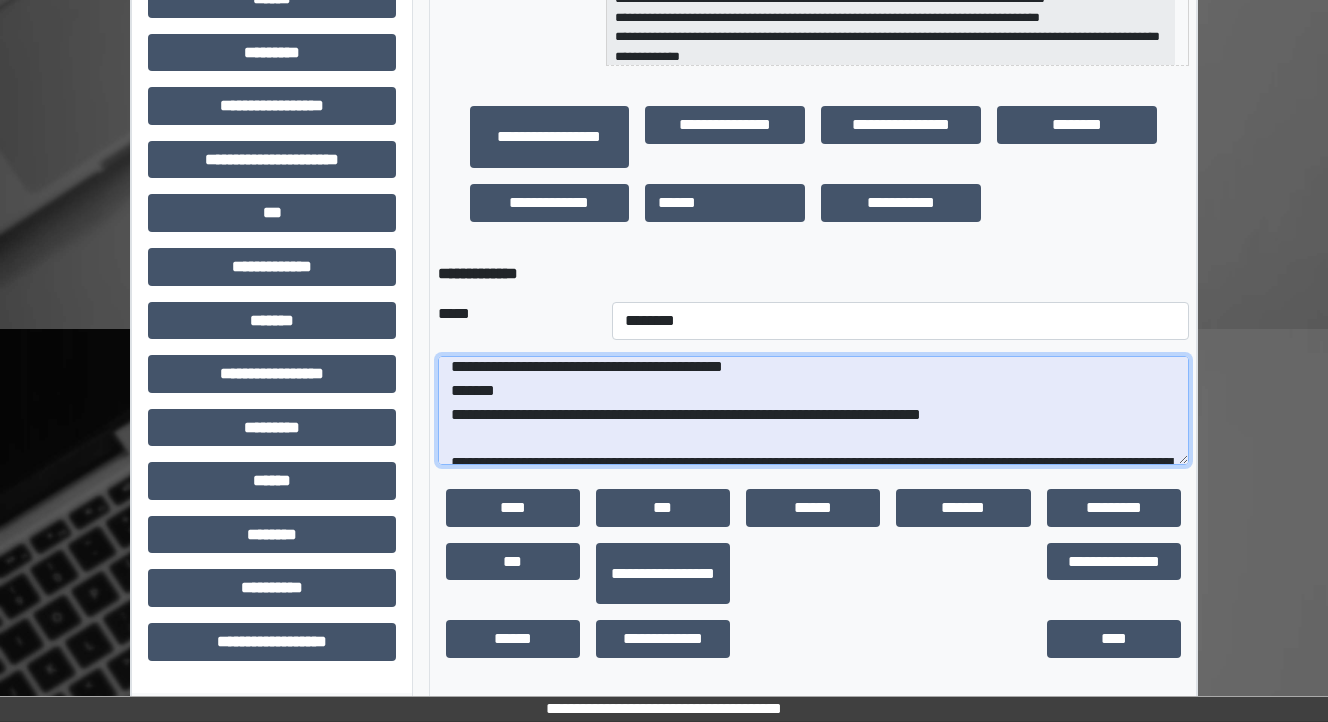 click on "**********" at bounding box center (813, 411) 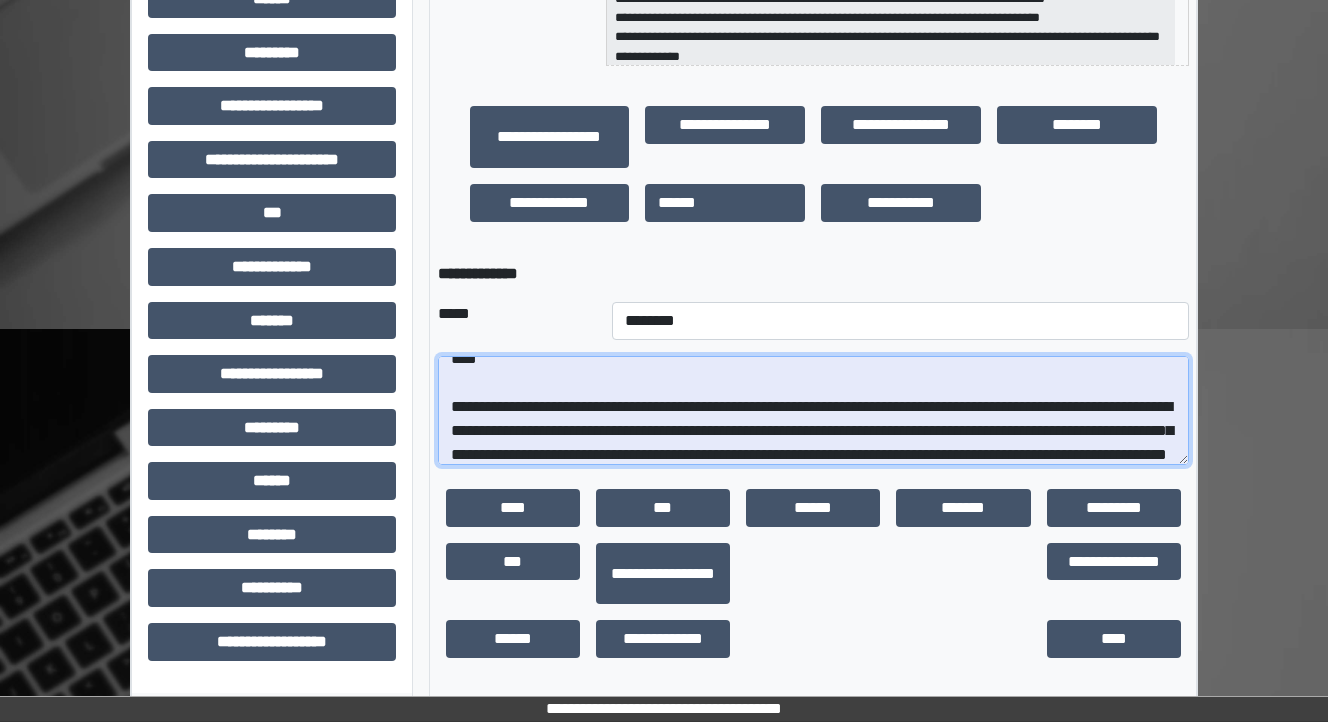 scroll, scrollTop: 32, scrollLeft: 0, axis: vertical 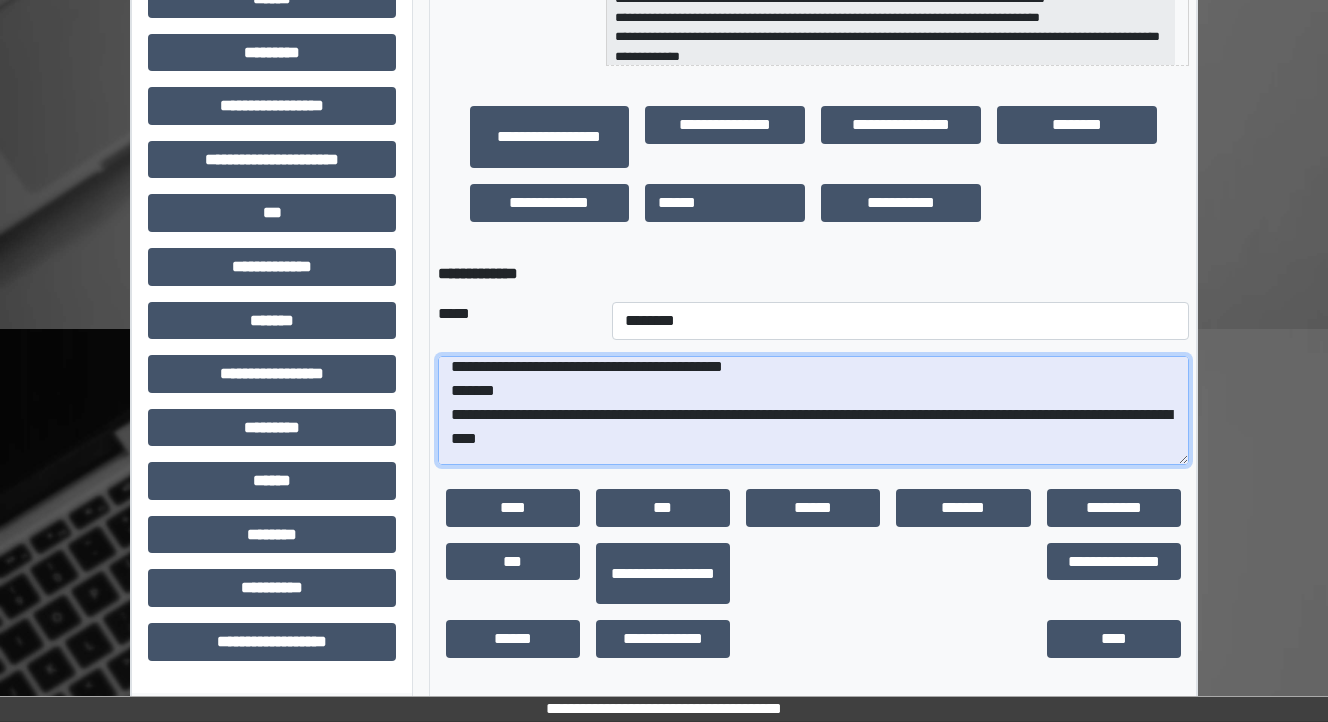 click on "**********" at bounding box center (813, 411) 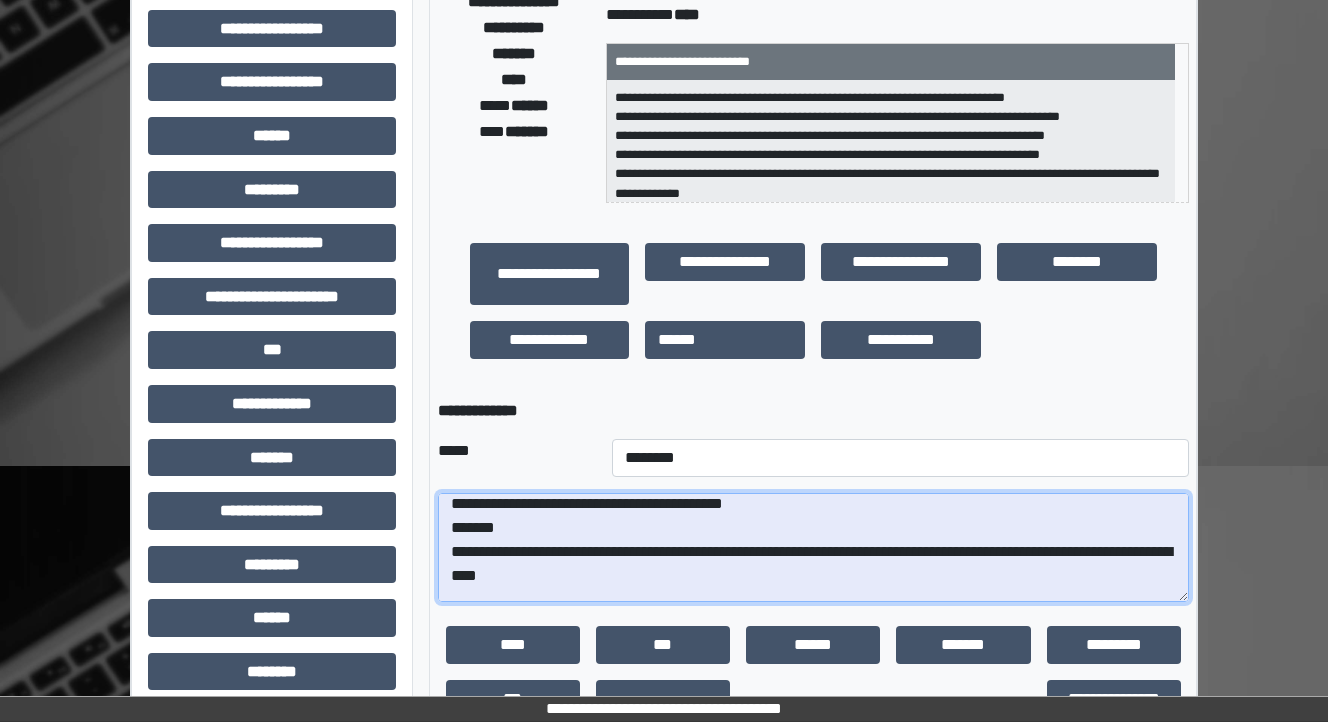scroll, scrollTop: 456, scrollLeft: 0, axis: vertical 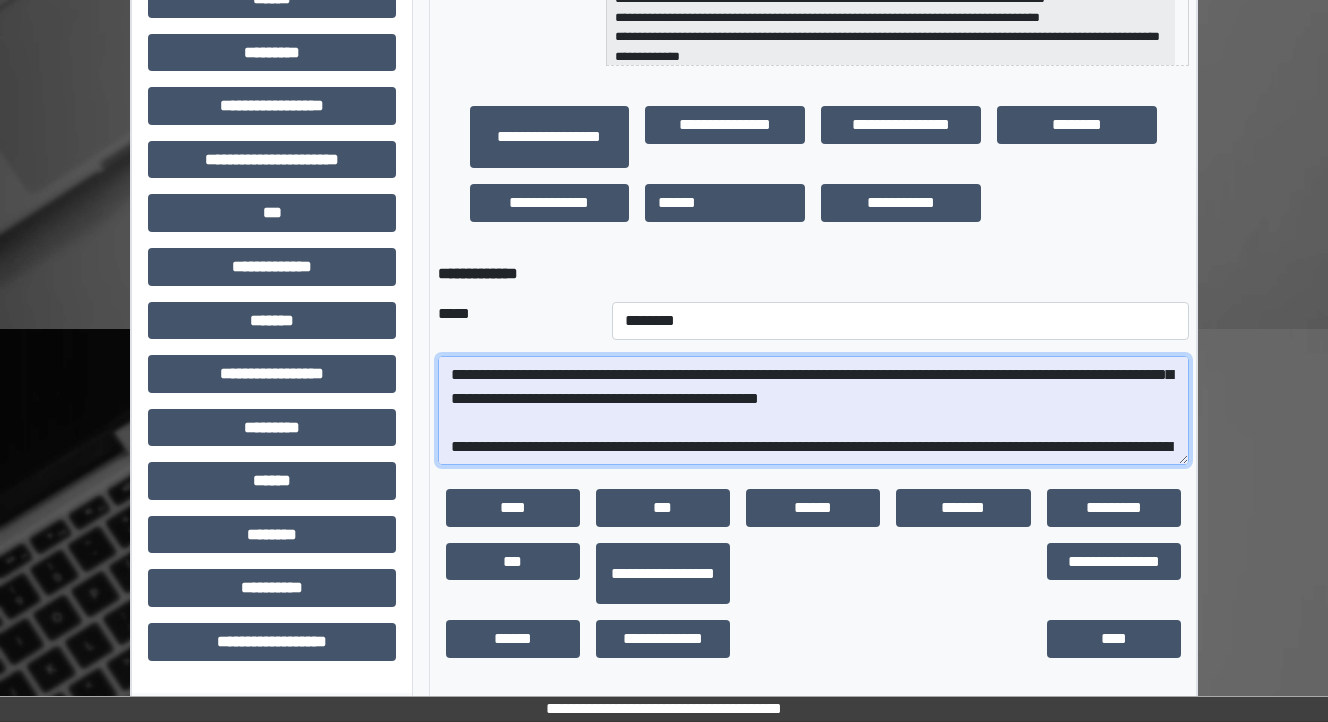 click on "**********" at bounding box center (813, 411) 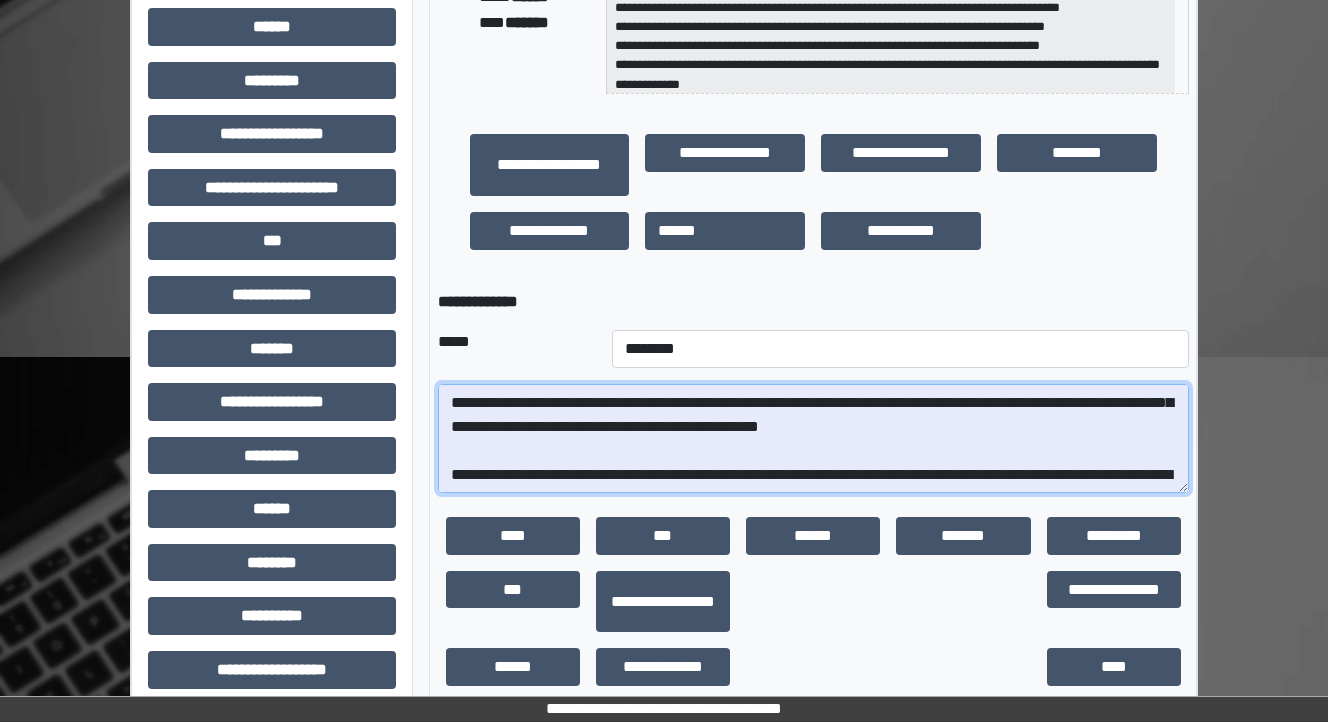 scroll, scrollTop: 456, scrollLeft: 0, axis: vertical 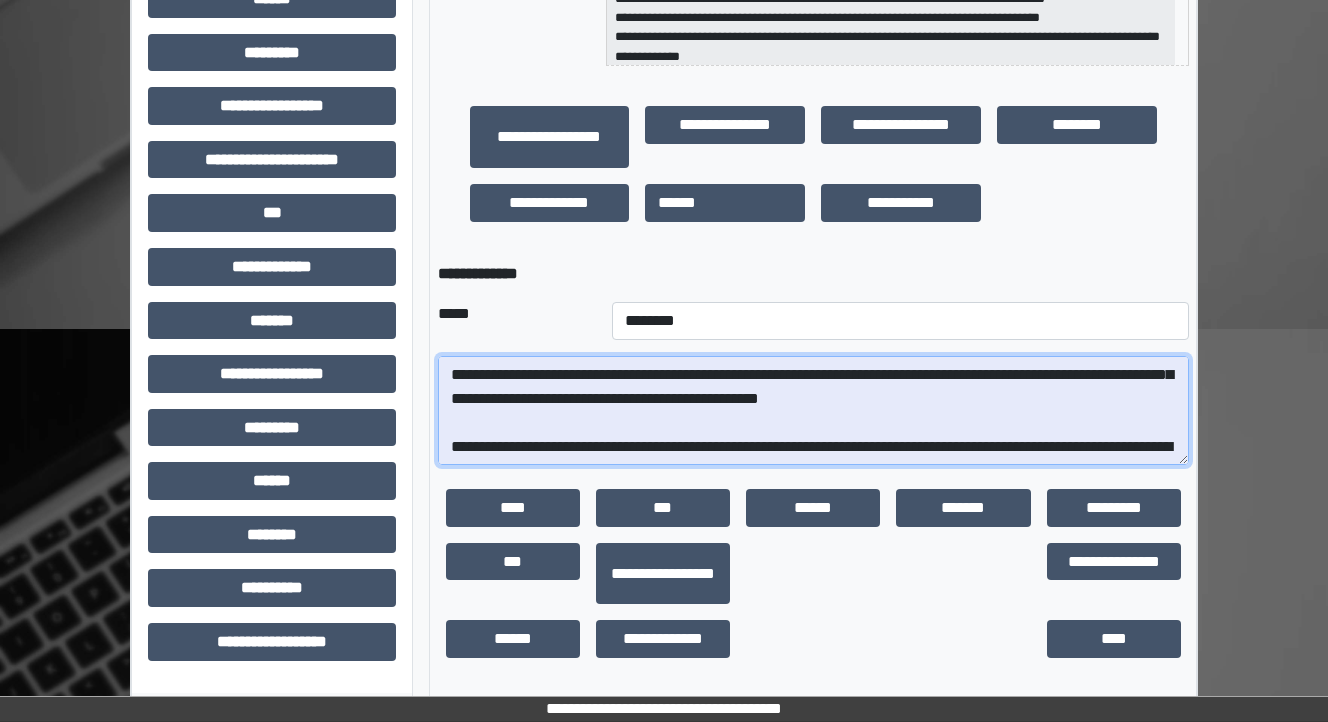 click on "**********" at bounding box center (813, 411) 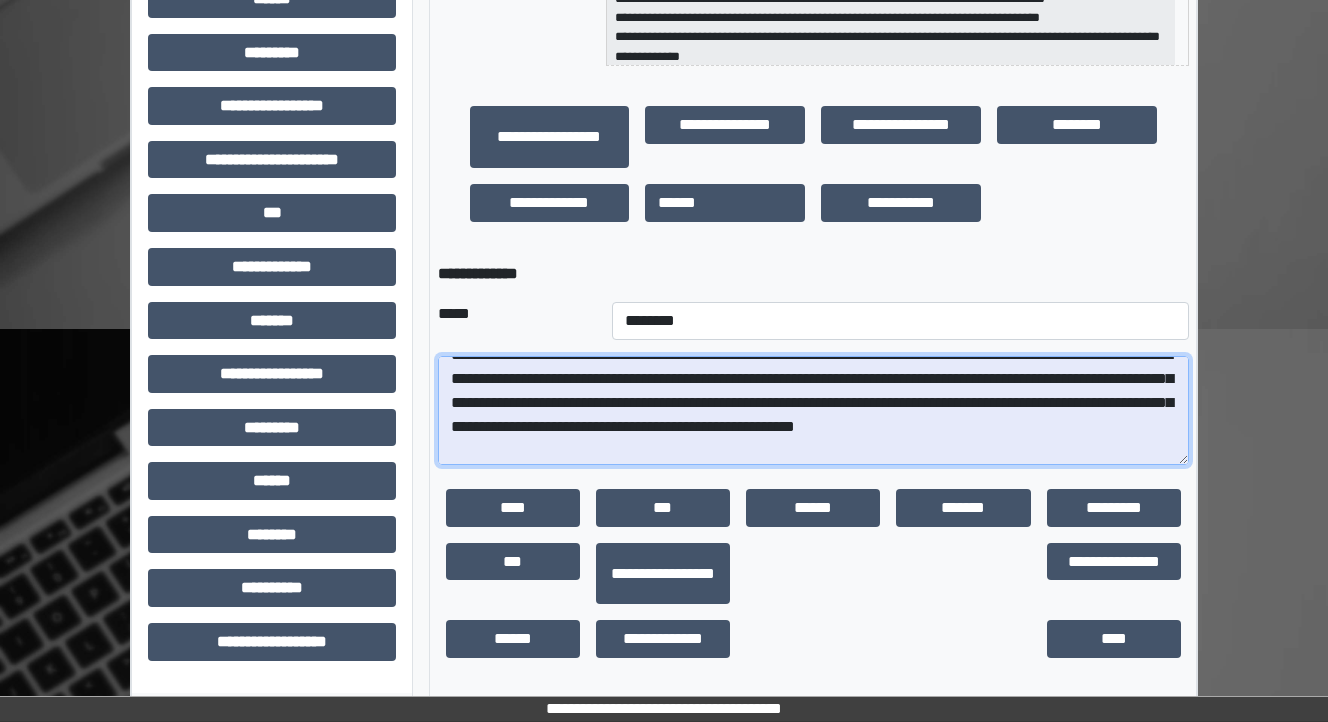 scroll, scrollTop: 120, scrollLeft: 0, axis: vertical 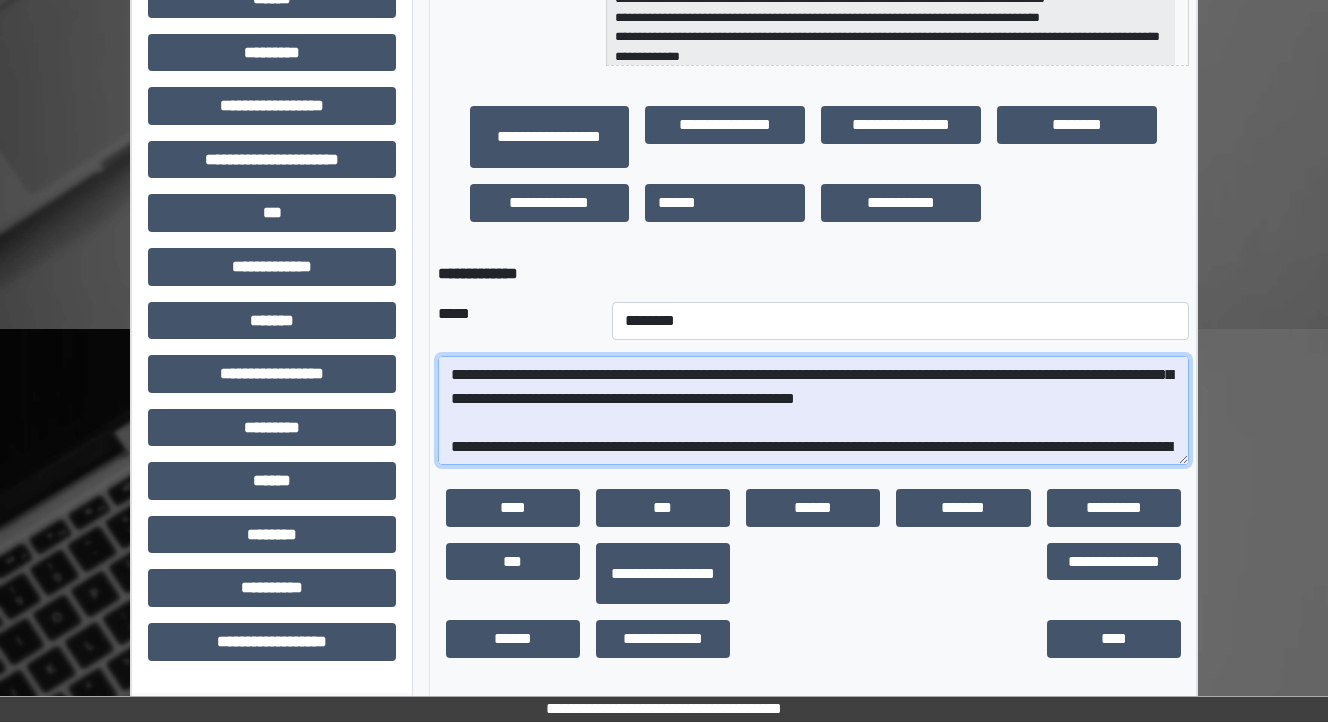 click on "**********" at bounding box center (813, 411) 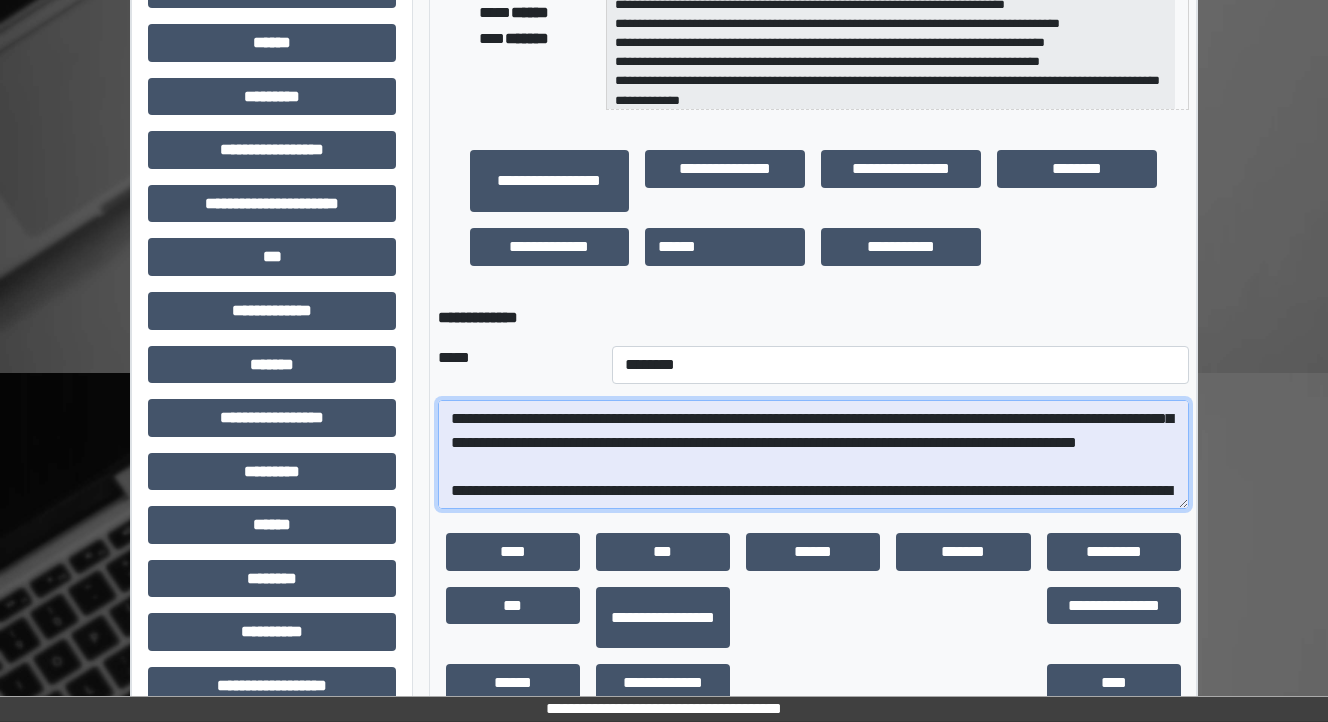 scroll, scrollTop: 376, scrollLeft: 0, axis: vertical 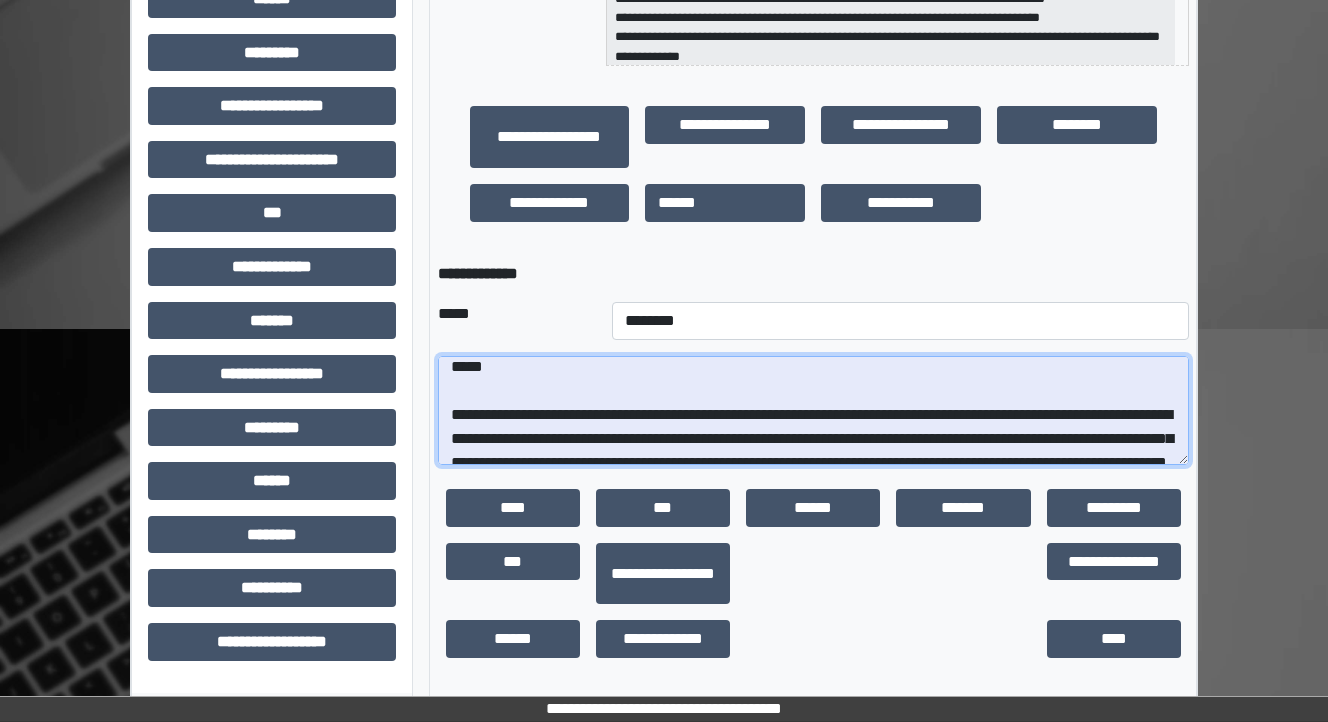 click at bounding box center [813, 411] 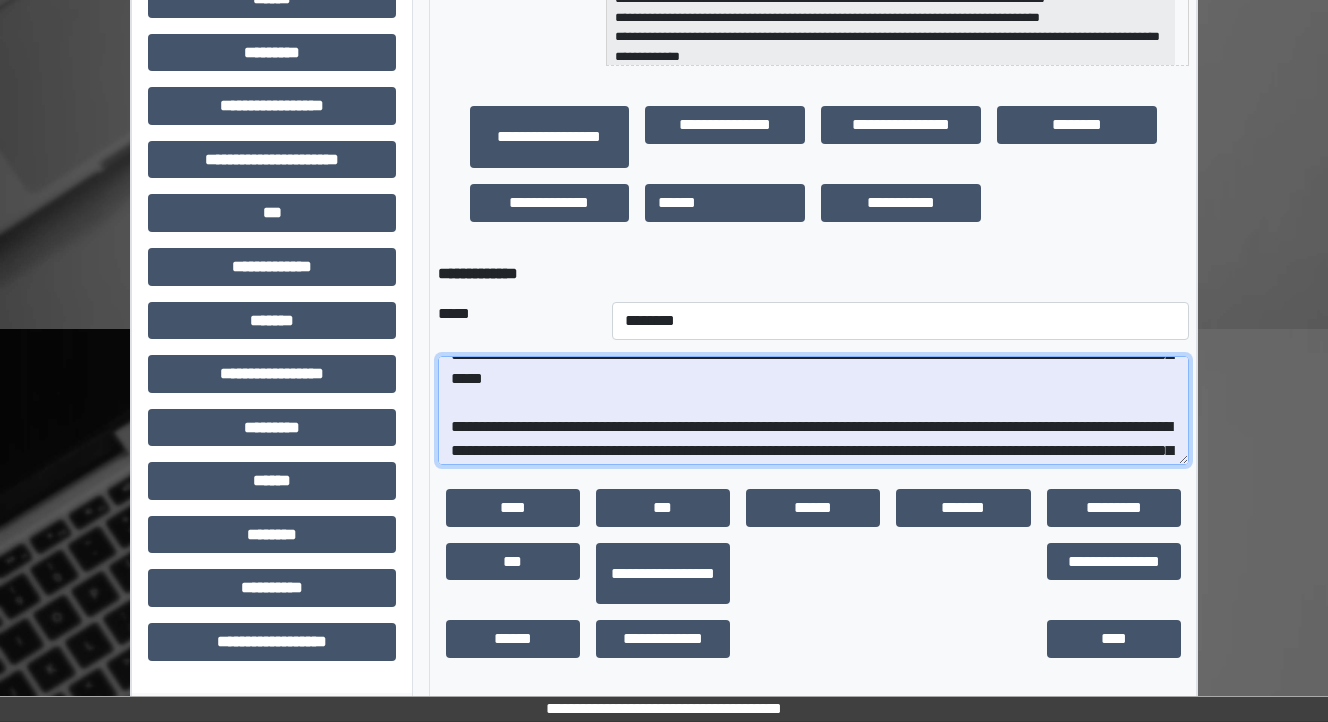 click at bounding box center (813, 411) 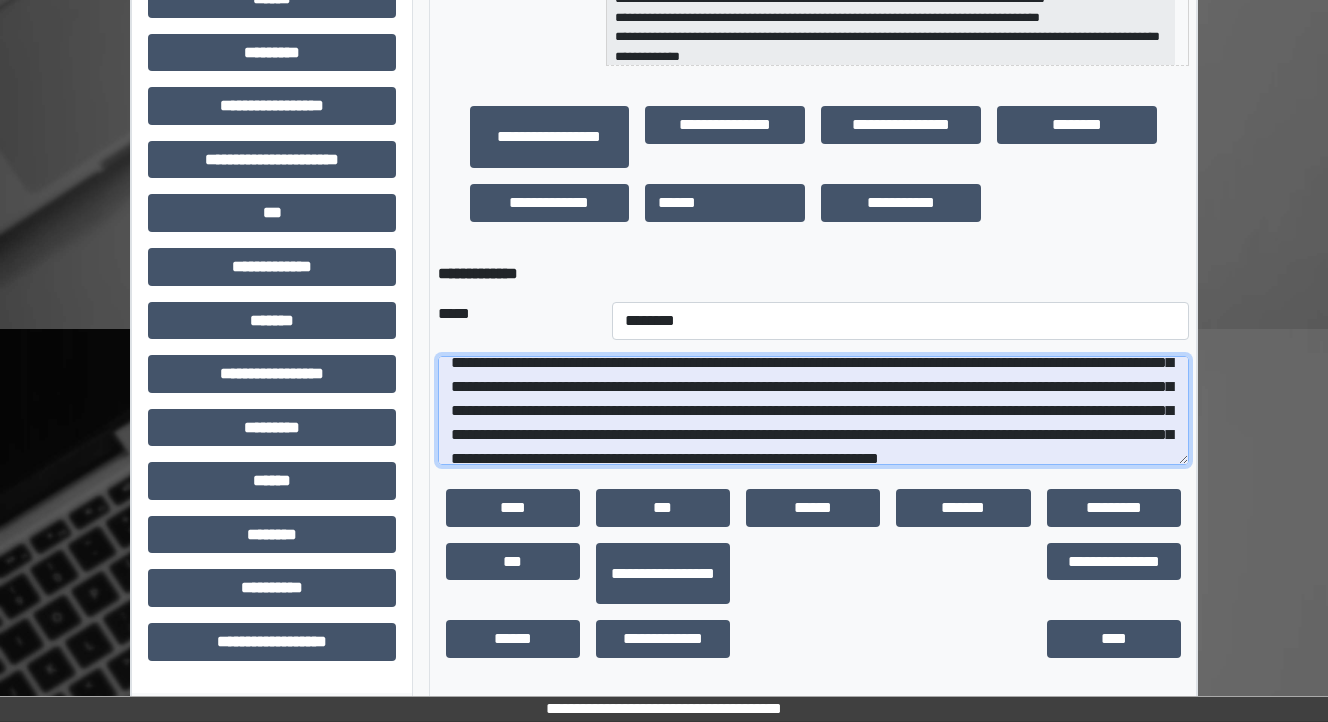 scroll, scrollTop: 28, scrollLeft: 0, axis: vertical 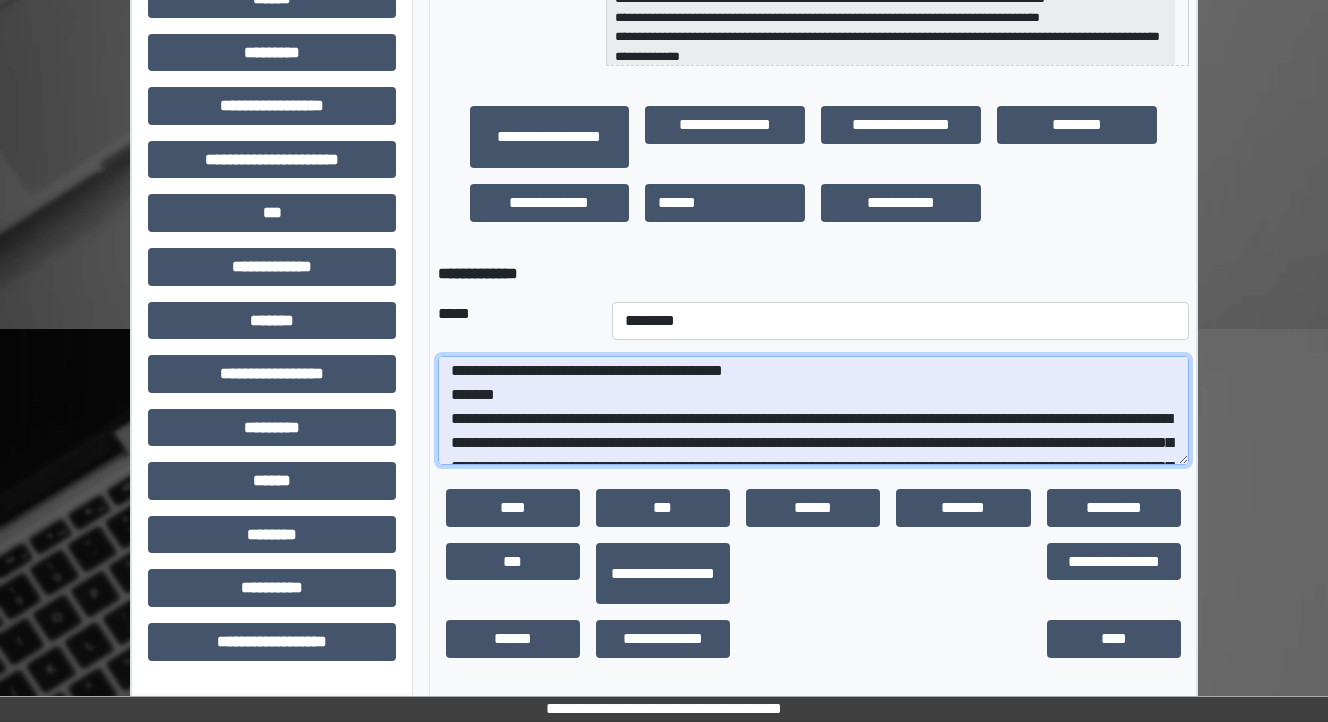 click at bounding box center (813, 411) 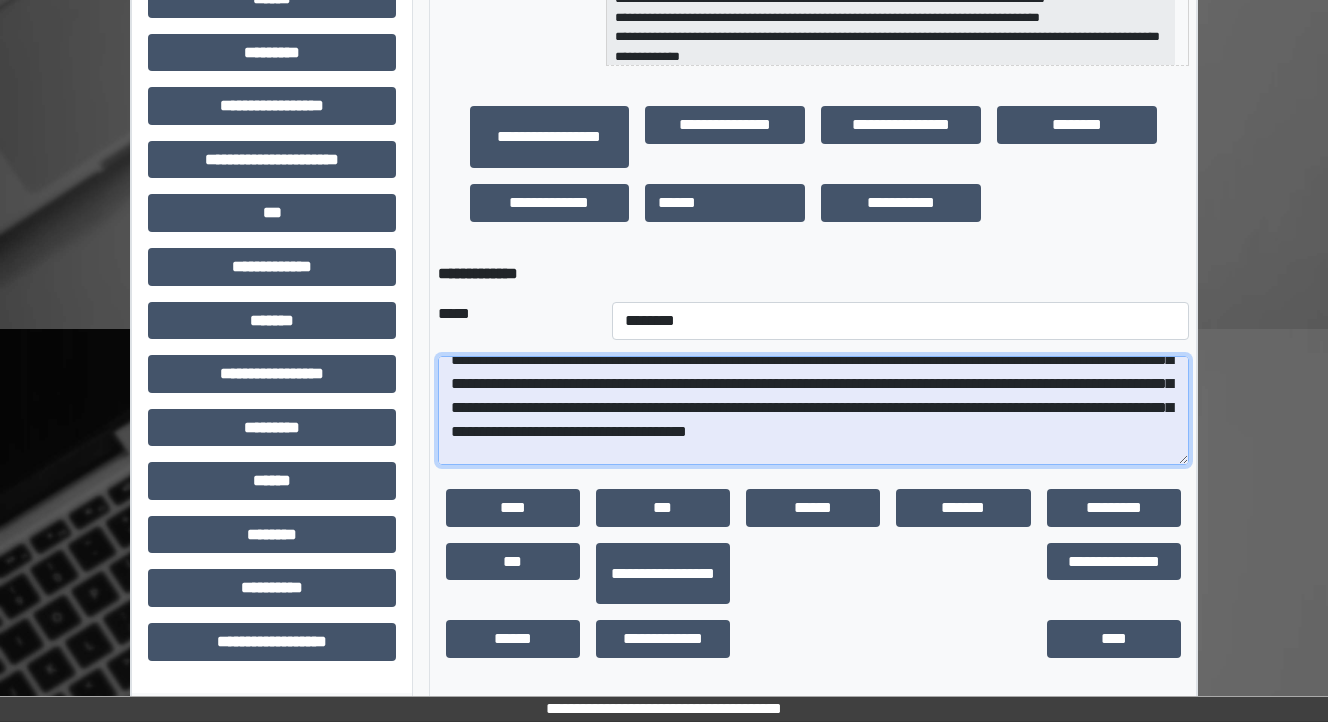 scroll, scrollTop: 183, scrollLeft: 0, axis: vertical 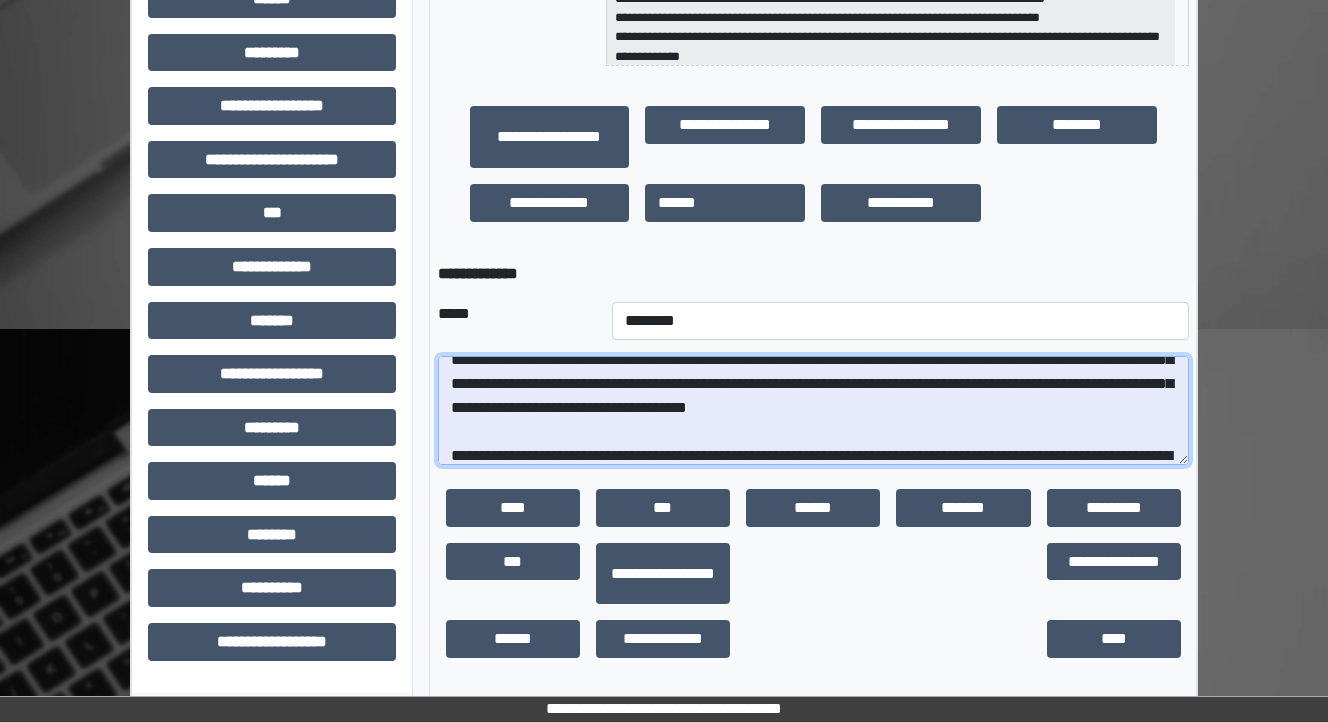 click at bounding box center [813, 411] 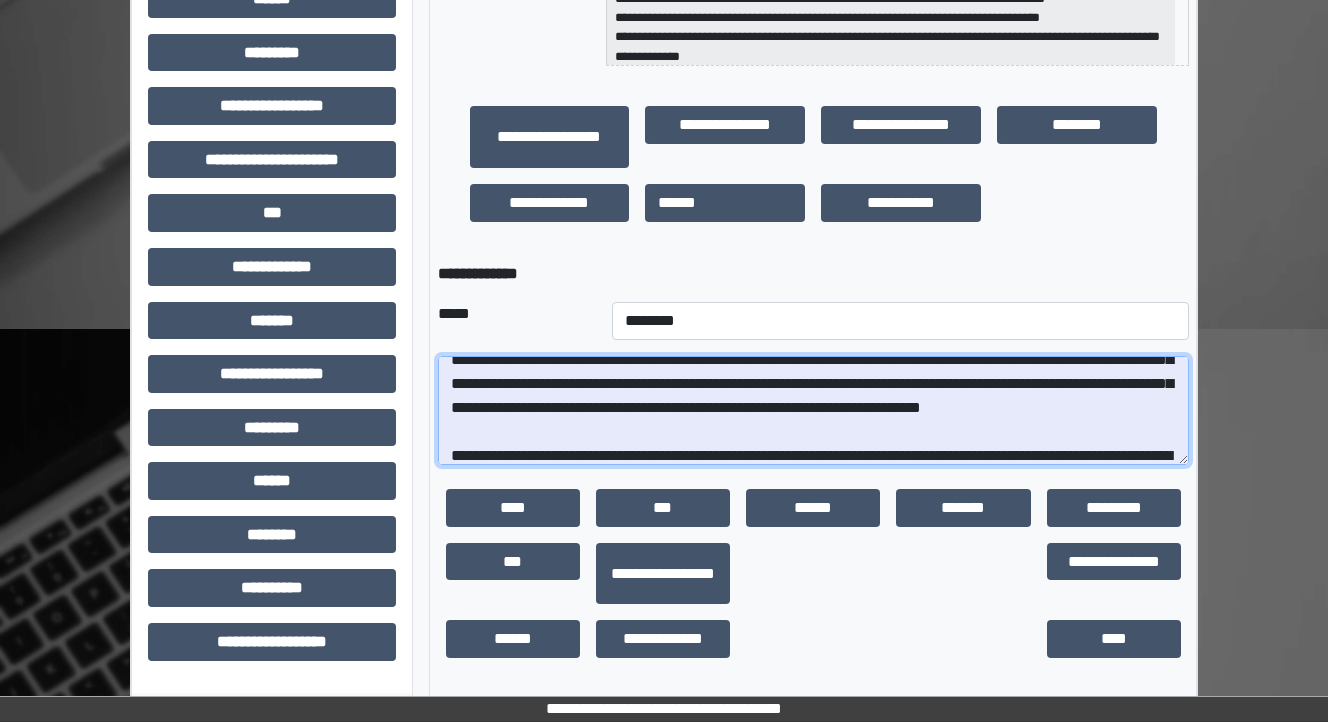 click at bounding box center [813, 411] 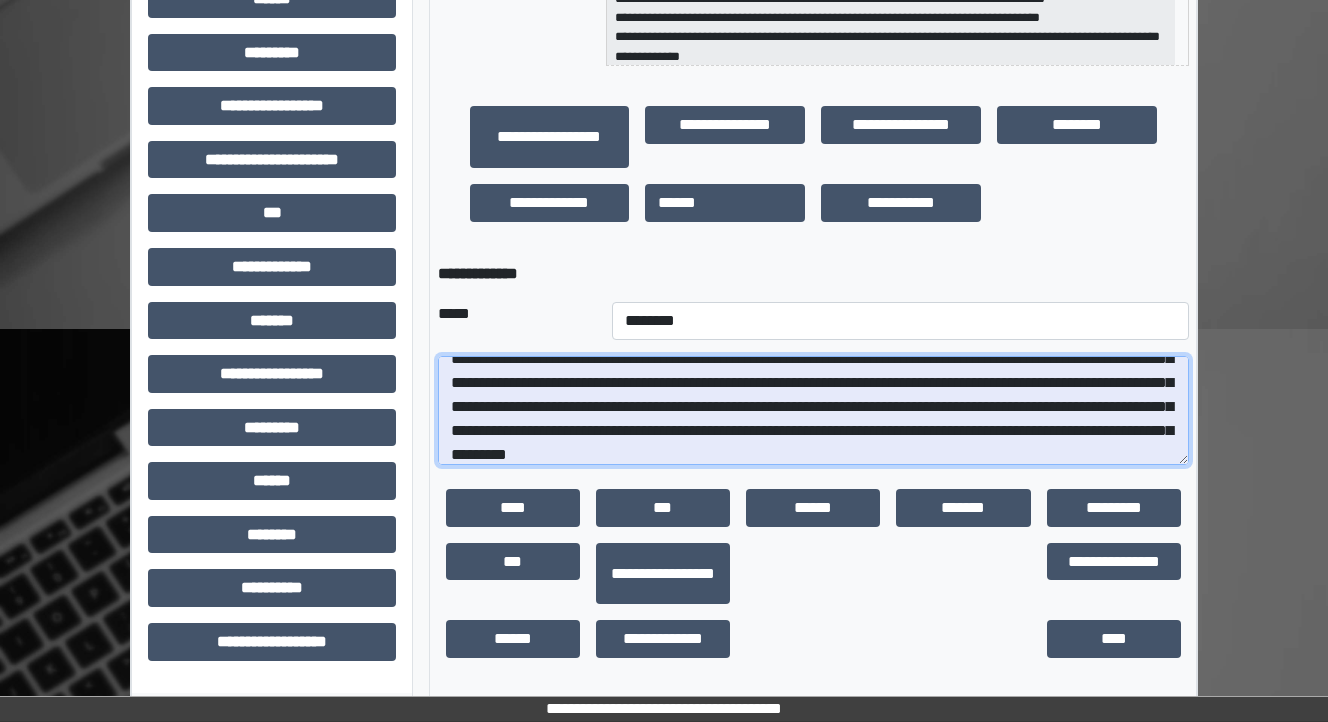 scroll, scrollTop: 208, scrollLeft: 0, axis: vertical 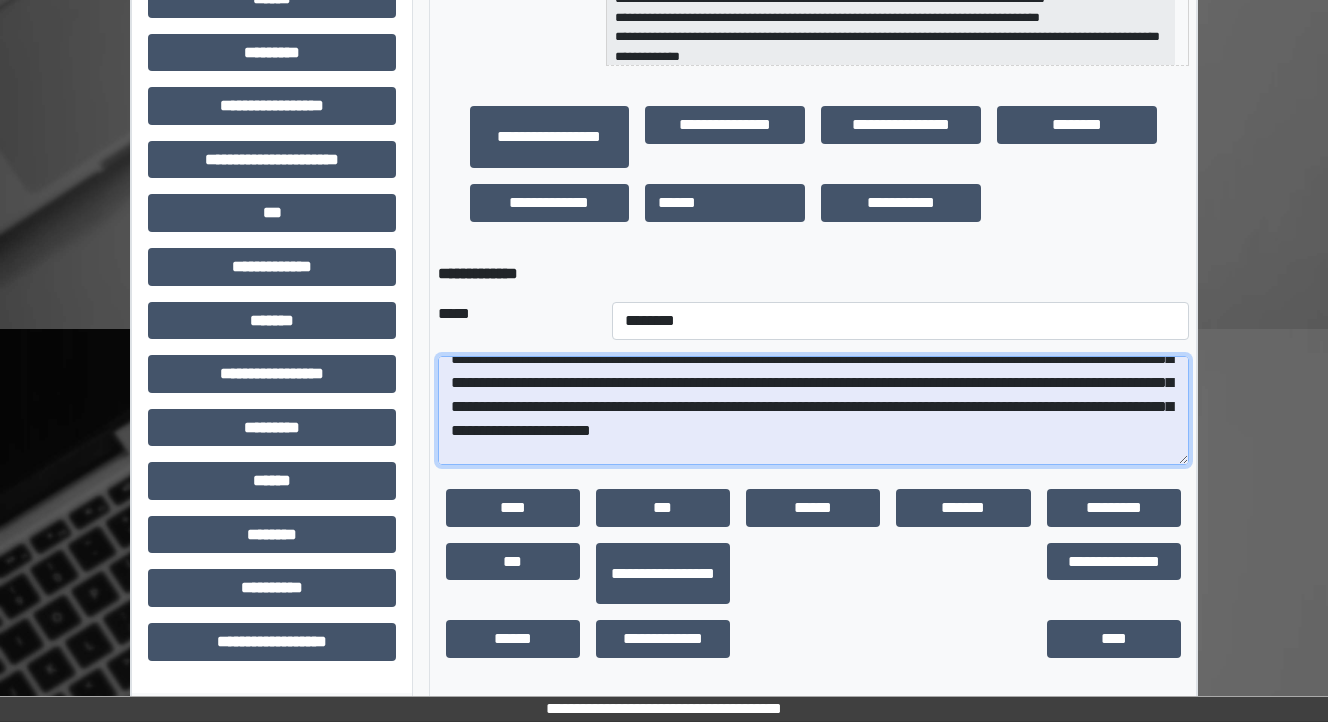 click at bounding box center [813, 411] 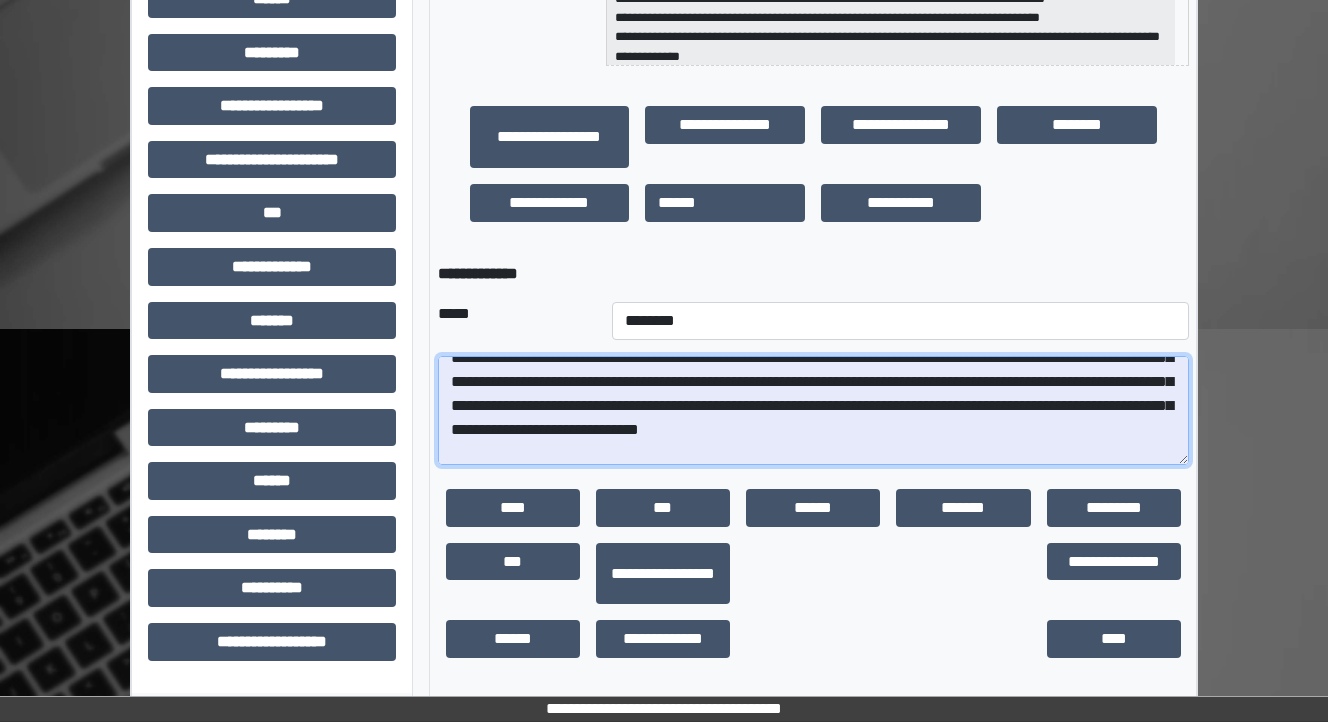 scroll, scrollTop: 208, scrollLeft: 0, axis: vertical 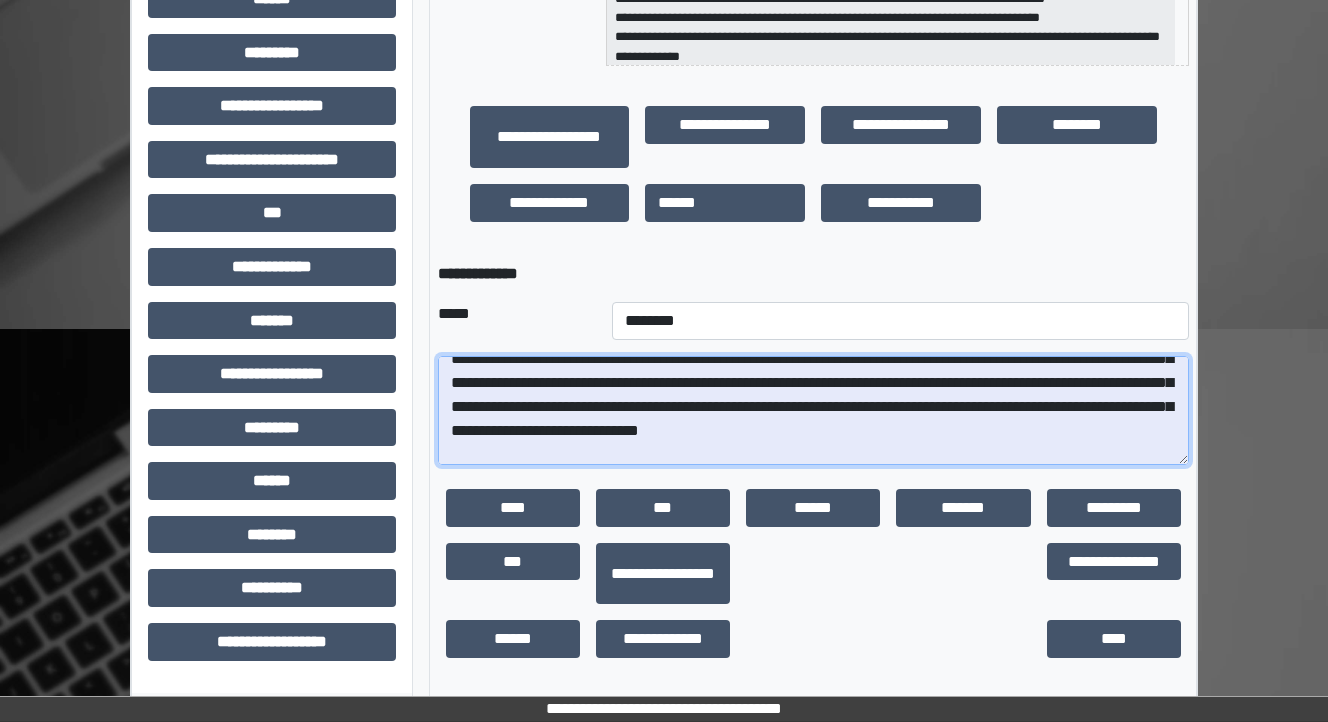 click at bounding box center [813, 411] 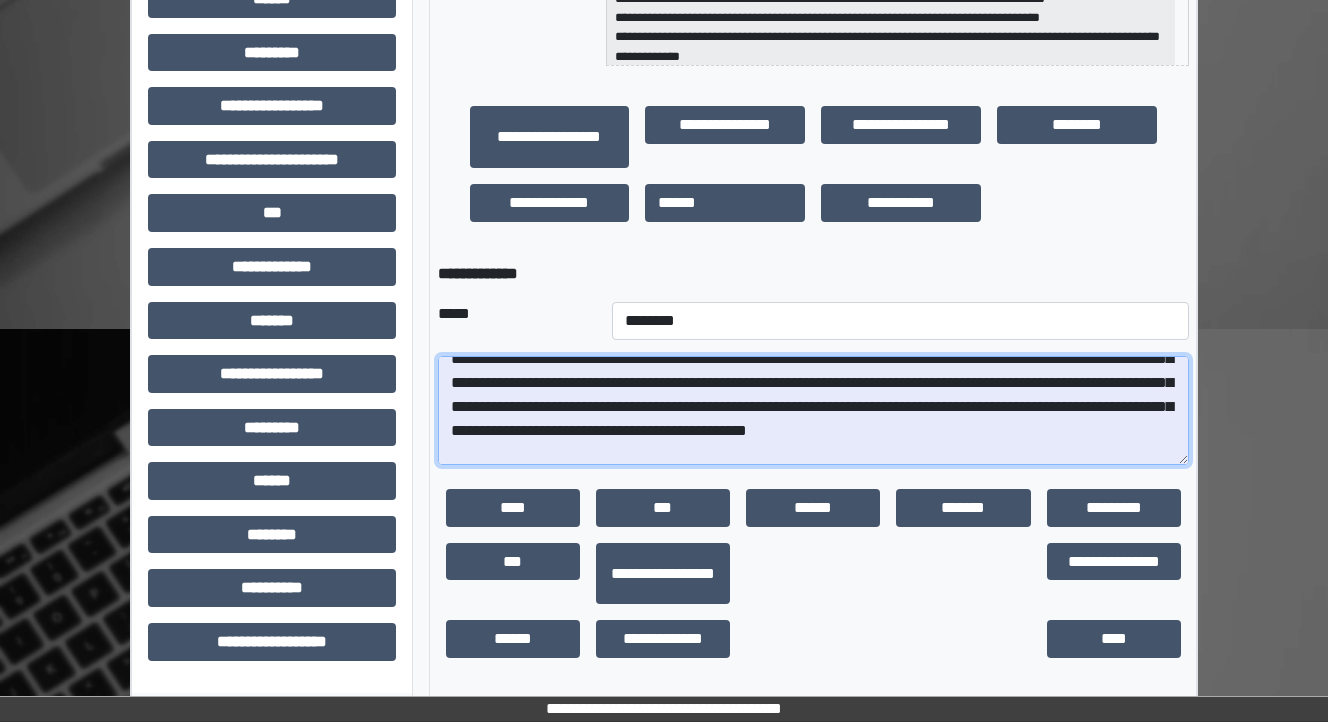 click at bounding box center (813, 411) 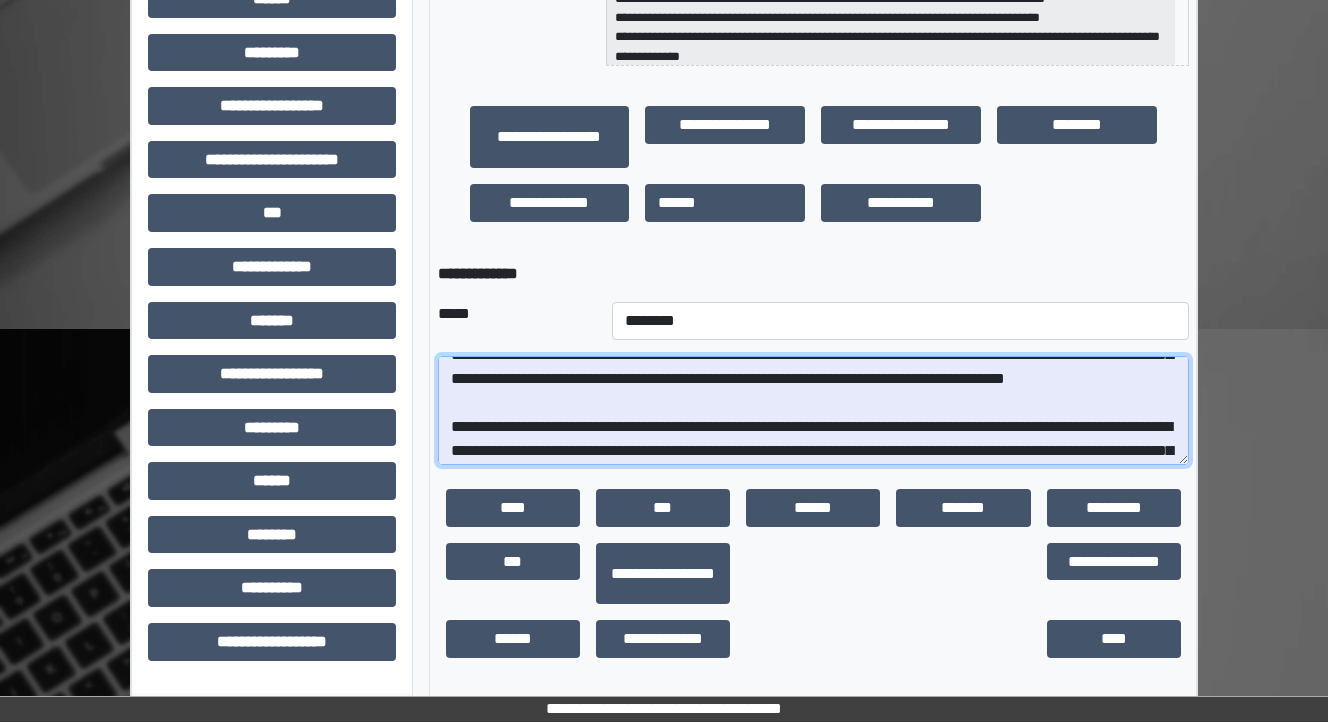 scroll, scrollTop: 288, scrollLeft: 0, axis: vertical 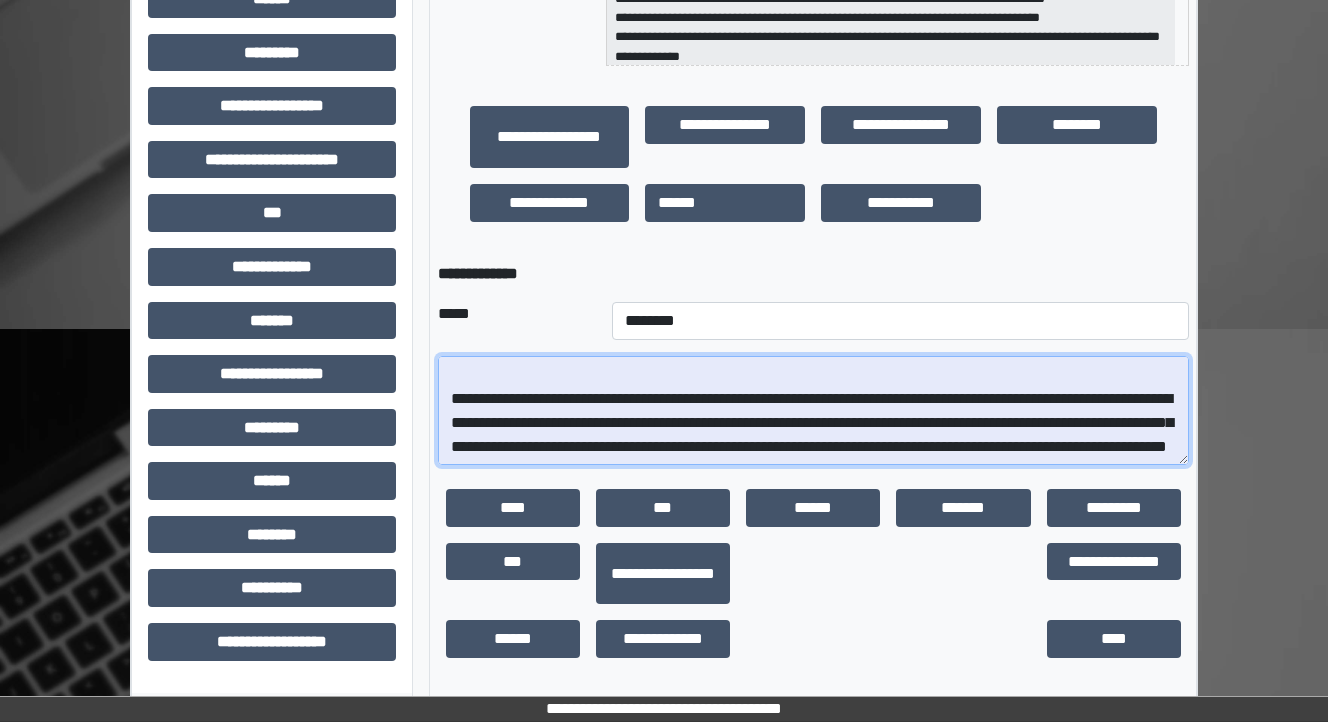 click at bounding box center [813, 411] 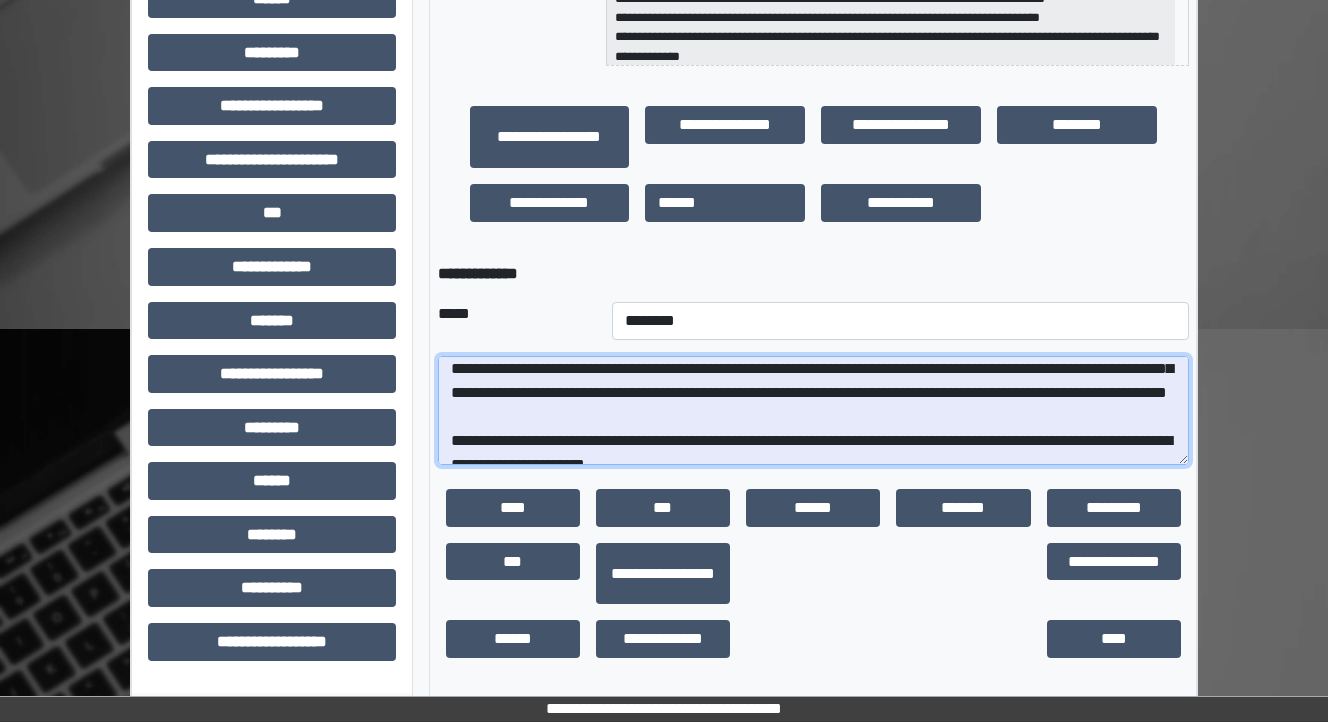scroll, scrollTop: 368, scrollLeft: 0, axis: vertical 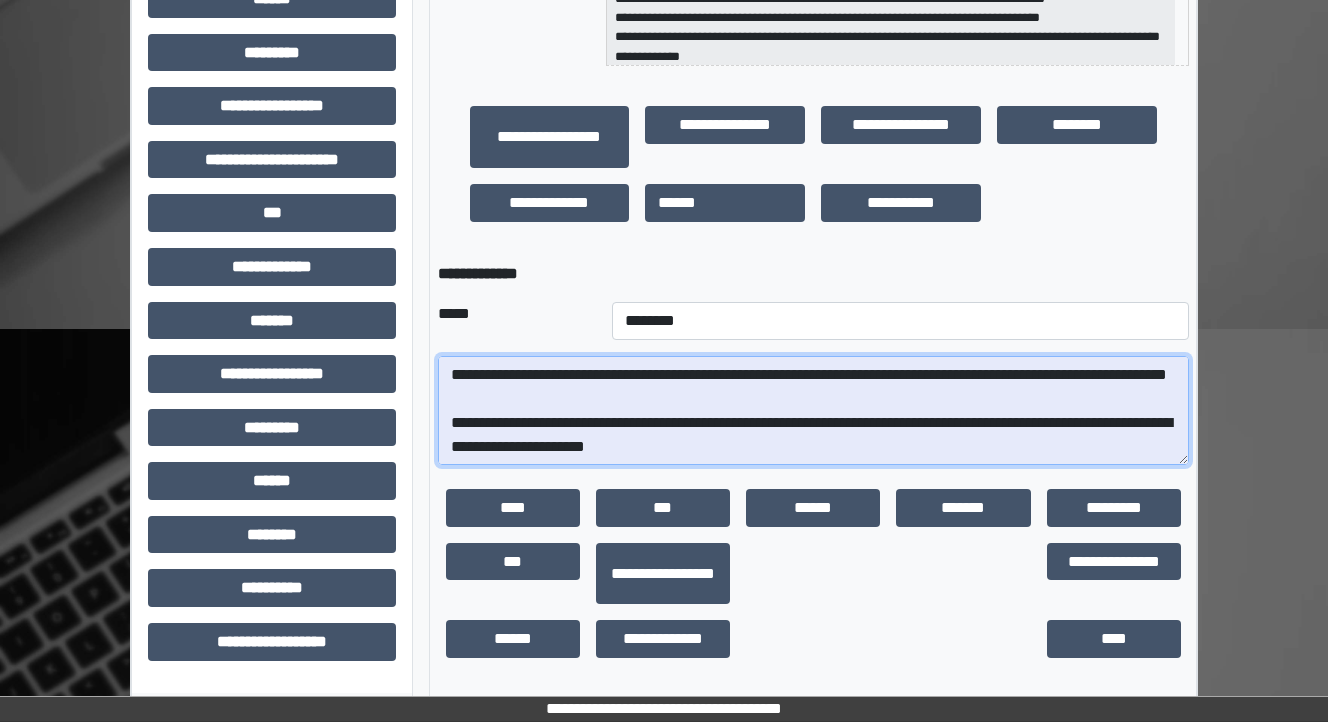 click at bounding box center [813, 411] 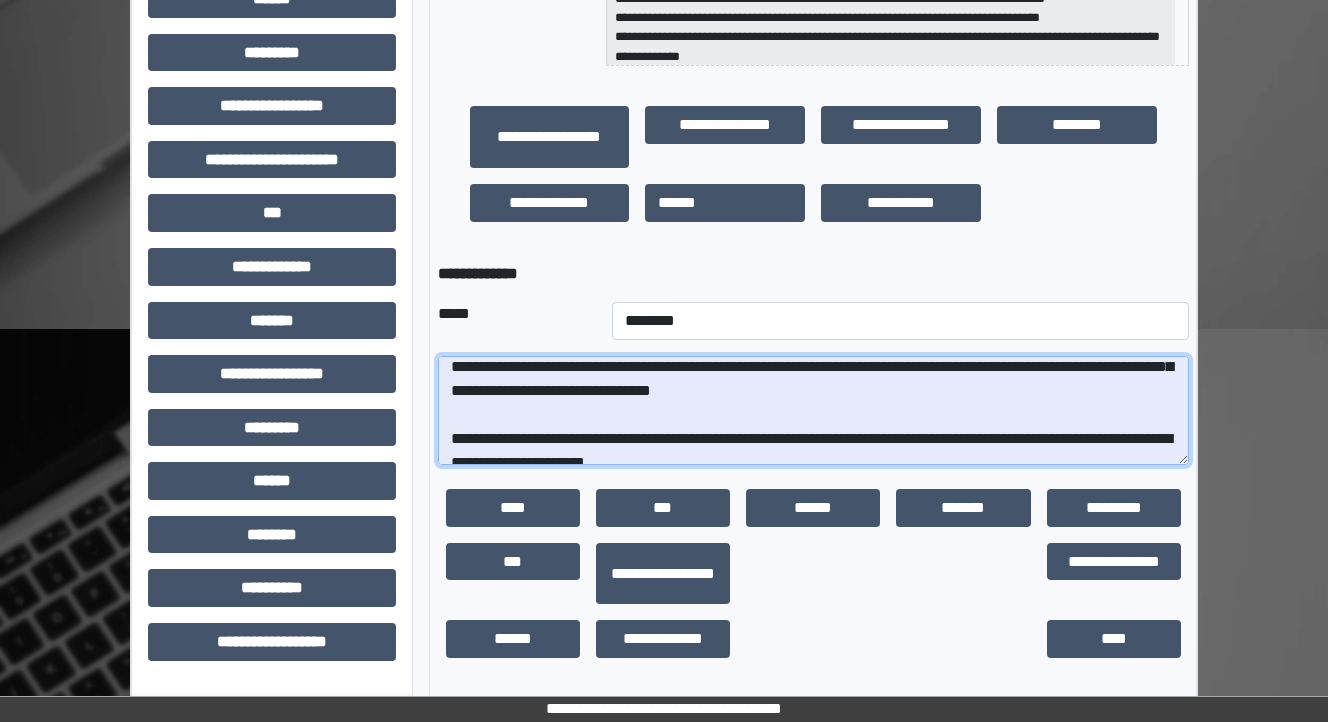 click at bounding box center [813, 411] 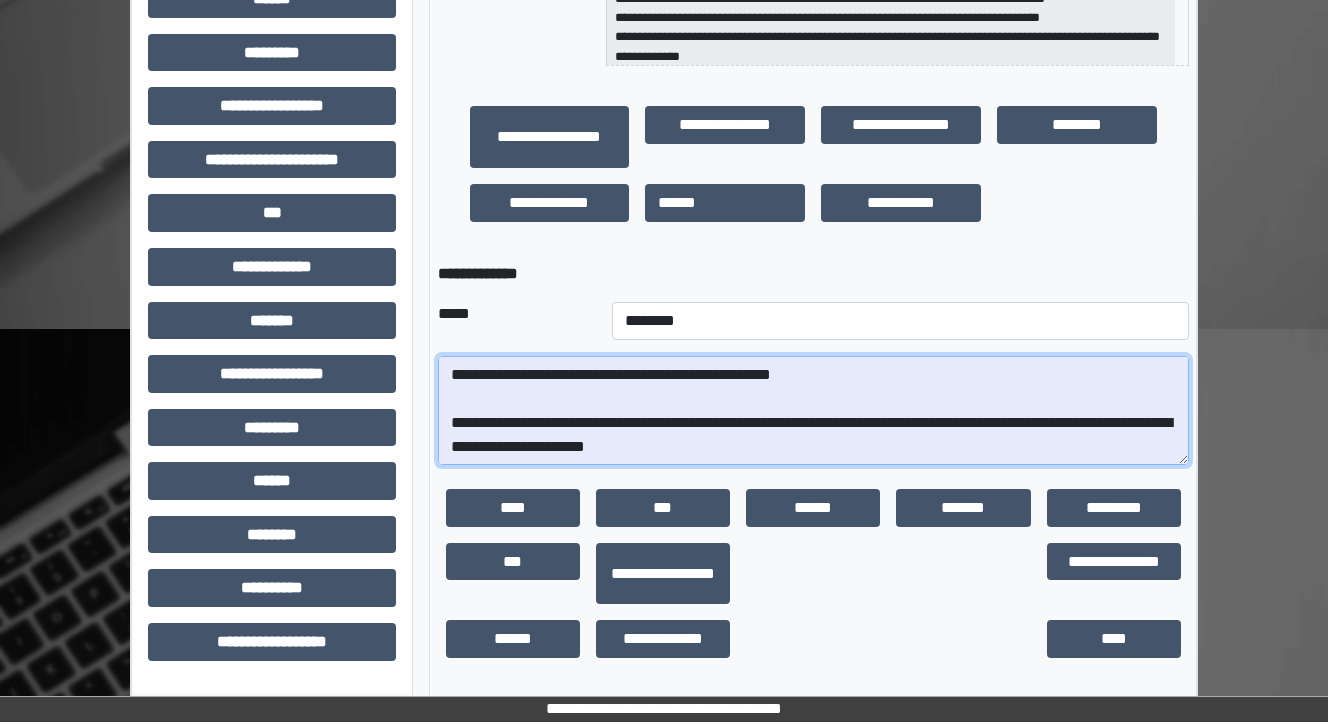 scroll, scrollTop: 448, scrollLeft: 0, axis: vertical 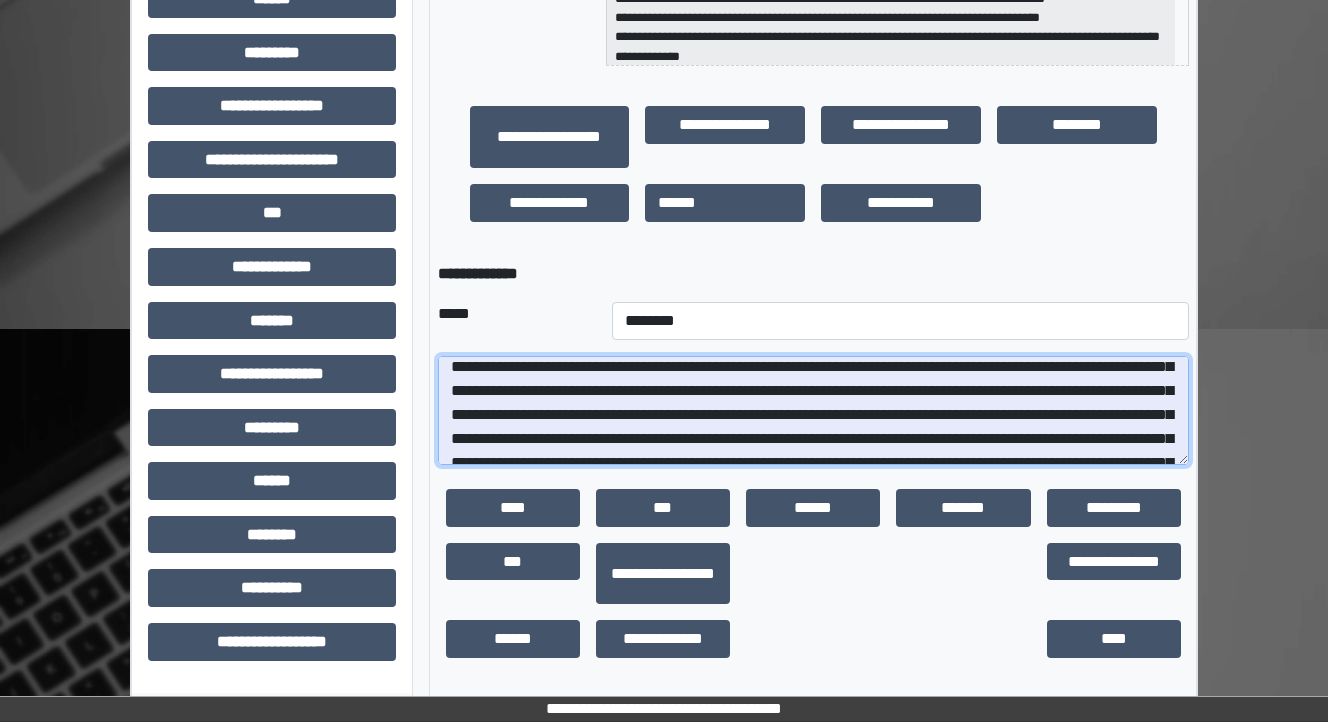 click at bounding box center [813, 411] 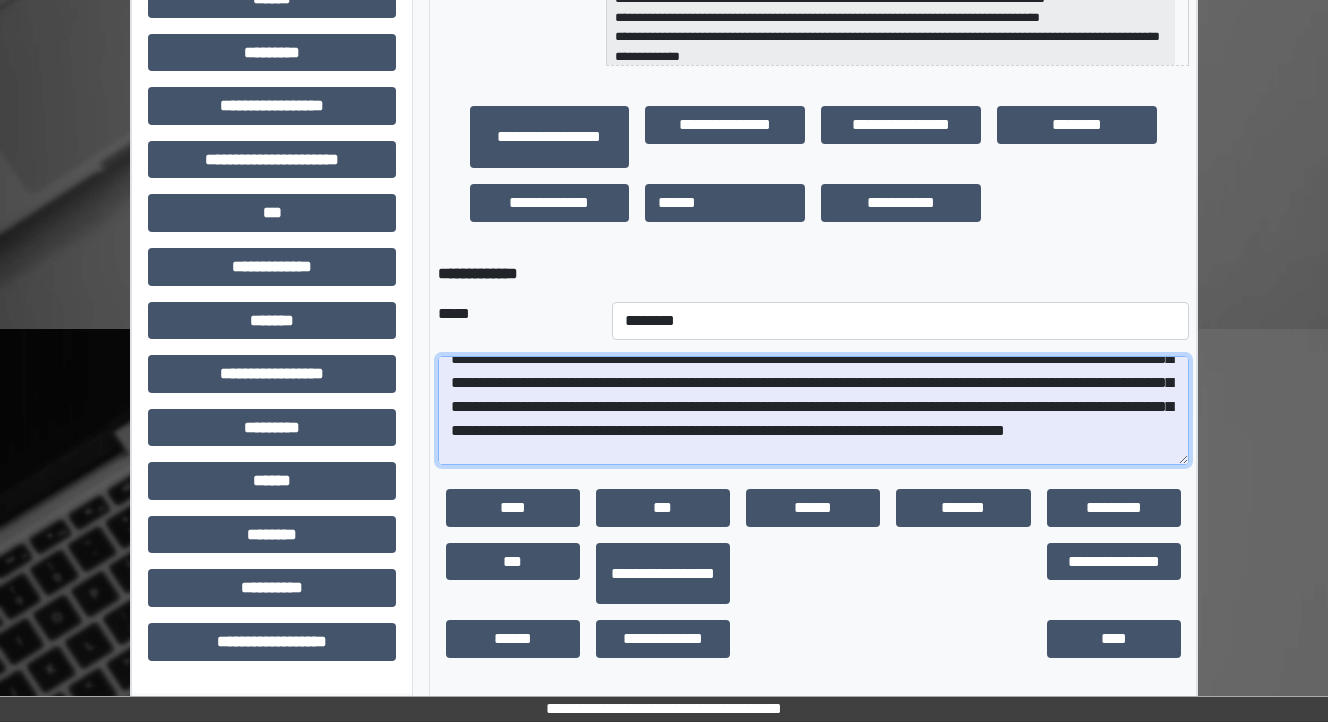 scroll, scrollTop: 288, scrollLeft: 0, axis: vertical 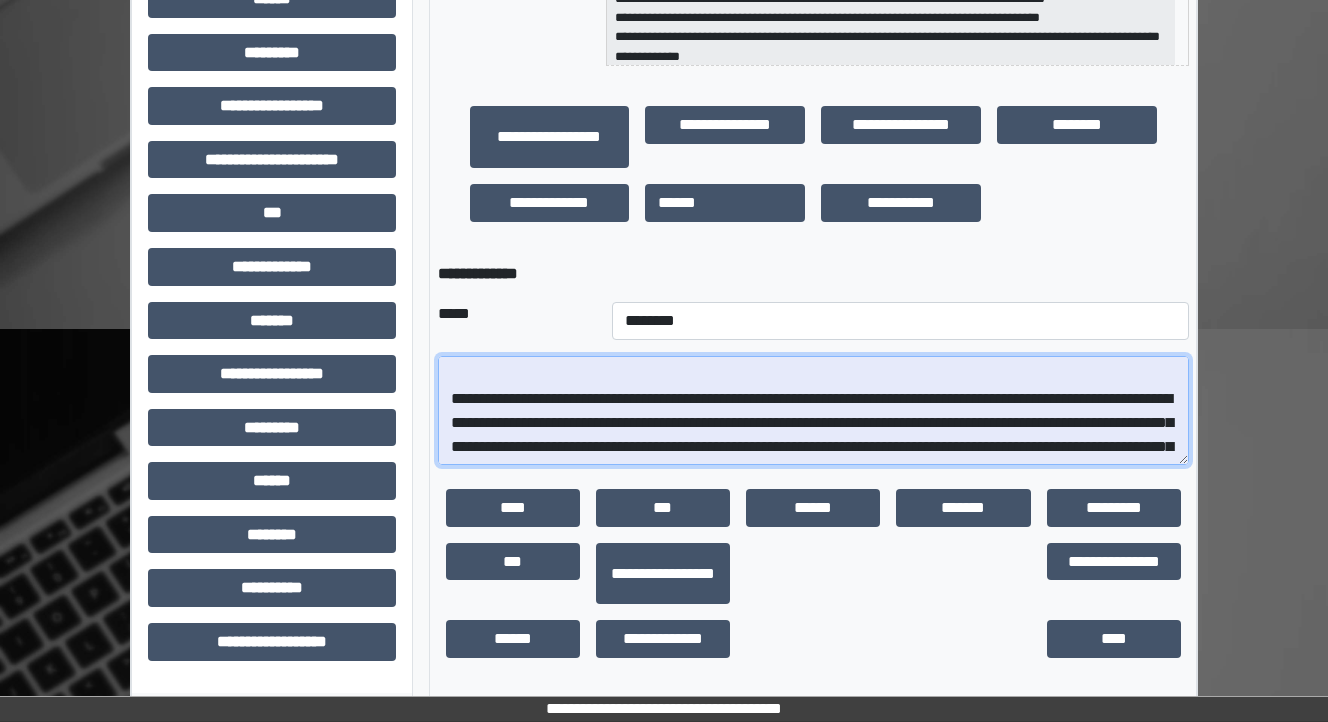 click at bounding box center [813, 411] 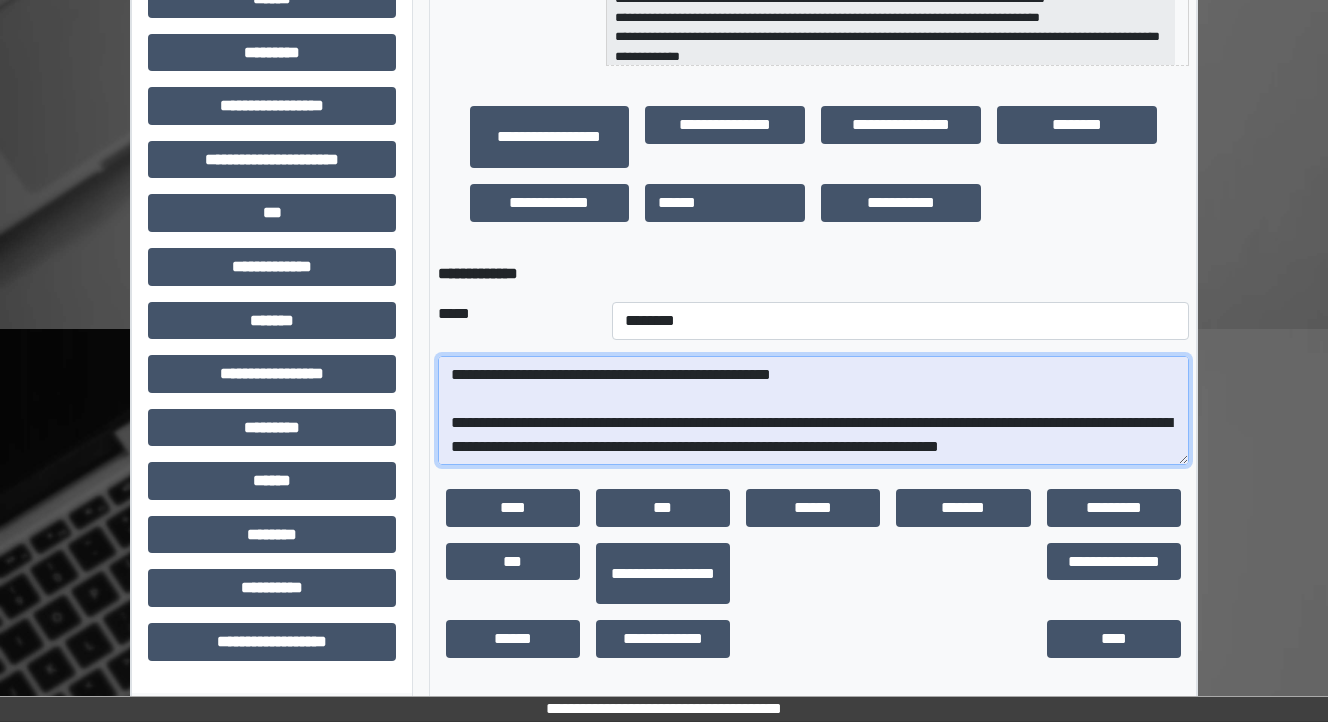 scroll, scrollTop: 480, scrollLeft: 0, axis: vertical 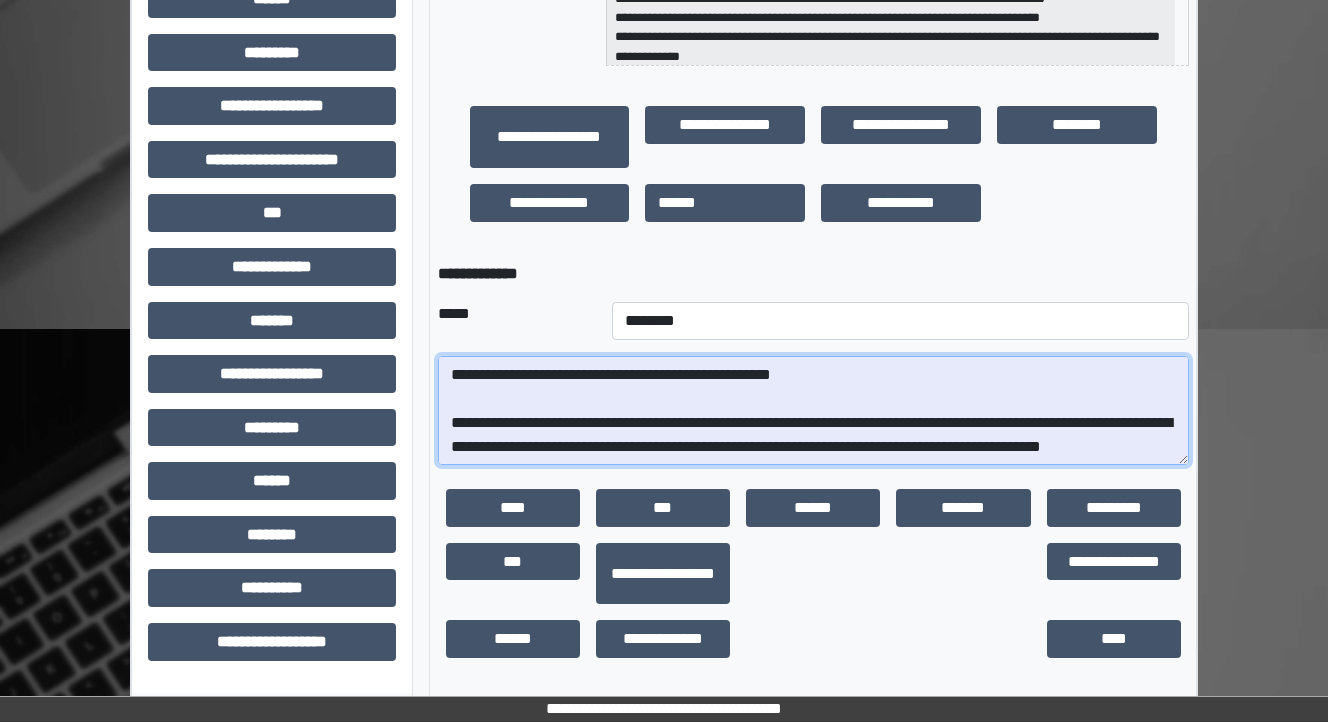 click at bounding box center [813, 411] 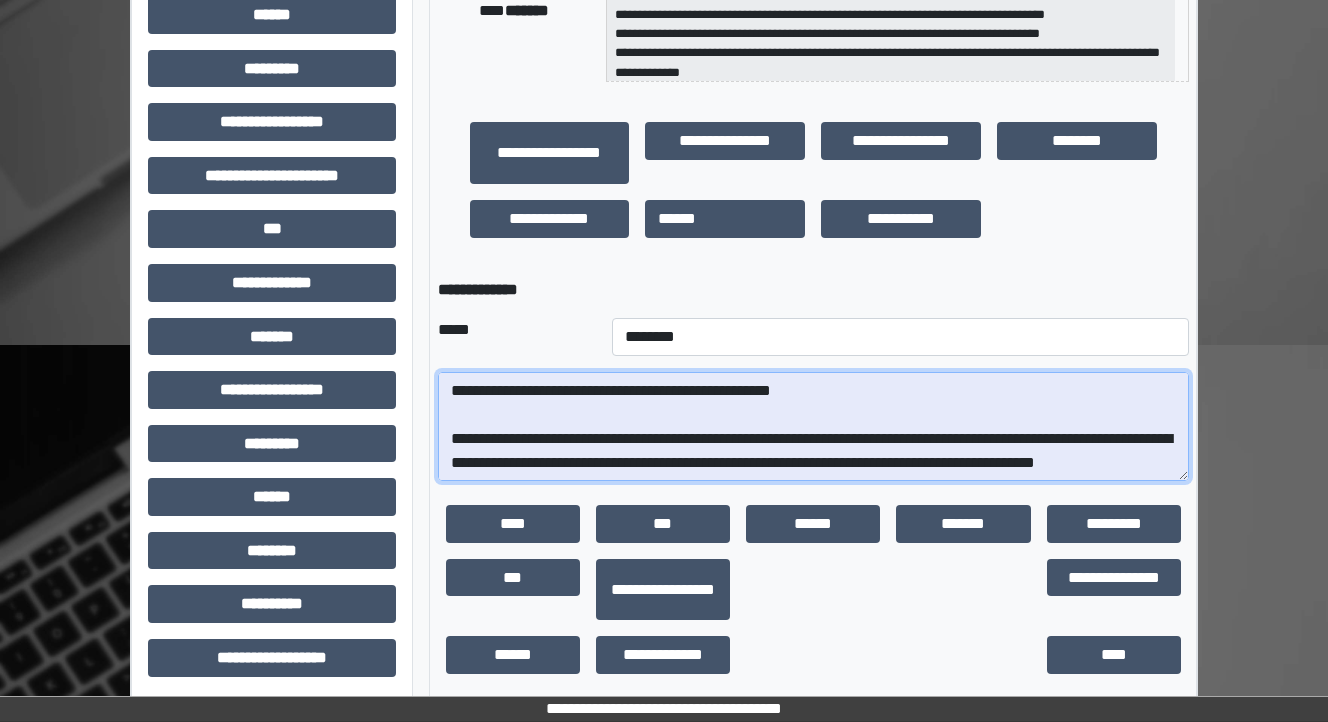 scroll, scrollTop: 456, scrollLeft: 0, axis: vertical 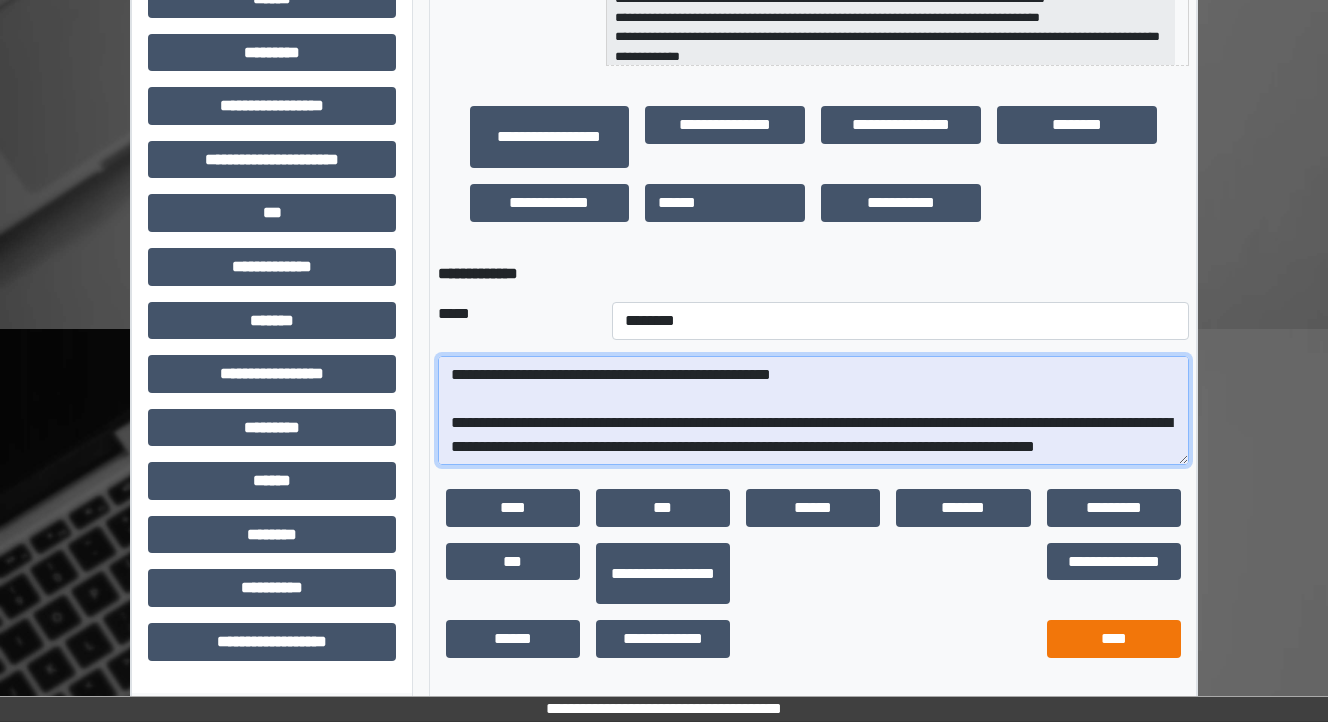 type on "**********" 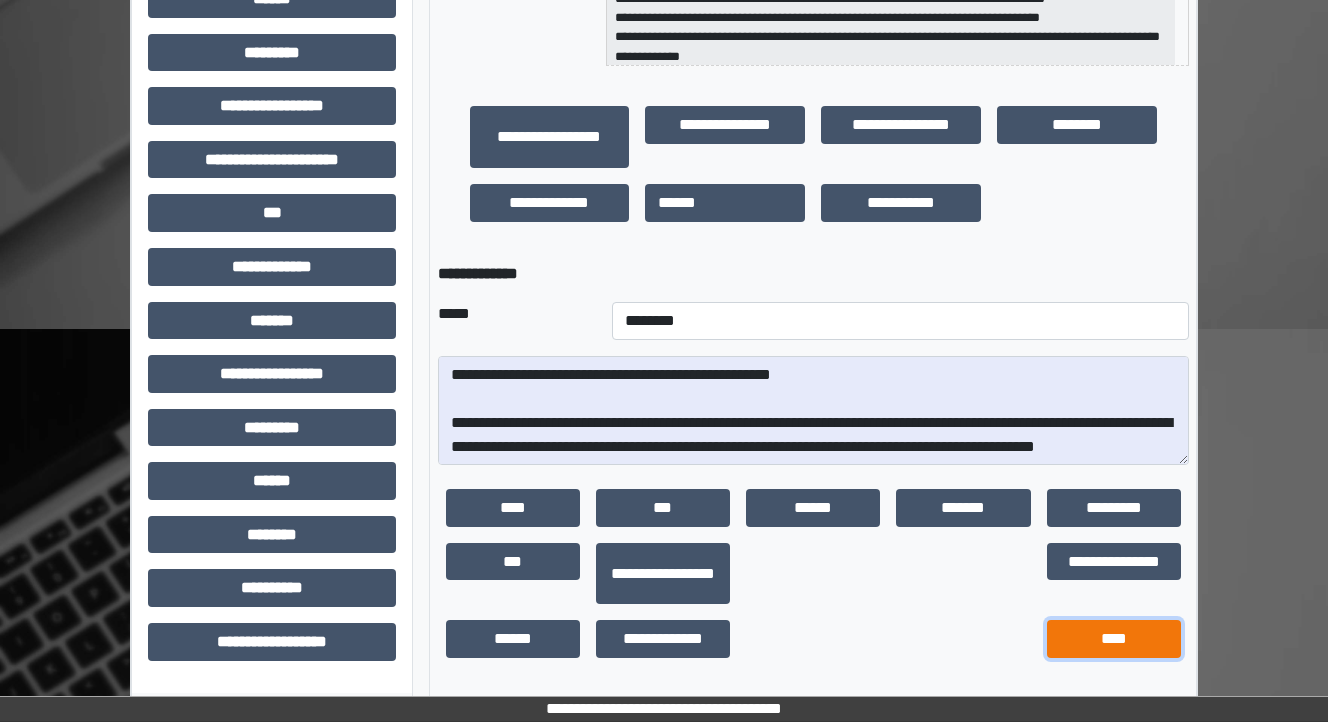 click on "****" at bounding box center [1114, 639] 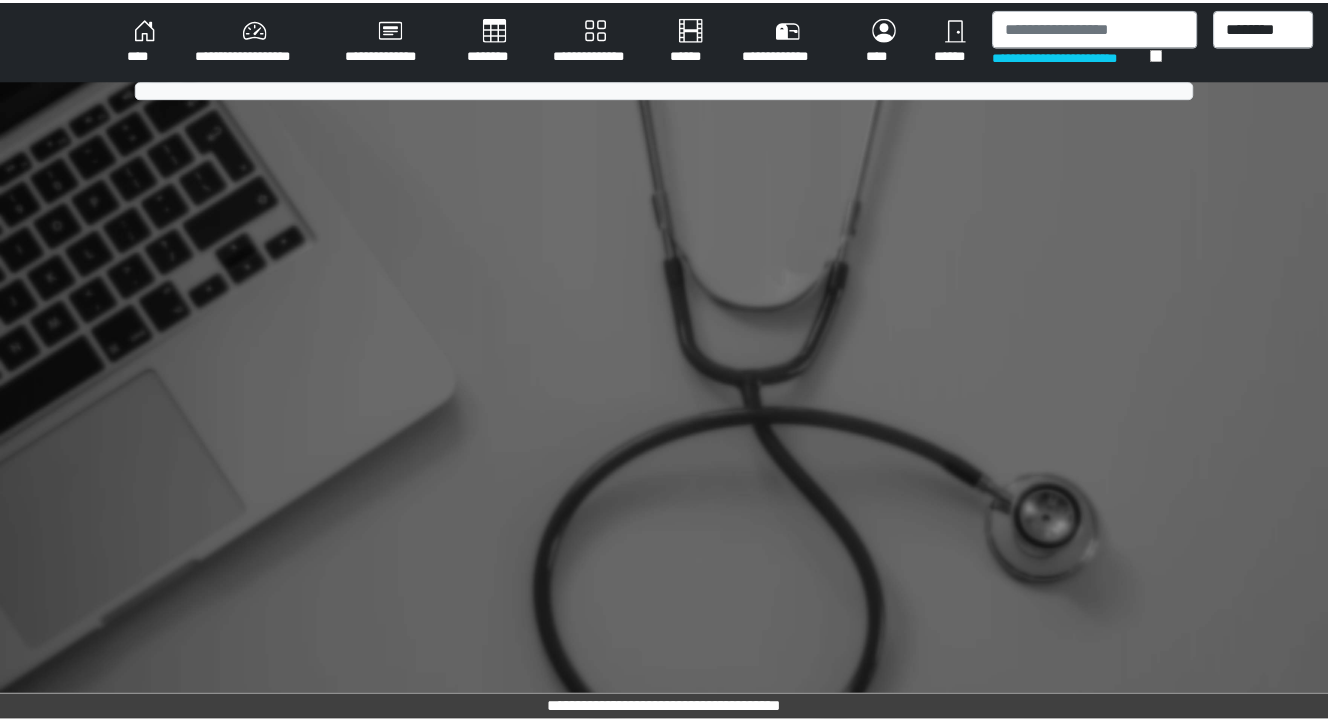 scroll, scrollTop: 0, scrollLeft: 0, axis: both 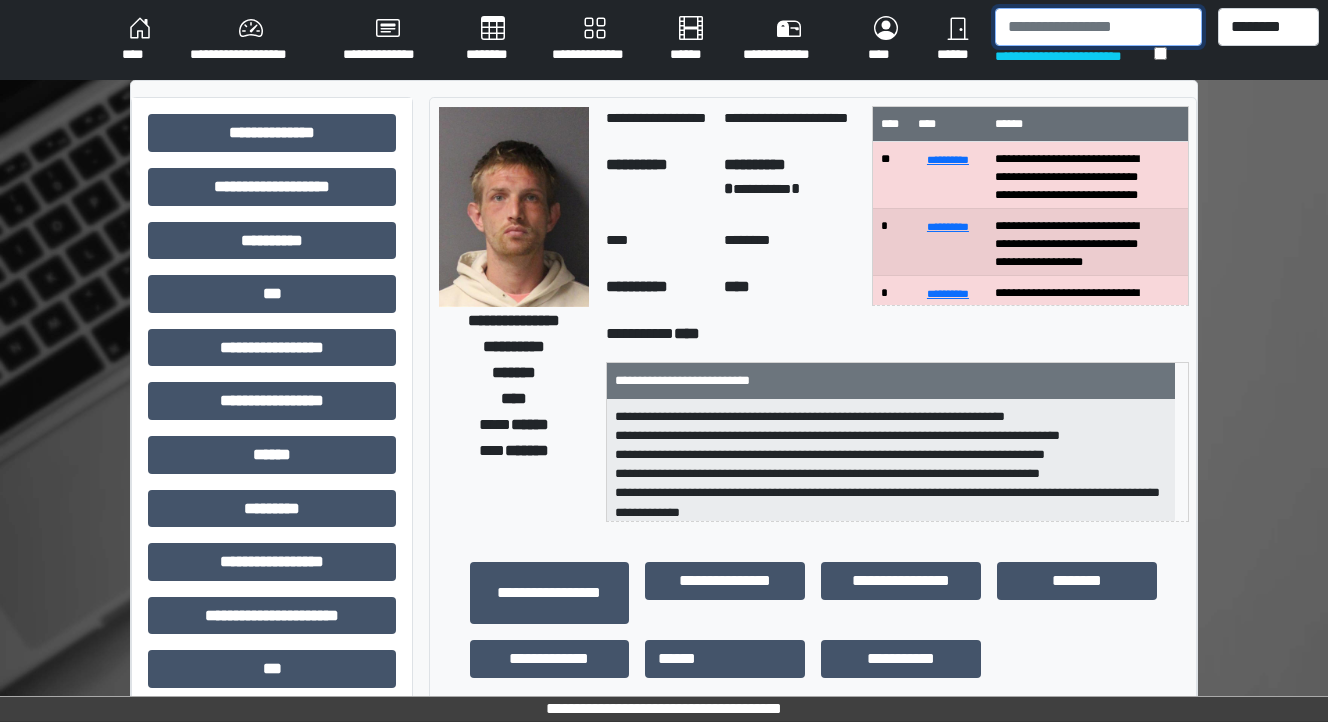 click at bounding box center [1098, 27] 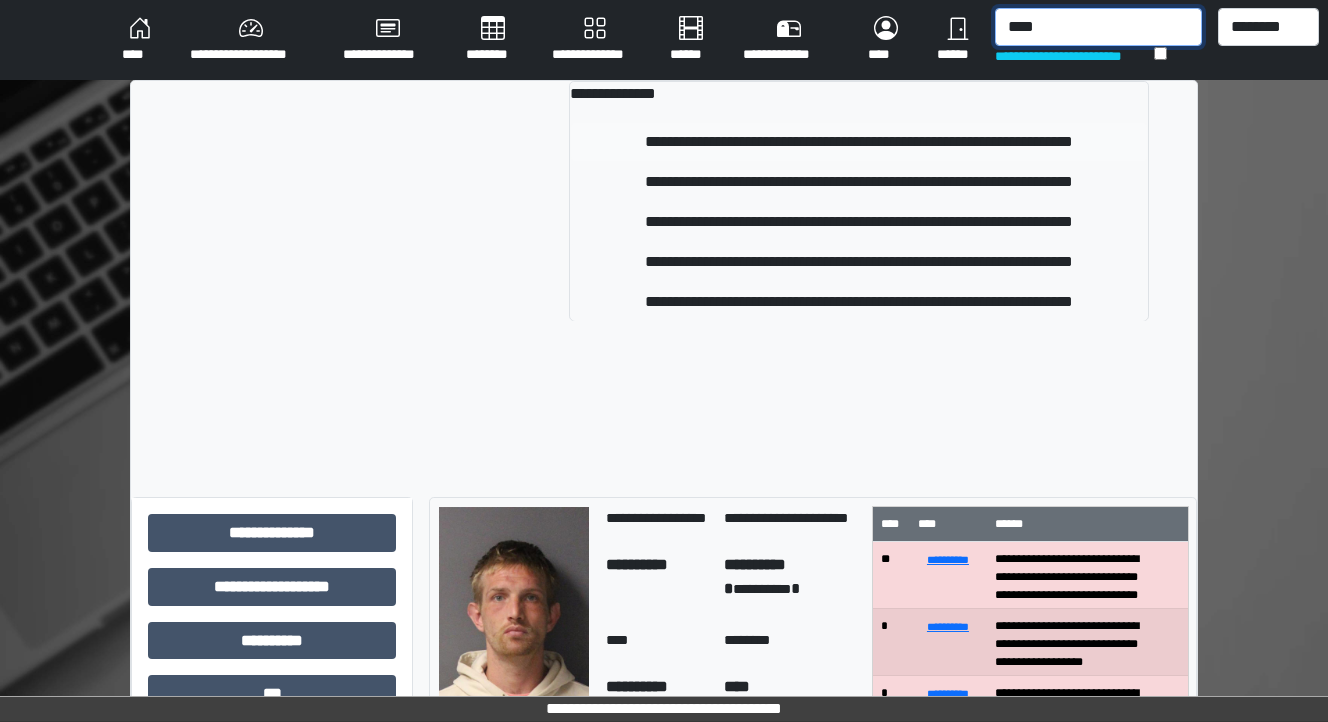 type on "****" 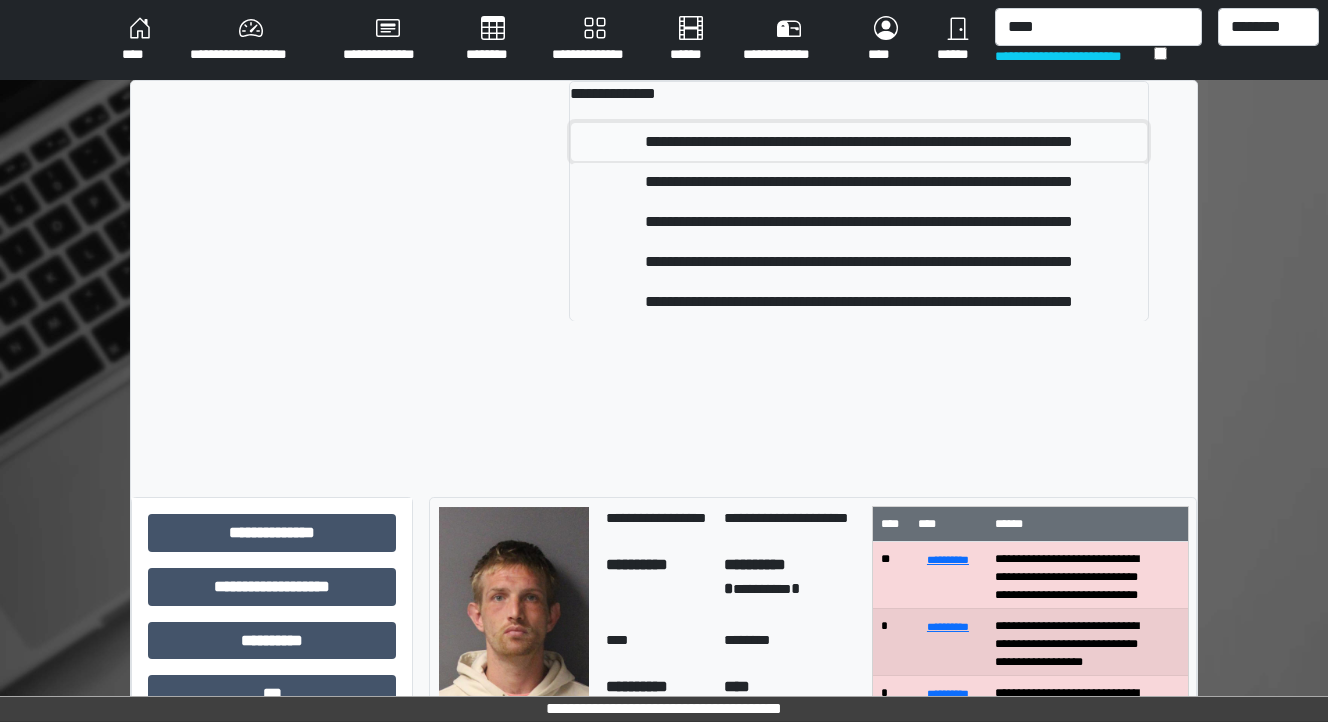 click on "**********" at bounding box center [859, 142] 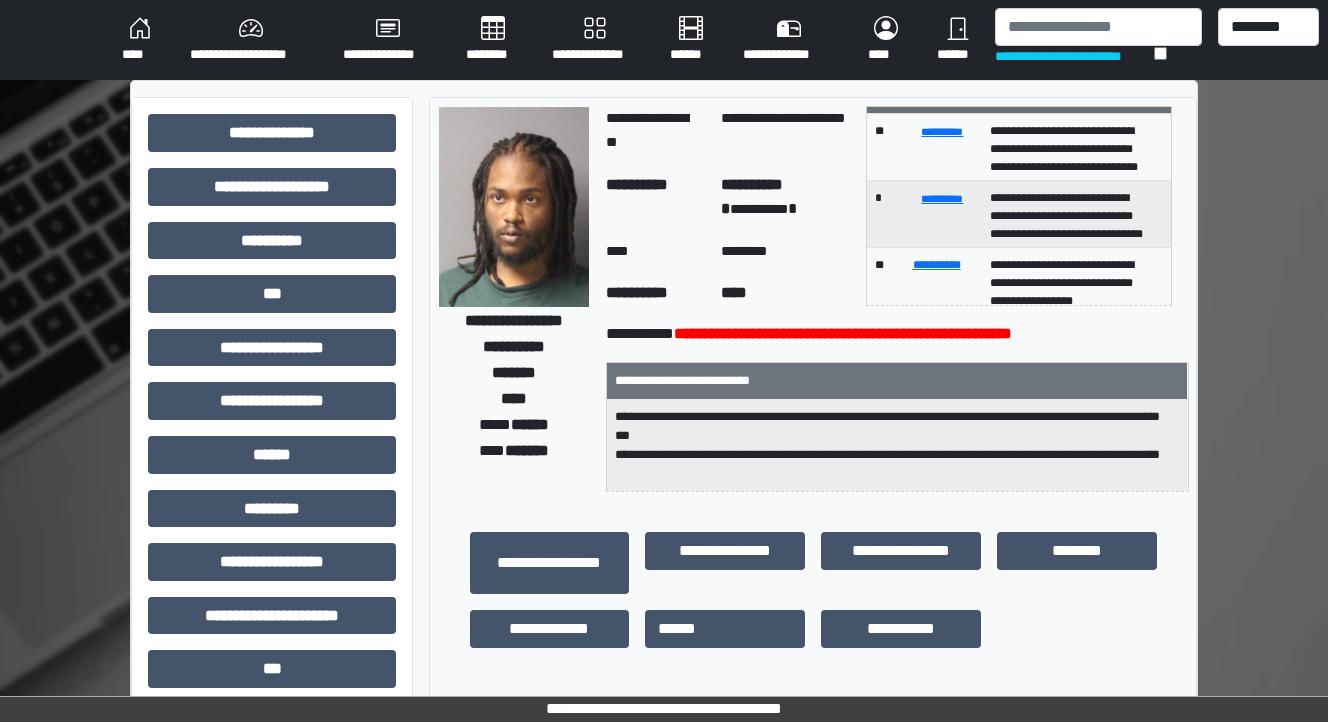 scroll, scrollTop: 0, scrollLeft: 0, axis: both 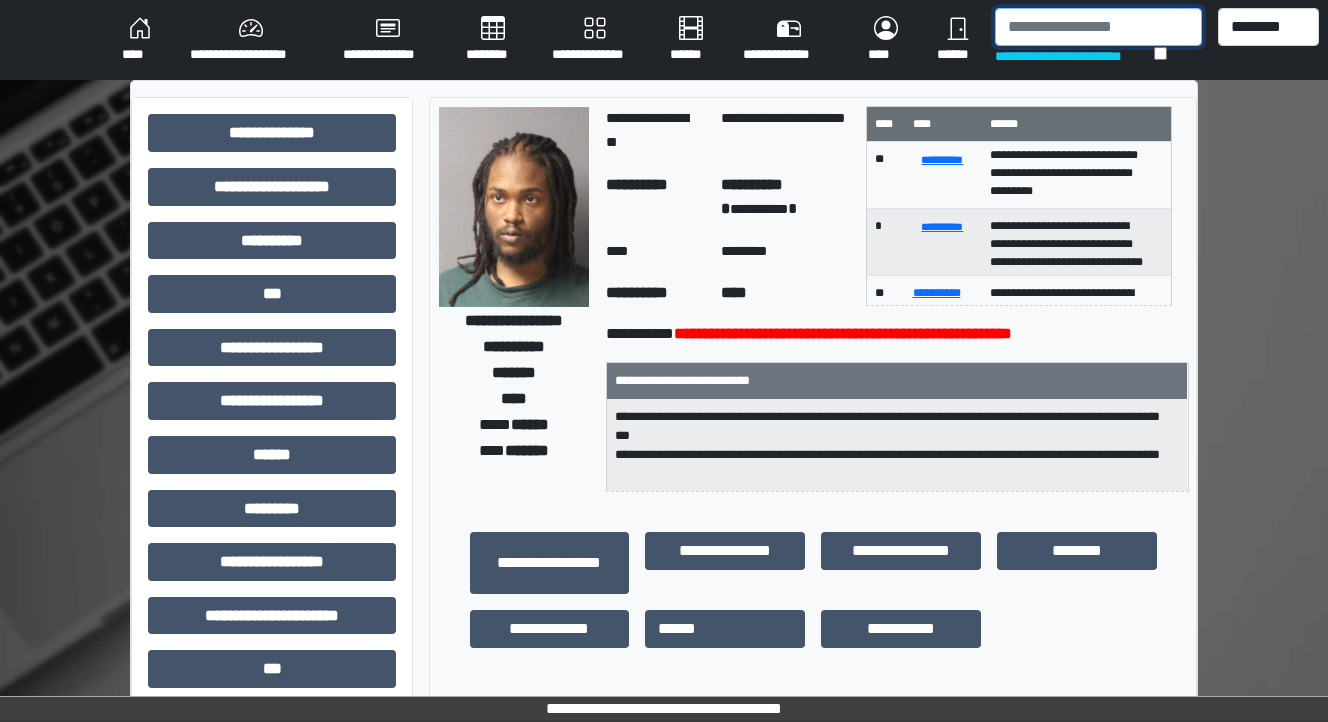 click at bounding box center [1098, 27] 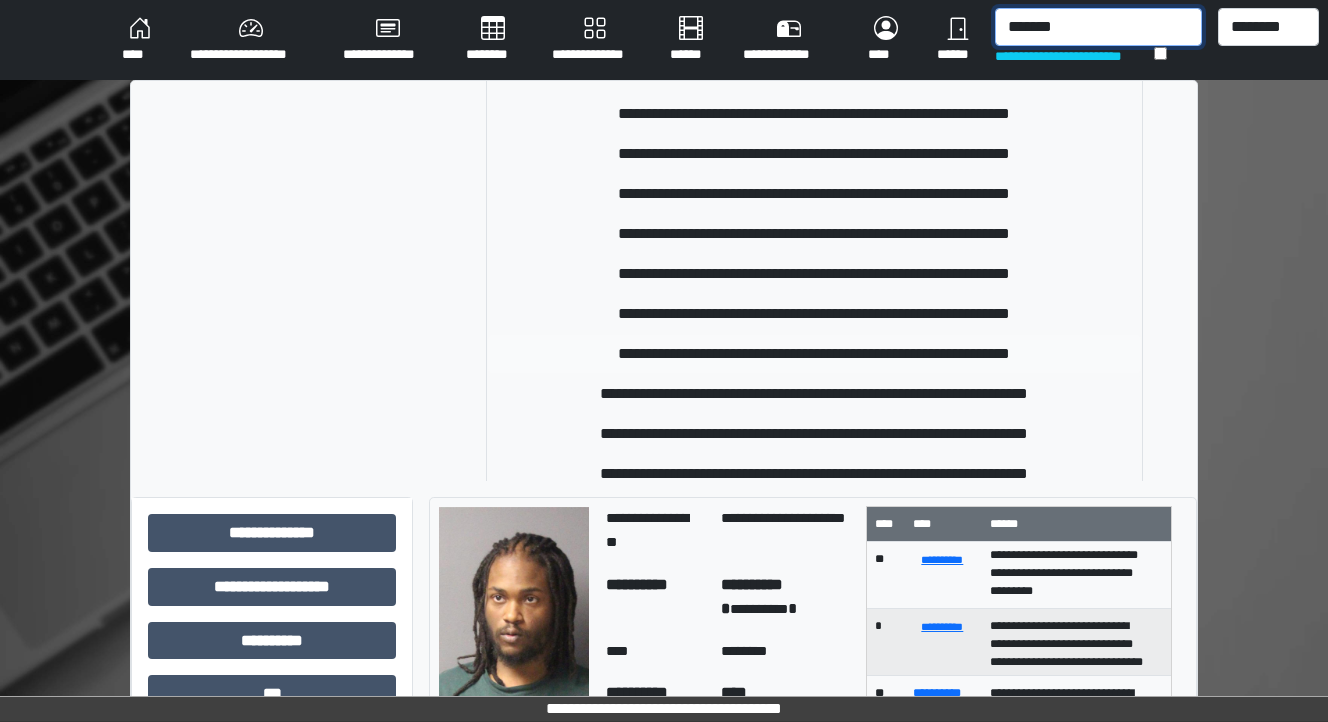 scroll, scrollTop: 240, scrollLeft: 0, axis: vertical 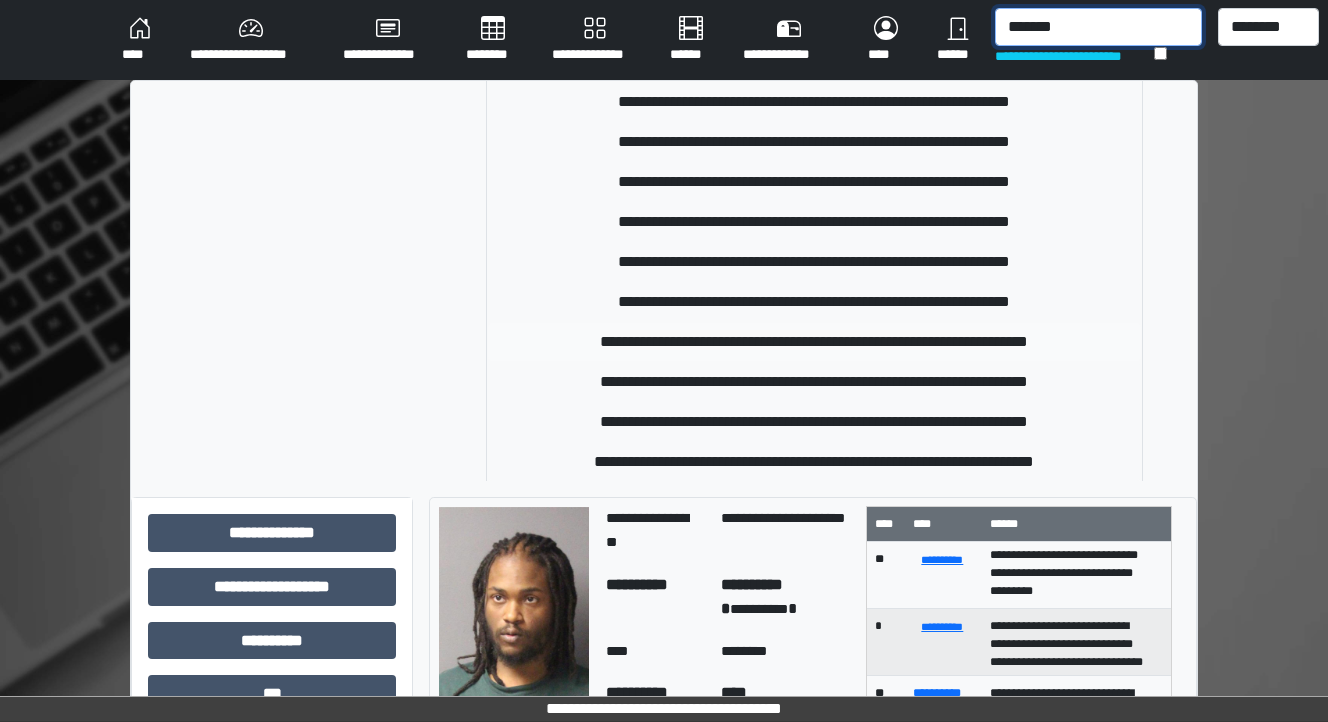 type on "*******" 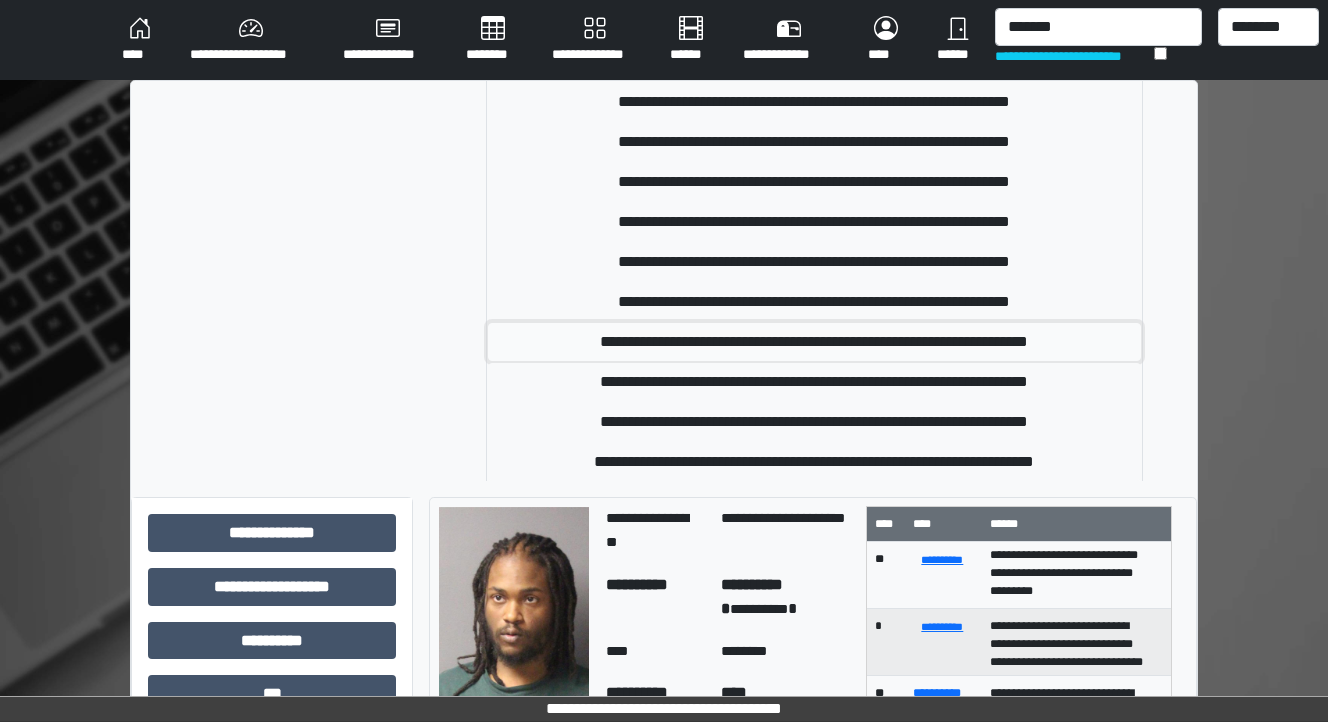 click on "**********" at bounding box center (815, 342) 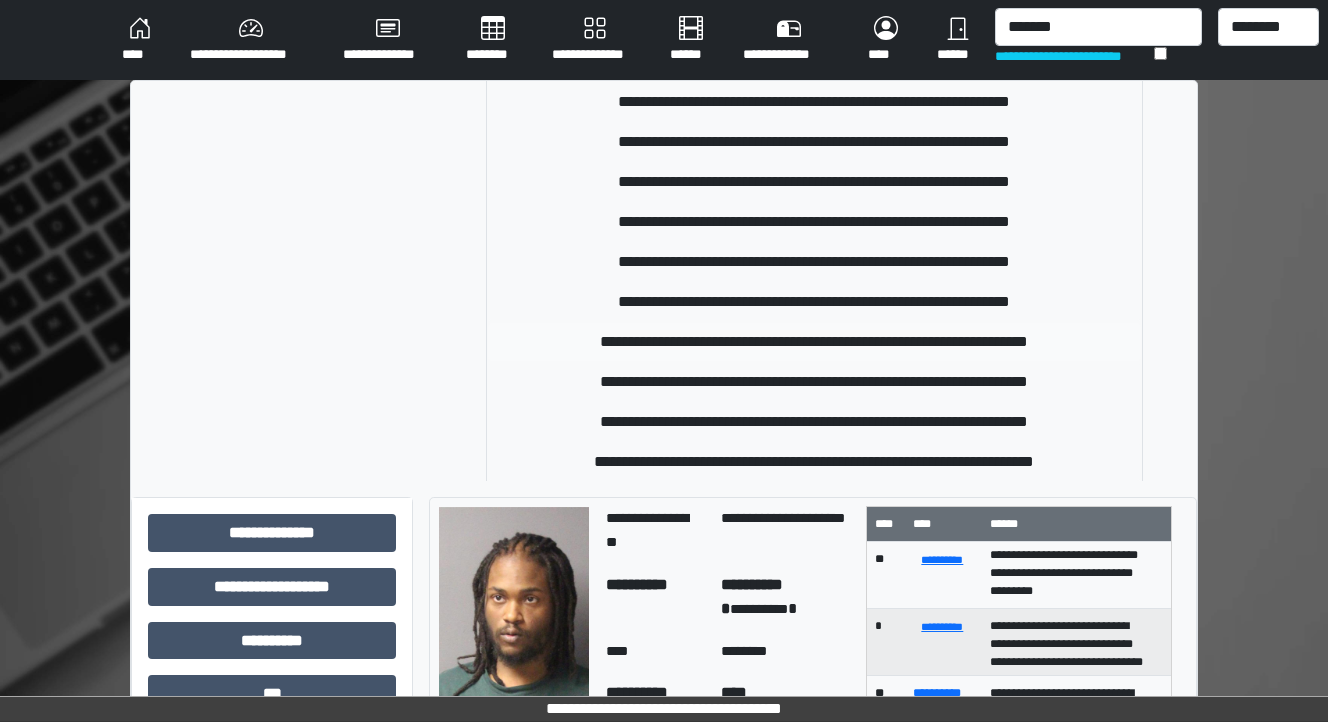 type 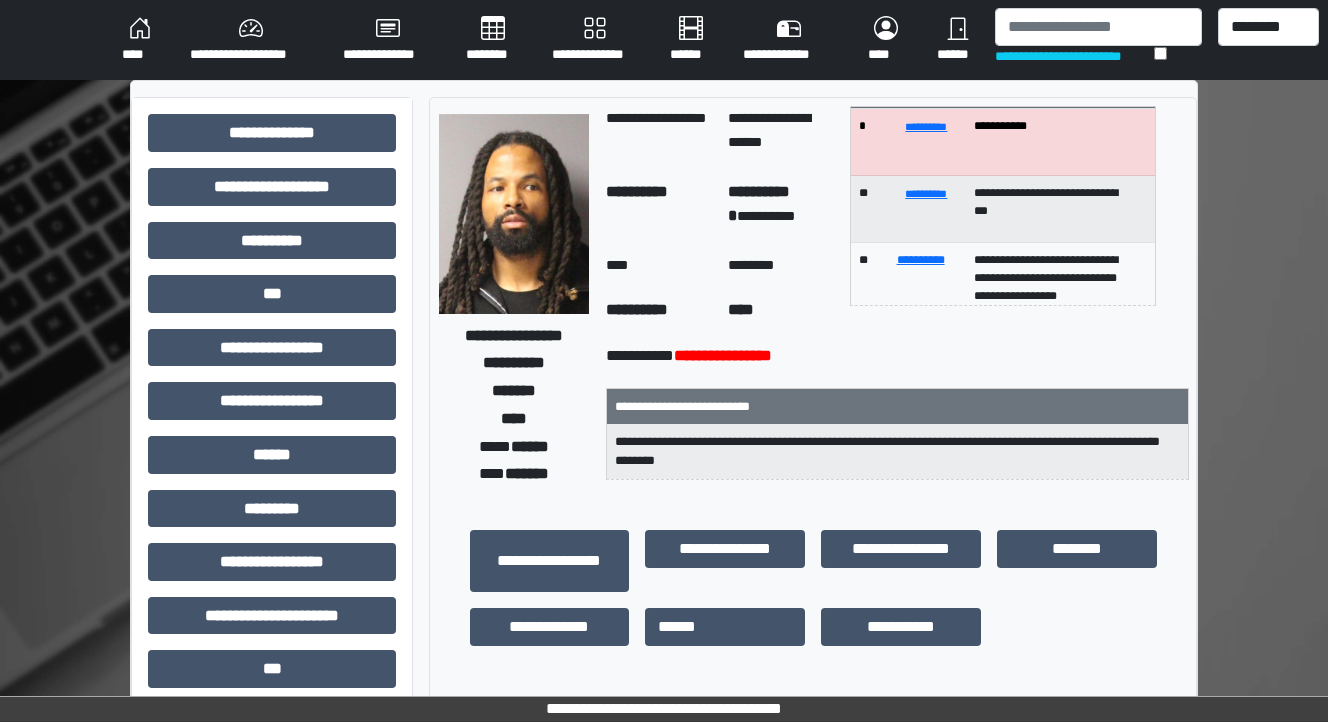scroll, scrollTop: 52, scrollLeft: 0, axis: vertical 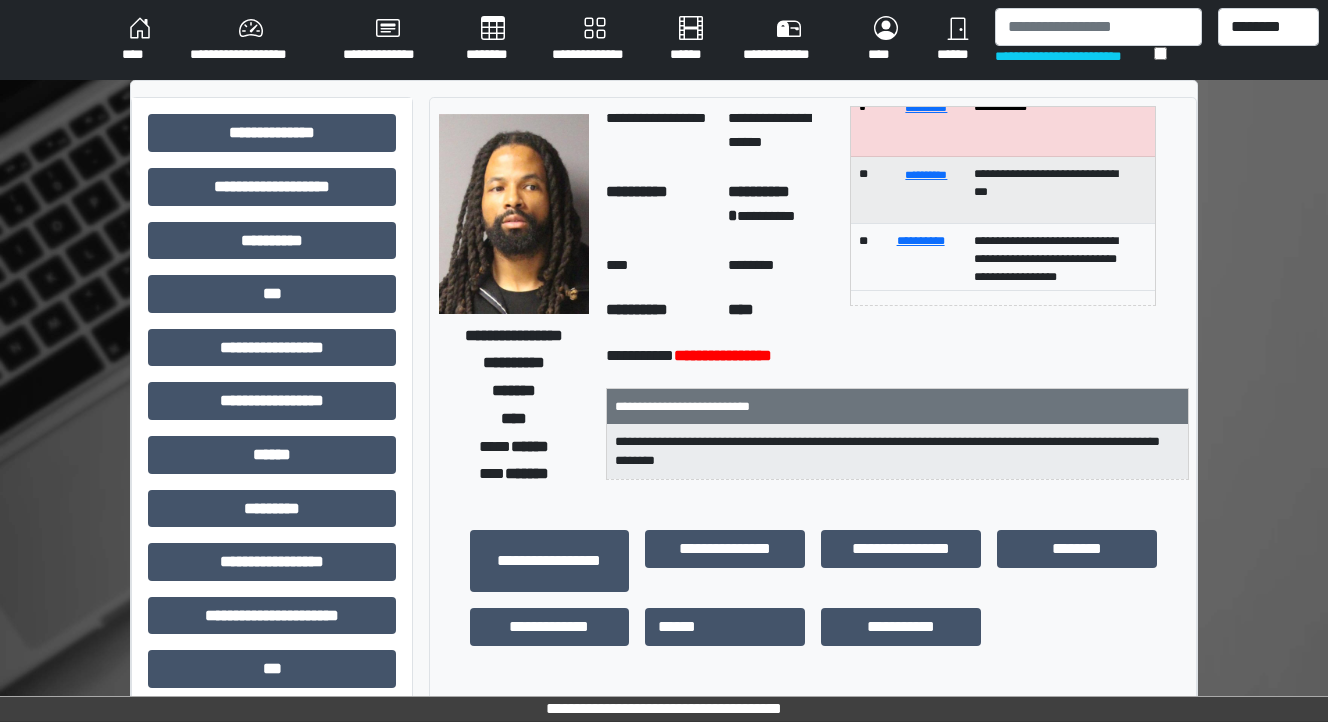 click on "****" at bounding box center (140, 40) 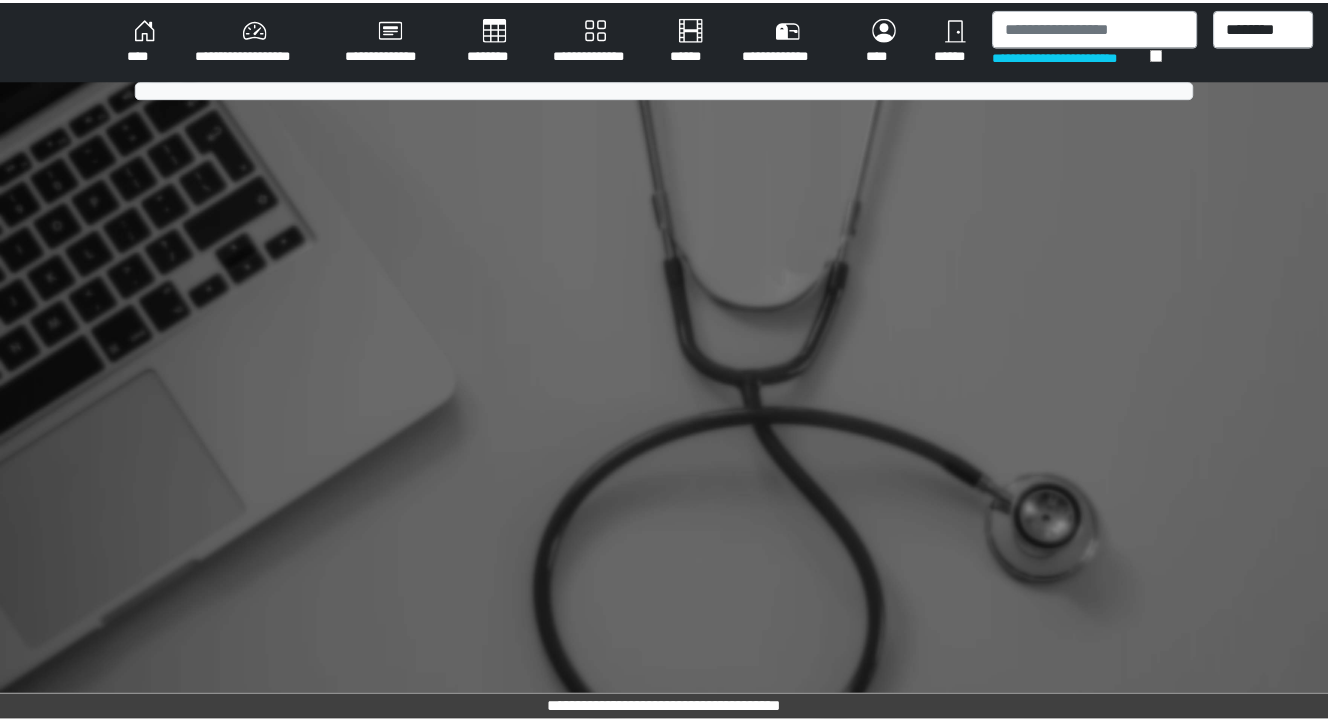scroll, scrollTop: 0, scrollLeft: 0, axis: both 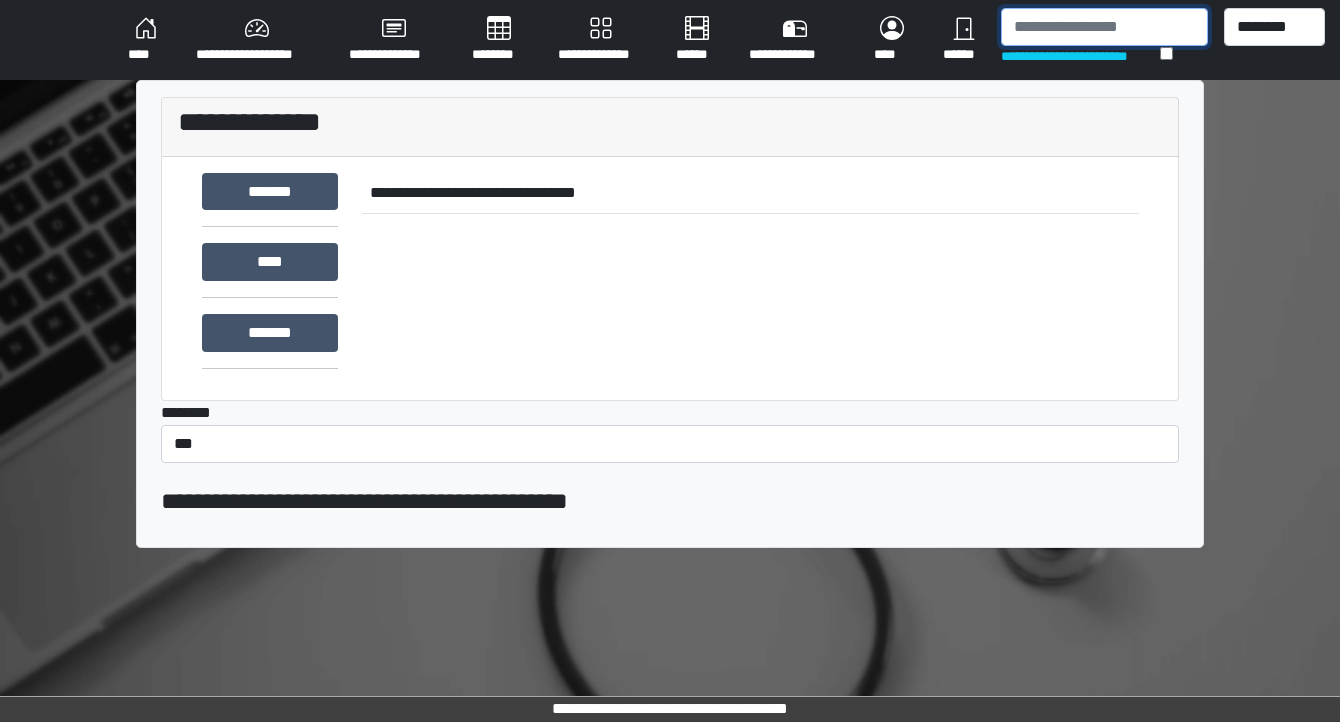 click at bounding box center [1104, 27] 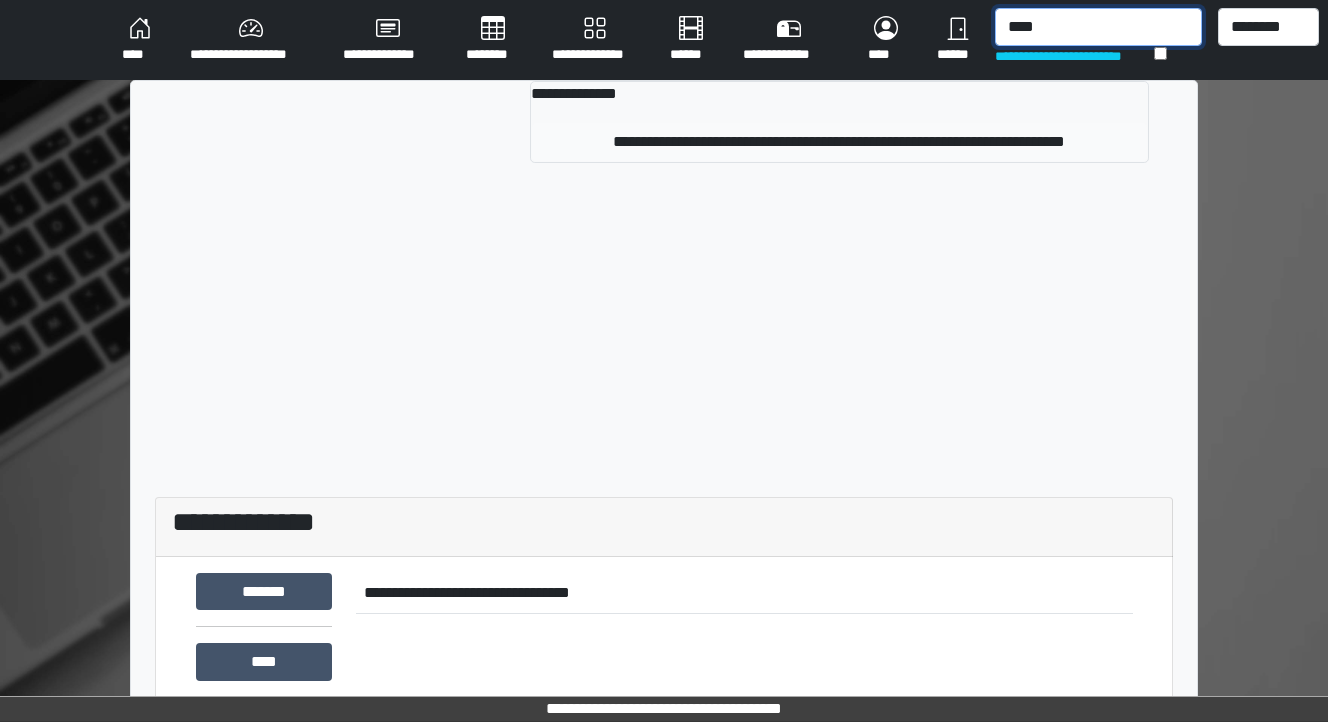 type on "****" 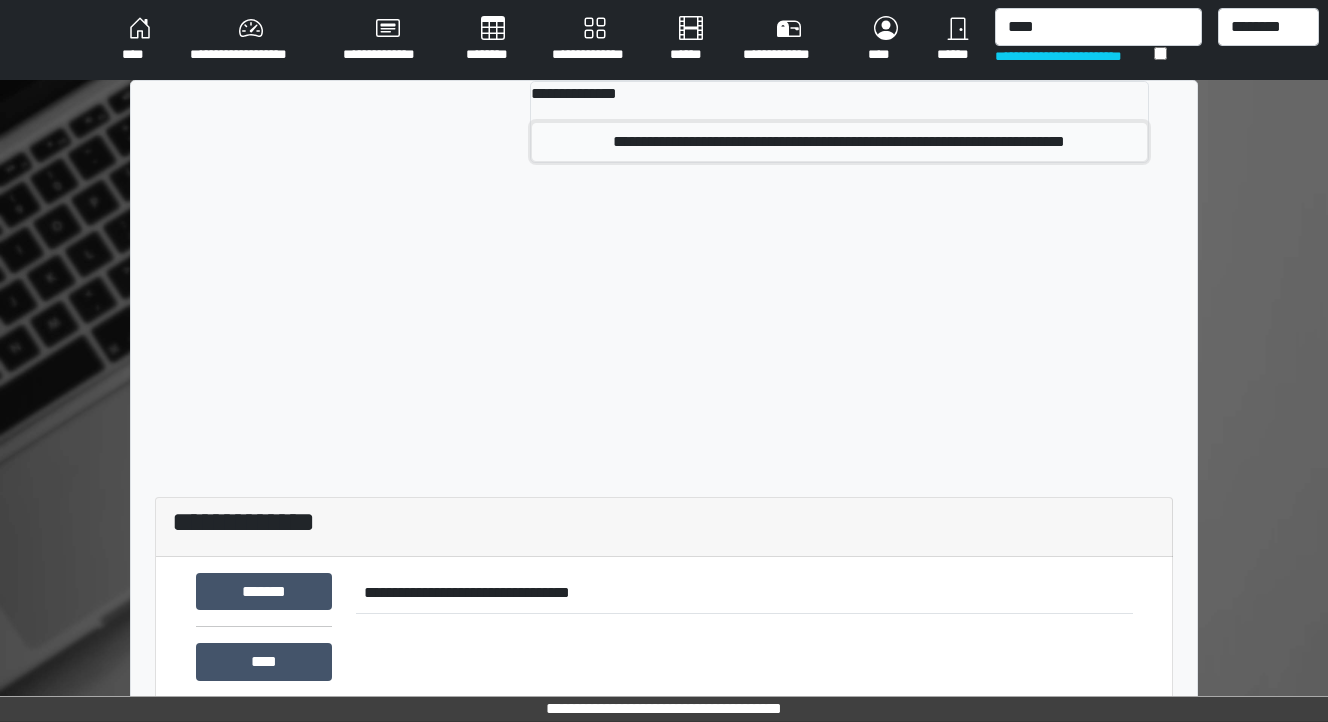 click on "**********" at bounding box center [840, 142] 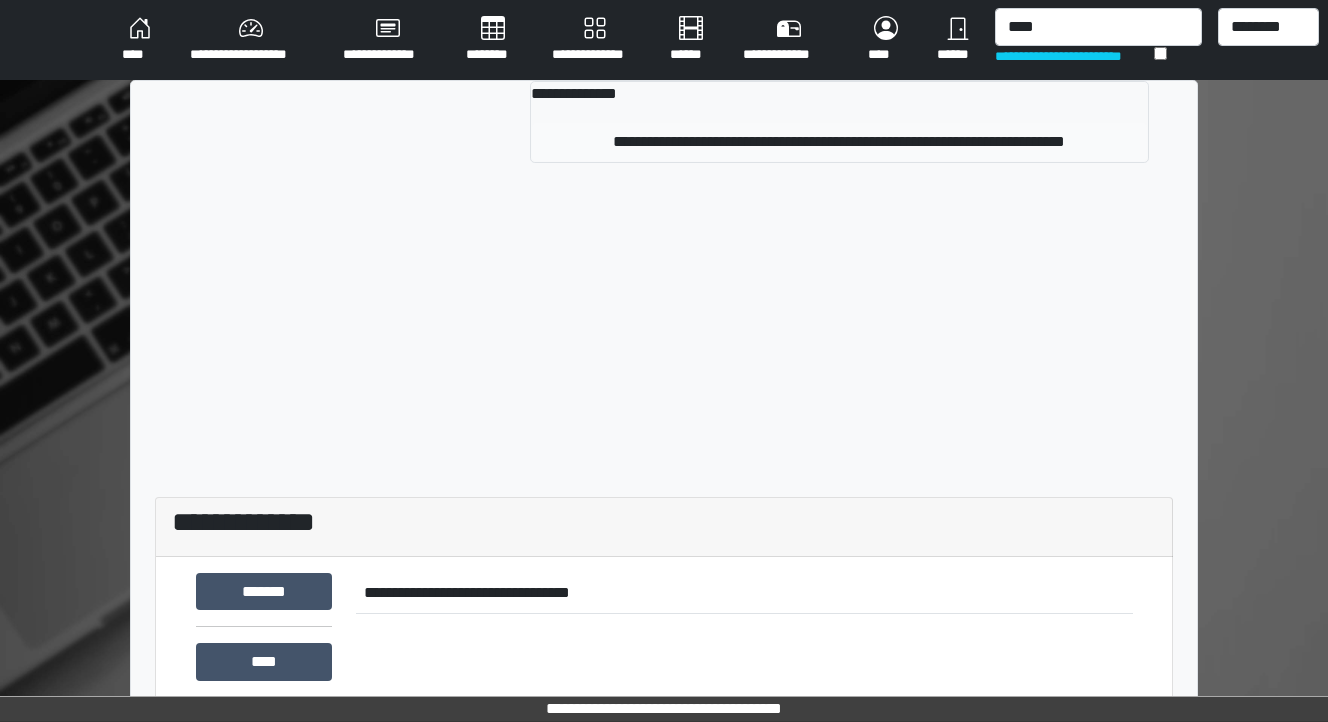 type 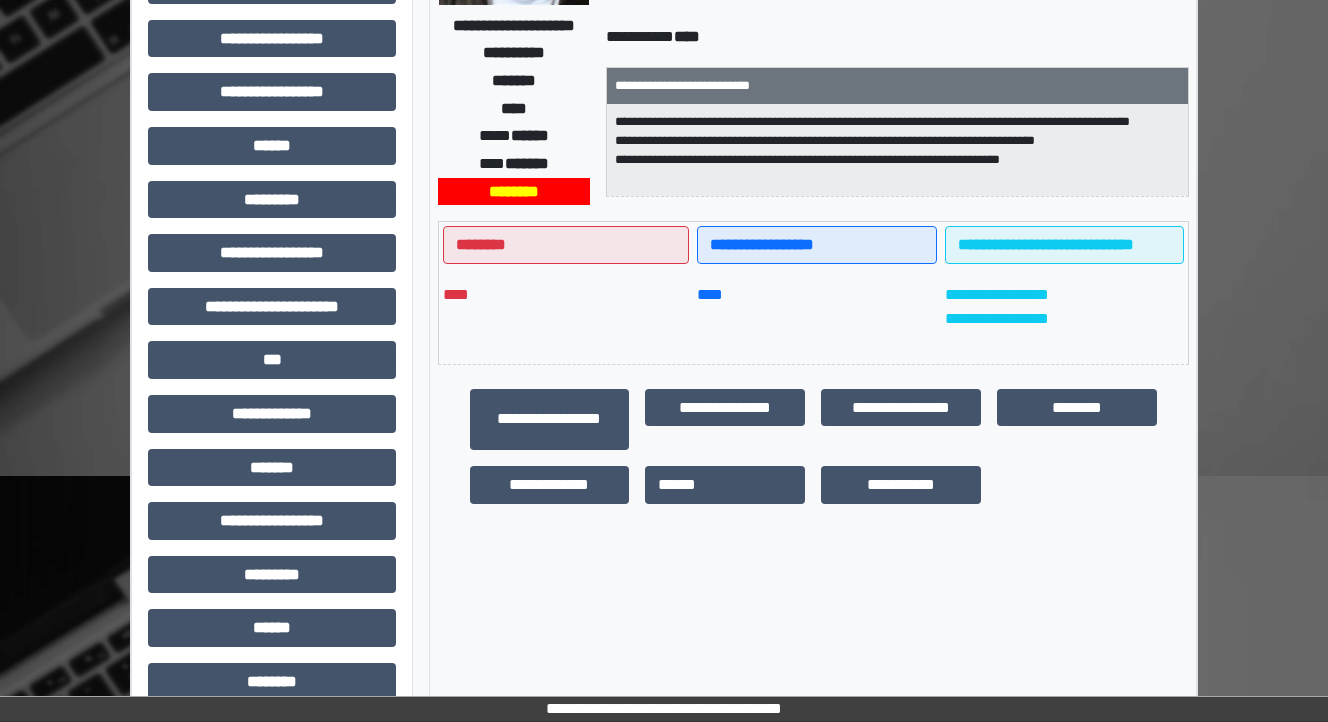scroll, scrollTop: 320, scrollLeft: 0, axis: vertical 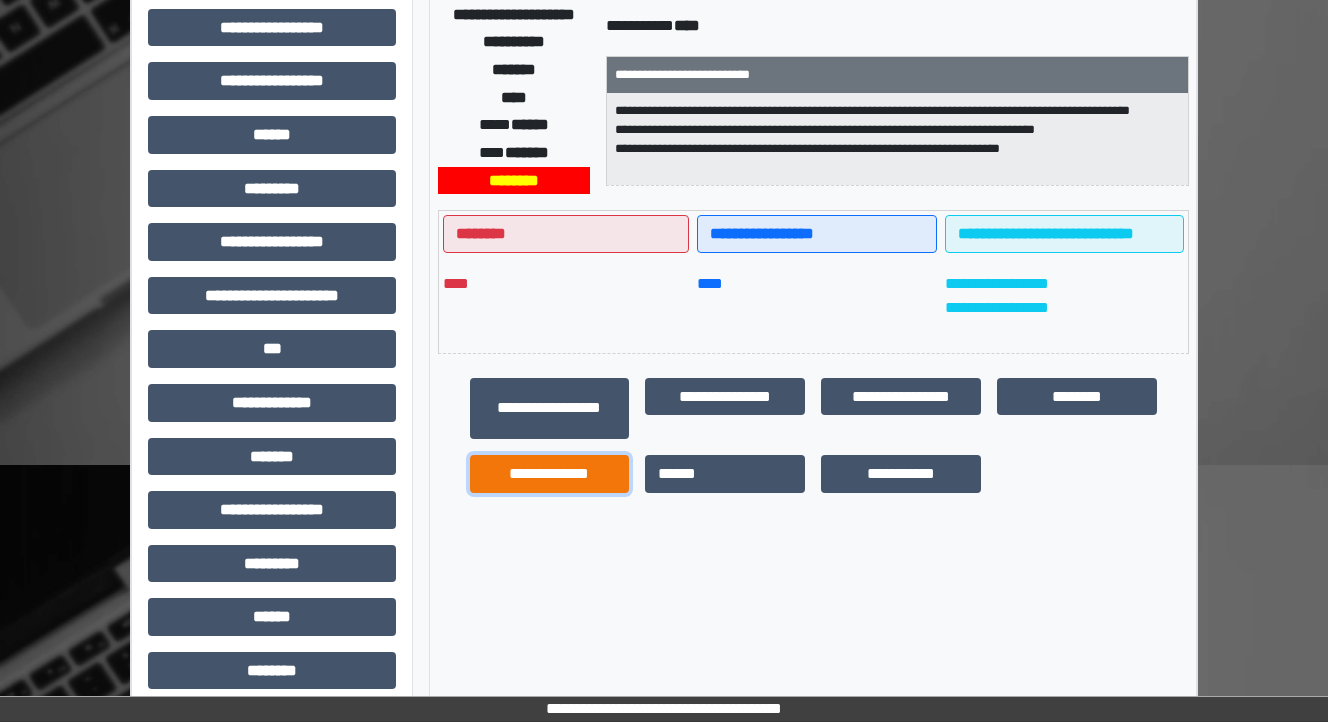 click on "**********" at bounding box center [550, 474] 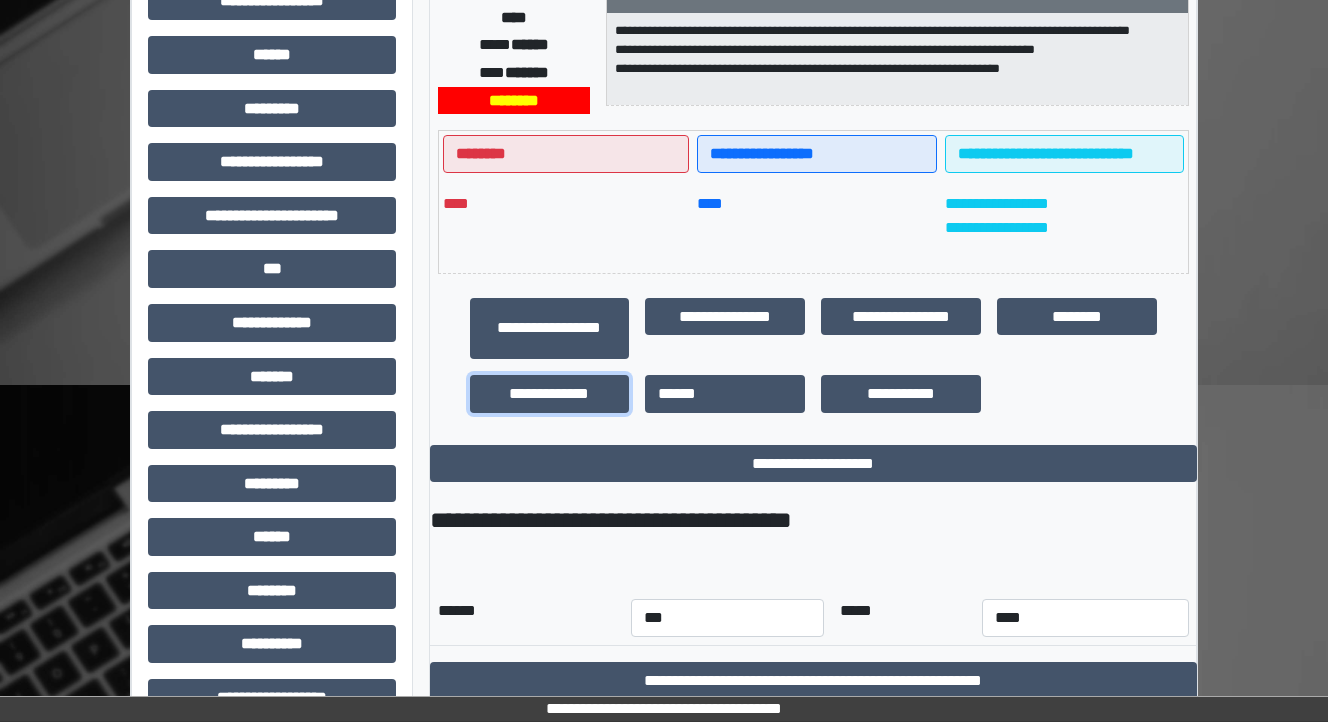 scroll, scrollTop: 444, scrollLeft: 0, axis: vertical 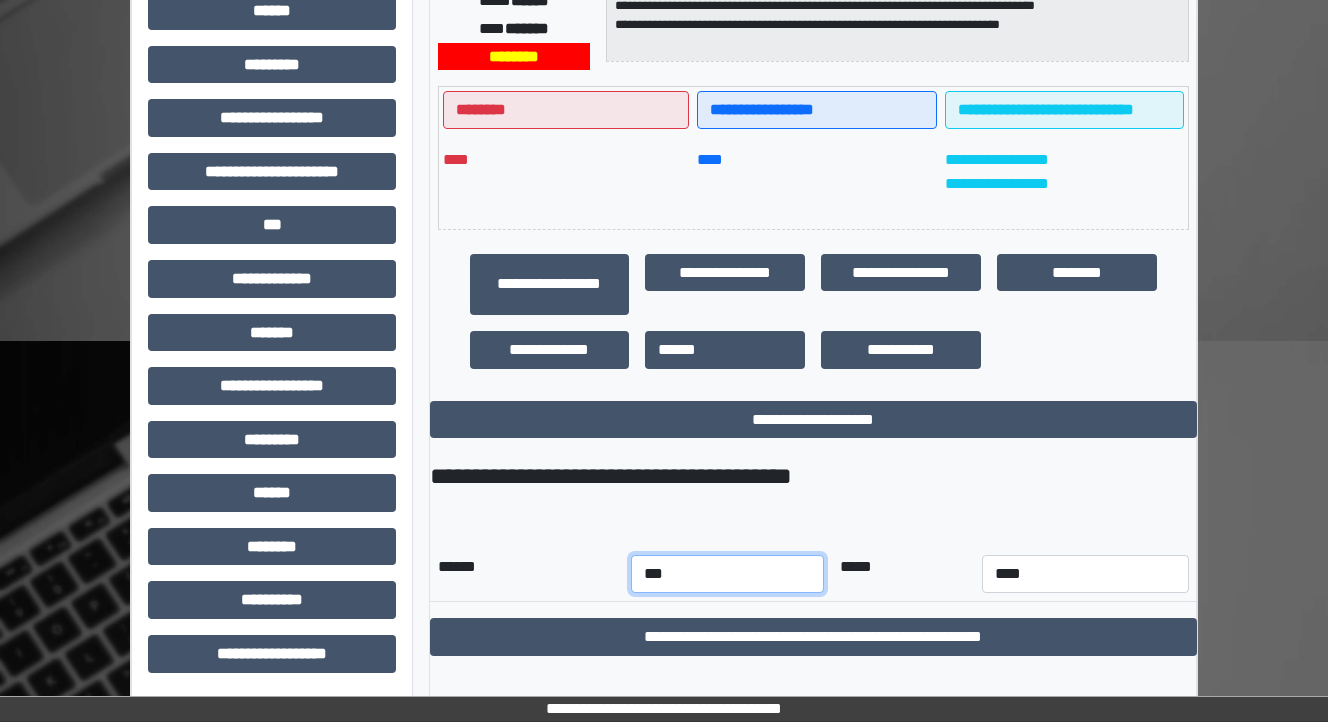 click on "***
***
***
***
***
***
***
***
***
***
***
***" at bounding box center [727, 574] 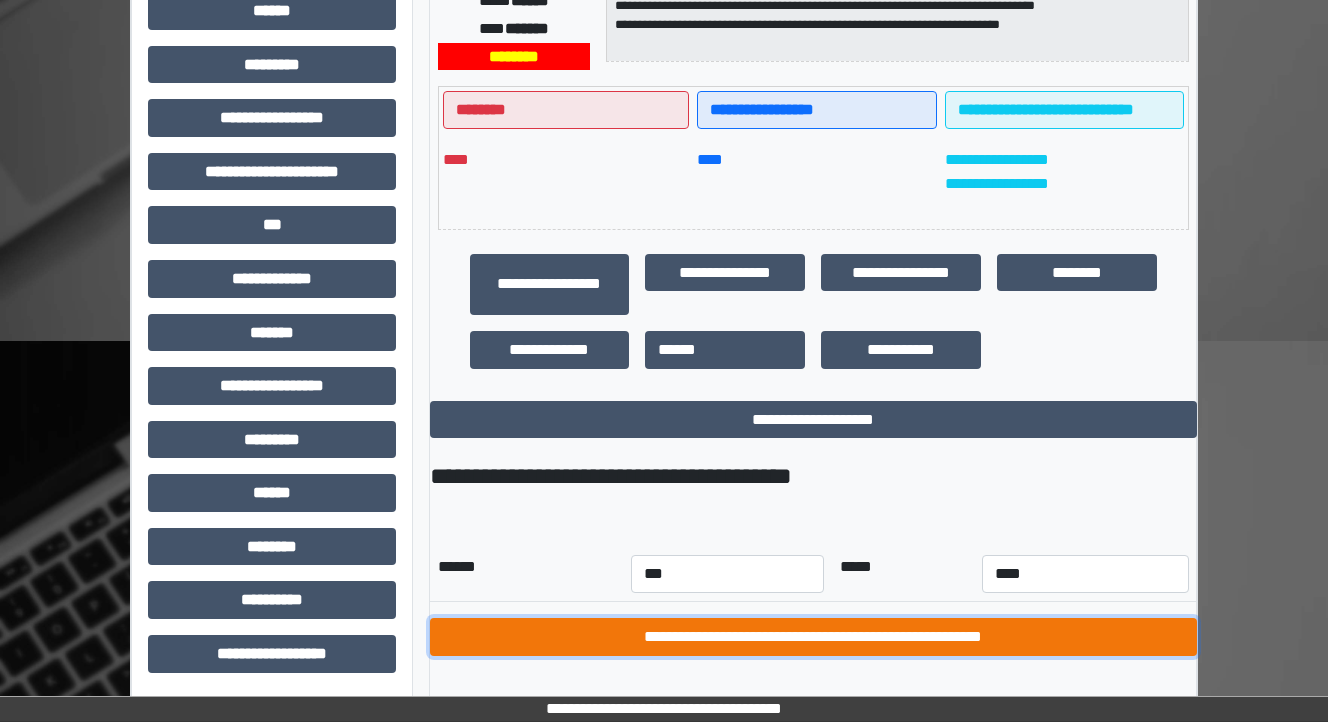 click on "**********" at bounding box center (813, 637) 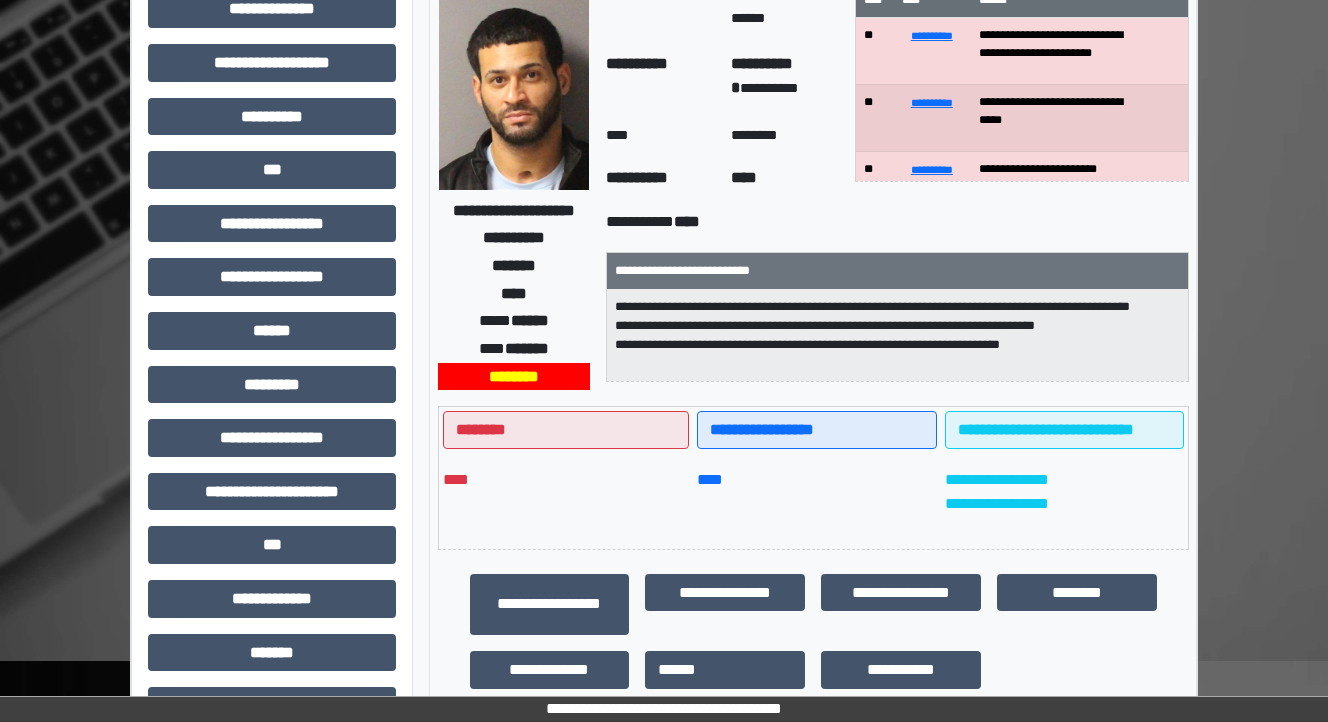 scroll, scrollTop: 0, scrollLeft: 0, axis: both 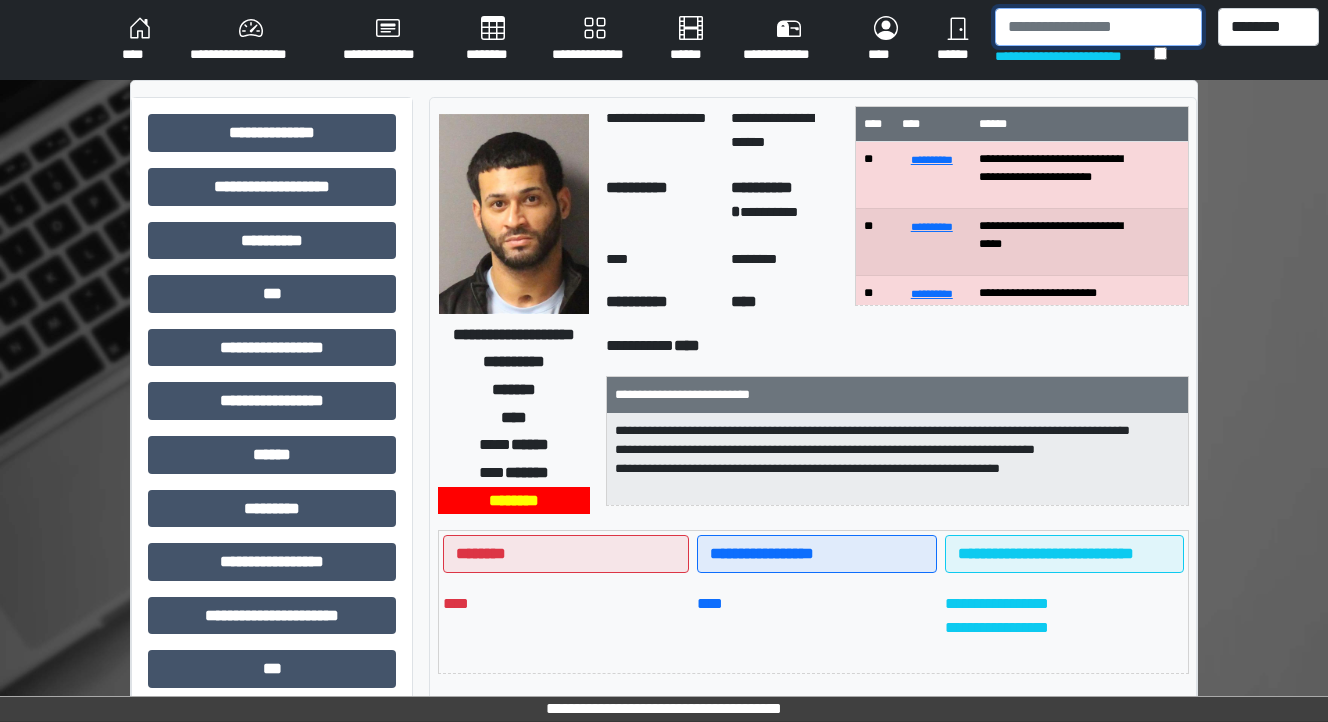 click at bounding box center (1098, 27) 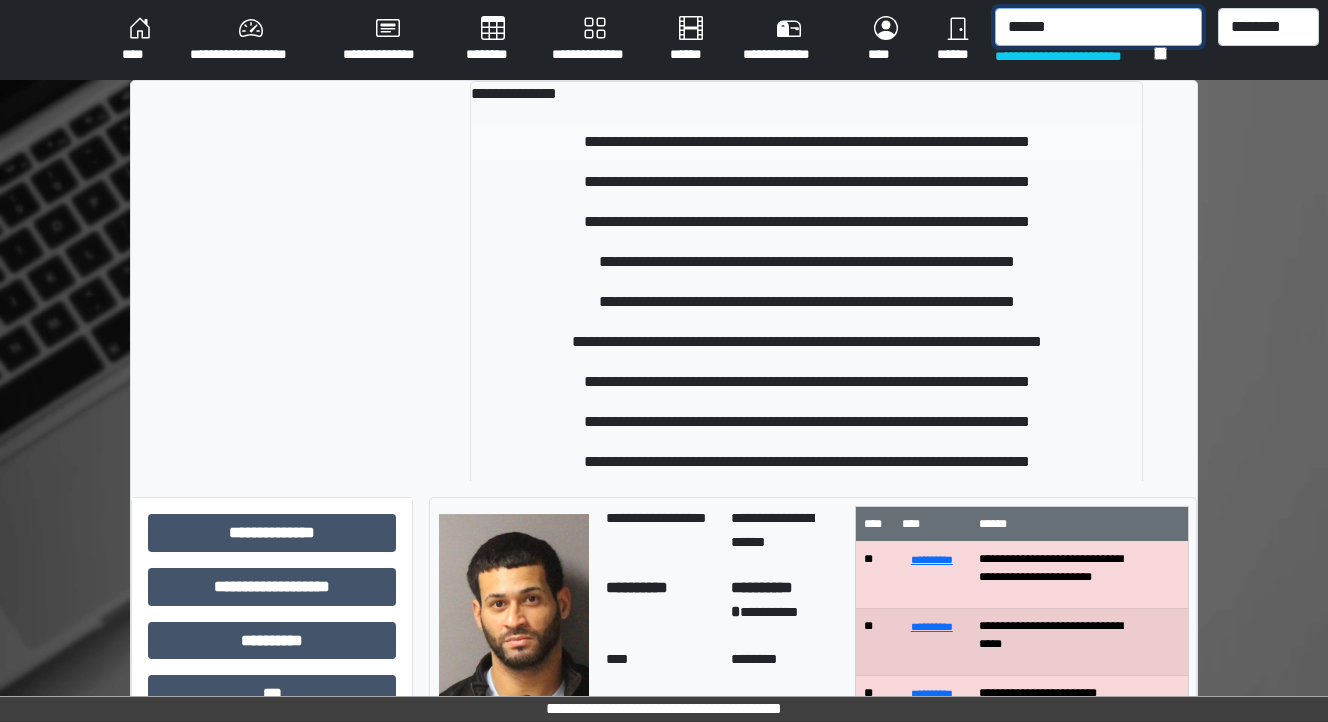 type on "******" 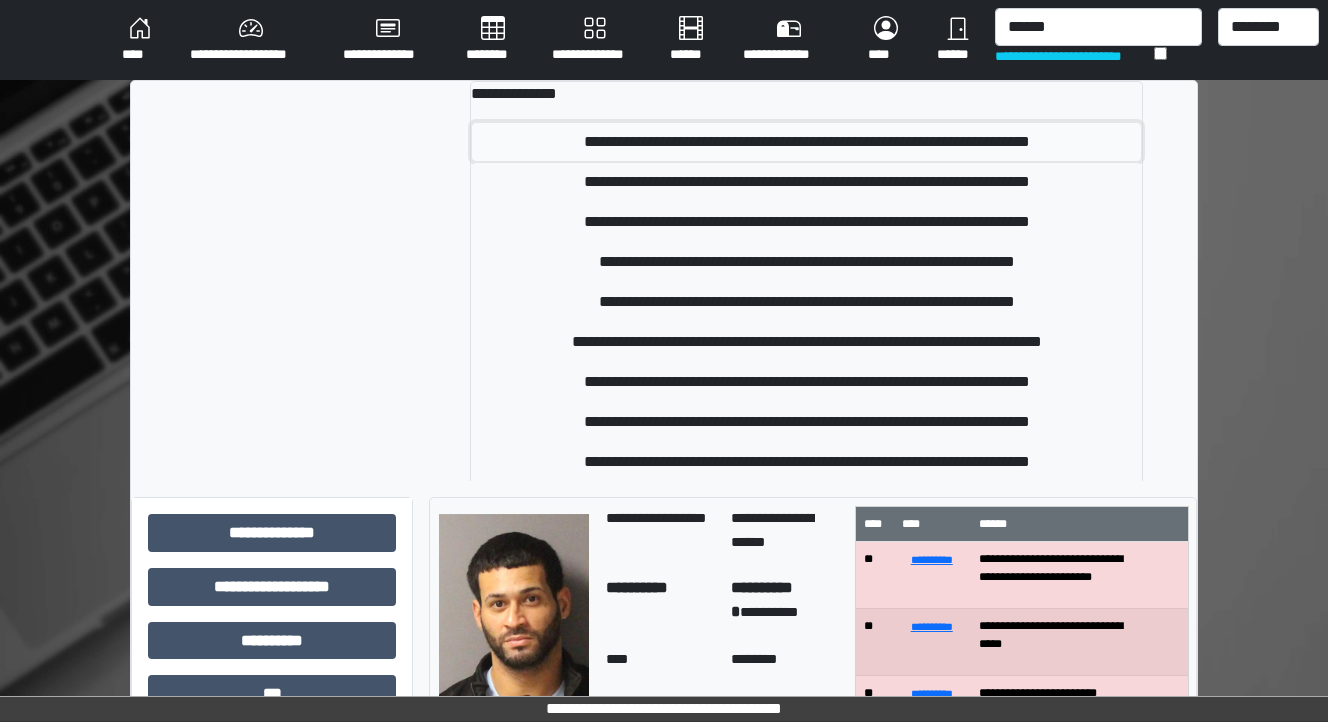 click on "**********" at bounding box center (806, 142) 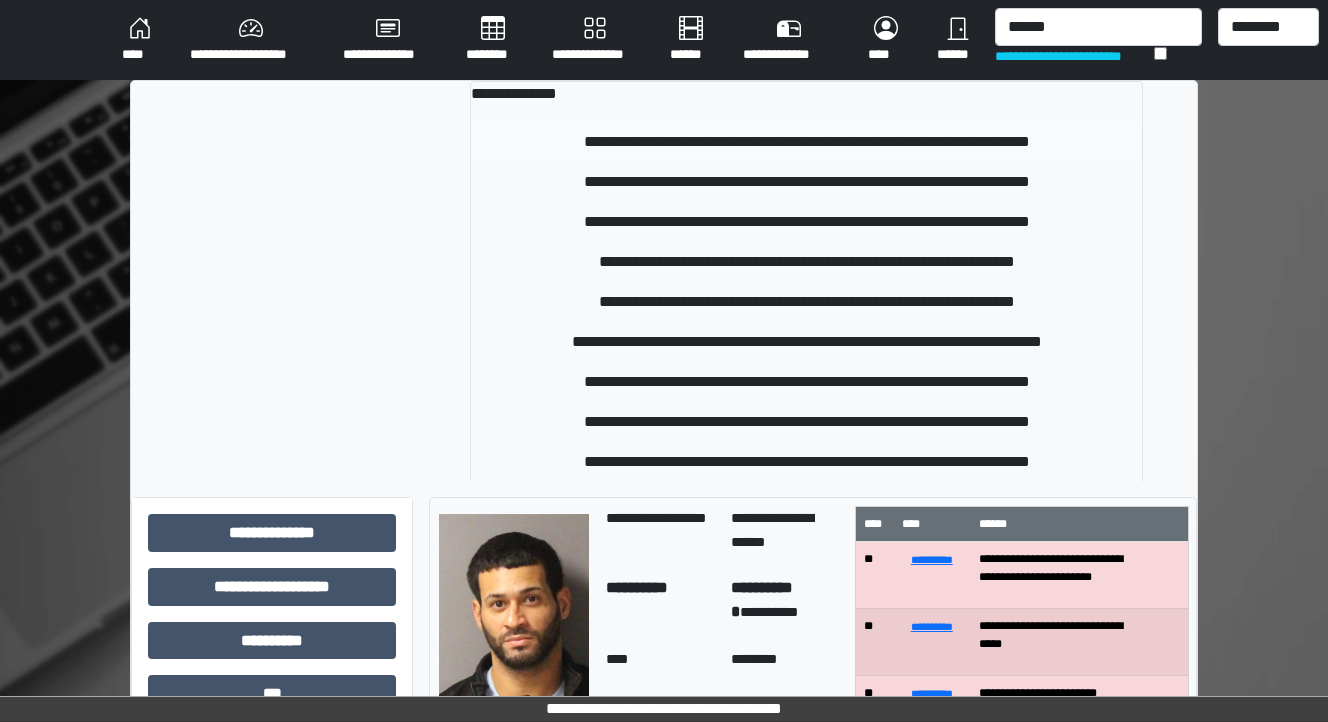 type 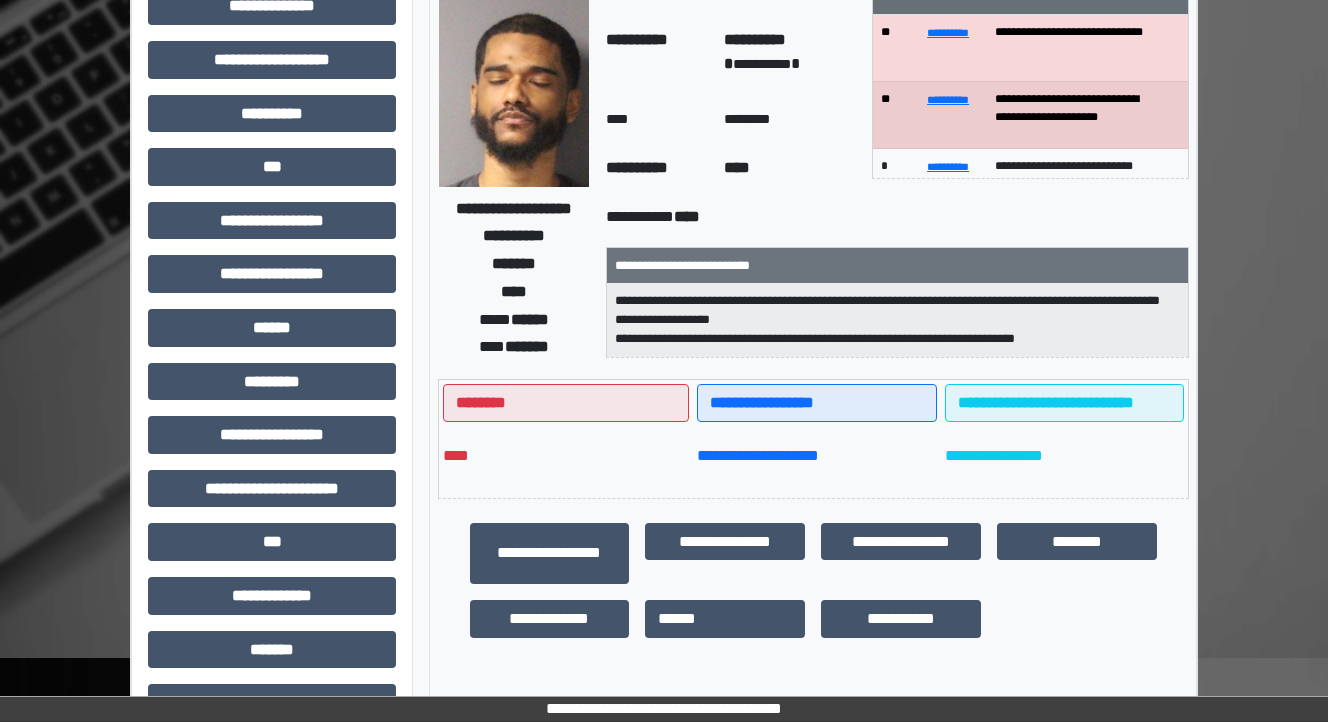 scroll, scrollTop: 160, scrollLeft: 0, axis: vertical 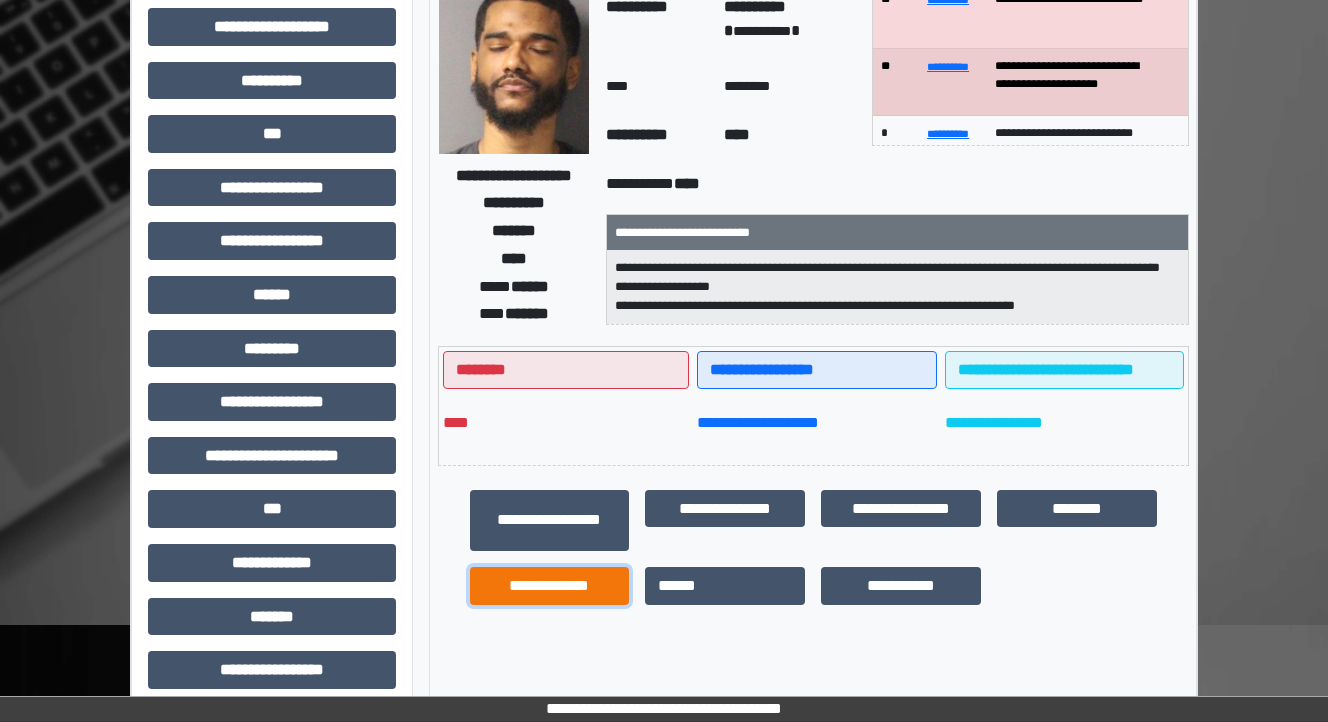 click on "**********" at bounding box center (550, 586) 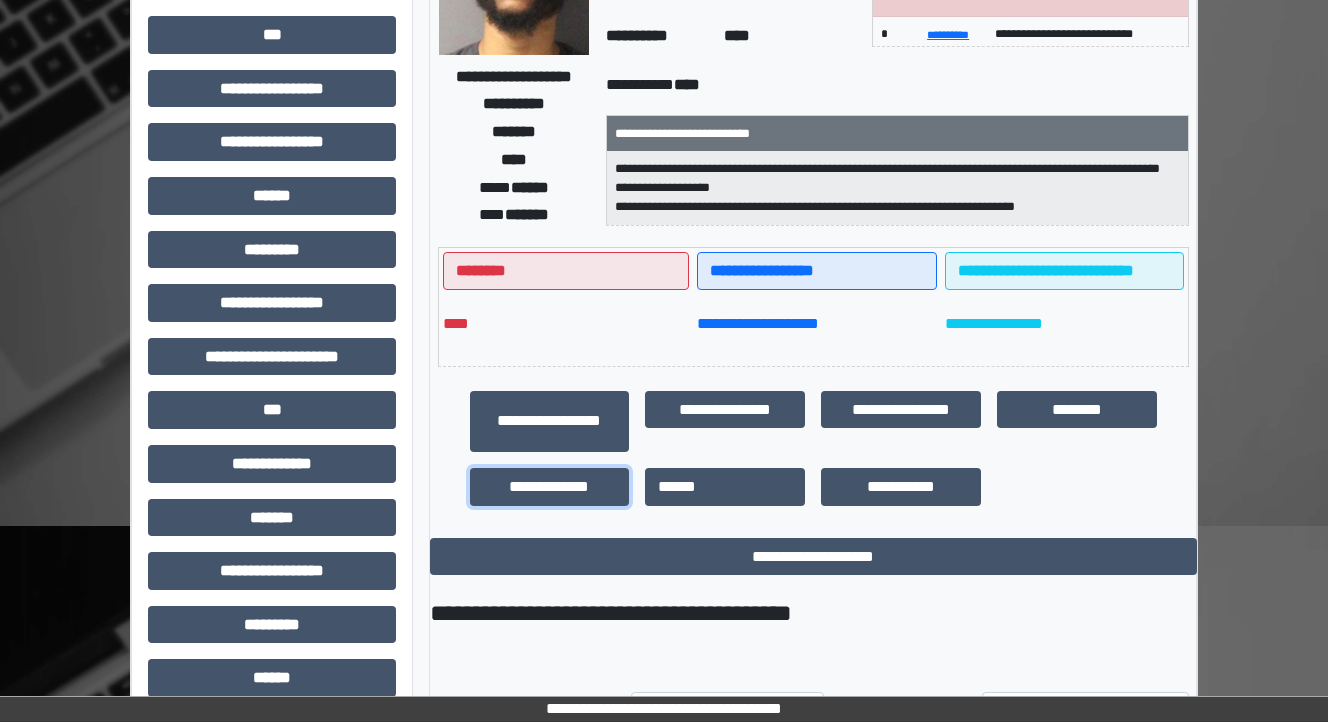 scroll, scrollTop: 444, scrollLeft: 0, axis: vertical 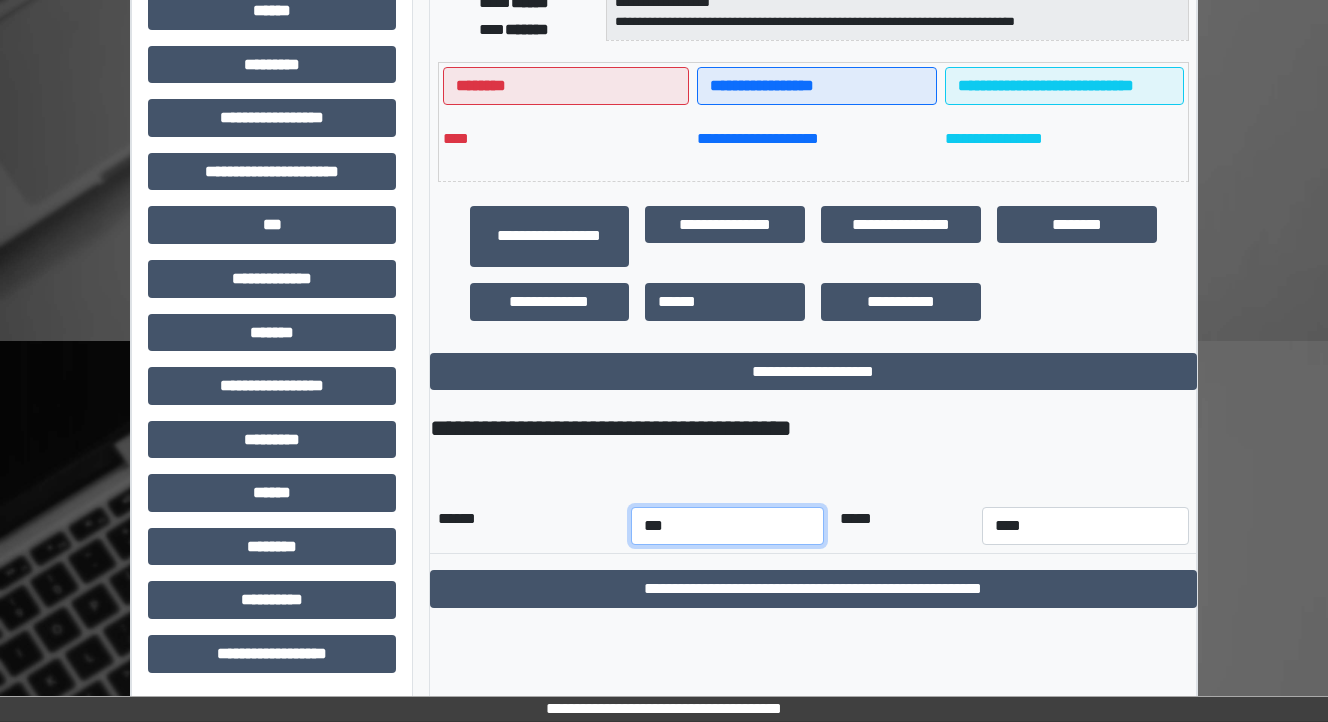 click on "***
***
***
***
***
***
***
***
***
***
***
***" at bounding box center [727, 526] 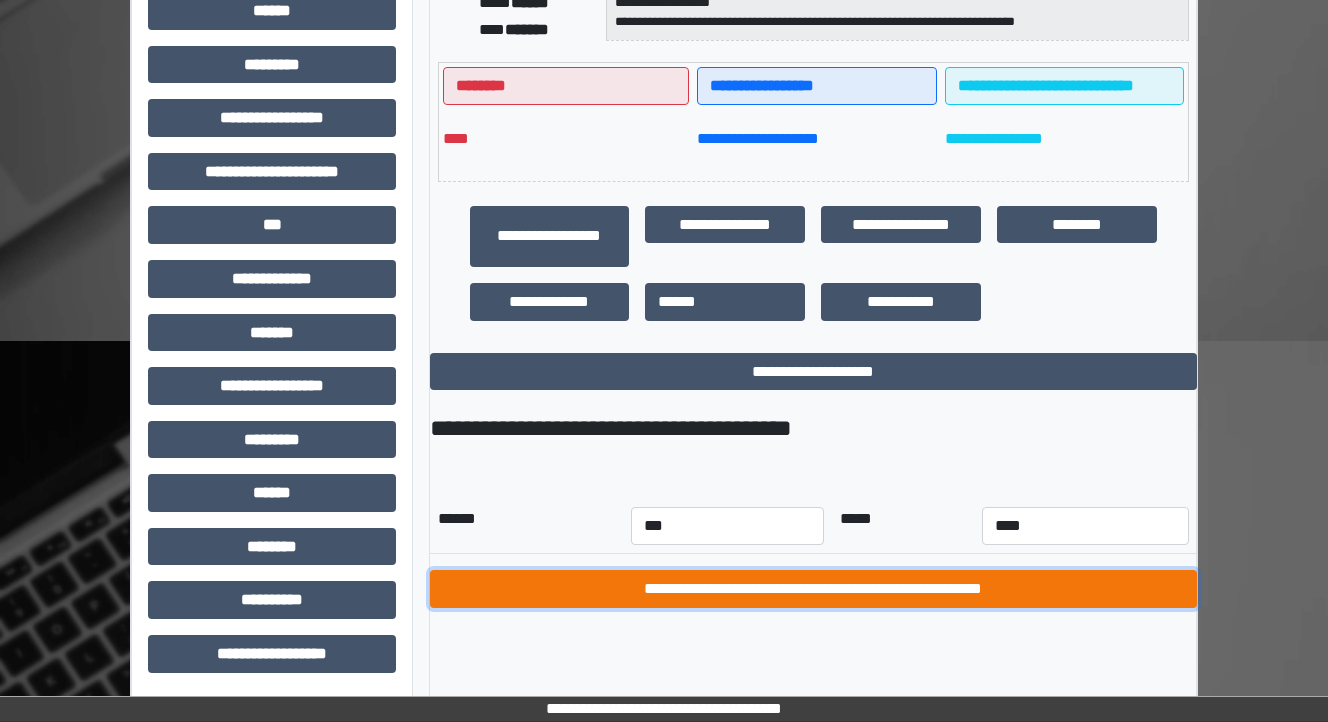 click on "**********" at bounding box center (813, 589) 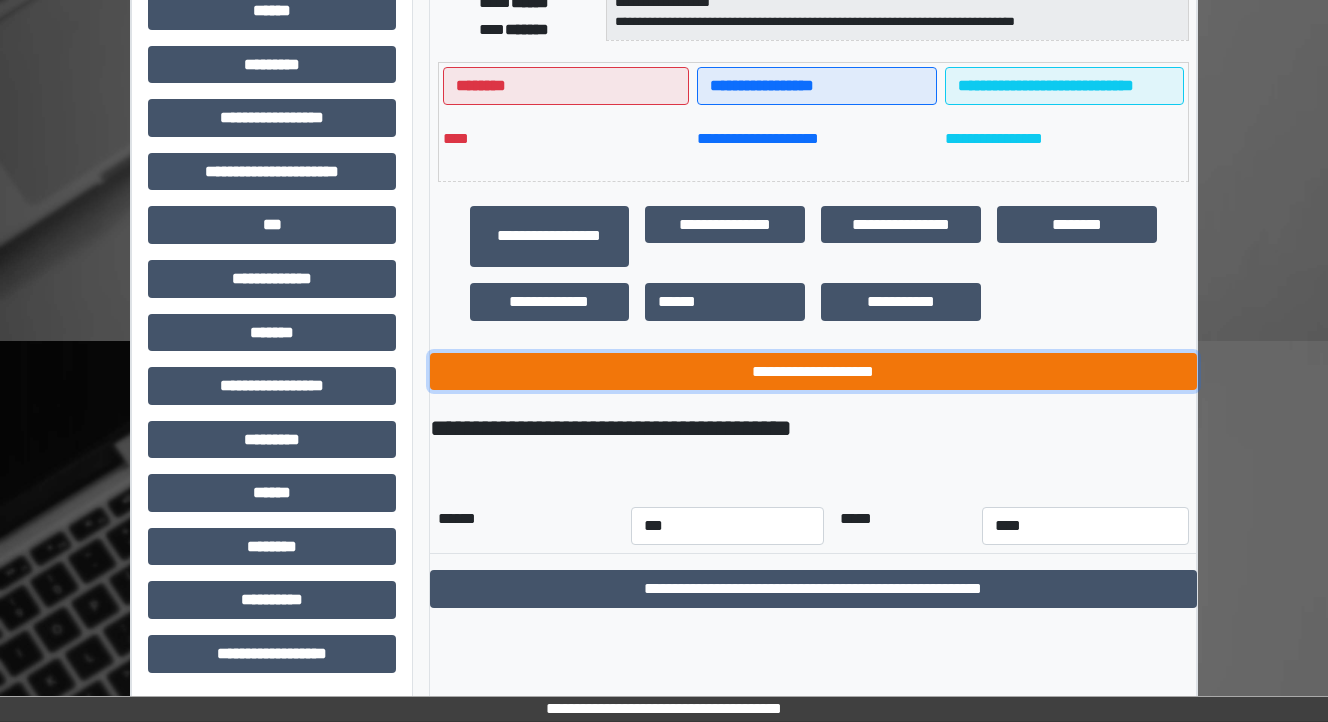 click on "**********" at bounding box center [813, 372] 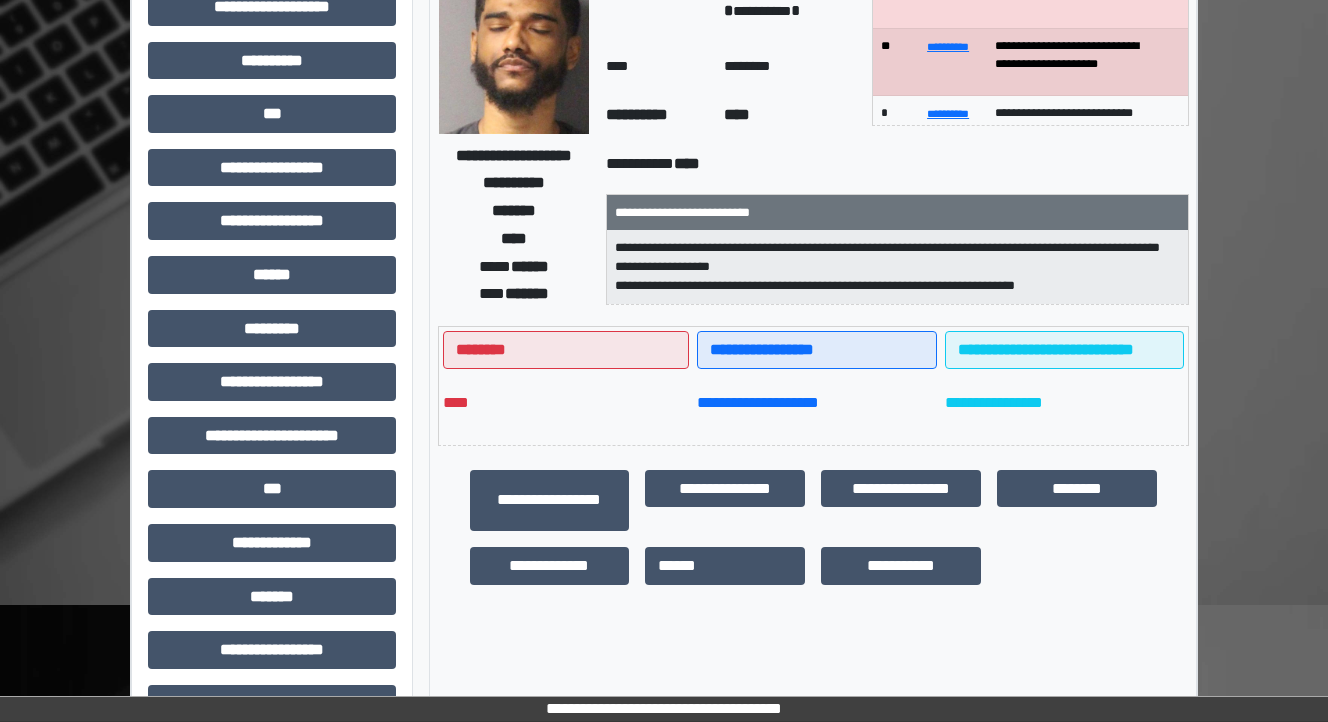 scroll, scrollTop: 0, scrollLeft: 0, axis: both 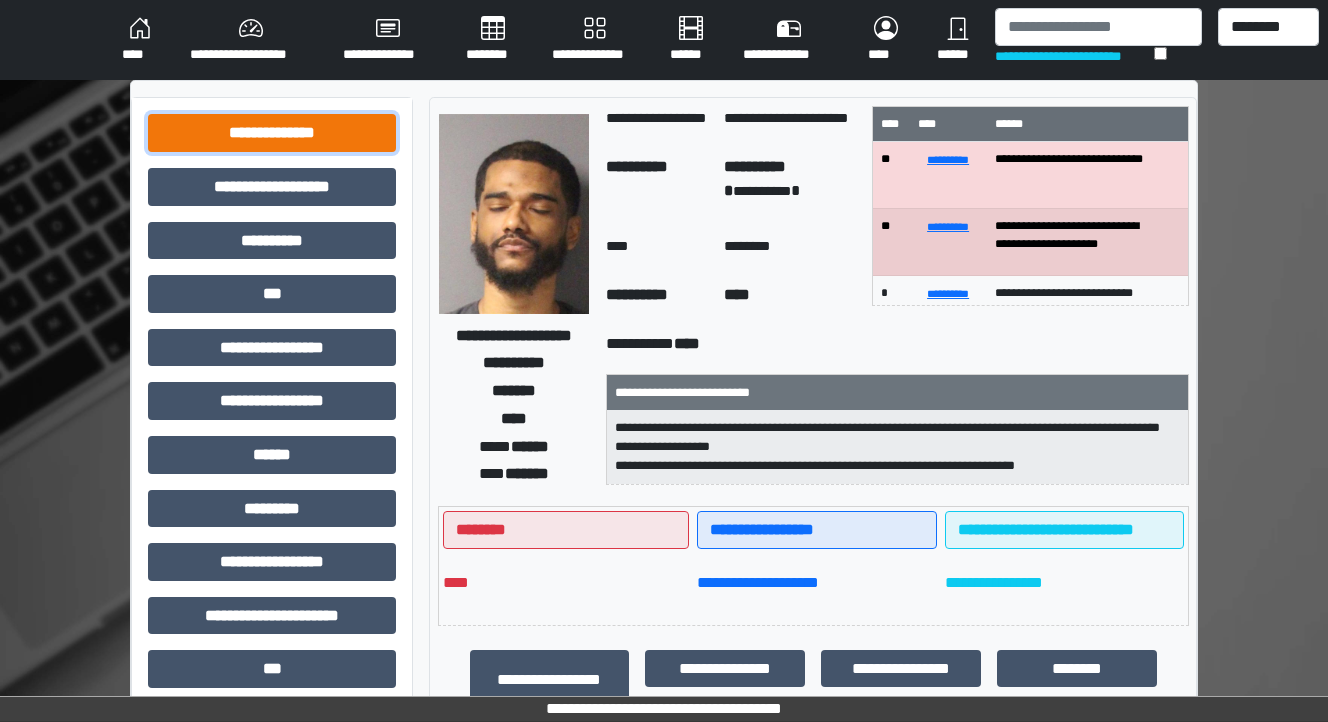 click on "**********" at bounding box center [272, 133] 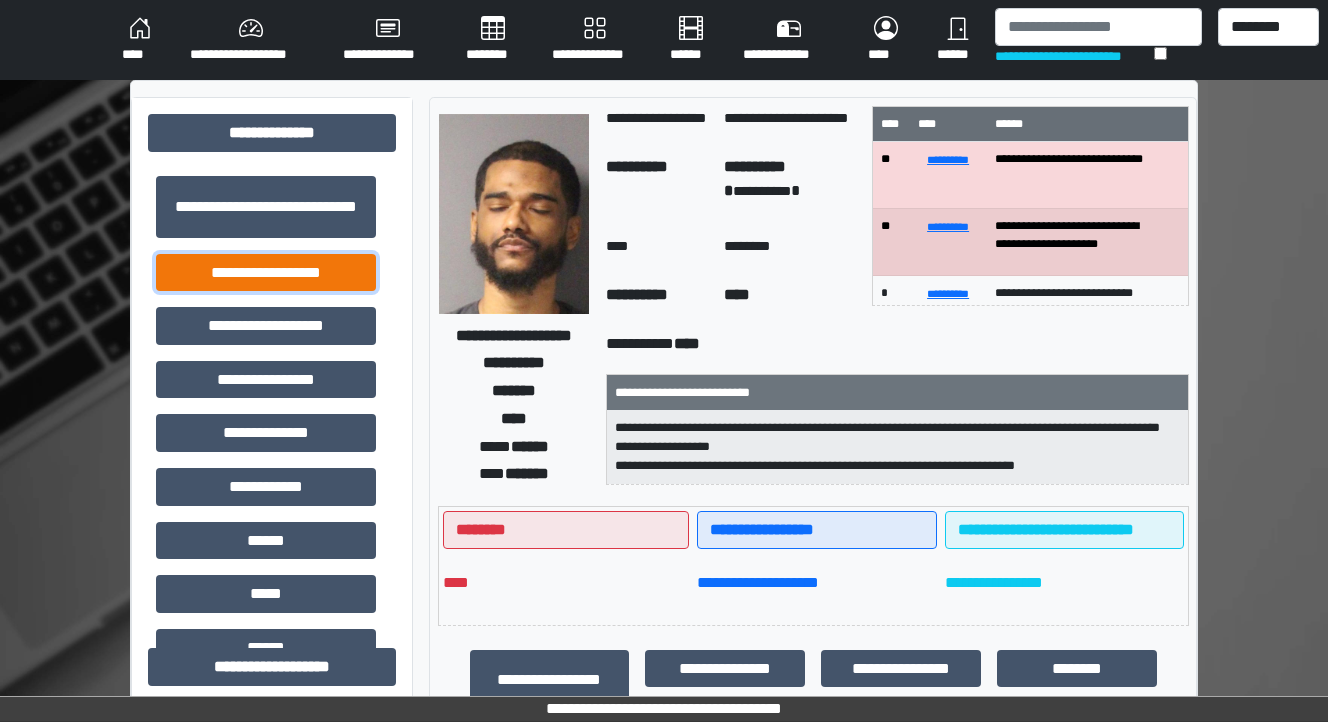 click on "**********" at bounding box center [266, 273] 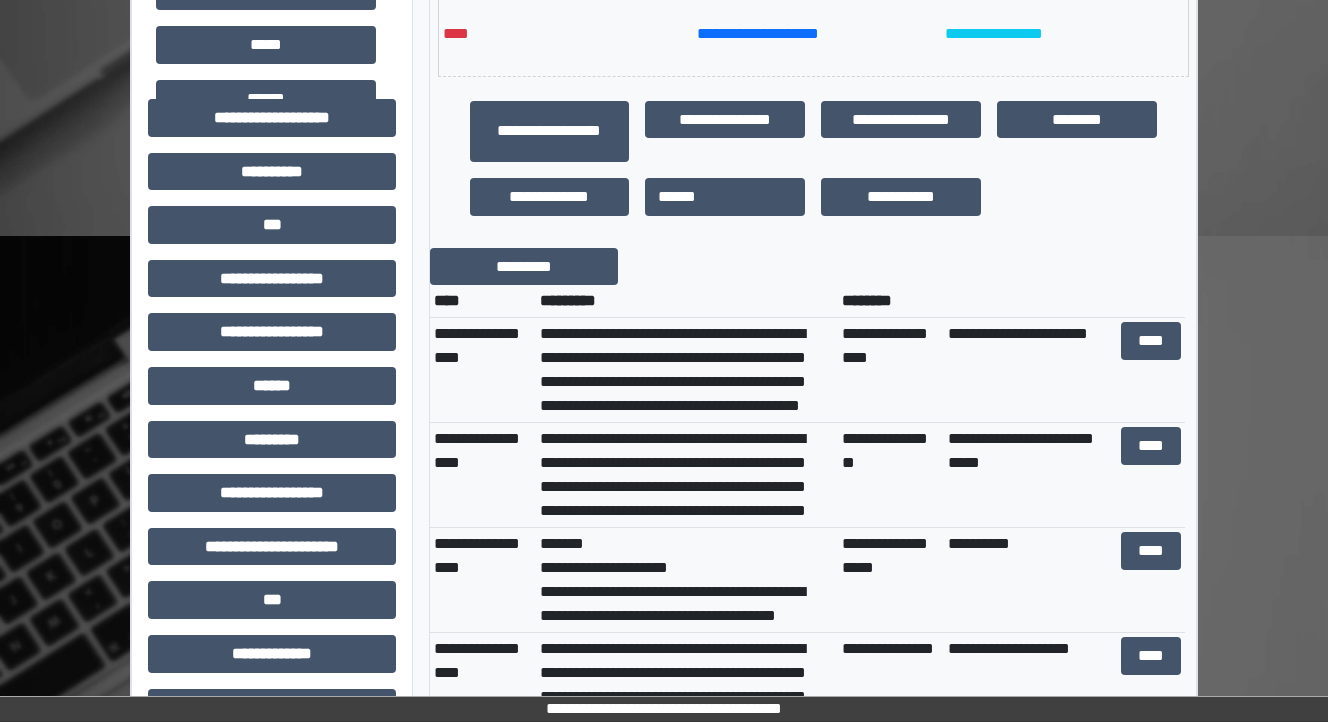 scroll, scrollTop: 640, scrollLeft: 0, axis: vertical 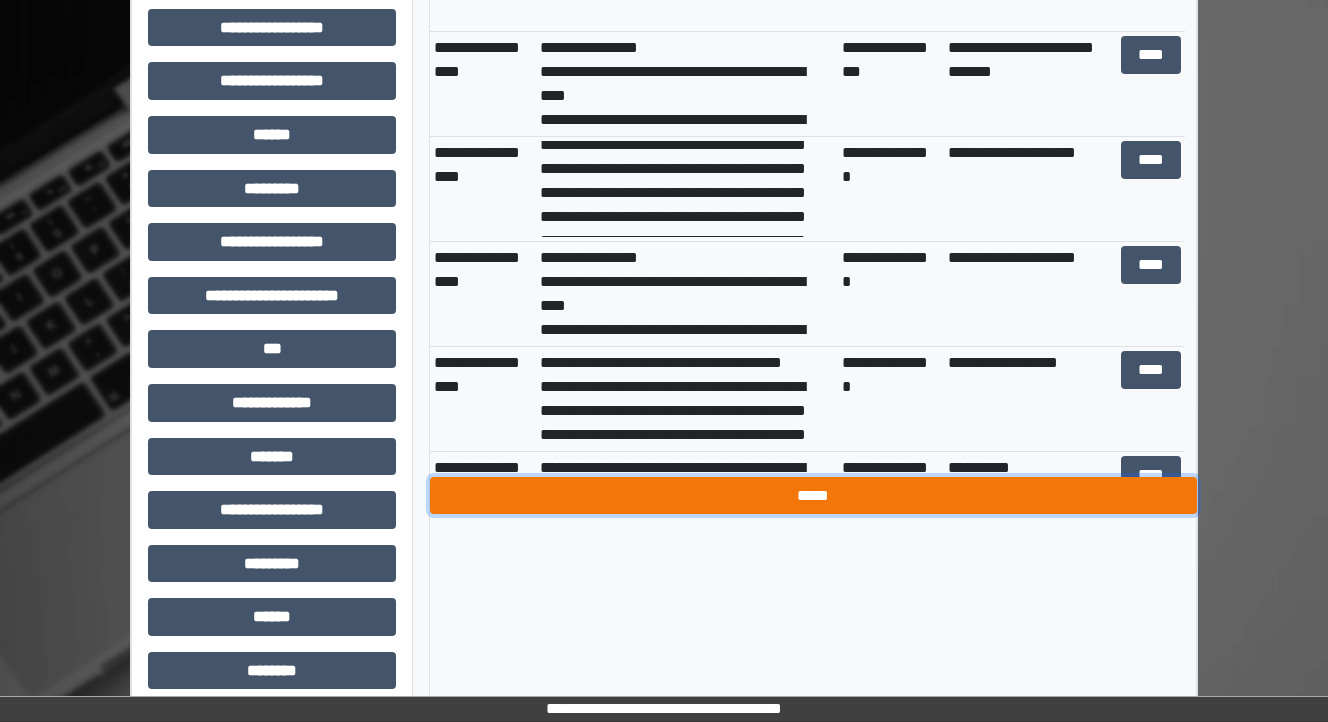 click on "*****" at bounding box center [813, 496] 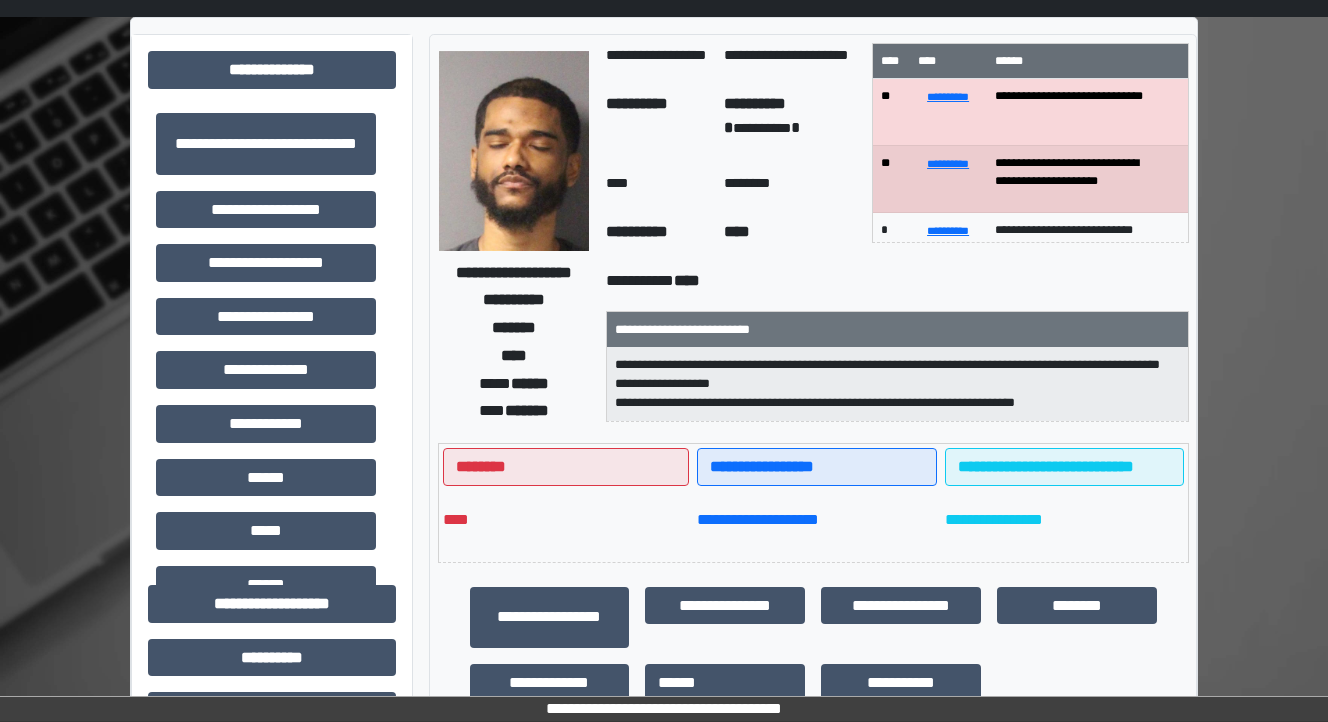 scroll, scrollTop: 0, scrollLeft: 0, axis: both 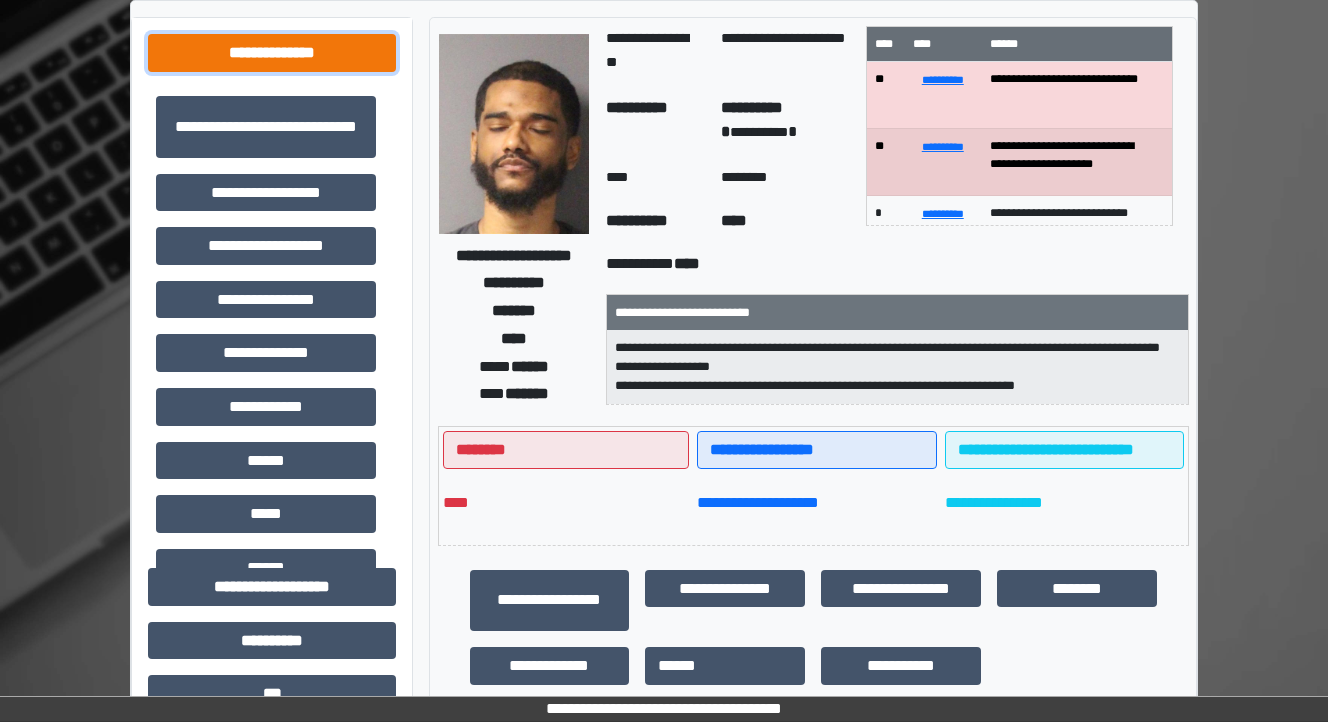 click on "**********" at bounding box center (272, 53) 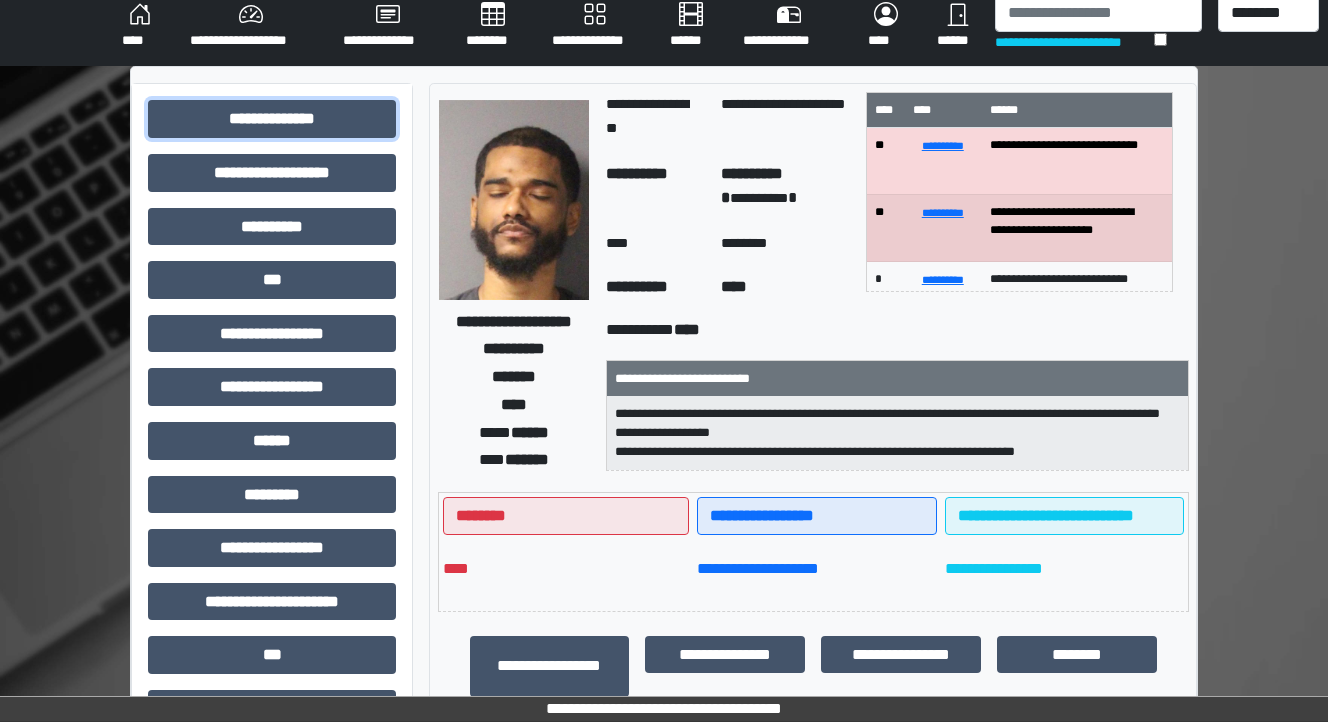 scroll, scrollTop: 0, scrollLeft: 0, axis: both 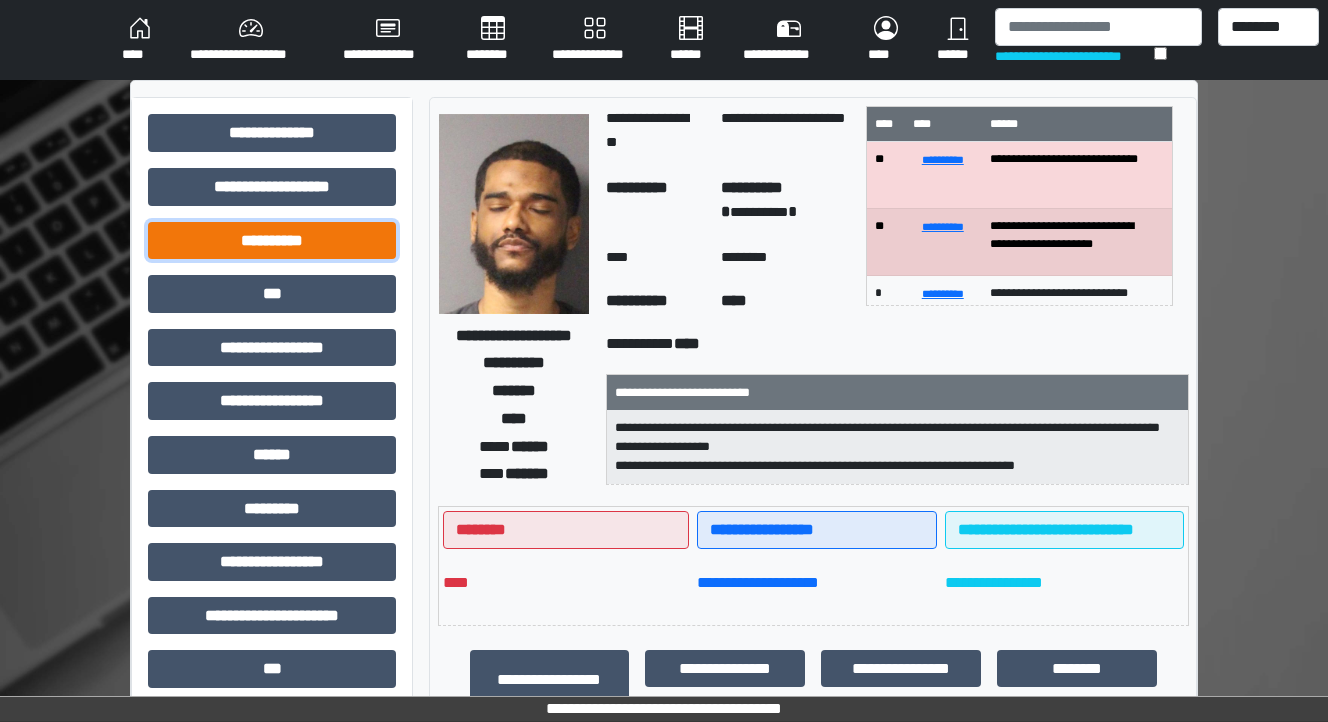 click on "**********" at bounding box center [272, 241] 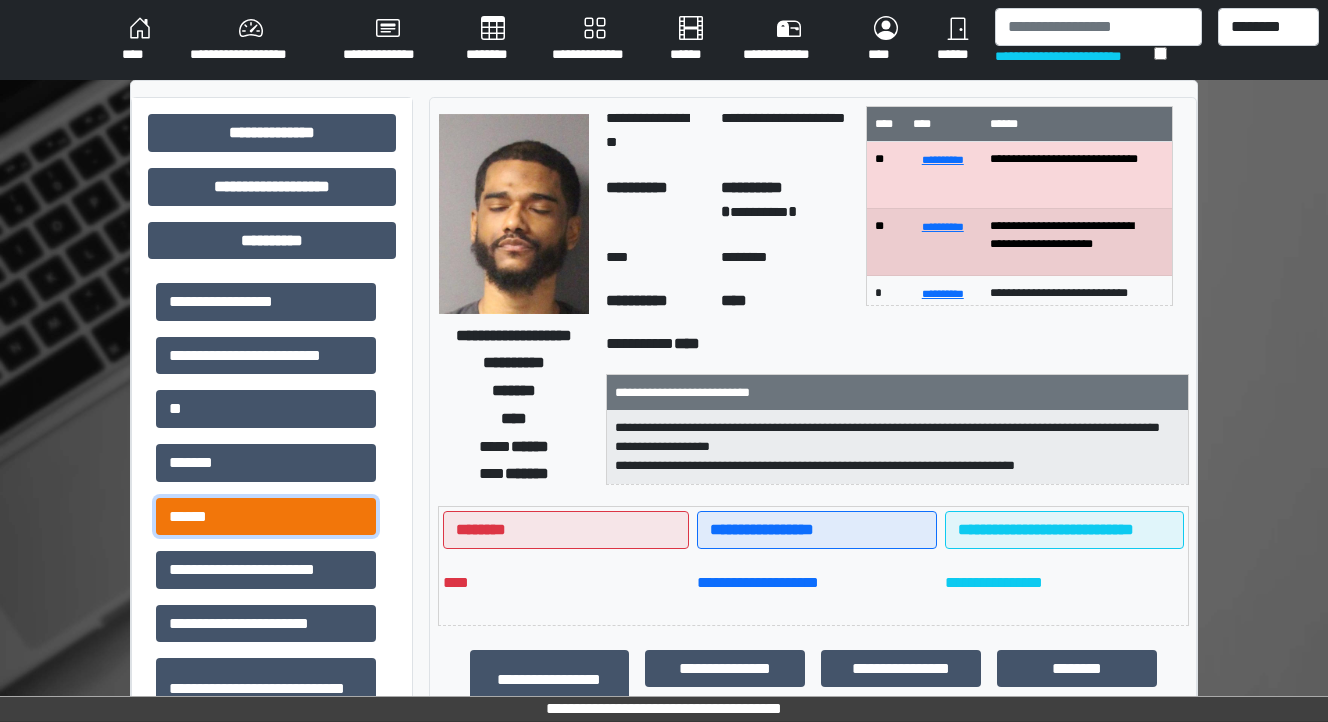 click on "******" at bounding box center (266, 517) 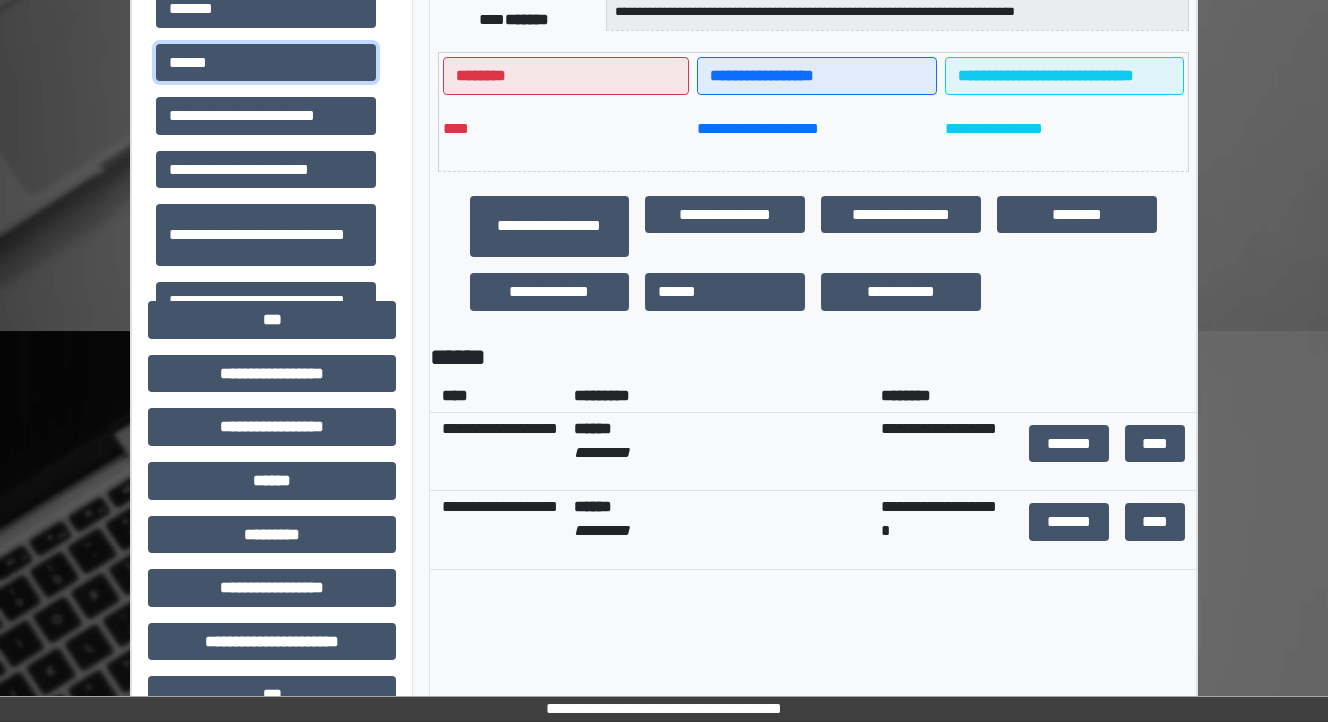 scroll, scrollTop: 480, scrollLeft: 0, axis: vertical 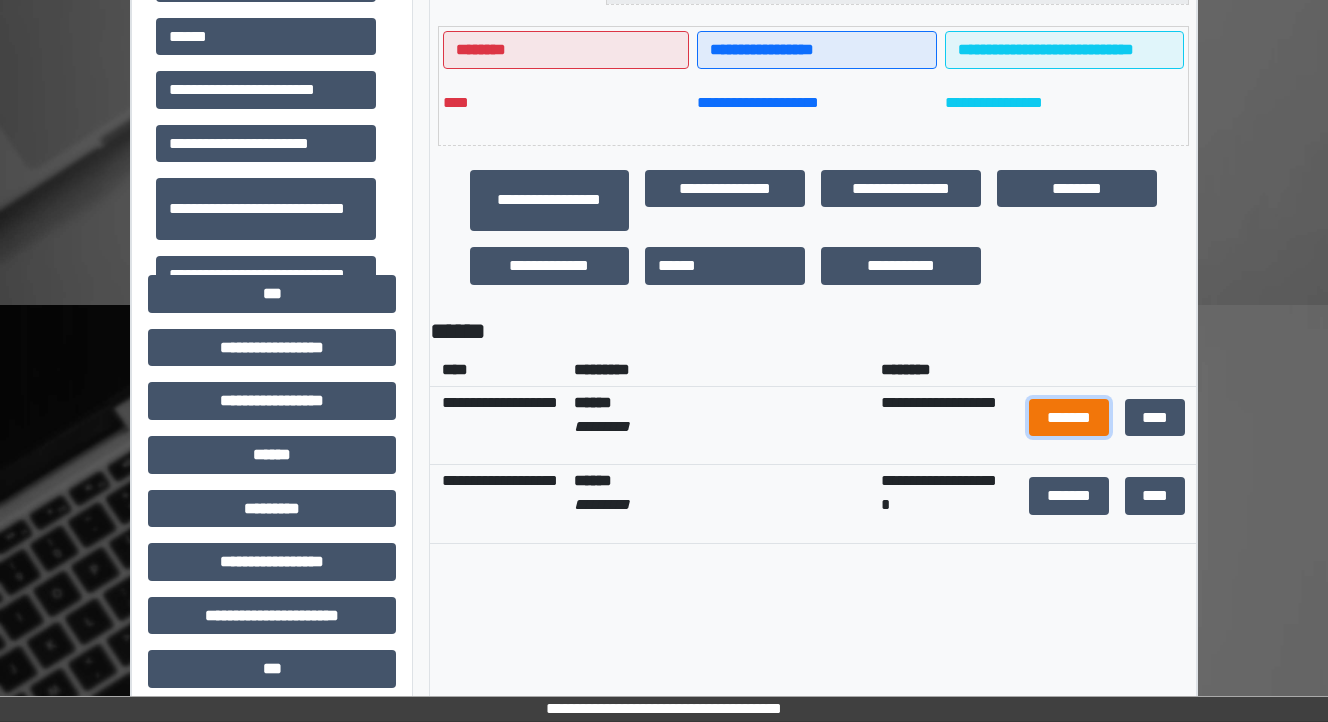 click on "*******" at bounding box center [1069, 418] 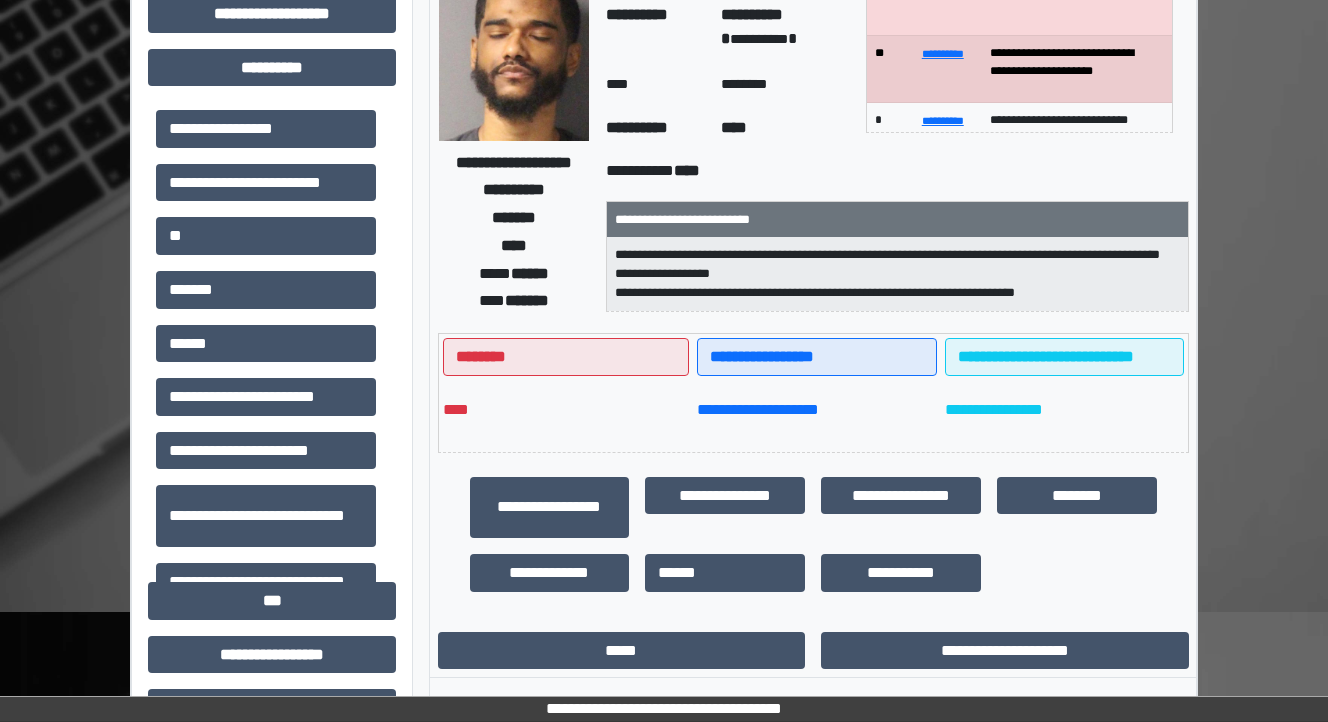 scroll, scrollTop: 0, scrollLeft: 0, axis: both 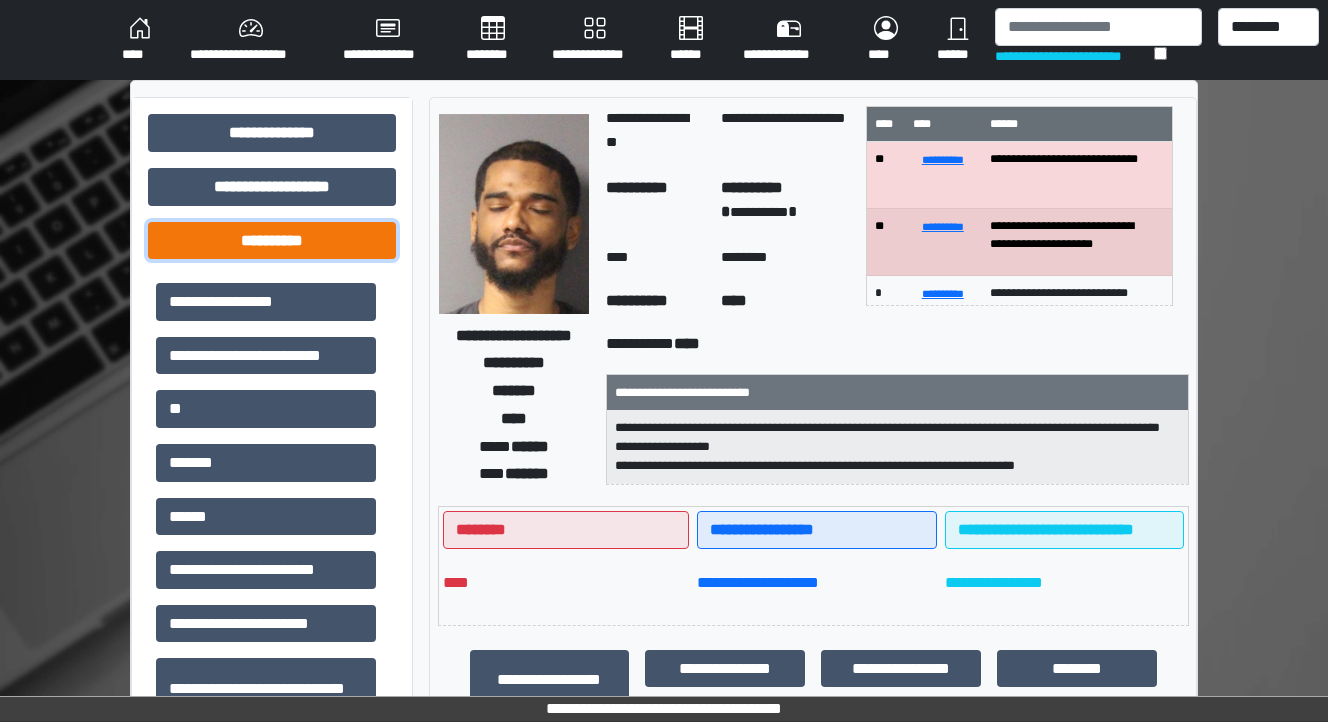 click on "**********" at bounding box center [272, 241] 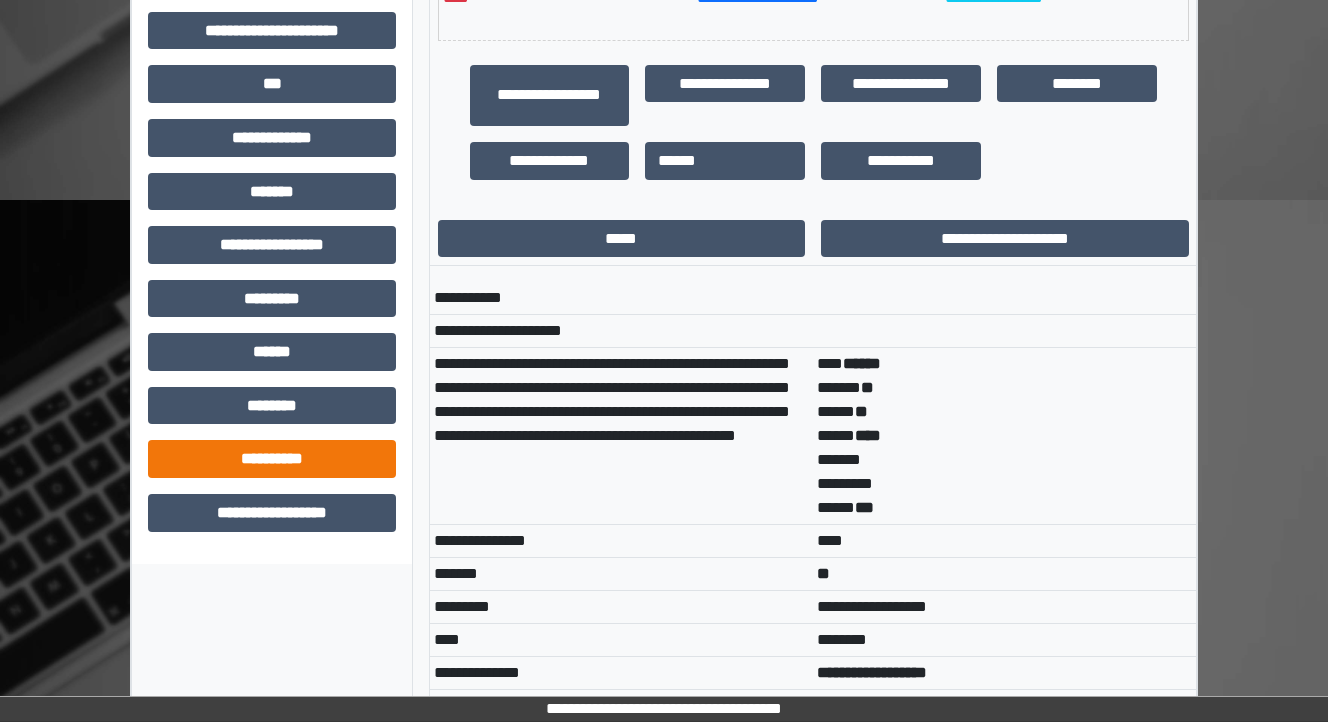 scroll, scrollTop: 560, scrollLeft: 0, axis: vertical 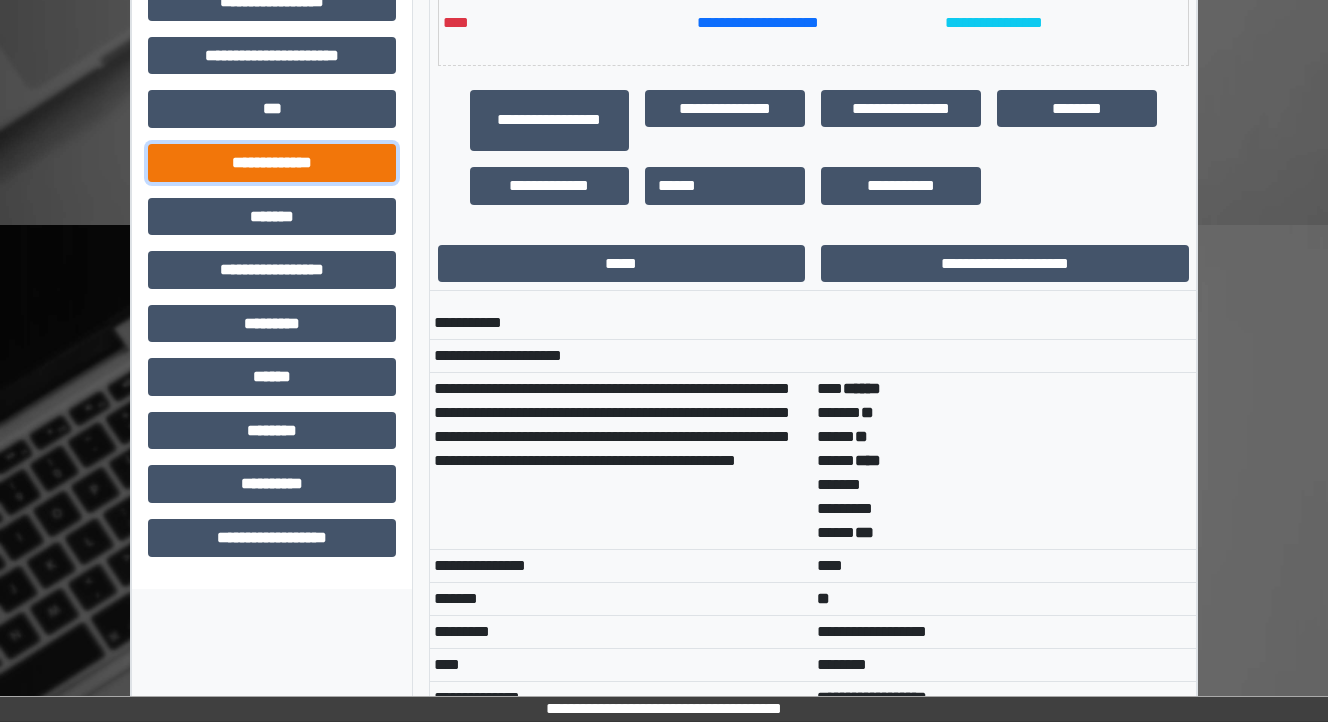 click on "**********" at bounding box center [272, 163] 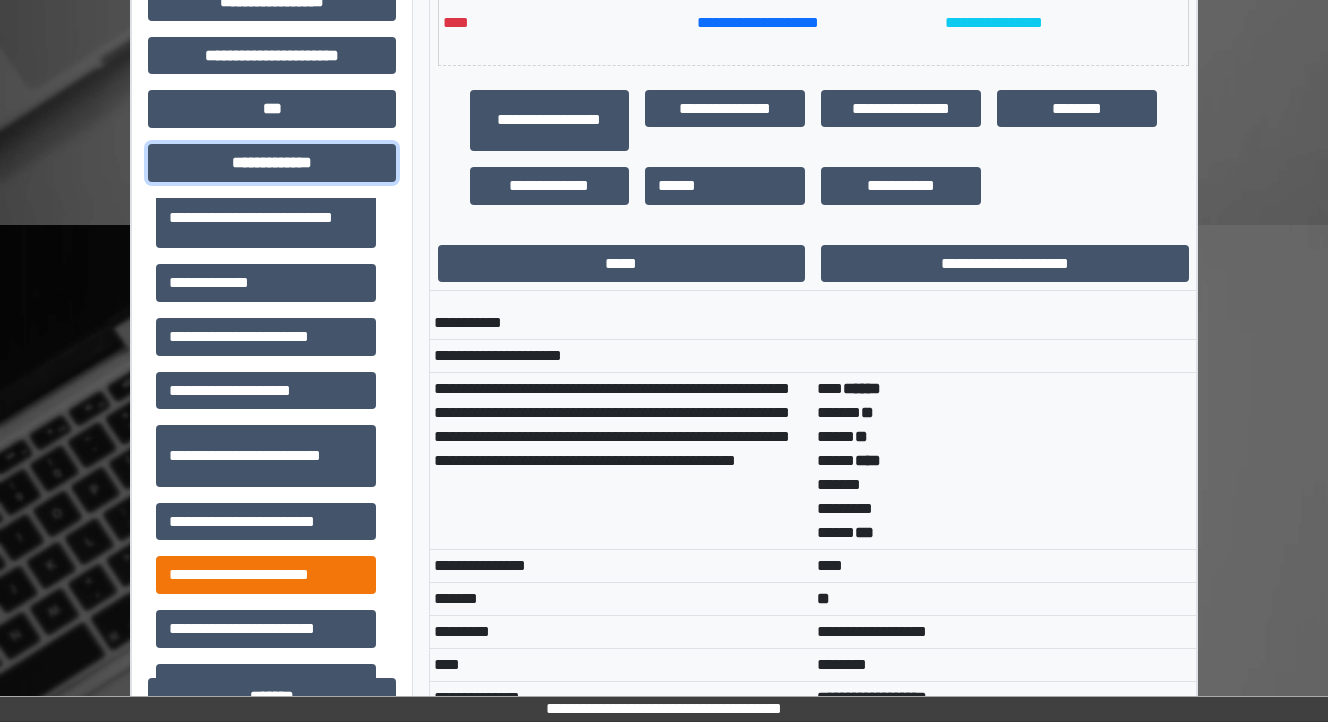 scroll, scrollTop: 320, scrollLeft: 0, axis: vertical 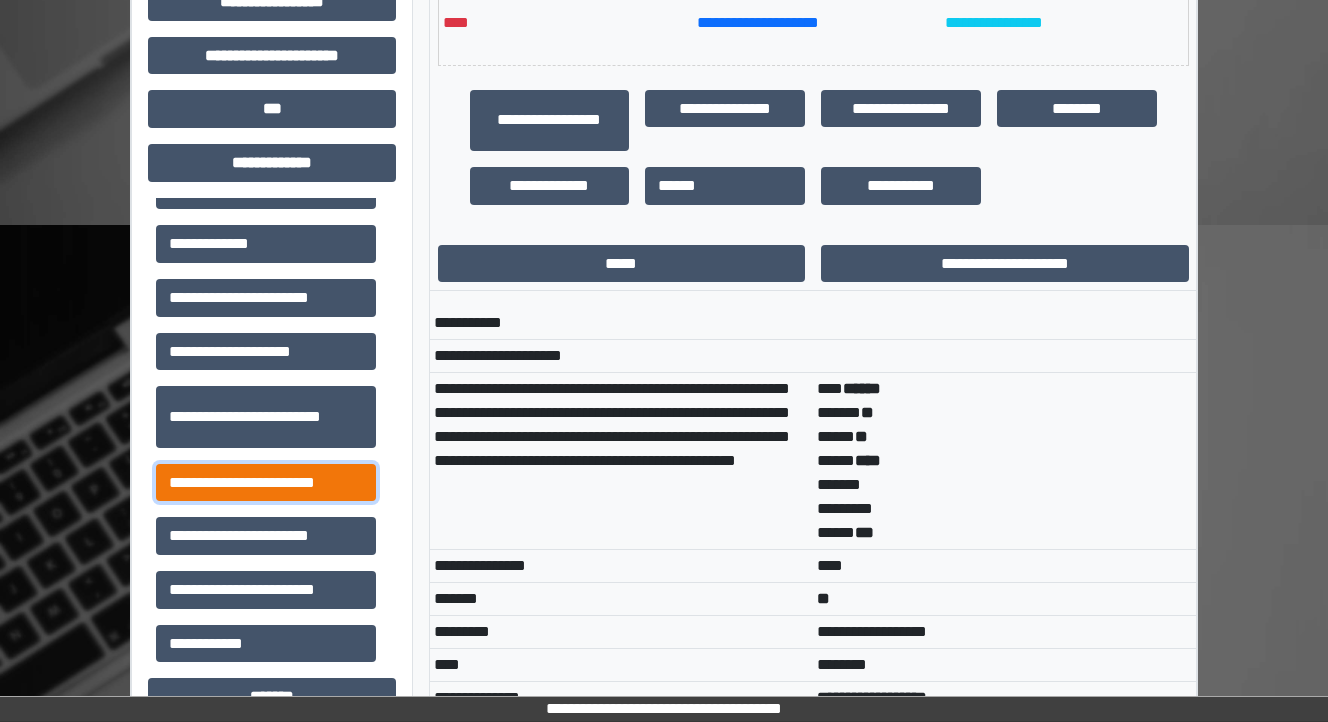 click on "**********" at bounding box center (266, 483) 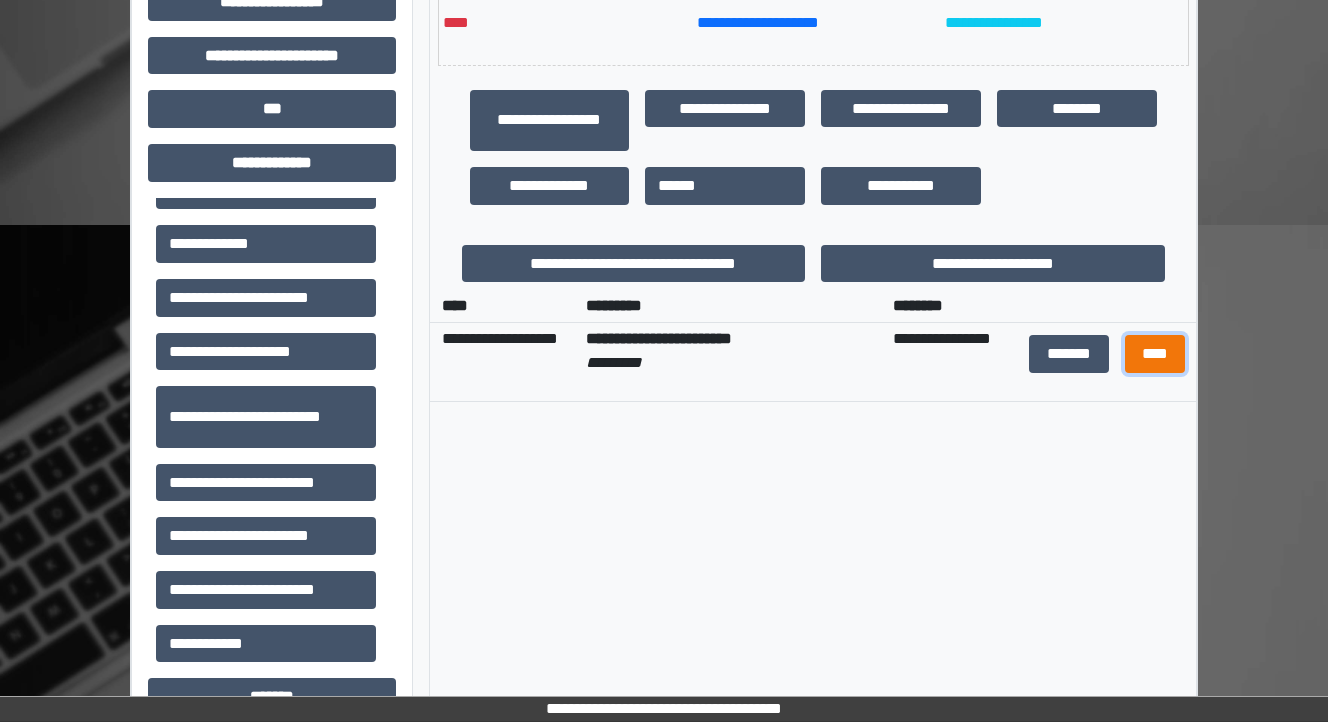 click on "****" at bounding box center (1154, 354) 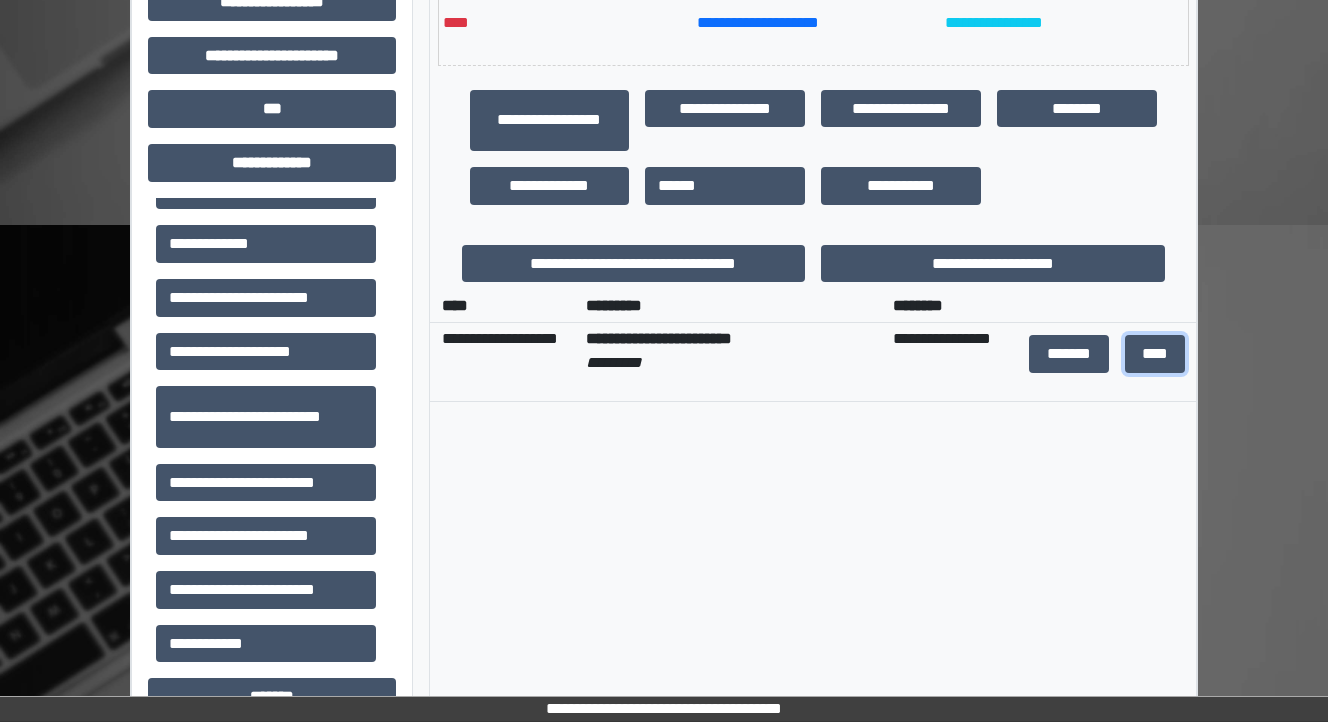scroll, scrollTop: 924, scrollLeft: 0, axis: vertical 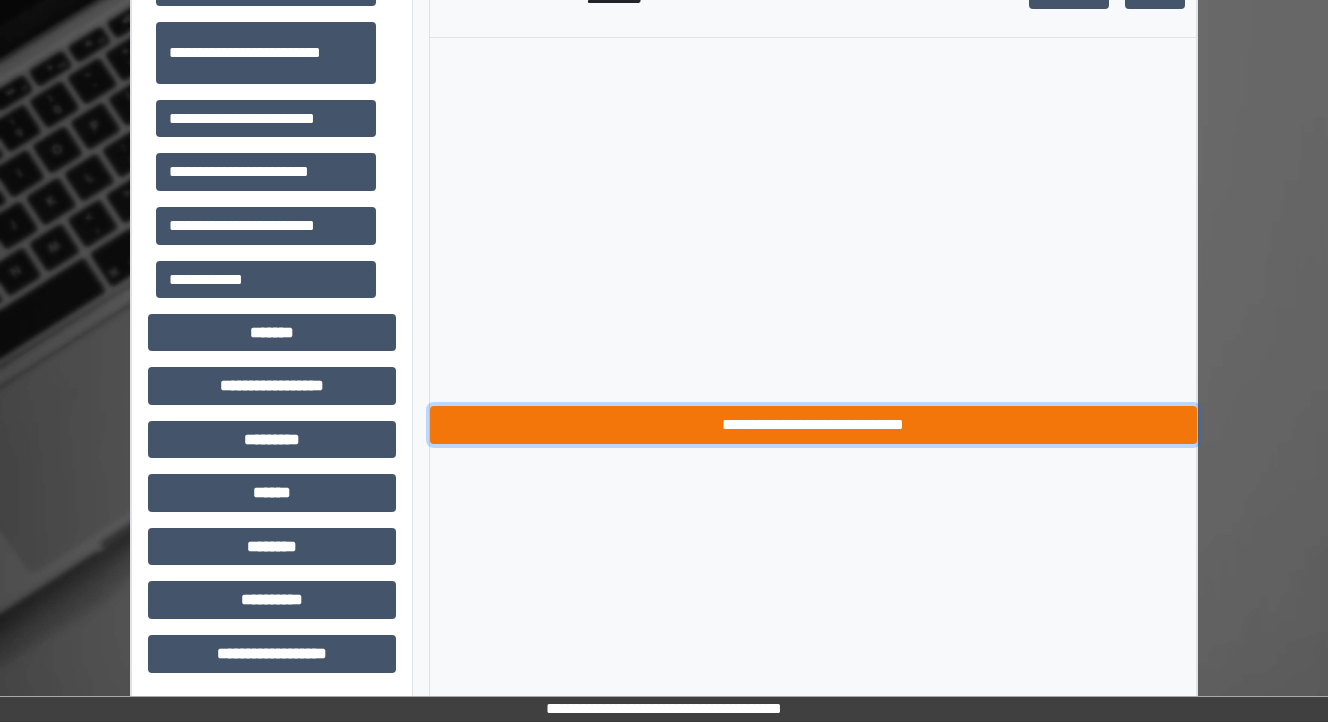 click on "**********" at bounding box center (813, 425) 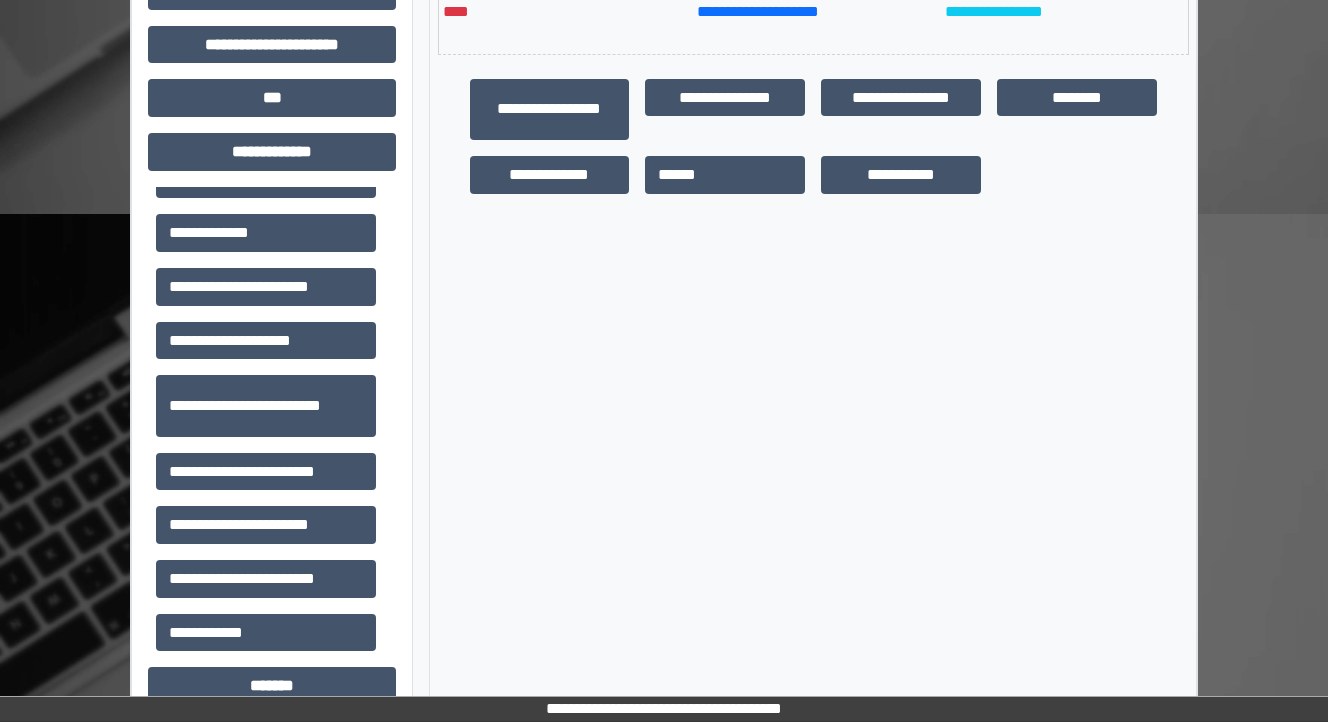scroll, scrollTop: 364, scrollLeft: 0, axis: vertical 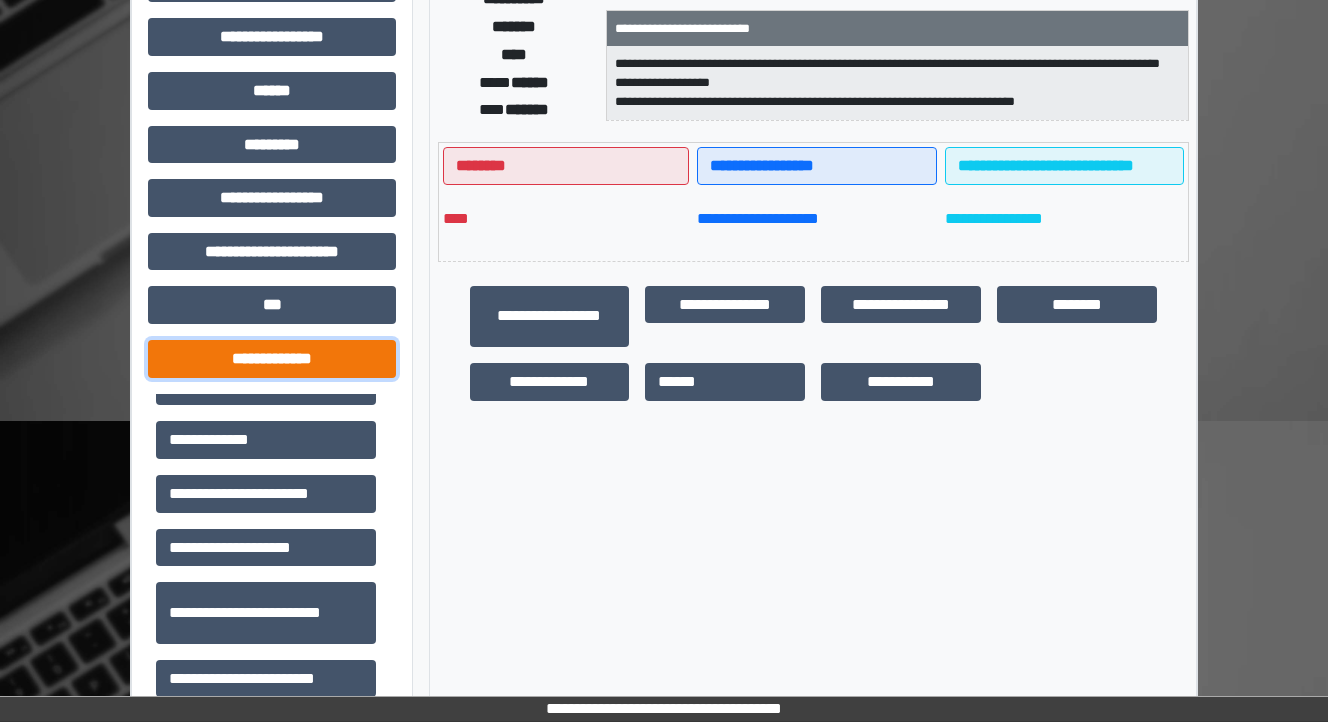 click on "**********" at bounding box center [272, 359] 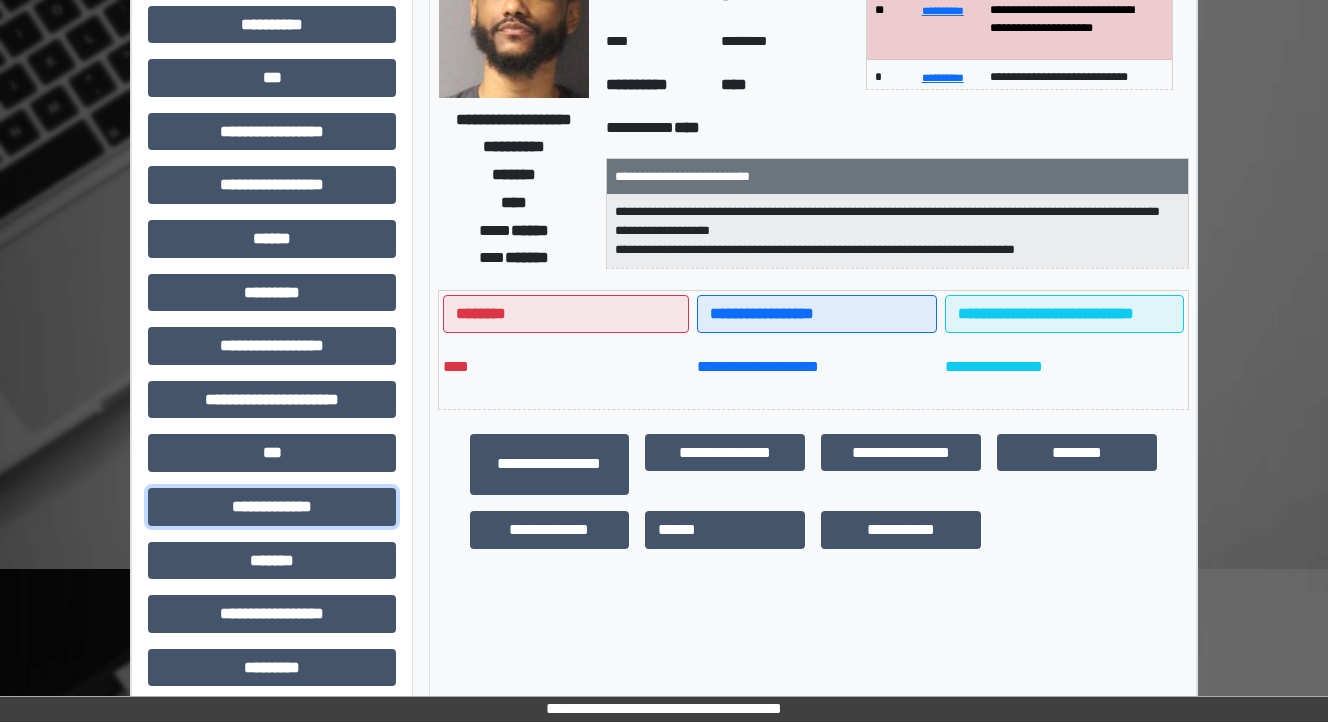 scroll, scrollTop: 0, scrollLeft: 0, axis: both 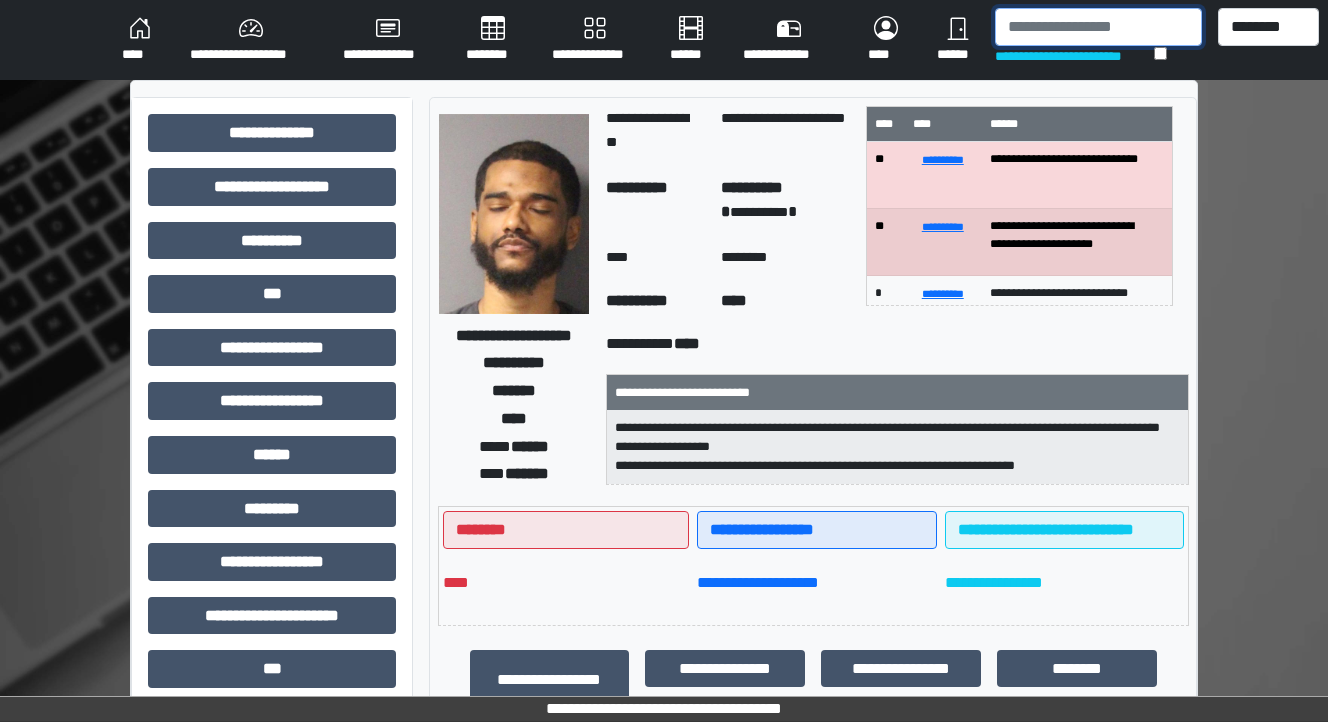 click at bounding box center (1098, 27) 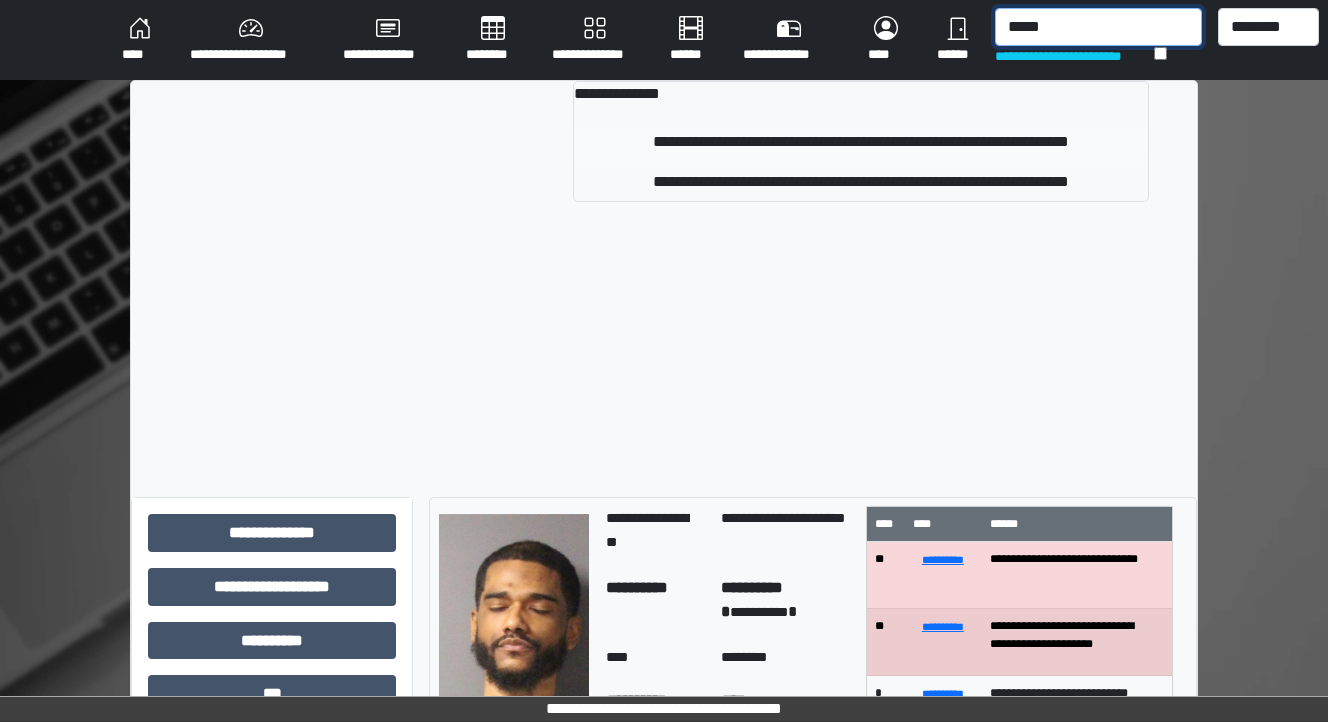 type on "*****" 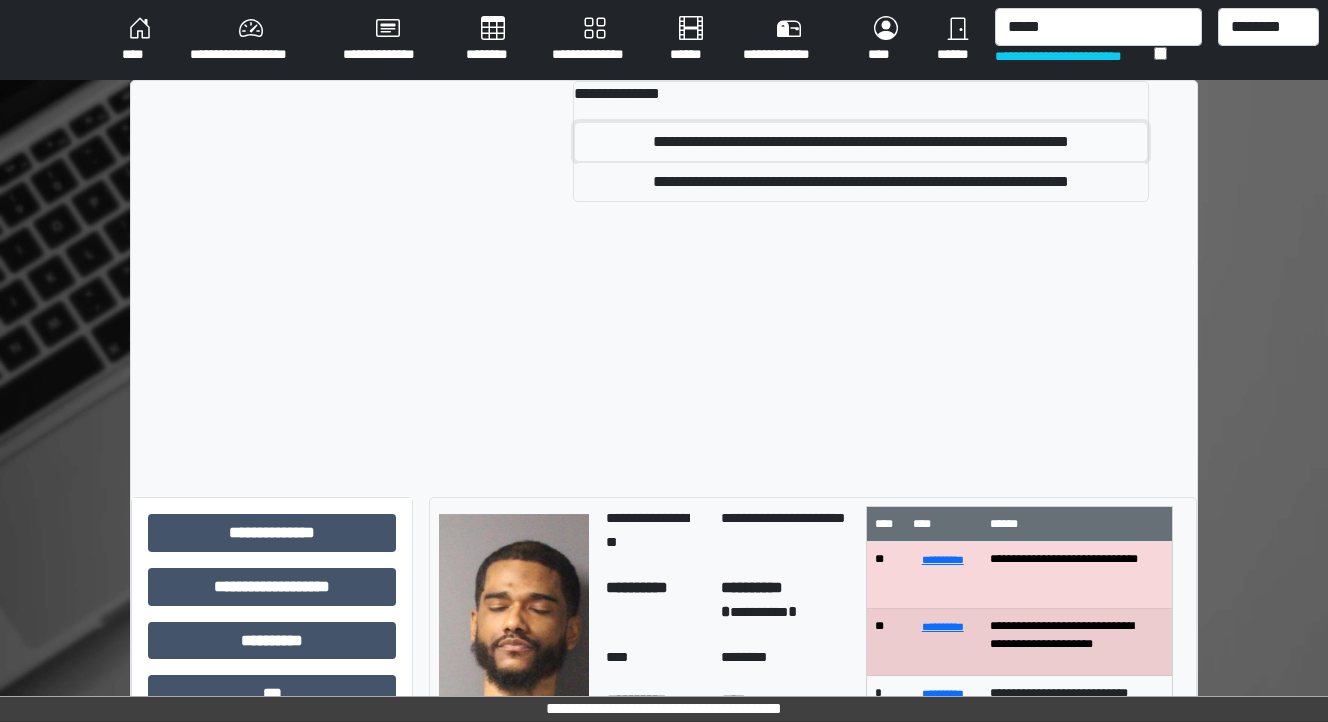 click on "**********" at bounding box center (861, 142) 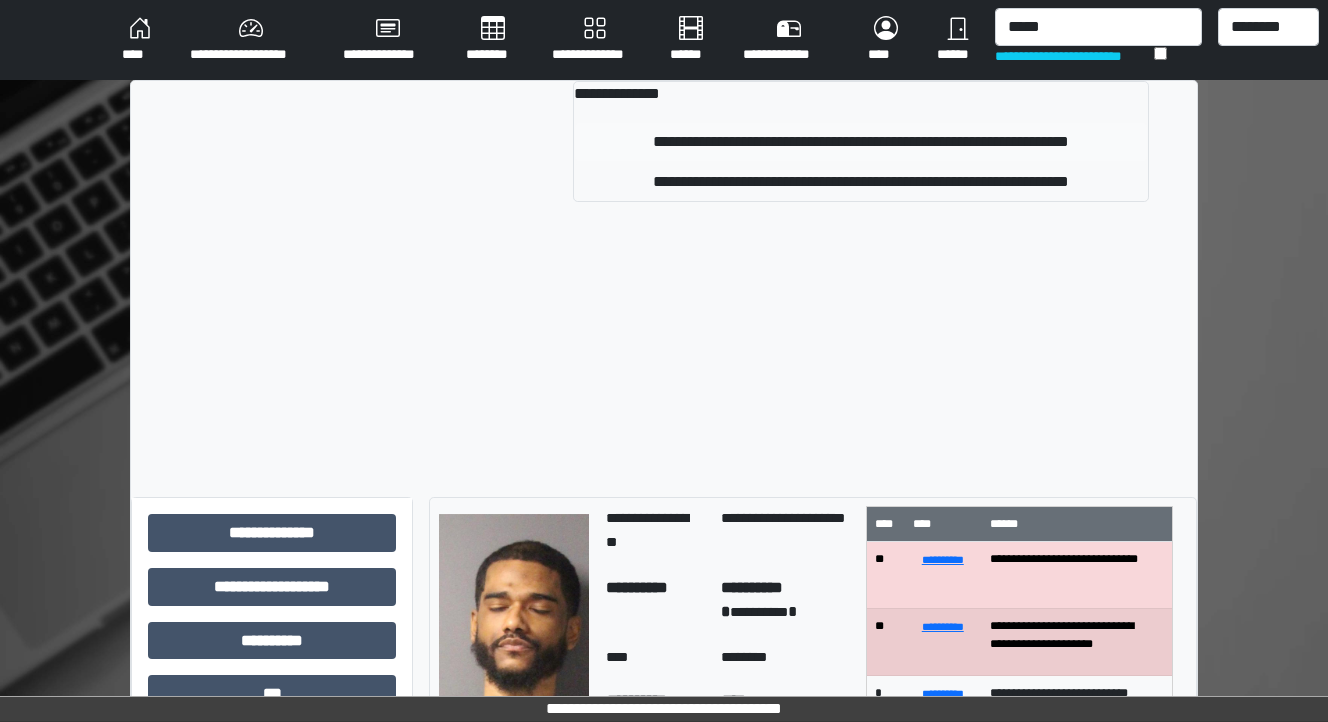 type 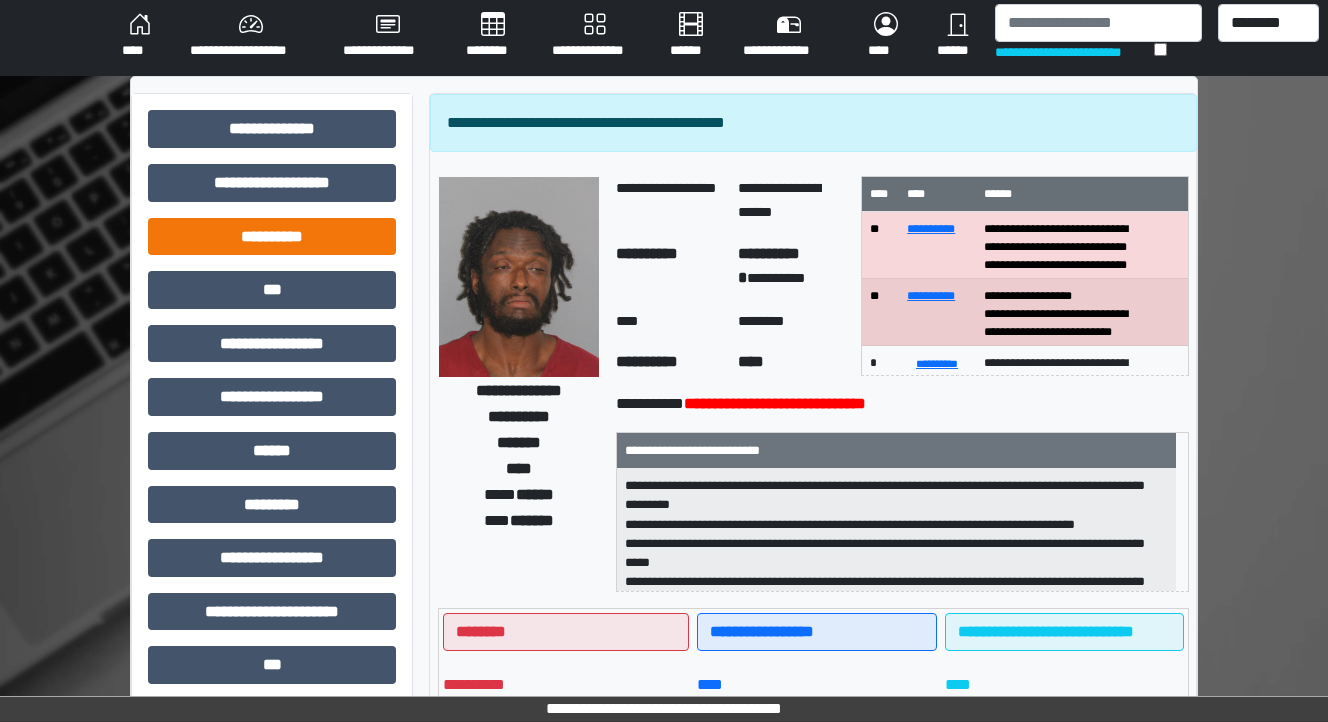 scroll, scrollTop: 0, scrollLeft: 0, axis: both 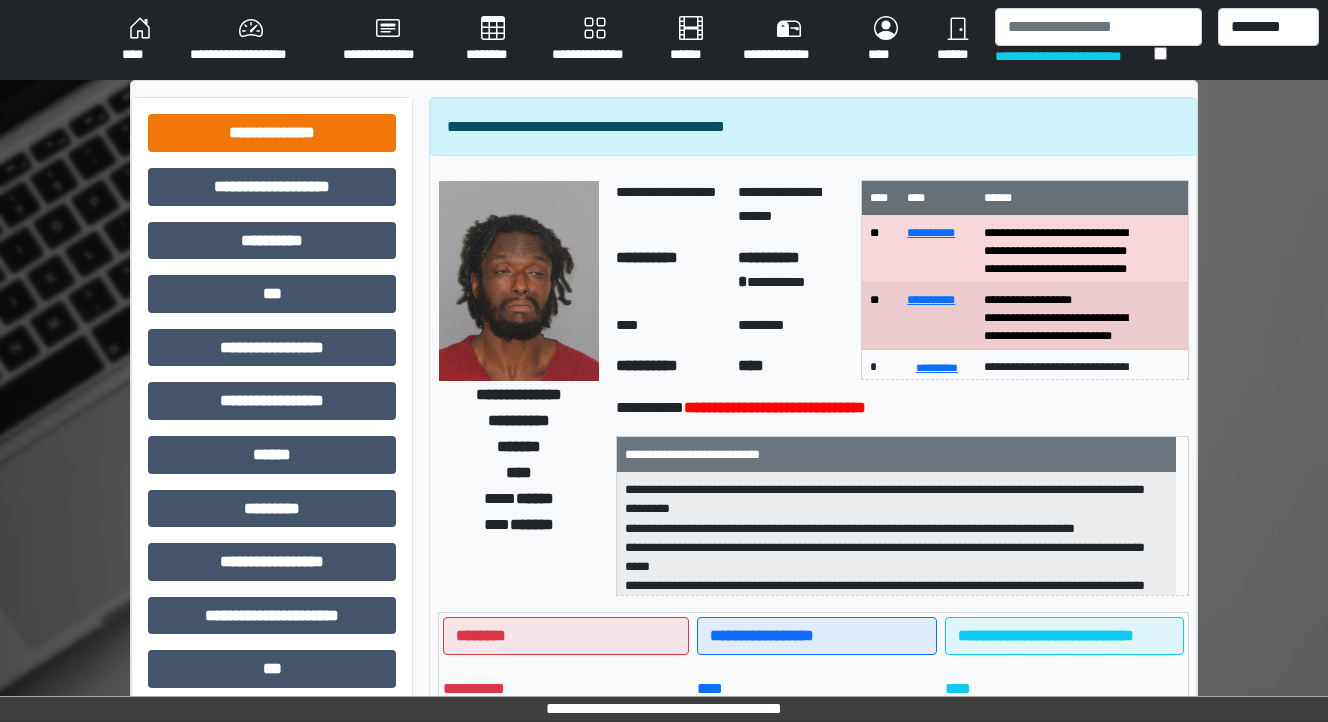 drag, startPoint x: 335, startPoint y: 159, endPoint x: 325, endPoint y: 148, distance: 14.866069 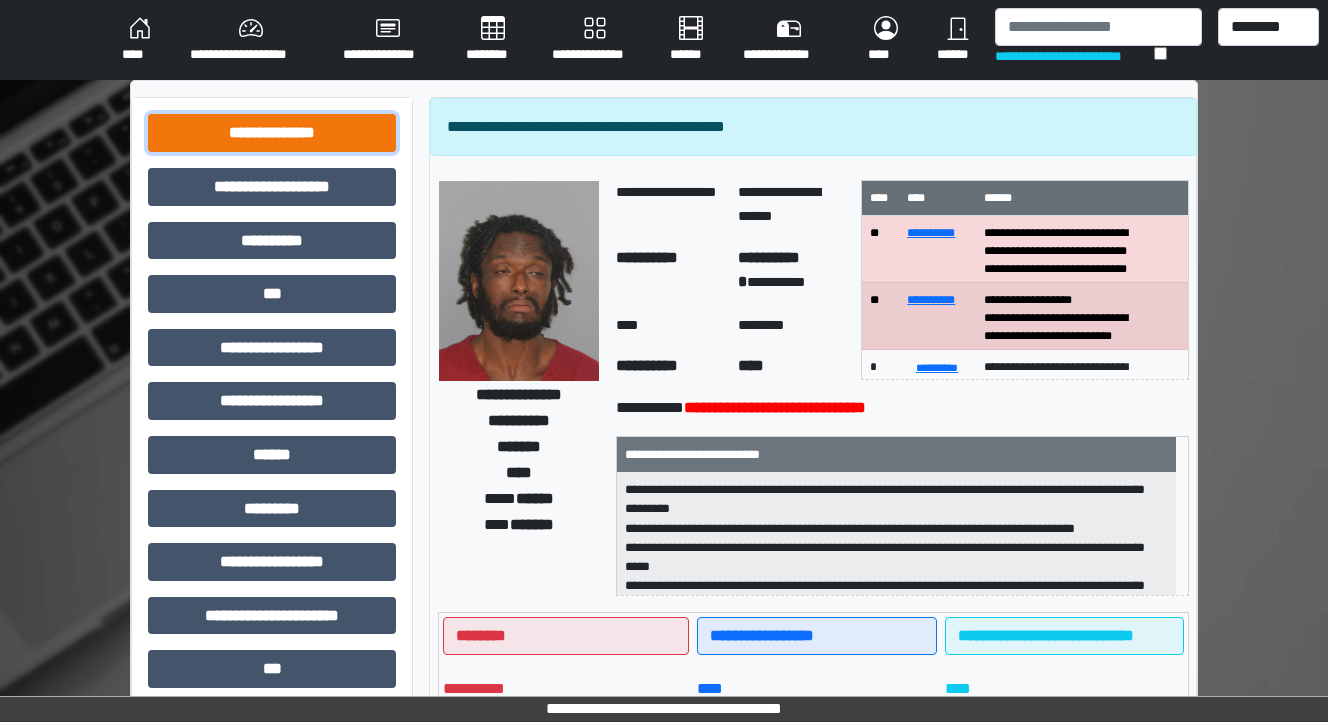 click on "**********" at bounding box center (272, 133) 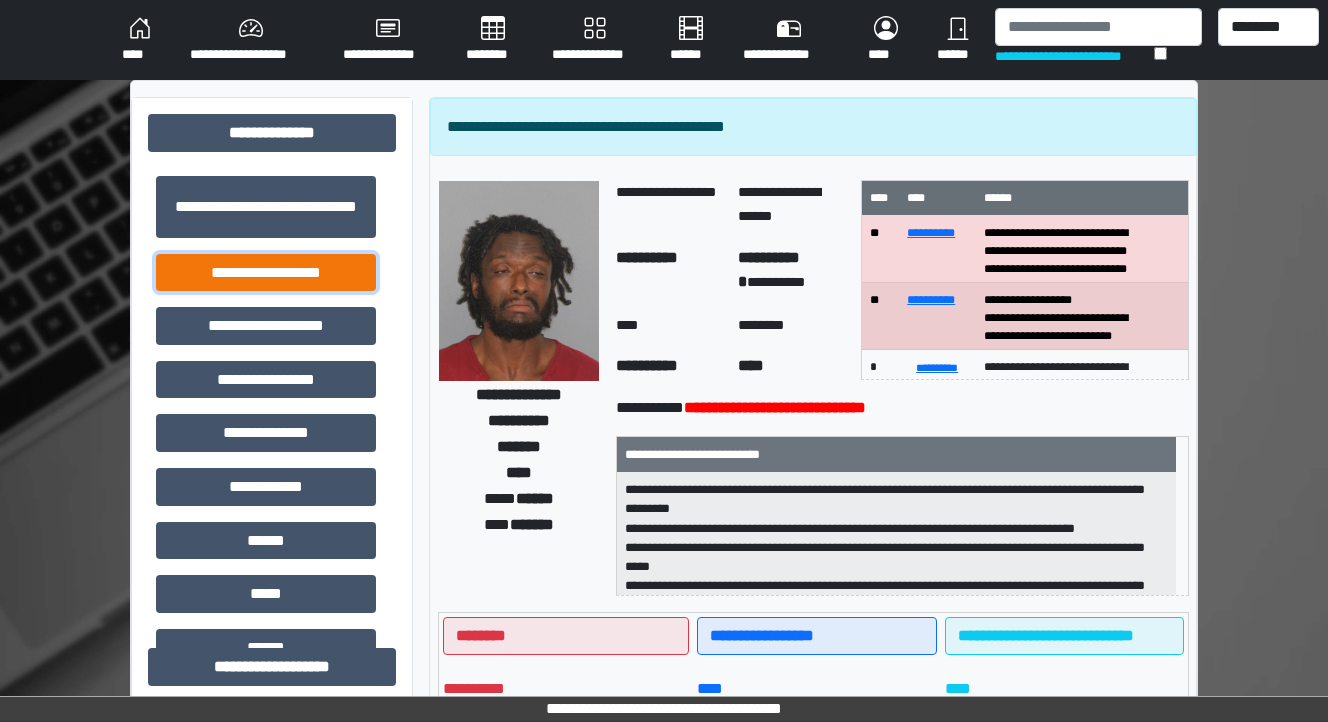 click on "**********" at bounding box center (266, 273) 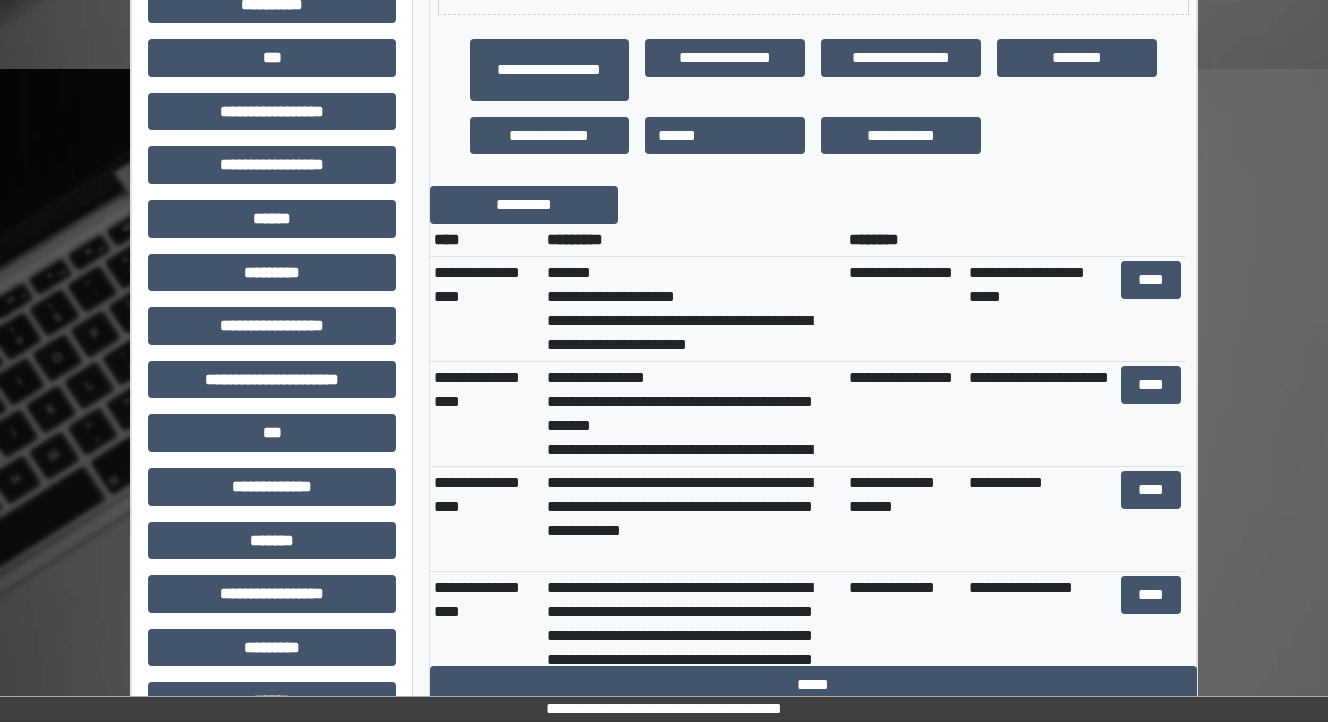 scroll, scrollTop: 720, scrollLeft: 0, axis: vertical 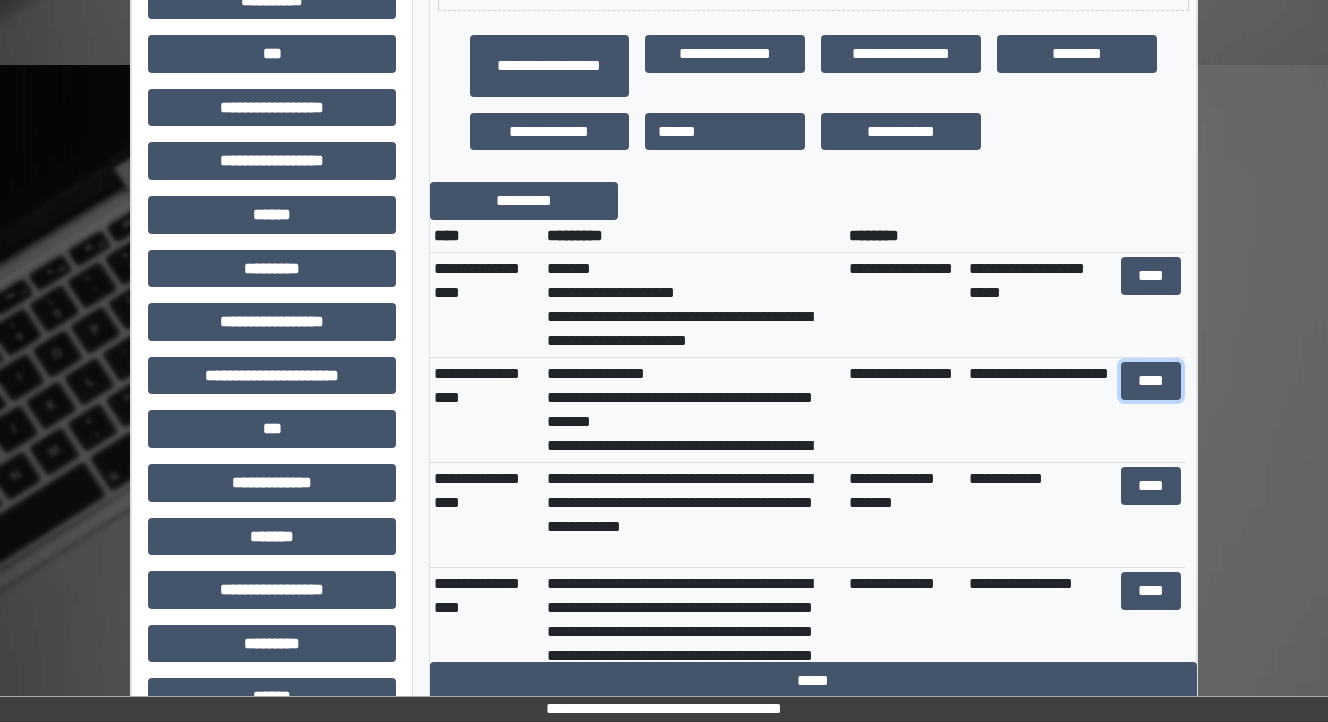 click on "****" at bounding box center [1150, 381] 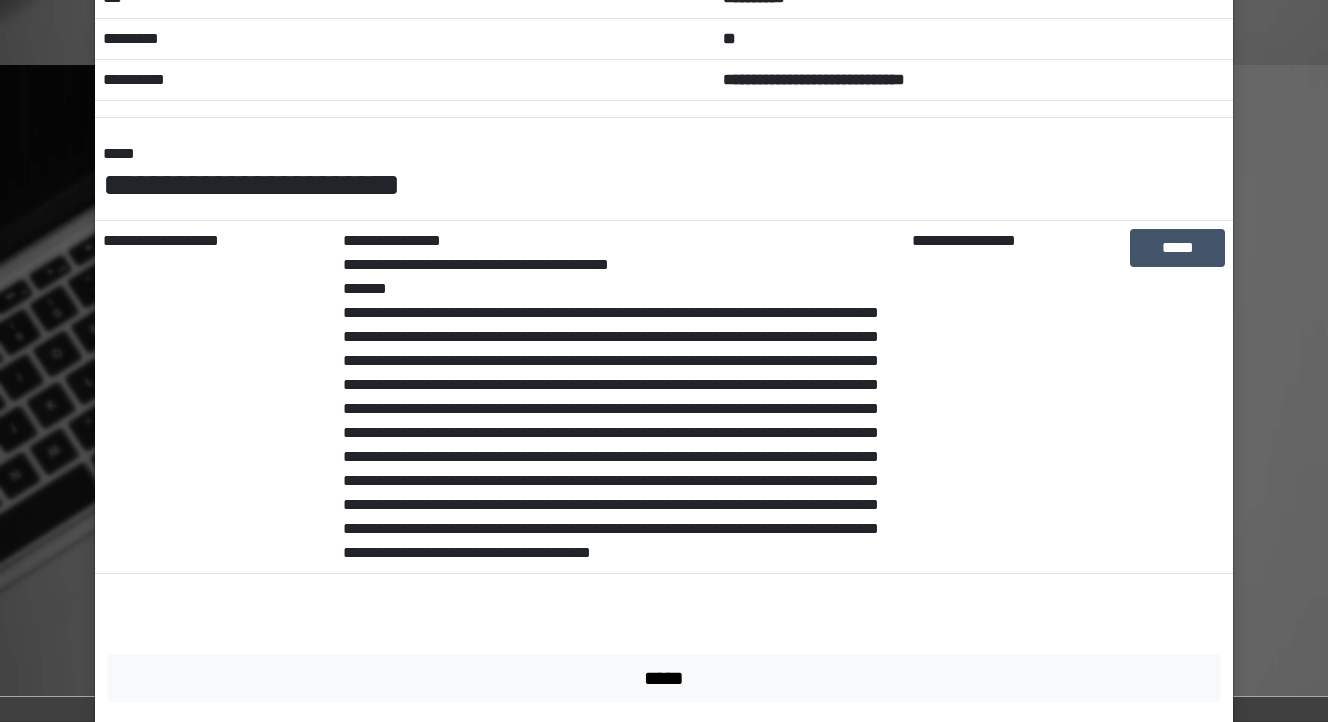 scroll, scrollTop: 231, scrollLeft: 0, axis: vertical 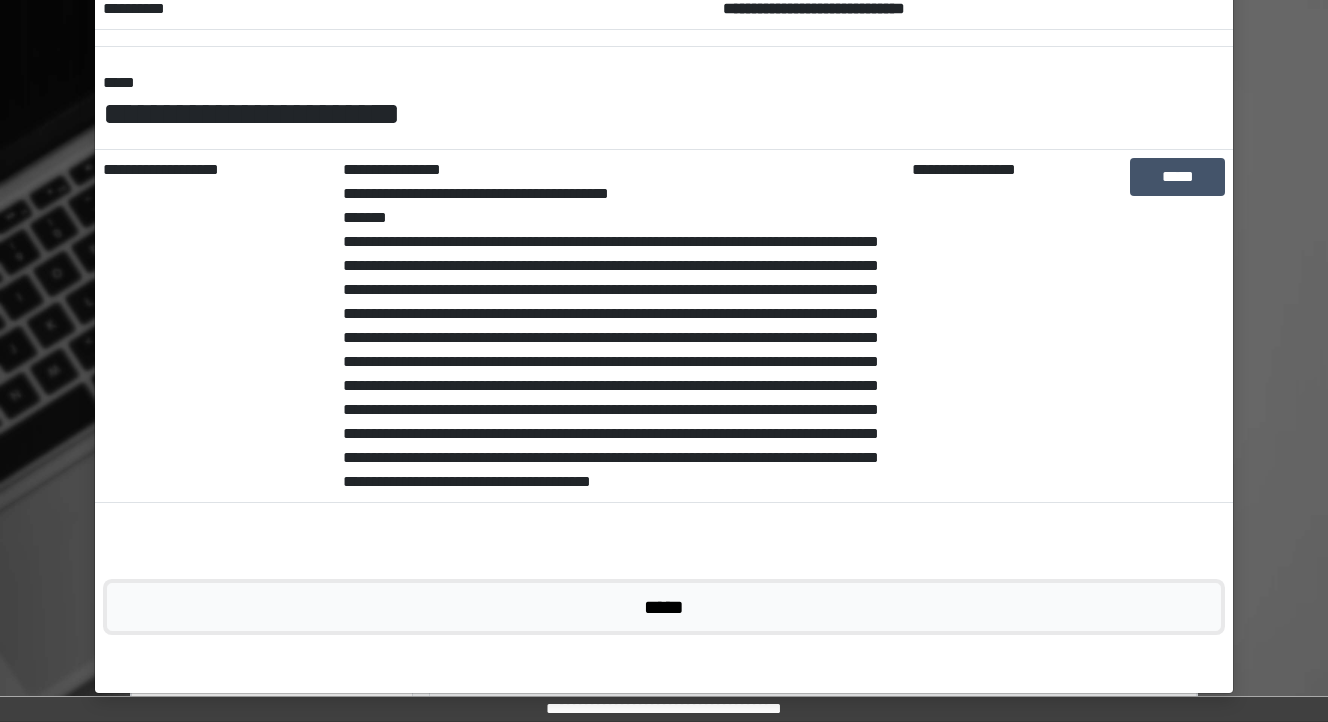click on "*****" at bounding box center [664, 607] 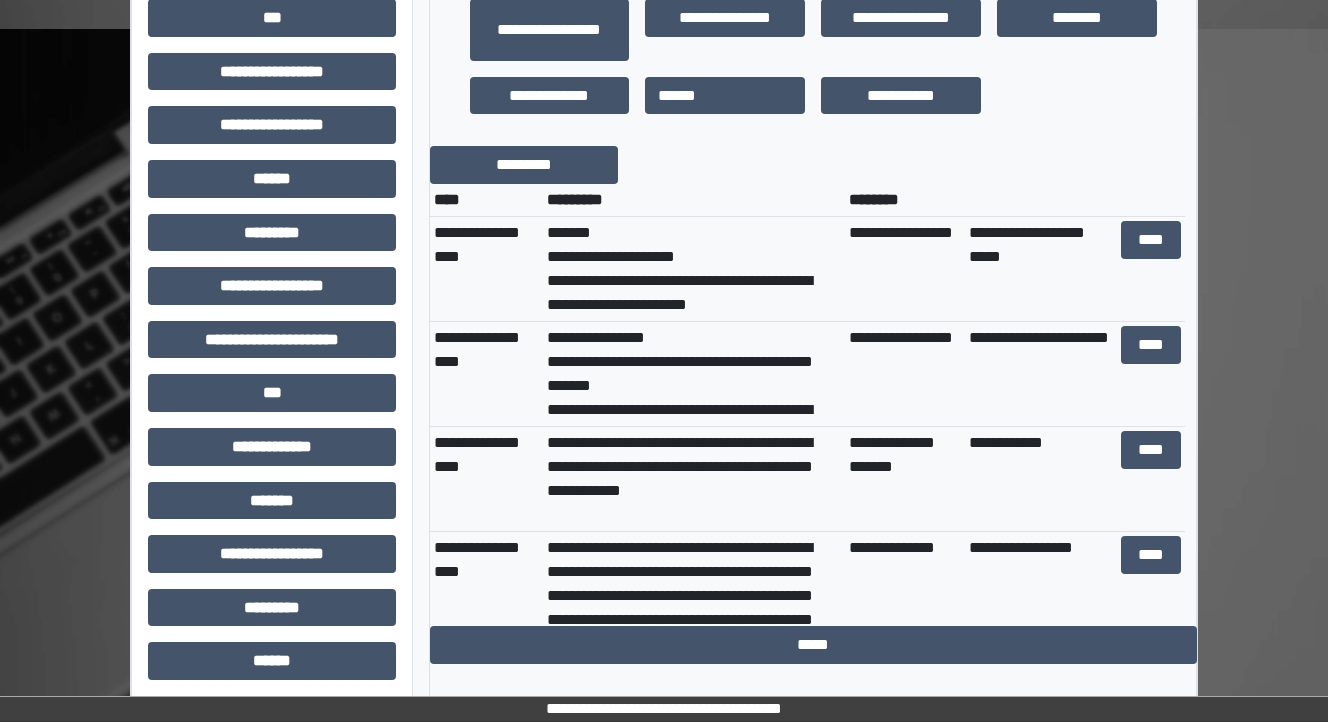 scroll, scrollTop: 720, scrollLeft: 0, axis: vertical 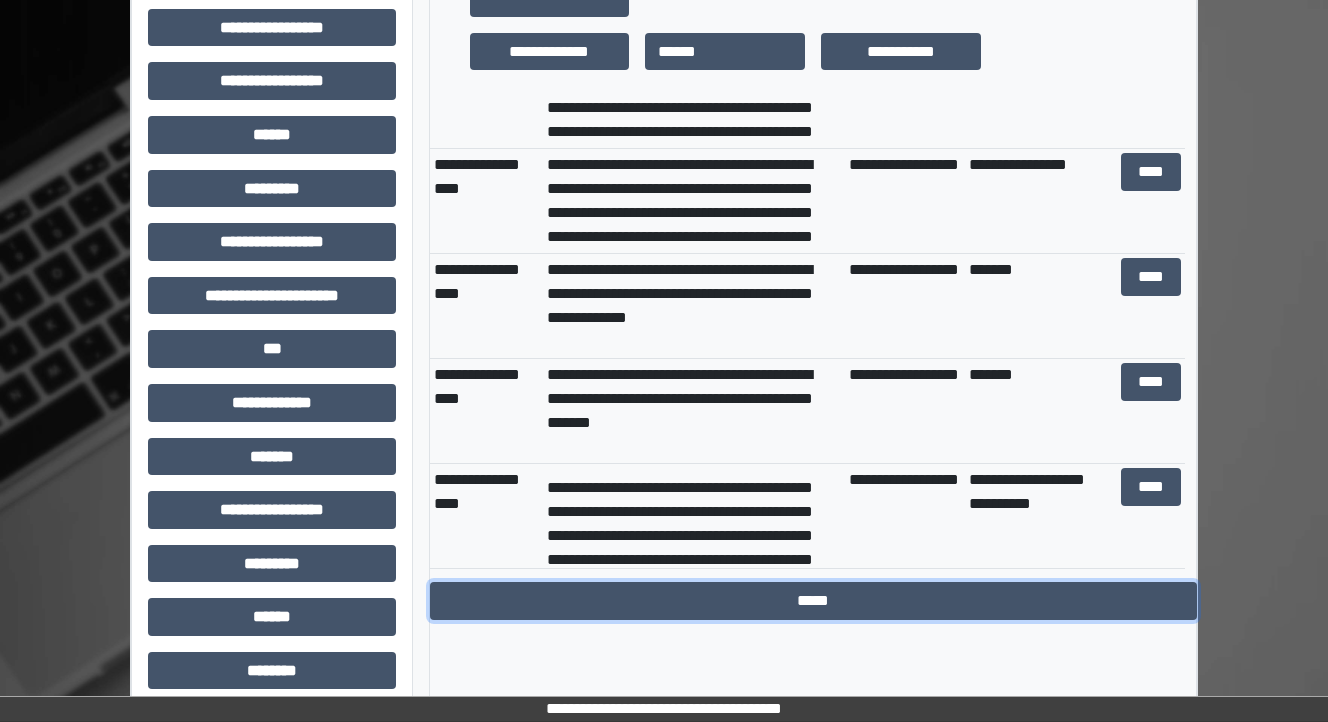 click on "*****" at bounding box center [813, 601] 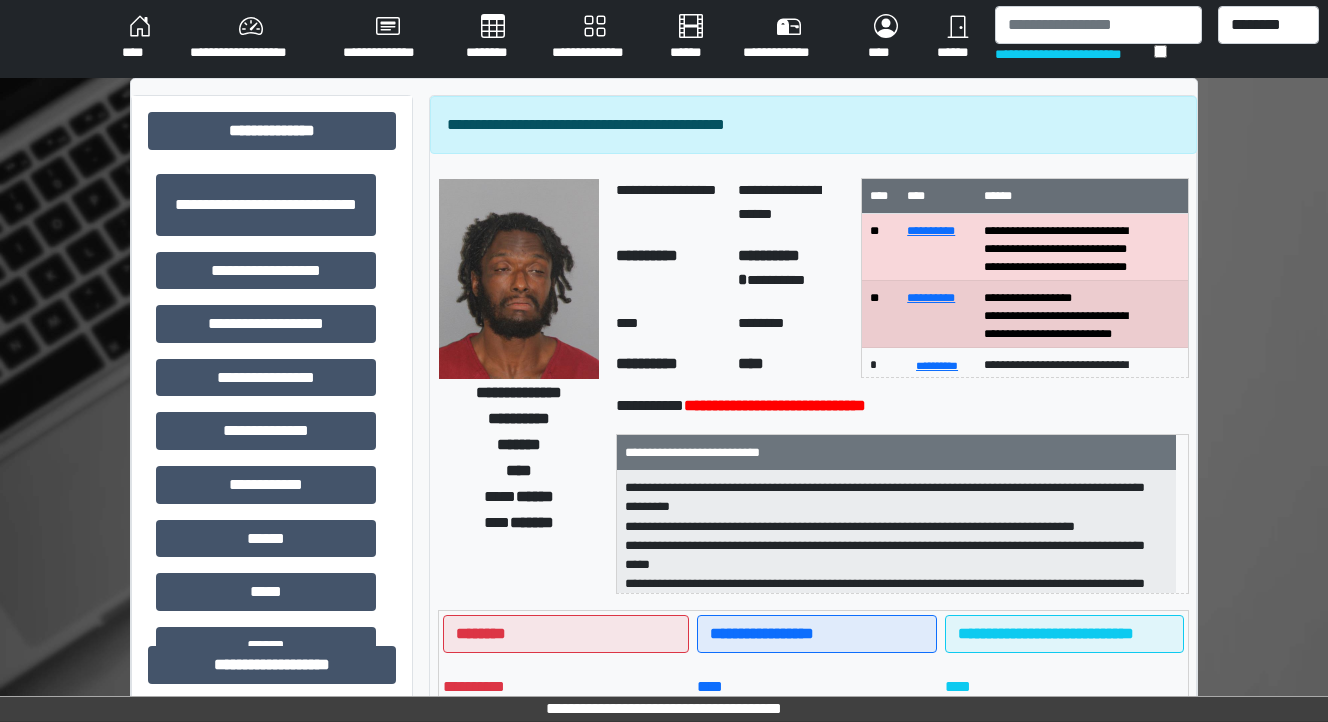 scroll, scrollTop: 0, scrollLeft: 0, axis: both 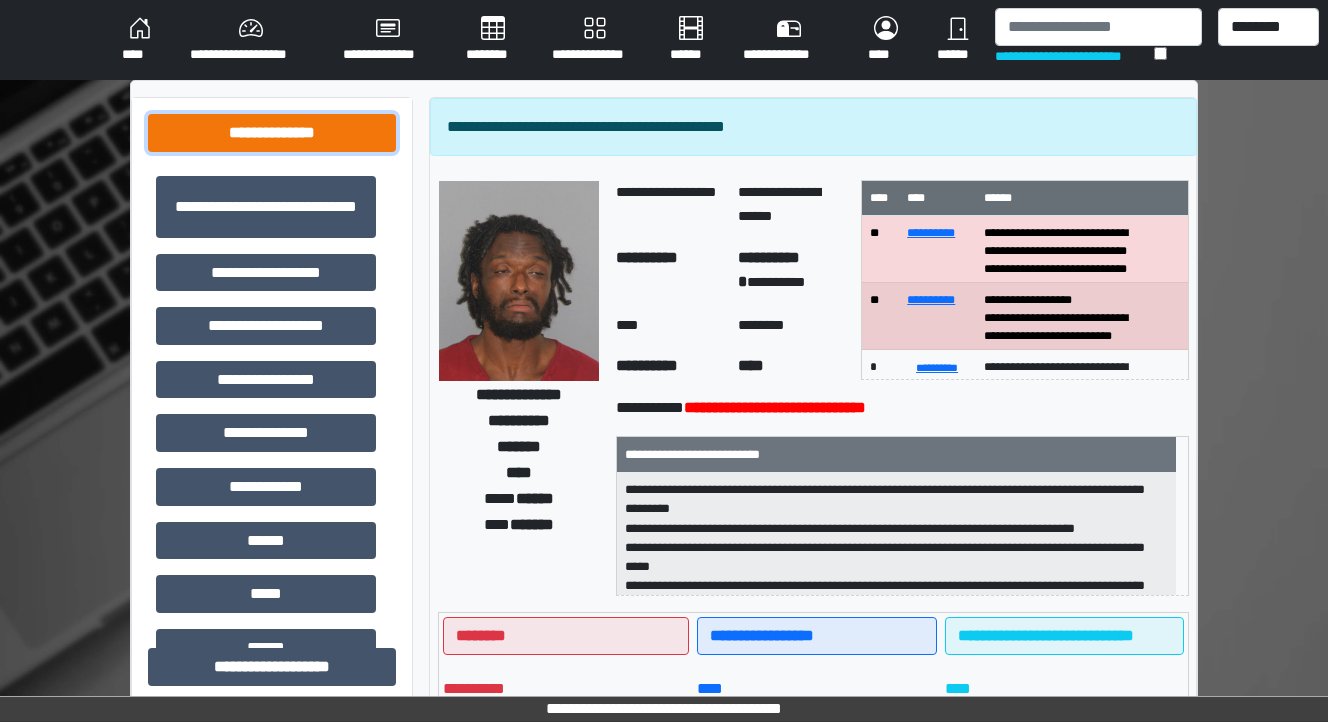 click on "**********" at bounding box center [272, 133] 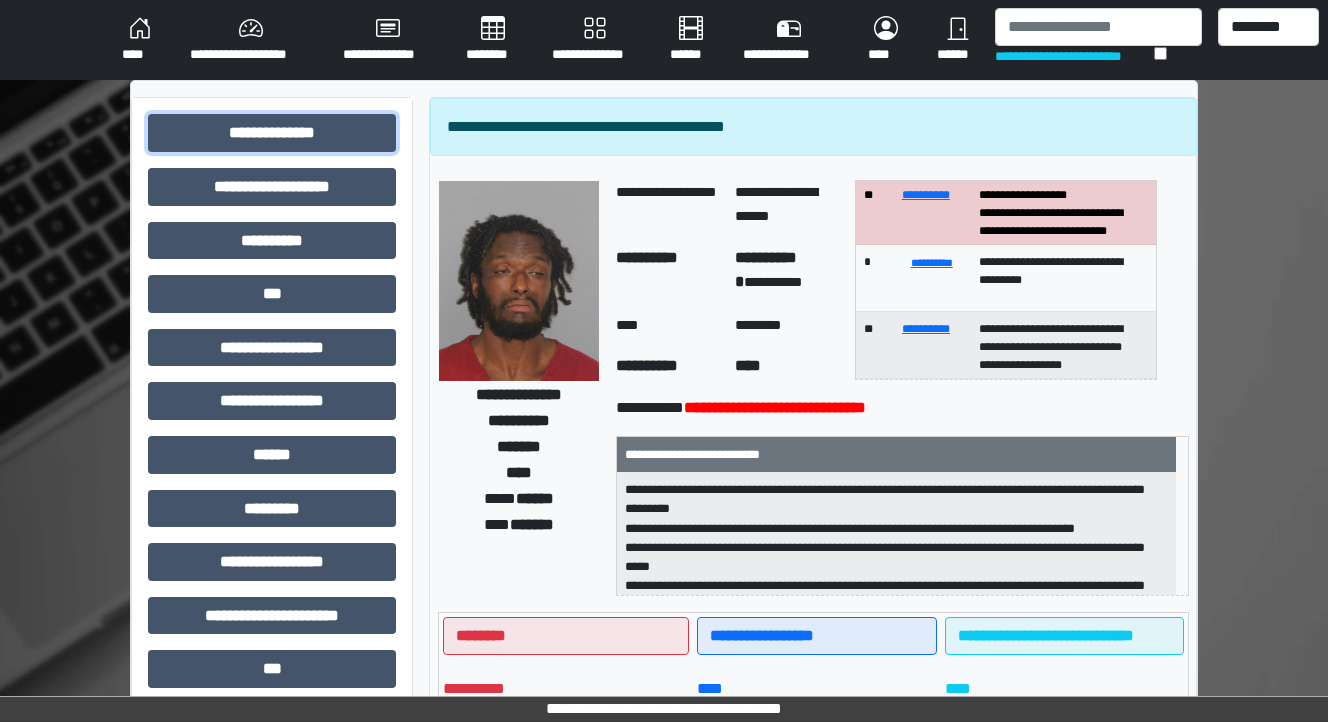 scroll, scrollTop: 119, scrollLeft: 0, axis: vertical 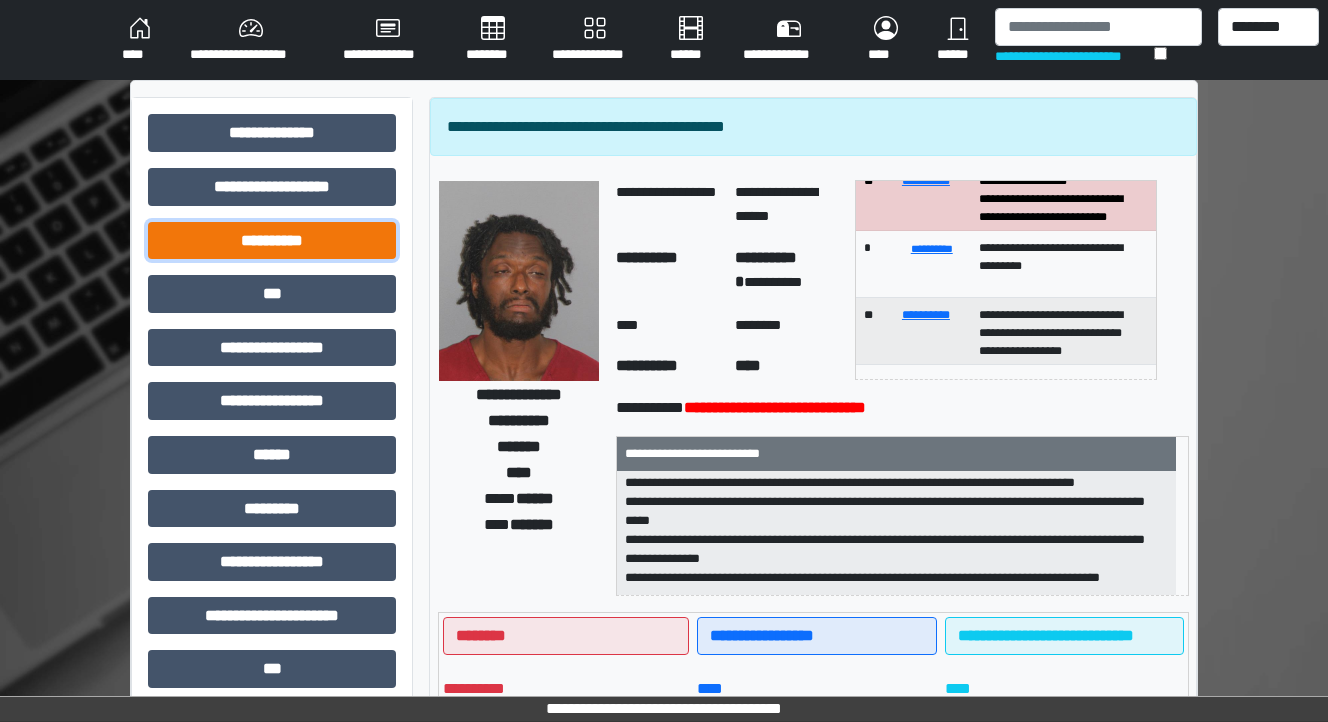 click on "**********" at bounding box center (272, 241) 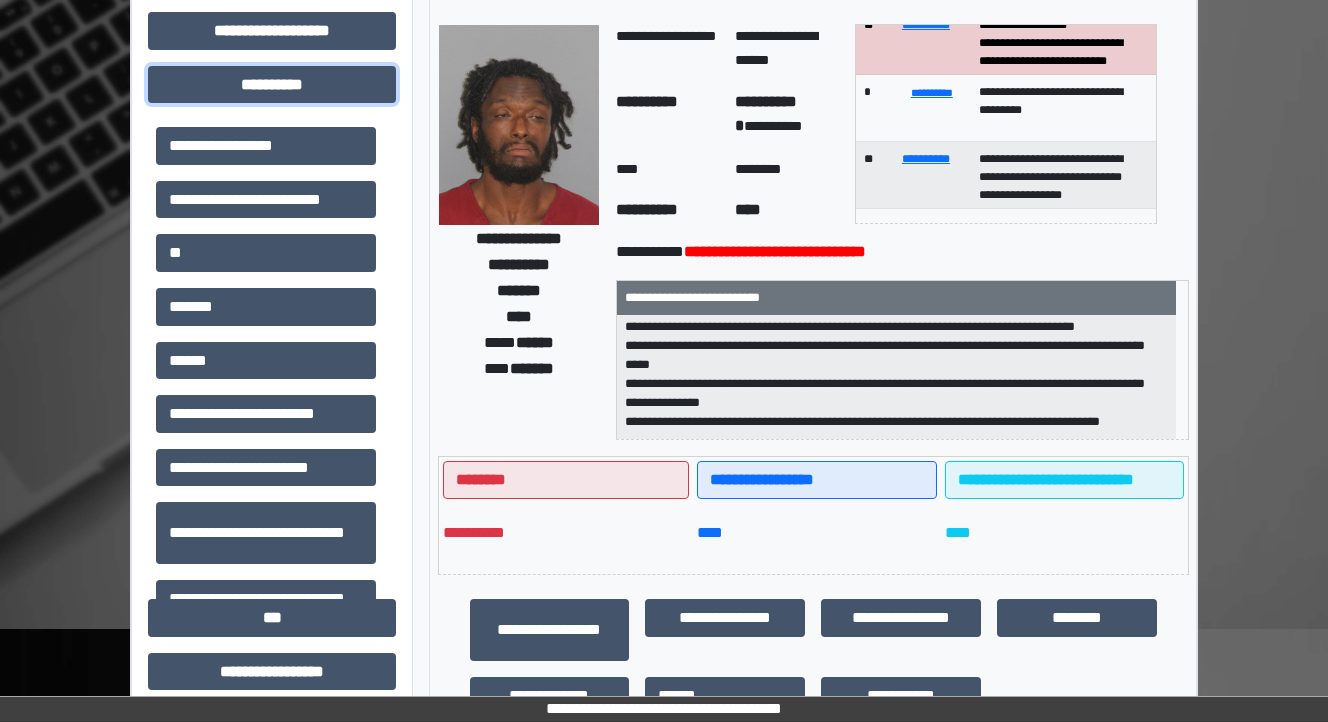 scroll, scrollTop: 160, scrollLeft: 0, axis: vertical 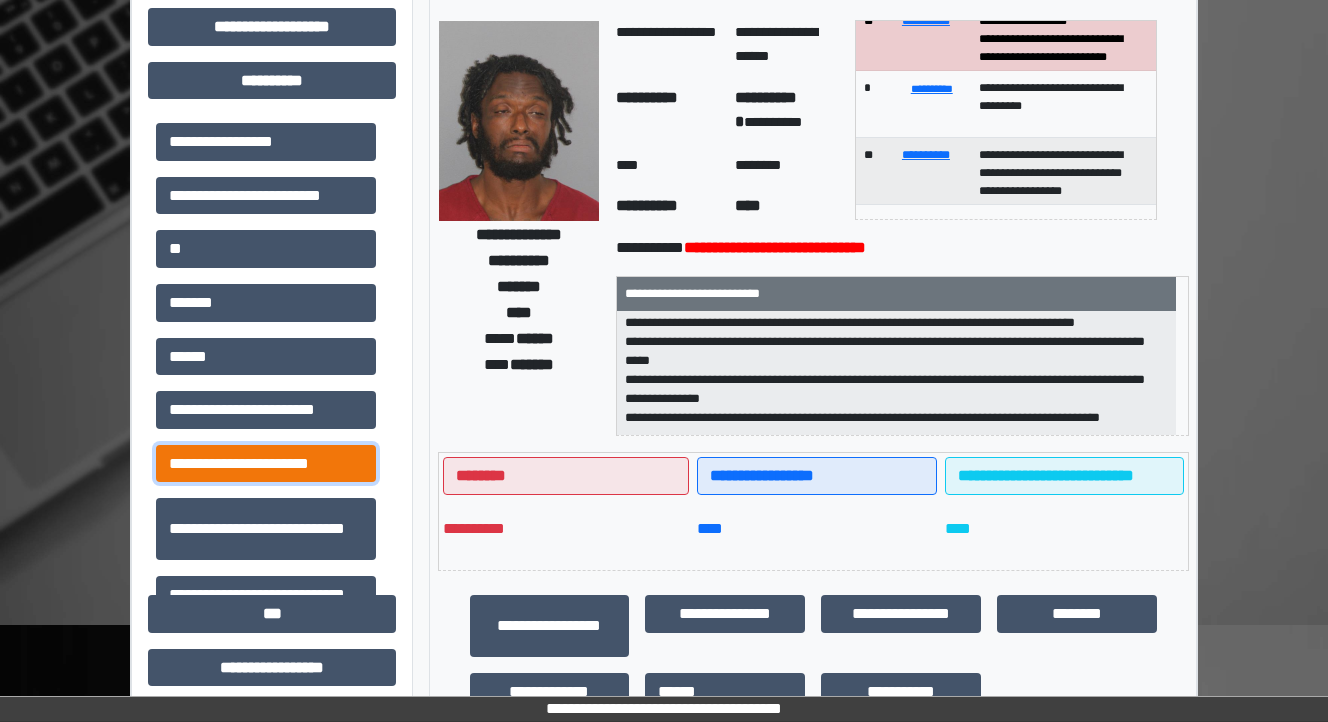 click on "**********" at bounding box center (266, 464) 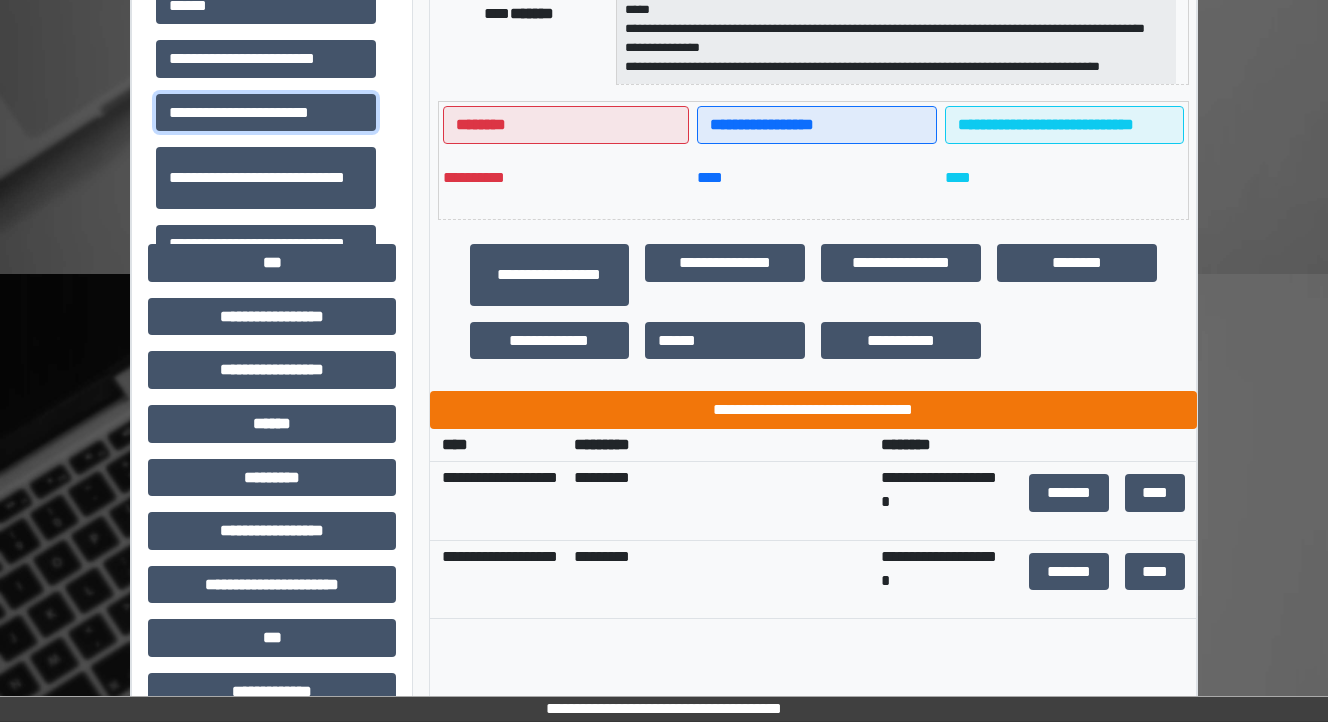 scroll, scrollTop: 560, scrollLeft: 0, axis: vertical 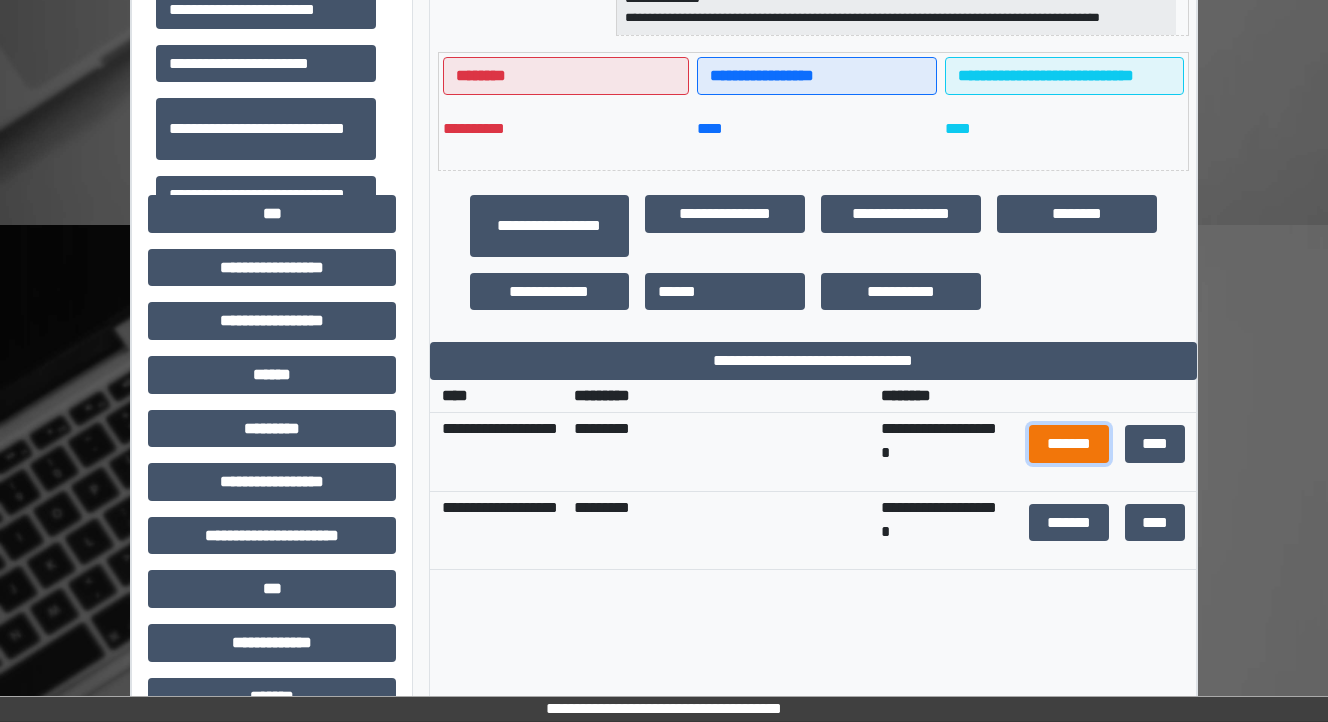 click on "*******" at bounding box center [1069, 444] 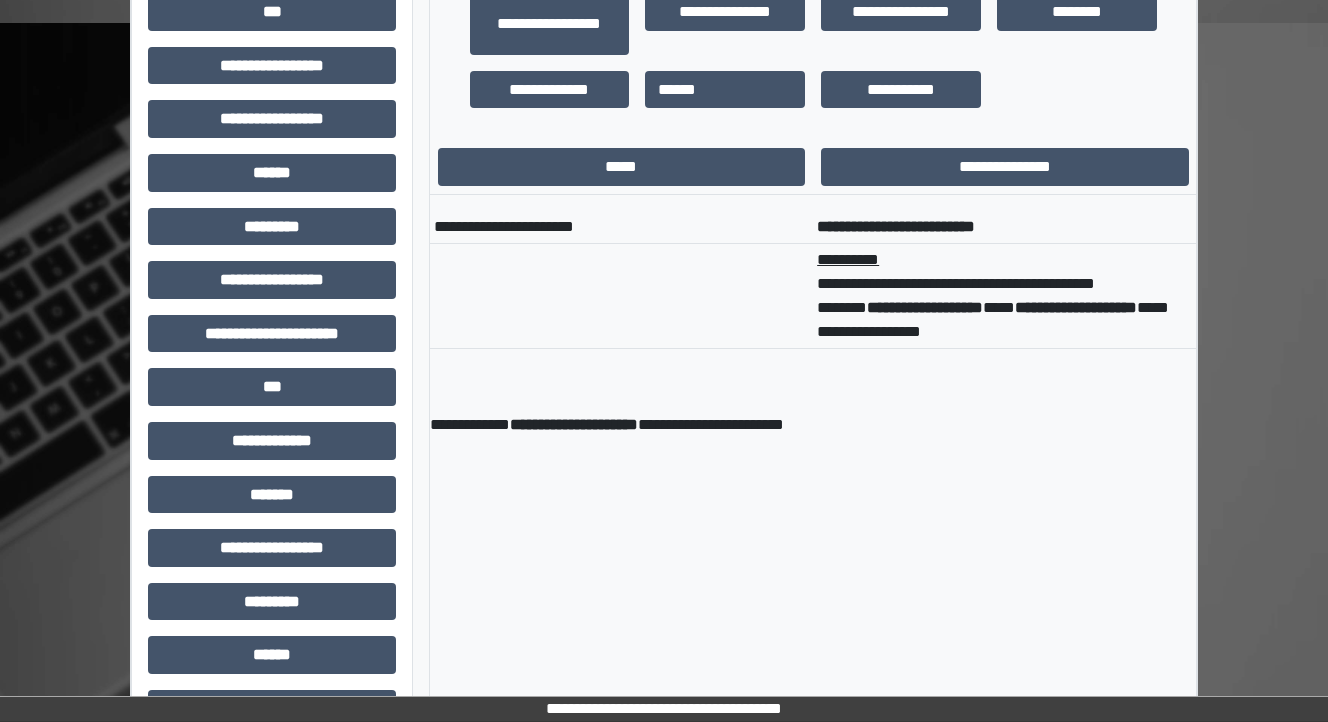 scroll, scrollTop: 560, scrollLeft: 0, axis: vertical 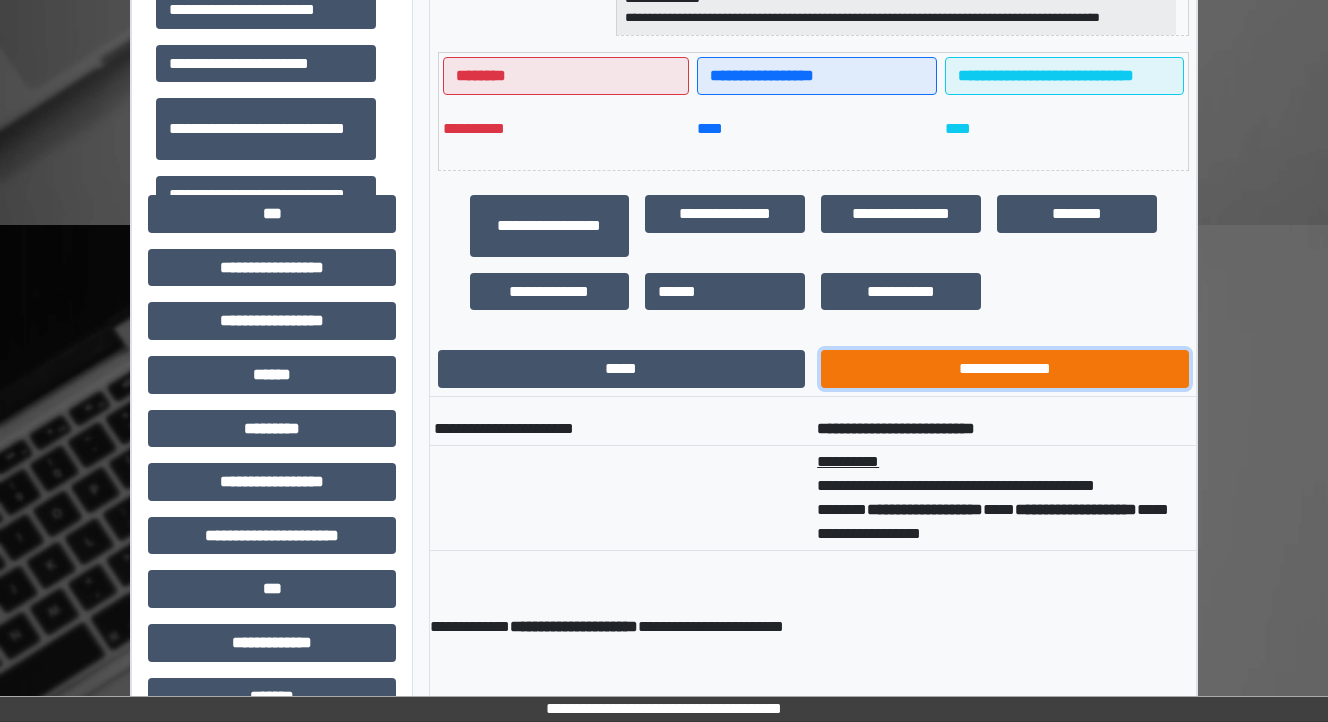 click on "**********" at bounding box center [1005, 369] 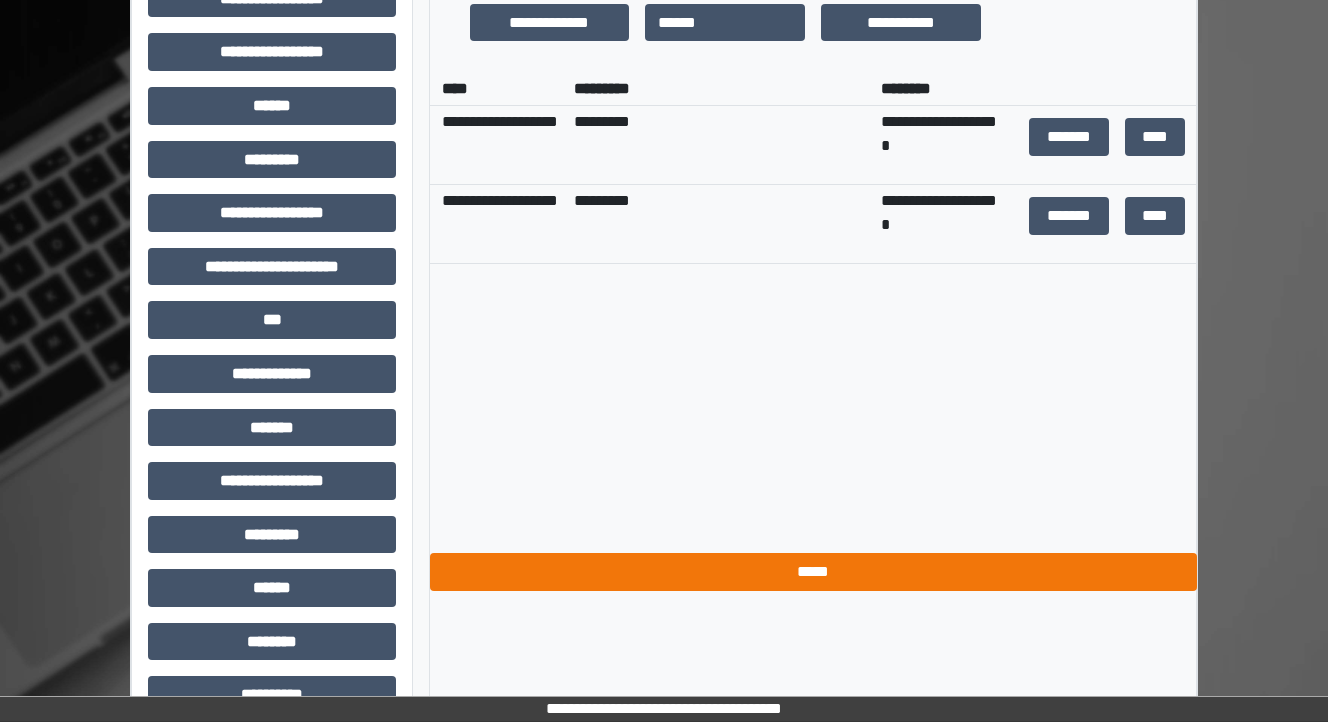 scroll, scrollTop: 924, scrollLeft: 0, axis: vertical 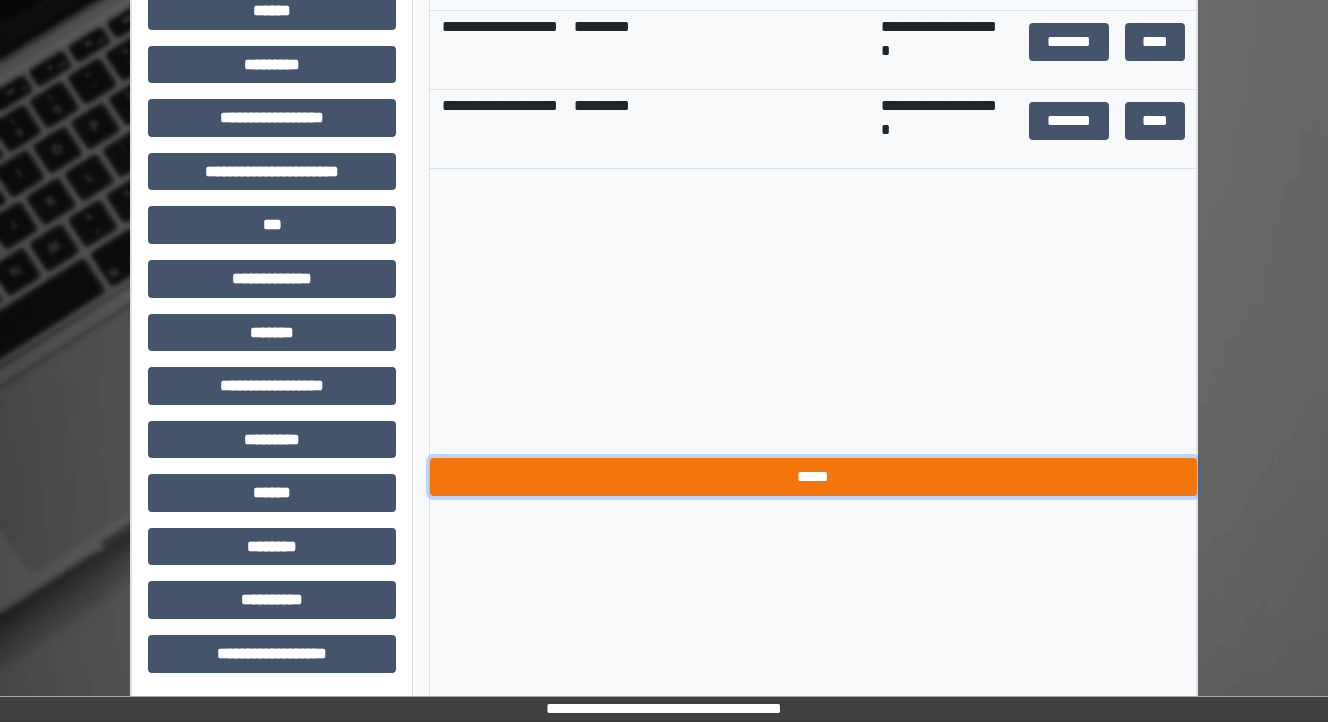 click on "*****" at bounding box center (813, 477) 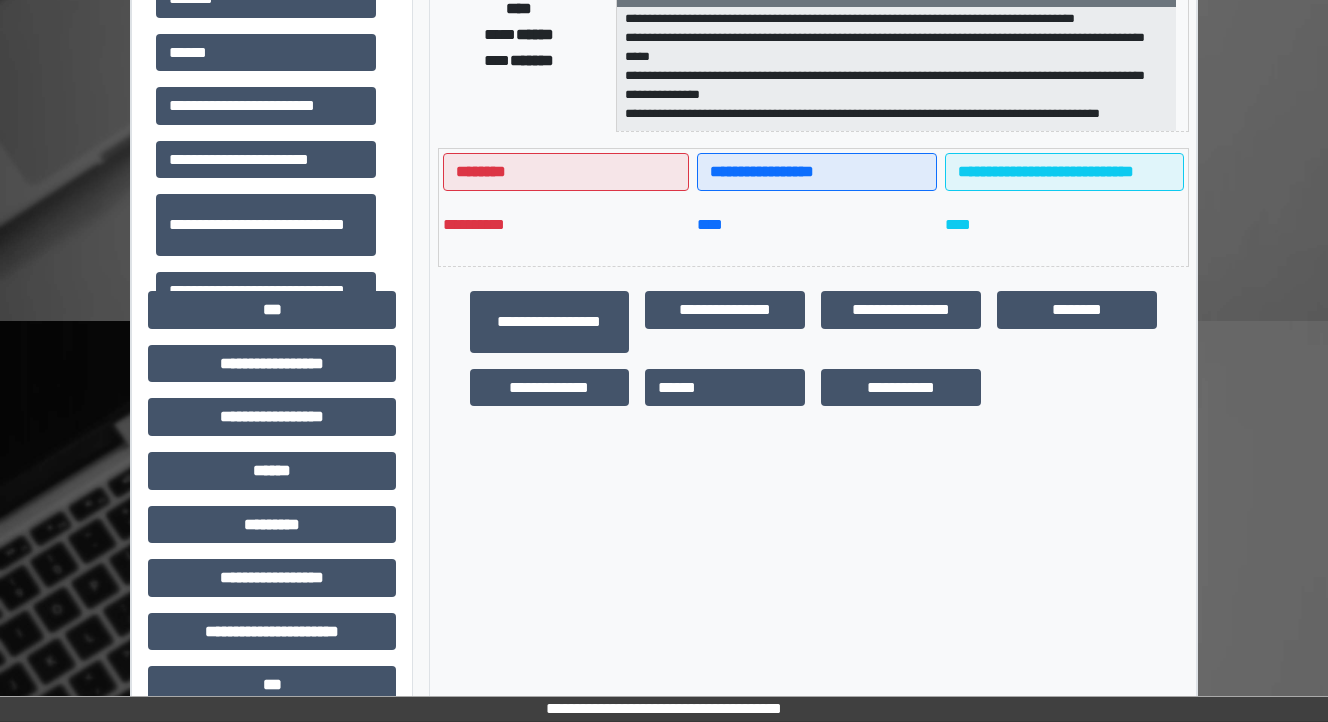 scroll, scrollTop: 444, scrollLeft: 0, axis: vertical 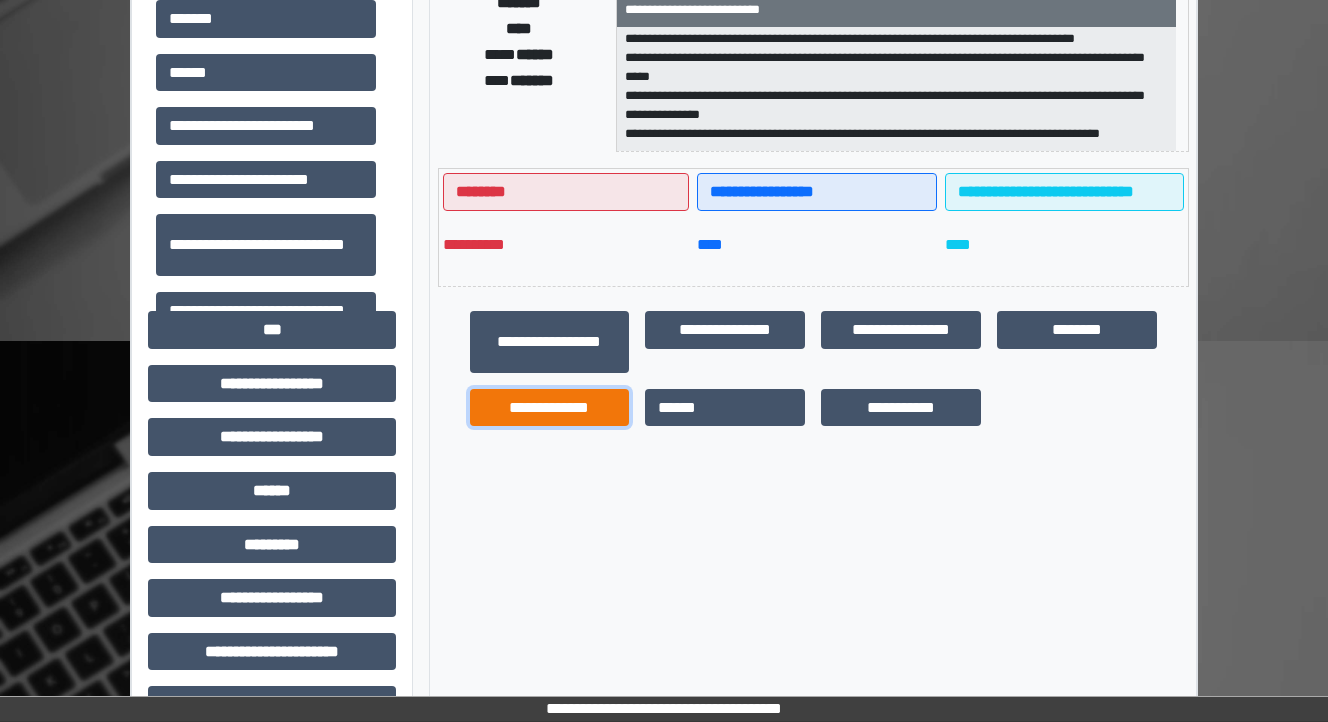 click on "**********" at bounding box center [550, 408] 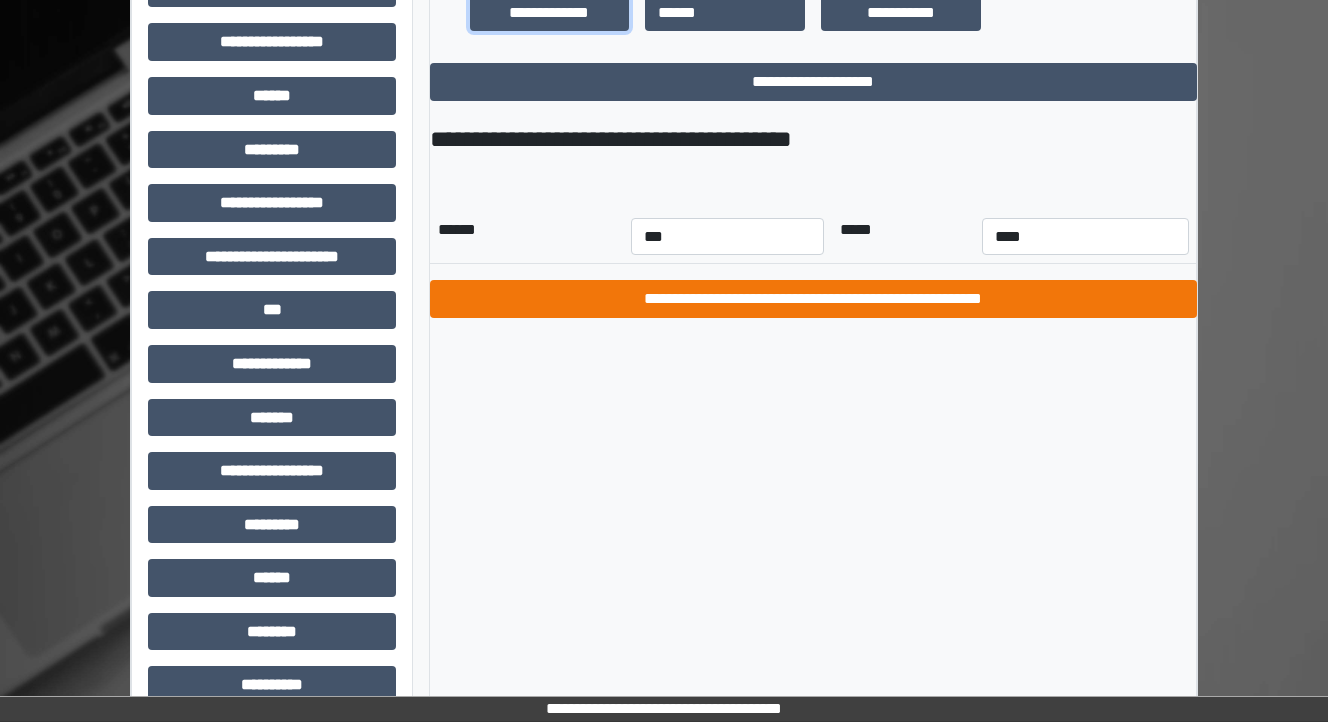 scroll, scrollTop: 844, scrollLeft: 0, axis: vertical 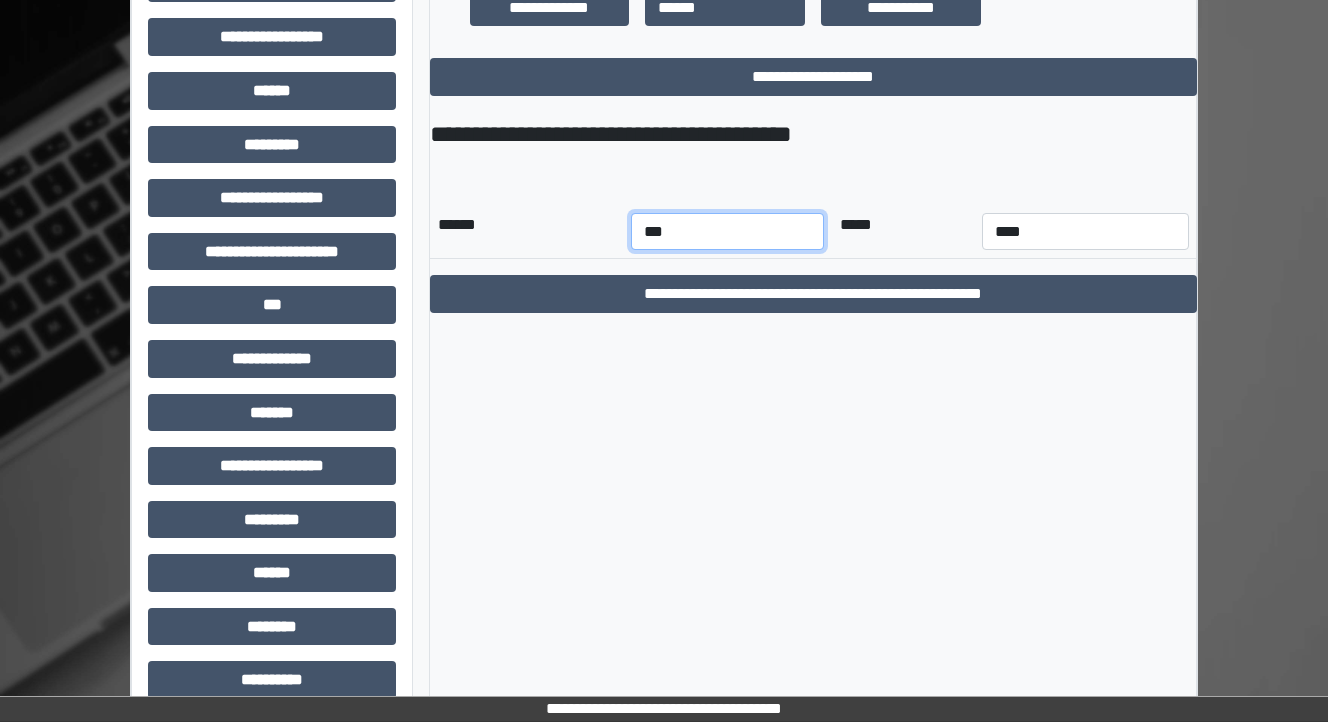 click on "***
***
***
***
***
***
***
***
***
***
***
***" at bounding box center (727, 232) 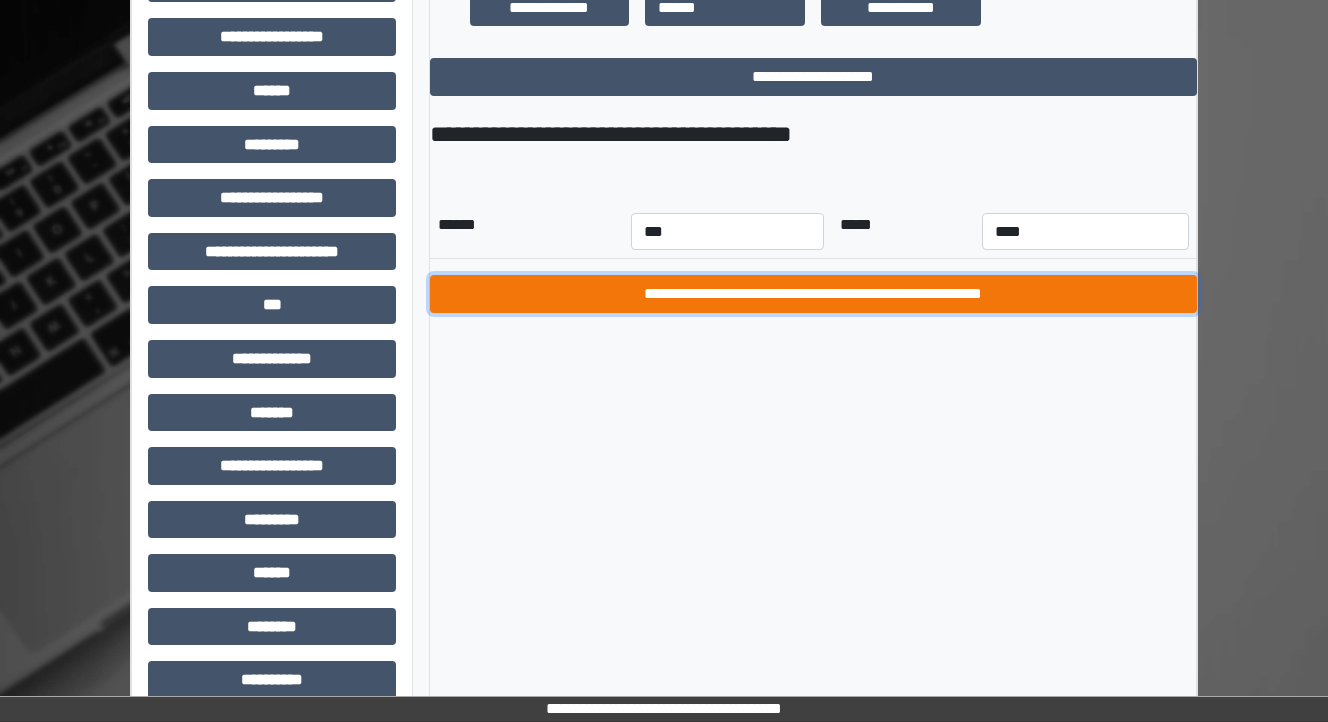 click on "**********" at bounding box center (813, 294) 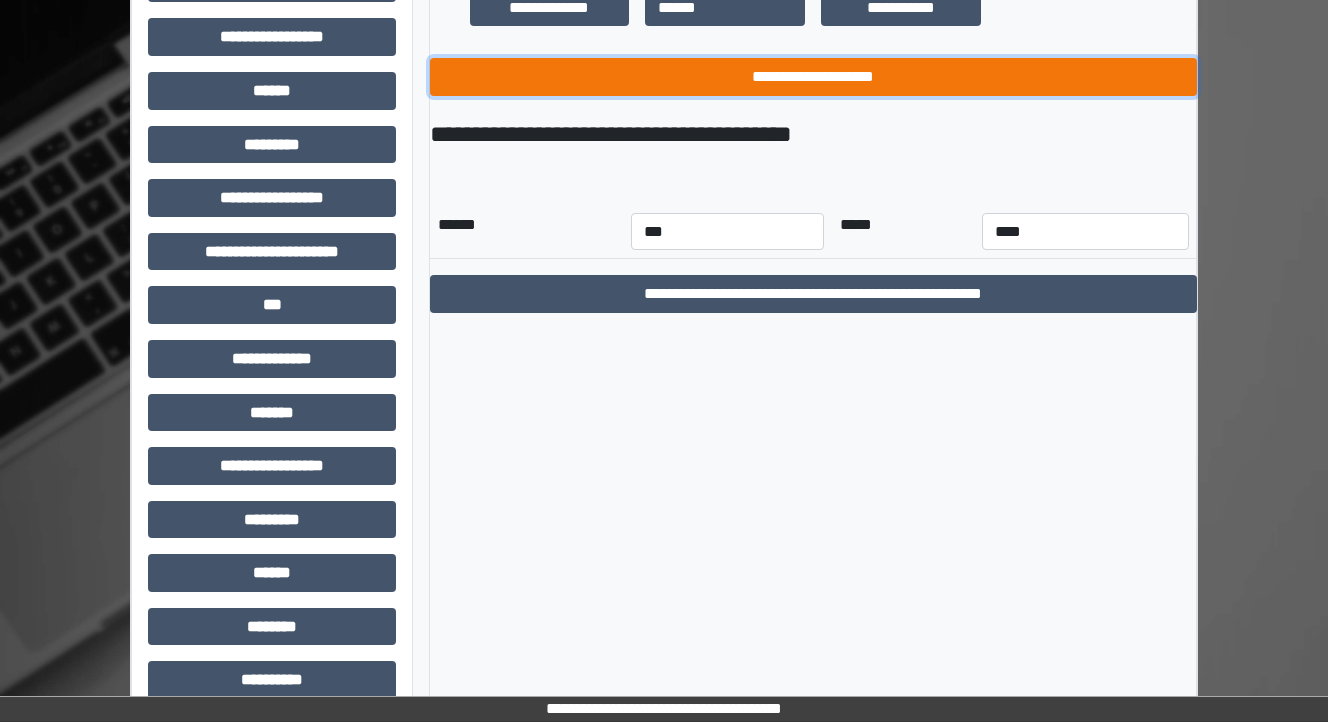 click on "**********" at bounding box center (813, 77) 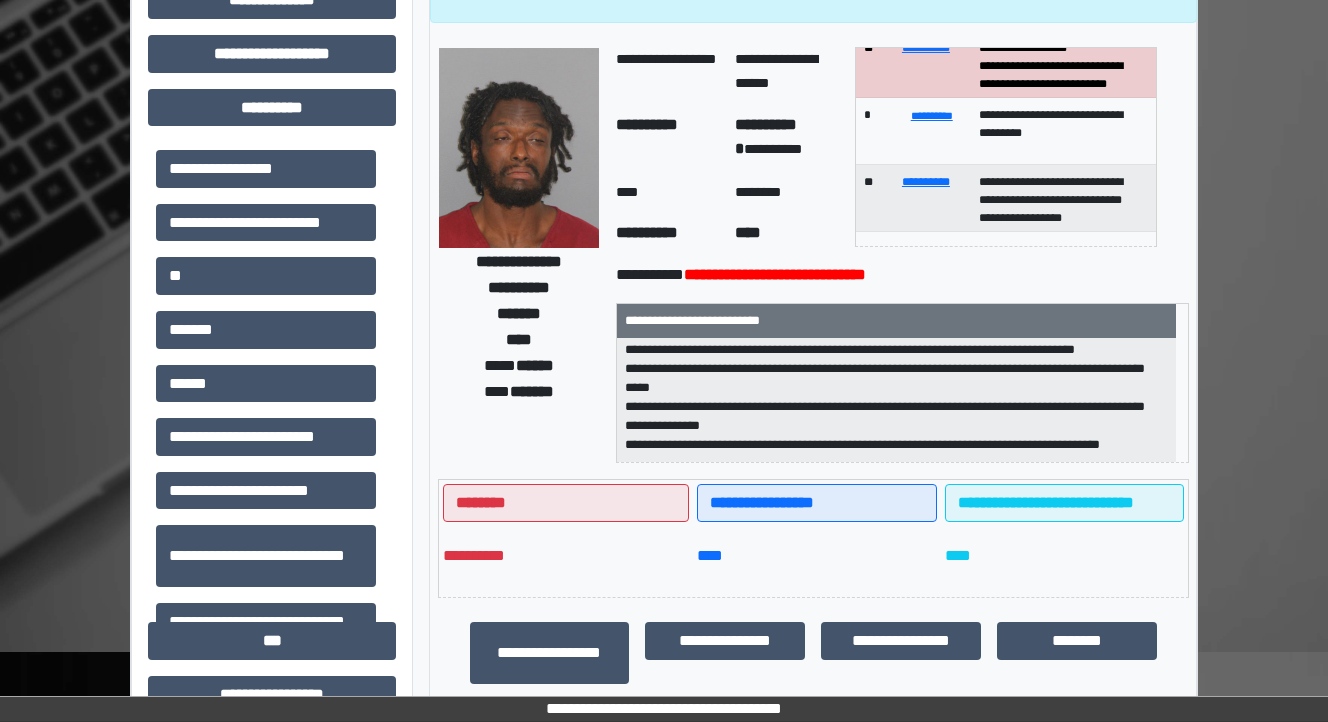 scroll, scrollTop: 0, scrollLeft: 0, axis: both 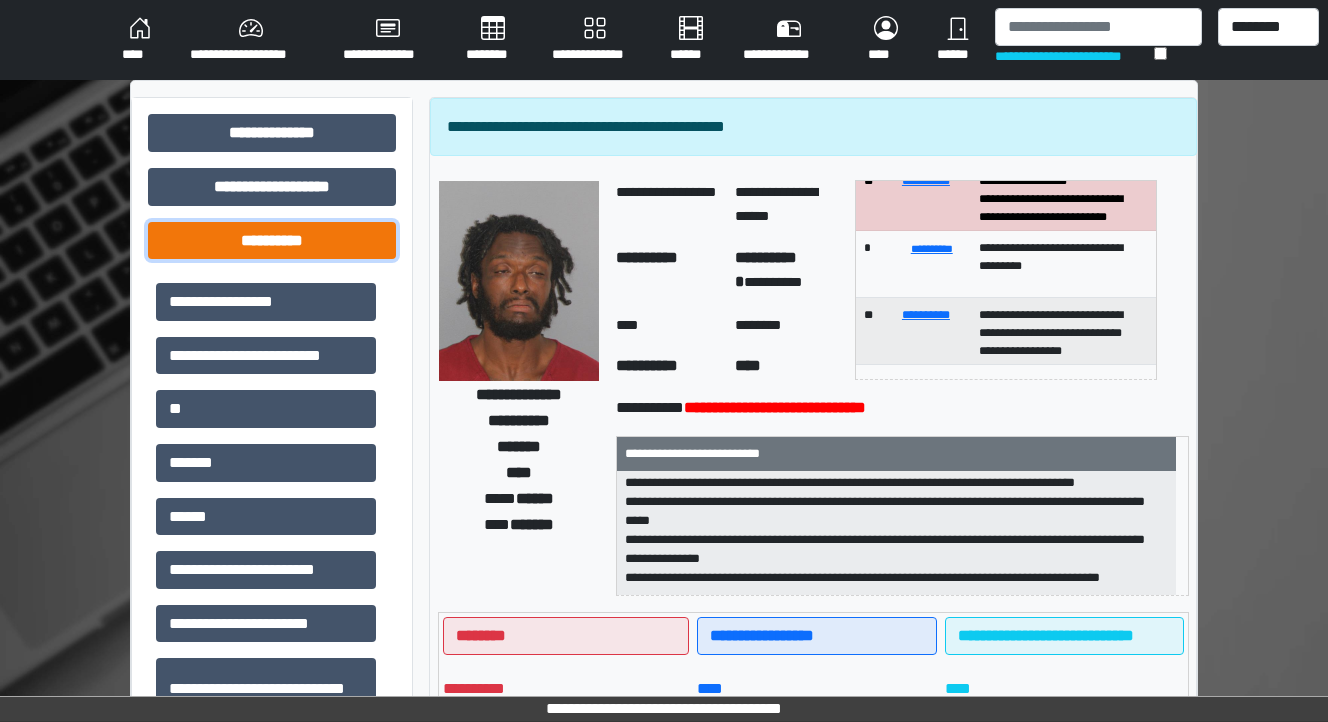 click on "**********" at bounding box center [272, 241] 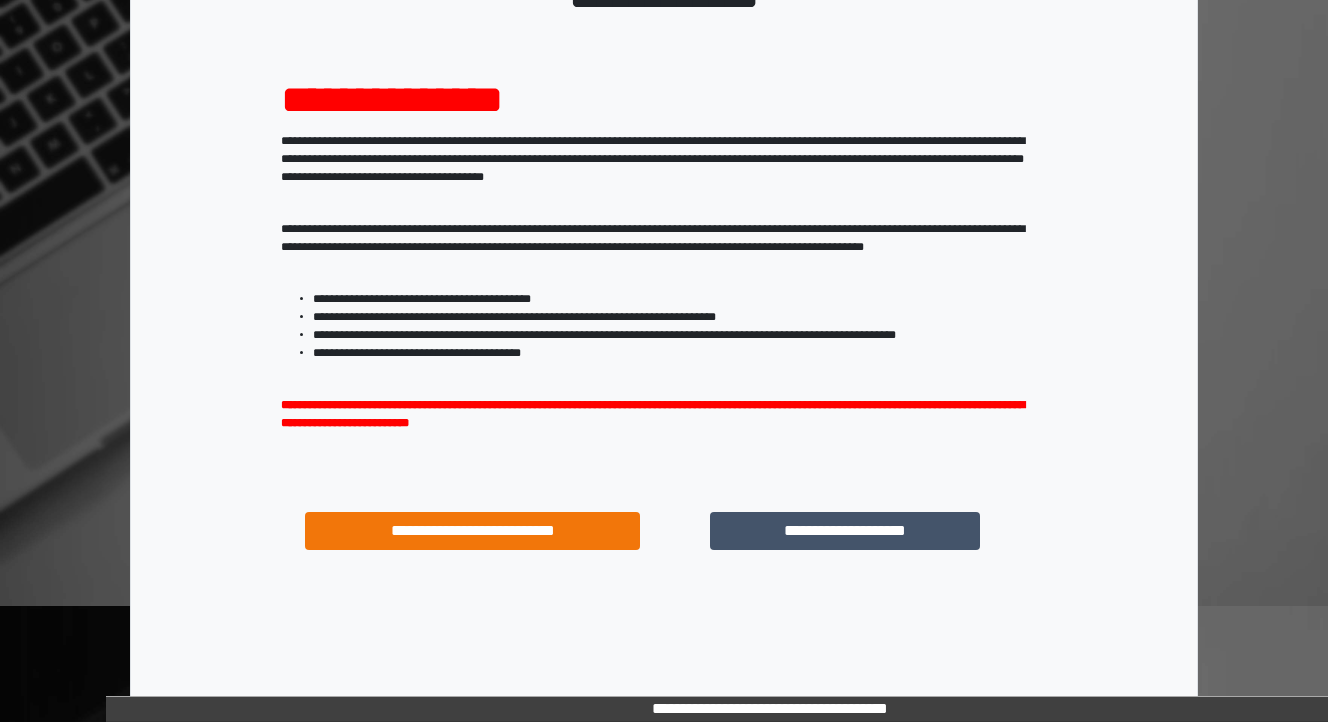 scroll, scrollTop: 204, scrollLeft: 0, axis: vertical 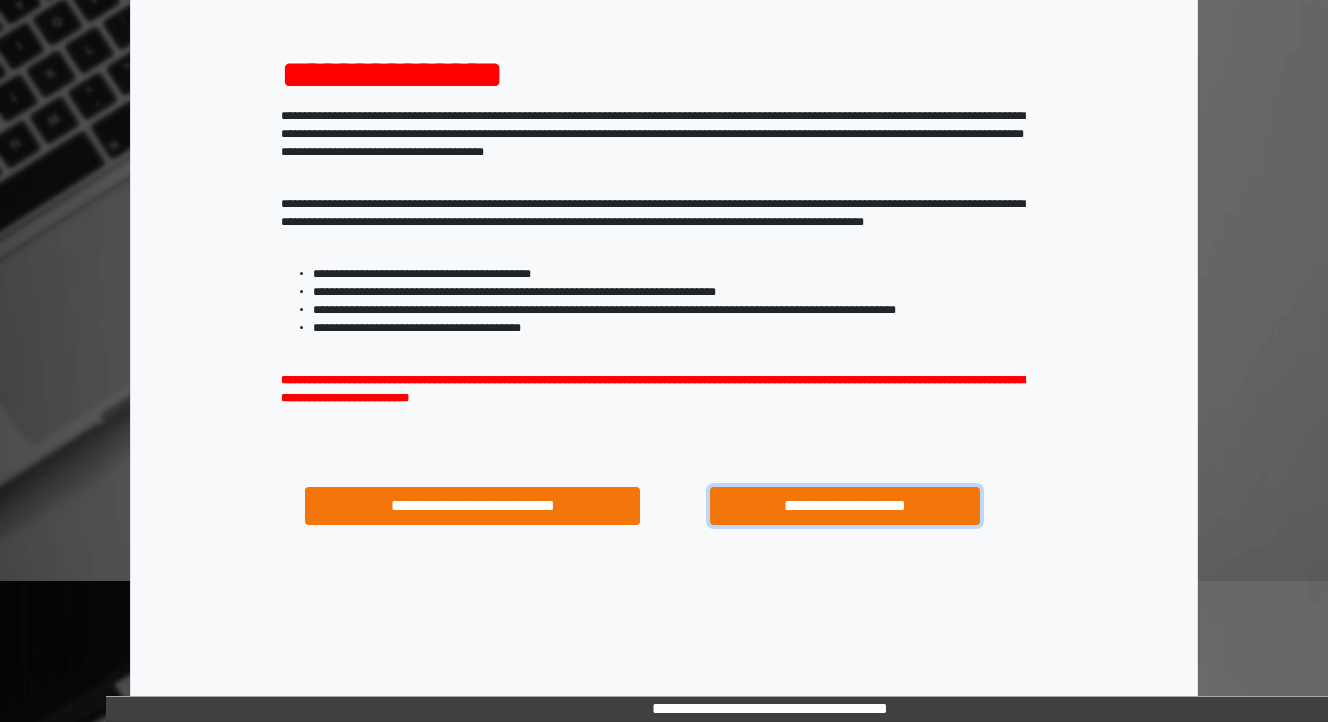 click on "**********" at bounding box center [844, 506] 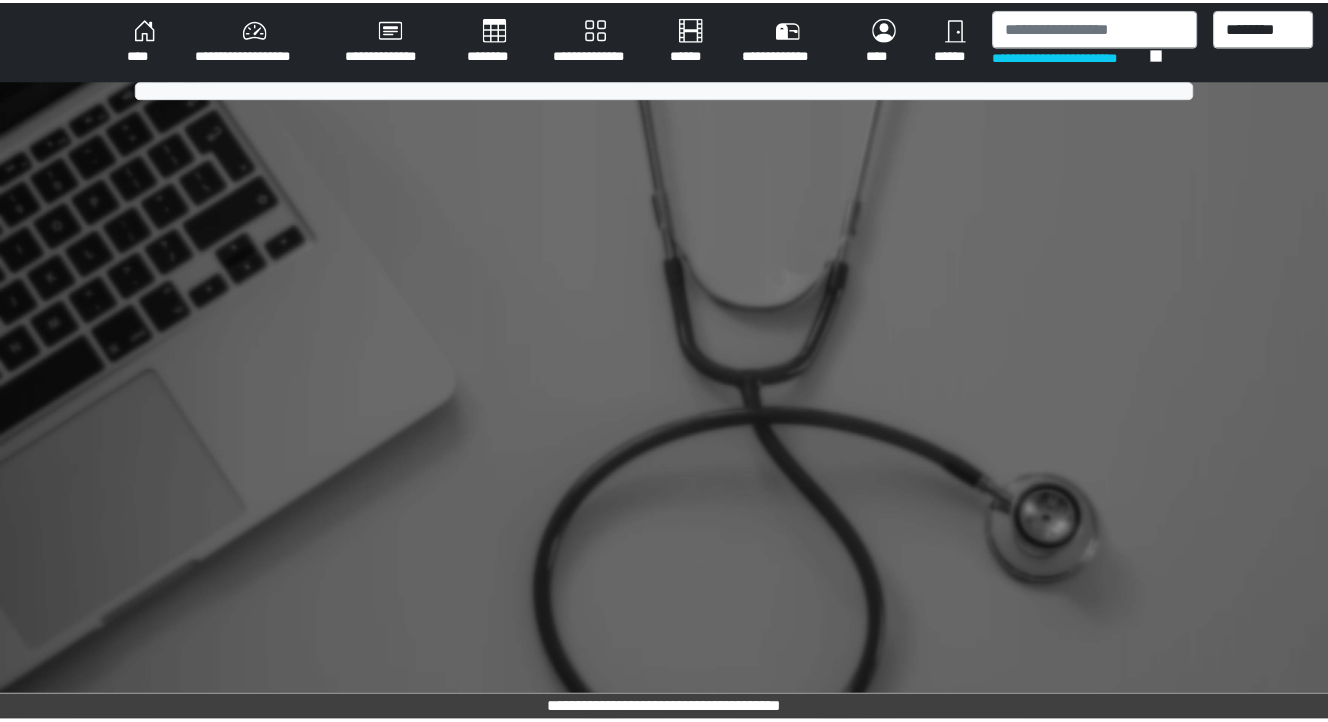 scroll, scrollTop: 0, scrollLeft: 0, axis: both 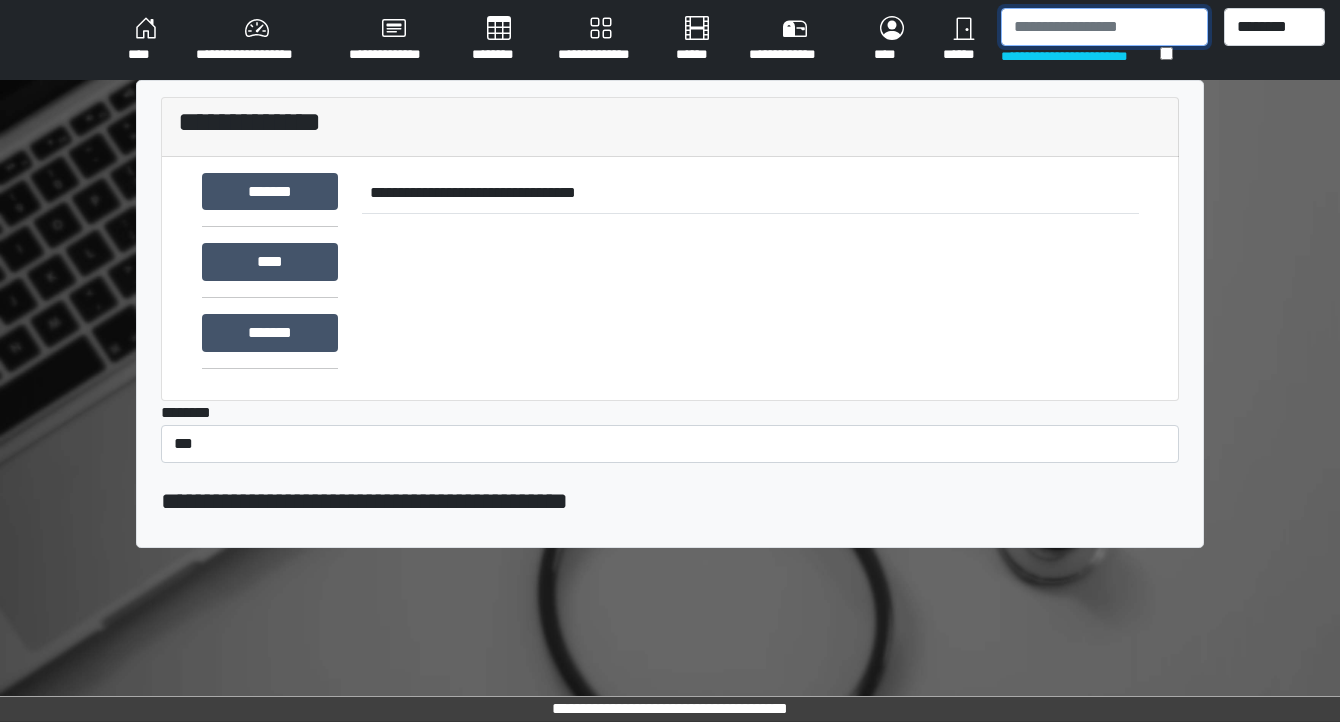 click at bounding box center (1104, 27) 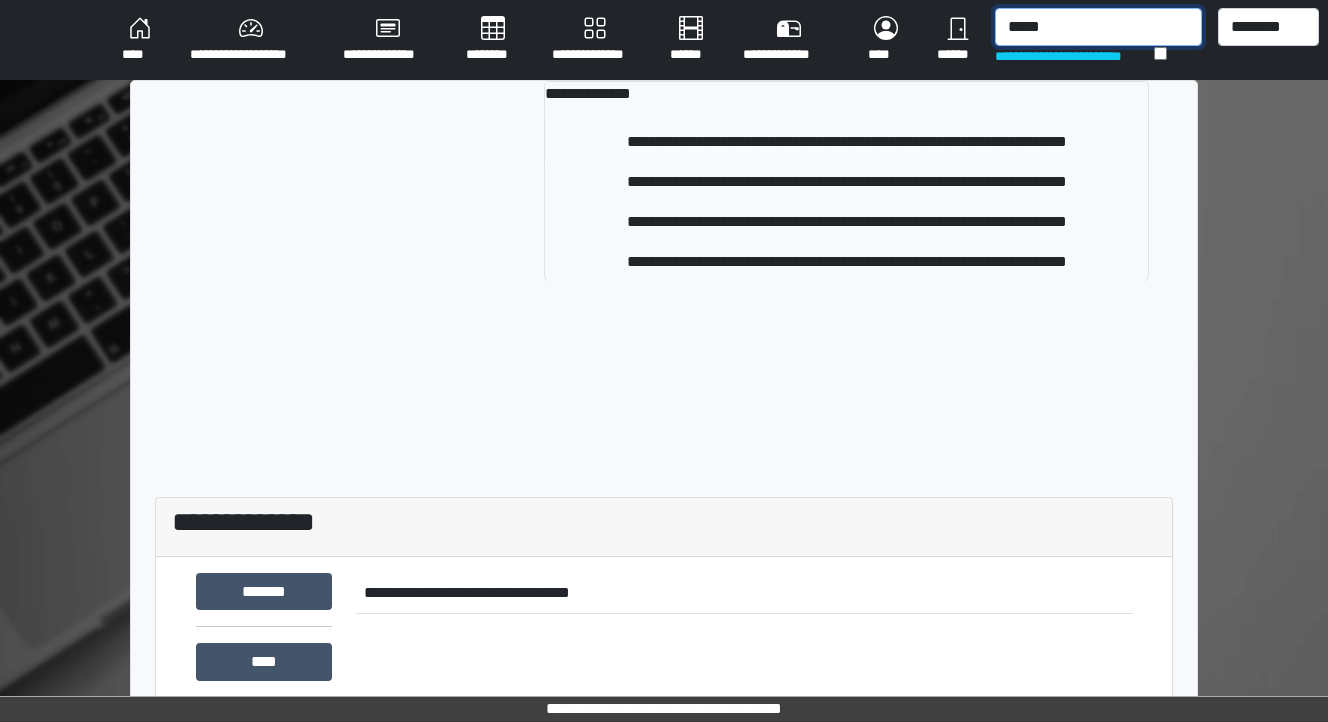 type on "*****" 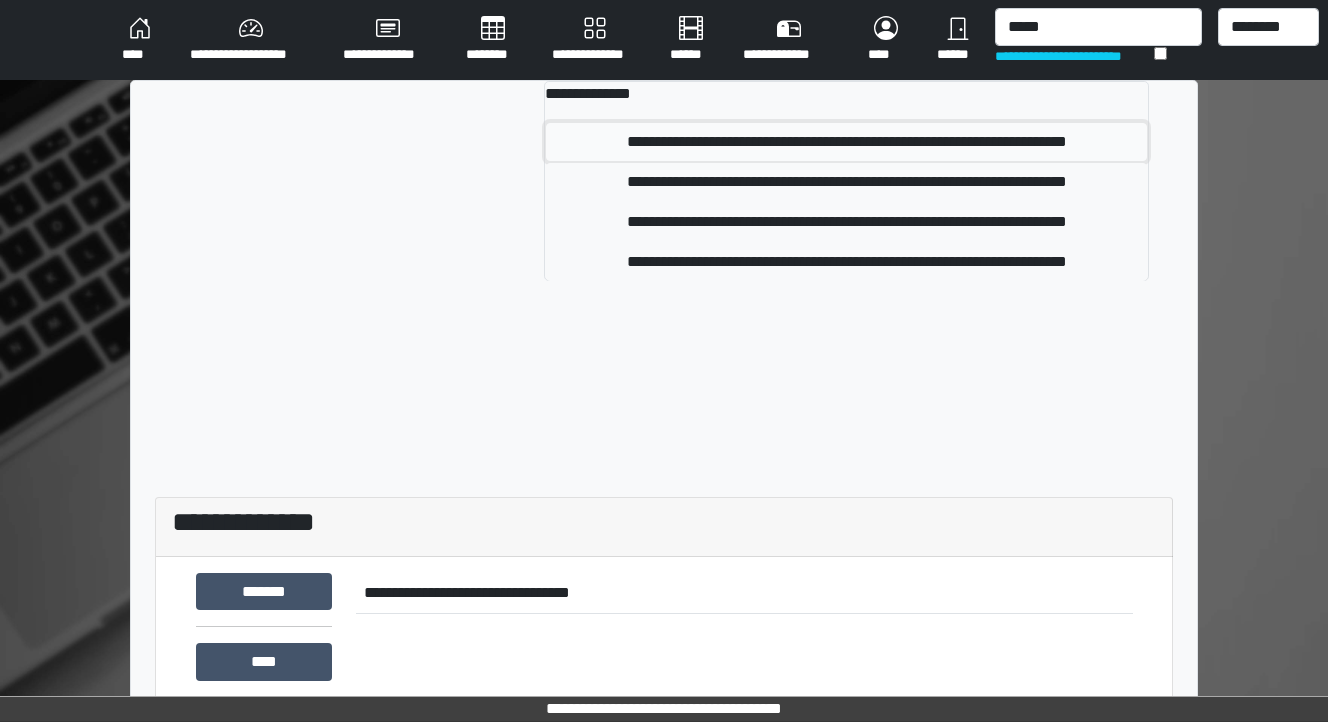 click on "**********" at bounding box center [846, 142] 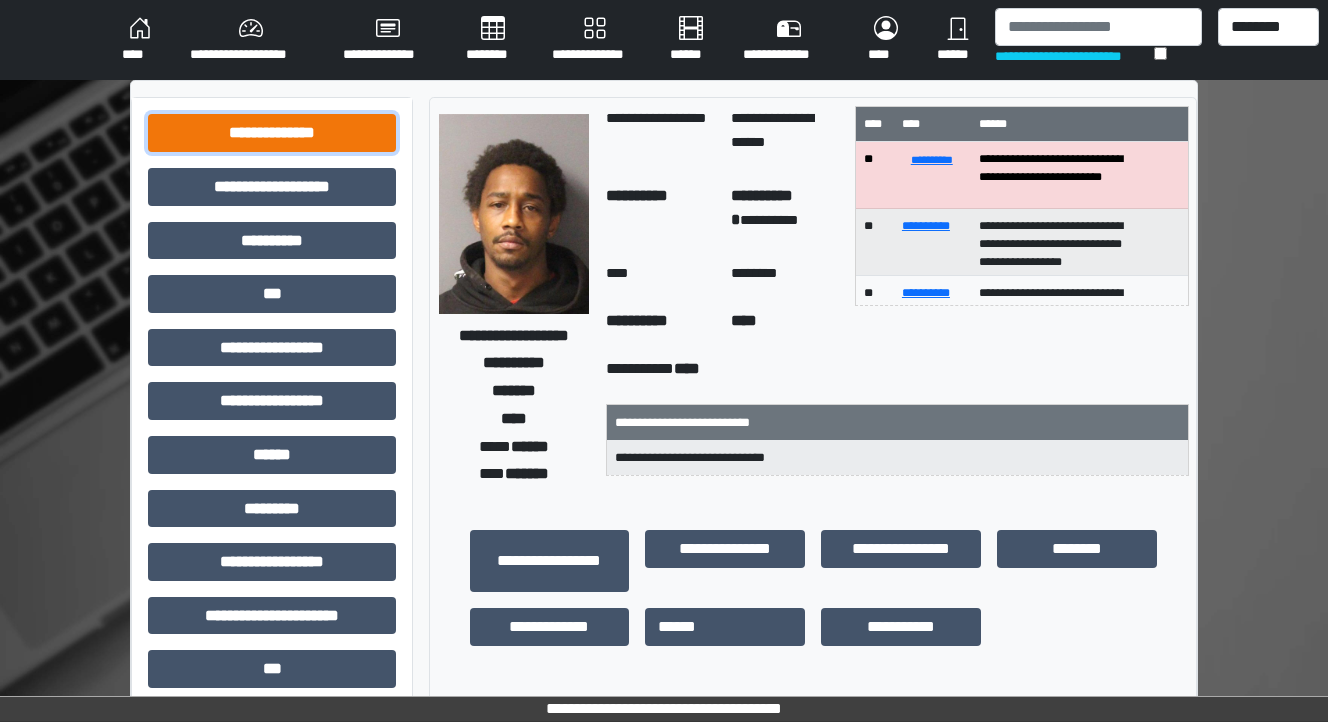 click on "**********" at bounding box center [272, 133] 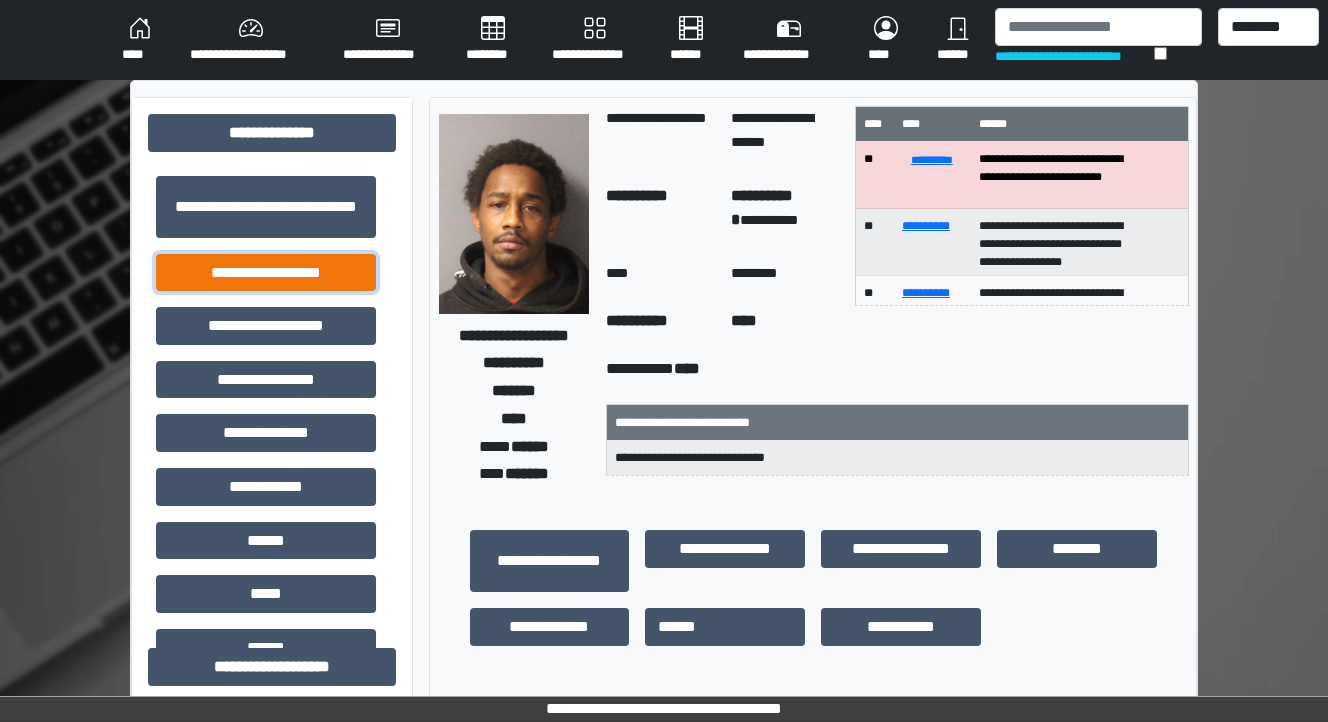 click on "**********" at bounding box center [266, 273] 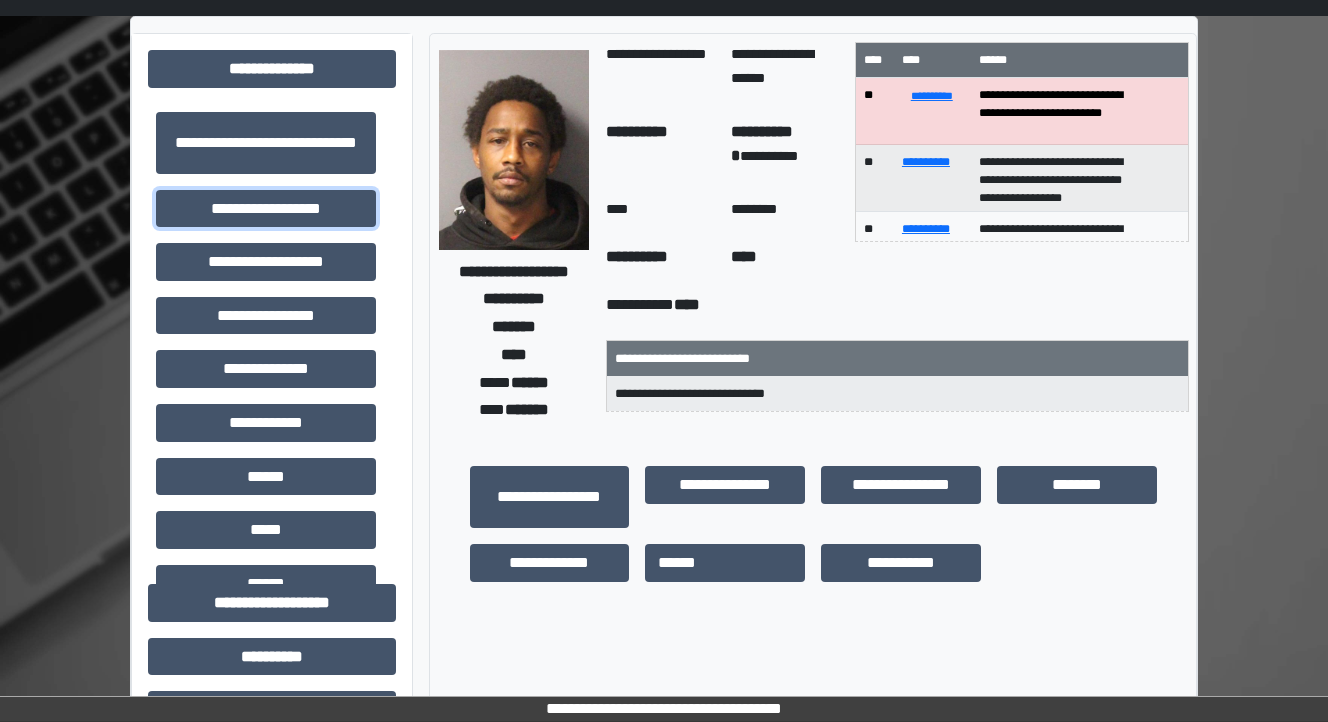 scroll, scrollTop: 320, scrollLeft: 0, axis: vertical 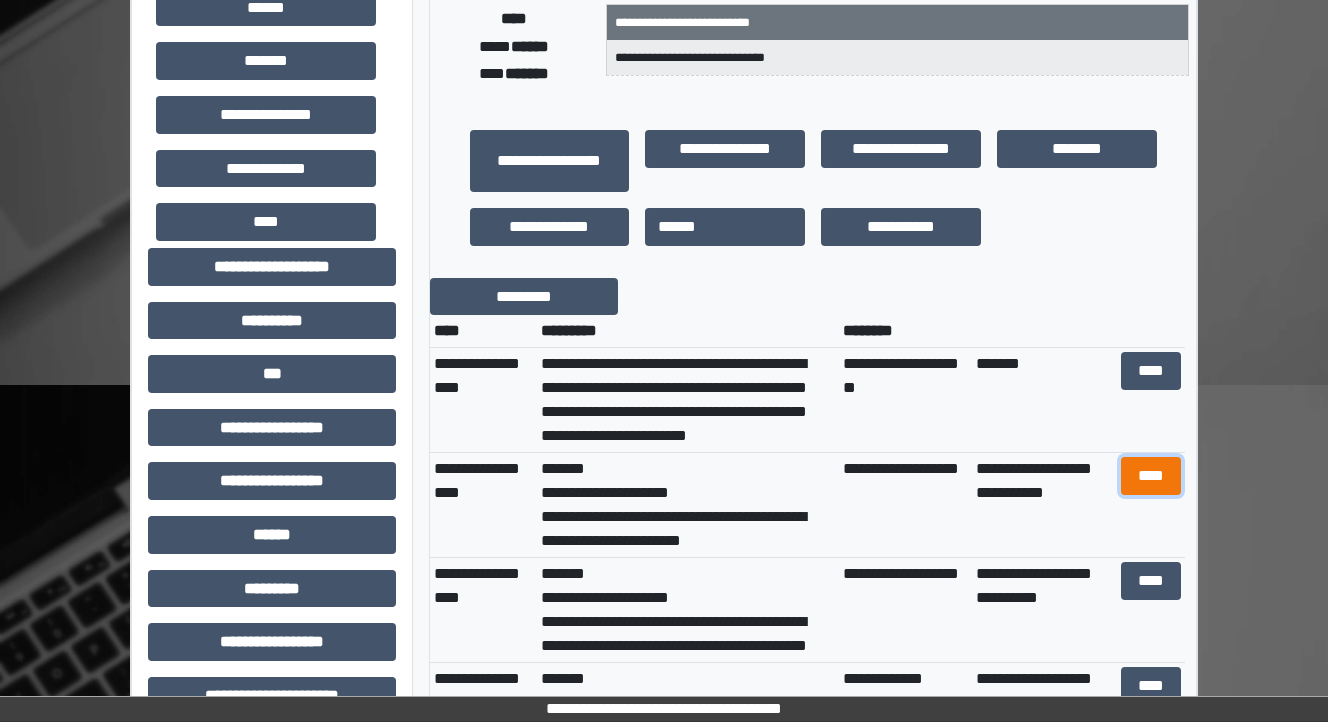 click on "****" at bounding box center [1150, 476] 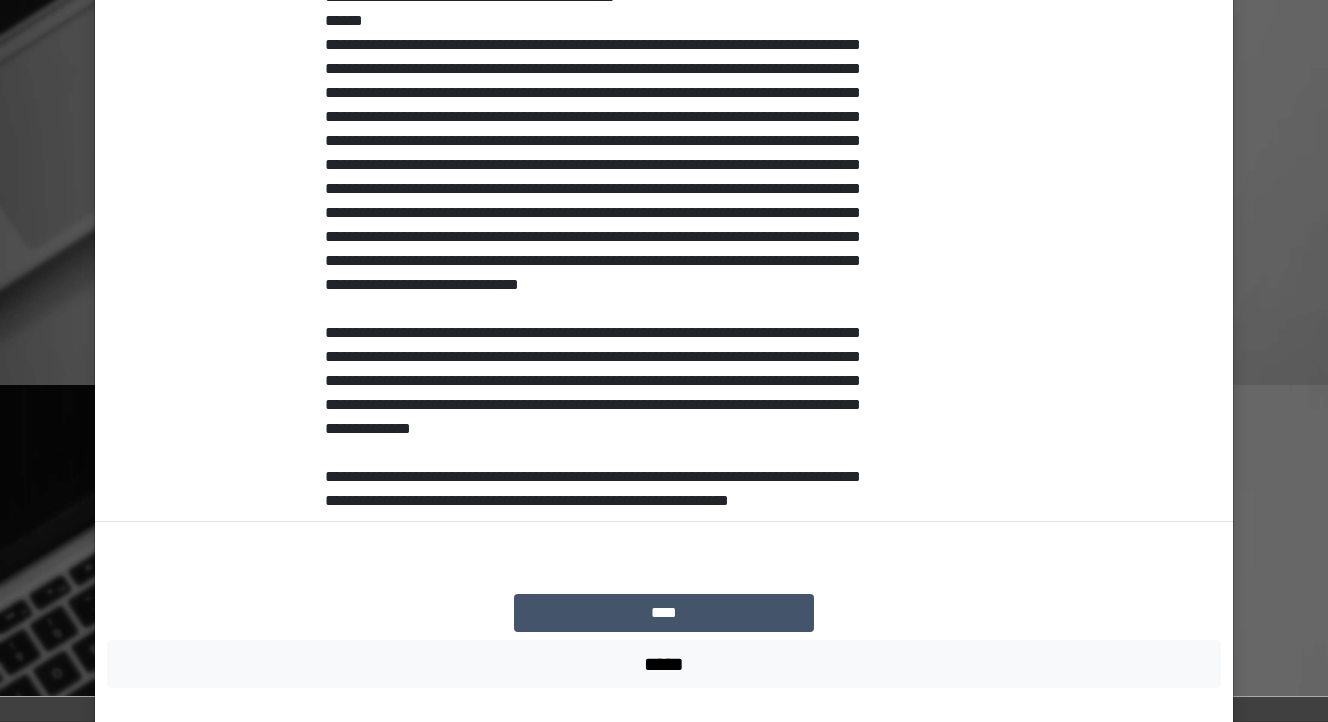 scroll, scrollTop: 720, scrollLeft: 0, axis: vertical 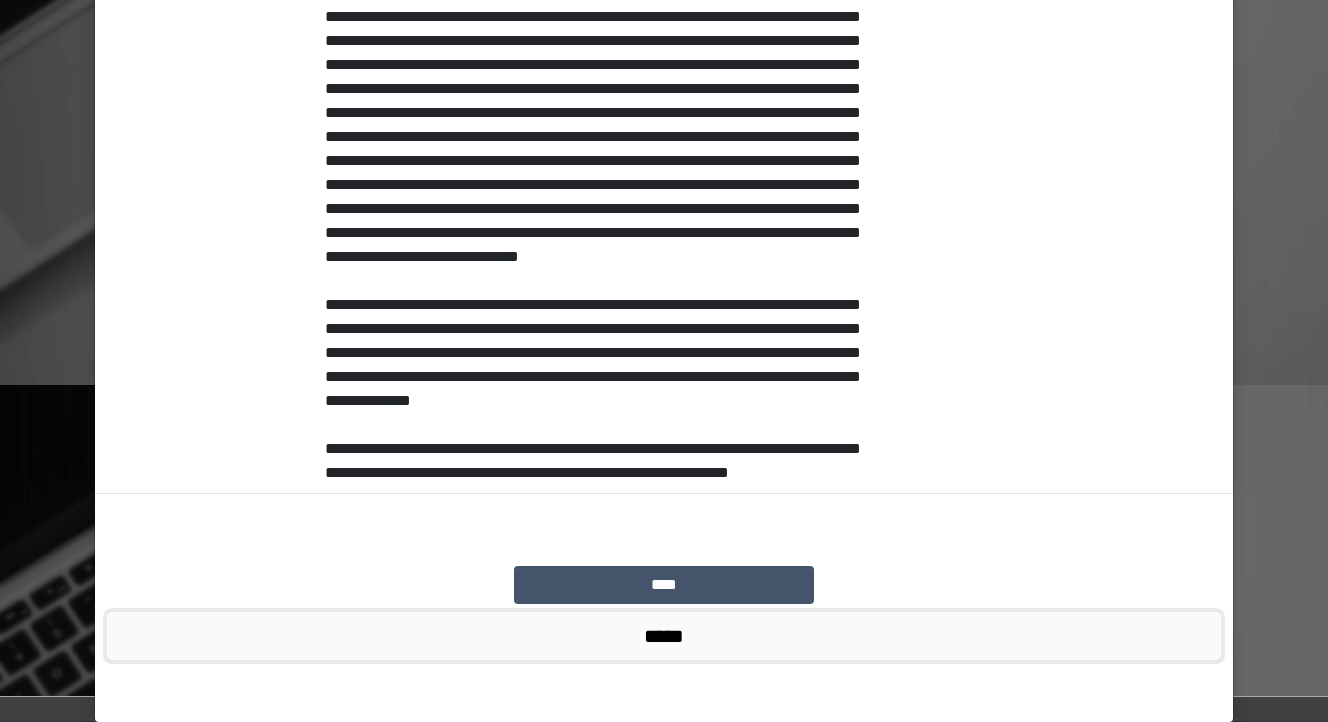 click on "*****" at bounding box center [664, 636] 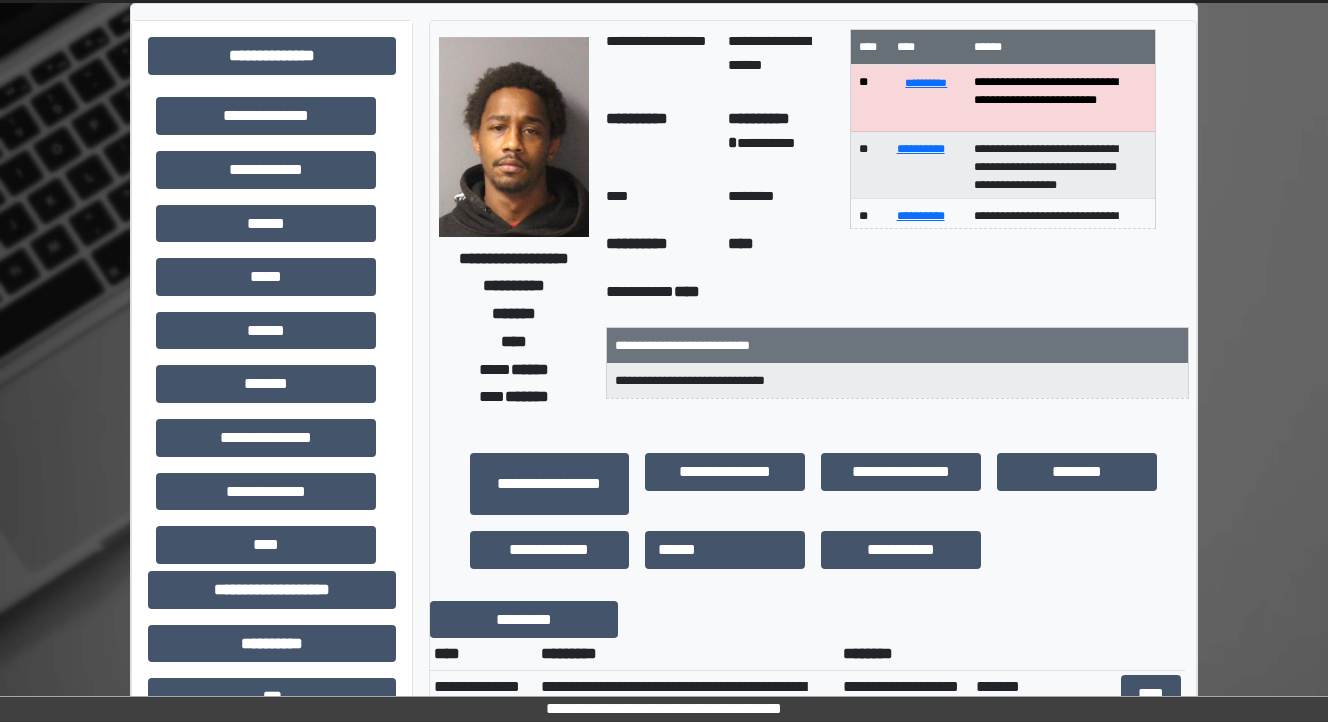 scroll, scrollTop: 0, scrollLeft: 0, axis: both 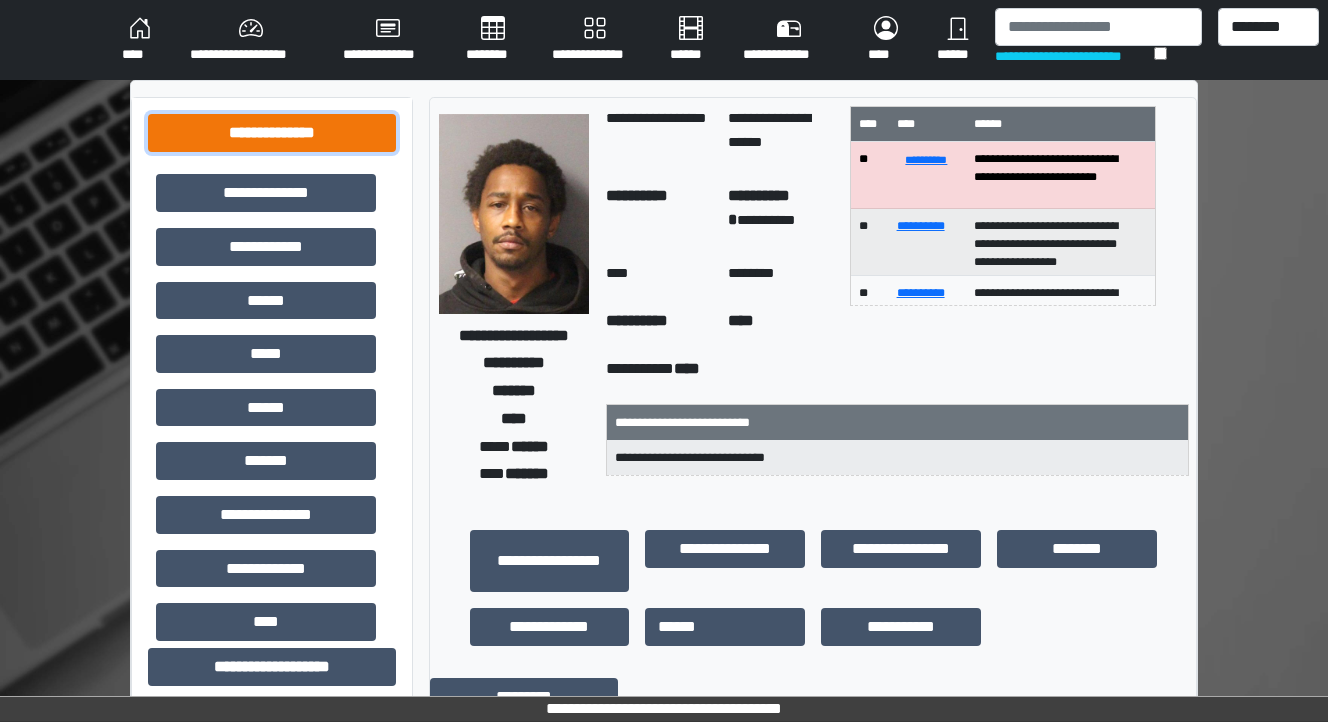 drag, startPoint x: 366, startPoint y: 131, endPoint x: 552, endPoint y: 105, distance: 187.80841 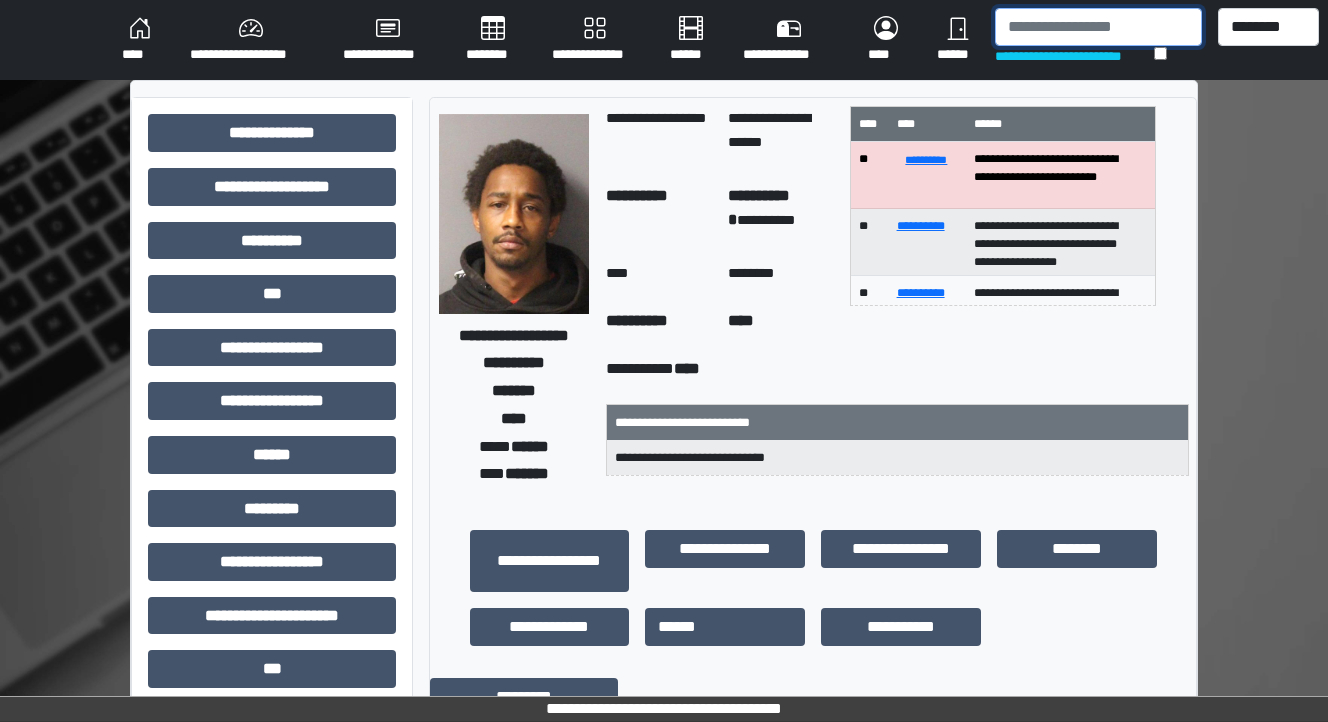 click at bounding box center [1098, 27] 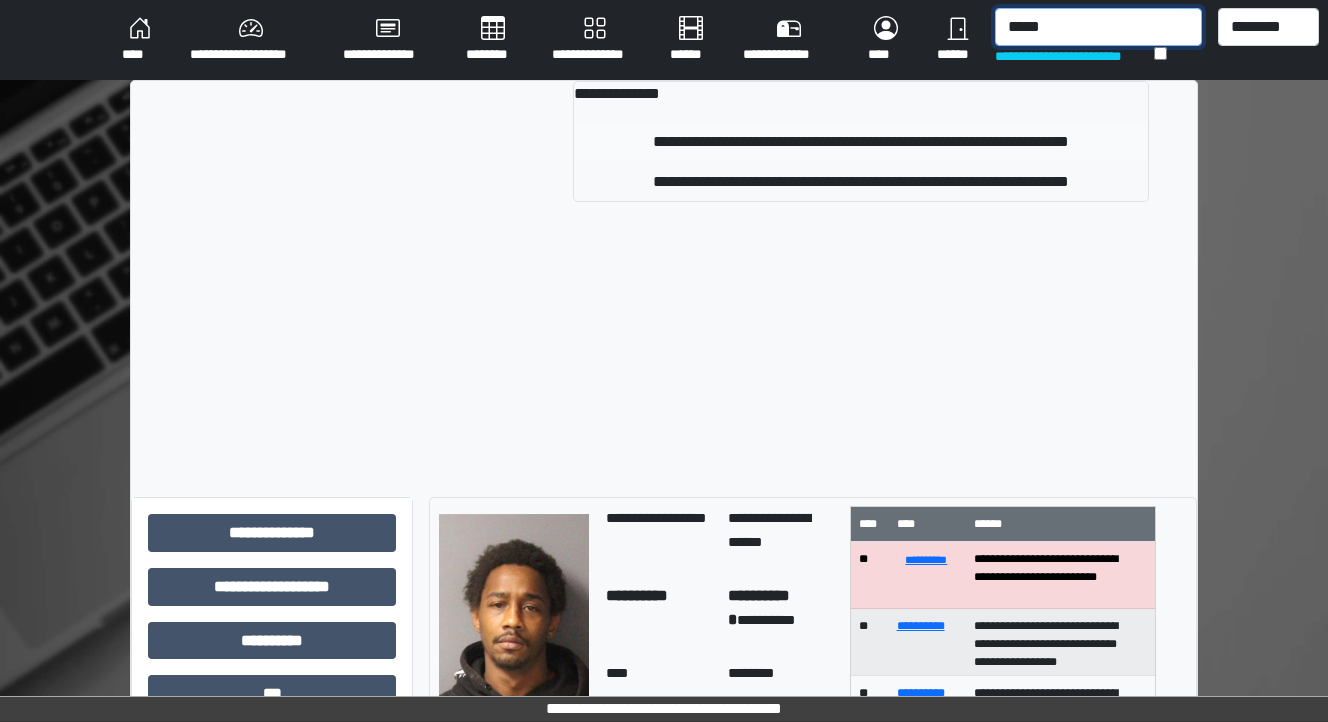 type on "*****" 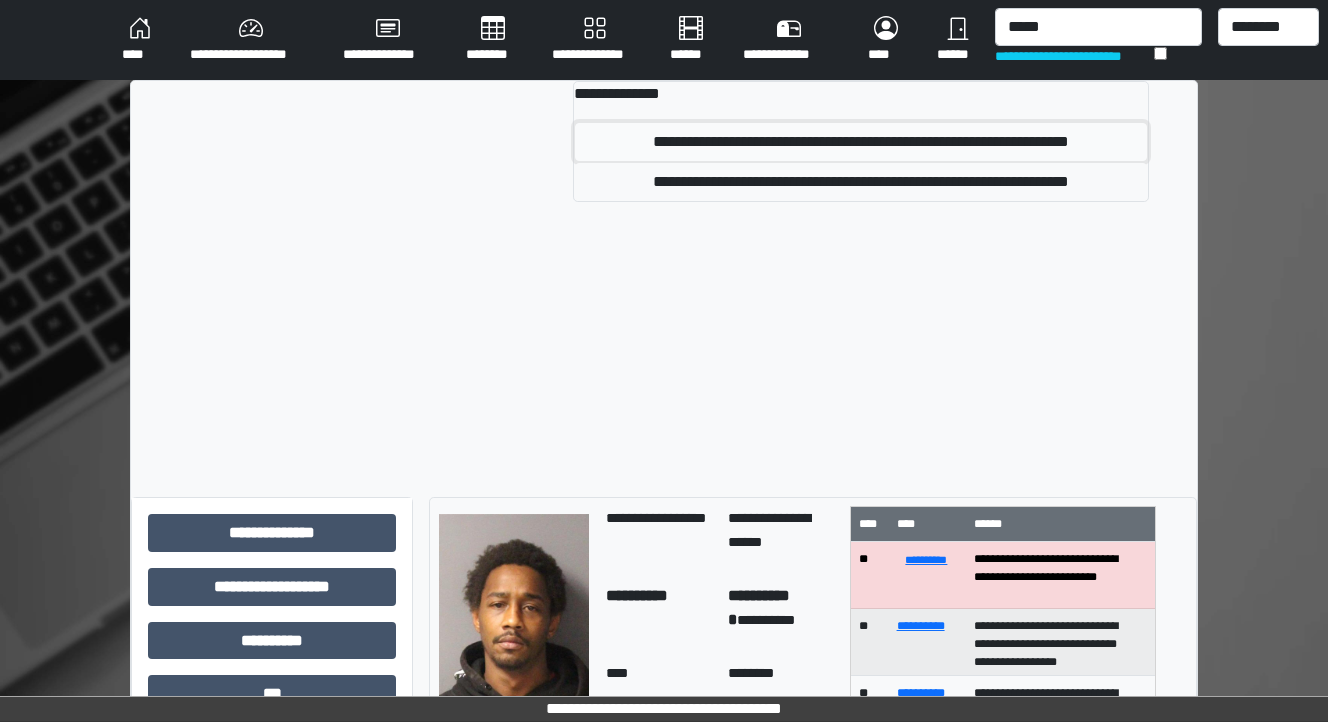 click on "**********" at bounding box center (861, 142) 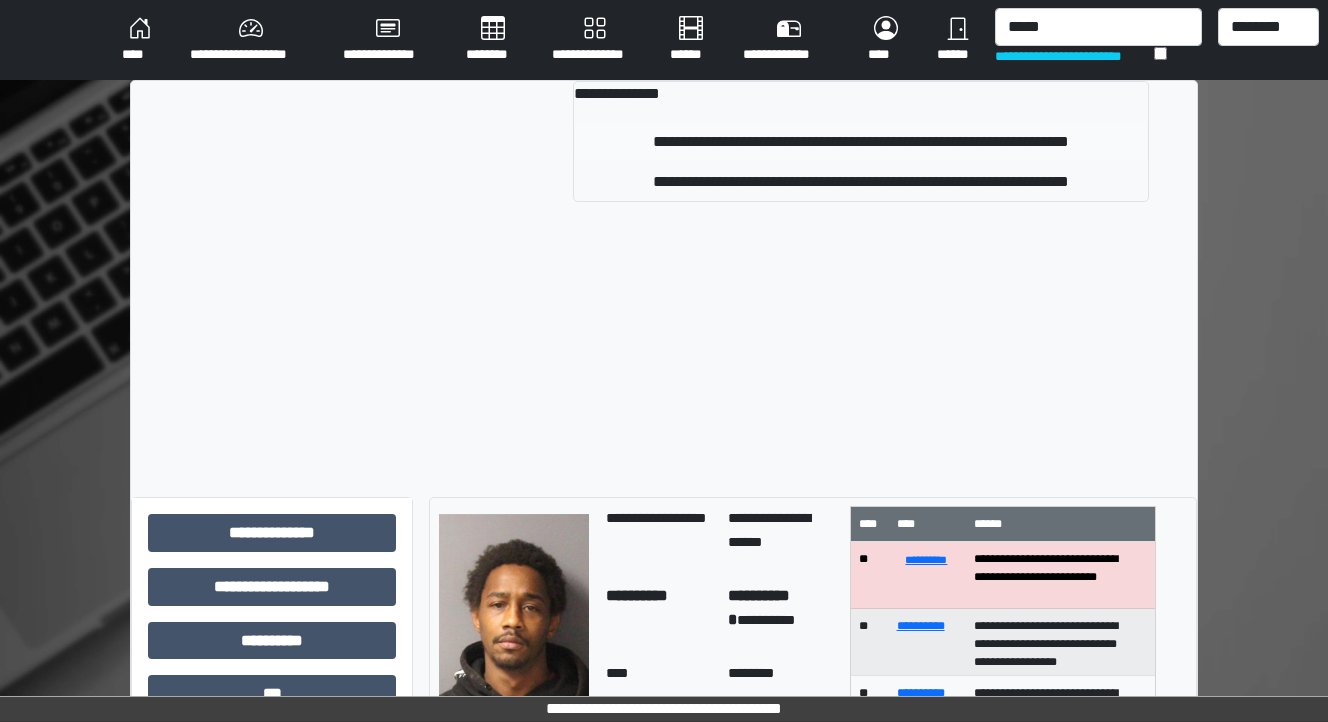 type 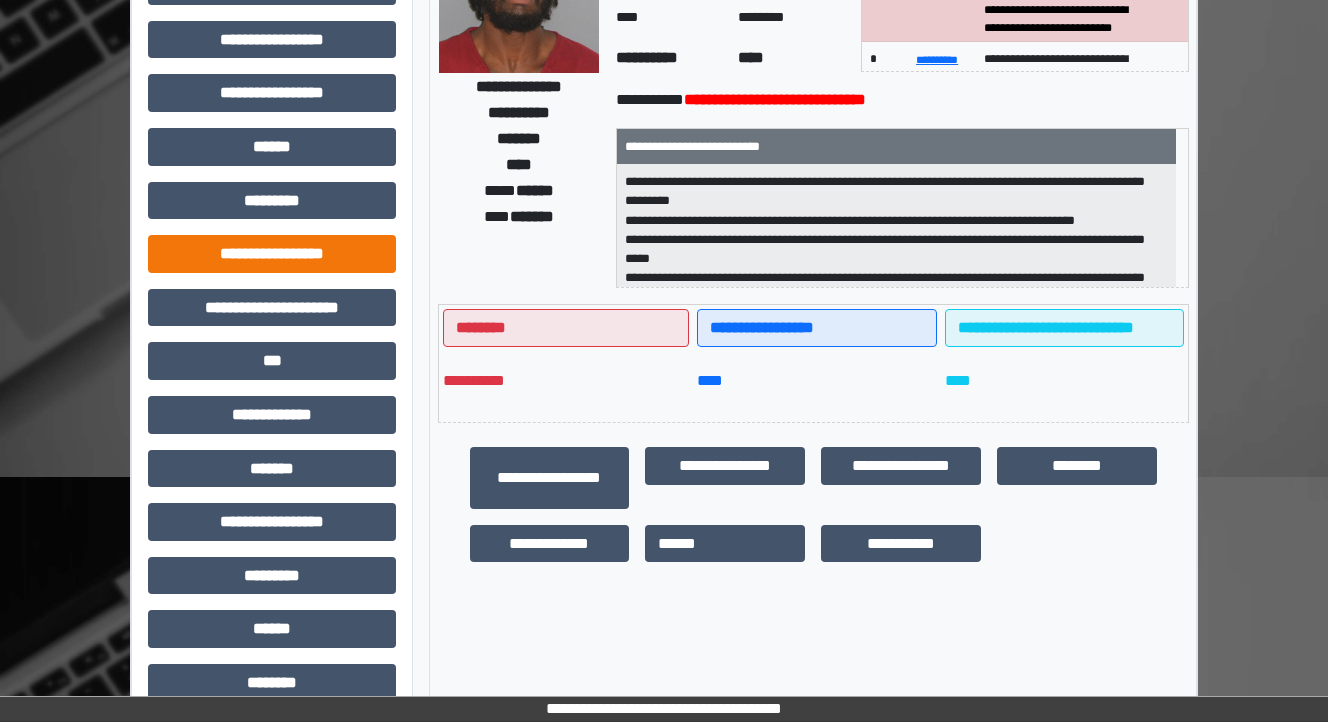 scroll, scrollTop: 400, scrollLeft: 0, axis: vertical 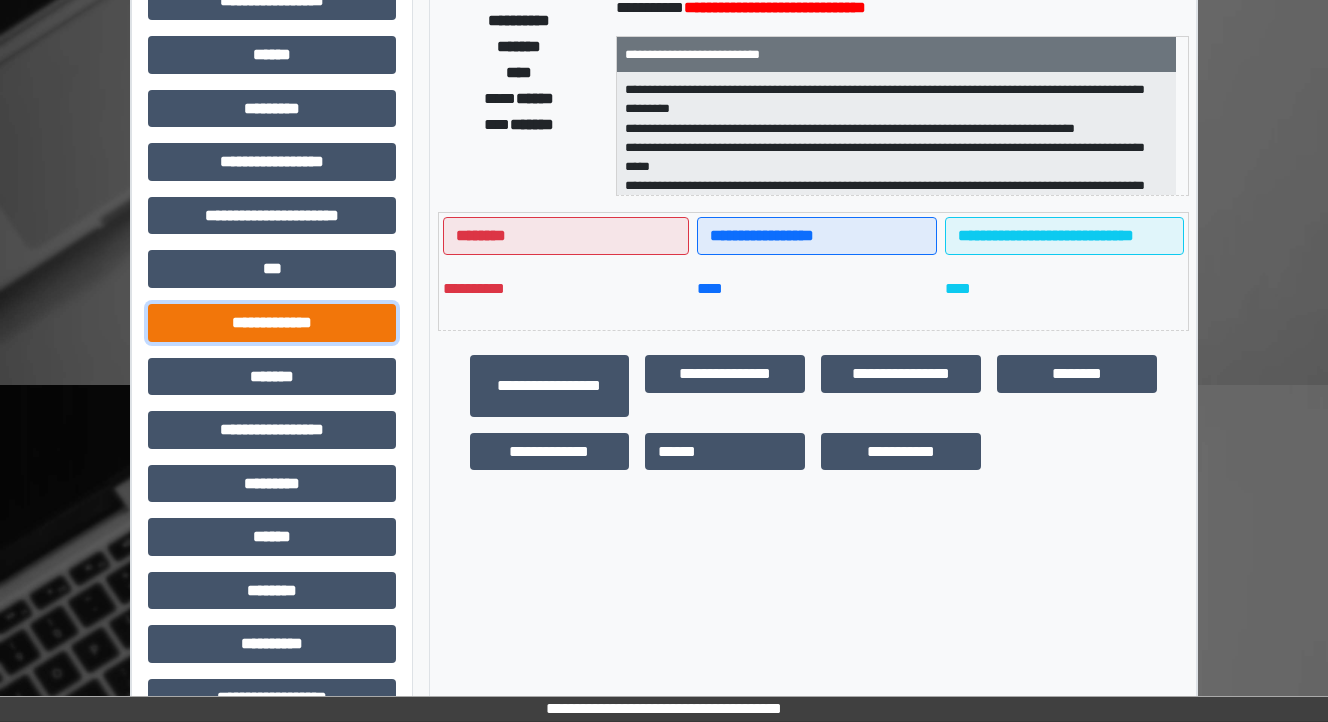 click on "**********" at bounding box center (272, 323) 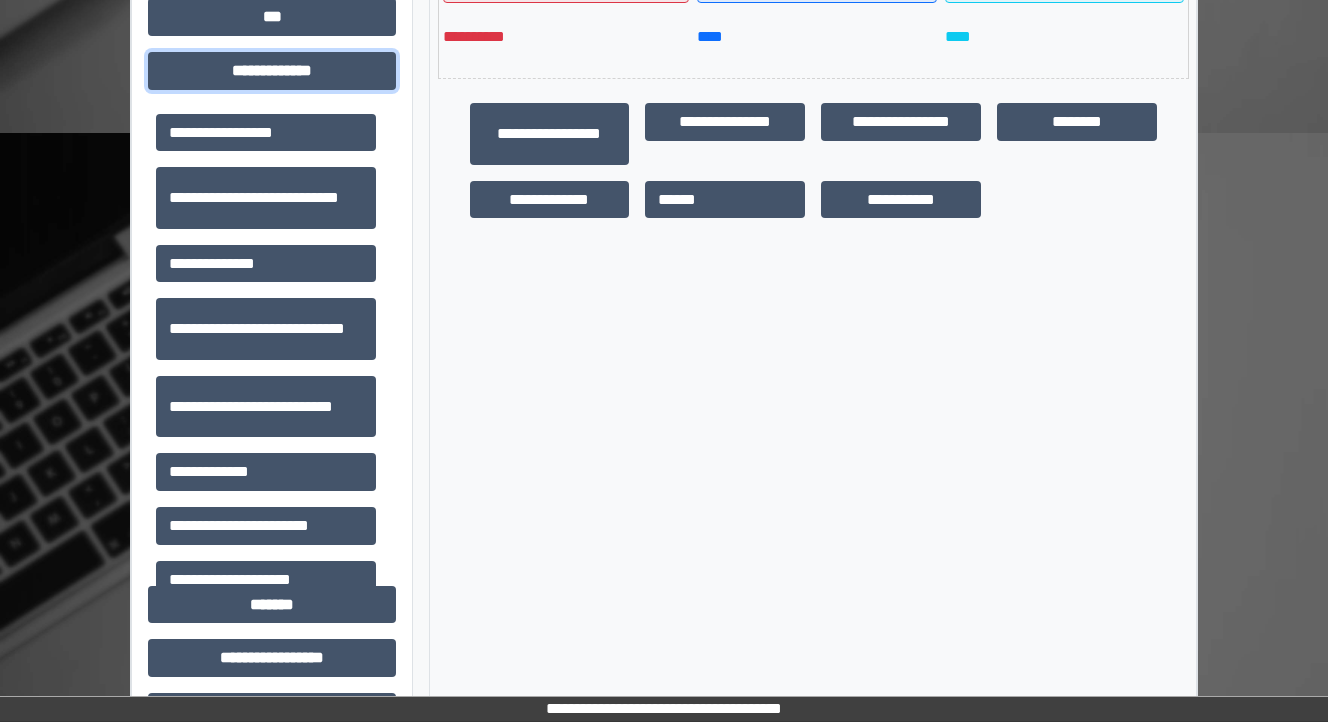 scroll, scrollTop: 720, scrollLeft: 0, axis: vertical 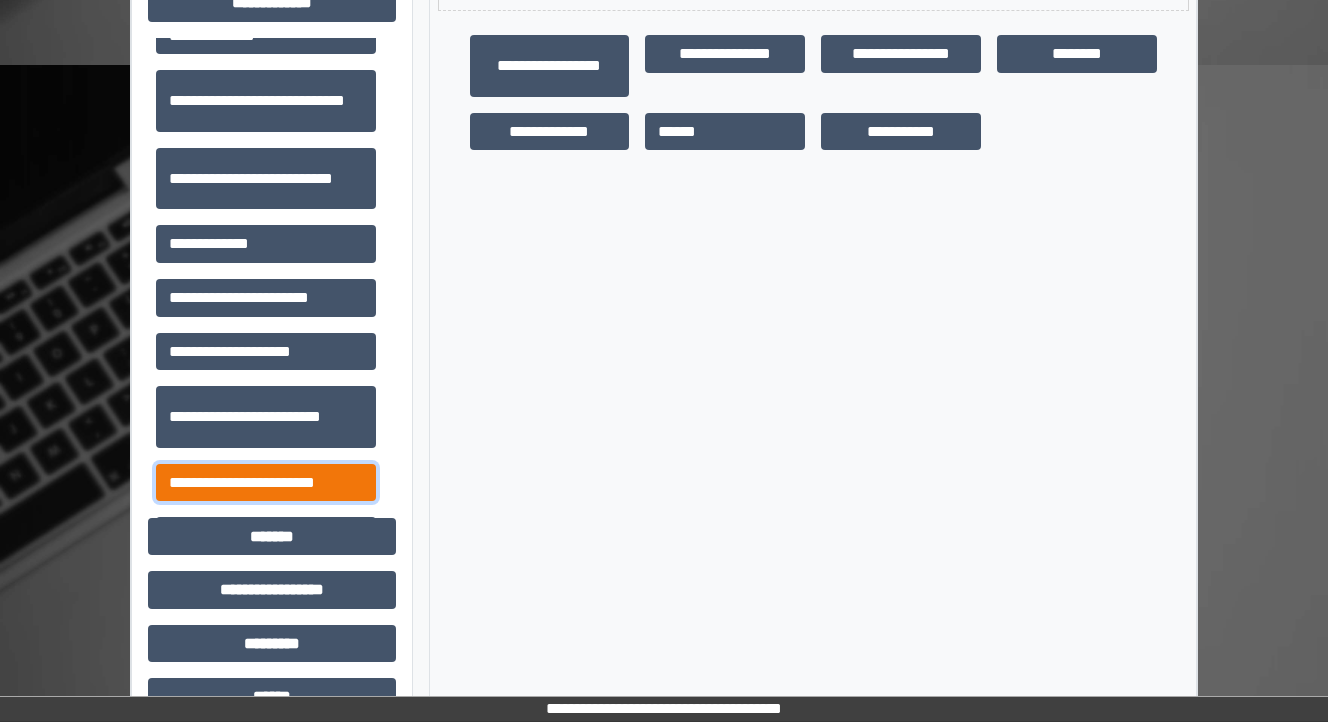 click on "**********" at bounding box center [266, 483] 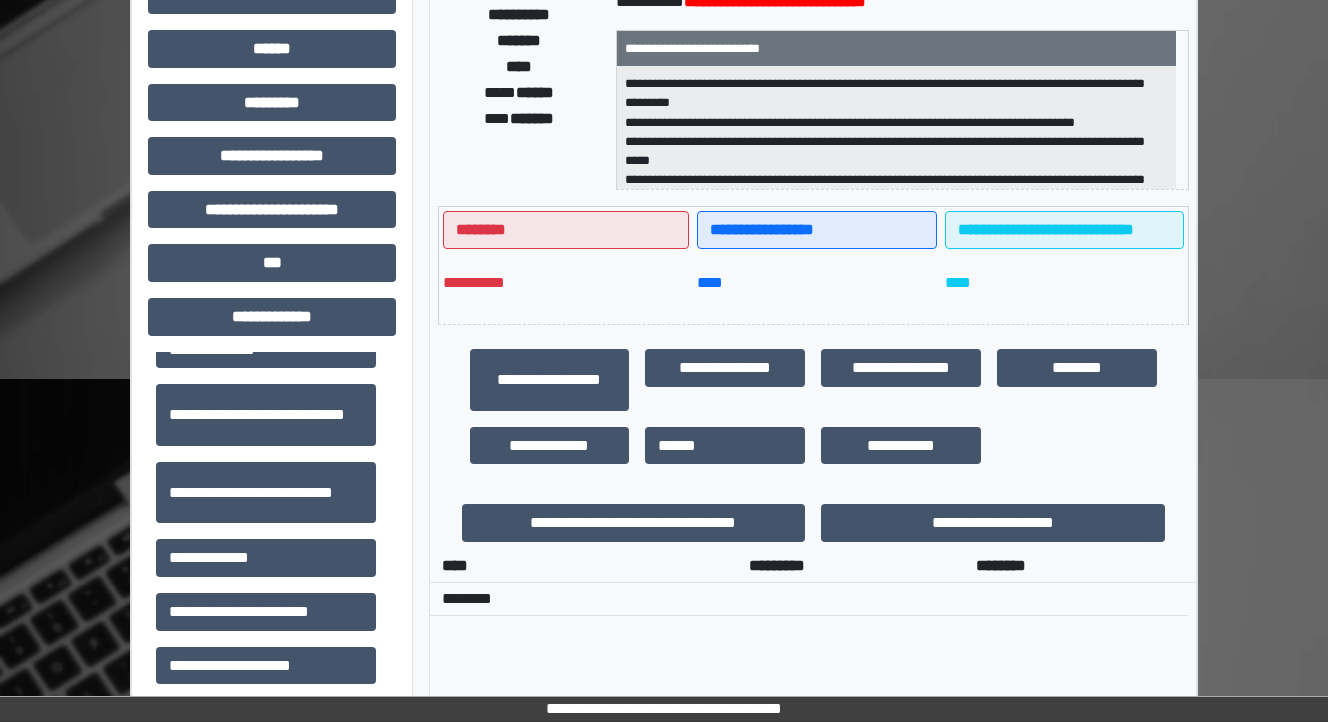 scroll, scrollTop: 160, scrollLeft: 0, axis: vertical 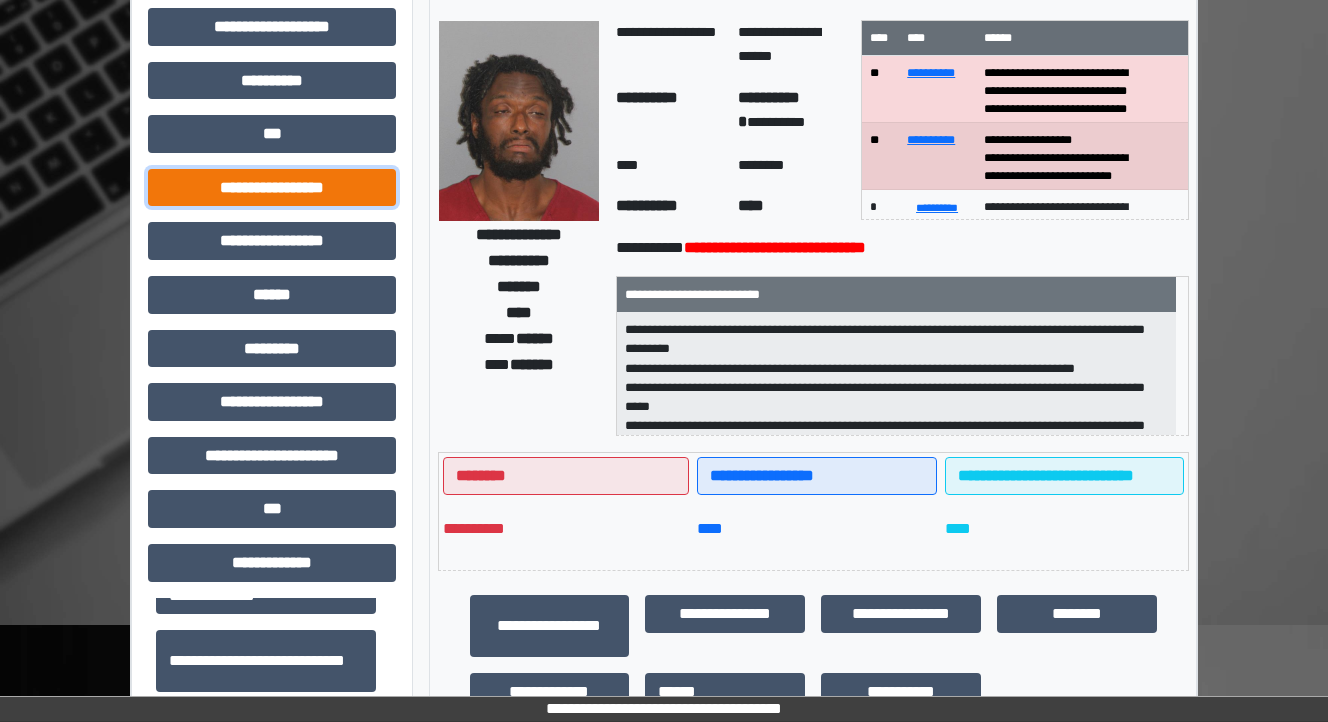 click on "**********" at bounding box center (272, 188) 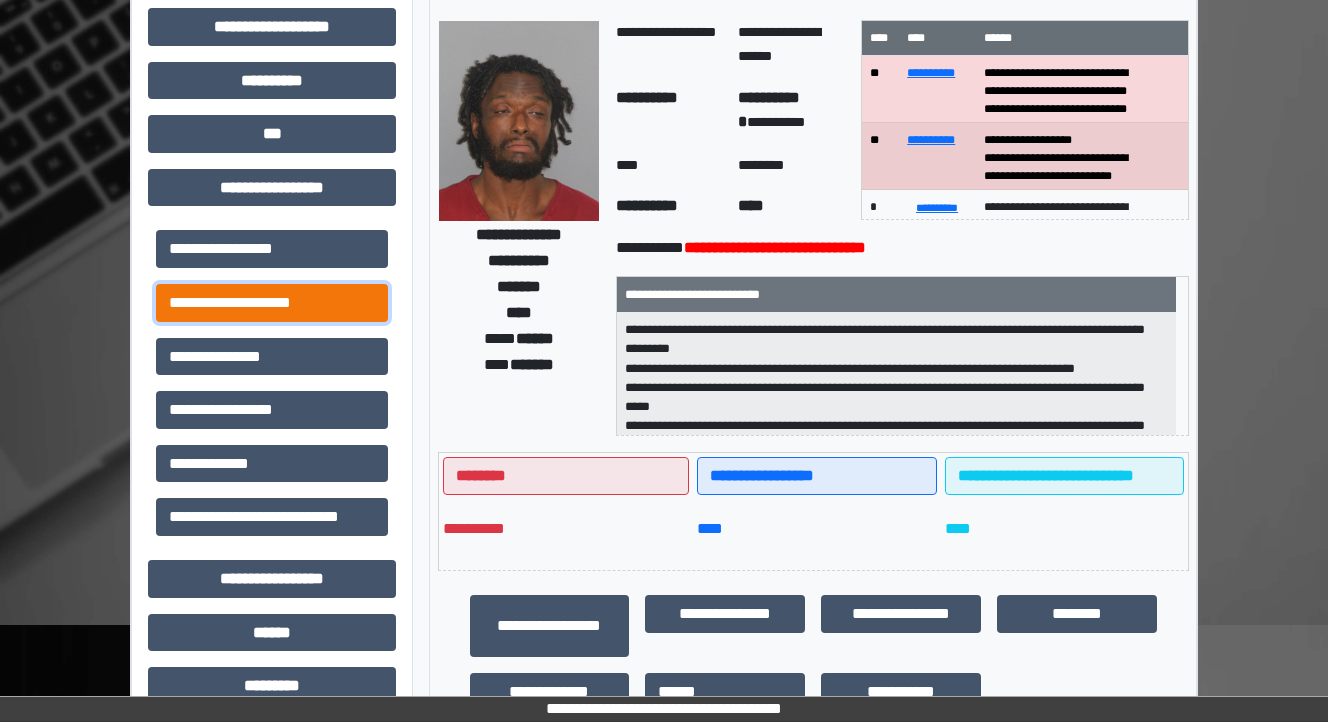 click on "**********" at bounding box center (272, 303) 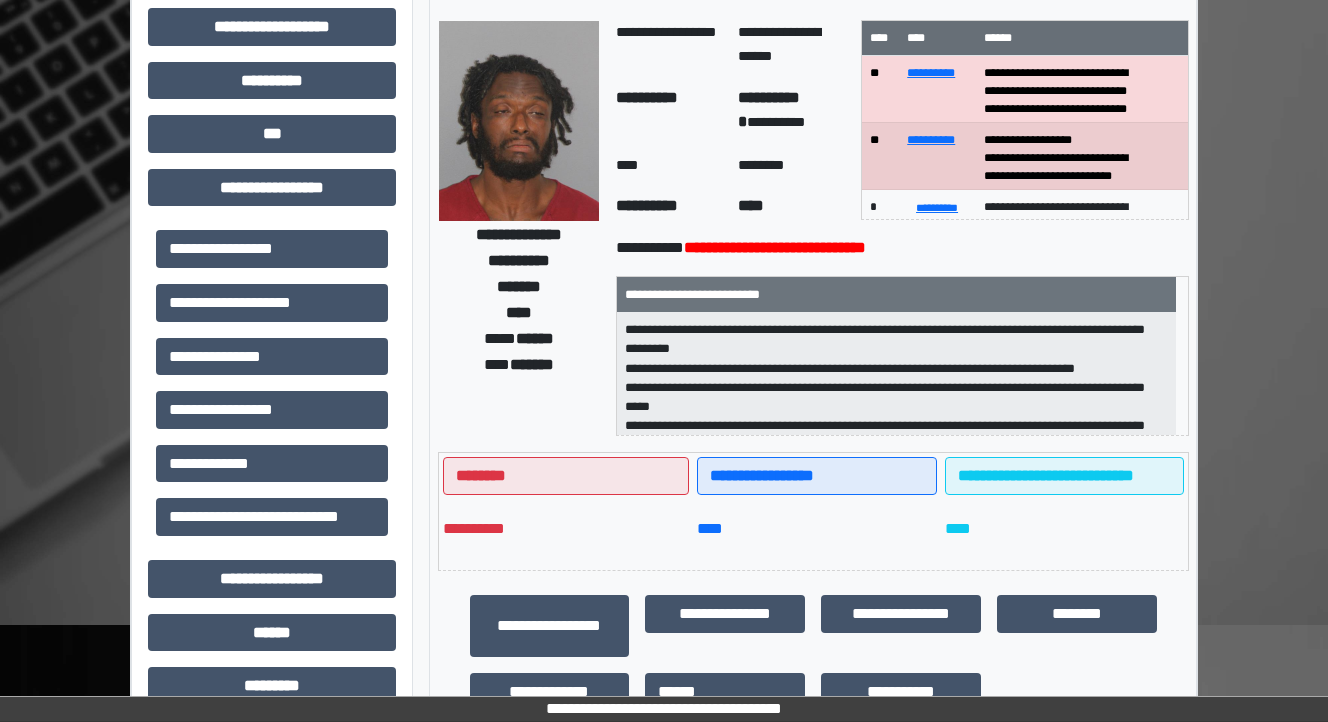 click on "**********" at bounding box center (902, 248) 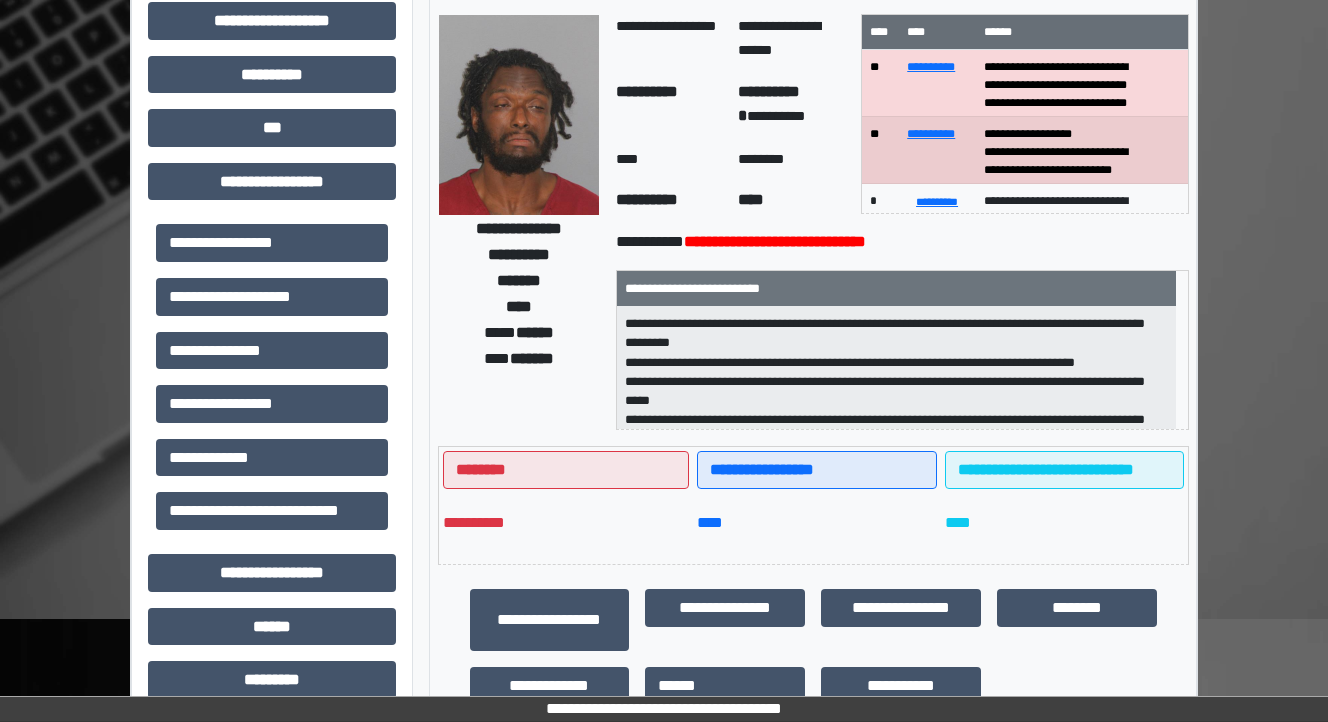 scroll, scrollTop: 160, scrollLeft: 0, axis: vertical 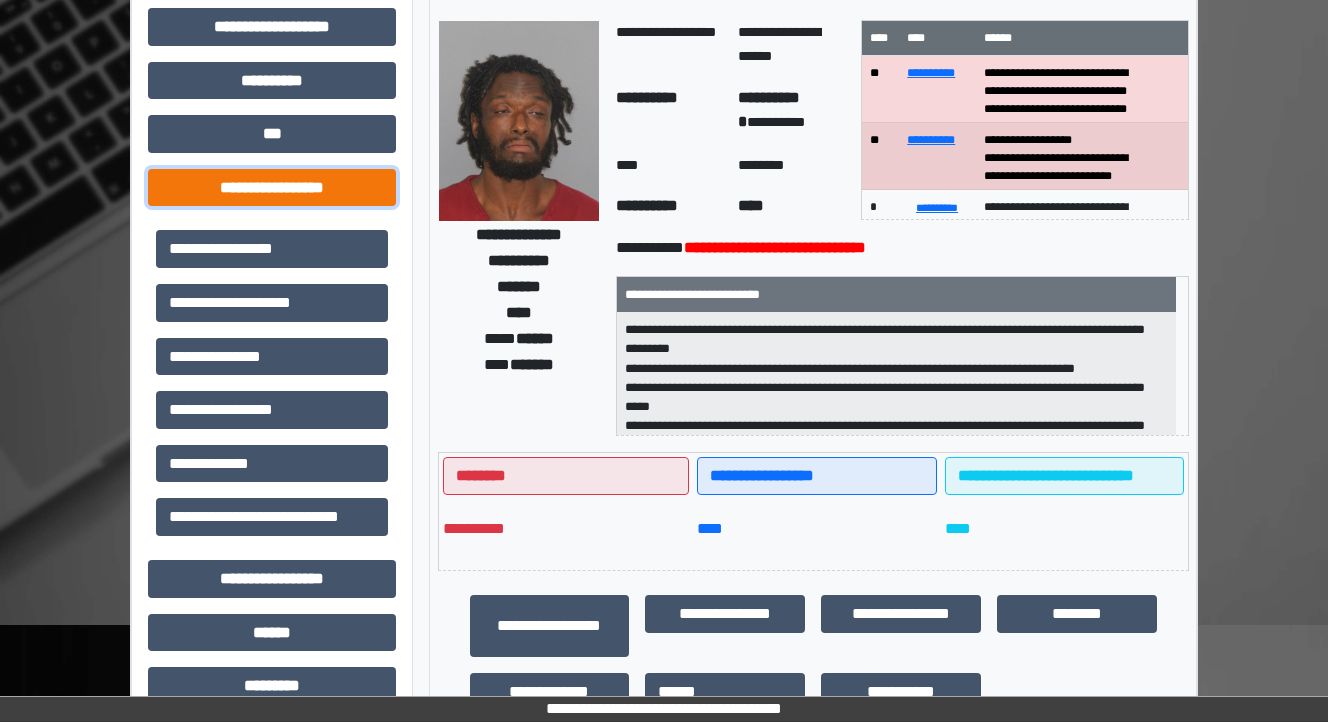 click on "**********" at bounding box center (272, 188) 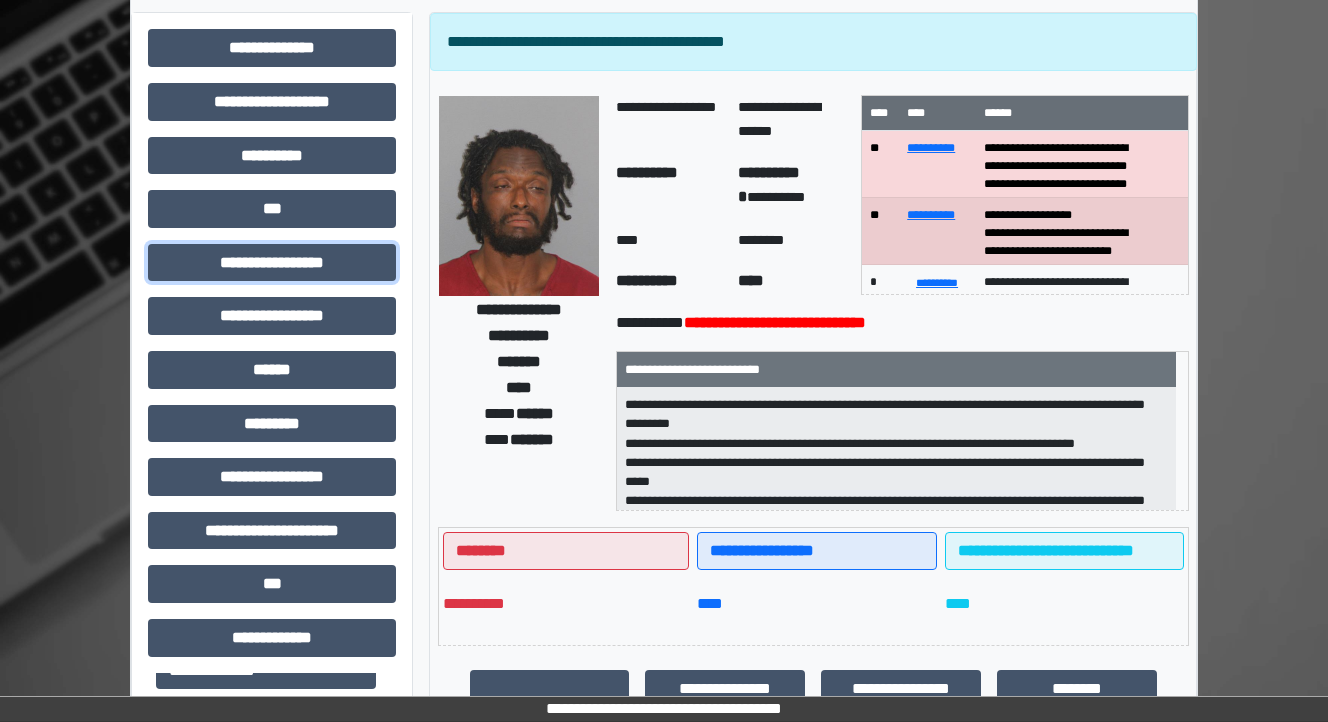 scroll, scrollTop: 0, scrollLeft: 0, axis: both 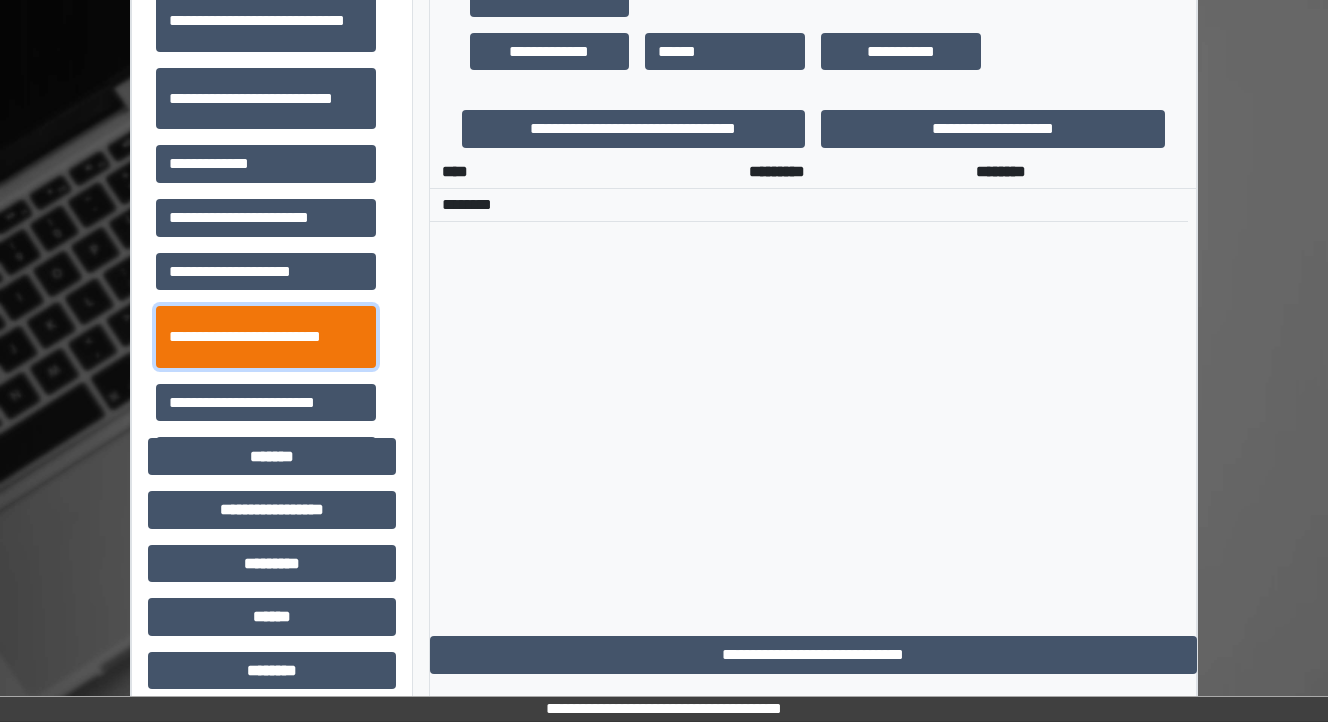 click on "**********" at bounding box center (266, 337) 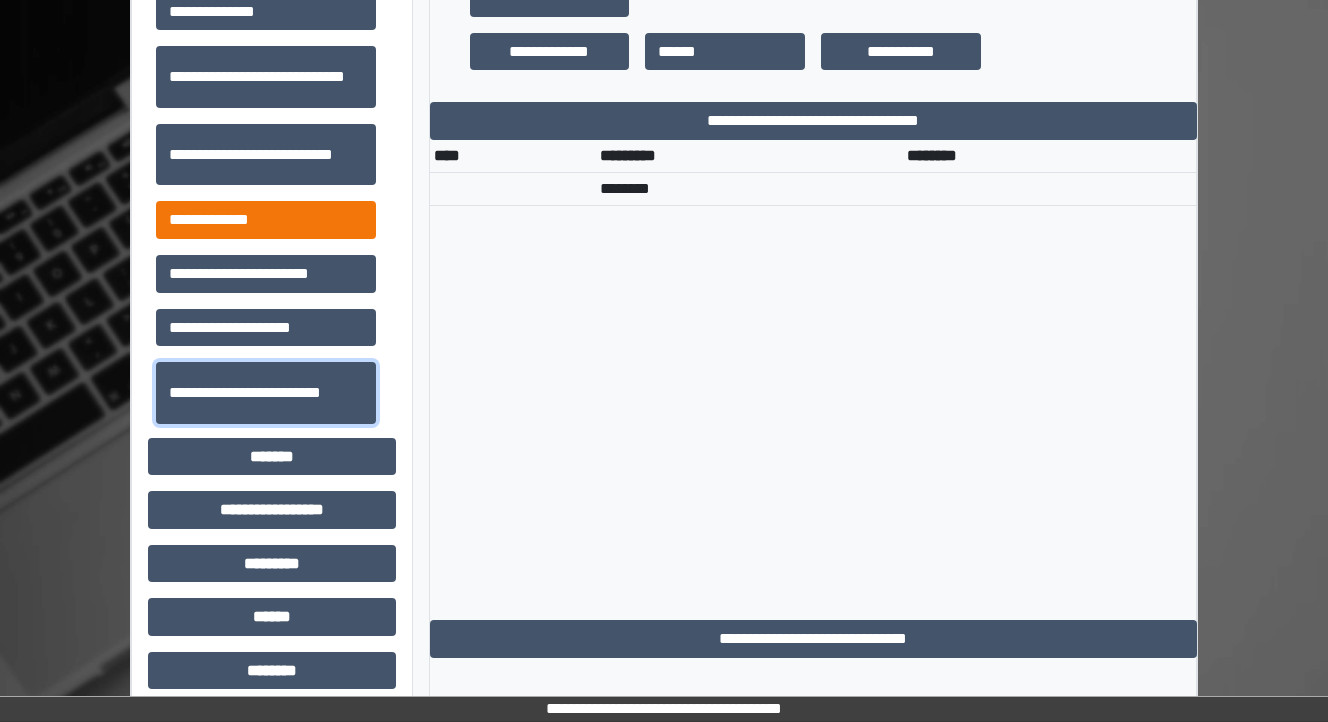 scroll, scrollTop: 0, scrollLeft: 0, axis: both 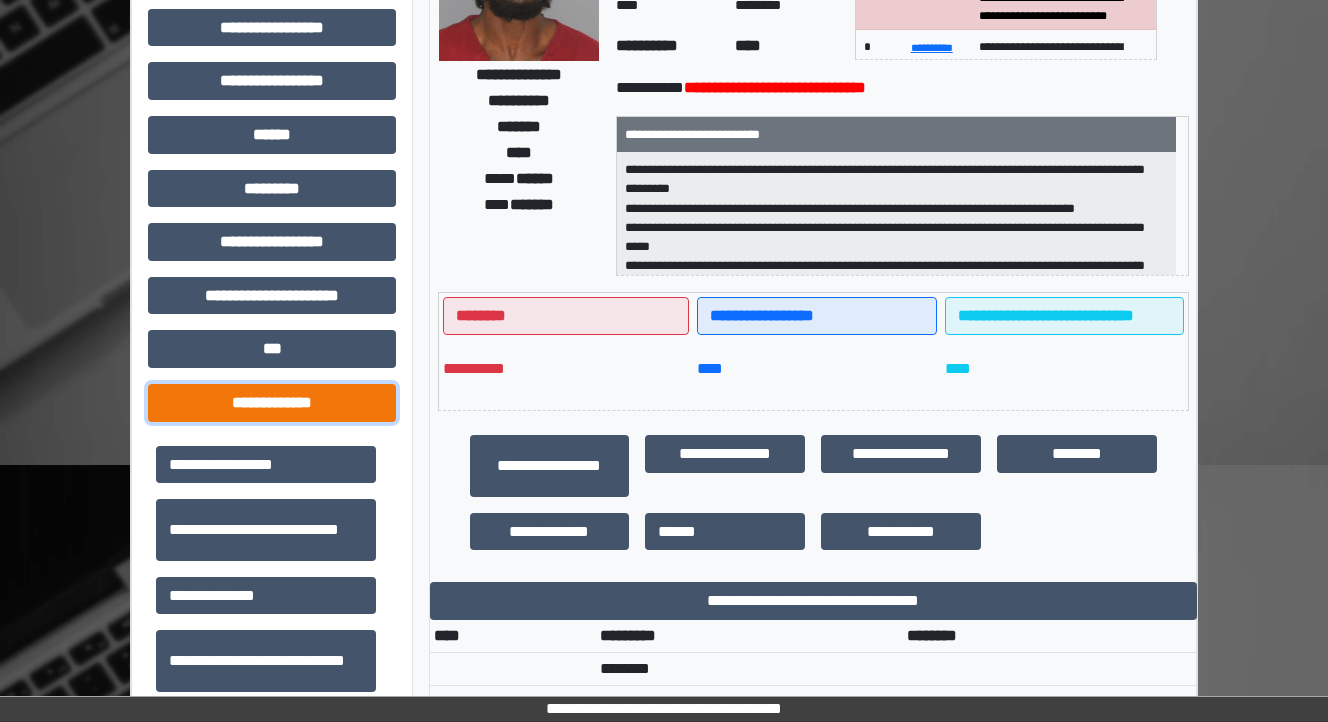 click on "**********" at bounding box center (272, 403) 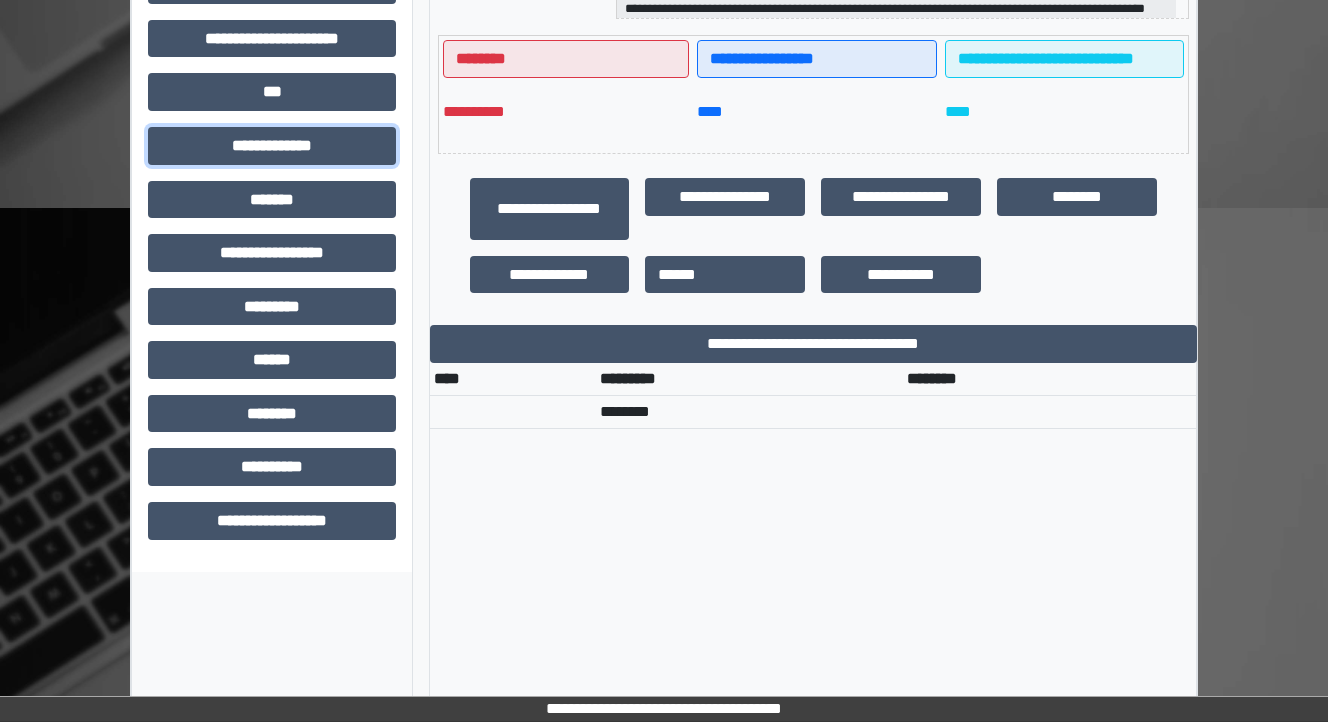 scroll, scrollTop: 752, scrollLeft: 0, axis: vertical 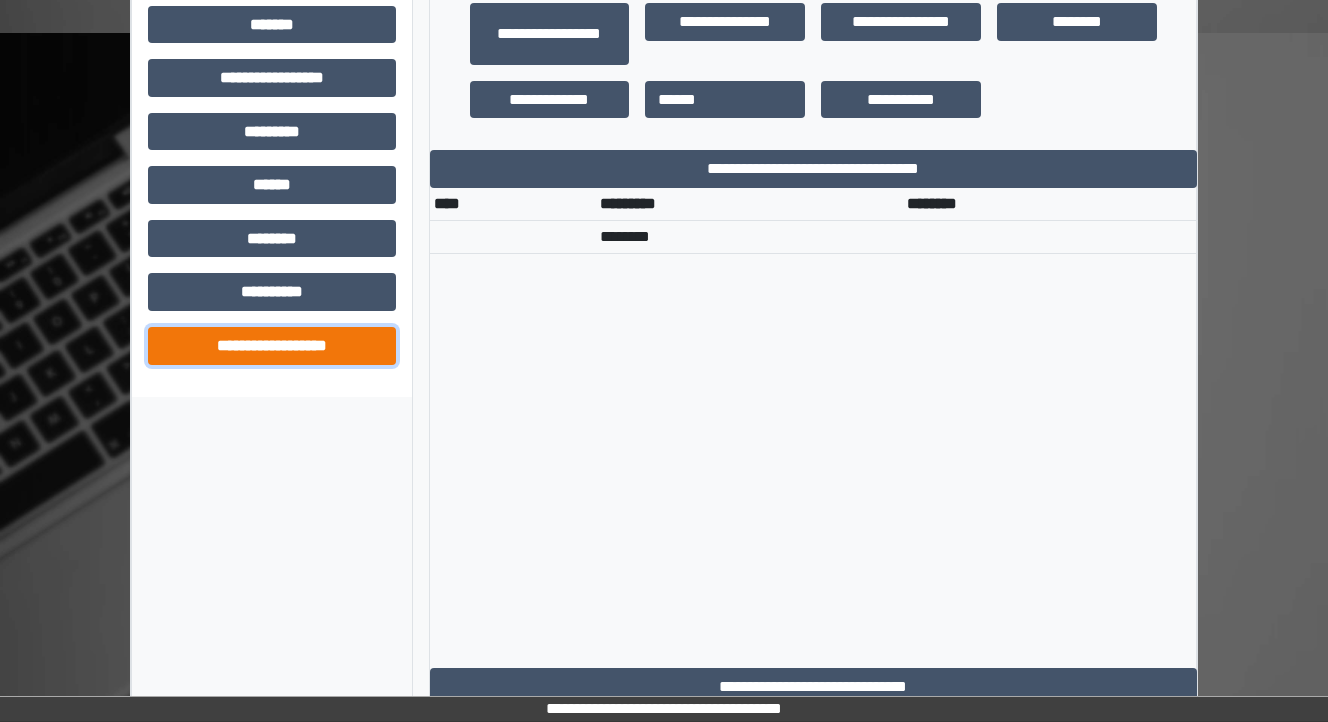 click on "**********" at bounding box center [272, 346] 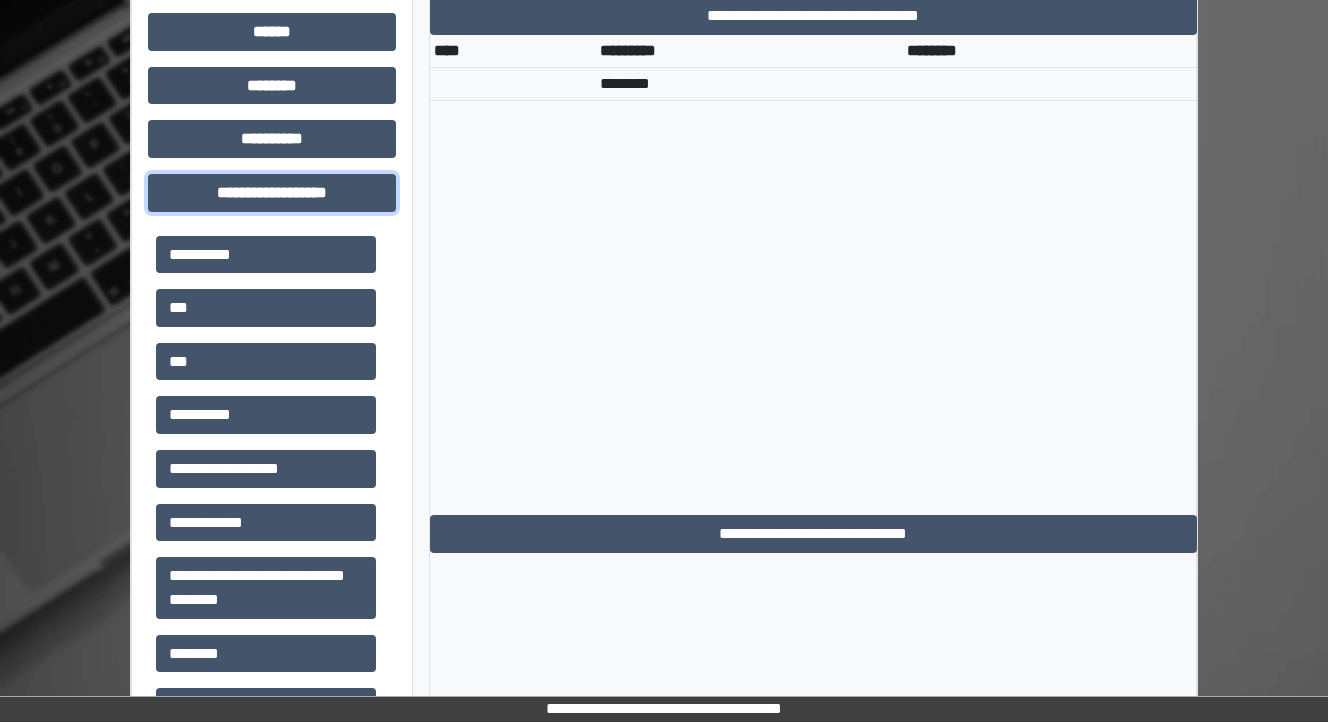 scroll, scrollTop: 924, scrollLeft: 0, axis: vertical 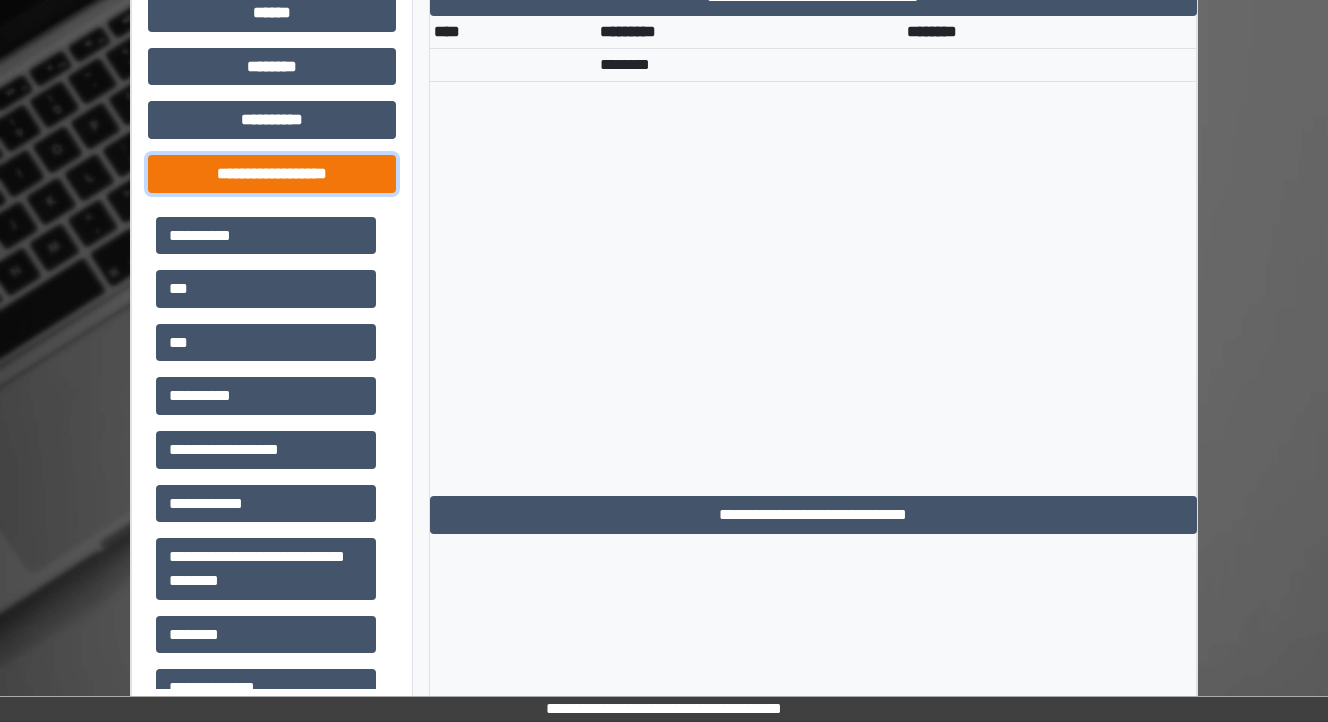click on "**********" at bounding box center [272, 174] 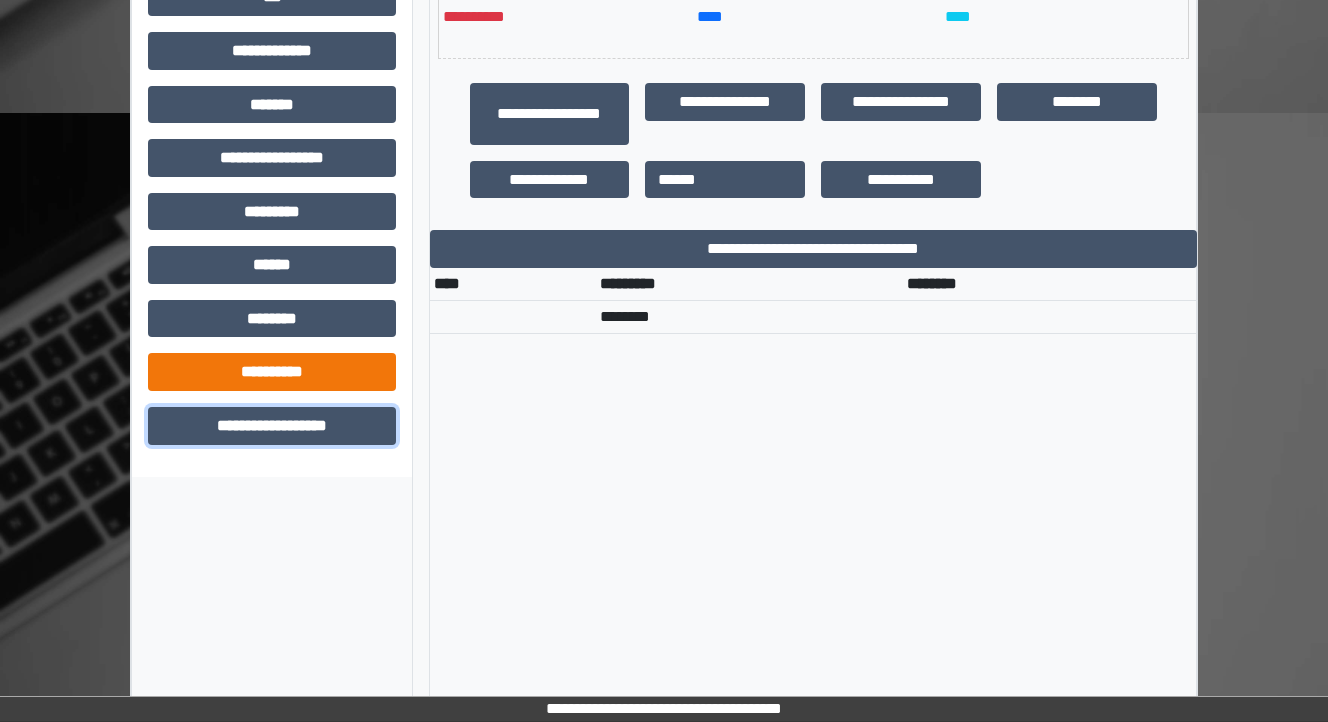 scroll, scrollTop: 672, scrollLeft: 0, axis: vertical 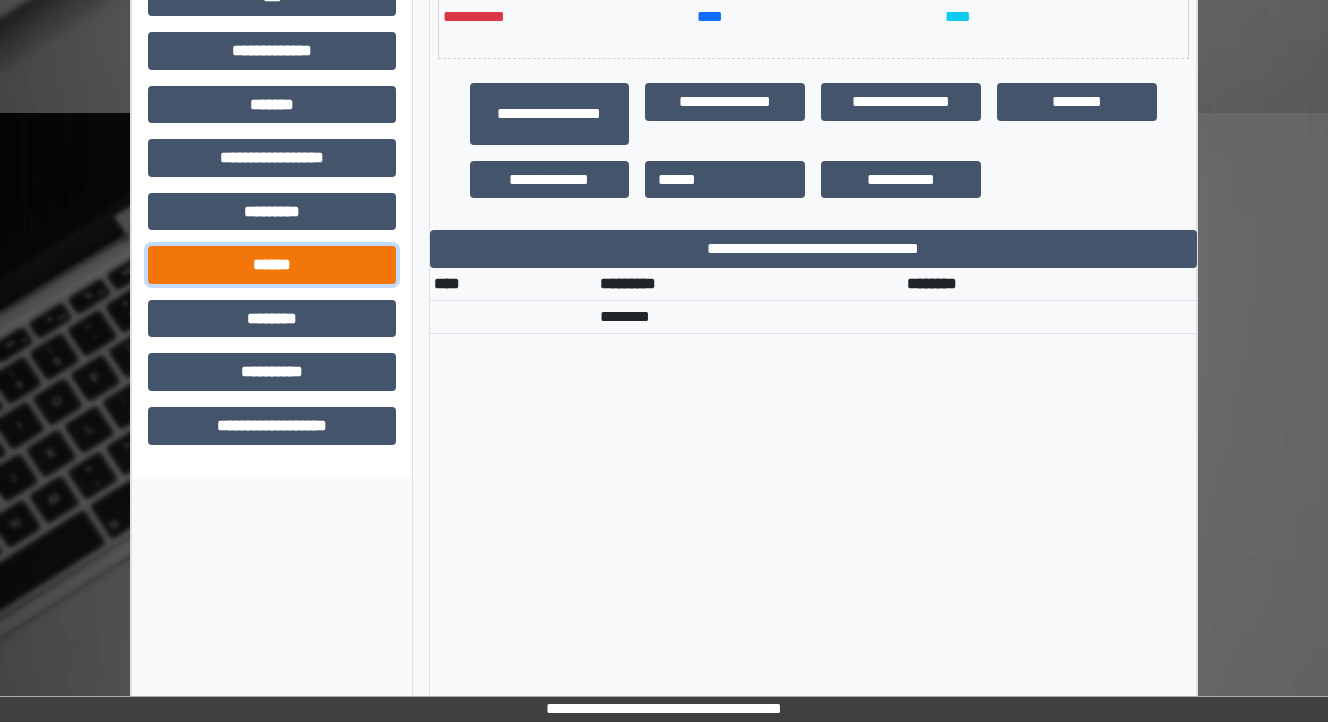 click on "******" at bounding box center [272, 265] 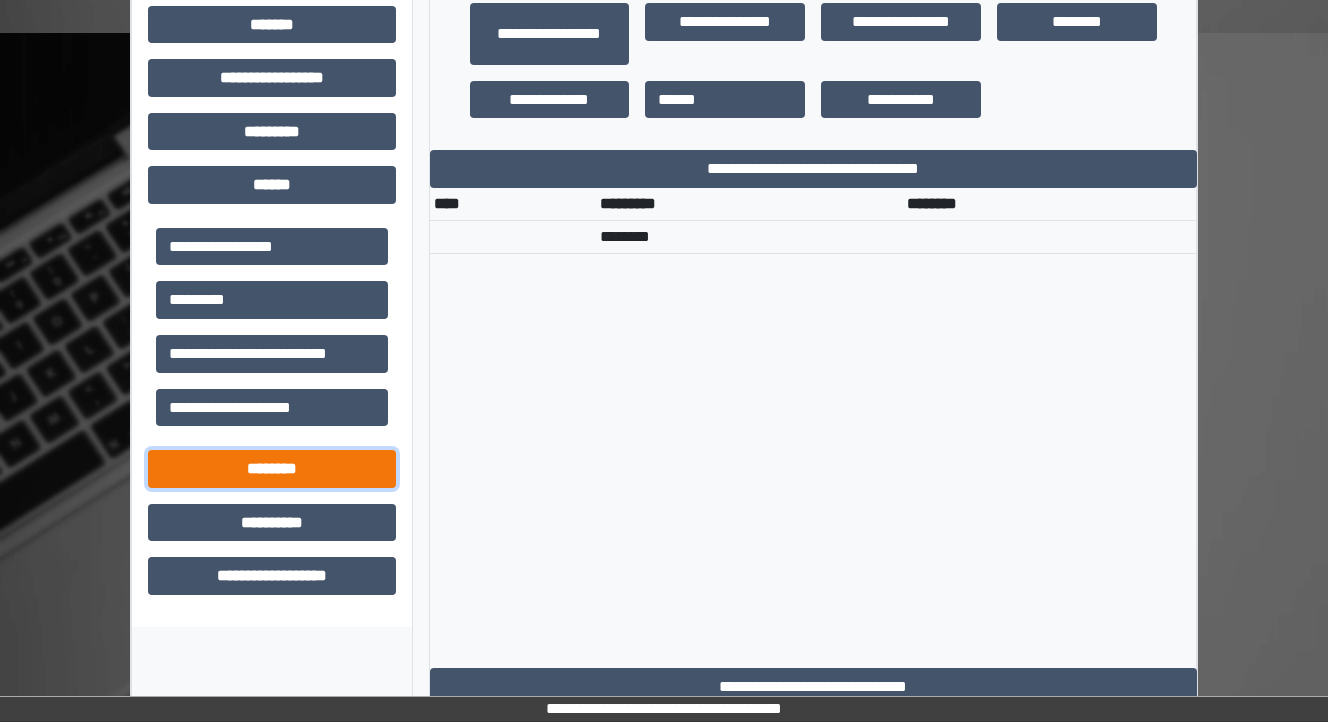 click on "********" at bounding box center [272, 469] 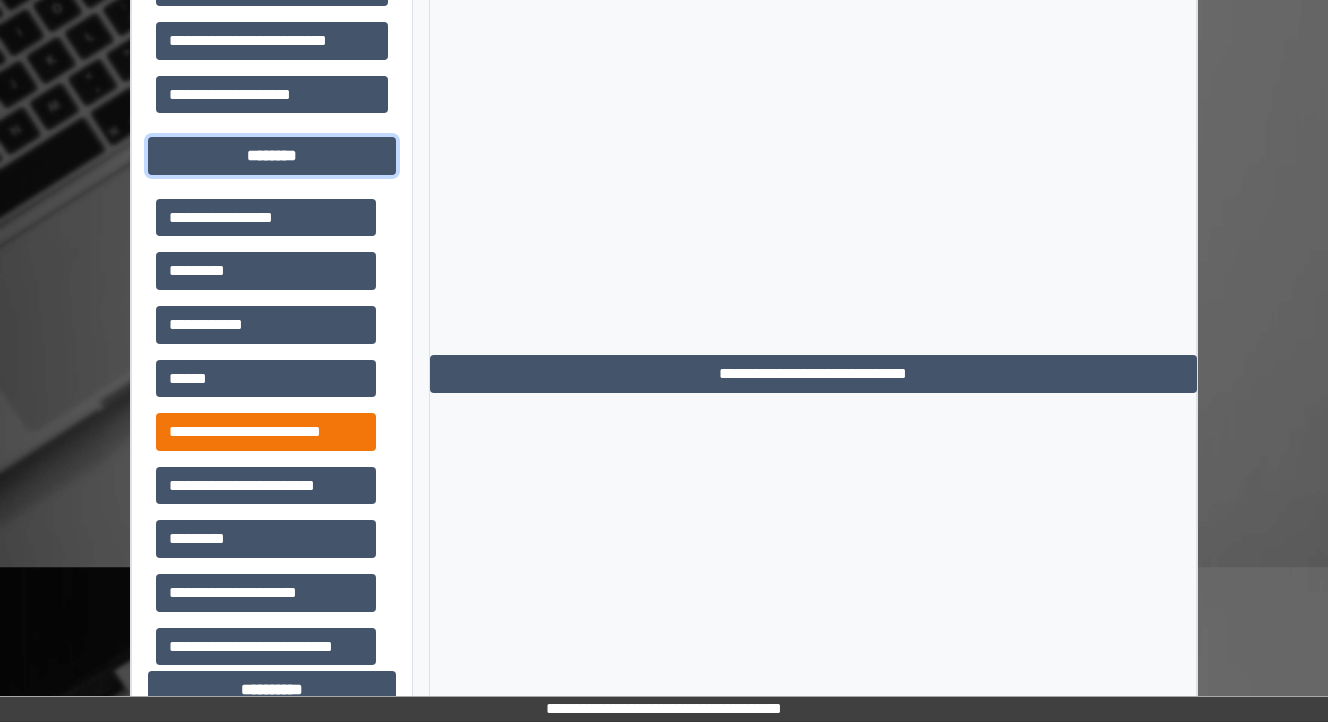 scroll, scrollTop: 1072, scrollLeft: 0, axis: vertical 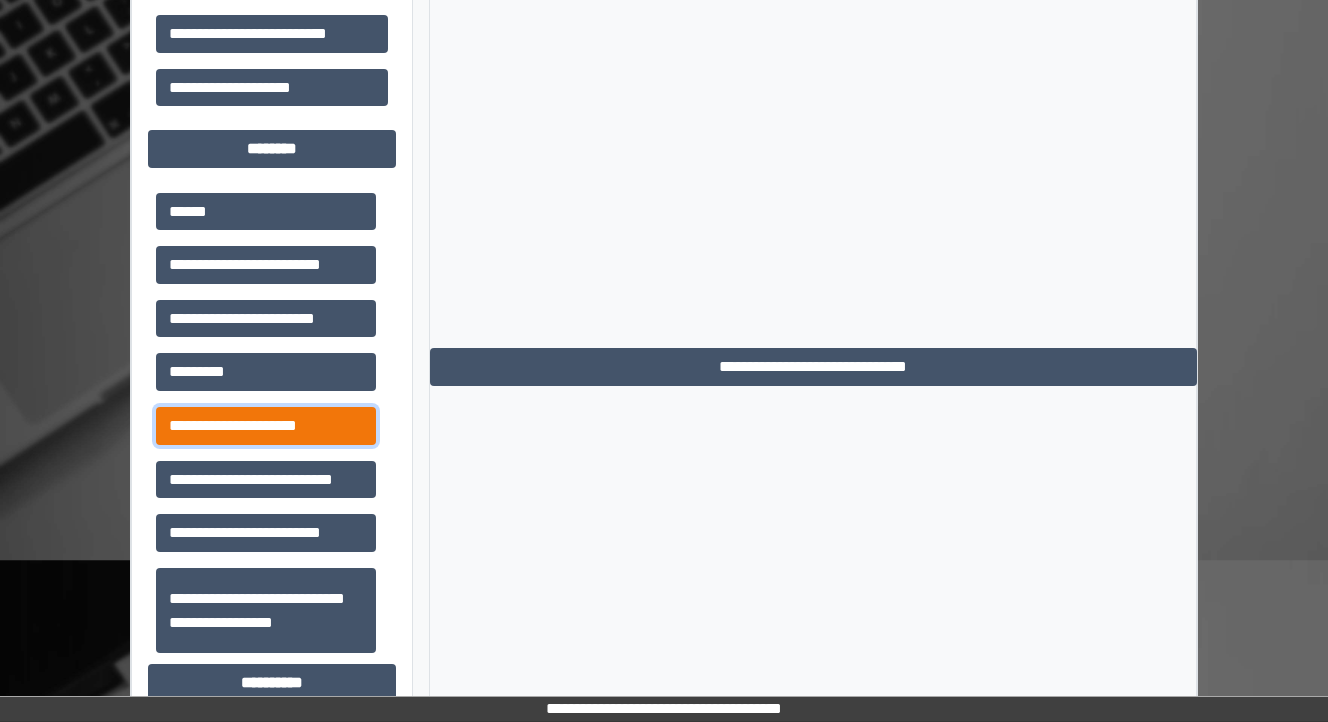 drag, startPoint x: 262, startPoint y: 433, endPoint x: 304, endPoint y: 437, distance: 42.190044 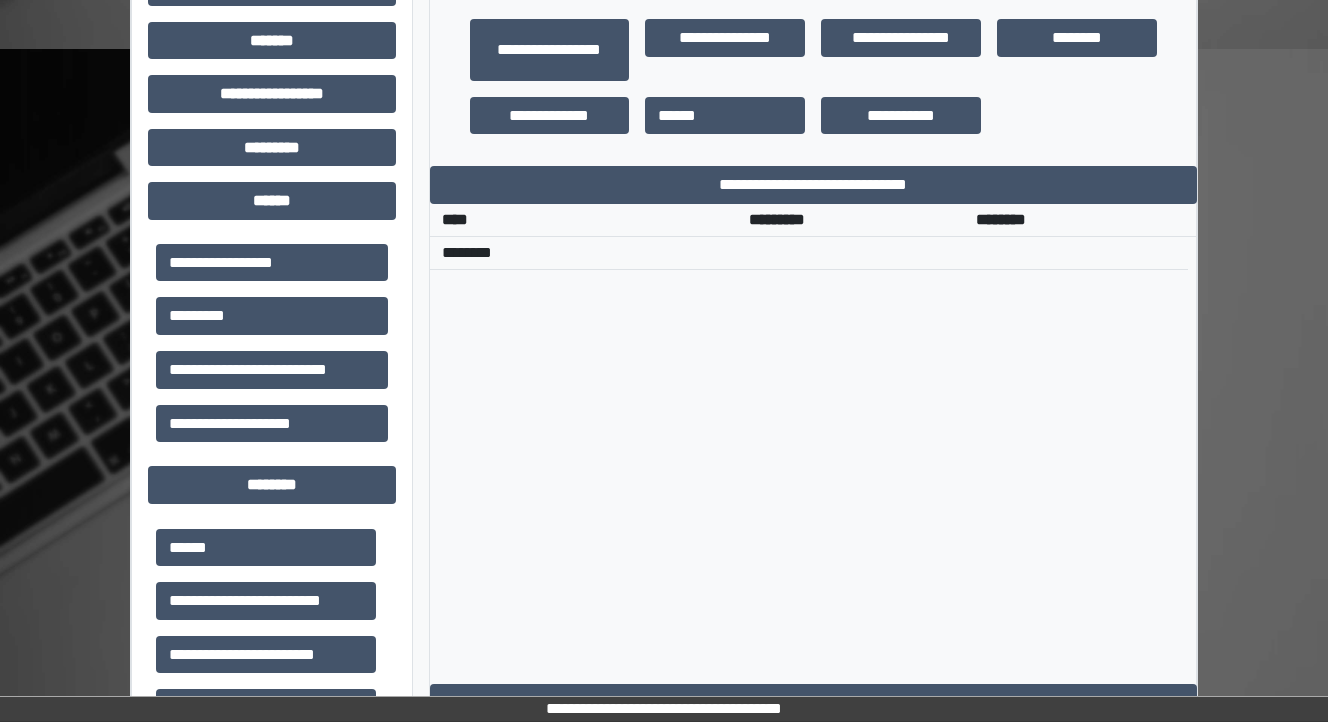 scroll, scrollTop: 1072, scrollLeft: 0, axis: vertical 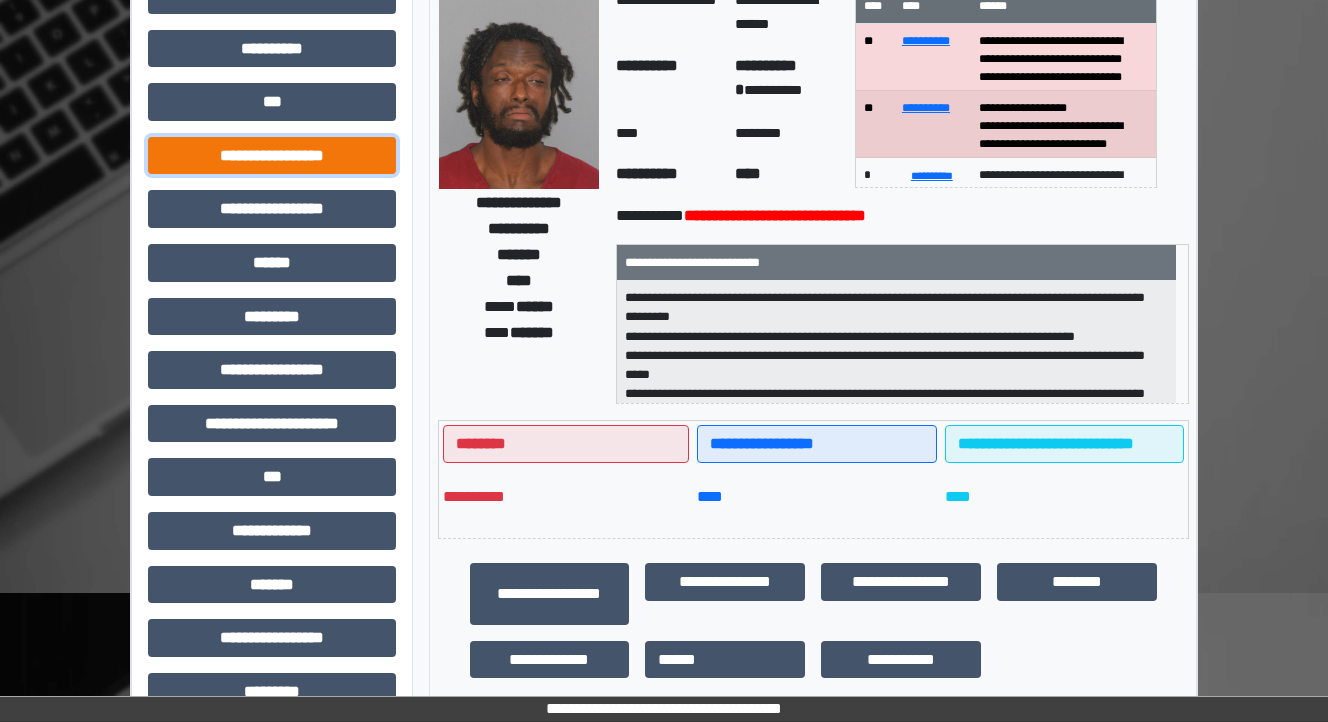 click on "**********" at bounding box center [272, 156] 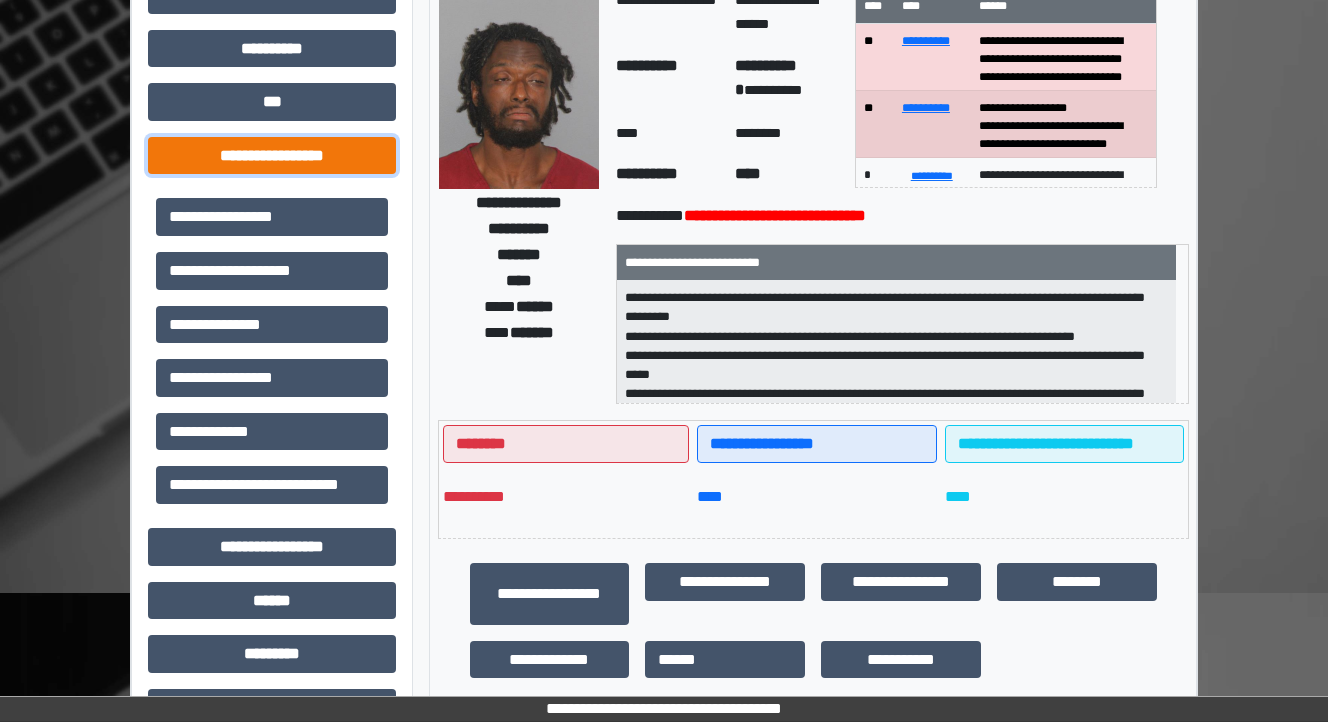 click on "**********" at bounding box center (272, 156) 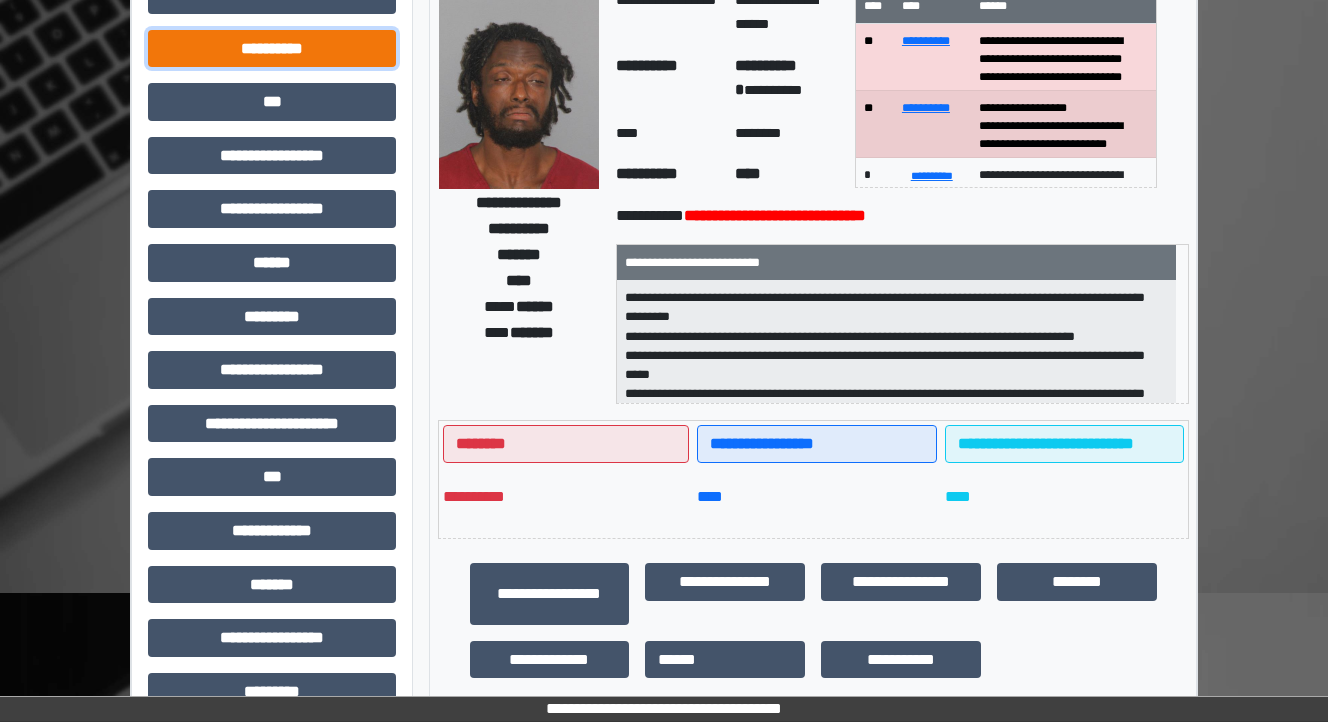 click on "**********" at bounding box center [272, 49] 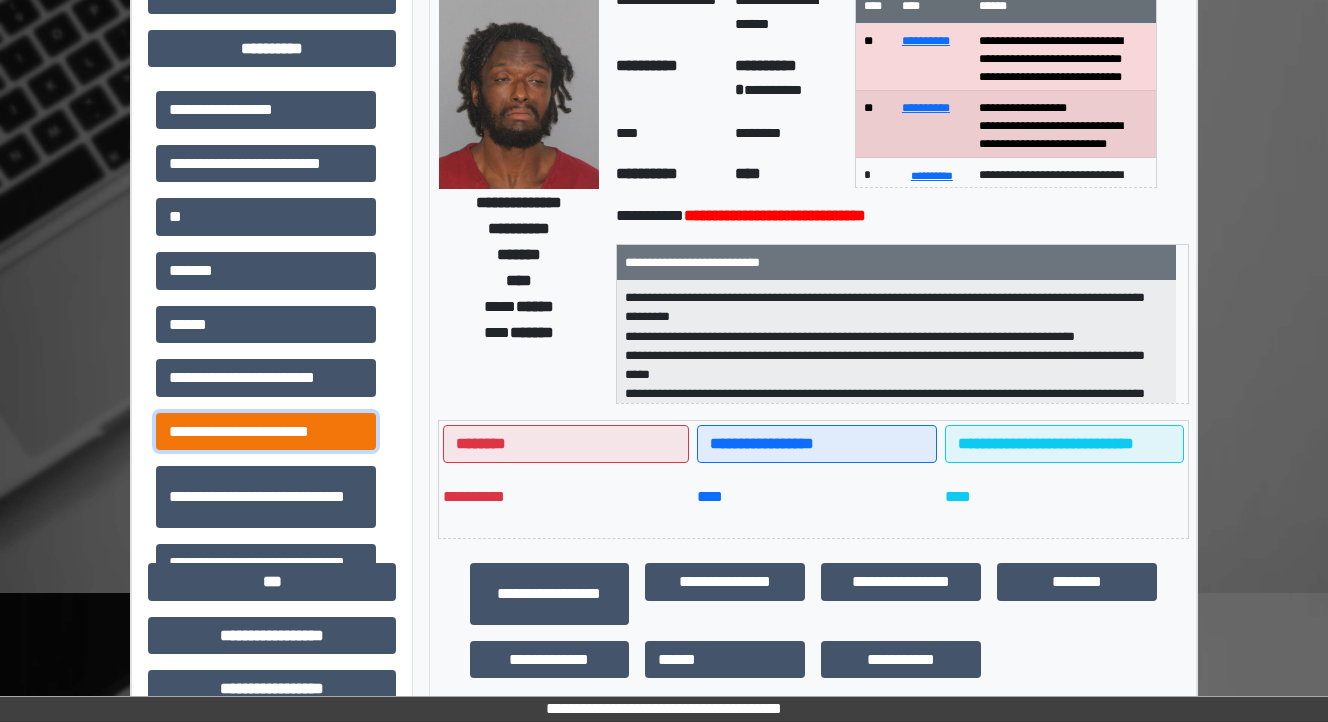 click on "**********" at bounding box center (266, 432) 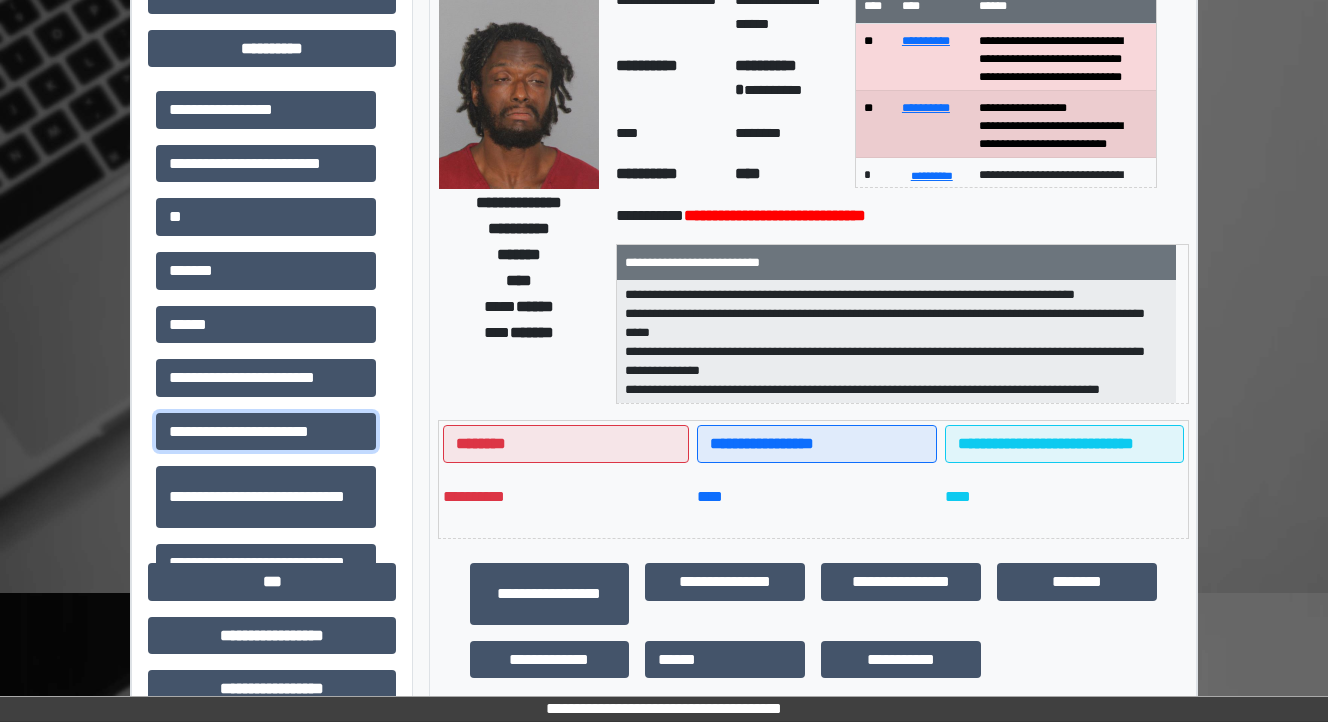 scroll, scrollTop: 64, scrollLeft: 0, axis: vertical 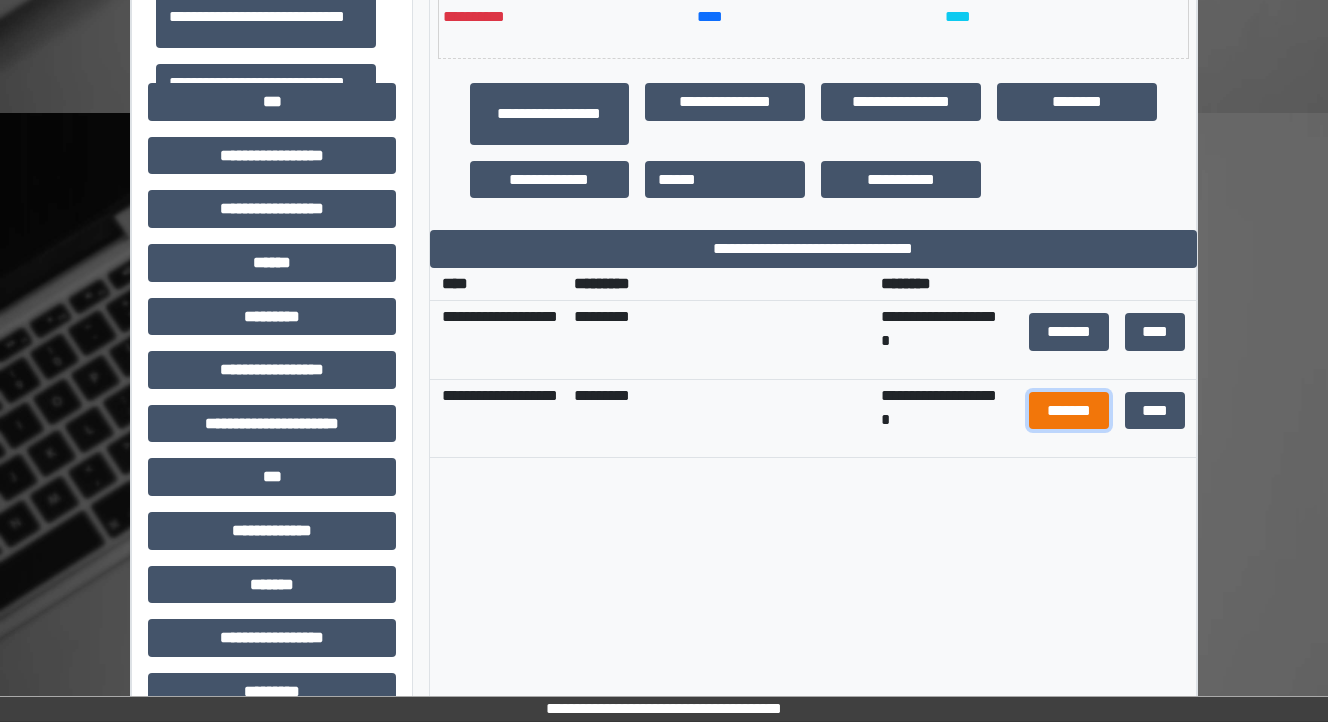 click on "*******" at bounding box center [1069, 411] 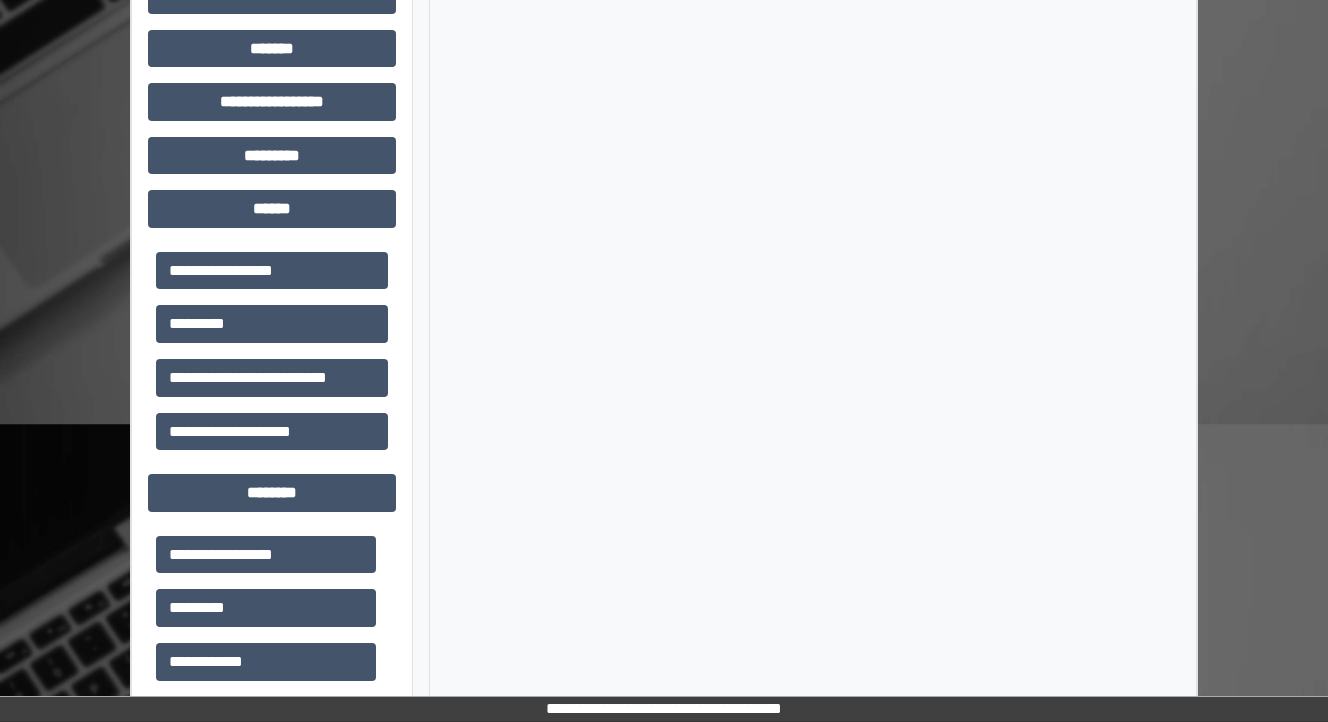scroll, scrollTop: 672, scrollLeft: 0, axis: vertical 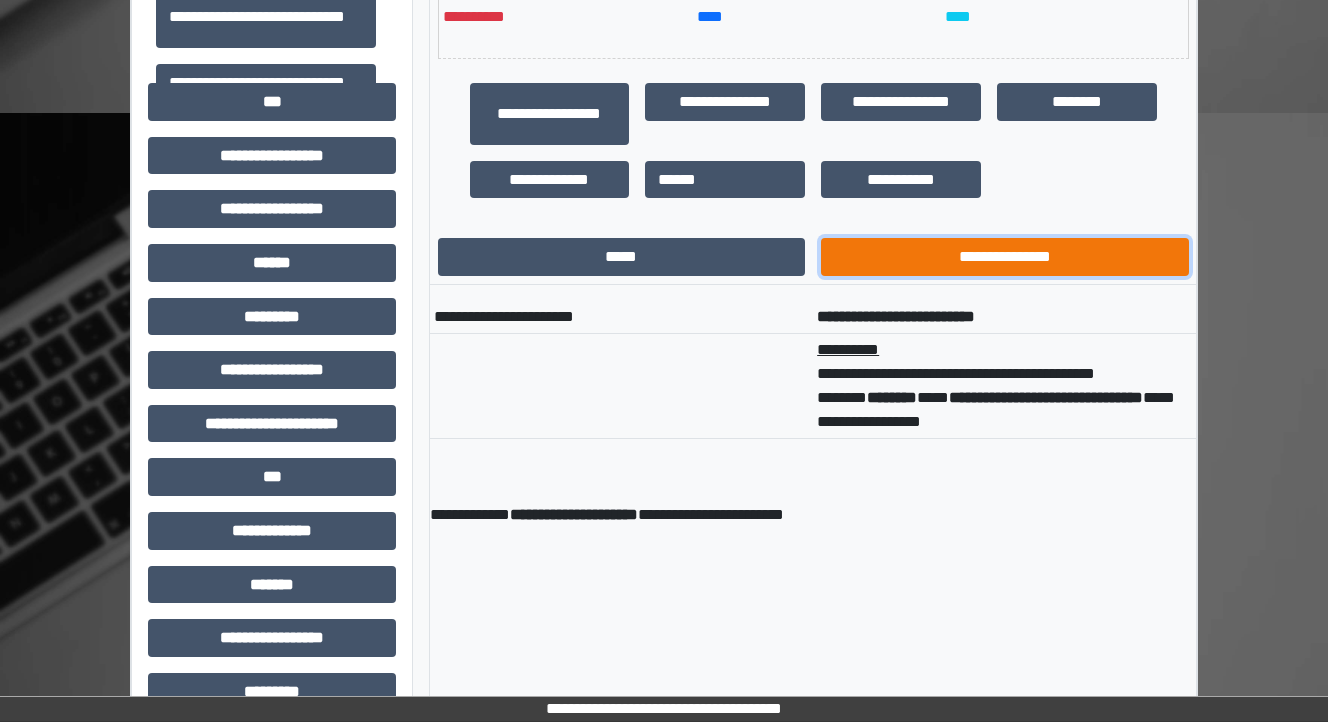 click on "**********" at bounding box center [1005, 257] 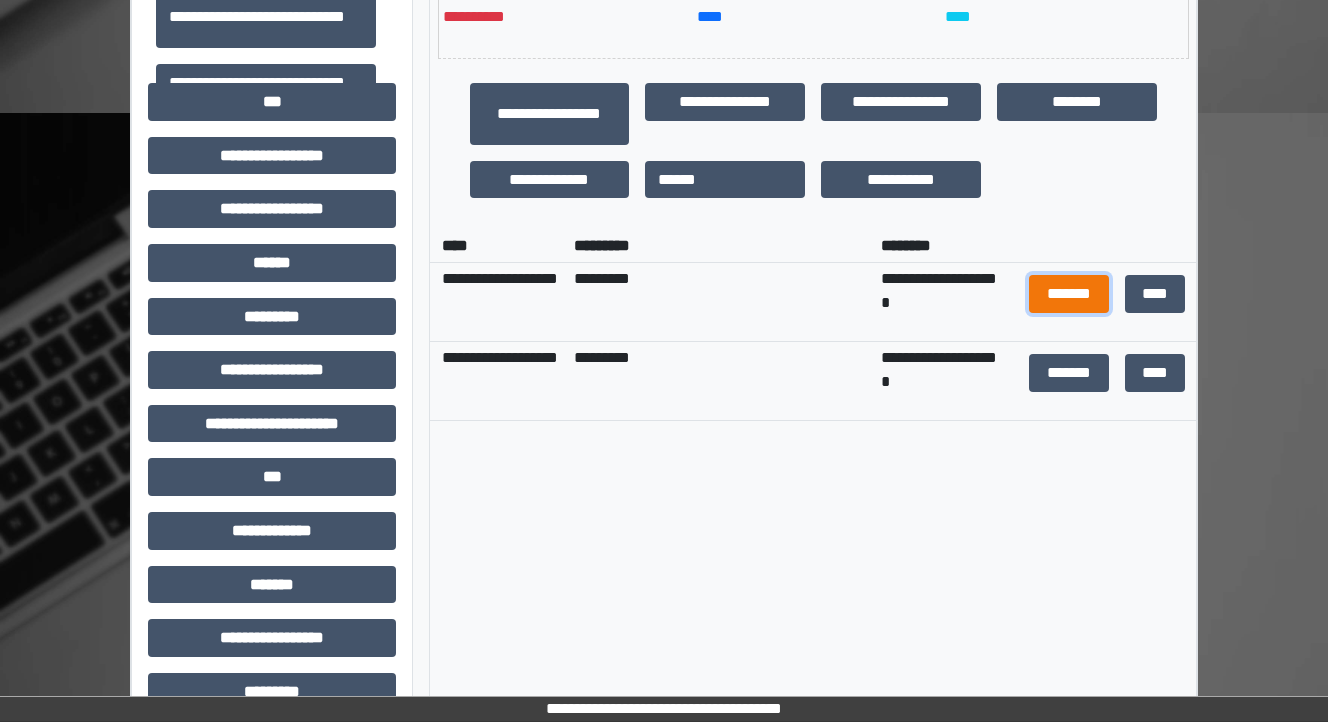 click on "*******" at bounding box center [1069, 294] 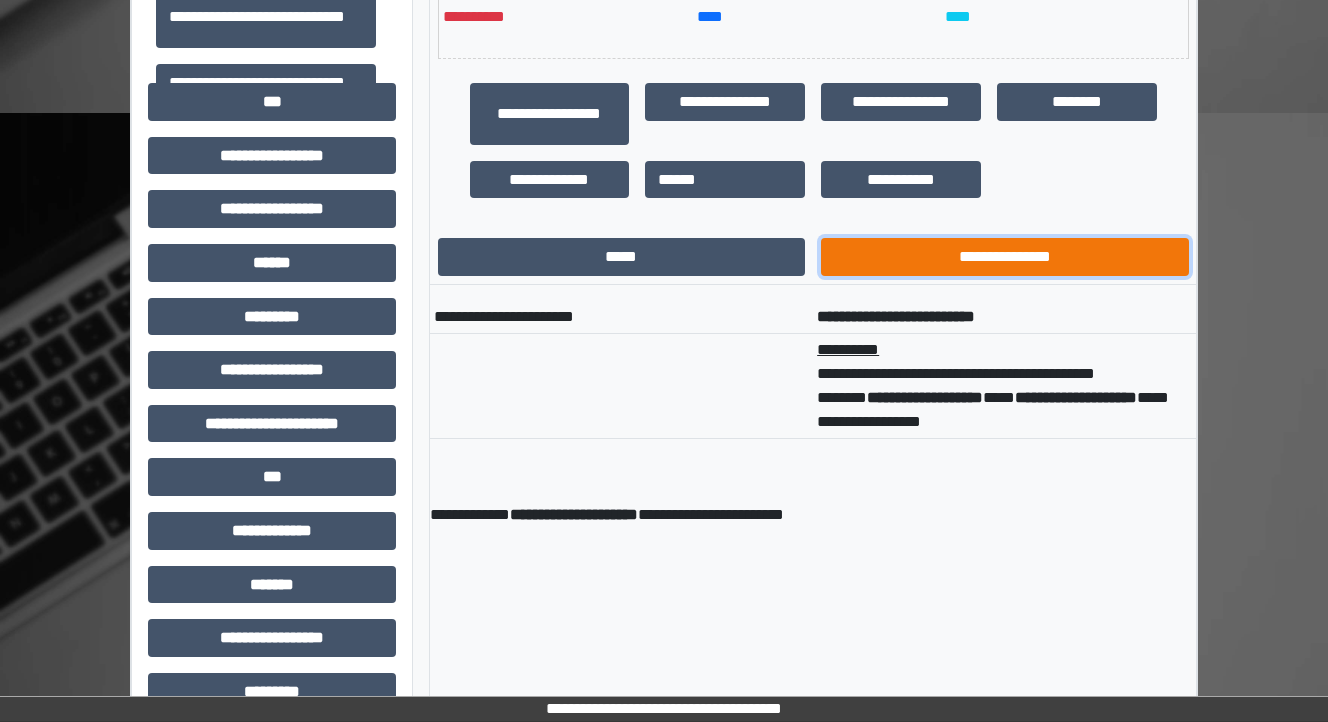click on "**********" at bounding box center [1005, 257] 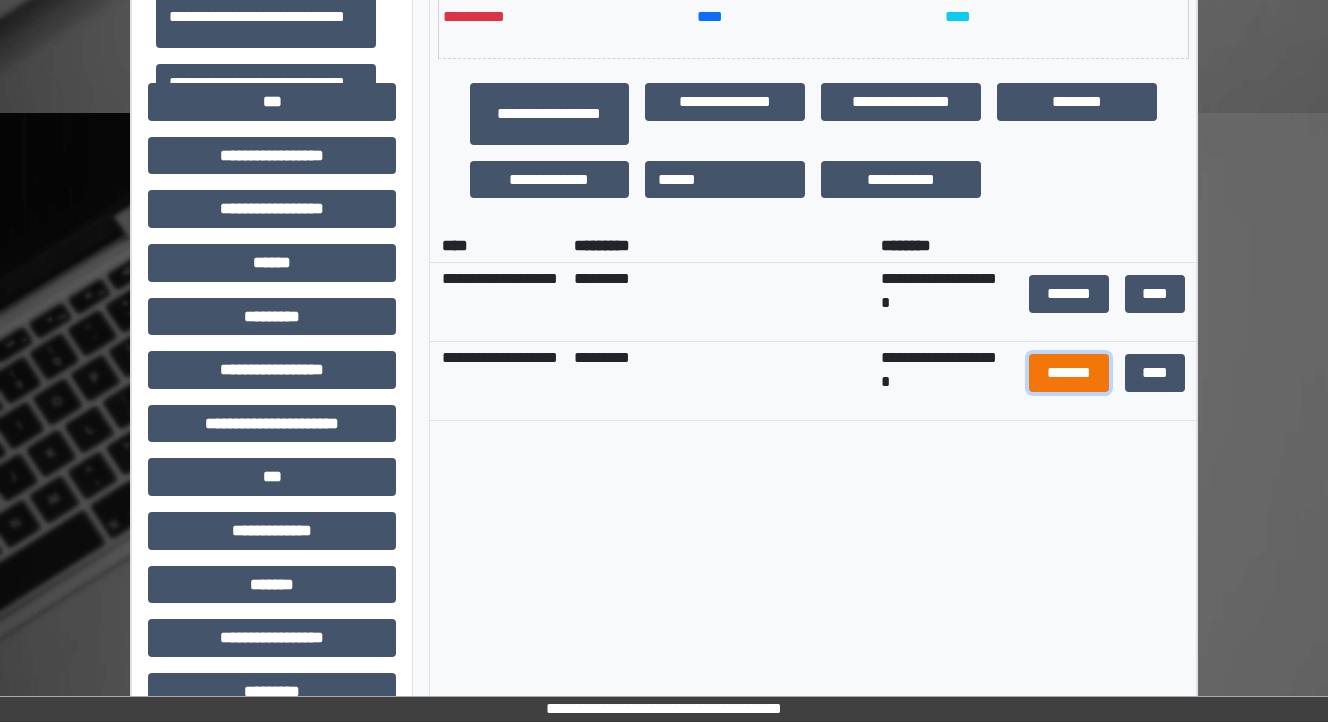 click on "*******" at bounding box center [1069, 373] 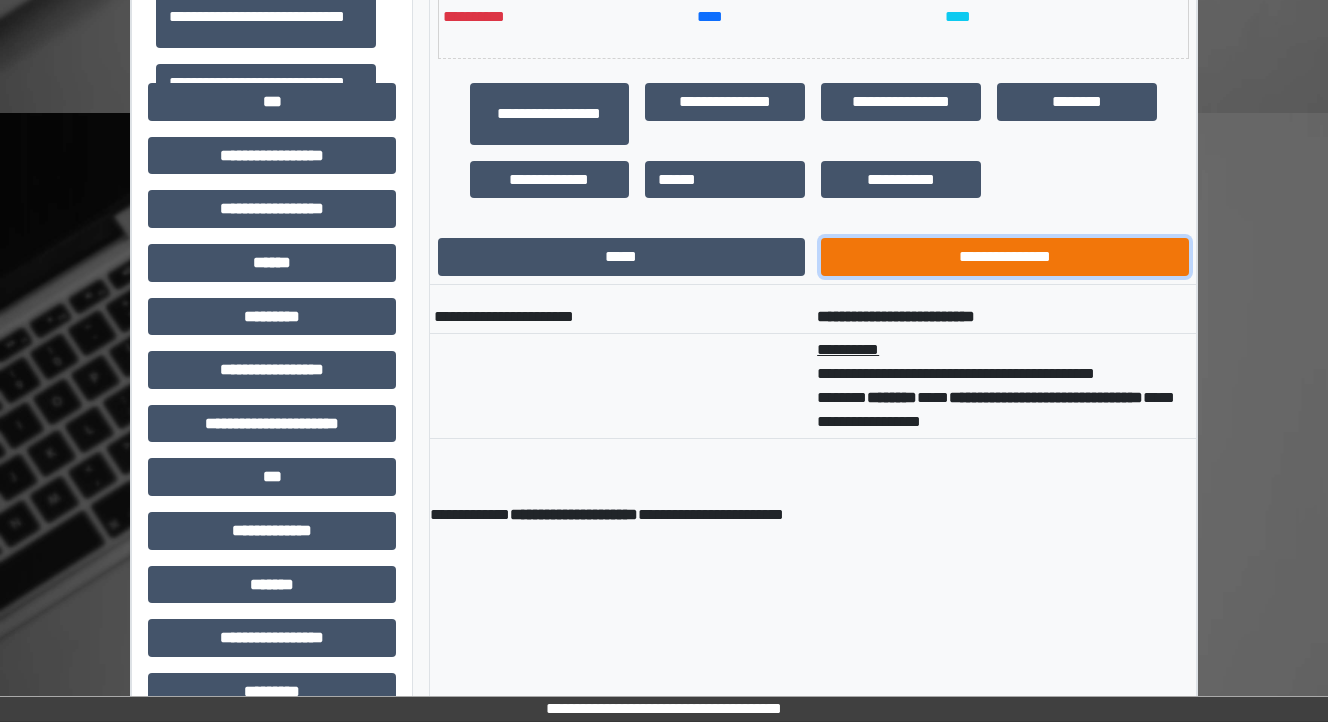 click on "**********" at bounding box center (1005, 257) 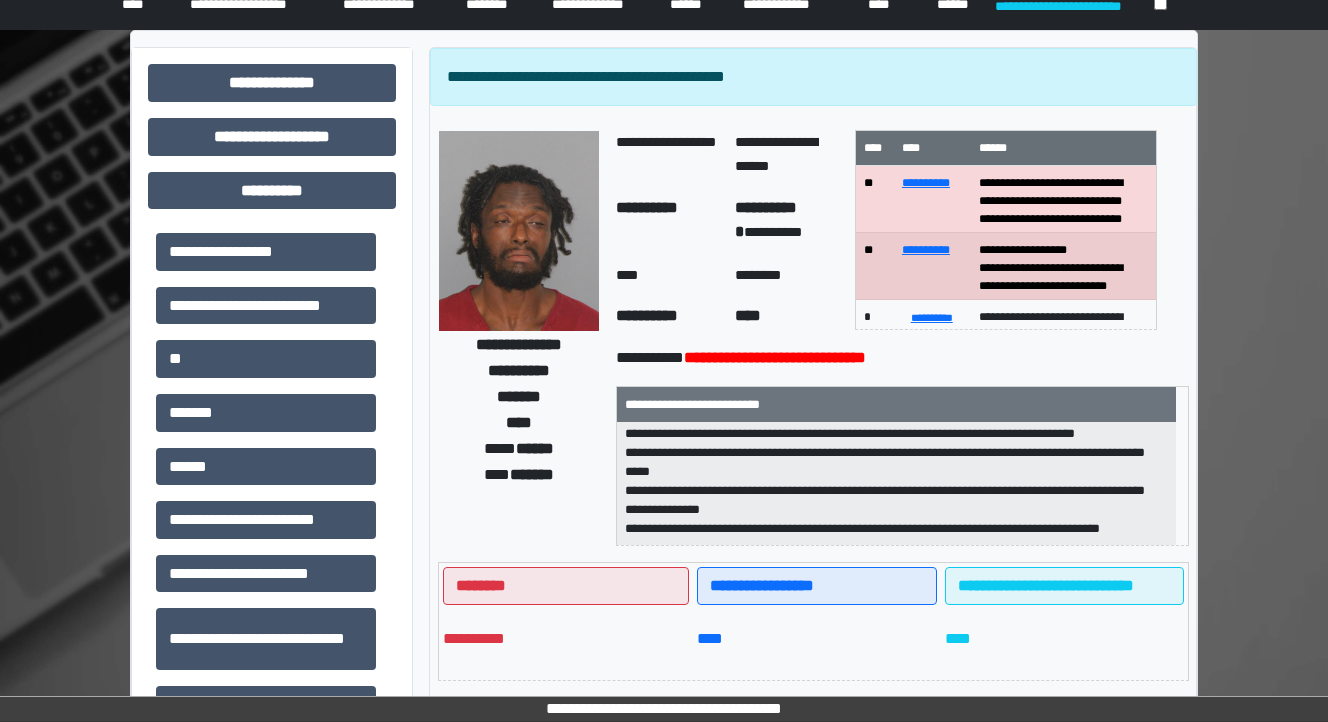 scroll, scrollTop: 0, scrollLeft: 0, axis: both 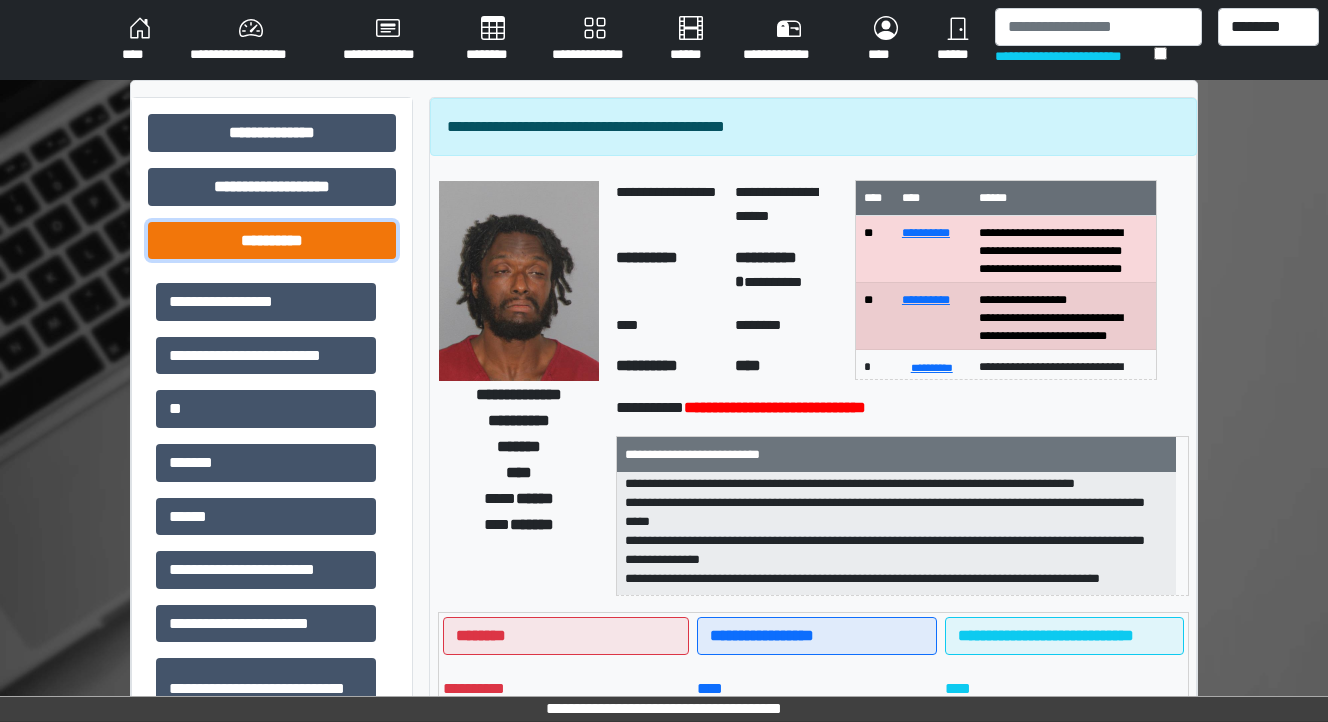 click on "**********" at bounding box center (272, 241) 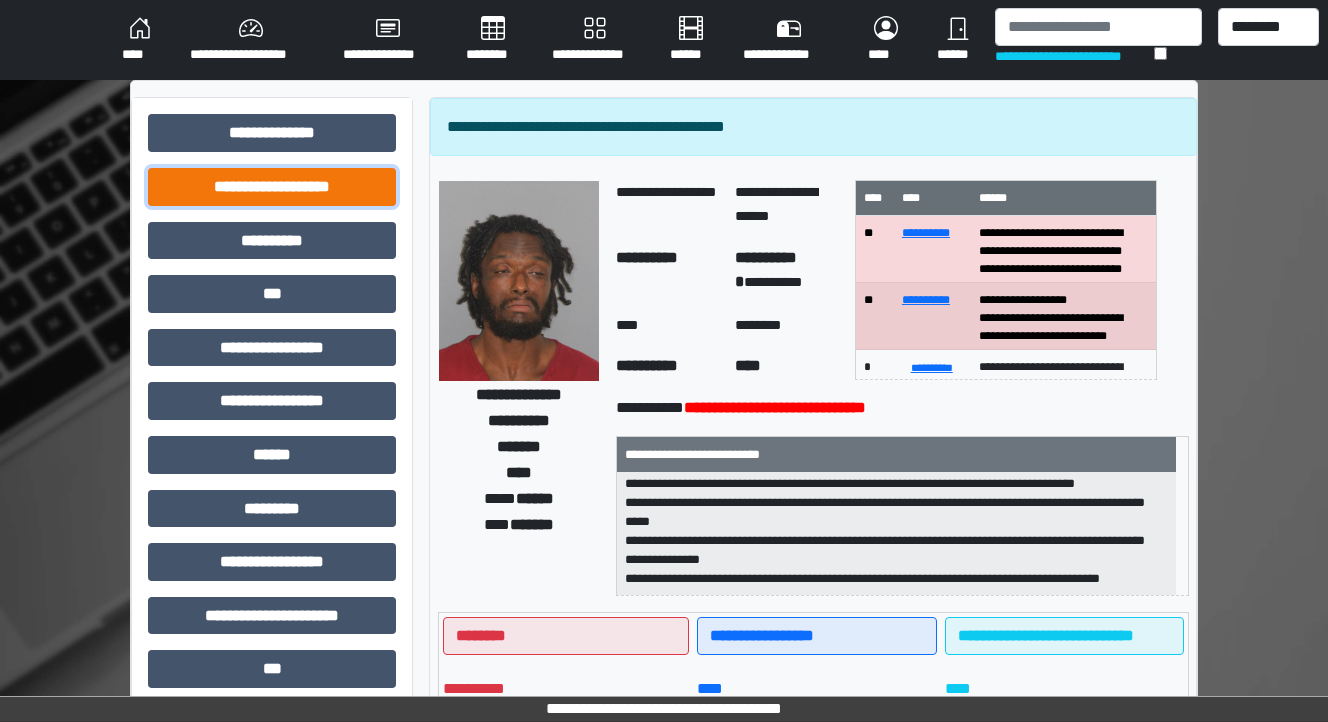click on "**********" at bounding box center (272, 187) 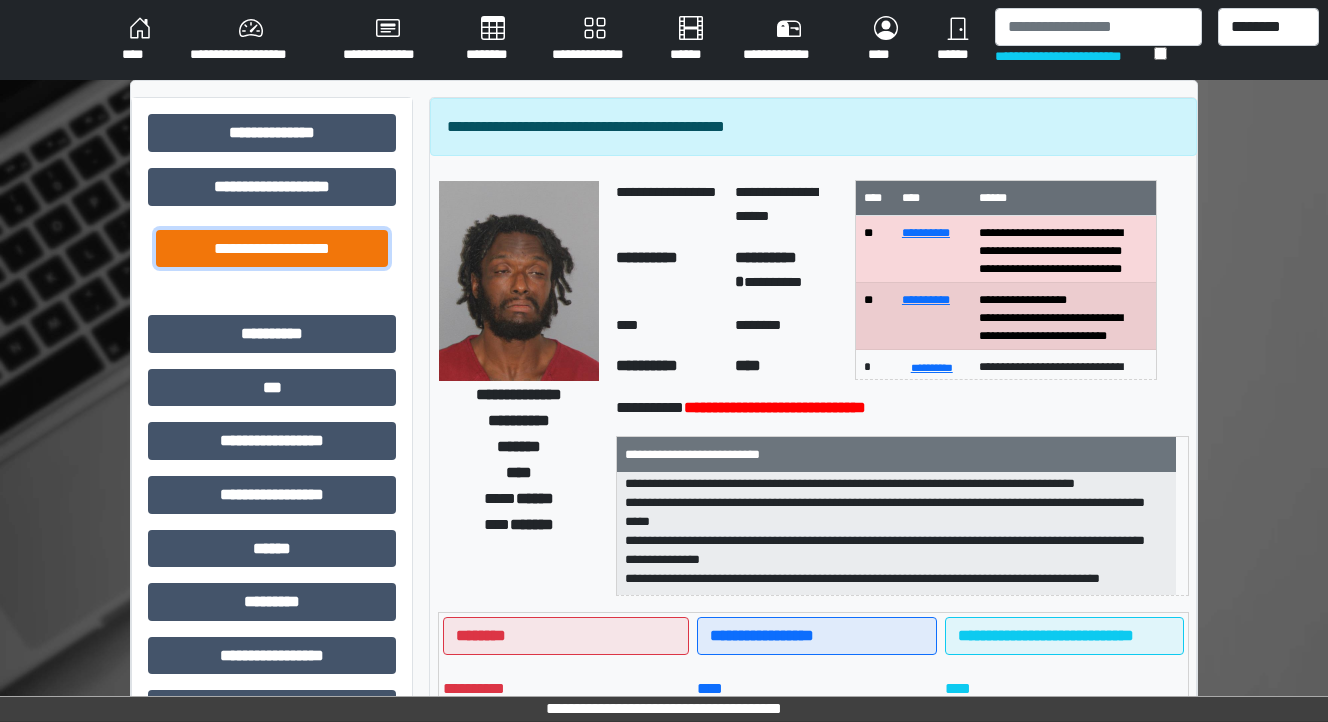 click on "**********" at bounding box center (272, 249) 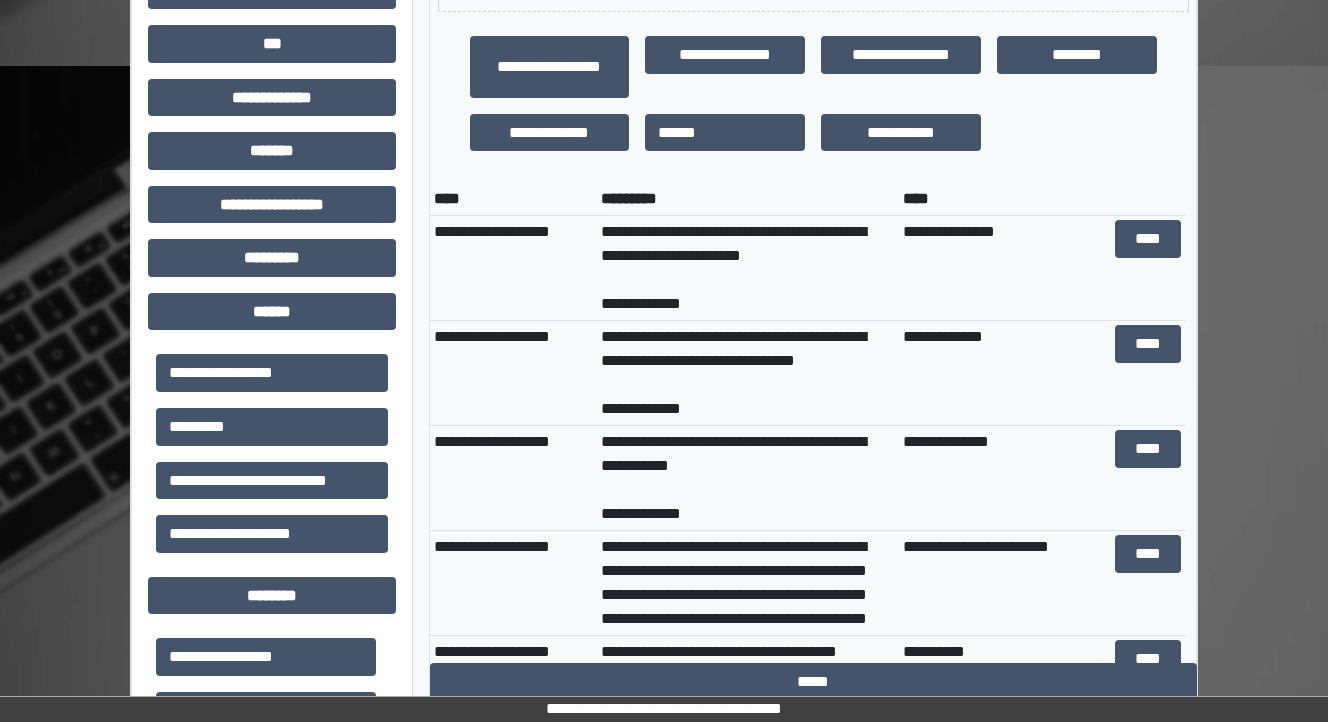 scroll, scrollTop: 720, scrollLeft: 0, axis: vertical 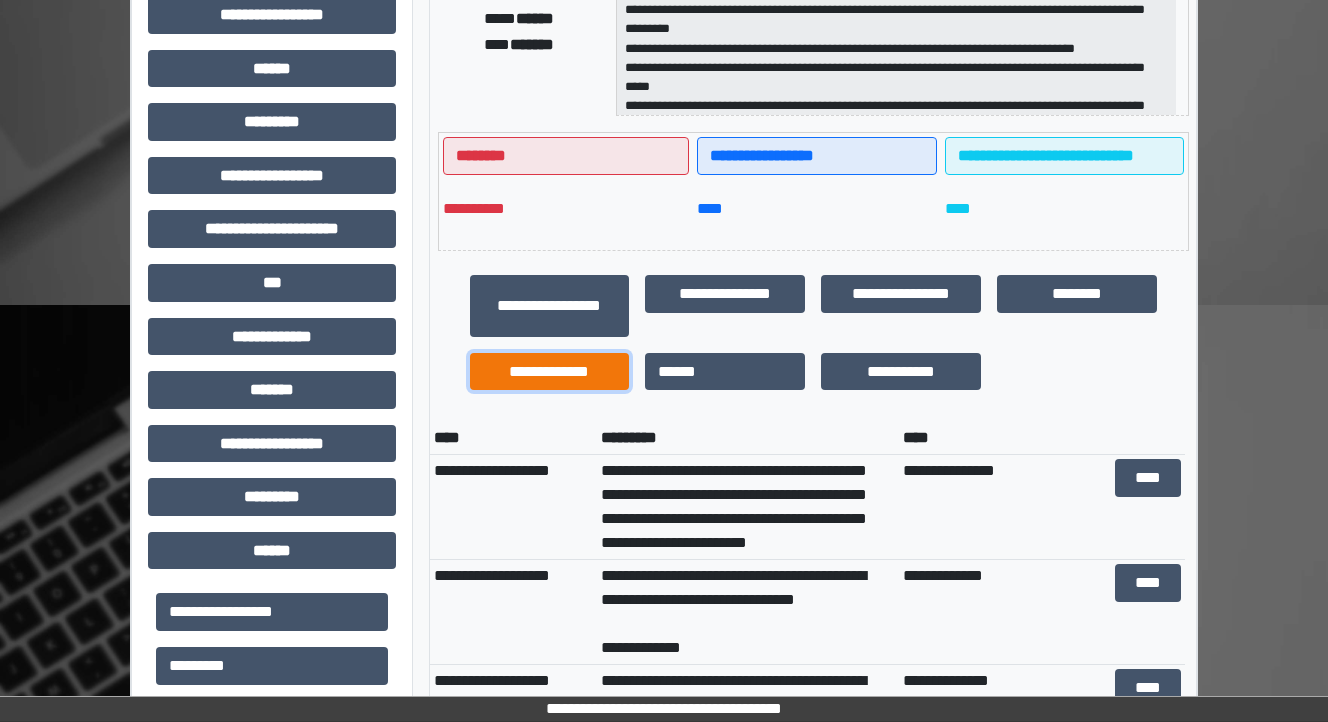 click on "**********" at bounding box center (550, 372) 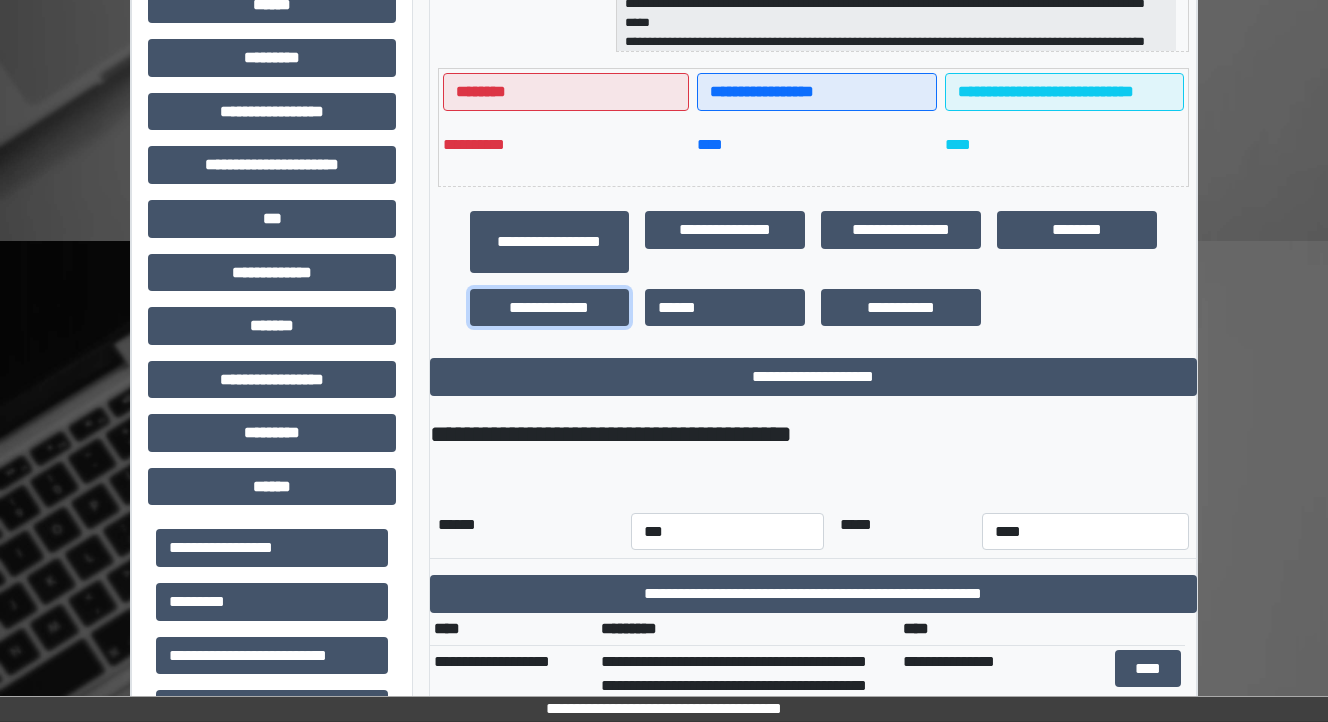 scroll, scrollTop: 880, scrollLeft: 0, axis: vertical 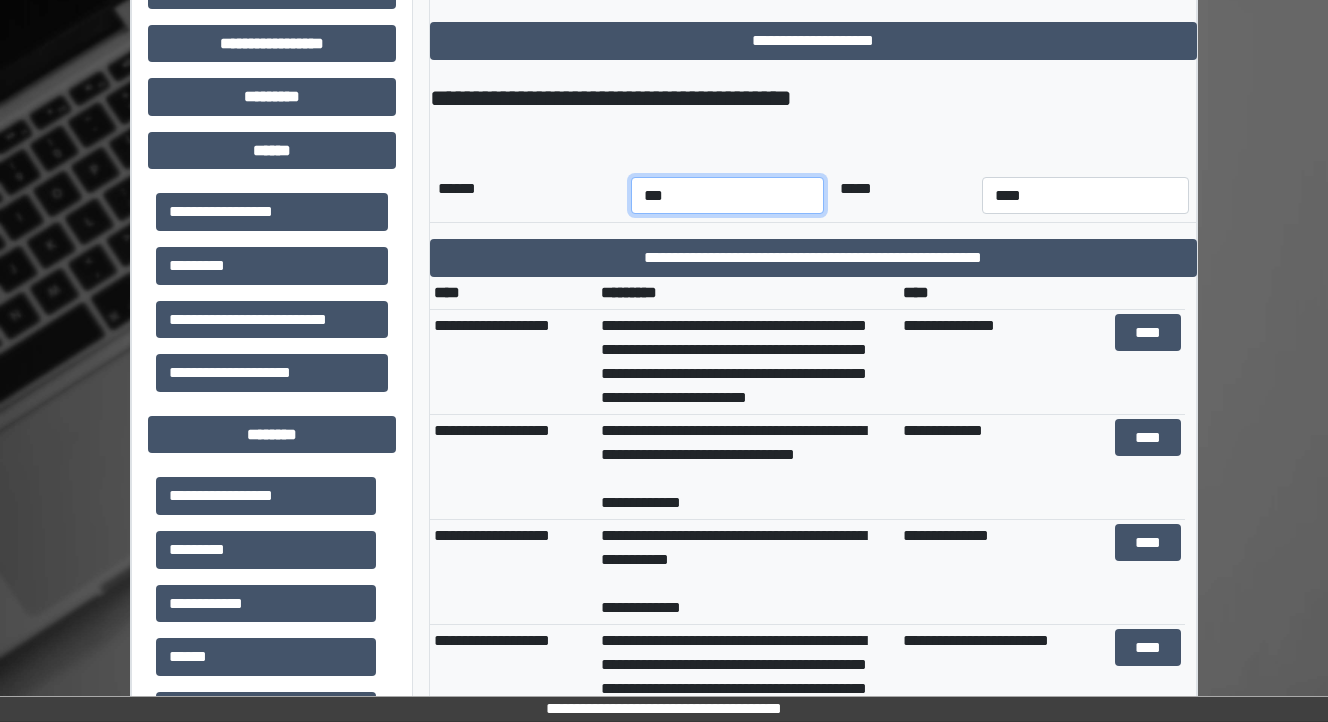 click on "***
***
***
***
***
***
***
***
***
***
***
***" at bounding box center [727, 196] 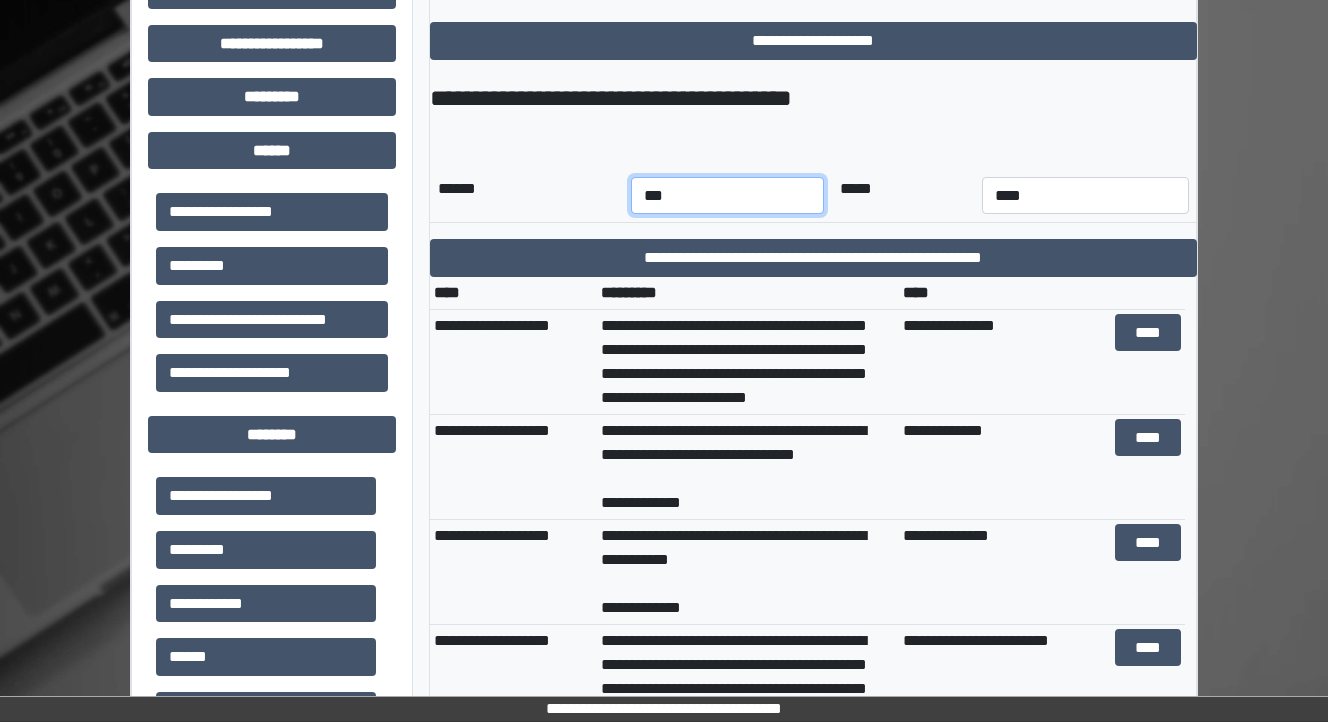 select on "*" 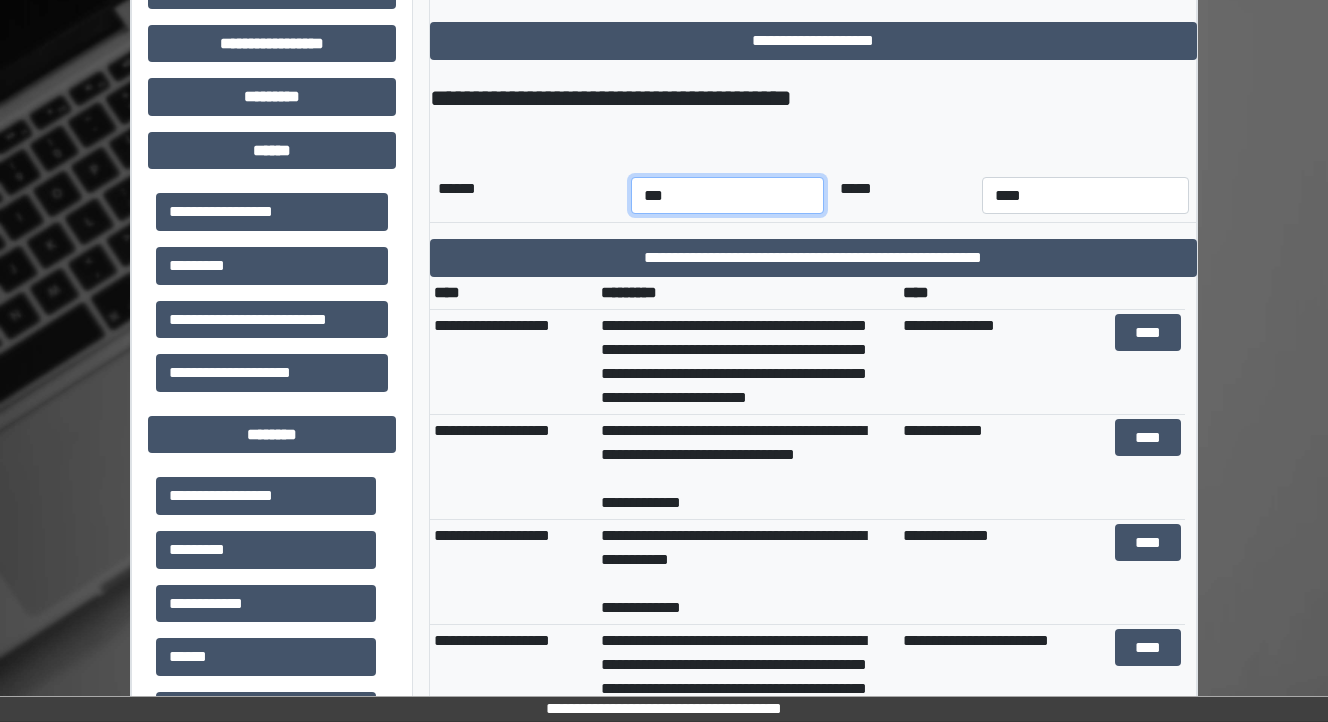 click on "***
***
***
***
***
***
***
***
***
***
***
***" at bounding box center [727, 196] 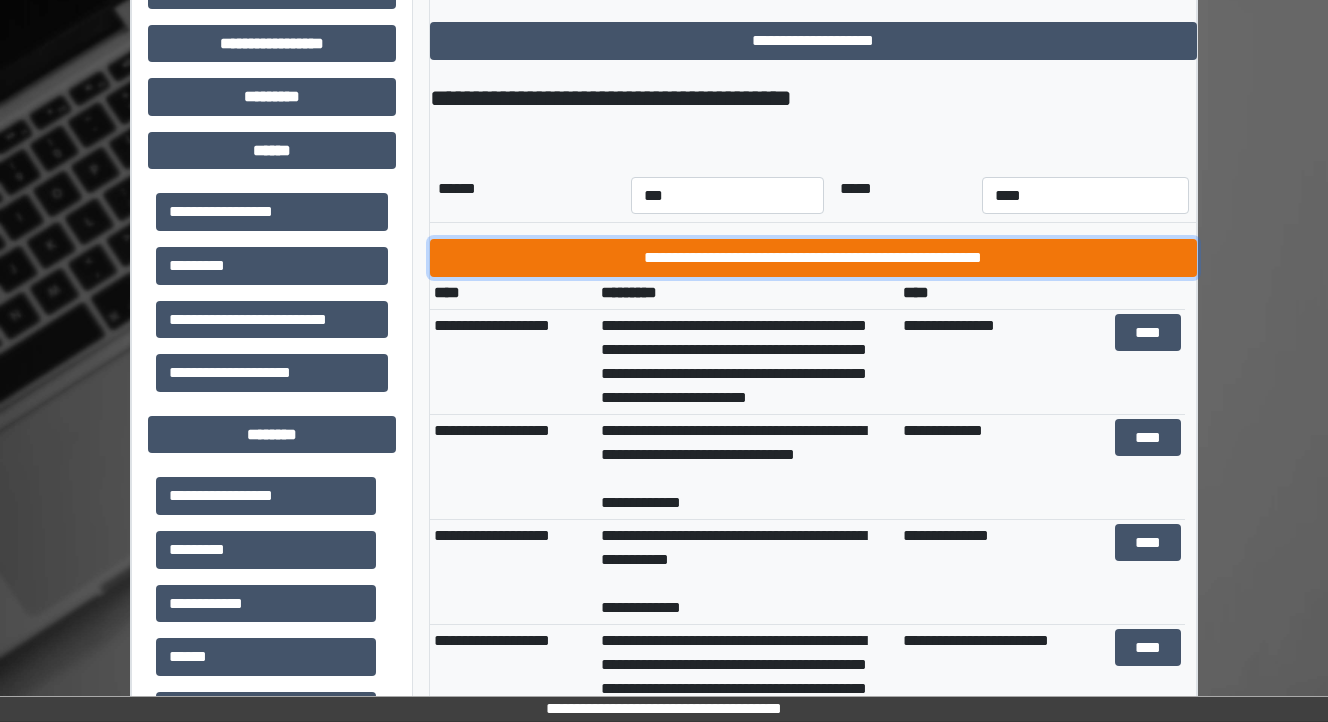 click on "**********" at bounding box center [813, 258] 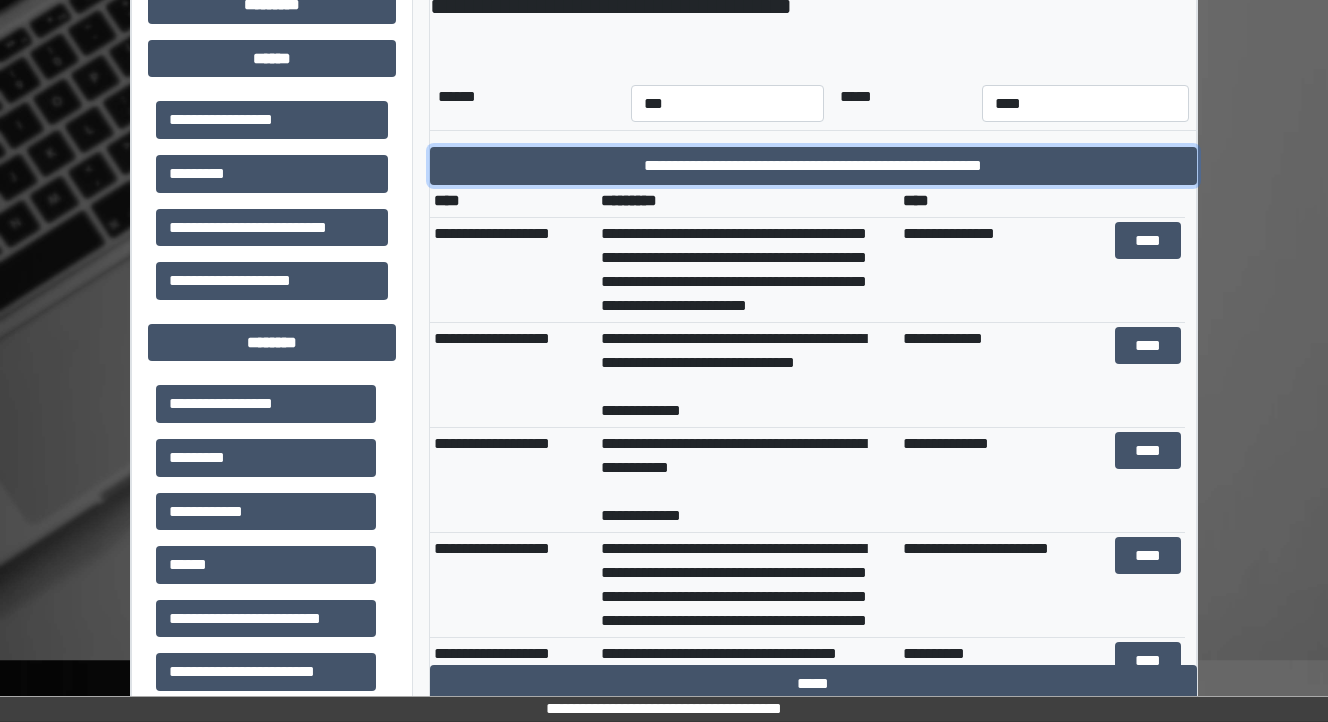 scroll, scrollTop: 688, scrollLeft: 0, axis: vertical 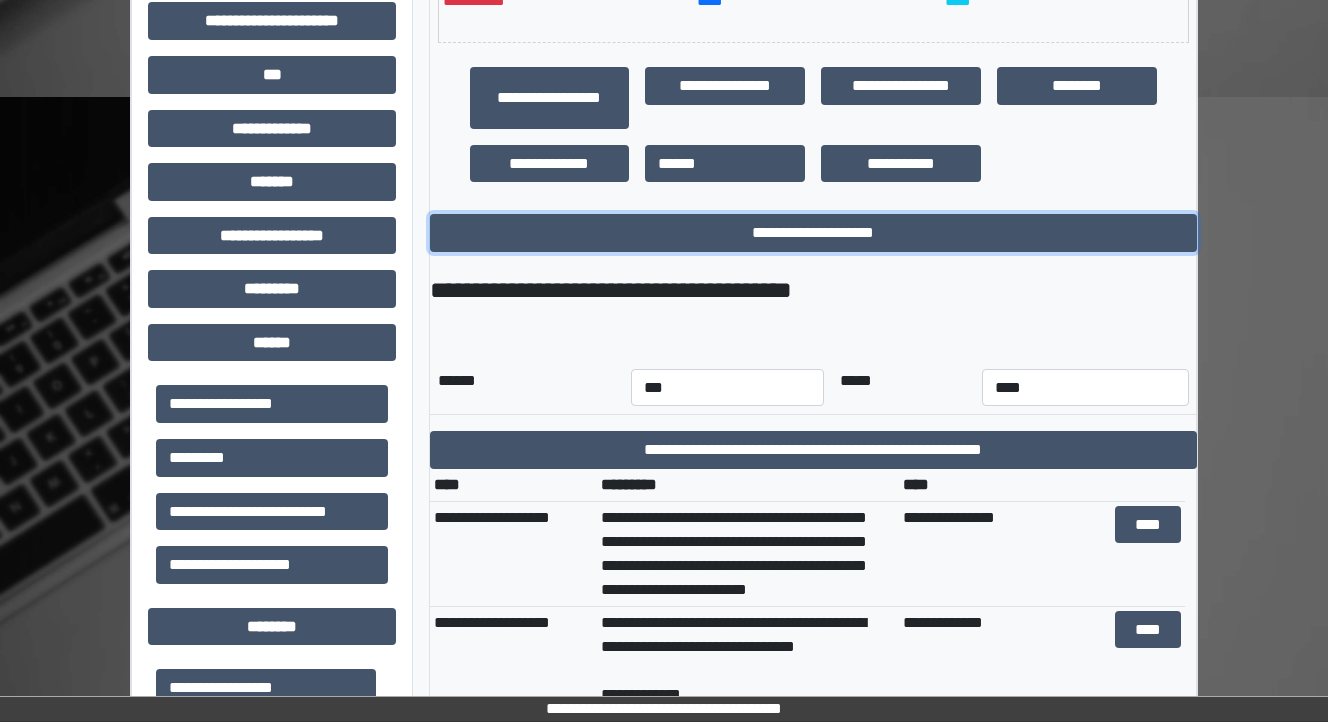 click on "**********" at bounding box center [813, 233] 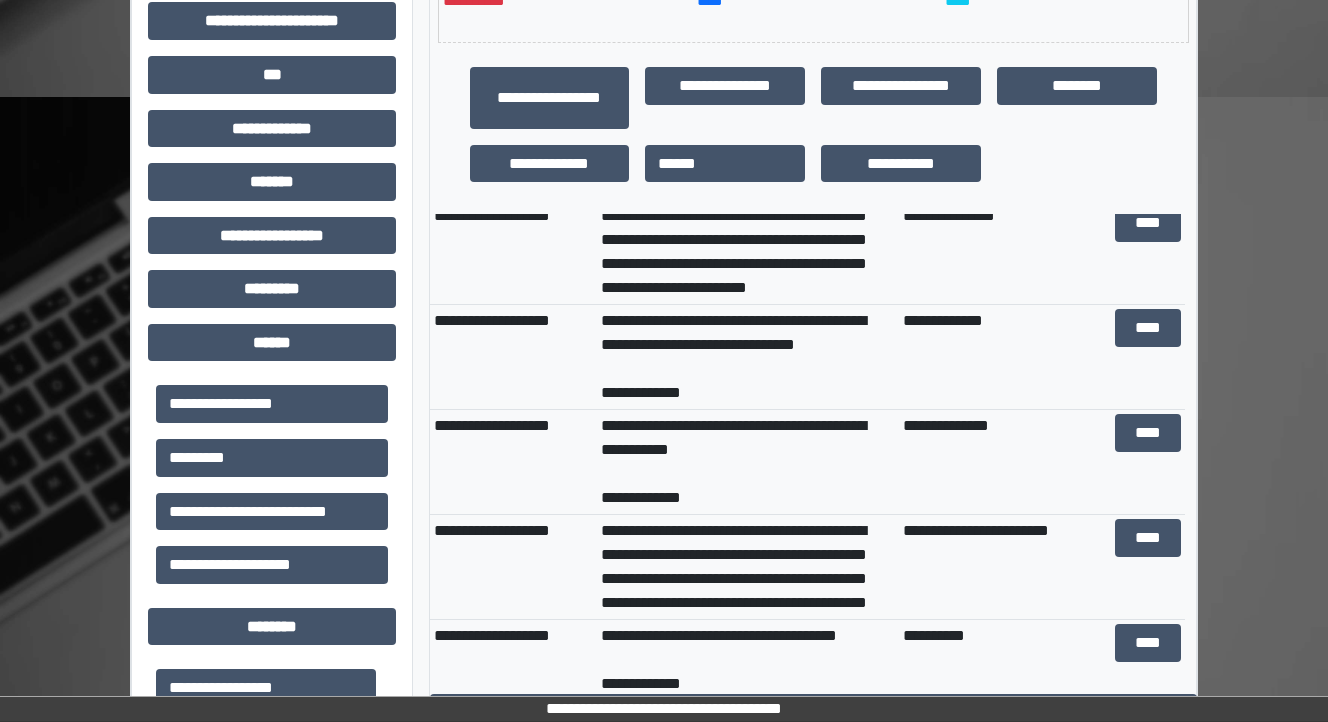 scroll, scrollTop: 92, scrollLeft: 0, axis: vertical 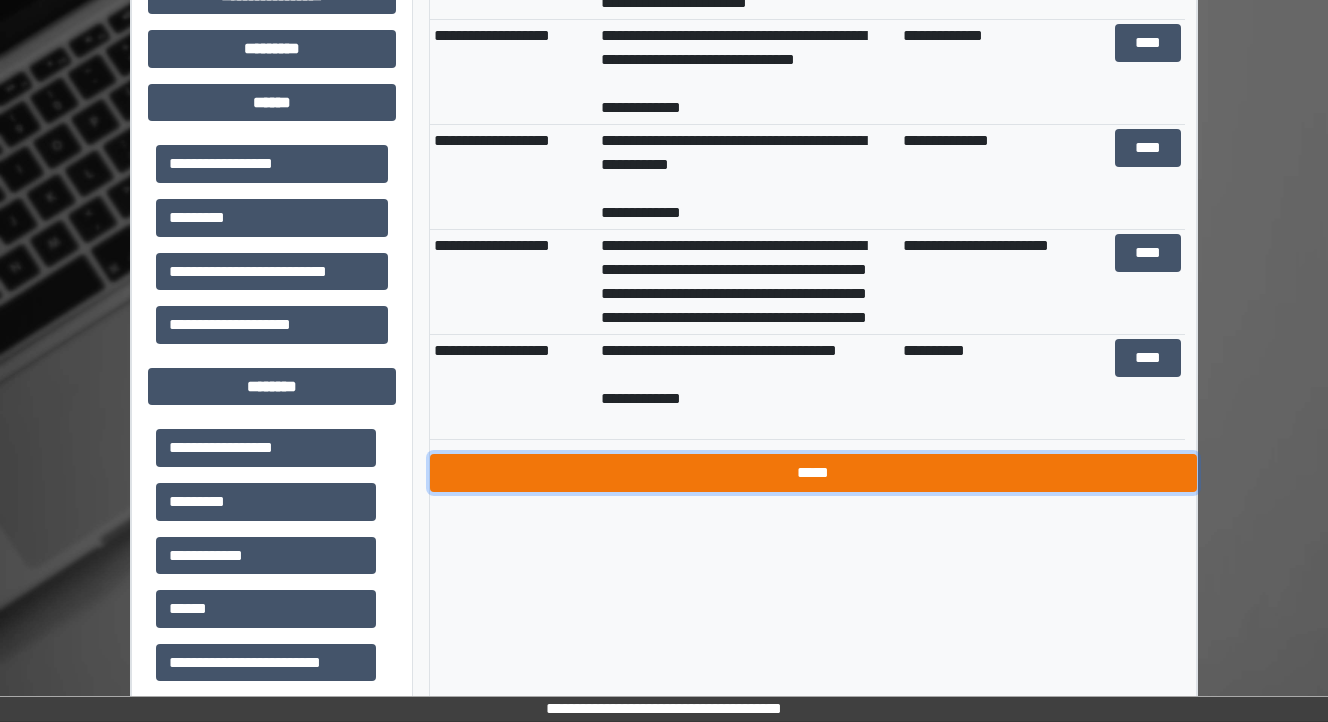 click on "*****" at bounding box center [813, 473] 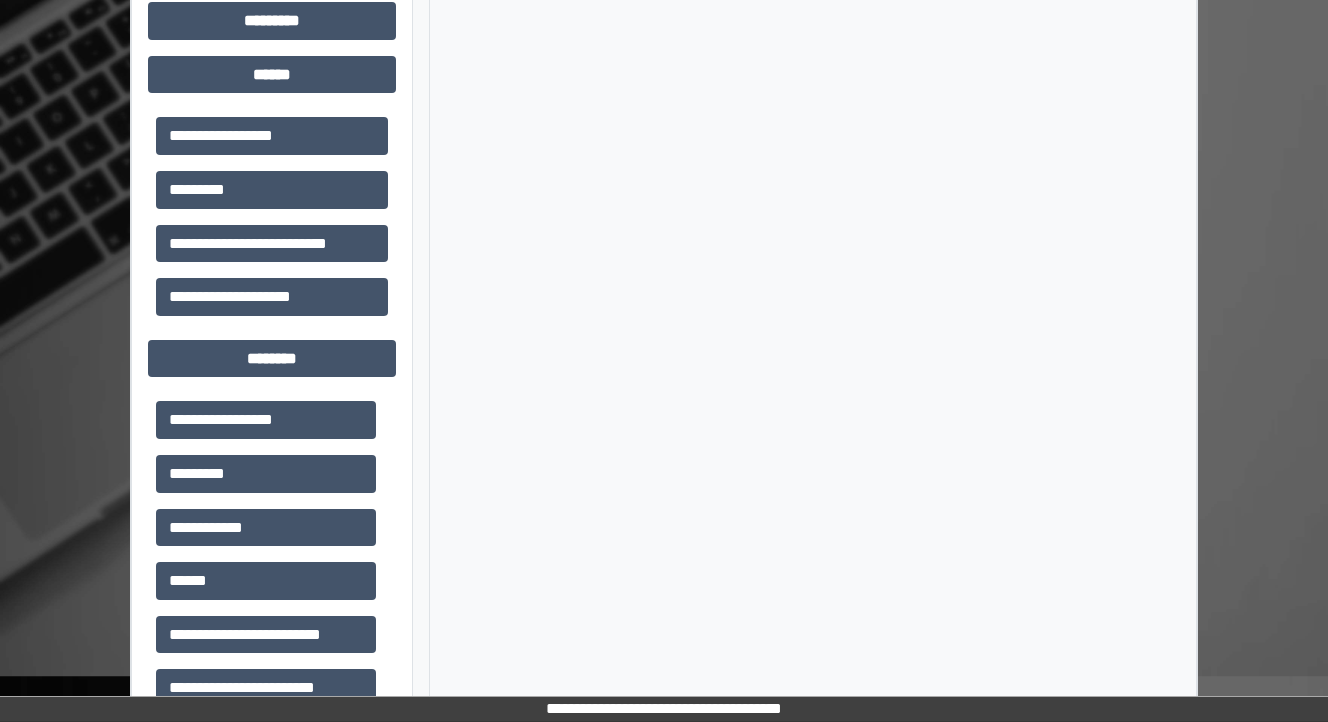 scroll, scrollTop: 928, scrollLeft: 0, axis: vertical 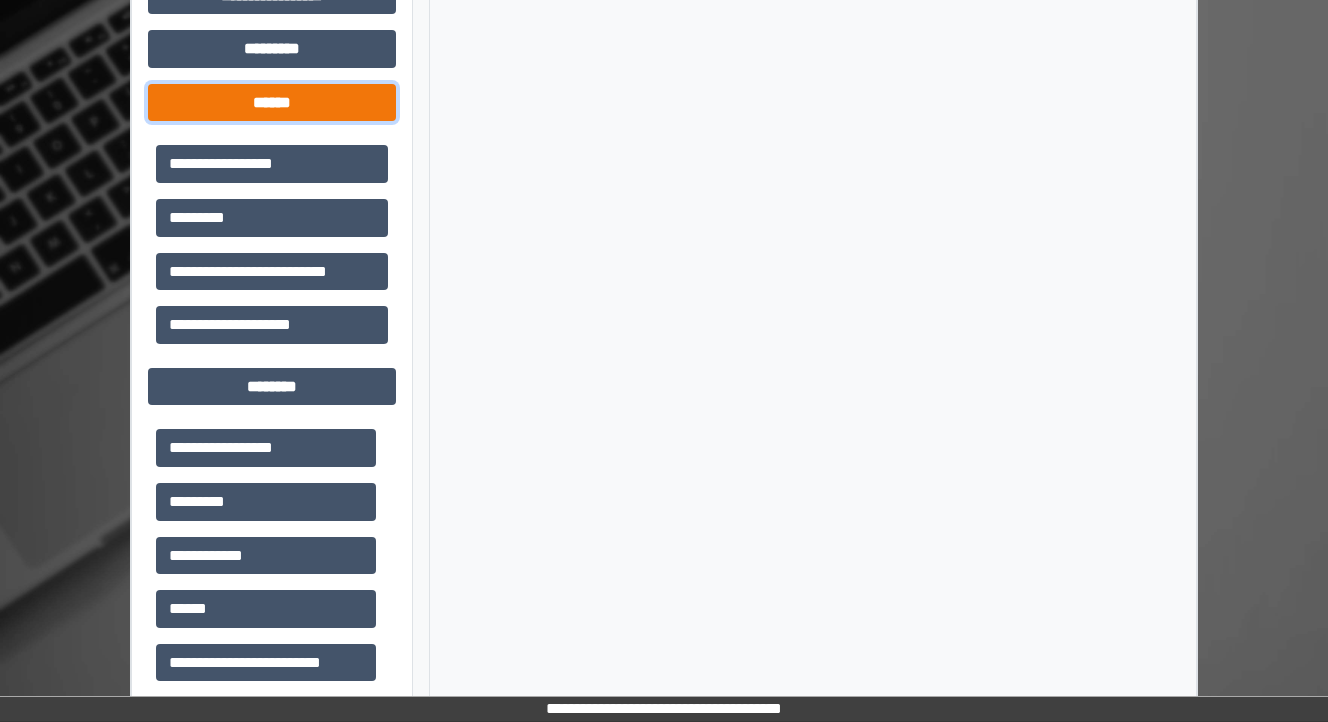 click on "******" at bounding box center (272, 103) 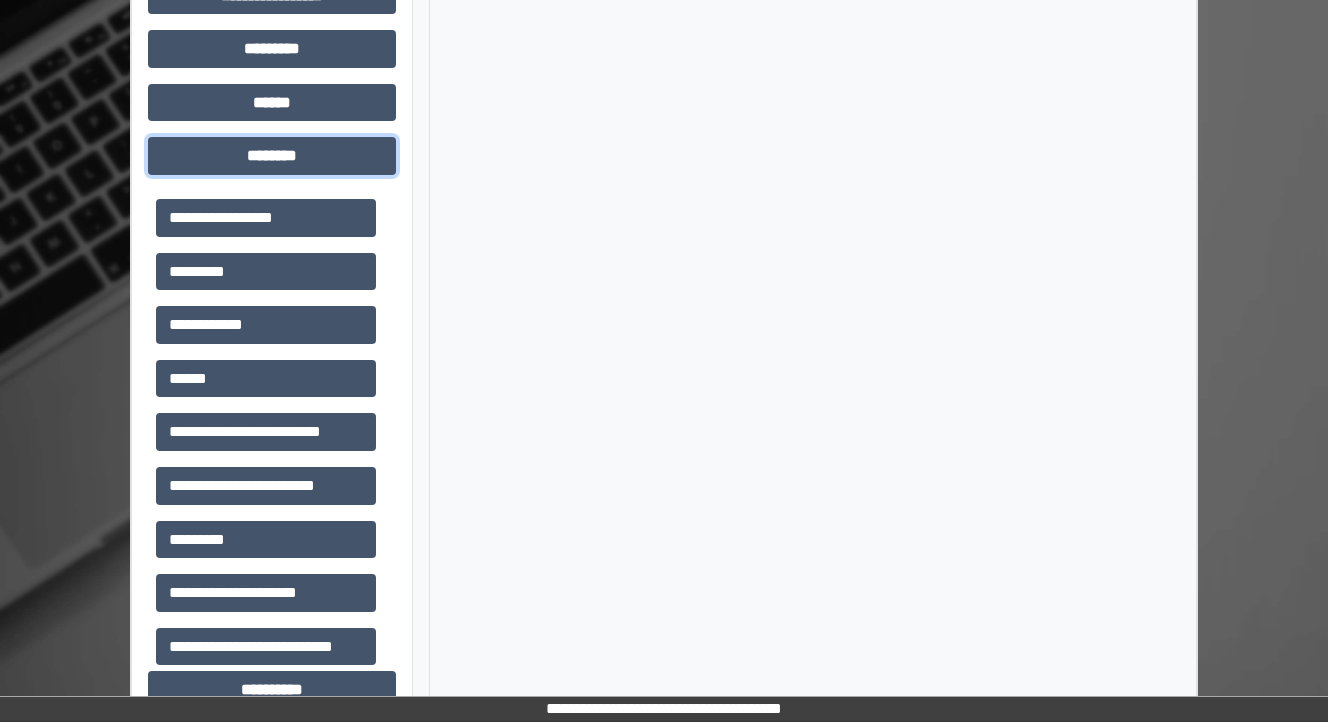 click on "********" at bounding box center (272, 156) 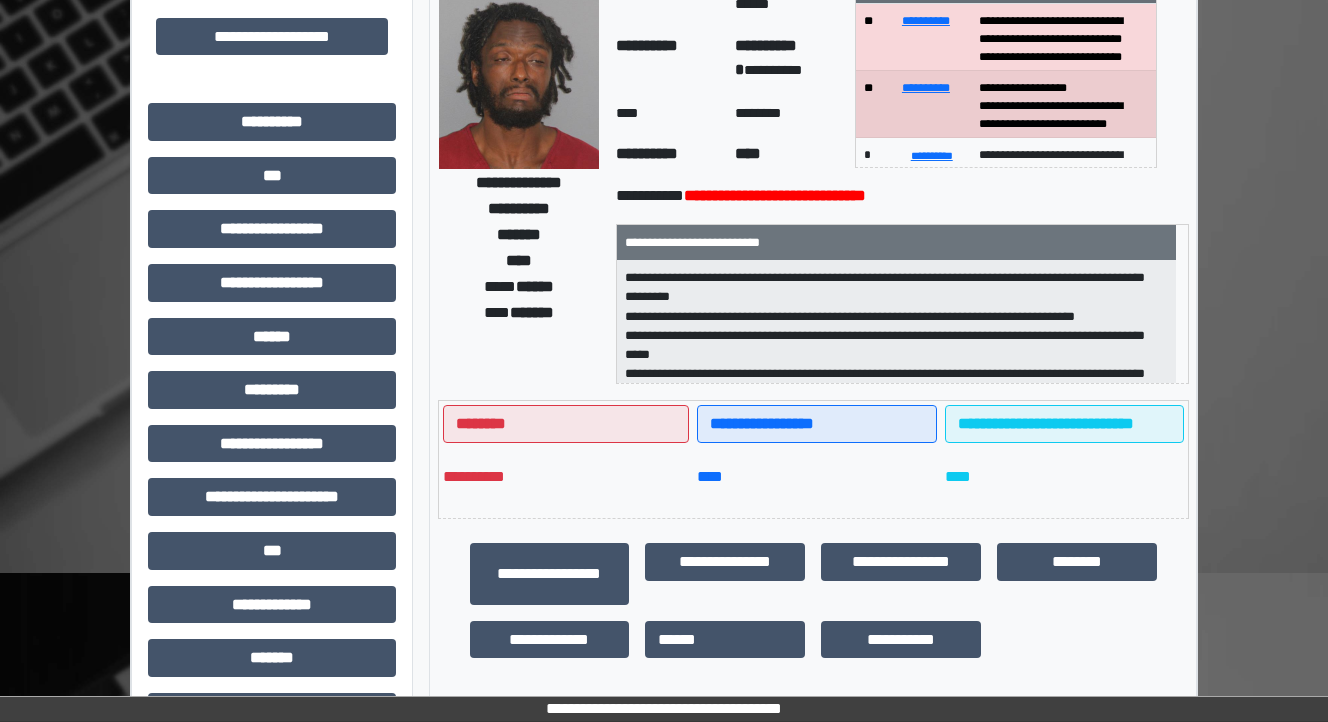 scroll, scrollTop: 0, scrollLeft: 0, axis: both 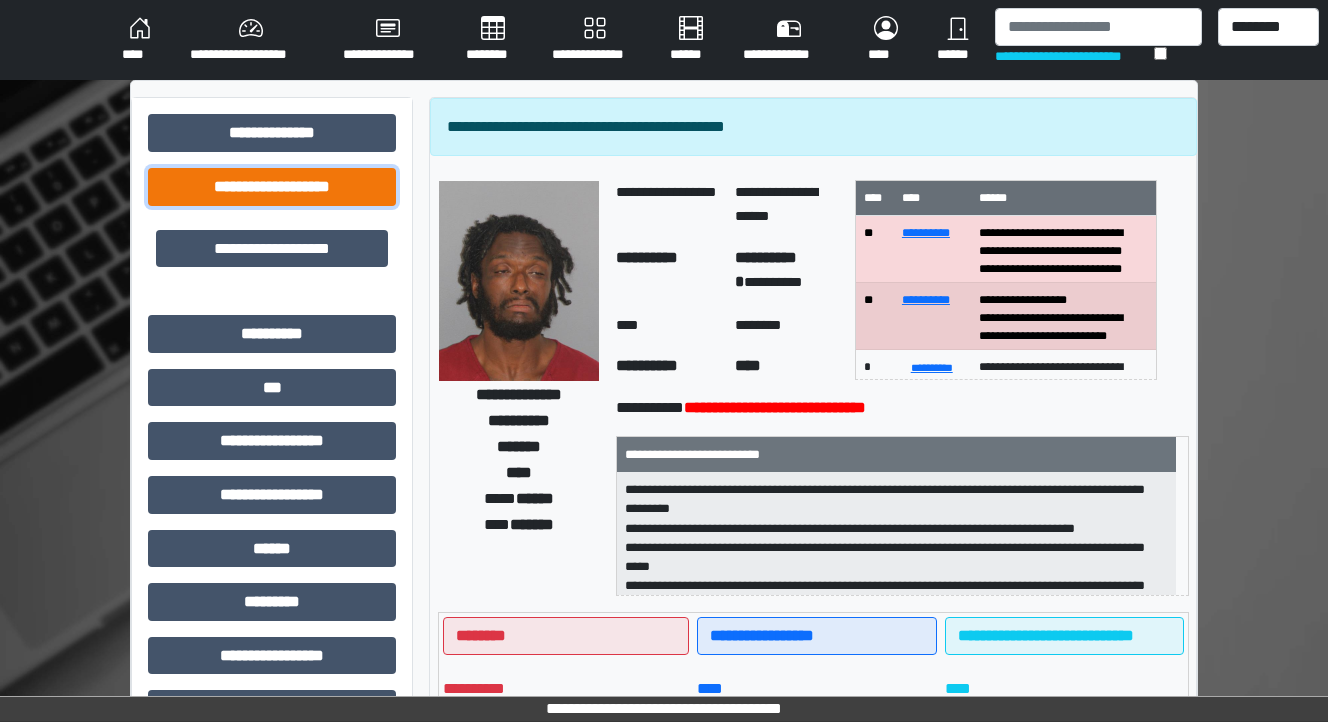 click on "**********" at bounding box center [272, 187] 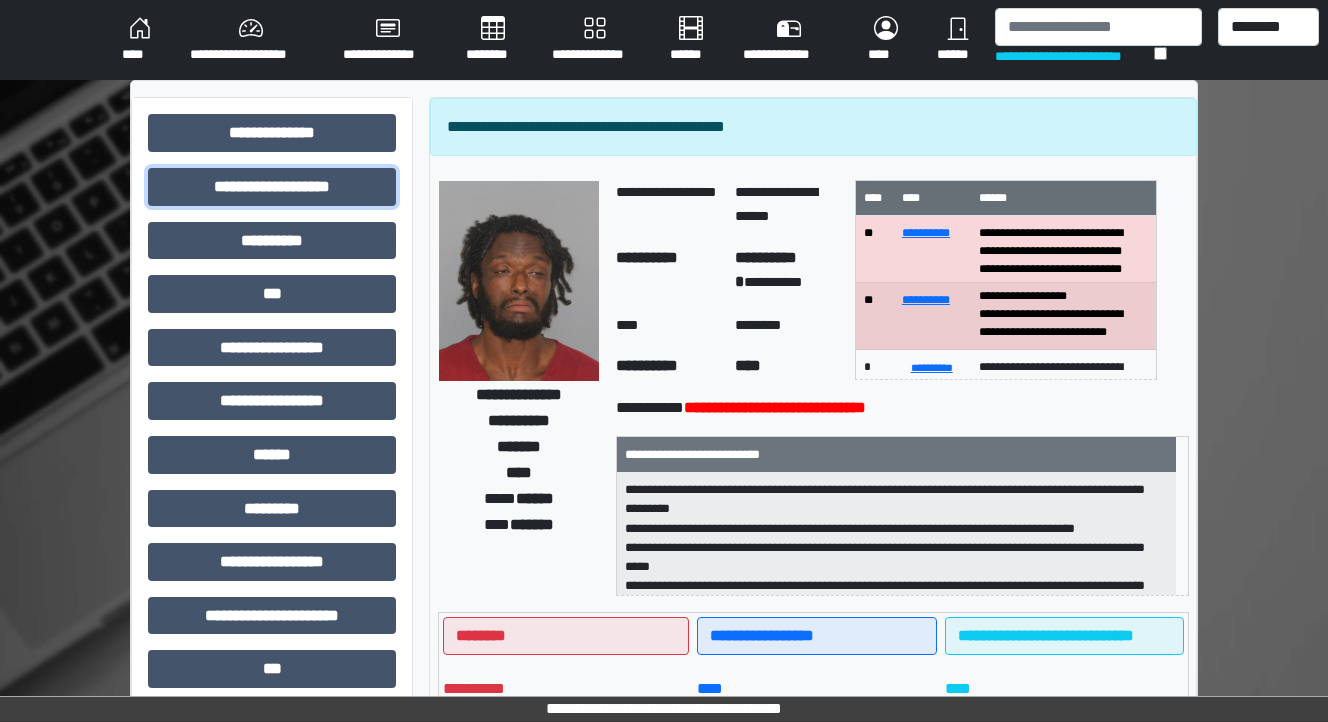 scroll, scrollTop: 21, scrollLeft: 0, axis: vertical 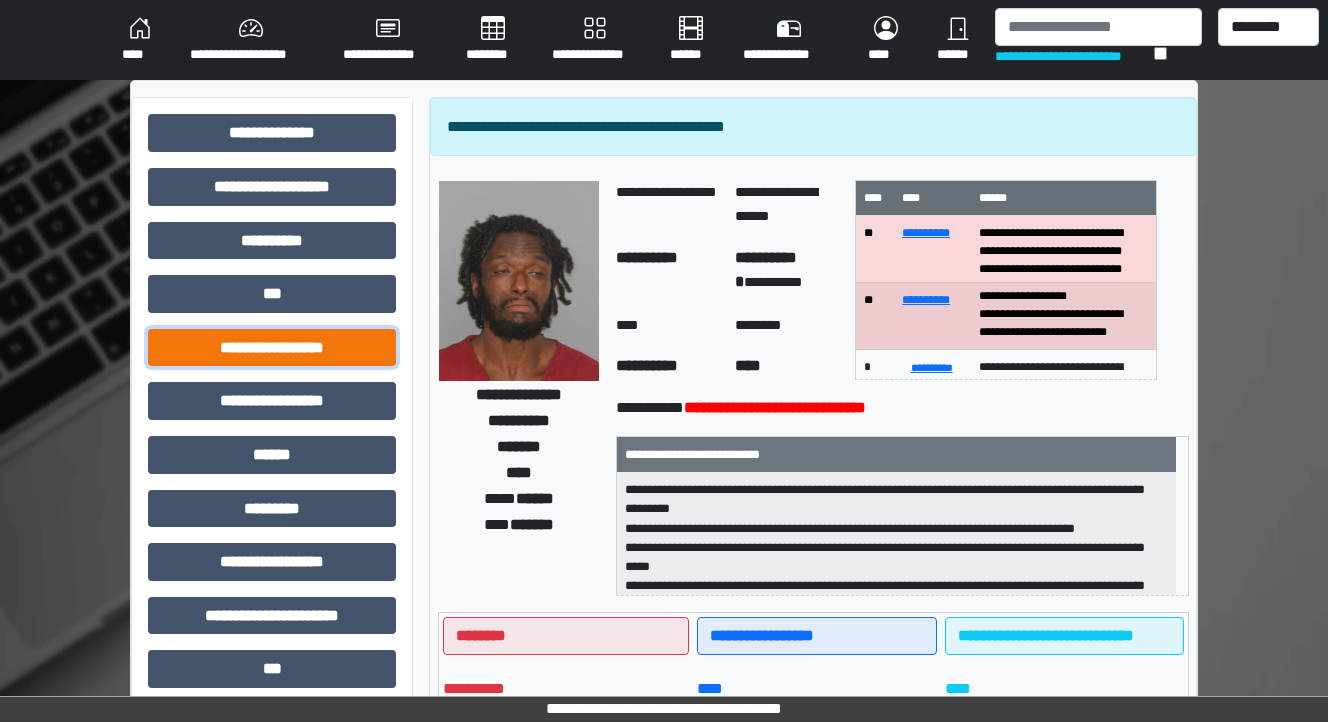click on "**********" at bounding box center [272, 348] 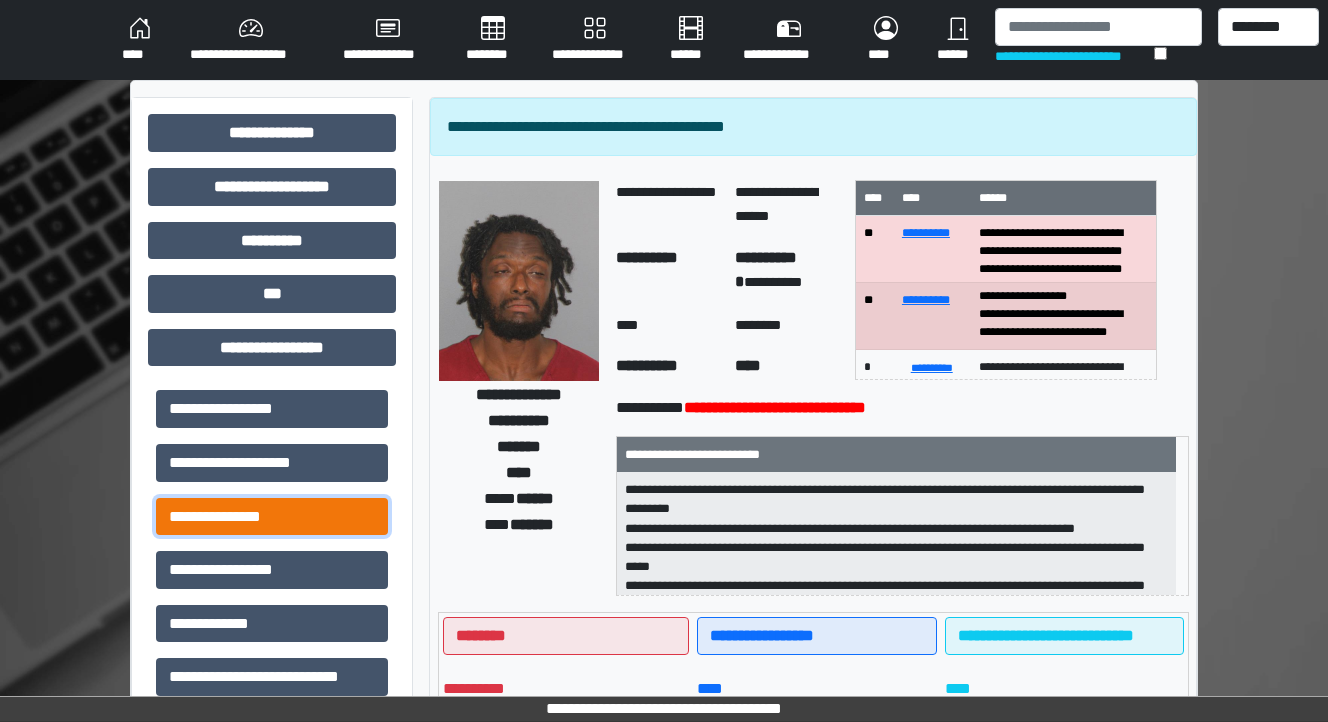 click on "**********" at bounding box center (272, 517) 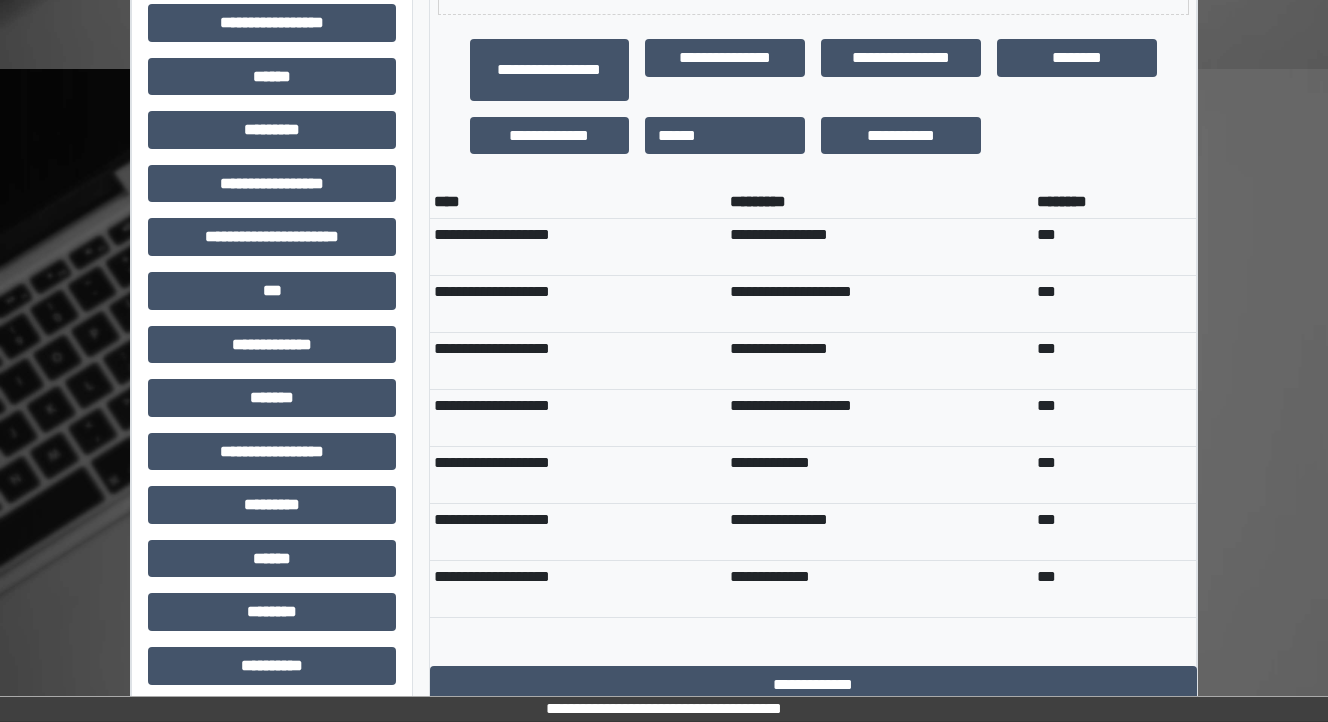 scroll, scrollTop: 781, scrollLeft: 0, axis: vertical 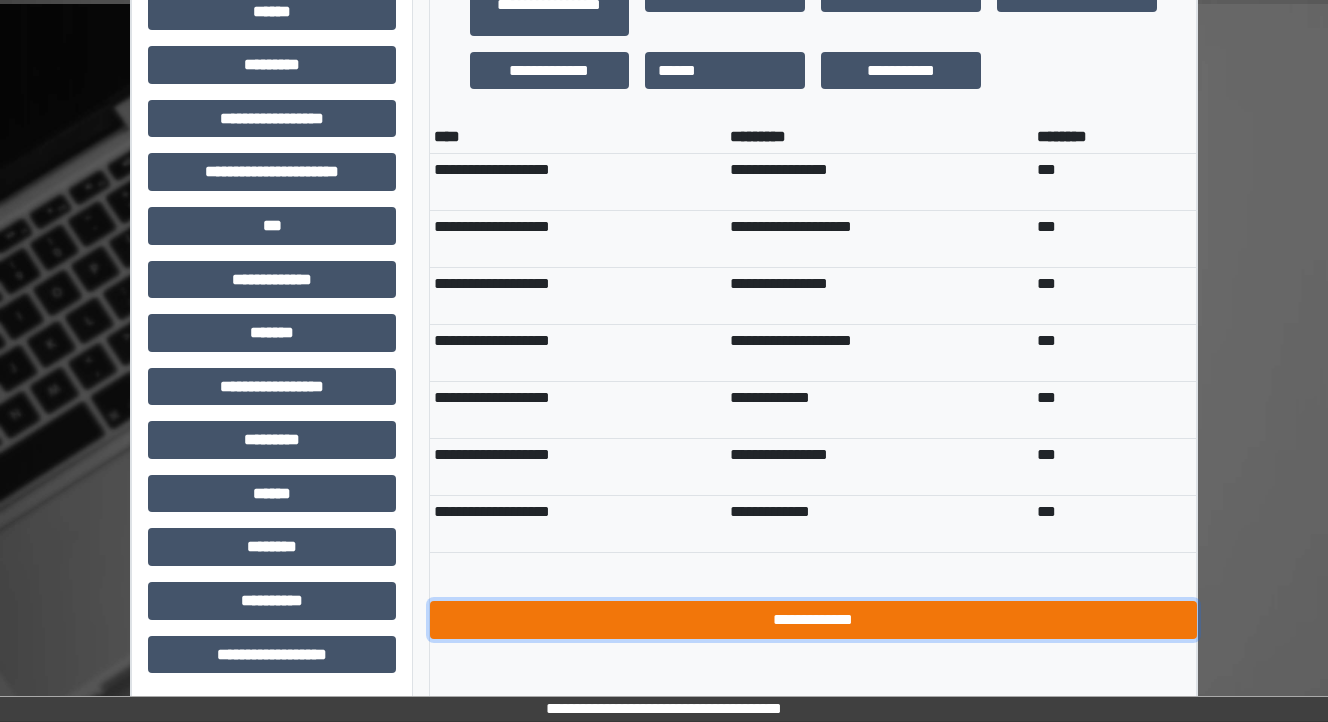 click on "**********" at bounding box center (813, 620) 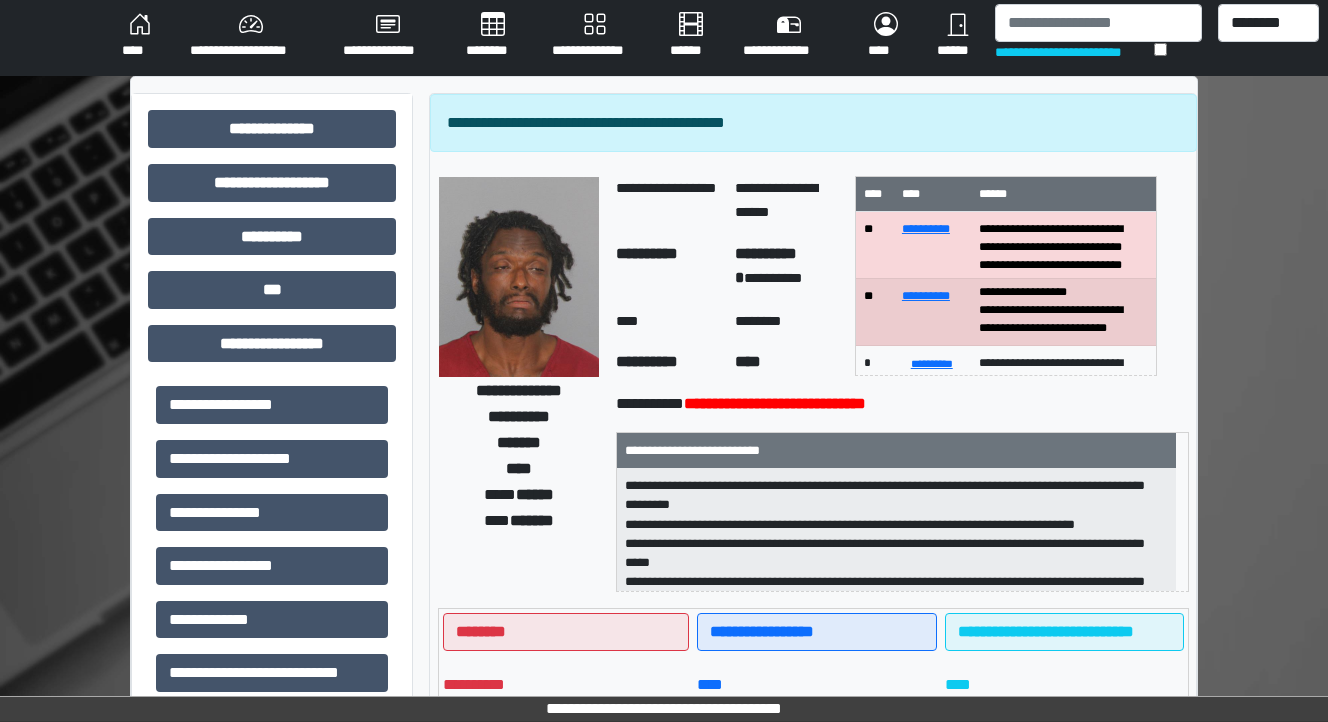 scroll, scrollTop: 0, scrollLeft: 0, axis: both 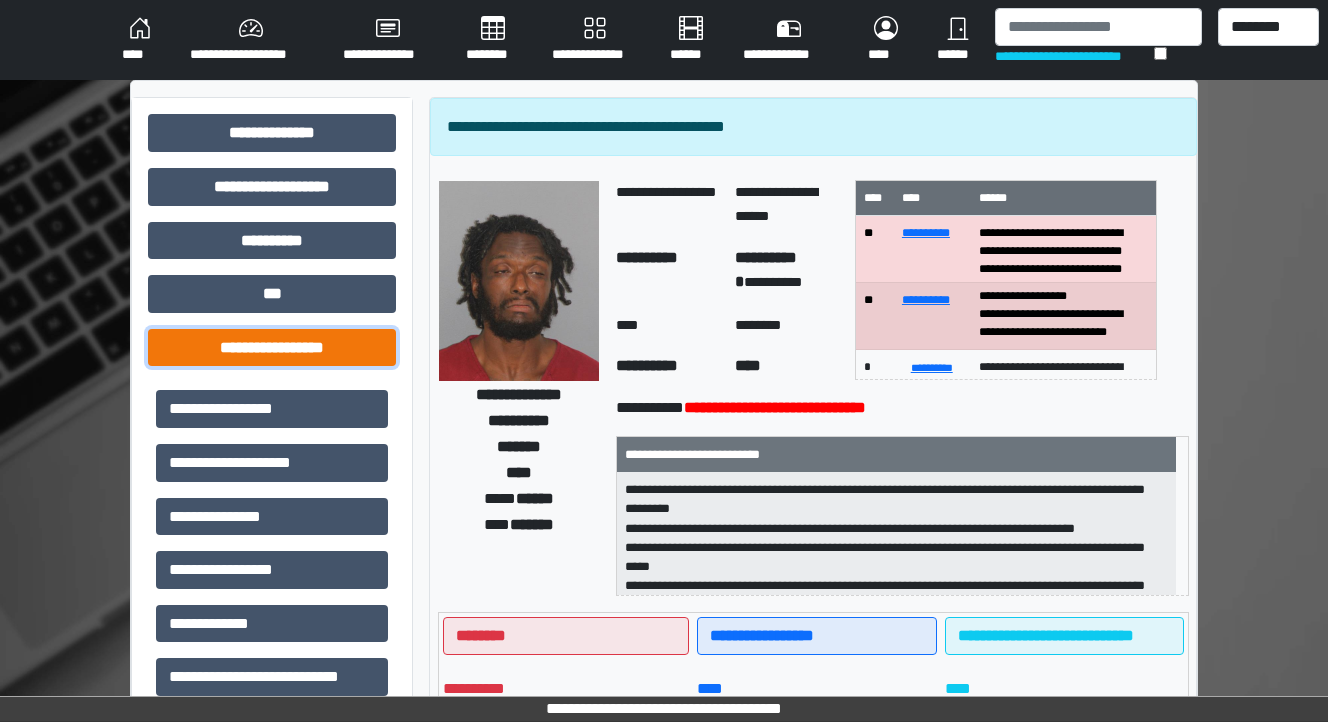 click on "**********" at bounding box center [272, 348] 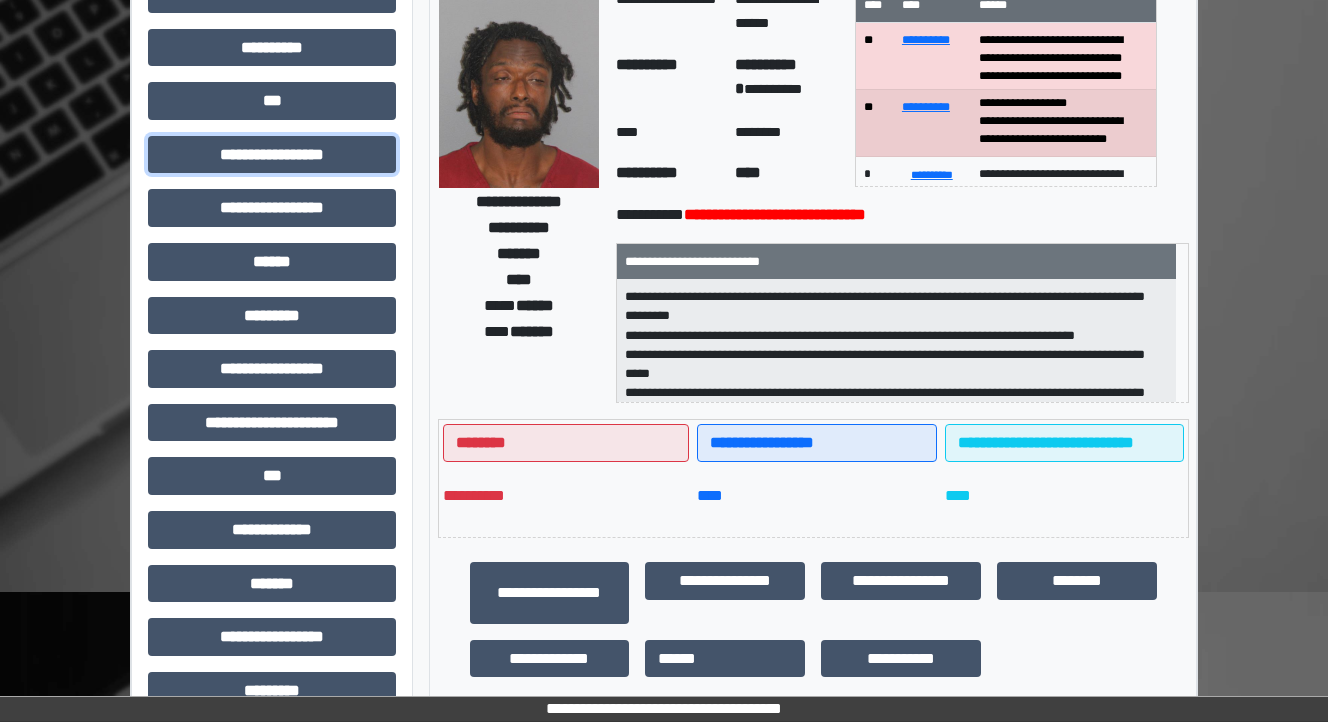scroll, scrollTop: 240, scrollLeft: 0, axis: vertical 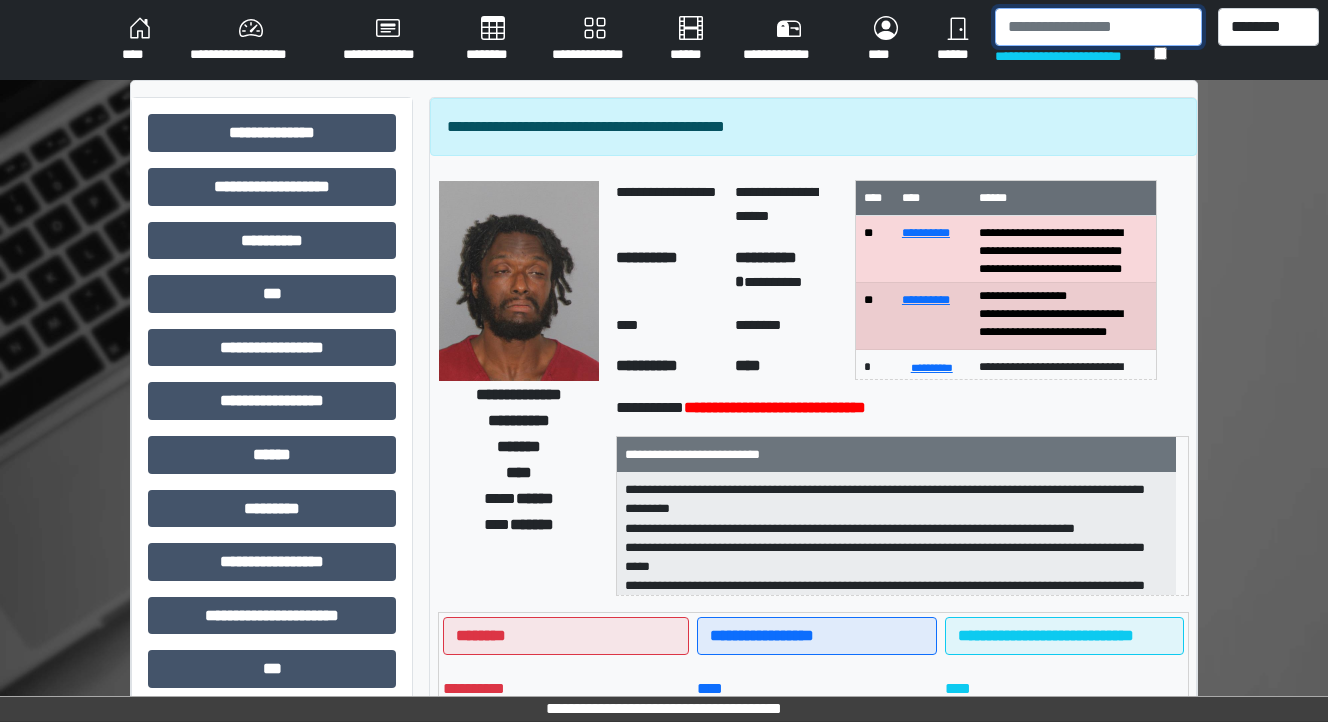click at bounding box center (1098, 27) 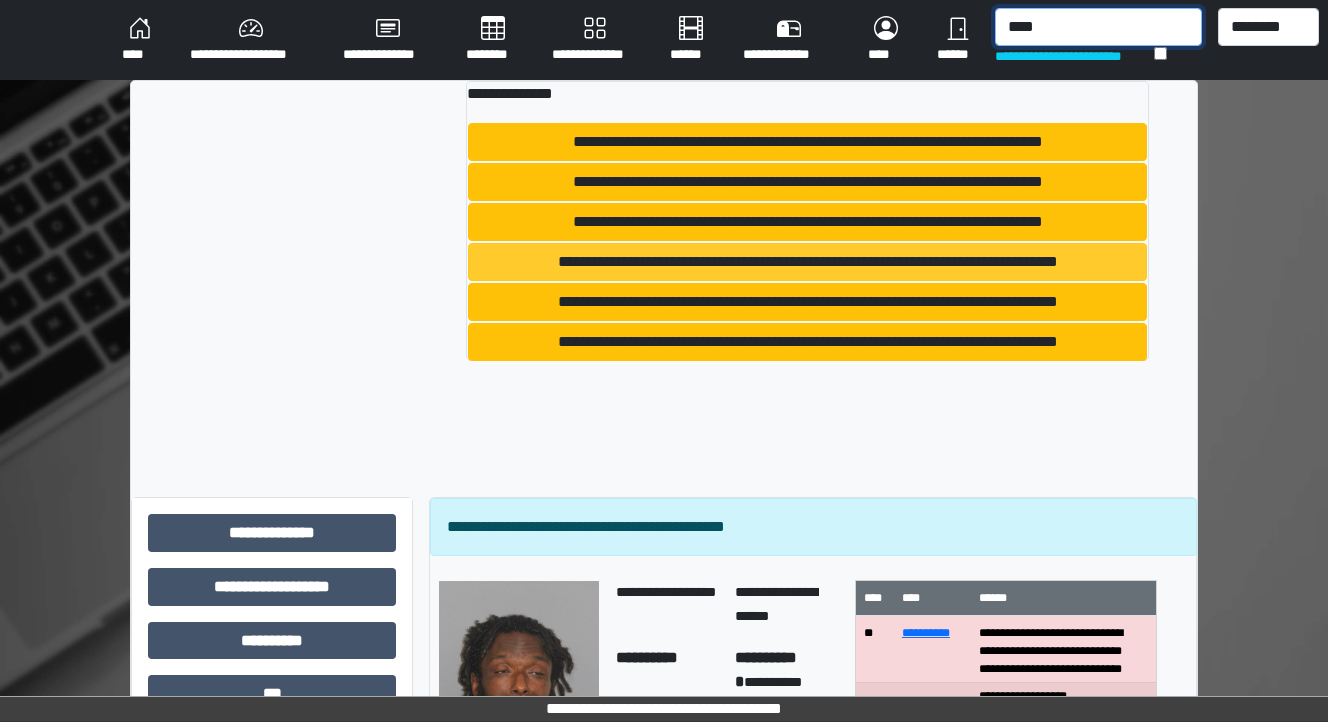 type on "****" 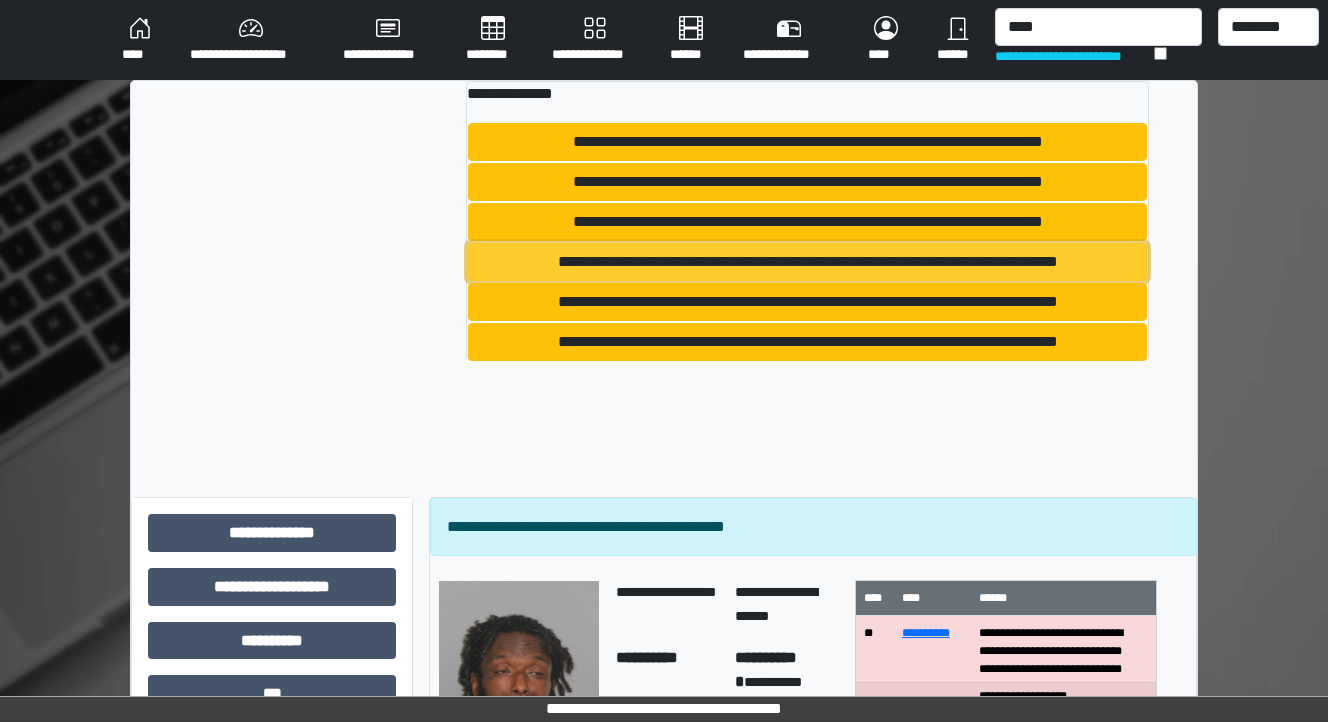 click on "**********" at bounding box center [807, 262] 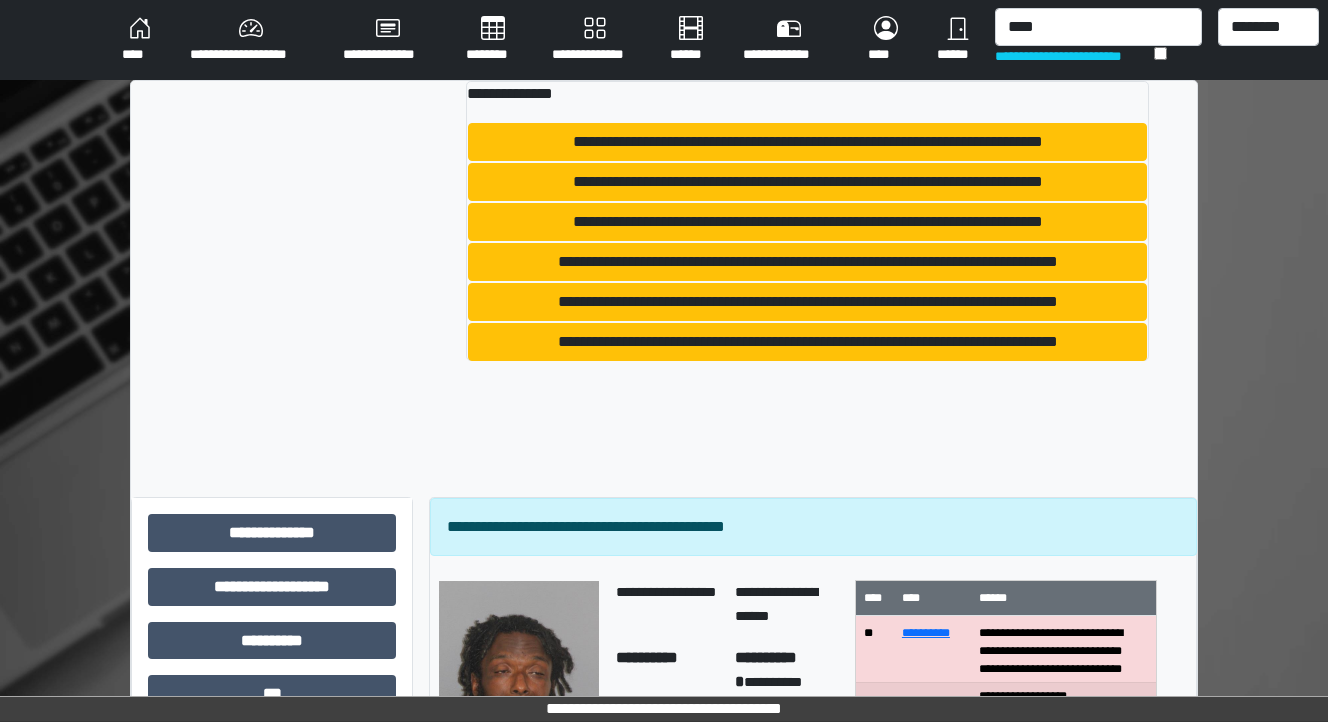 type 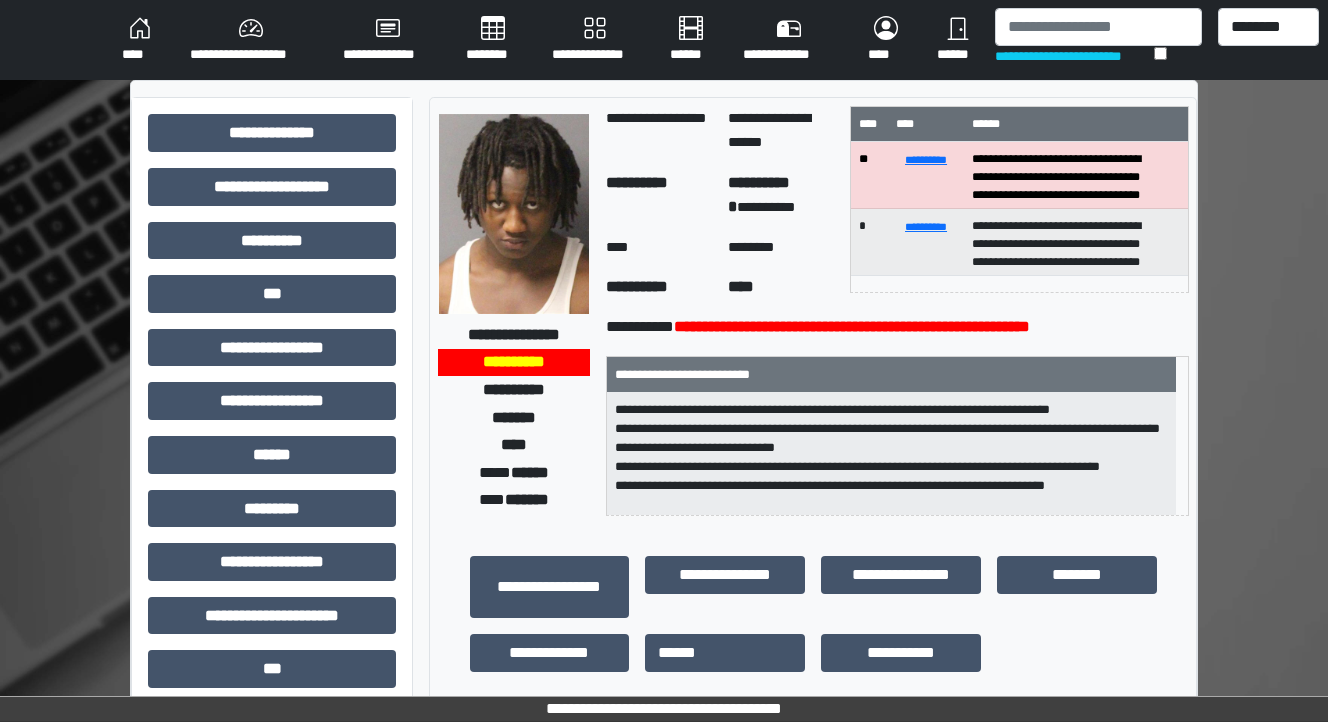 click on "****" at bounding box center (140, 40) 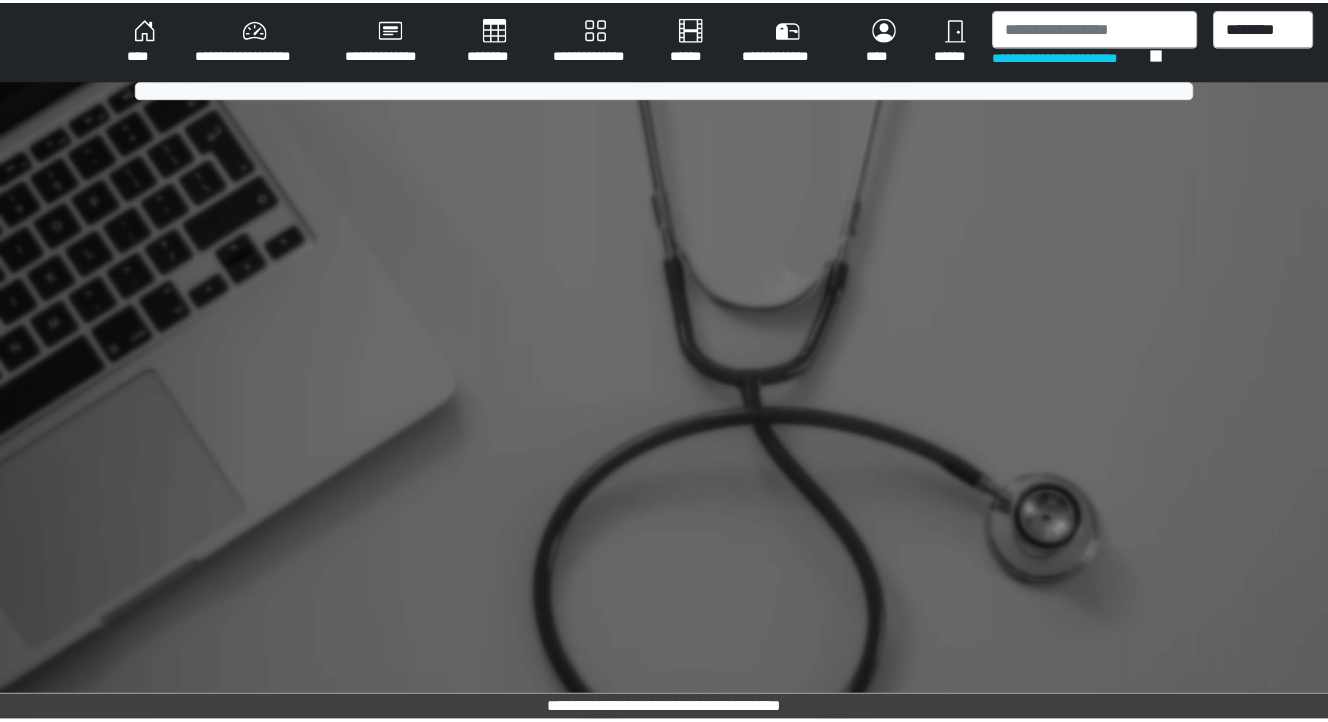 scroll, scrollTop: 0, scrollLeft: 0, axis: both 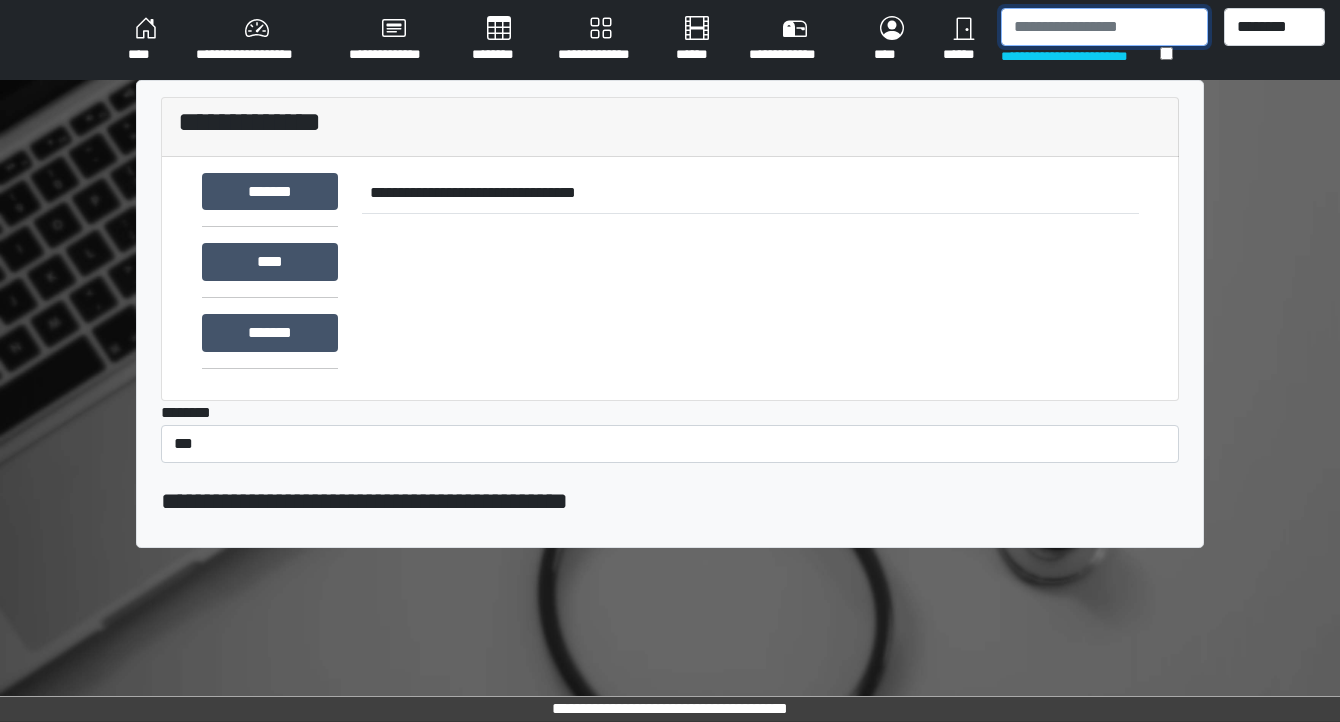 click at bounding box center [1104, 27] 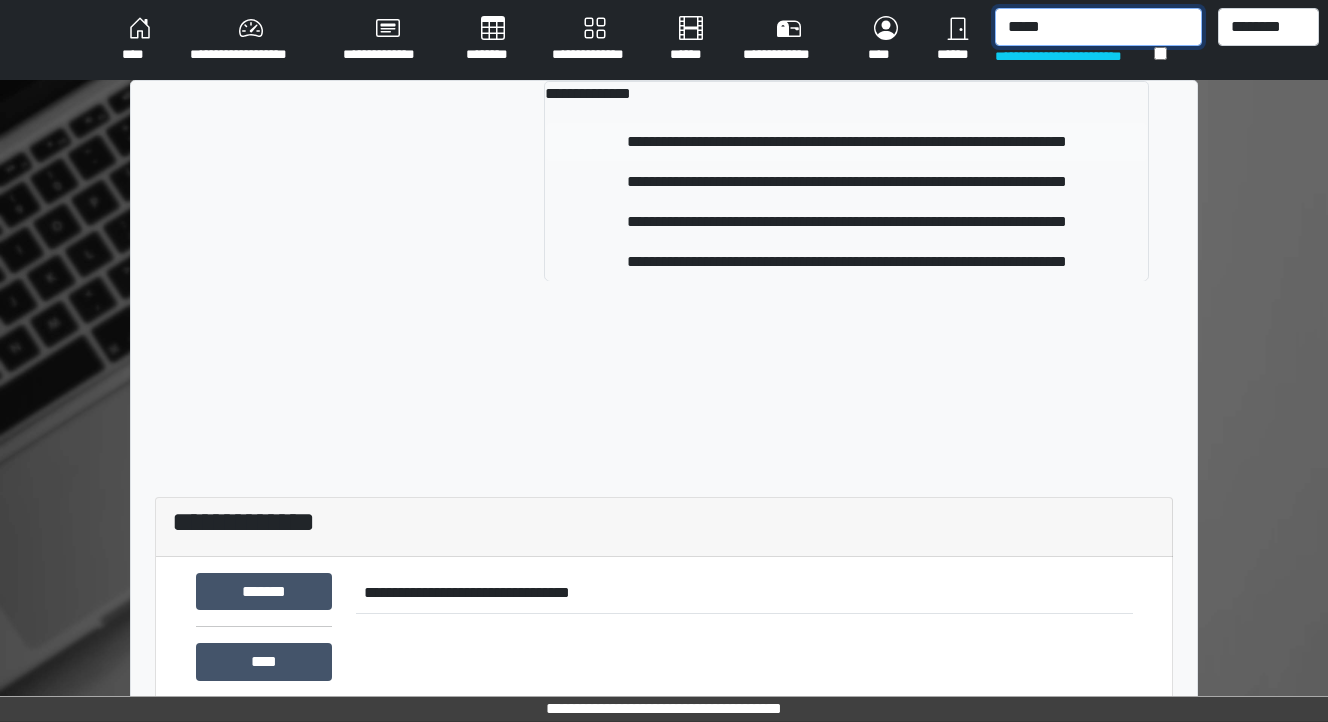 type on "*****" 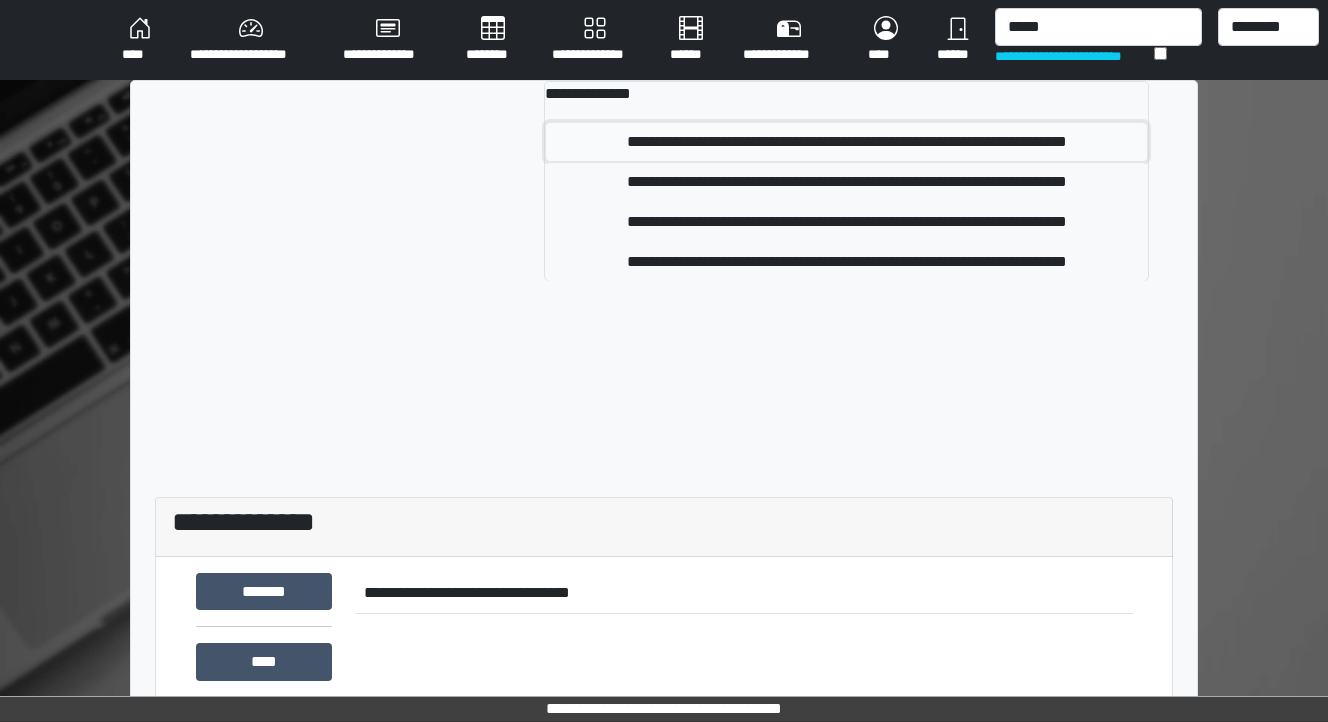 click on "**********" at bounding box center (846, 142) 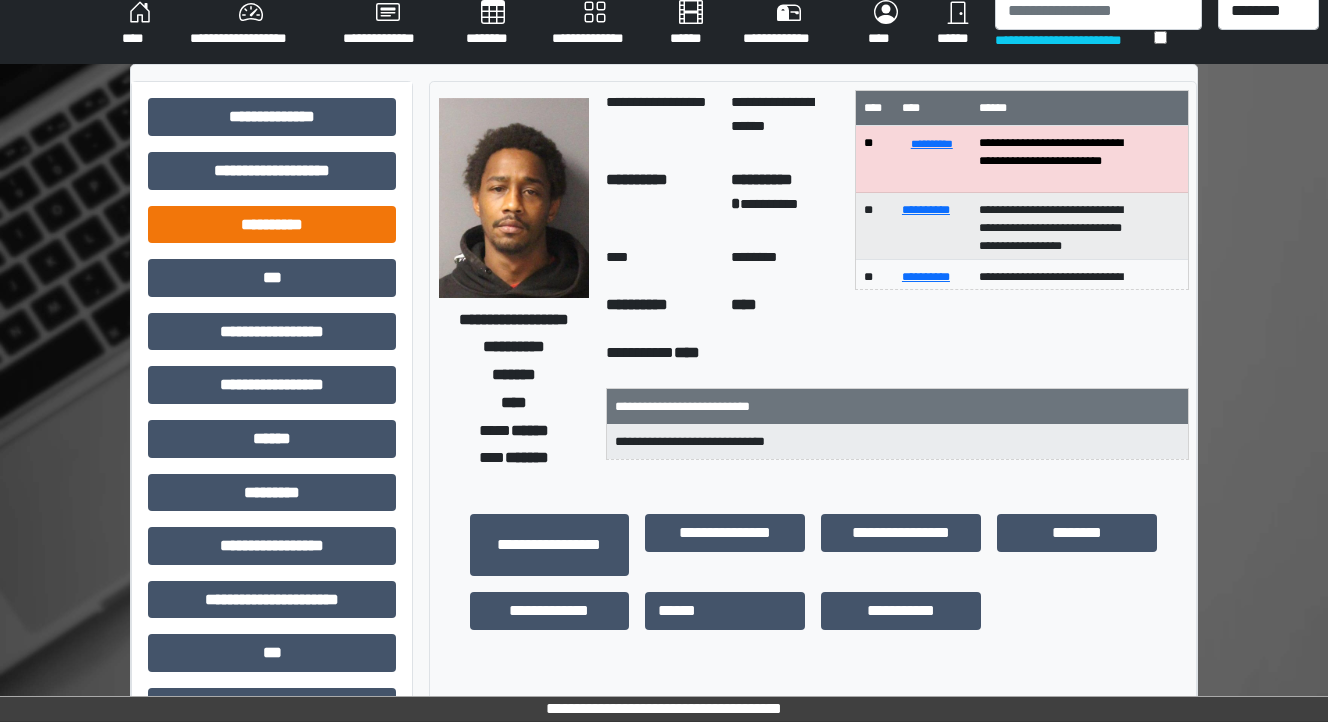 scroll, scrollTop: 0, scrollLeft: 0, axis: both 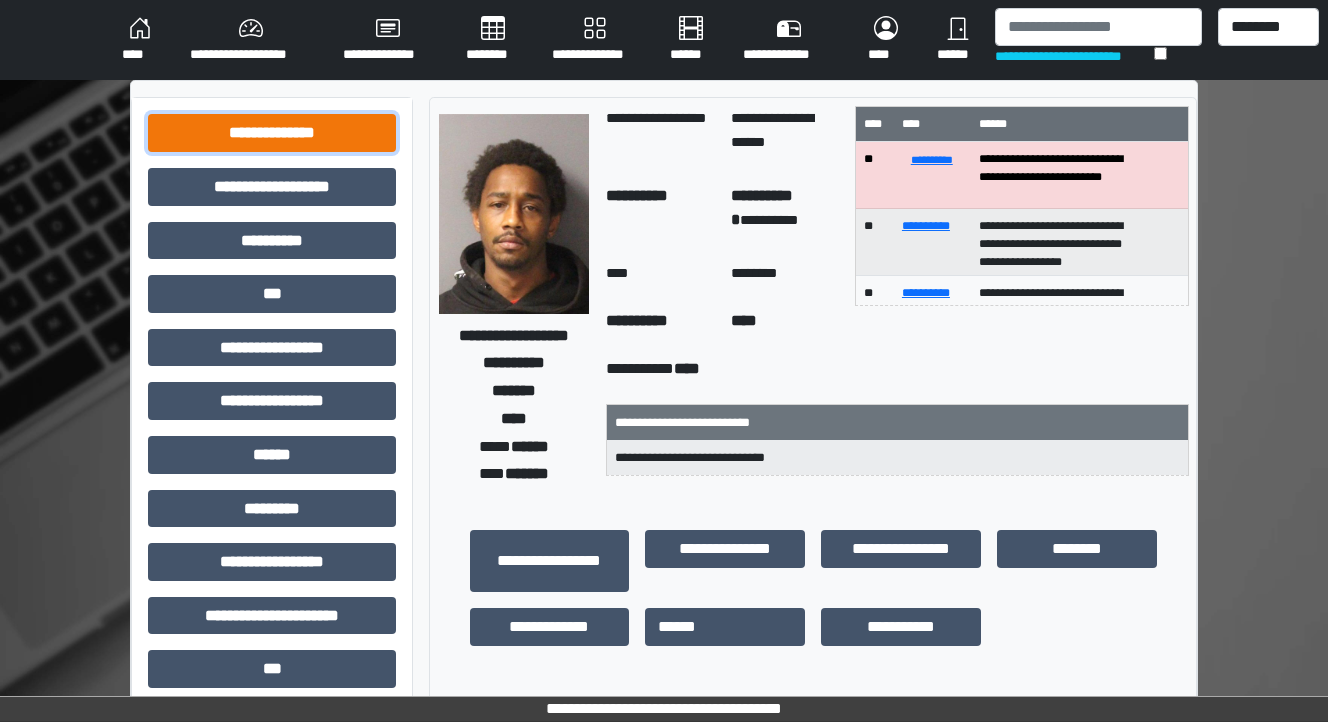 click on "**********" at bounding box center [272, 133] 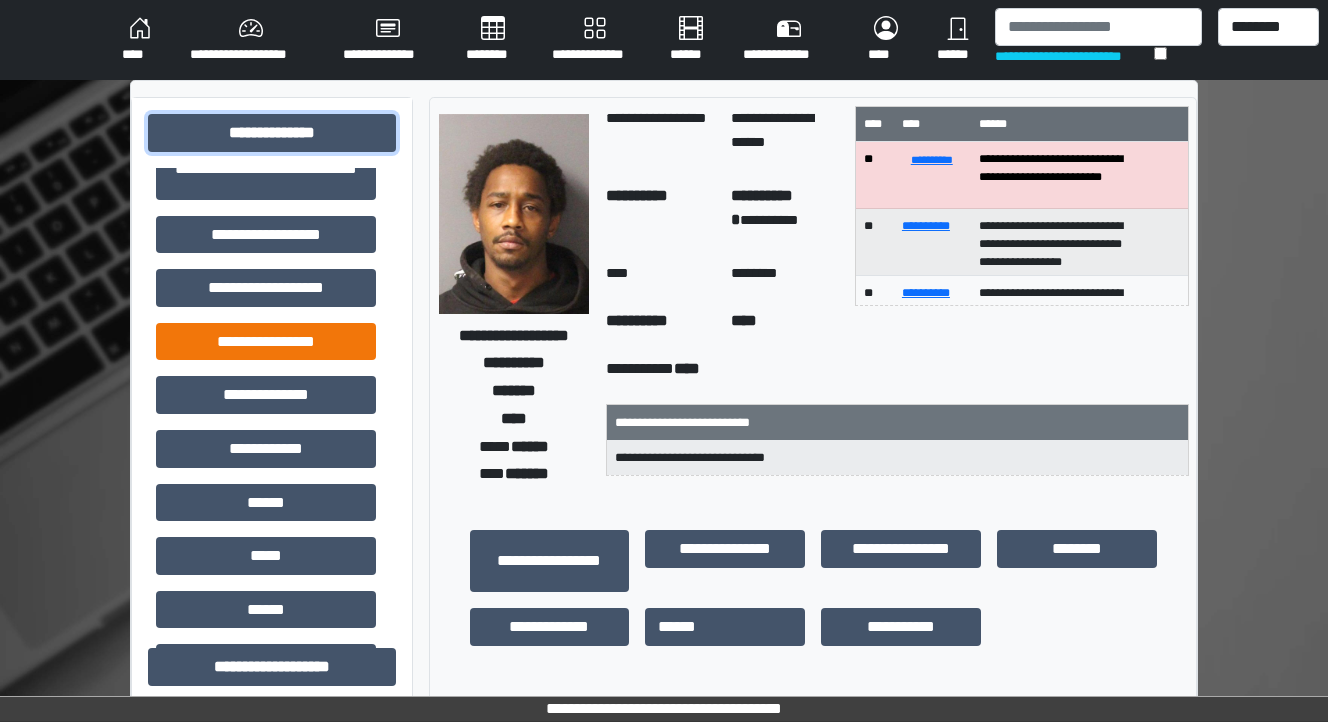 scroll, scrollTop: 0, scrollLeft: 0, axis: both 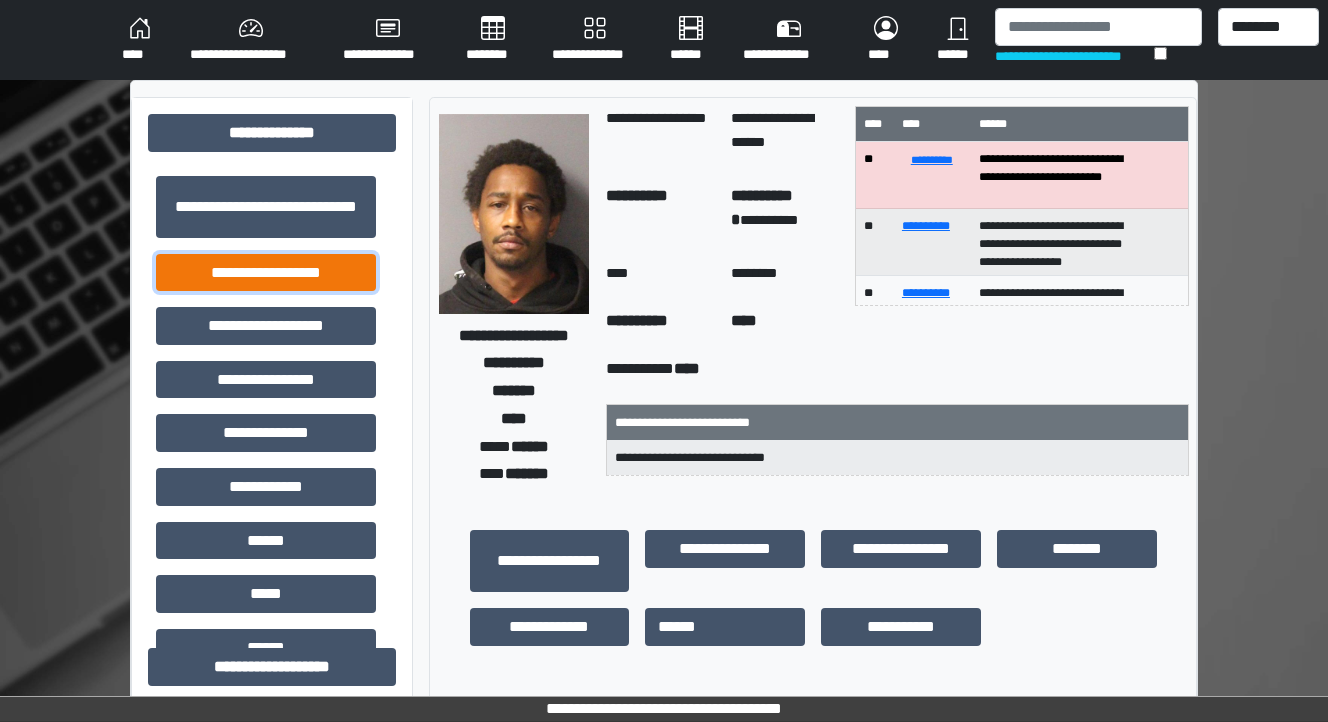 click on "**********" at bounding box center (266, 273) 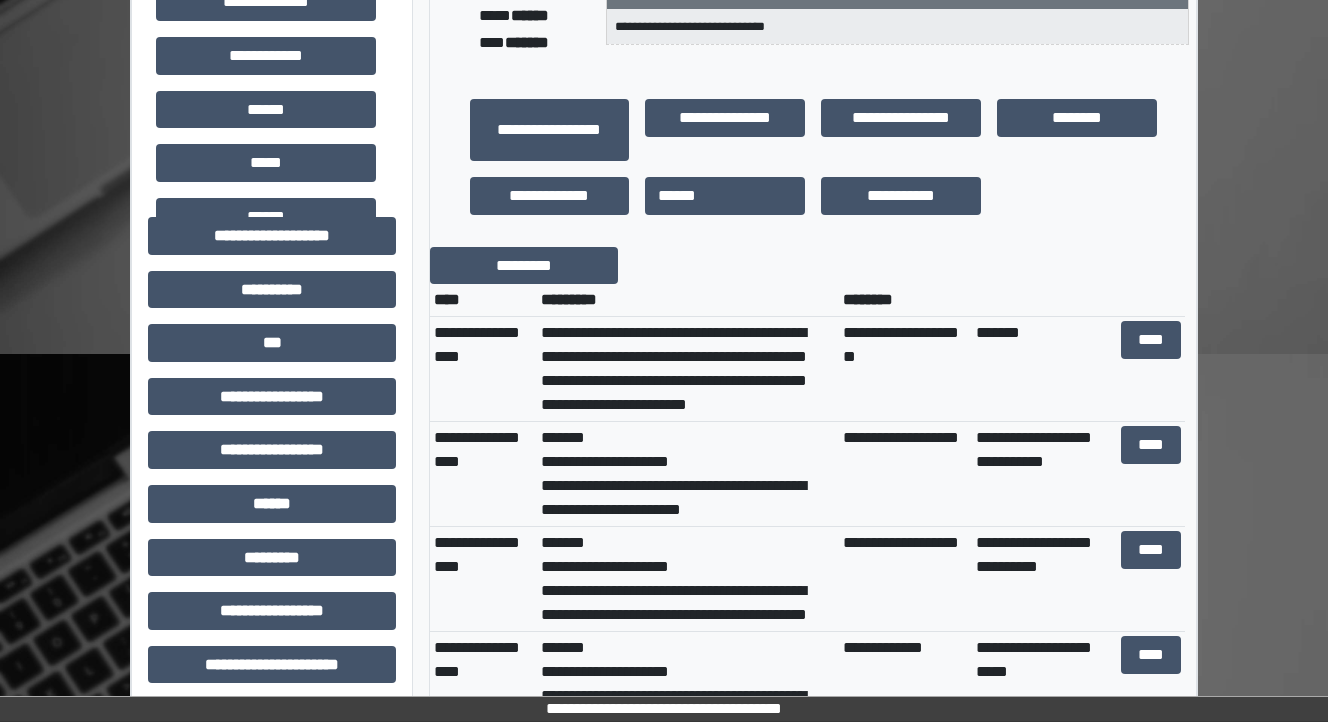 scroll, scrollTop: 480, scrollLeft: 0, axis: vertical 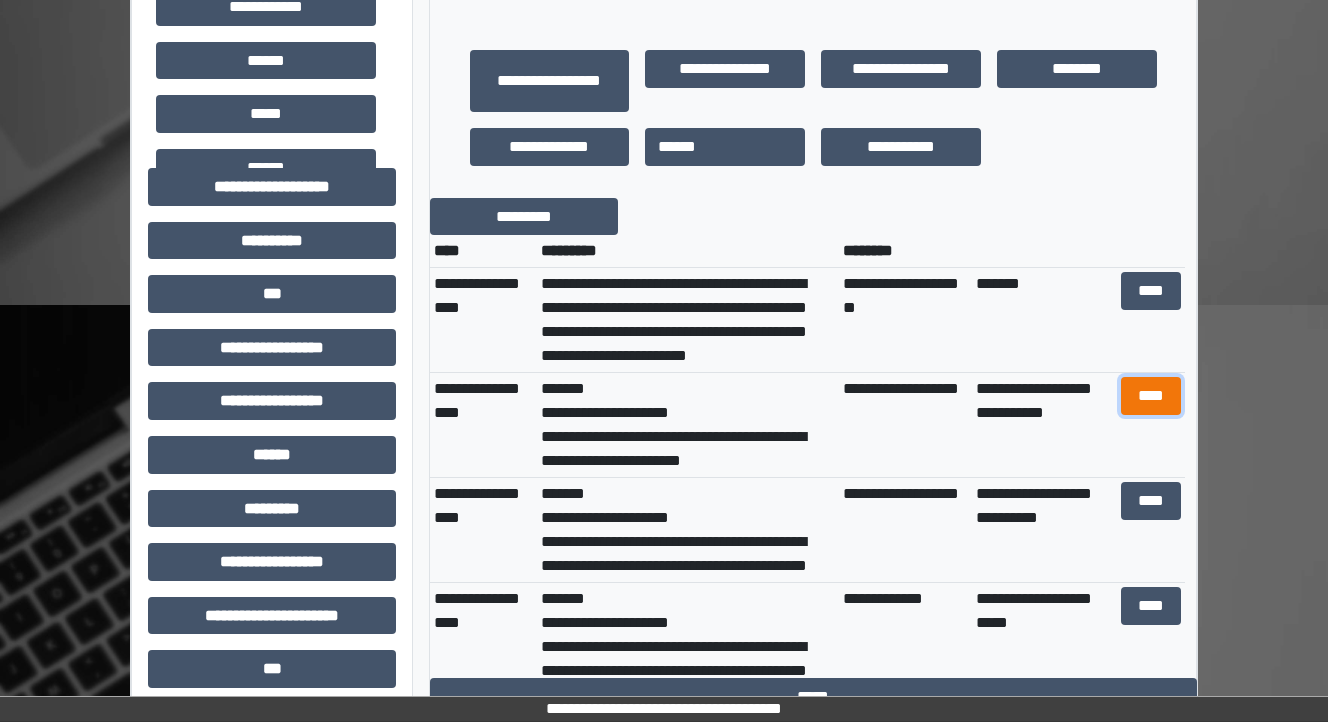 click on "****" at bounding box center [1150, 396] 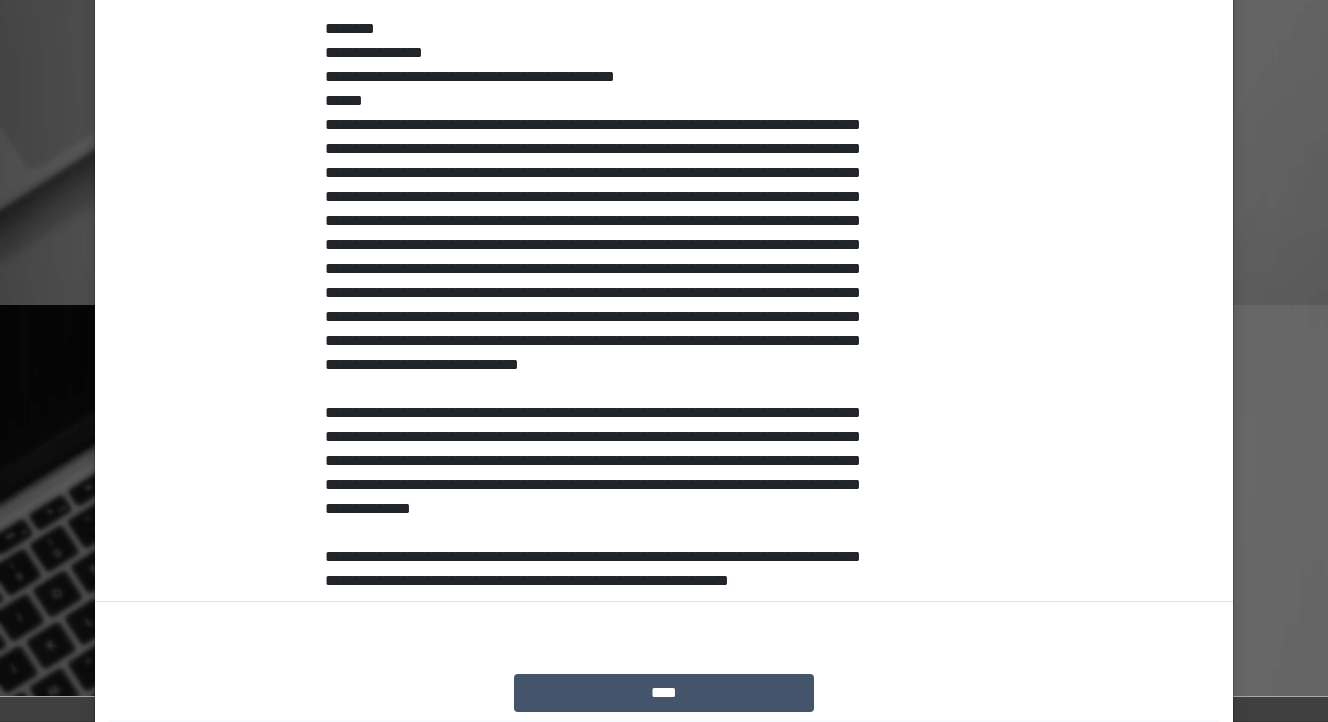 scroll, scrollTop: 640, scrollLeft: 0, axis: vertical 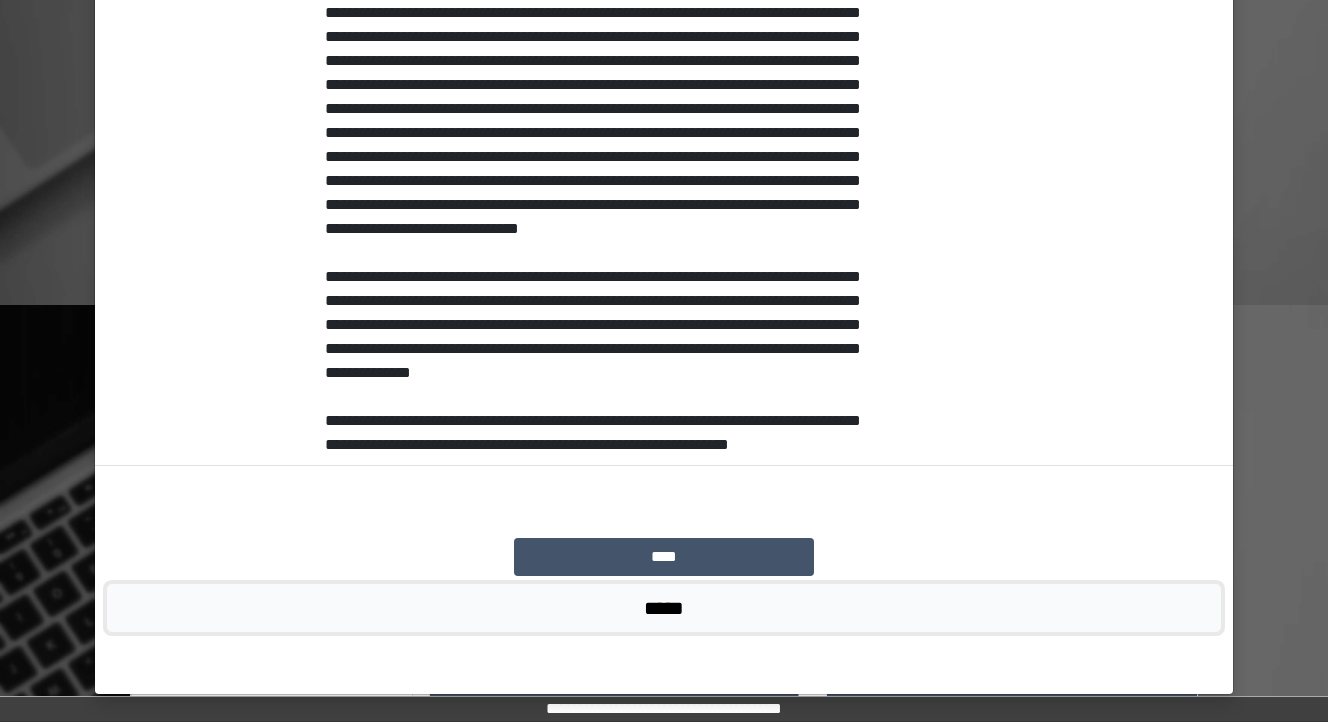 click on "*****" at bounding box center [664, 608] 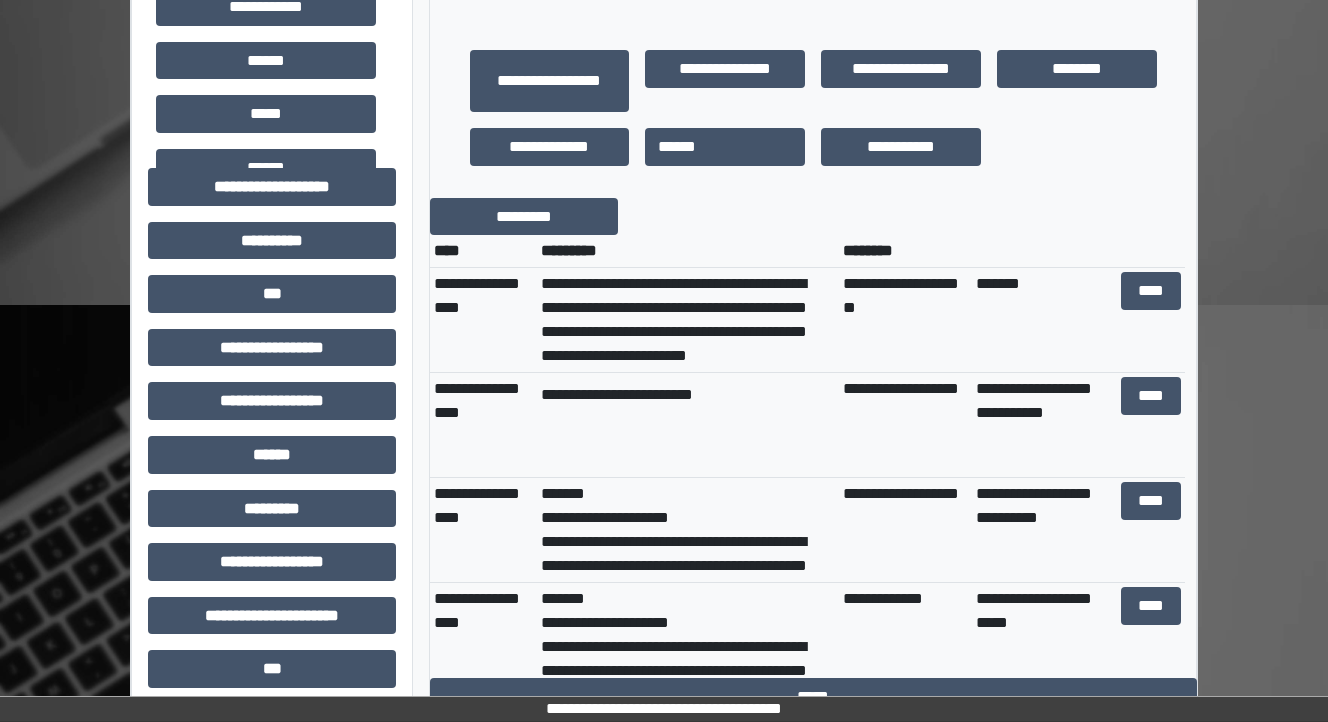 scroll, scrollTop: 240, scrollLeft: 0, axis: vertical 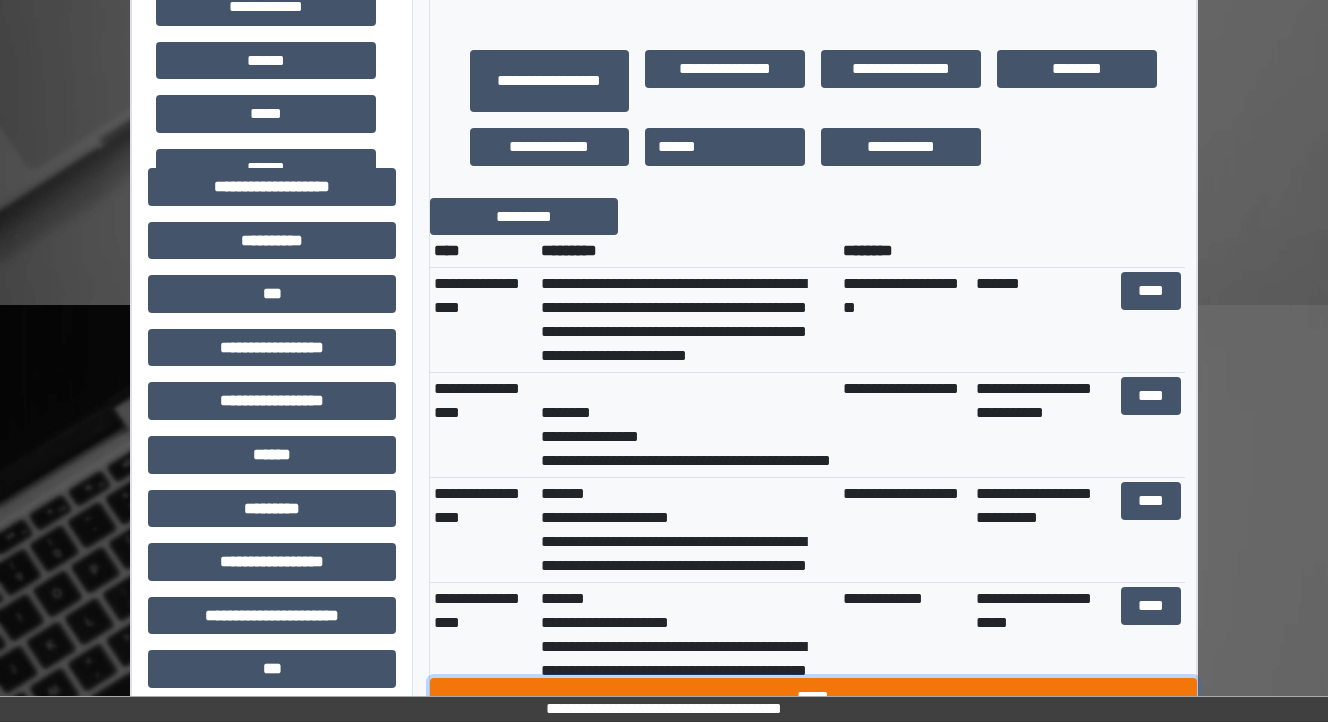 click on "*****" at bounding box center [813, 697] 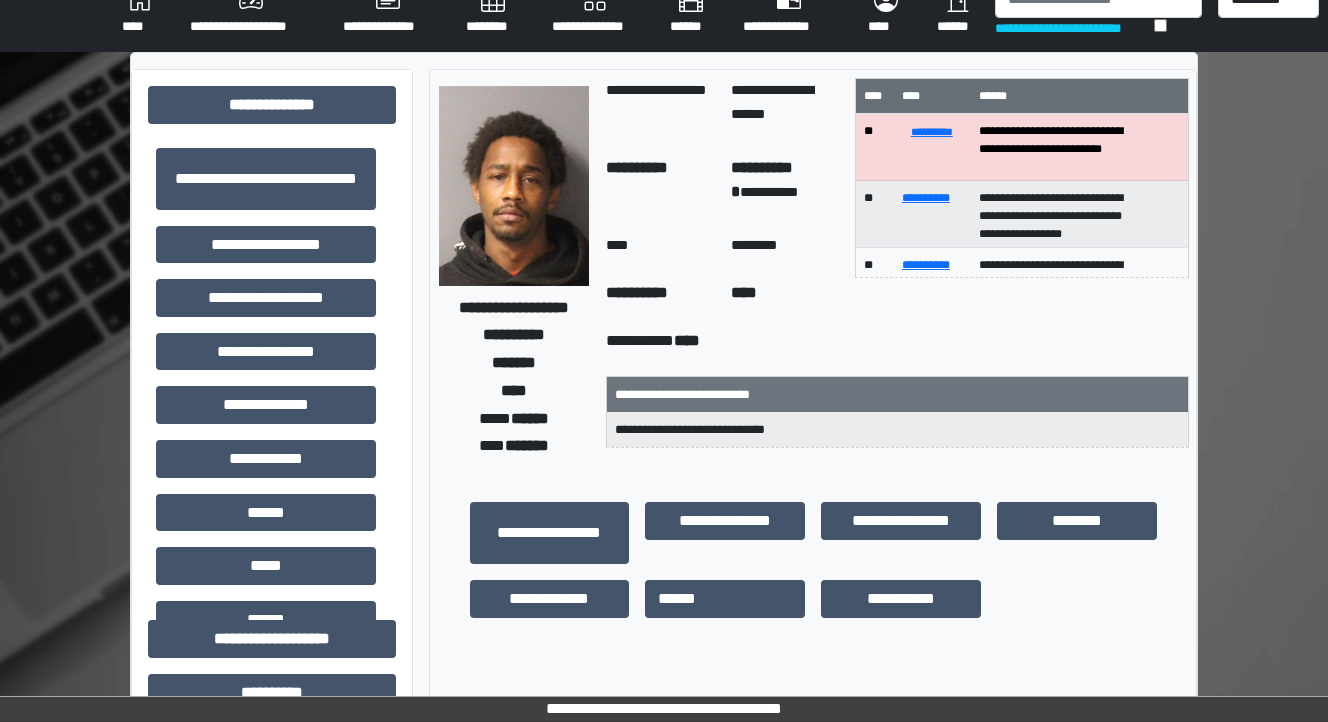scroll, scrollTop: 0, scrollLeft: 0, axis: both 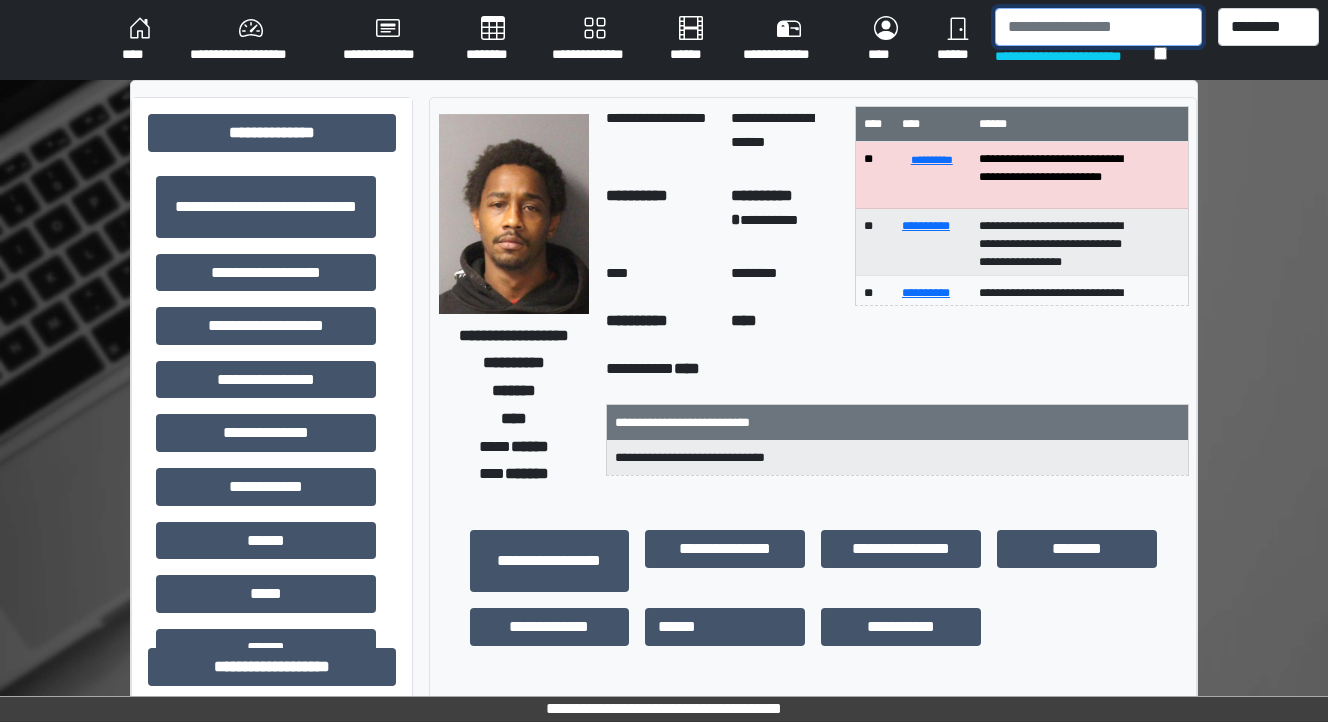 click at bounding box center [1098, 27] 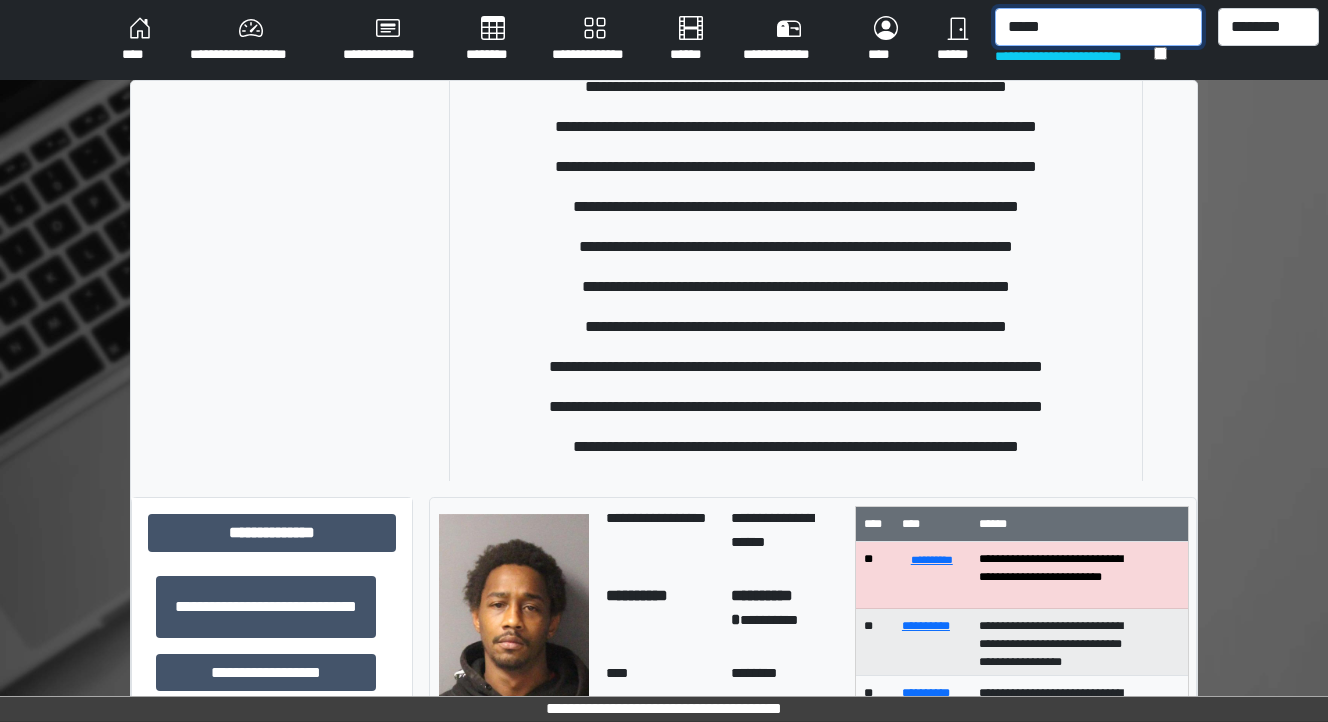 scroll, scrollTop: 0, scrollLeft: 0, axis: both 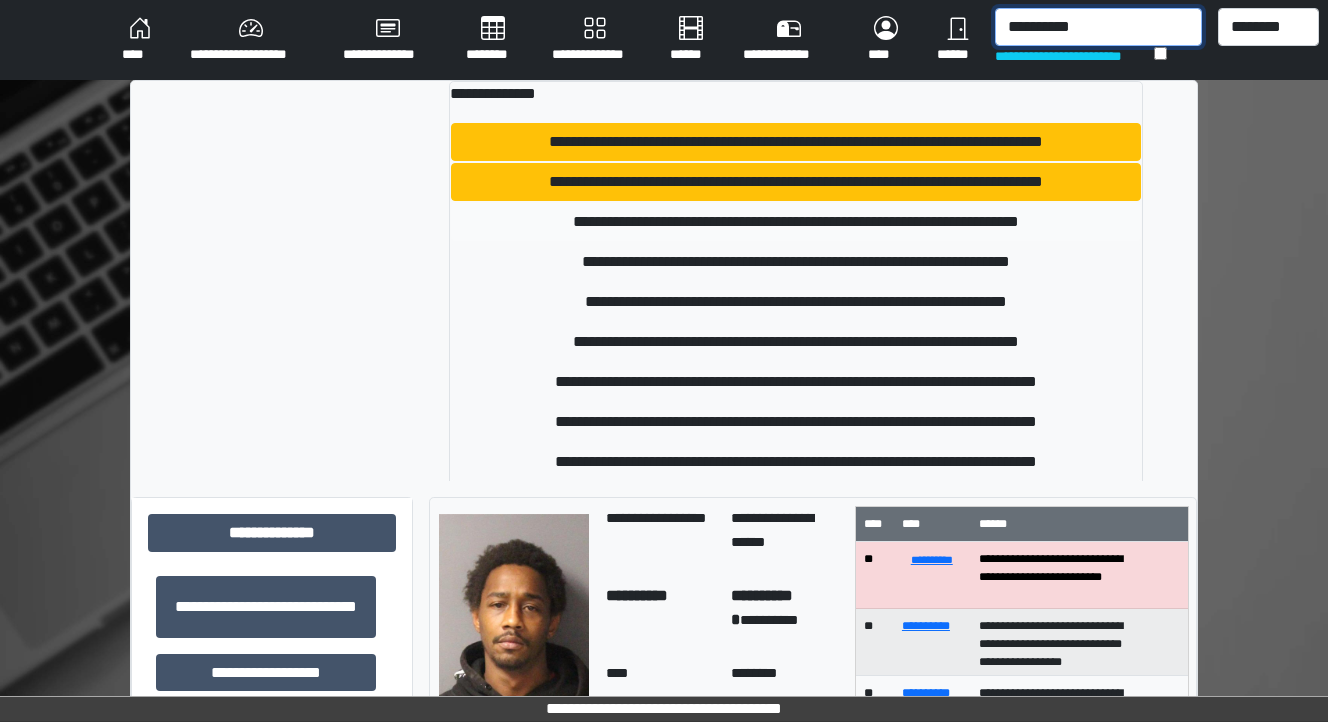 type on "**********" 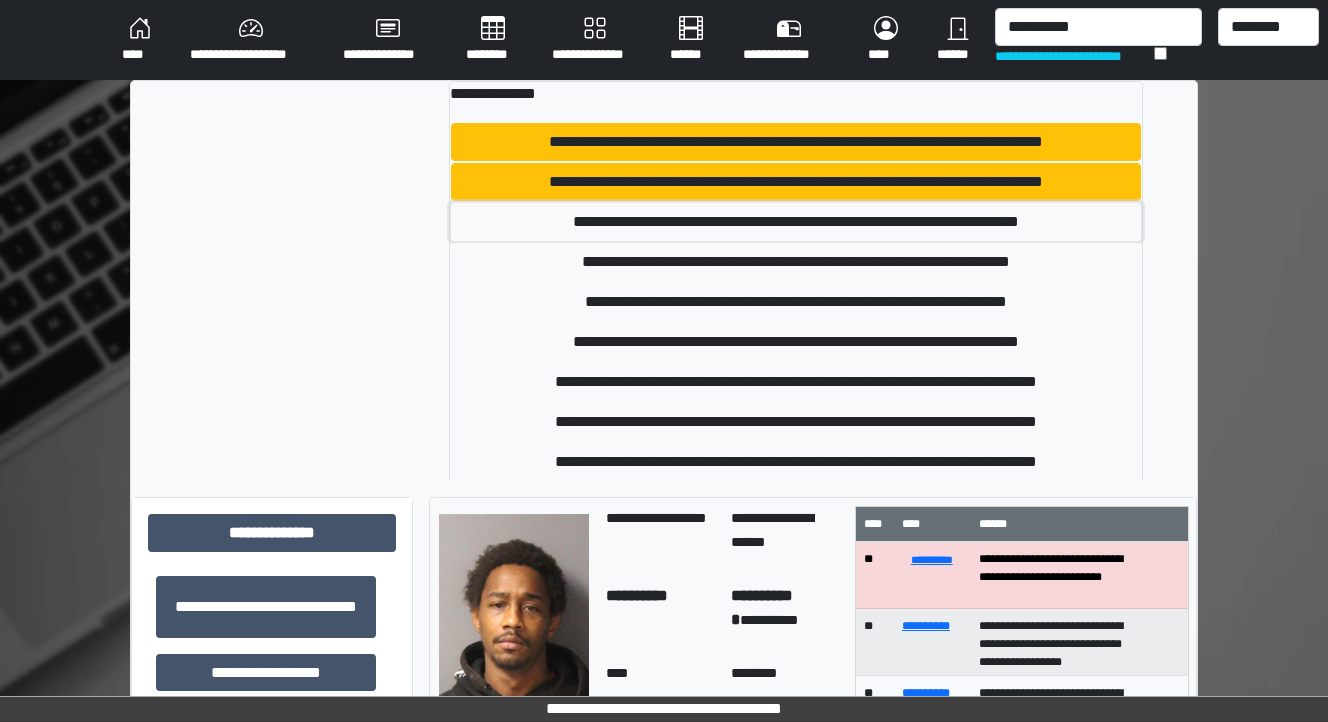 click on "**********" at bounding box center [796, 222] 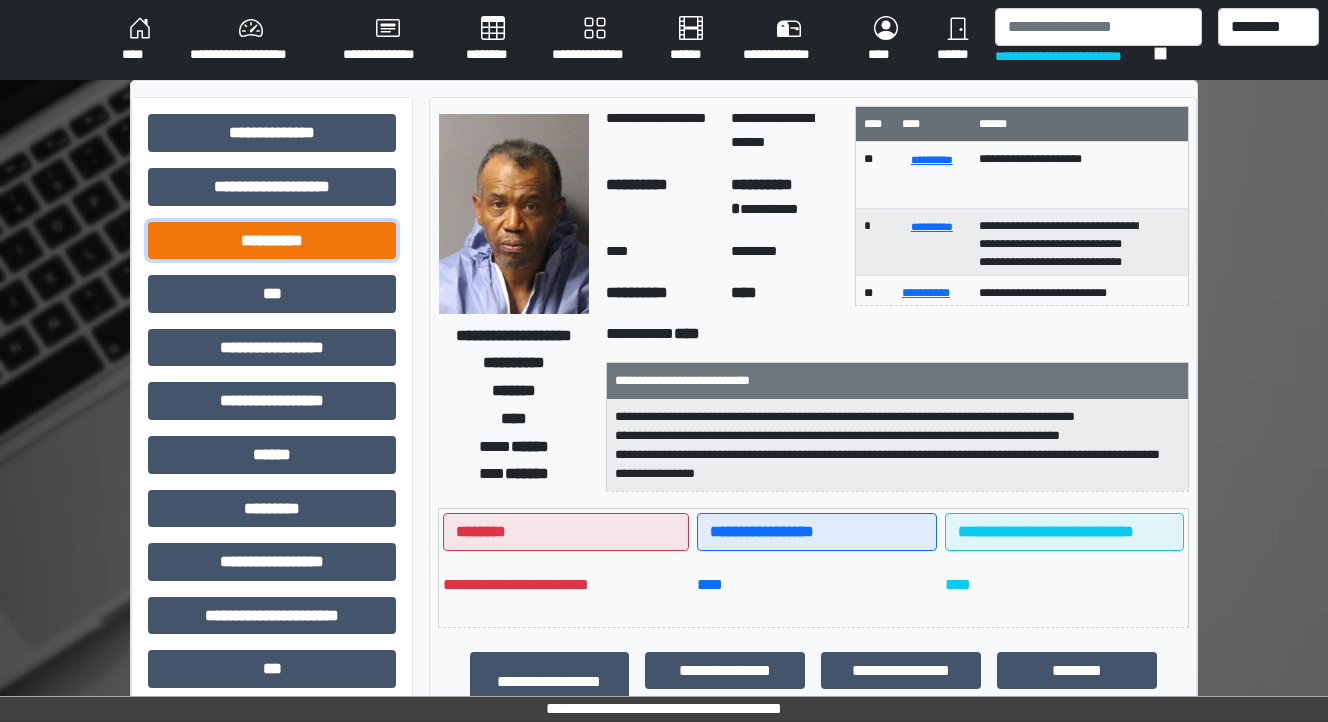 click on "**********" at bounding box center [272, 241] 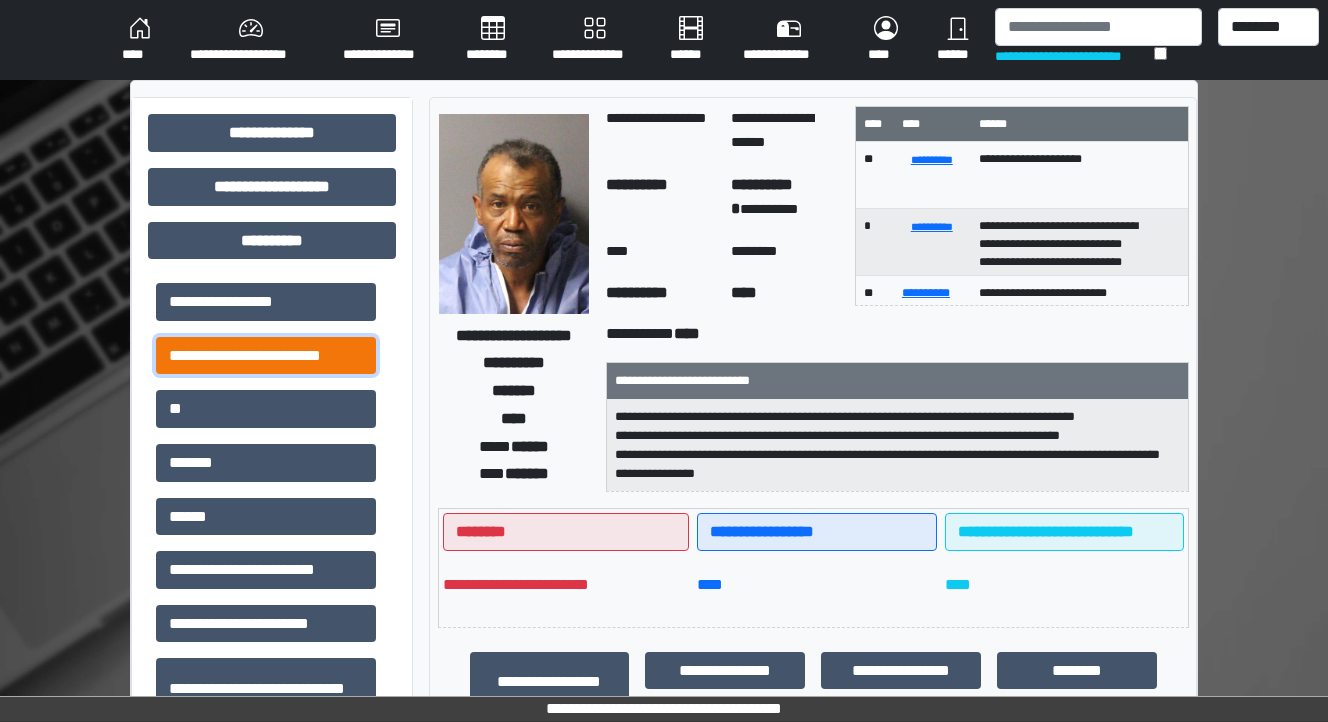 click on "**********" at bounding box center (266, 356) 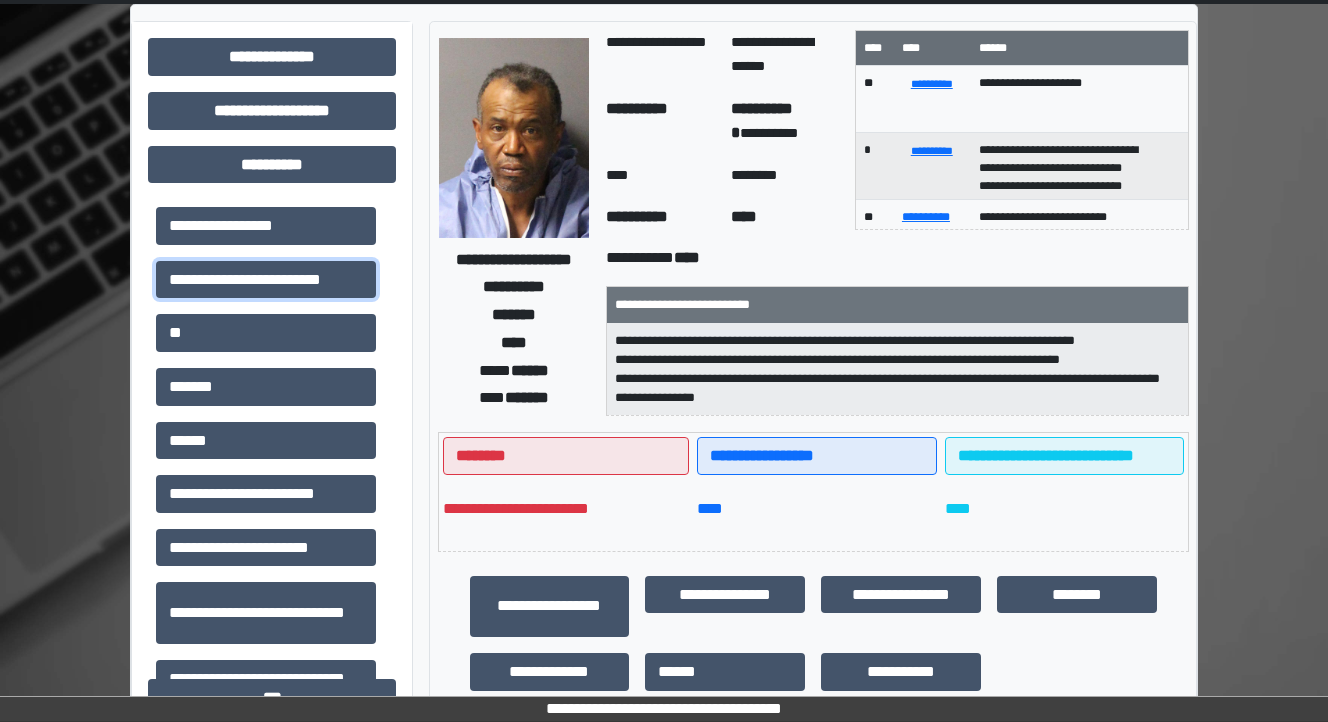 scroll, scrollTop: 0, scrollLeft: 0, axis: both 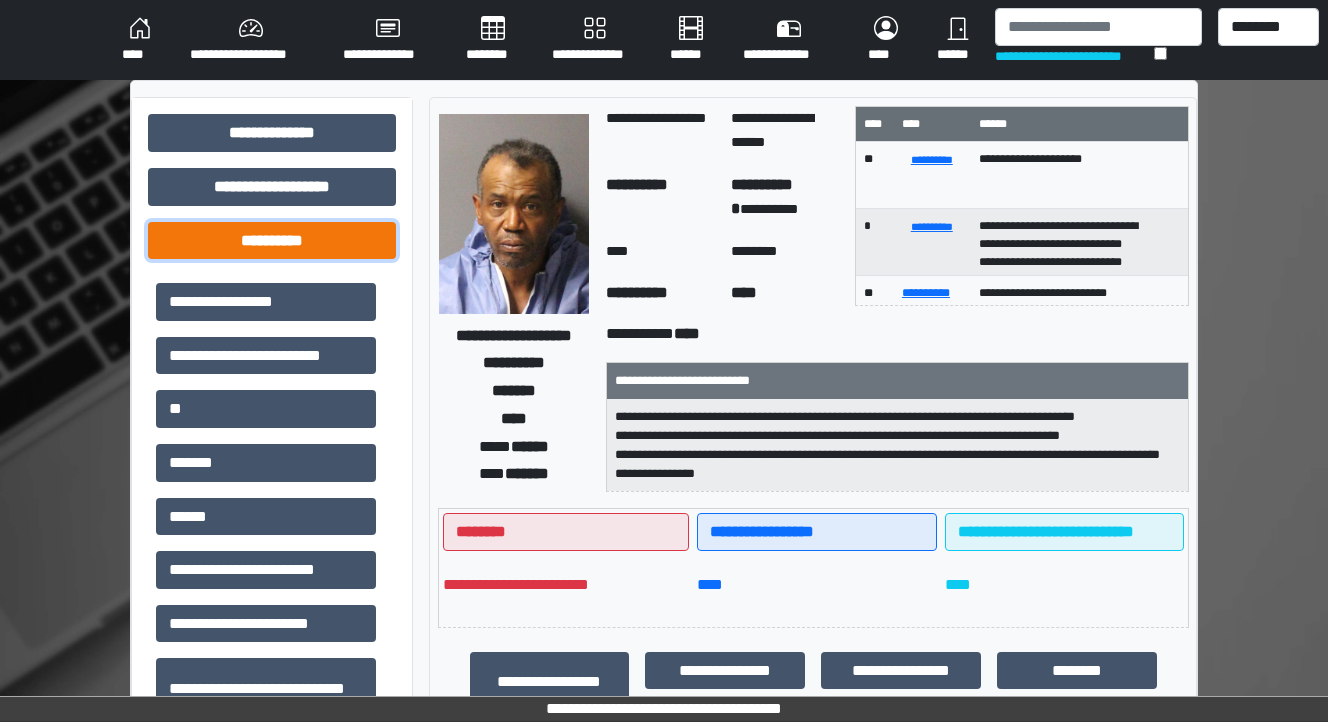 click on "**********" at bounding box center (272, 241) 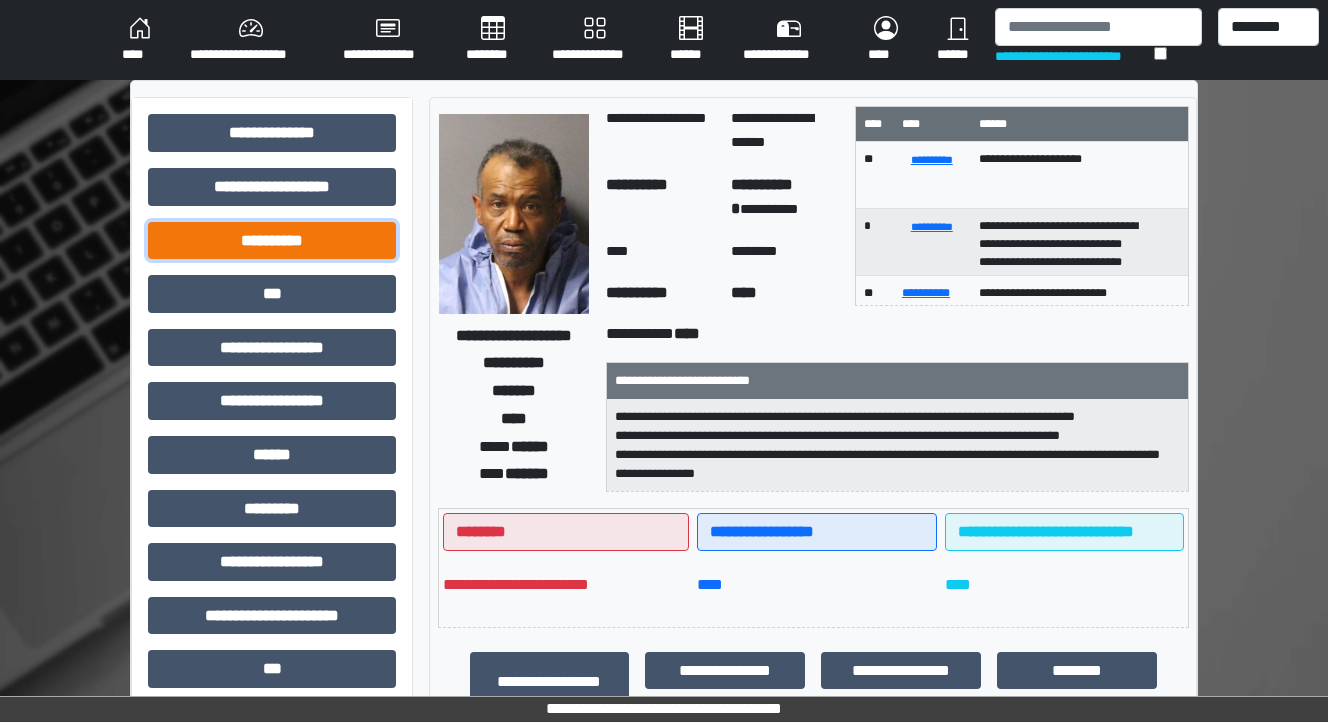 click on "**********" at bounding box center (272, 241) 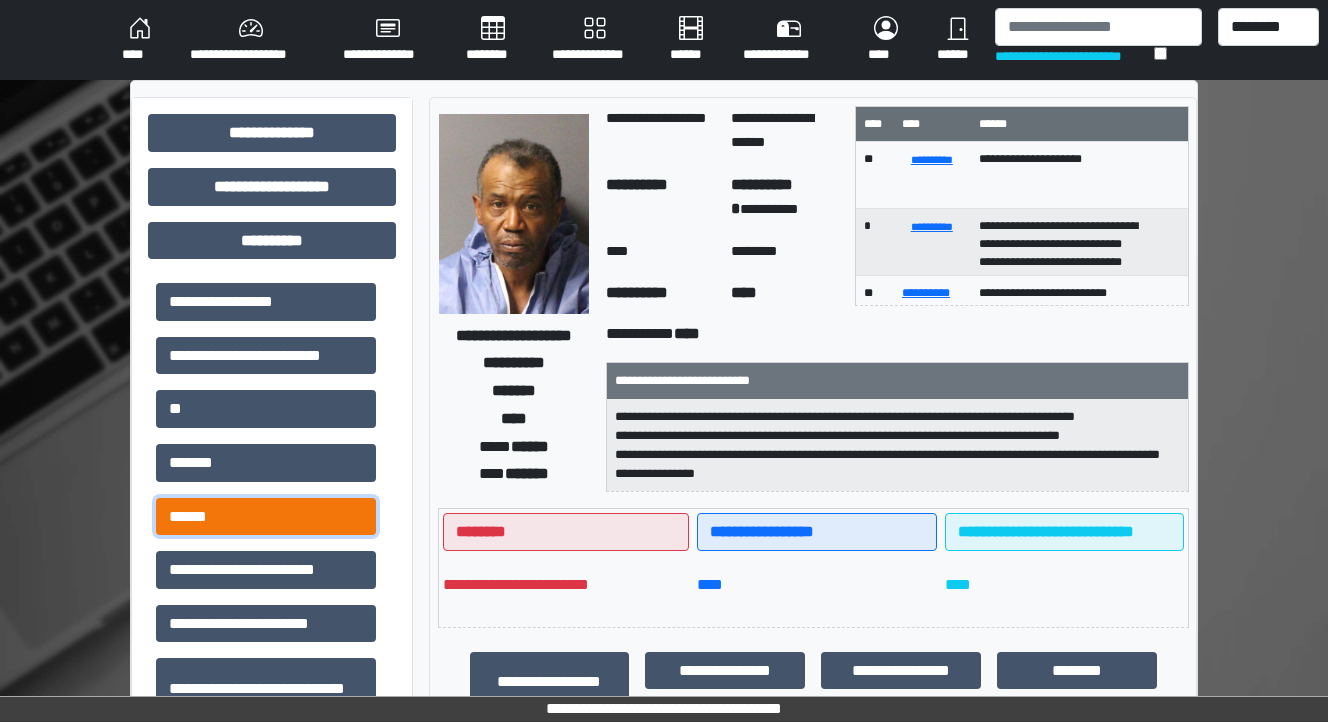 click on "******" at bounding box center [266, 517] 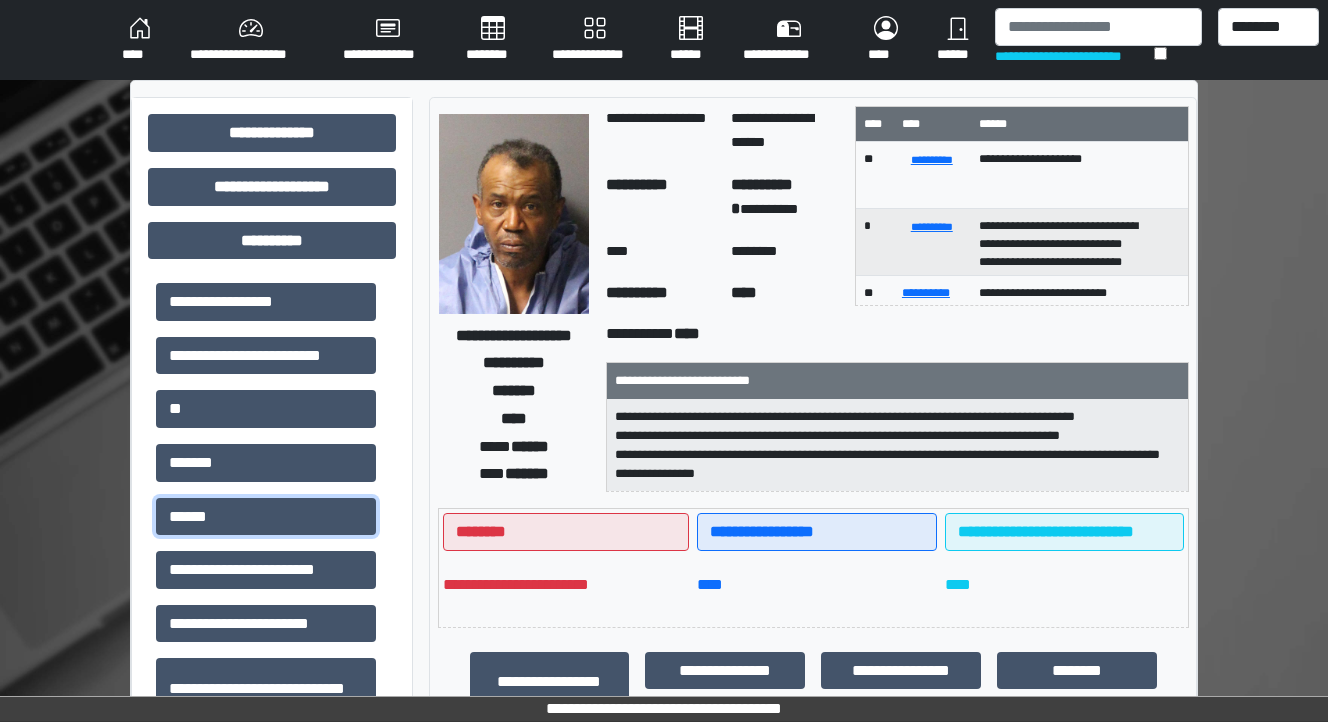 scroll, scrollTop: 0, scrollLeft: 0, axis: both 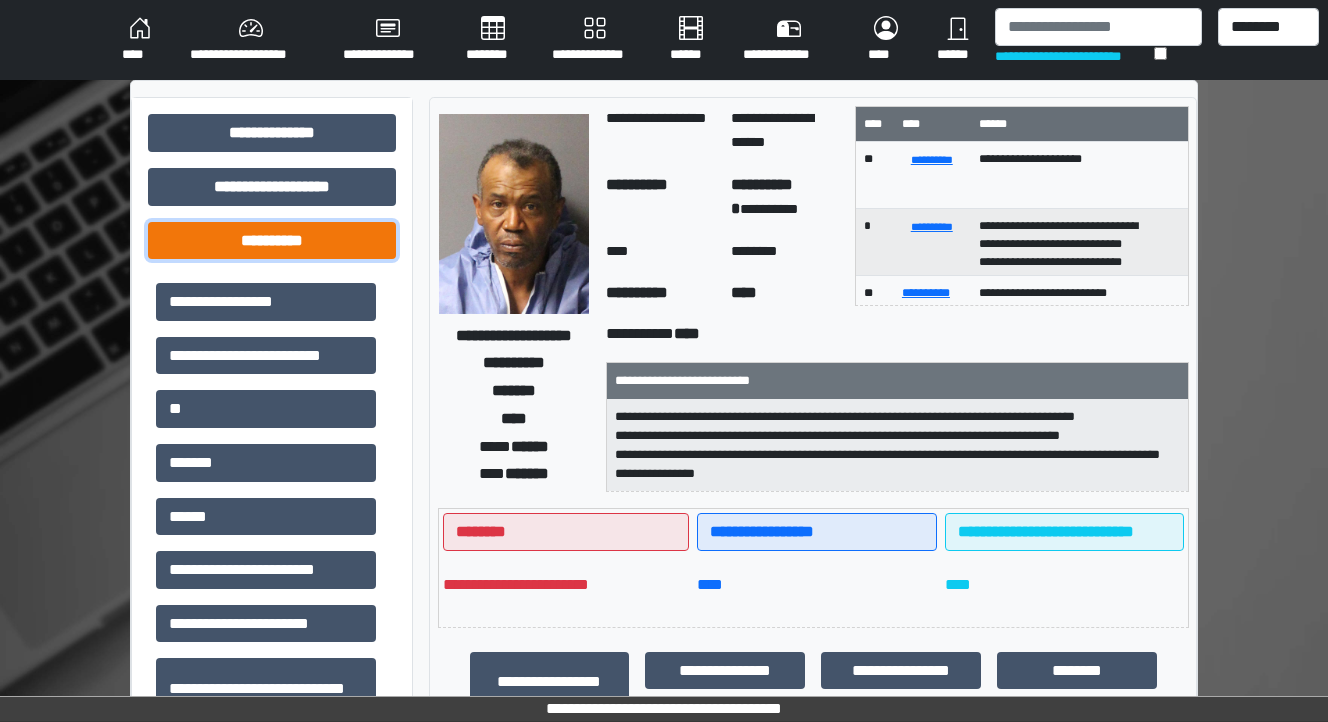 click on "**********" at bounding box center (272, 241) 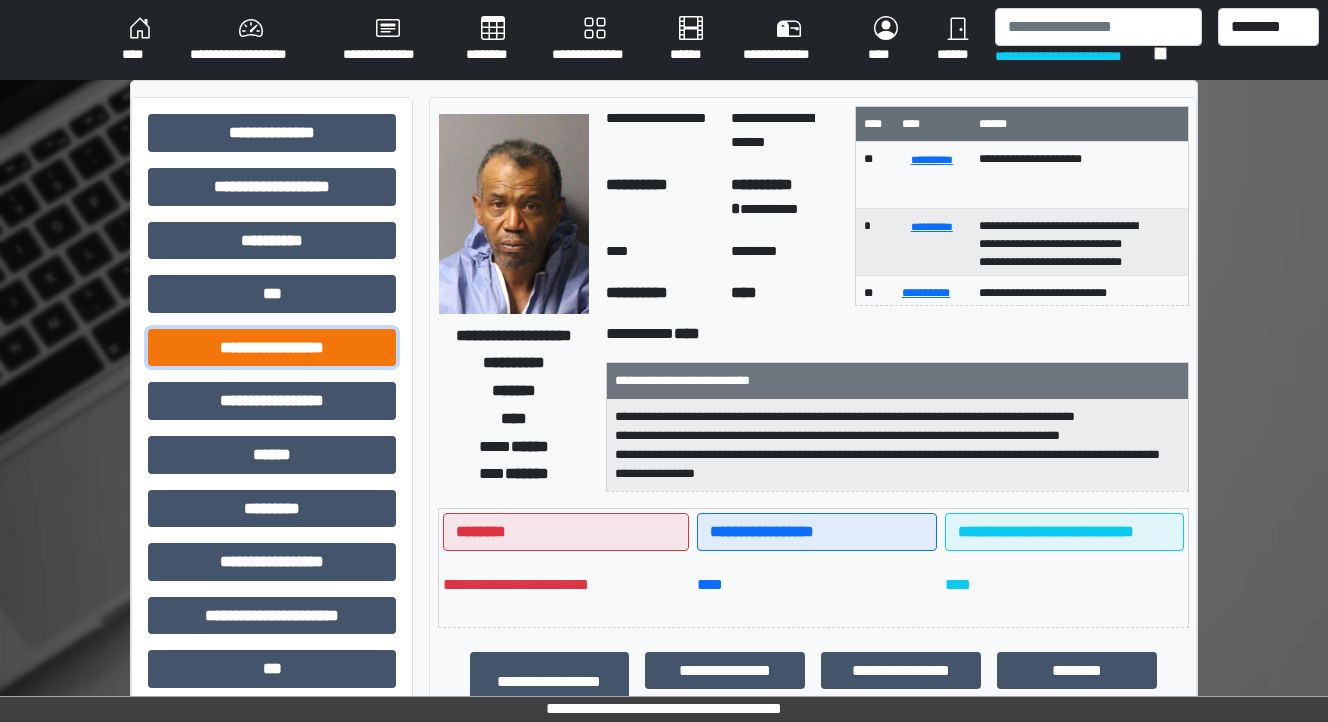 click on "**********" at bounding box center [272, 348] 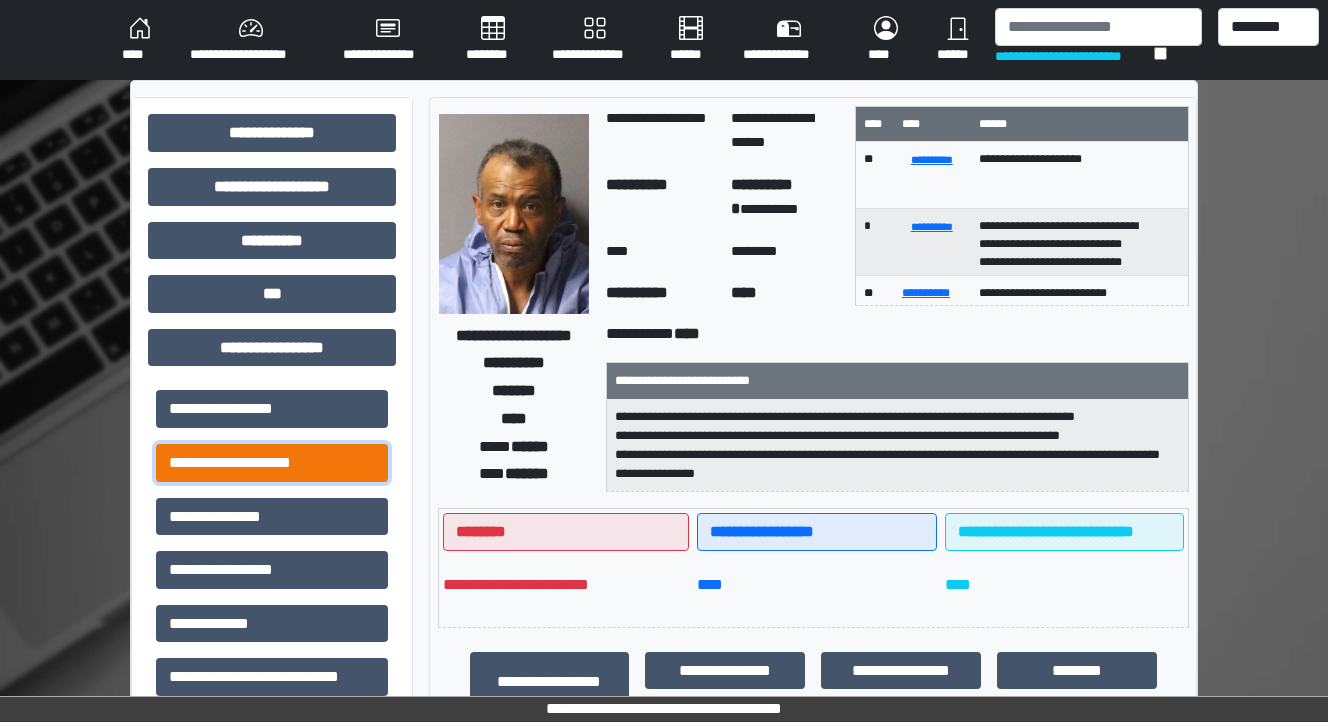 click on "**********" at bounding box center [272, 463] 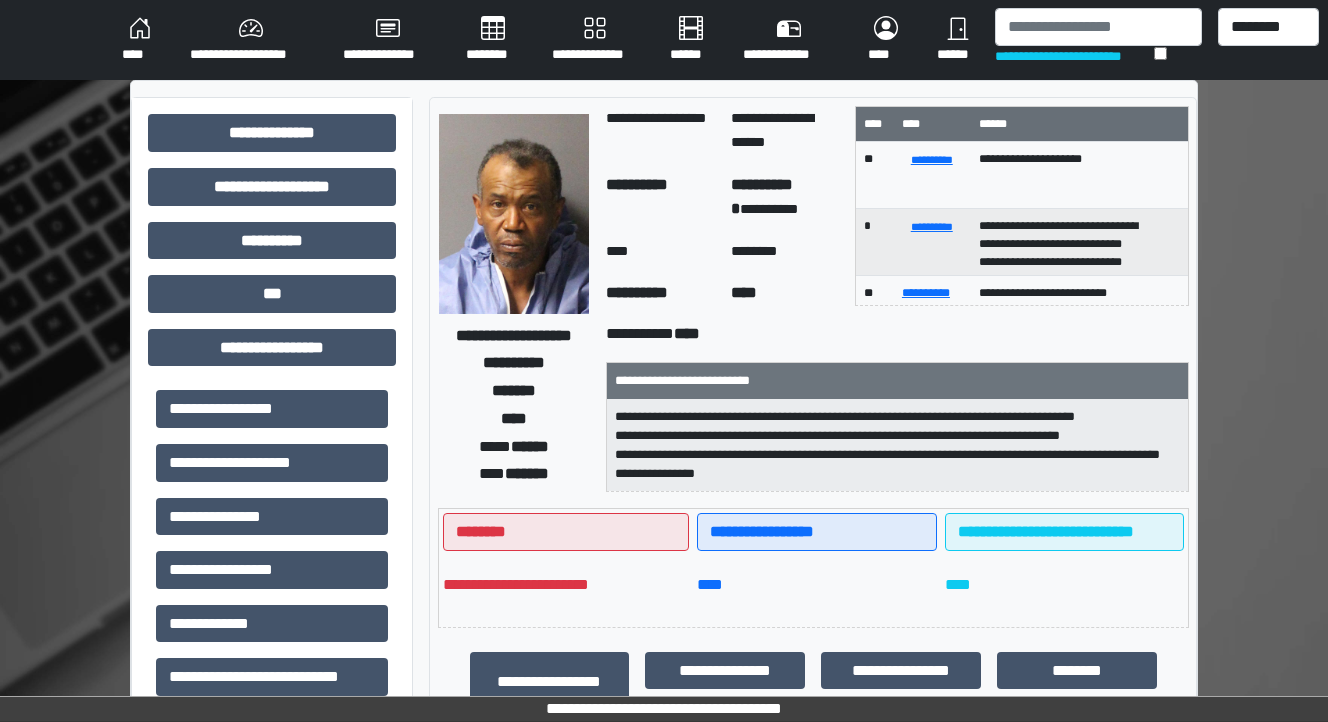 click on "**********" at bounding box center [664, 791] 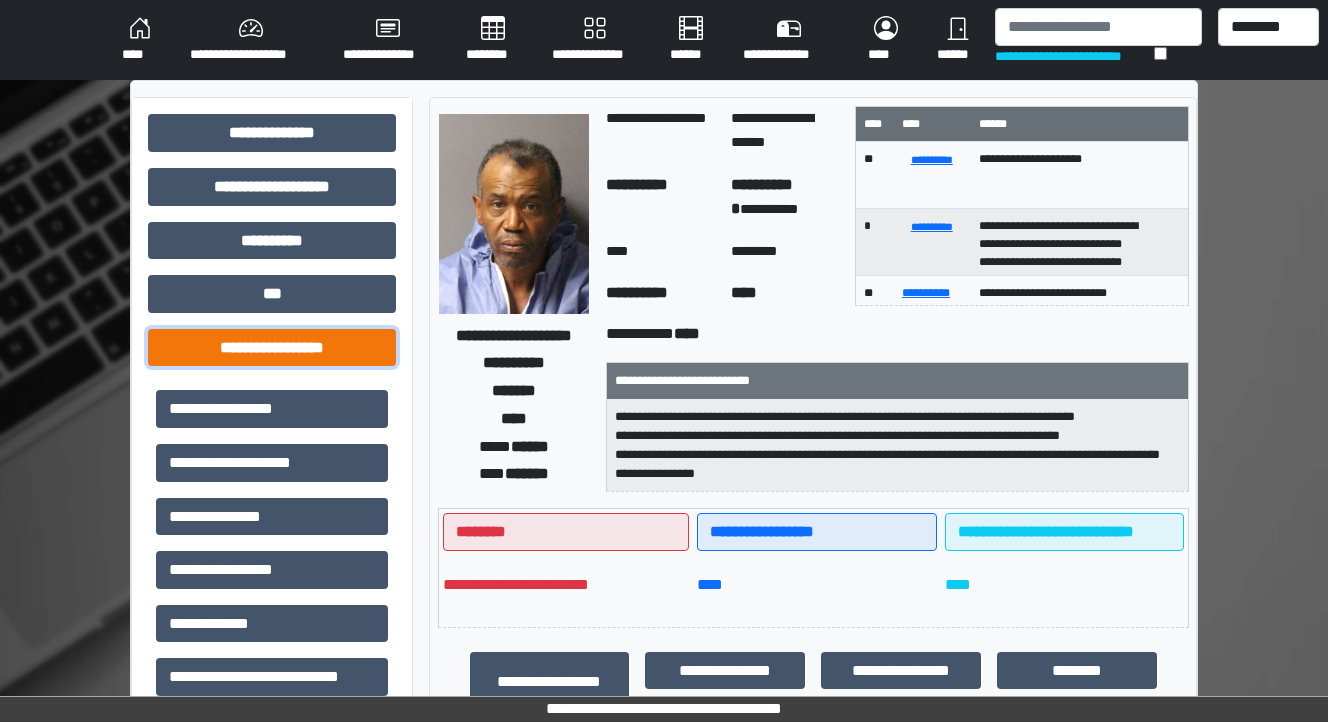 click on "**********" at bounding box center (272, 348) 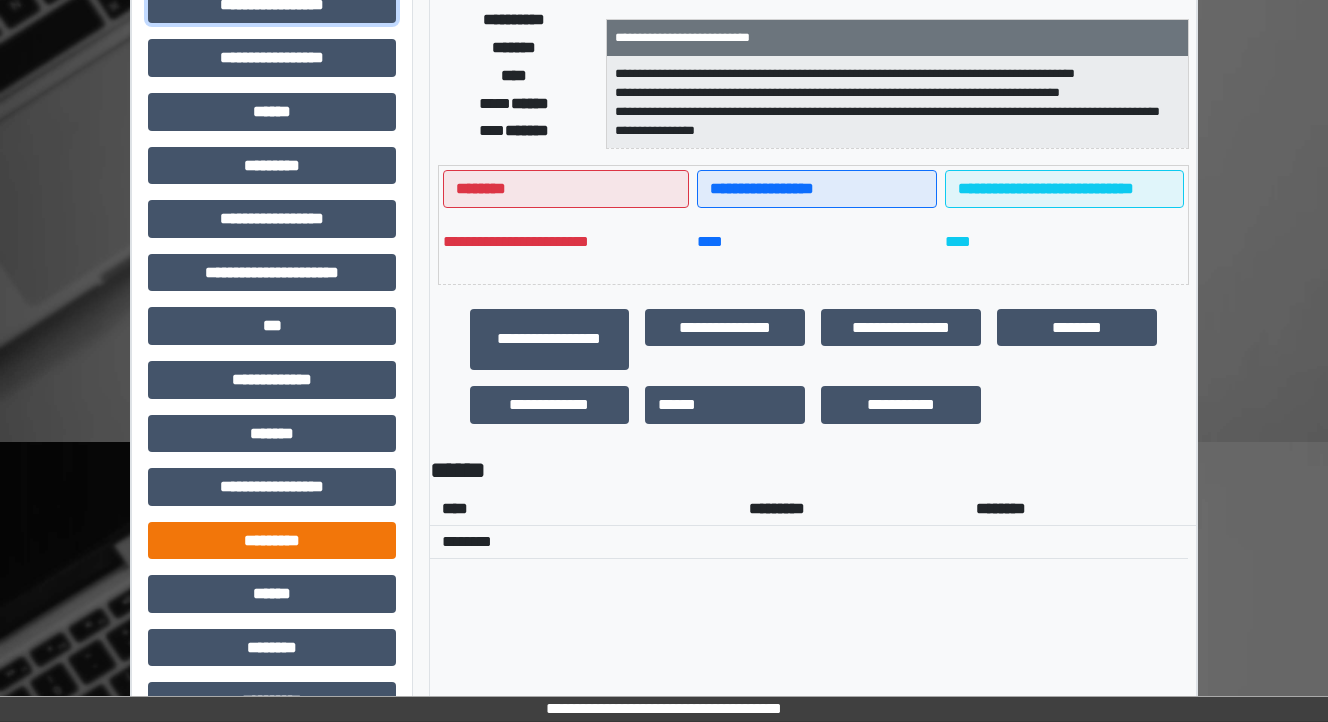 scroll, scrollTop: 480, scrollLeft: 0, axis: vertical 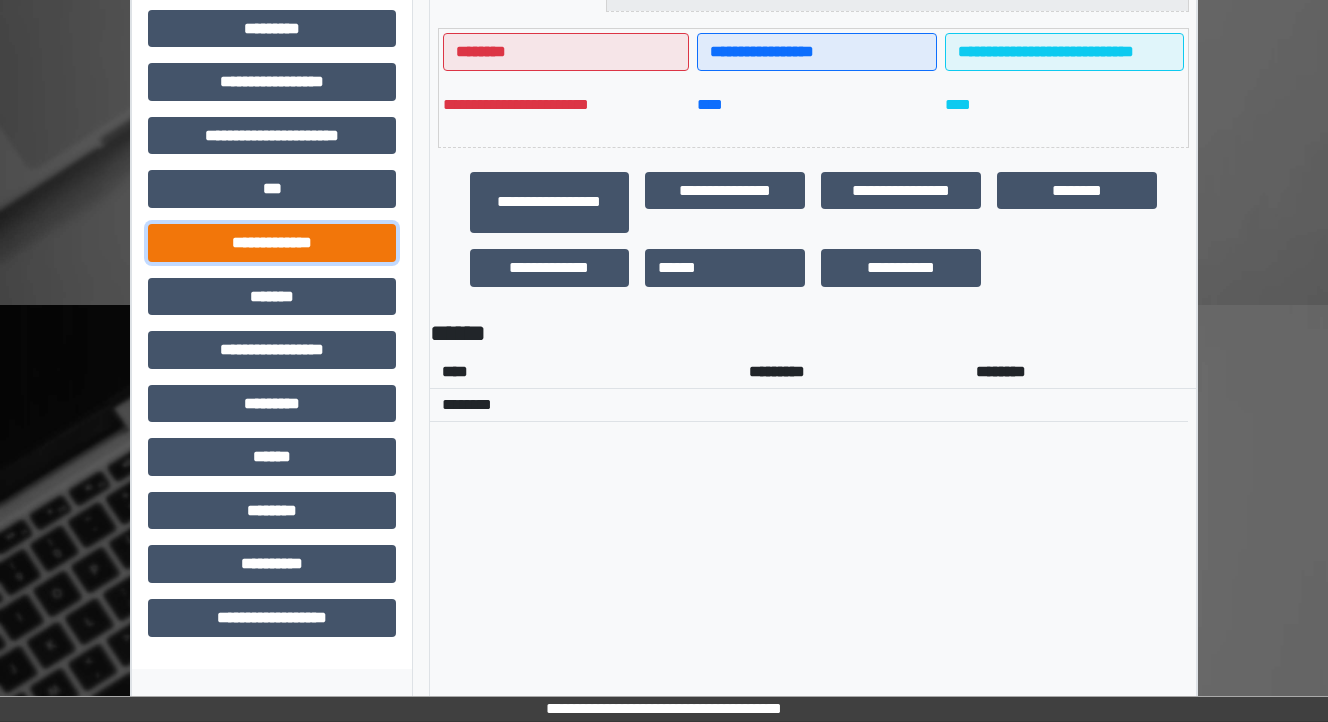 click on "**********" at bounding box center (272, 243) 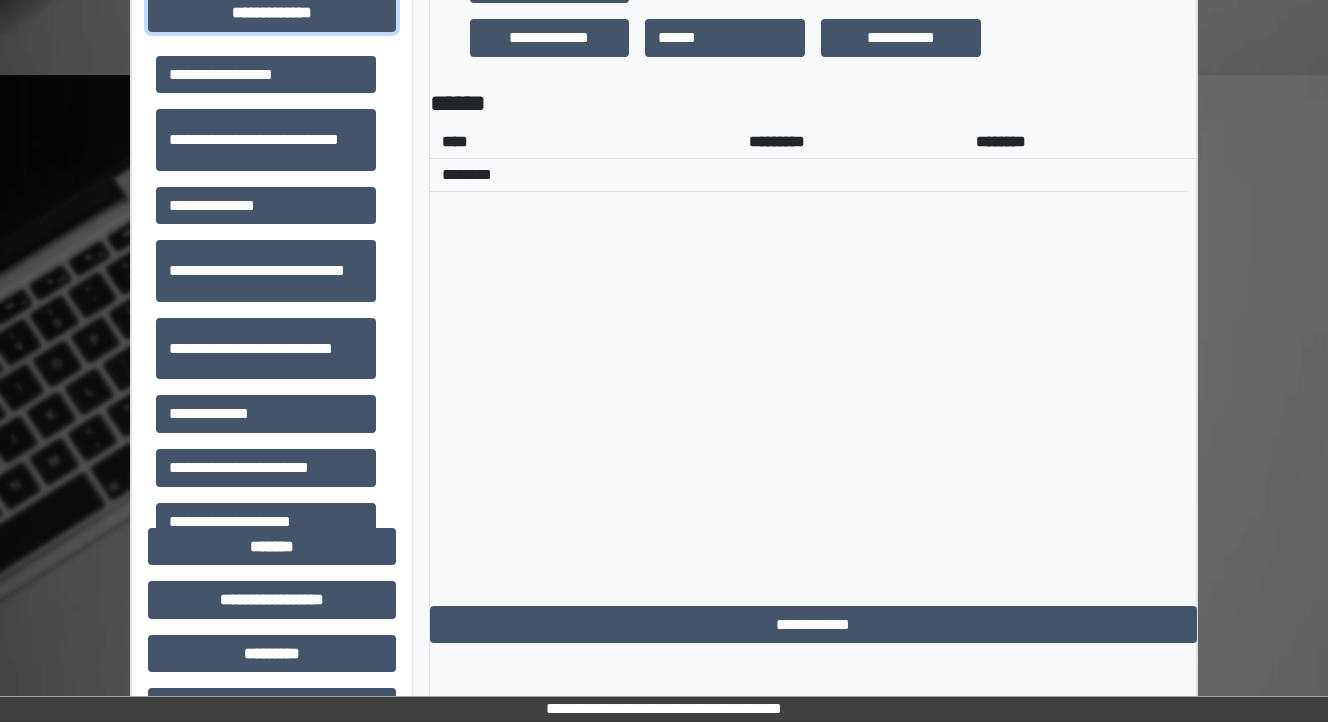 scroll, scrollTop: 720, scrollLeft: 0, axis: vertical 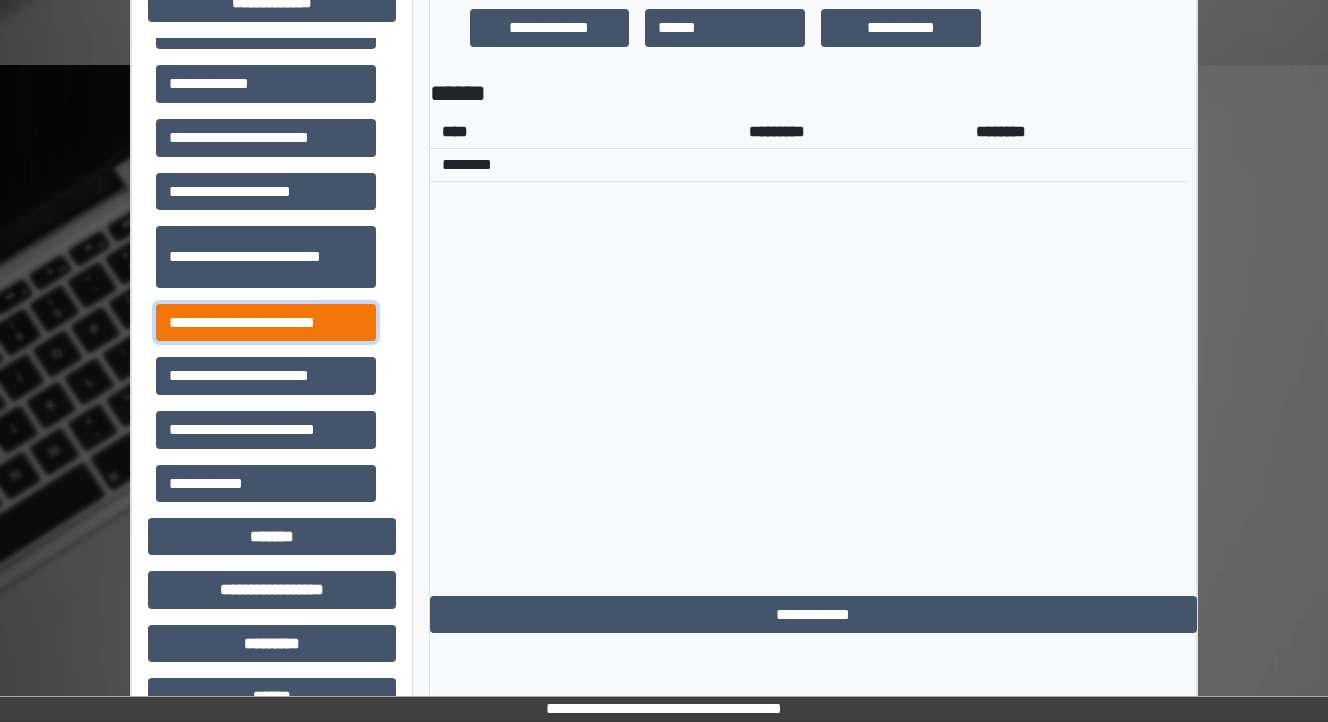 click on "**********" at bounding box center [266, 323] 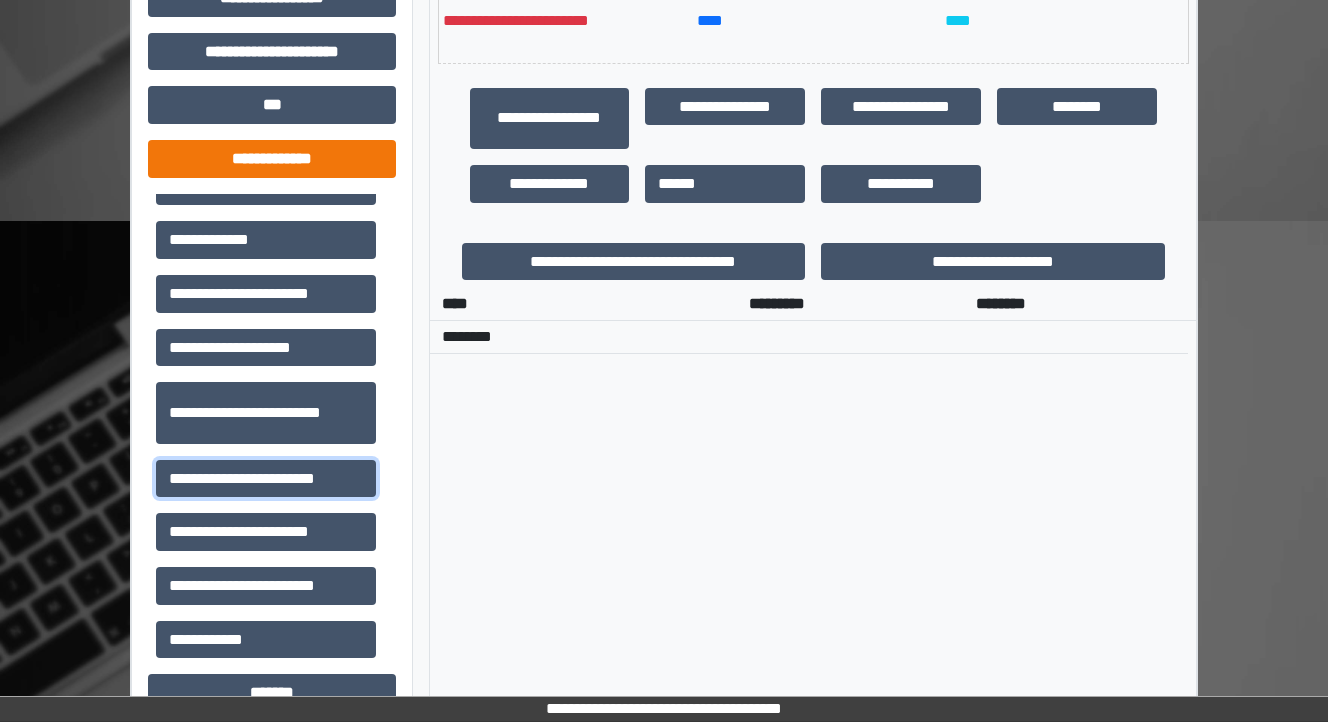 scroll, scrollTop: 560, scrollLeft: 0, axis: vertical 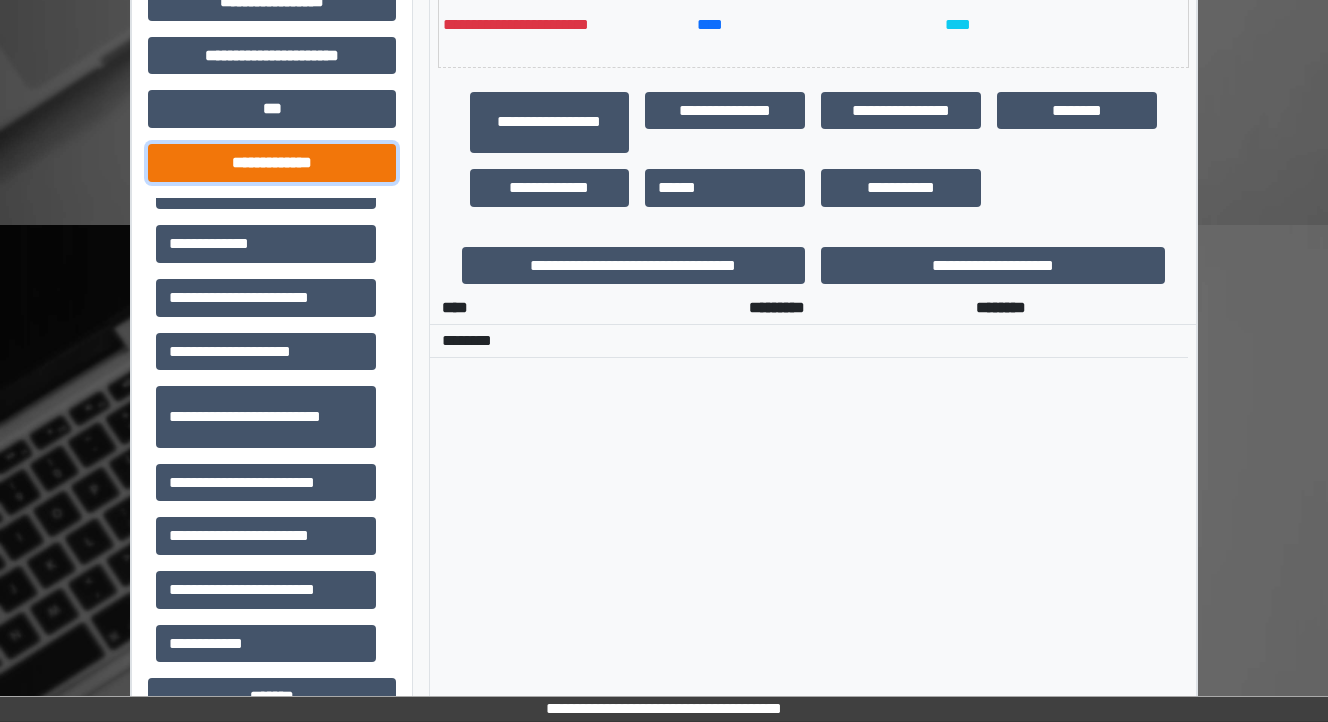 click on "**********" at bounding box center (272, 163) 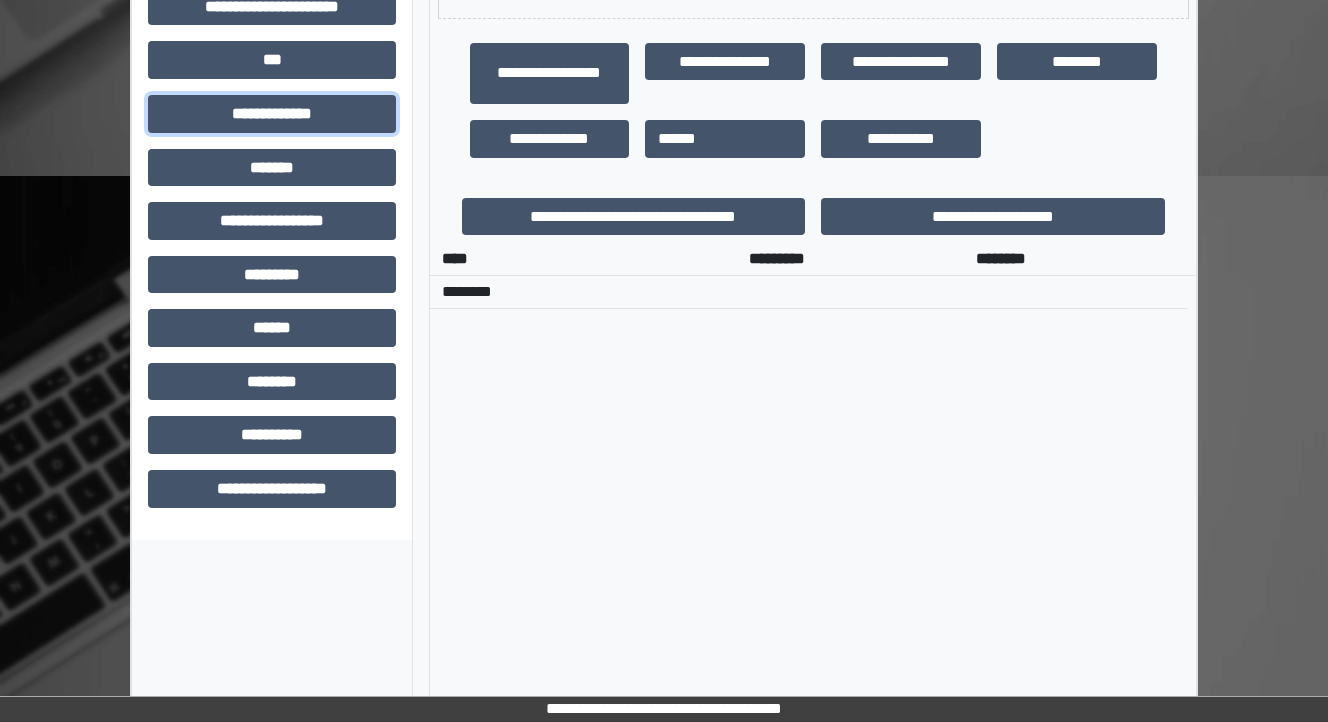 scroll, scrollTop: 664, scrollLeft: 0, axis: vertical 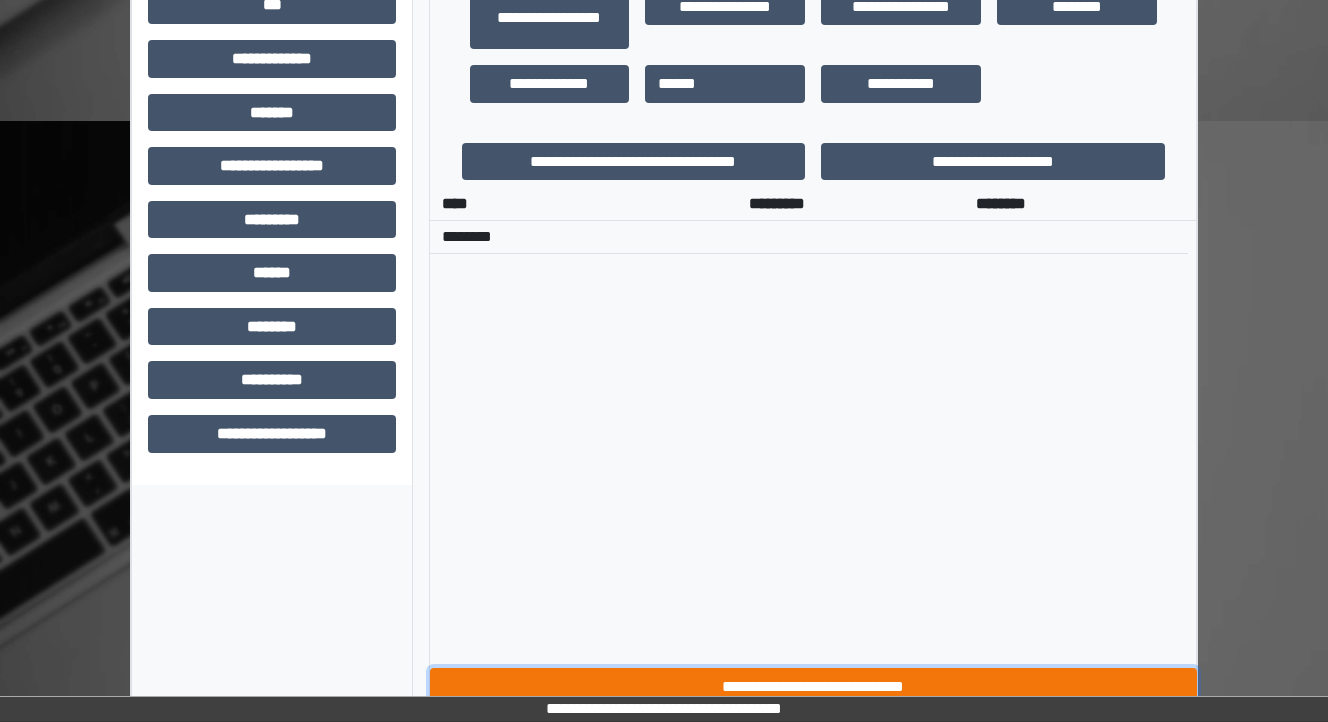 click on "**********" at bounding box center [813, 687] 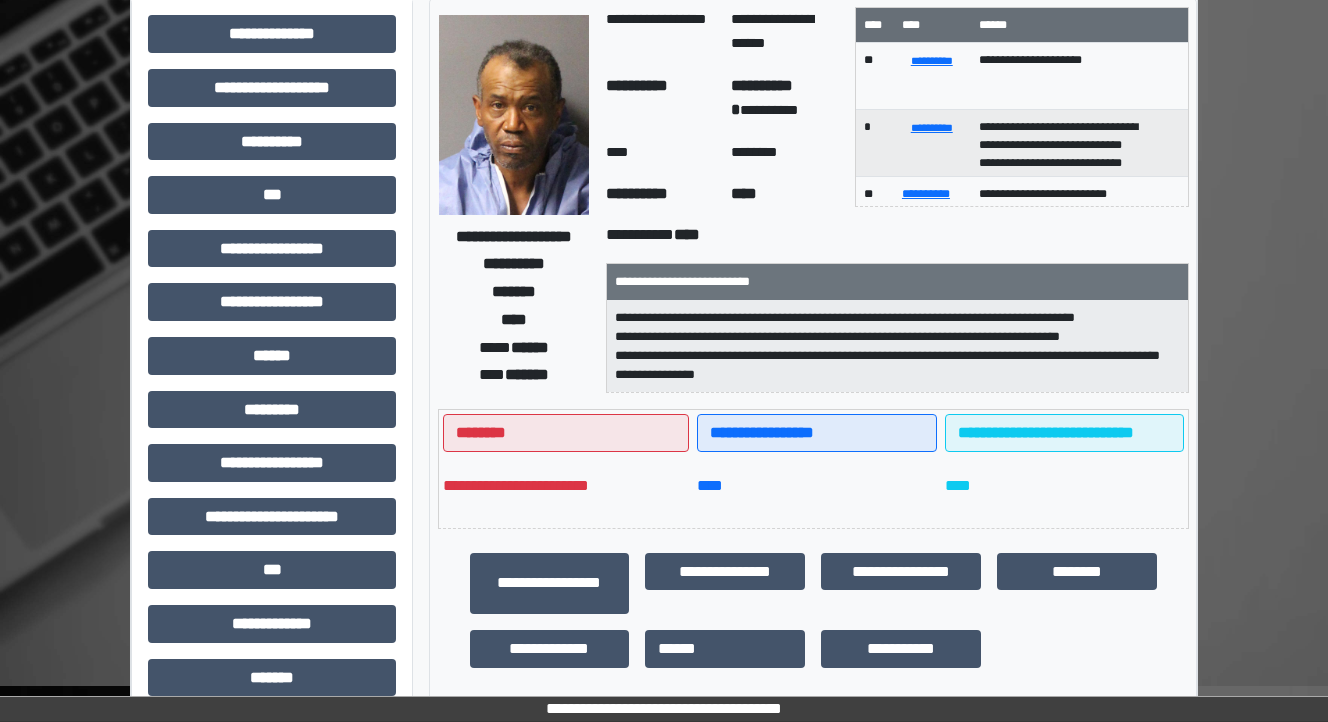 scroll, scrollTop: 0, scrollLeft: 0, axis: both 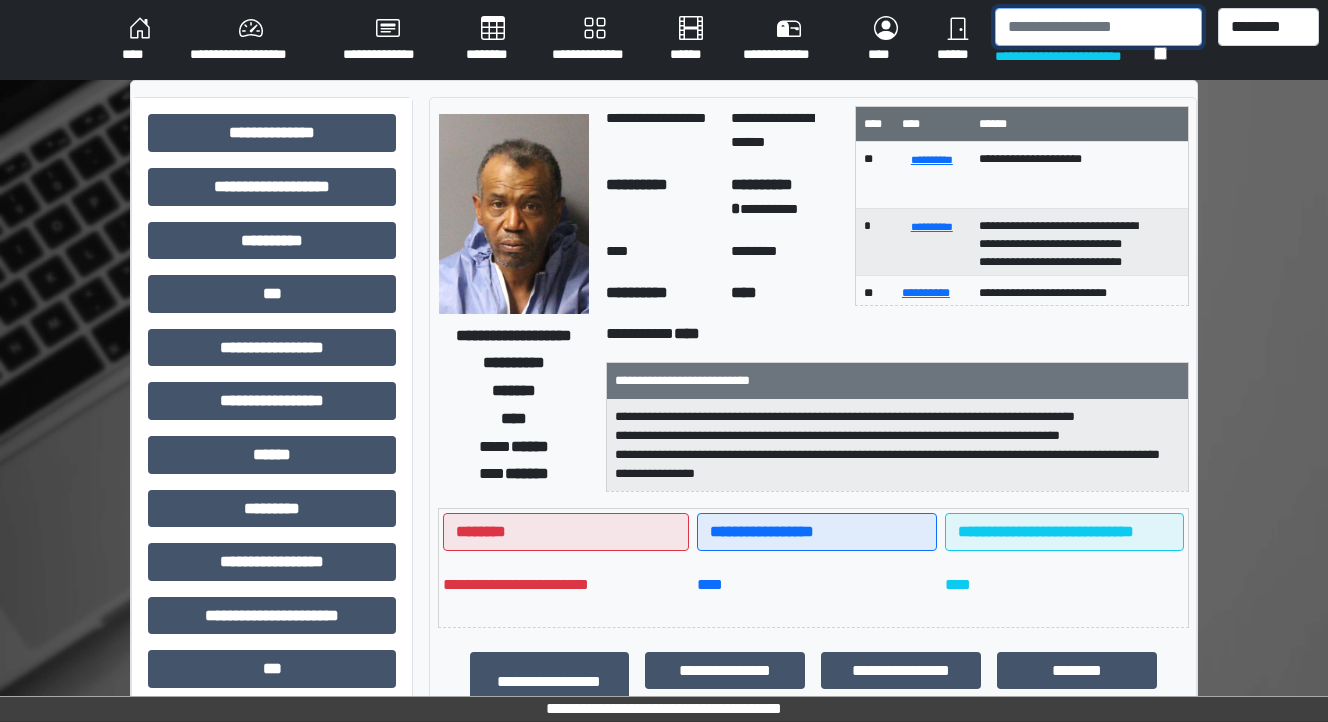 click at bounding box center [1098, 27] 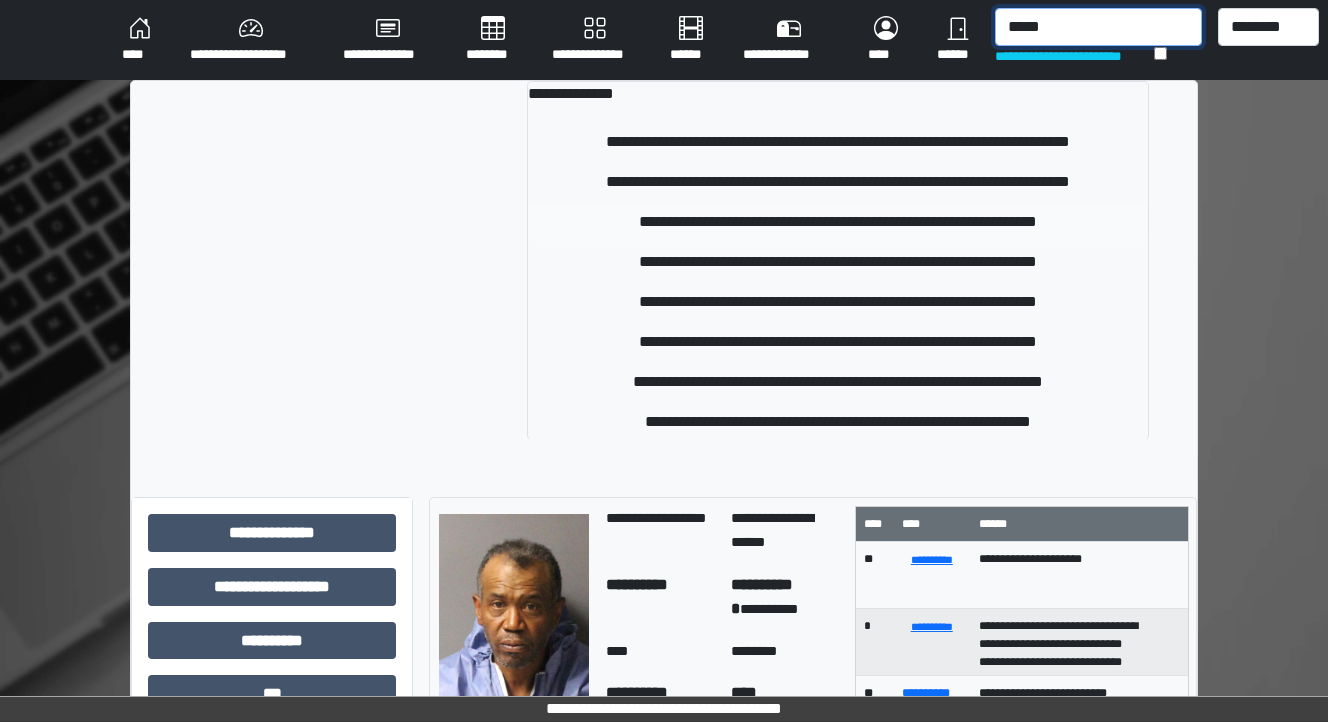 type on "*****" 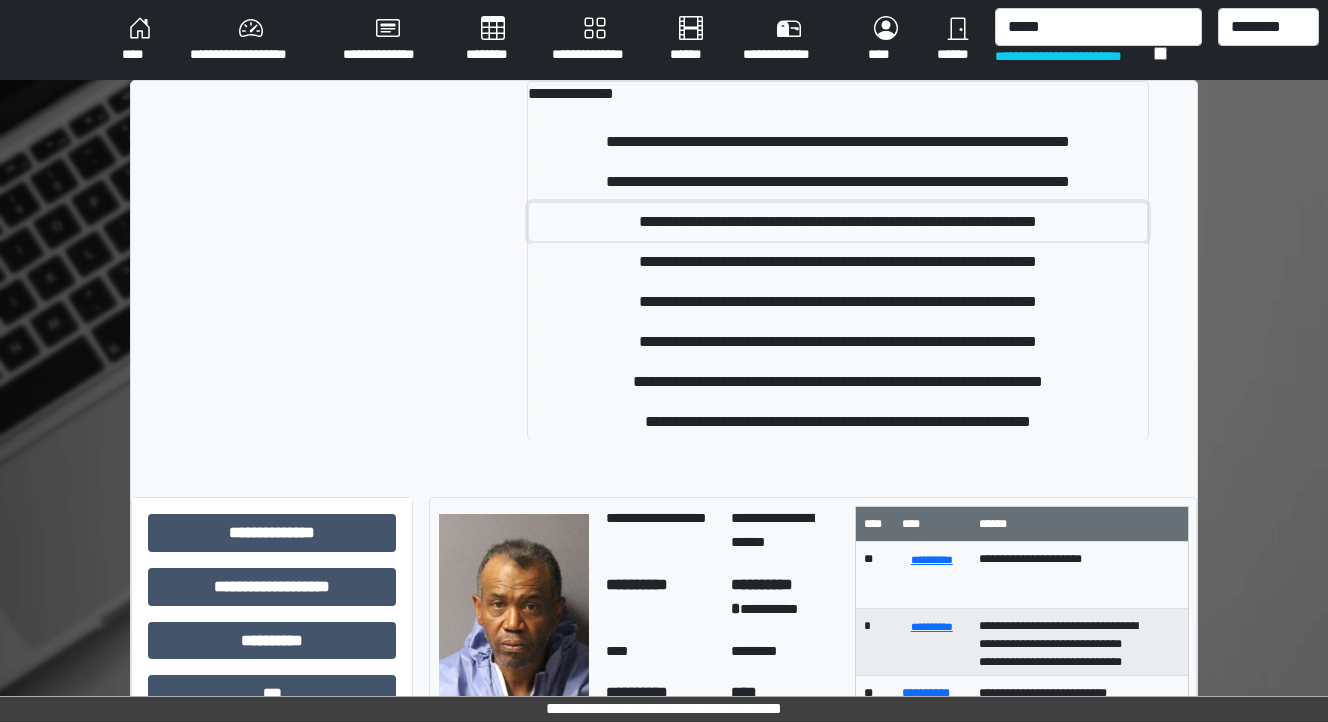 click on "**********" at bounding box center [838, 222] 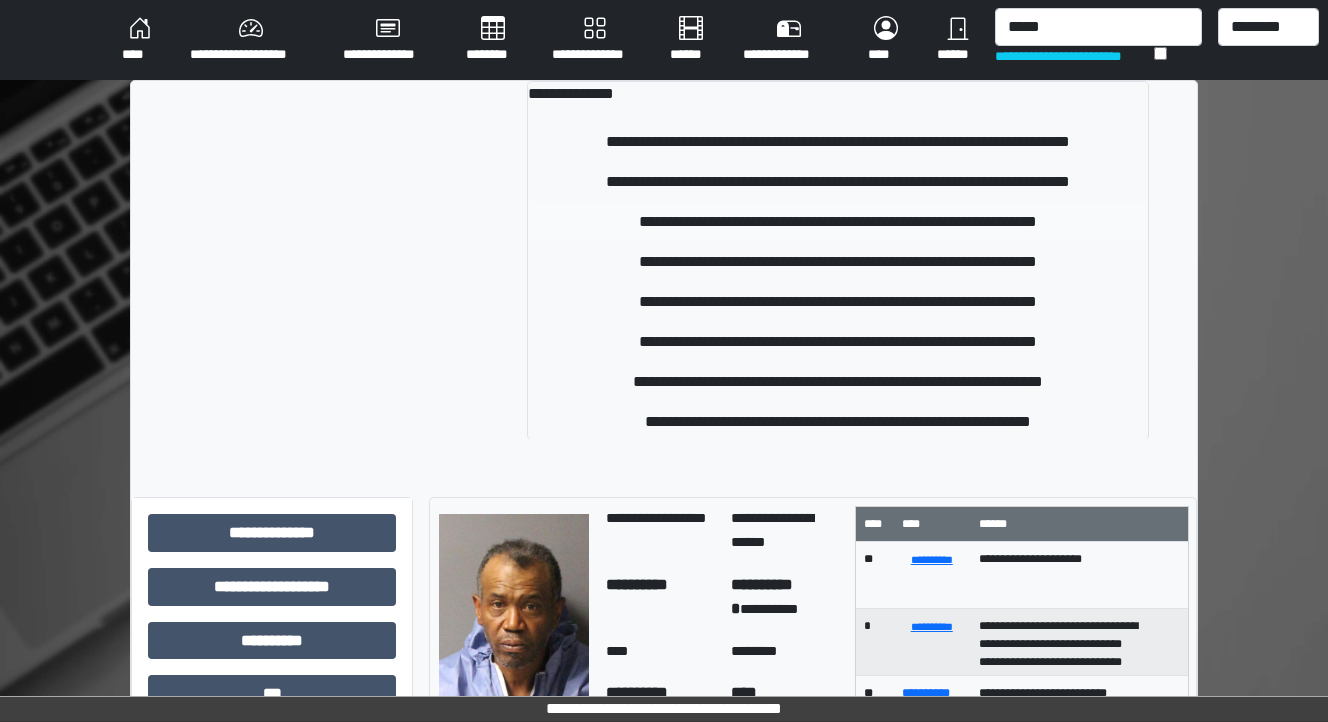 type 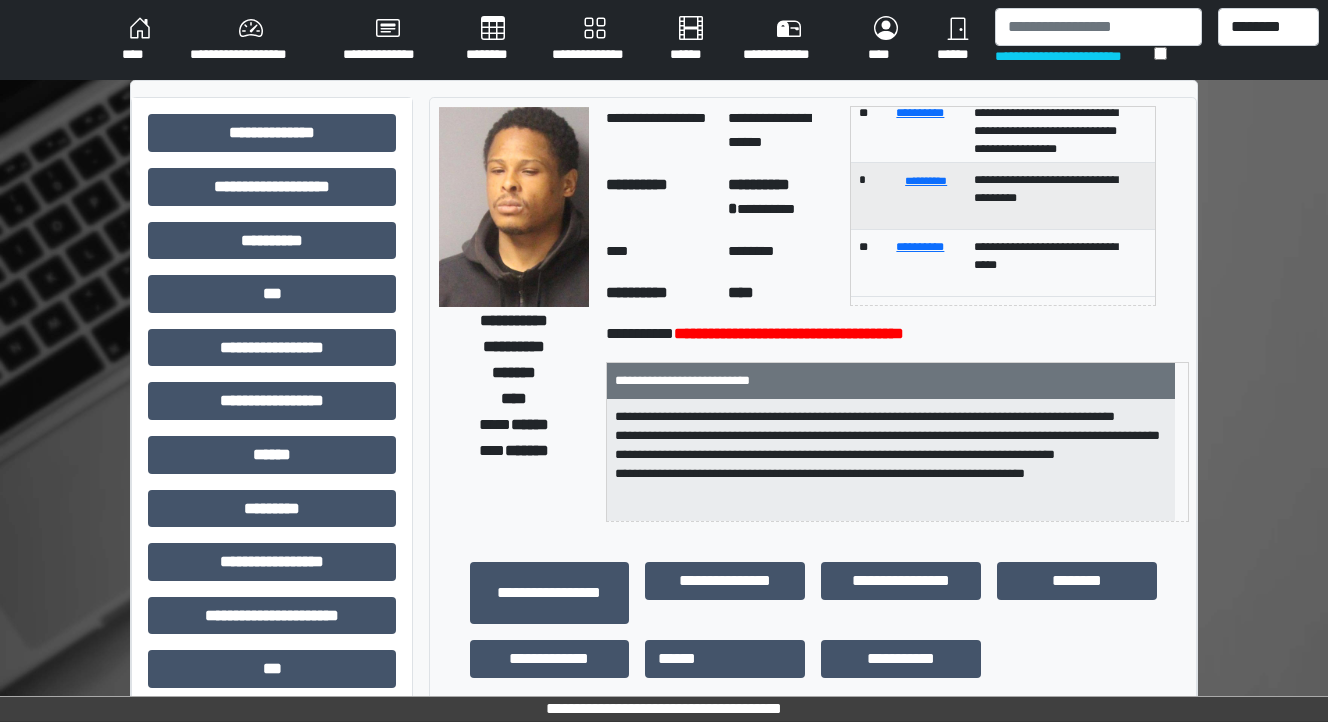 scroll, scrollTop: 186, scrollLeft: 0, axis: vertical 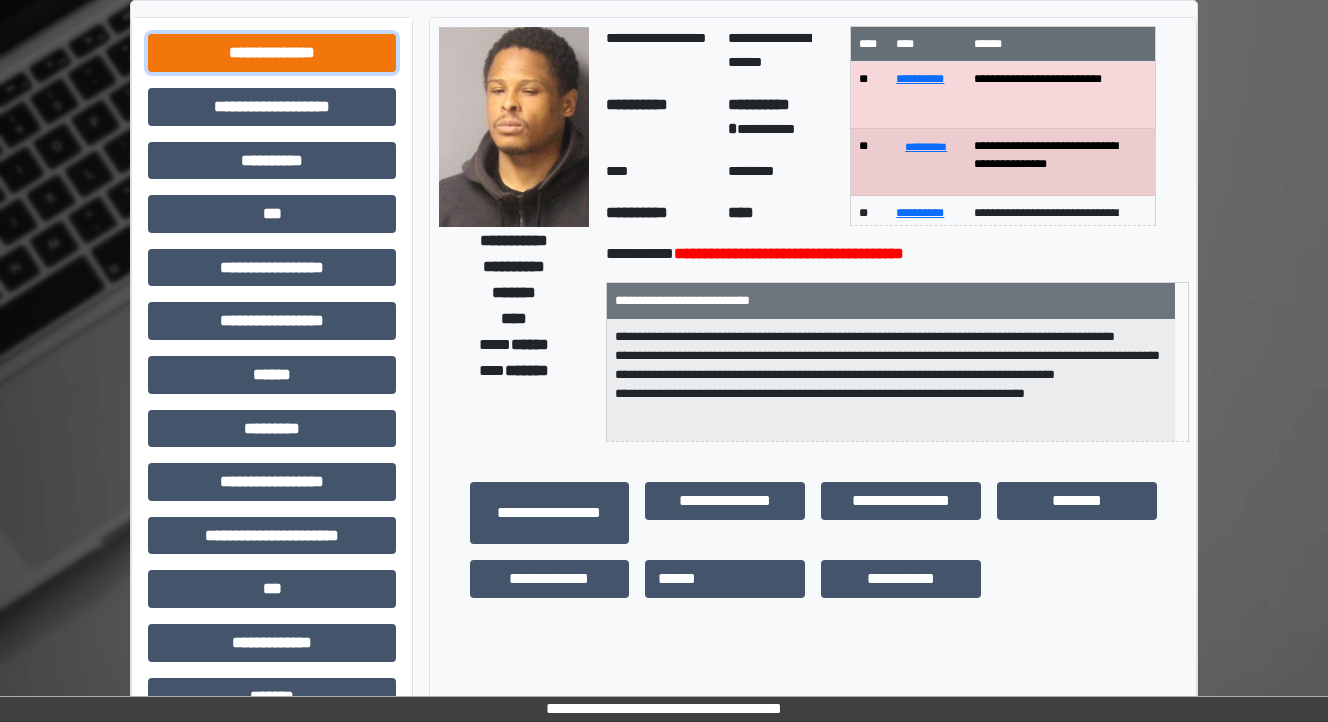 click on "**********" at bounding box center [272, 53] 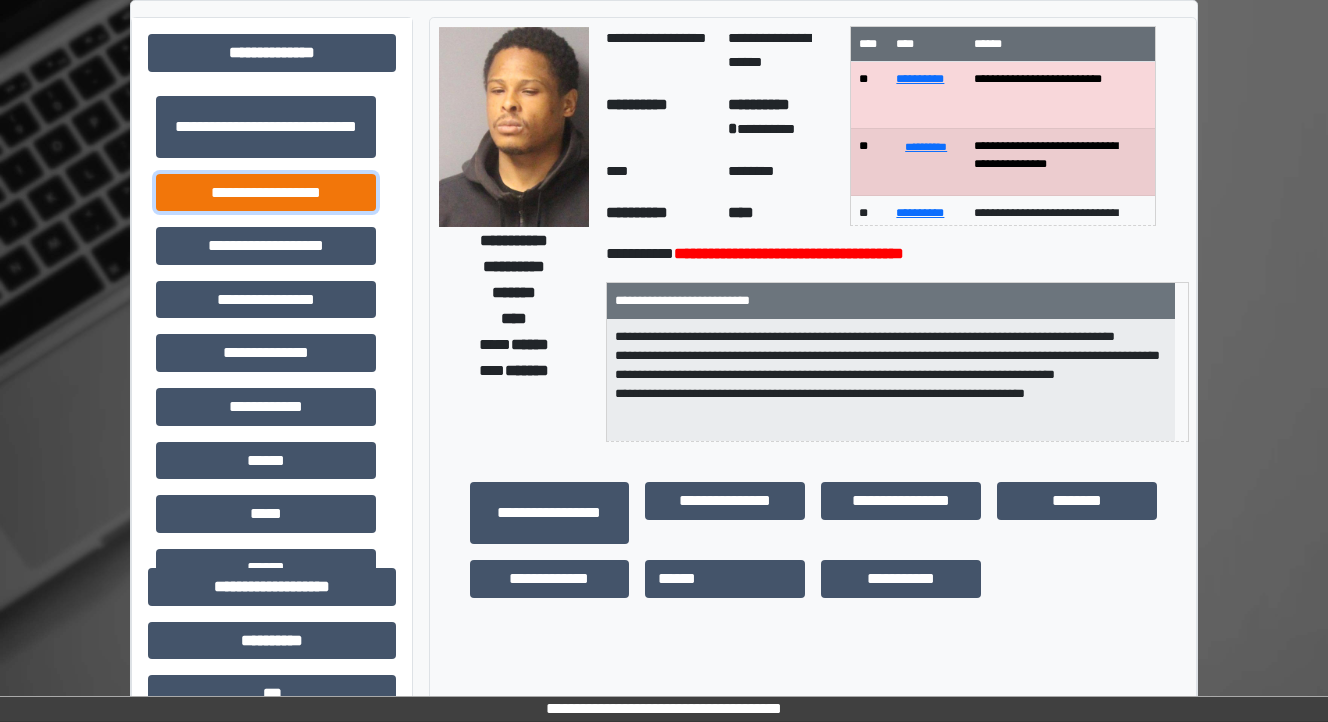 click on "**********" at bounding box center (266, 193) 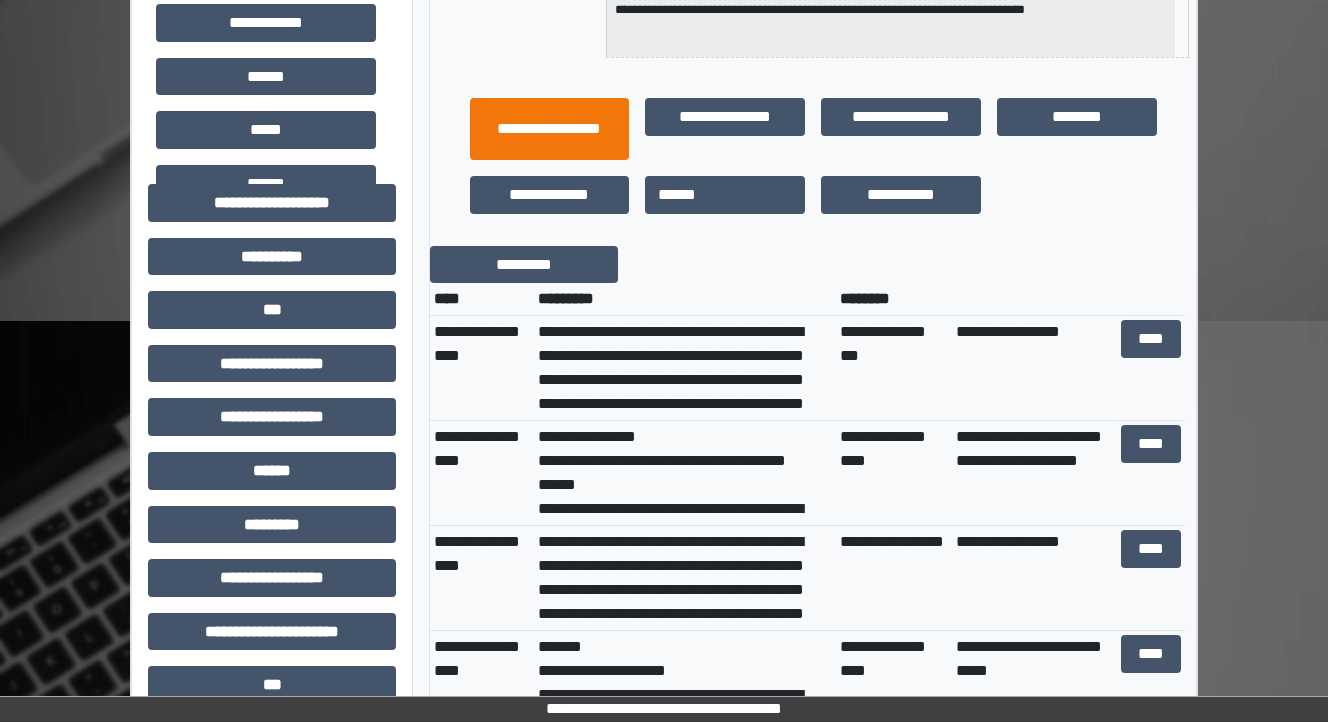 scroll, scrollTop: 480, scrollLeft: 0, axis: vertical 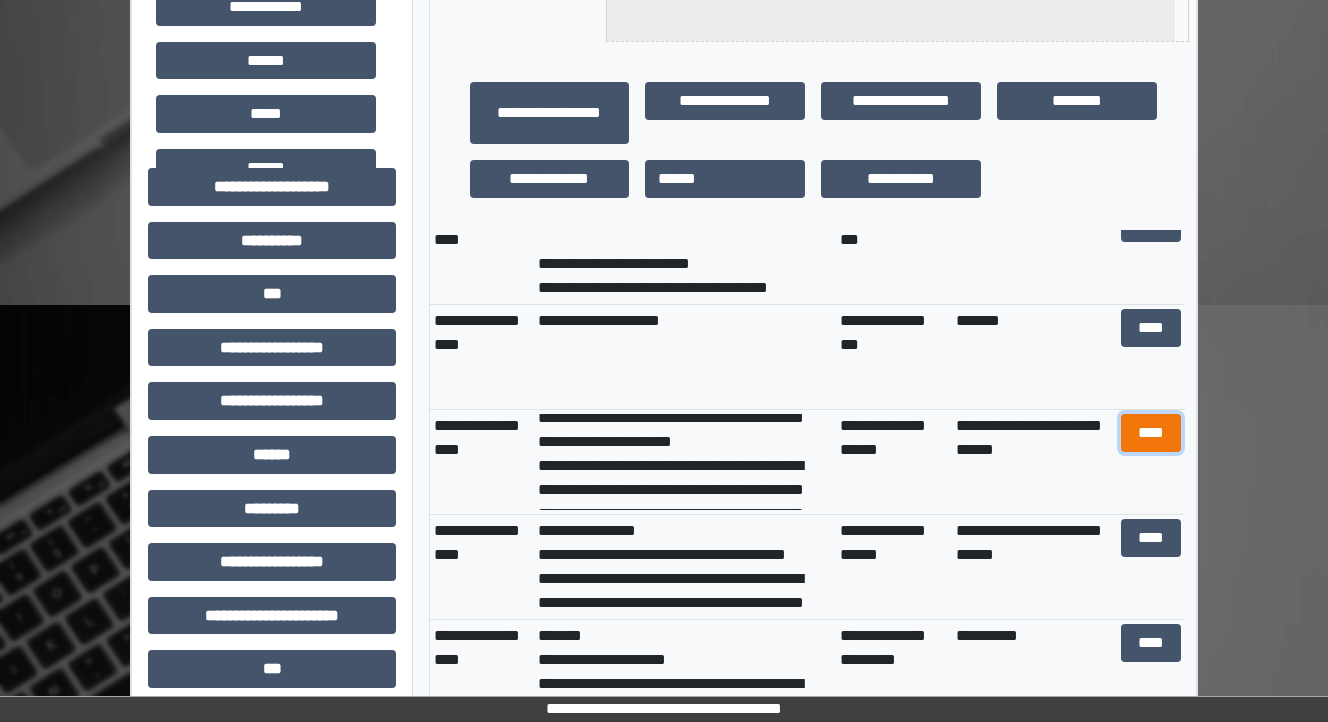 click on "****" at bounding box center (1150, 433) 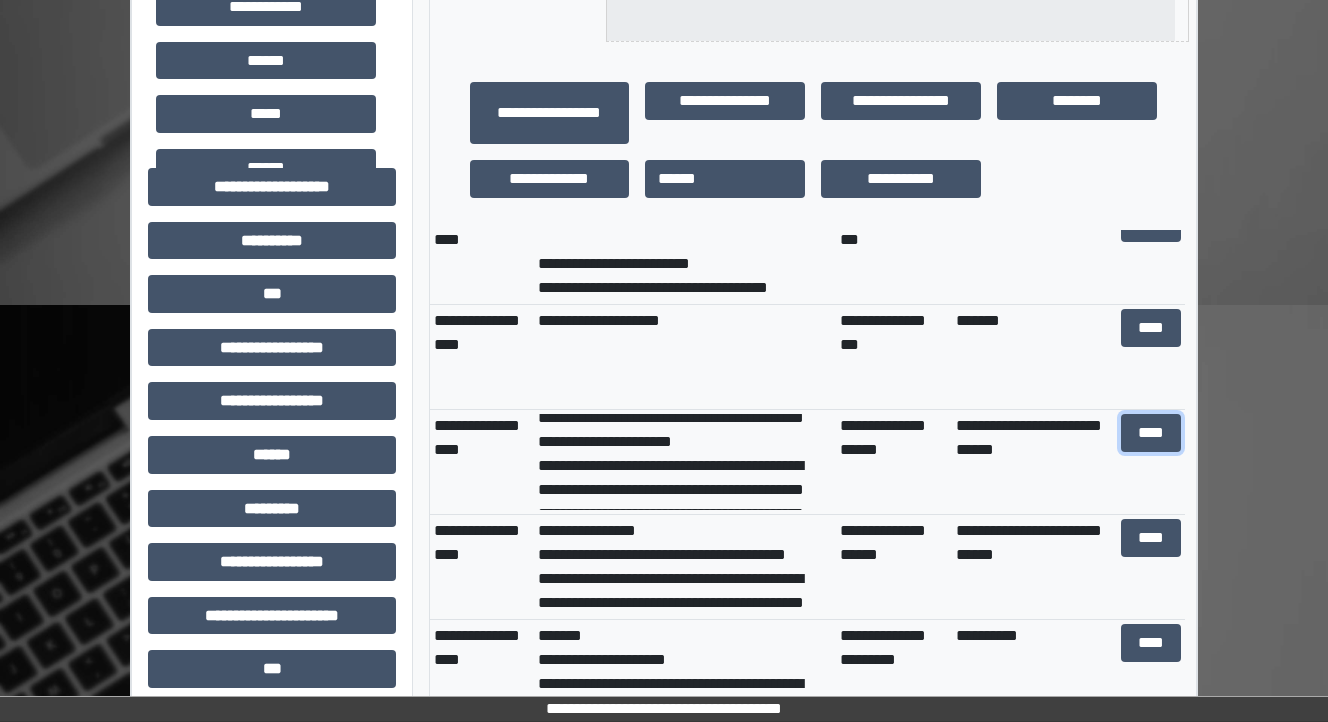 scroll, scrollTop: 279, scrollLeft: 0, axis: vertical 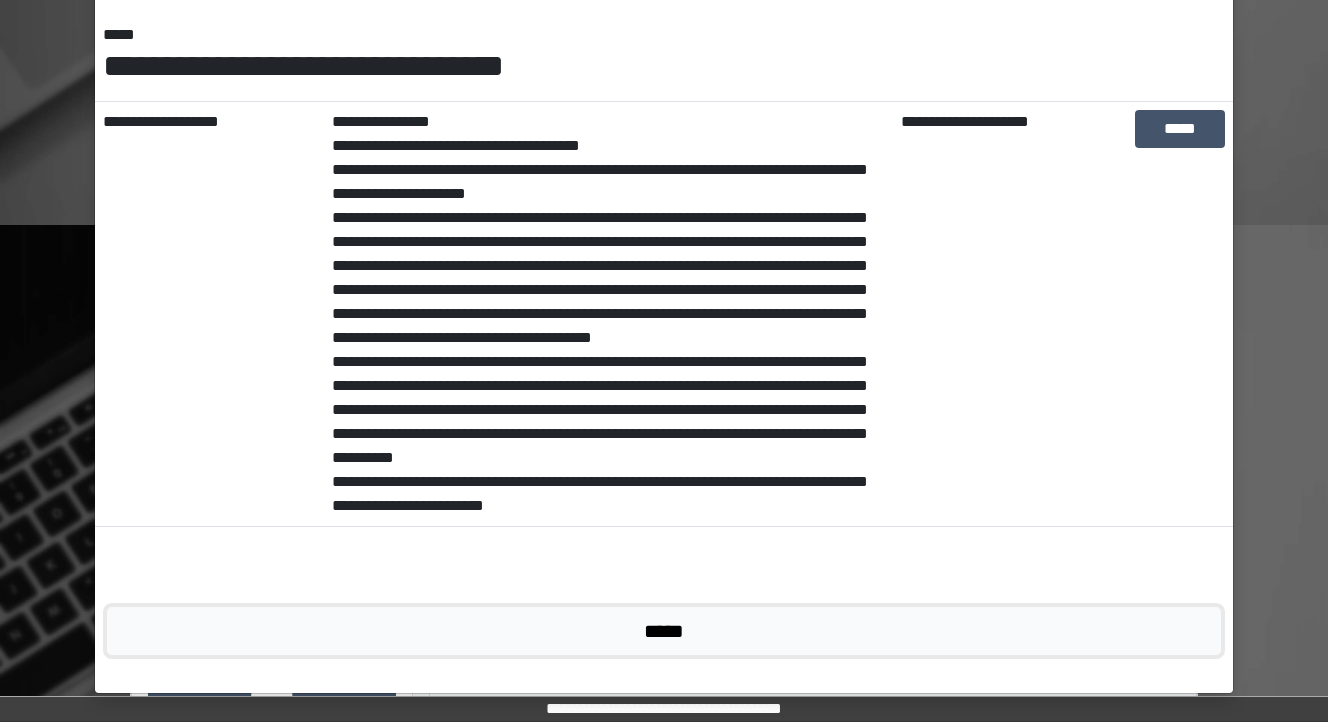 click on "*****" at bounding box center (664, 631) 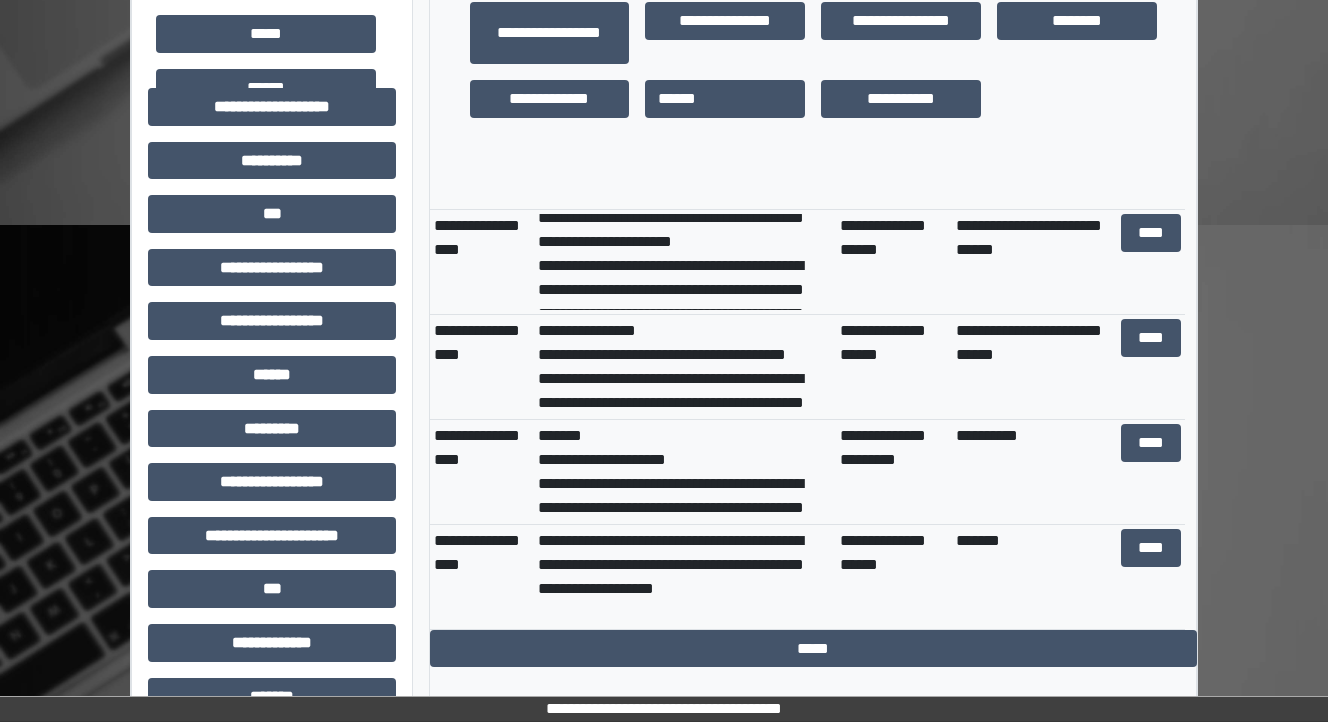 scroll, scrollTop: 1597, scrollLeft: 0, axis: vertical 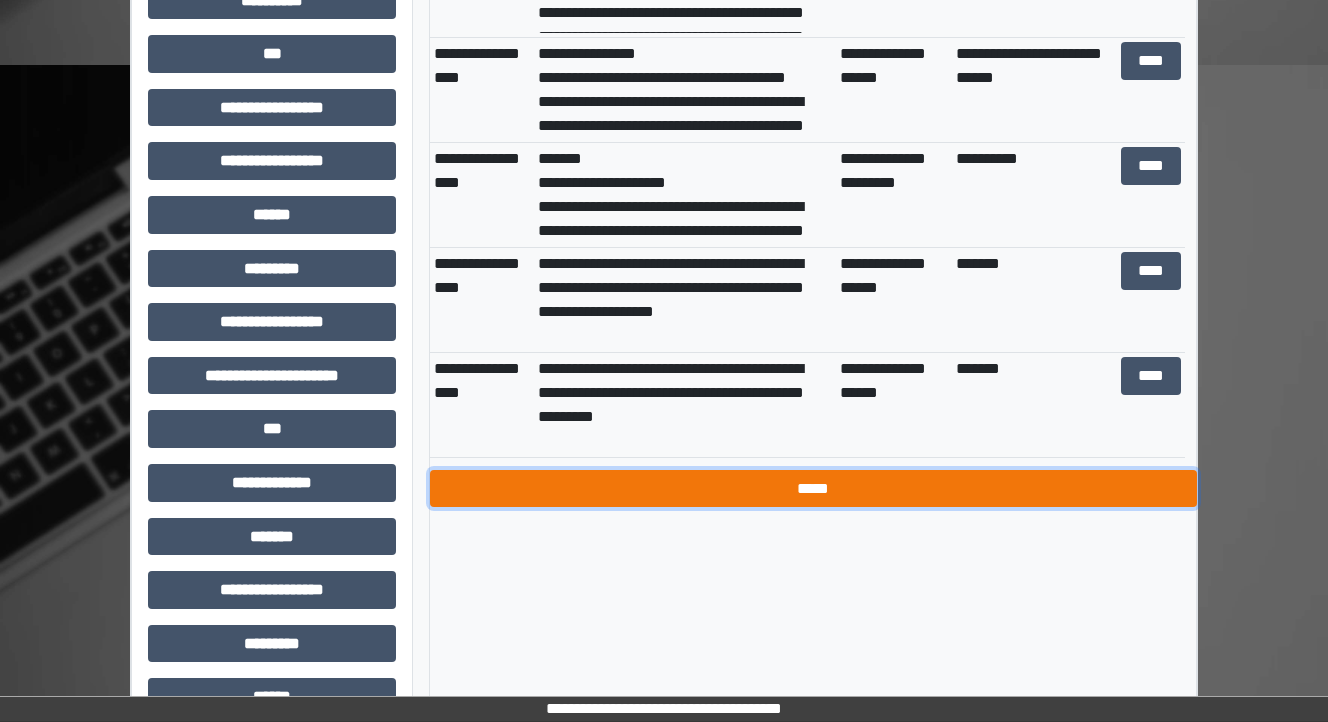 click on "*****" at bounding box center (813, 489) 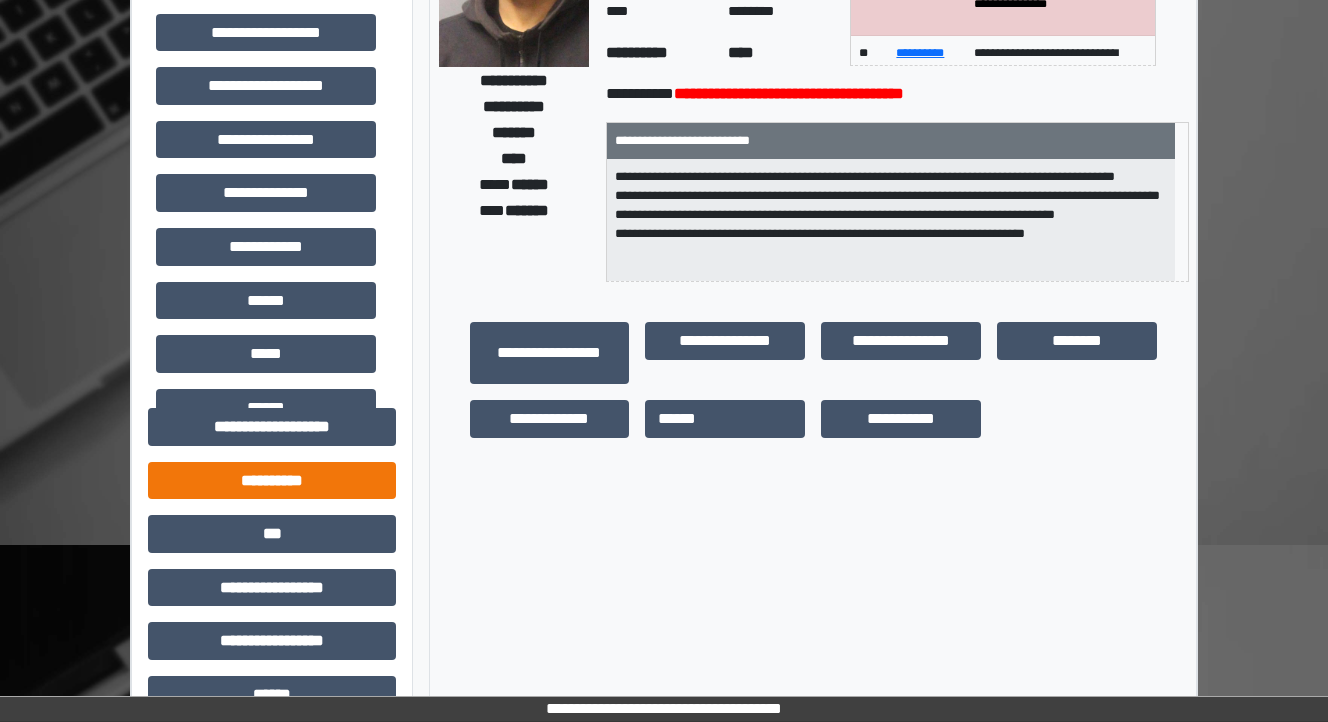 scroll, scrollTop: 0, scrollLeft: 0, axis: both 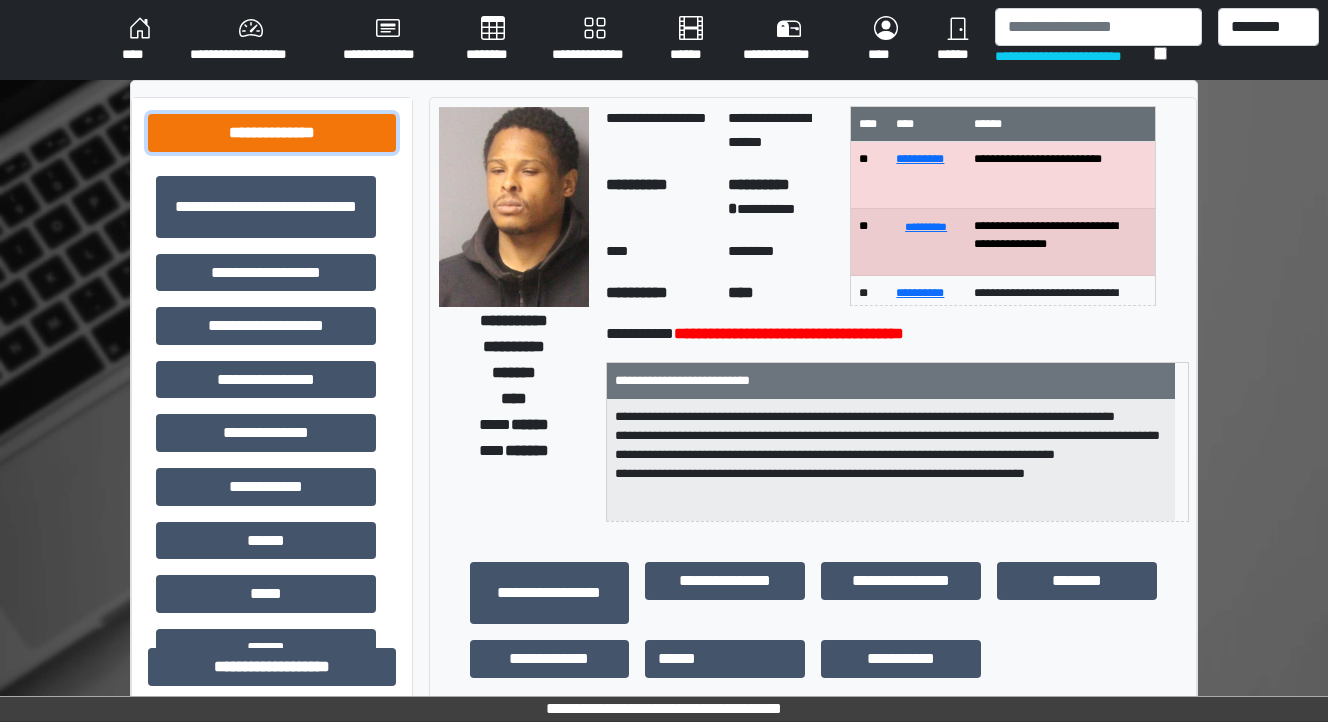 click on "**********" at bounding box center [272, 133] 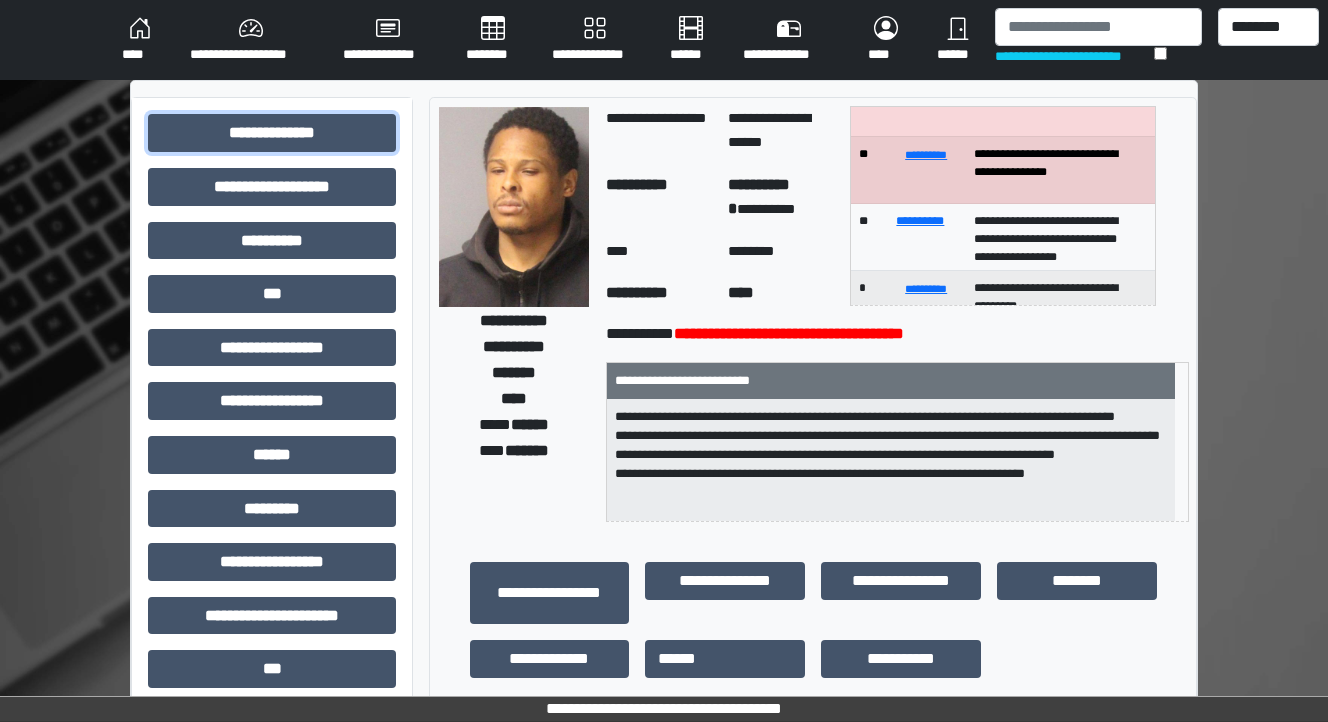 scroll, scrollTop: 0, scrollLeft: 0, axis: both 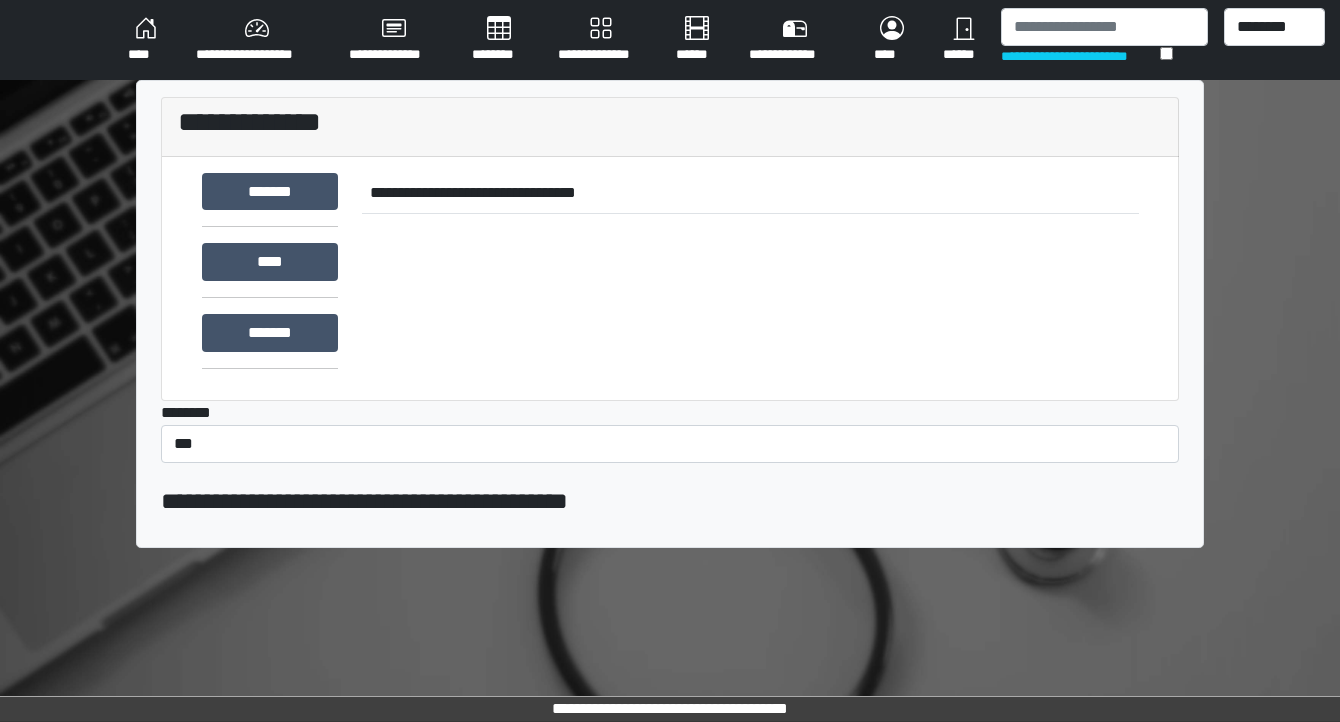 click on "********" at bounding box center [499, 40] 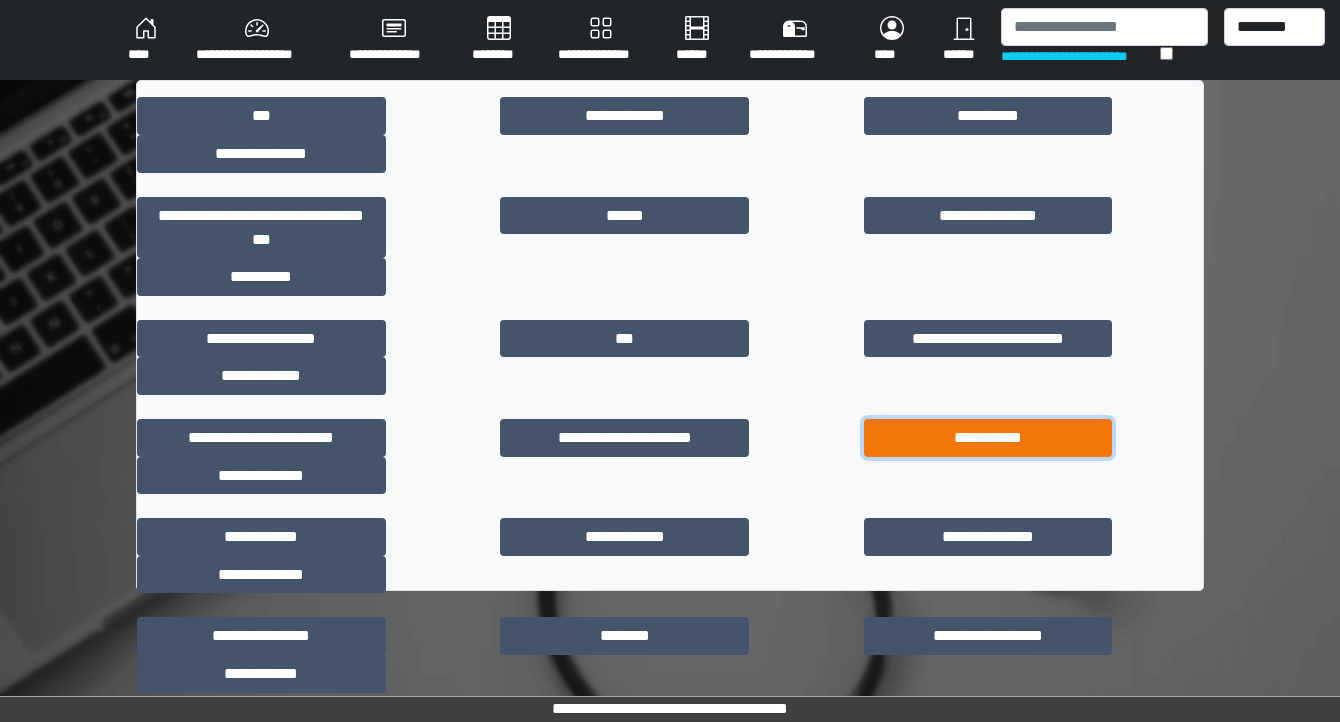 click on "**********" at bounding box center (988, 438) 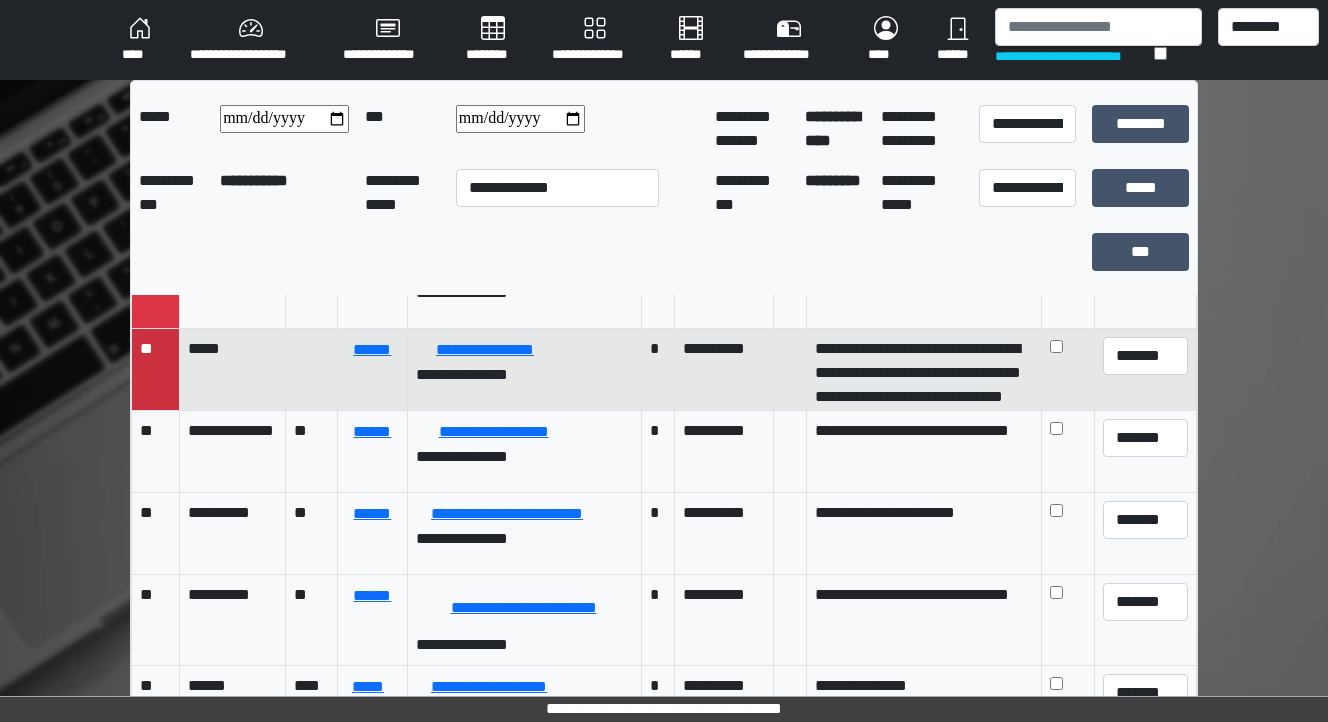 scroll, scrollTop: 80, scrollLeft: 0, axis: vertical 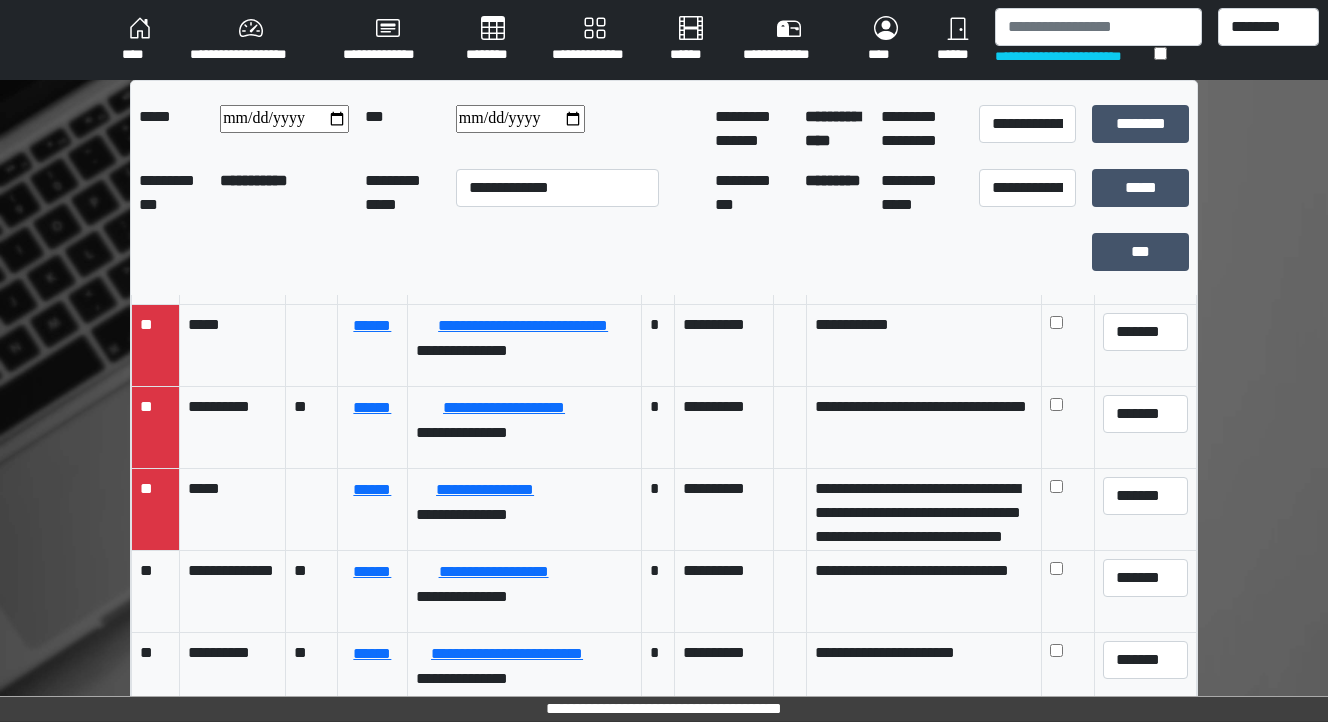 click on "****" at bounding box center (140, 40) 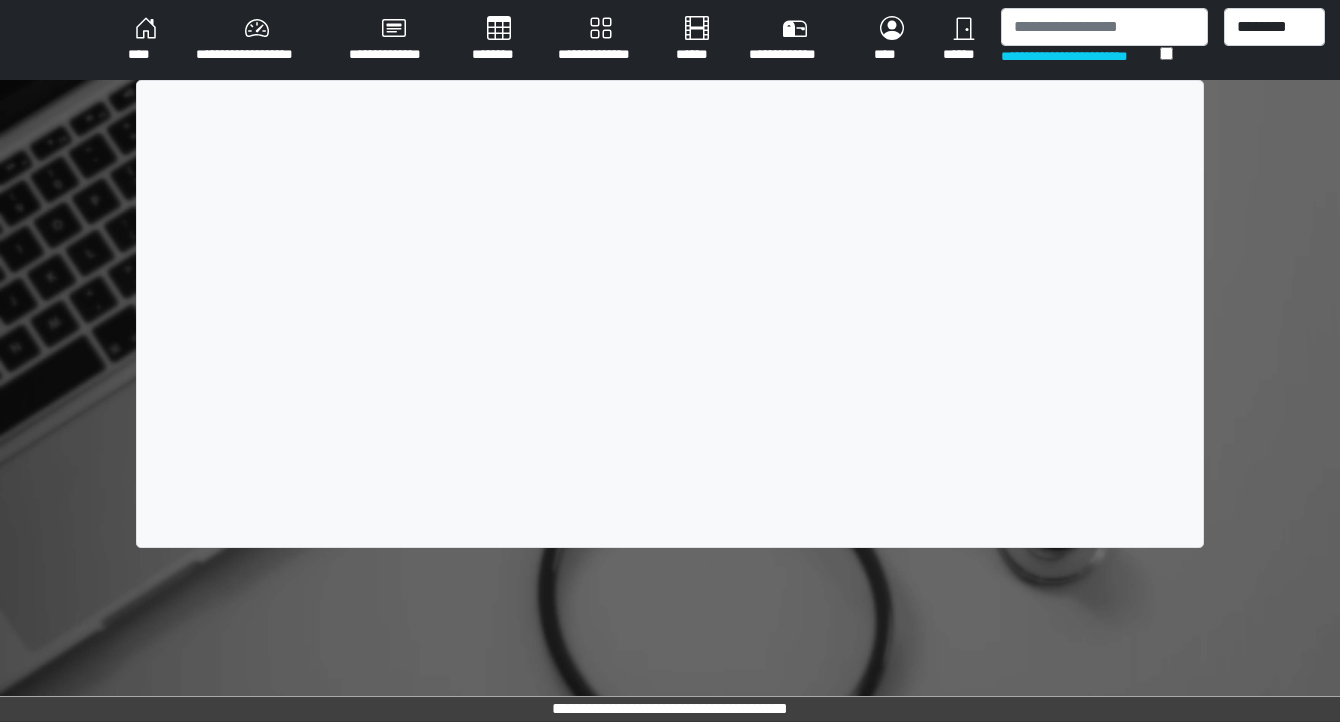 scroll, scrollTop: 0, scrollLeft: 0, axis: both 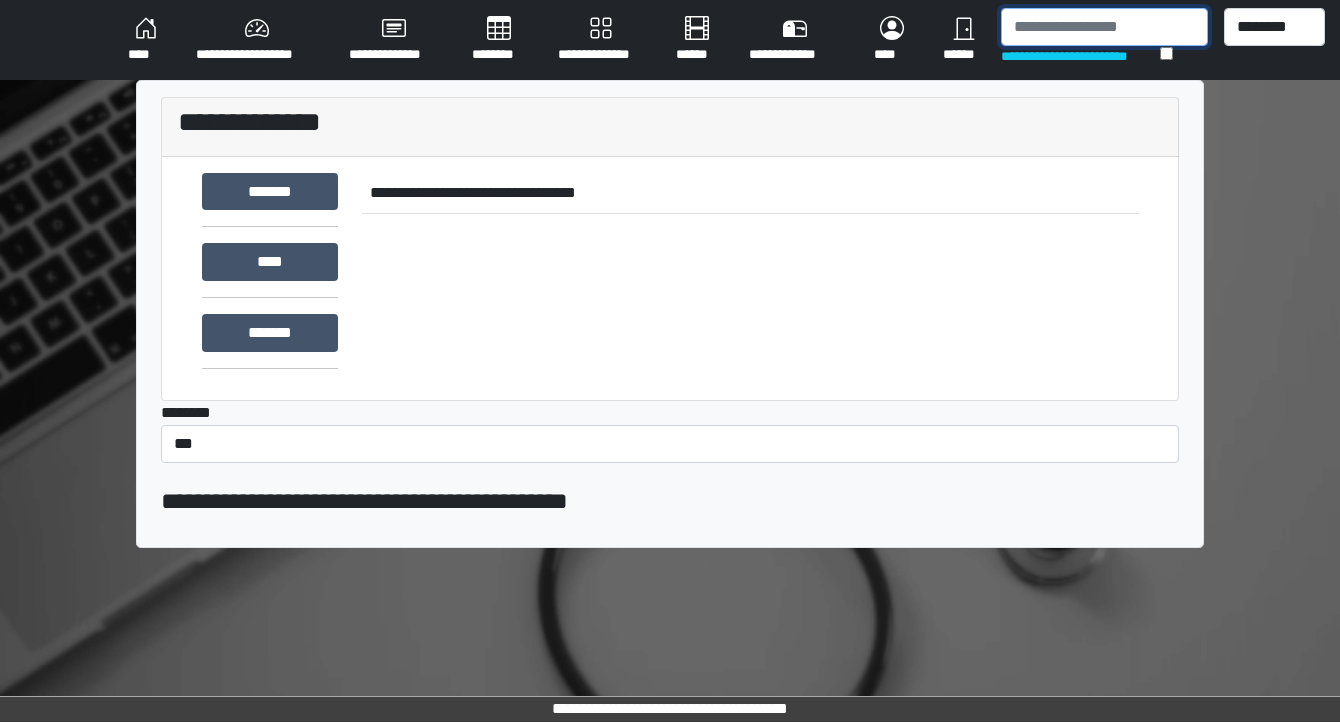 click at bounding box center [1104, 27] 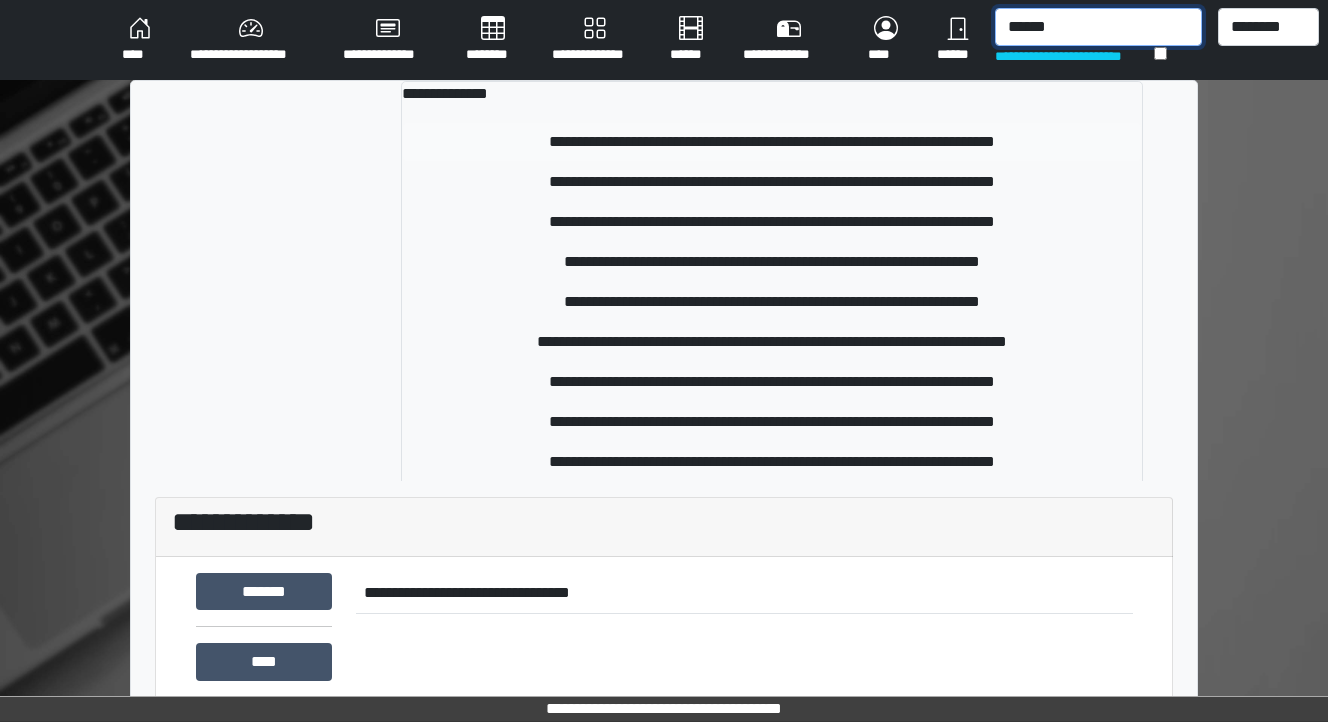type on "******" 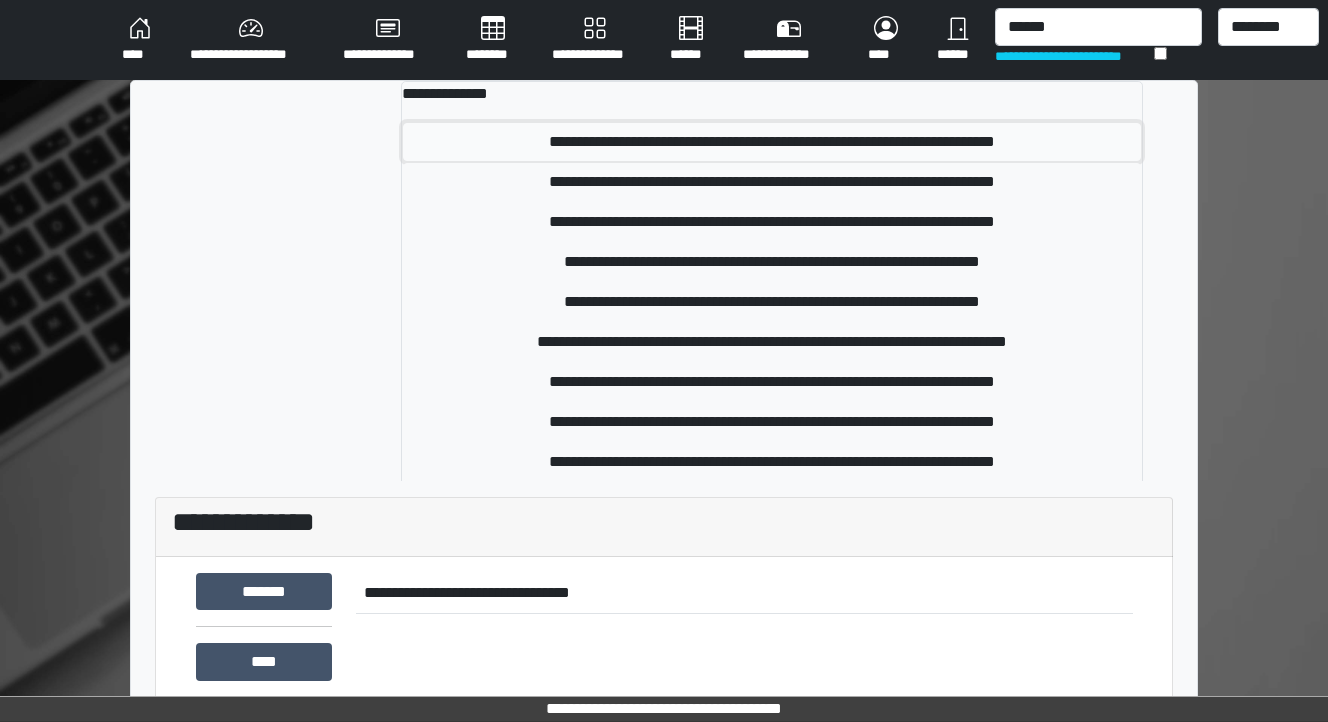 click on "**********" at bounding box center [772, 142] 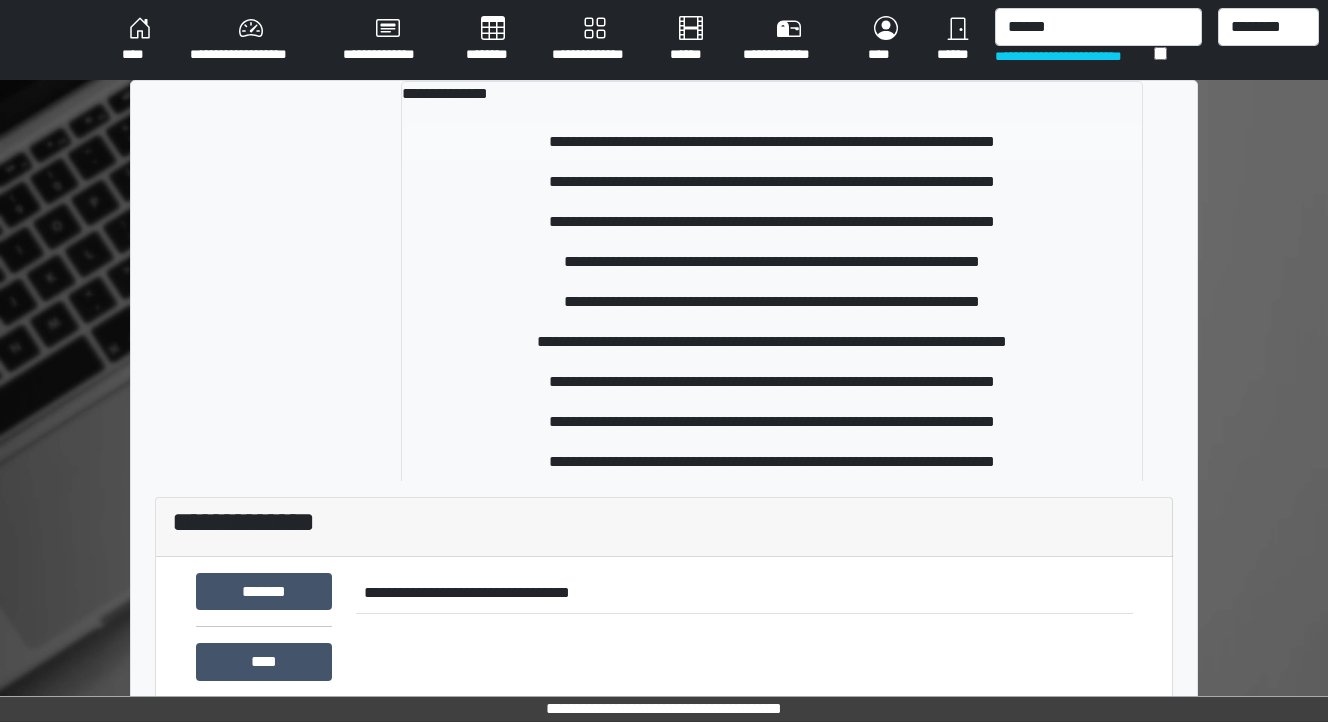 type 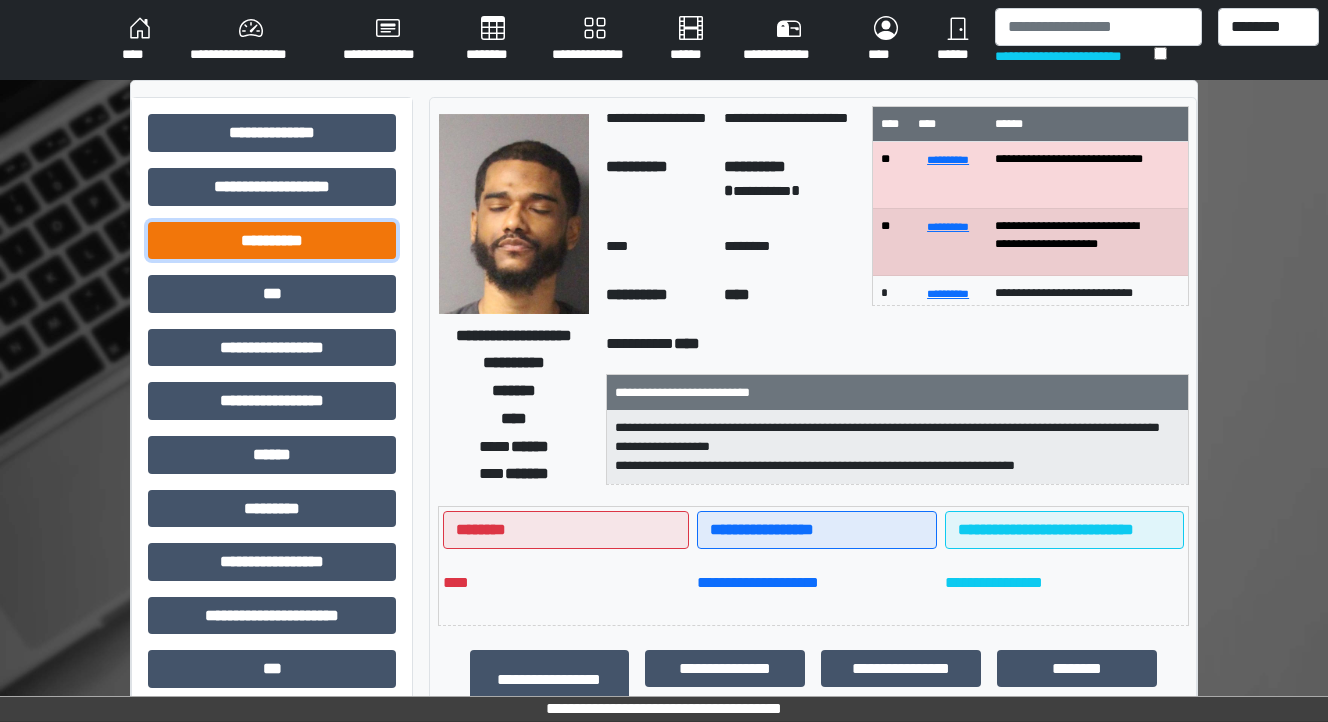 click on "**********" at bounding box center [272, 241] 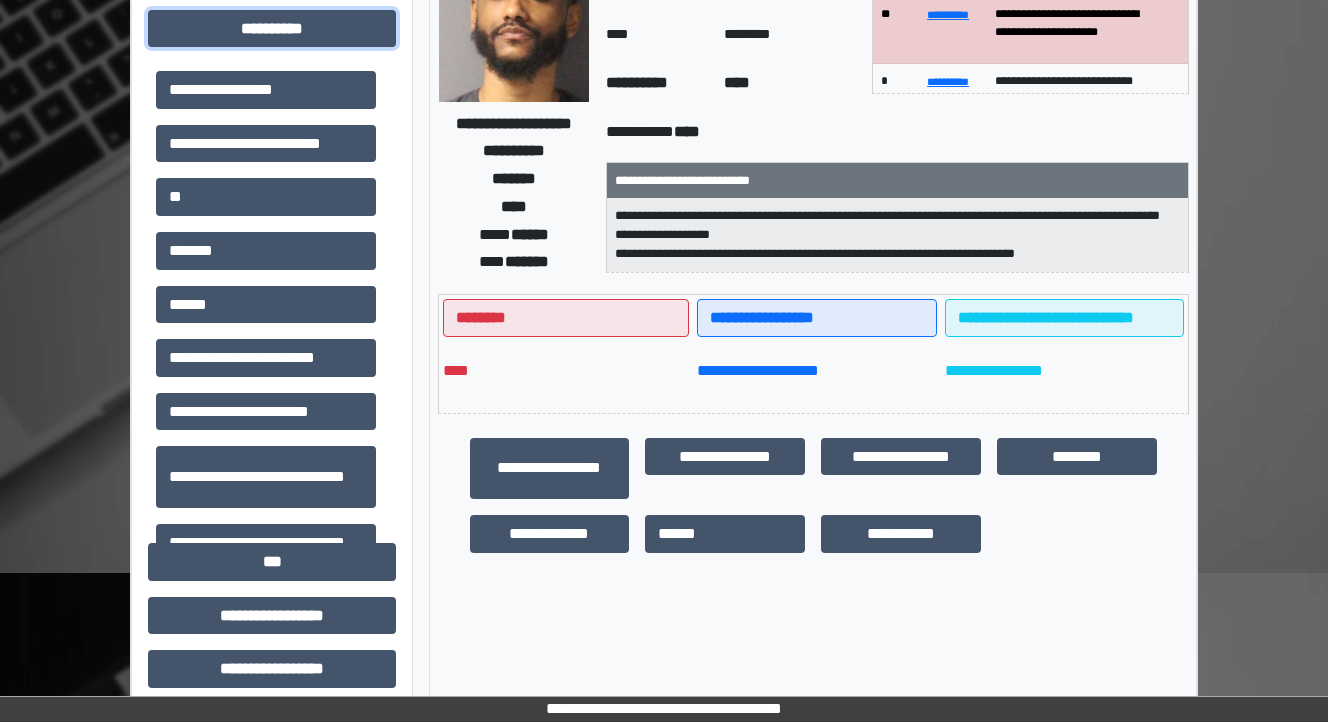 scroll, scrollTop: 240, scrollLeft: 0, axis: vertical 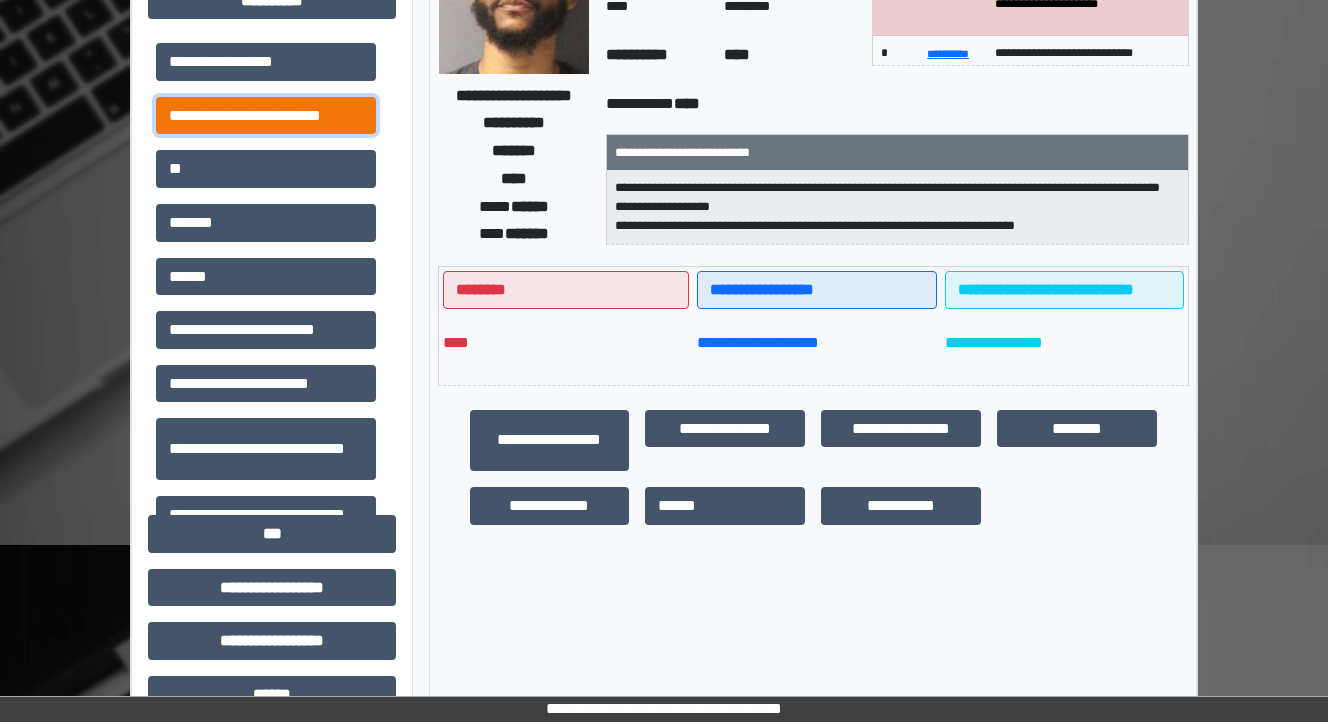 click on "**********" at bounding box center [266, 116] 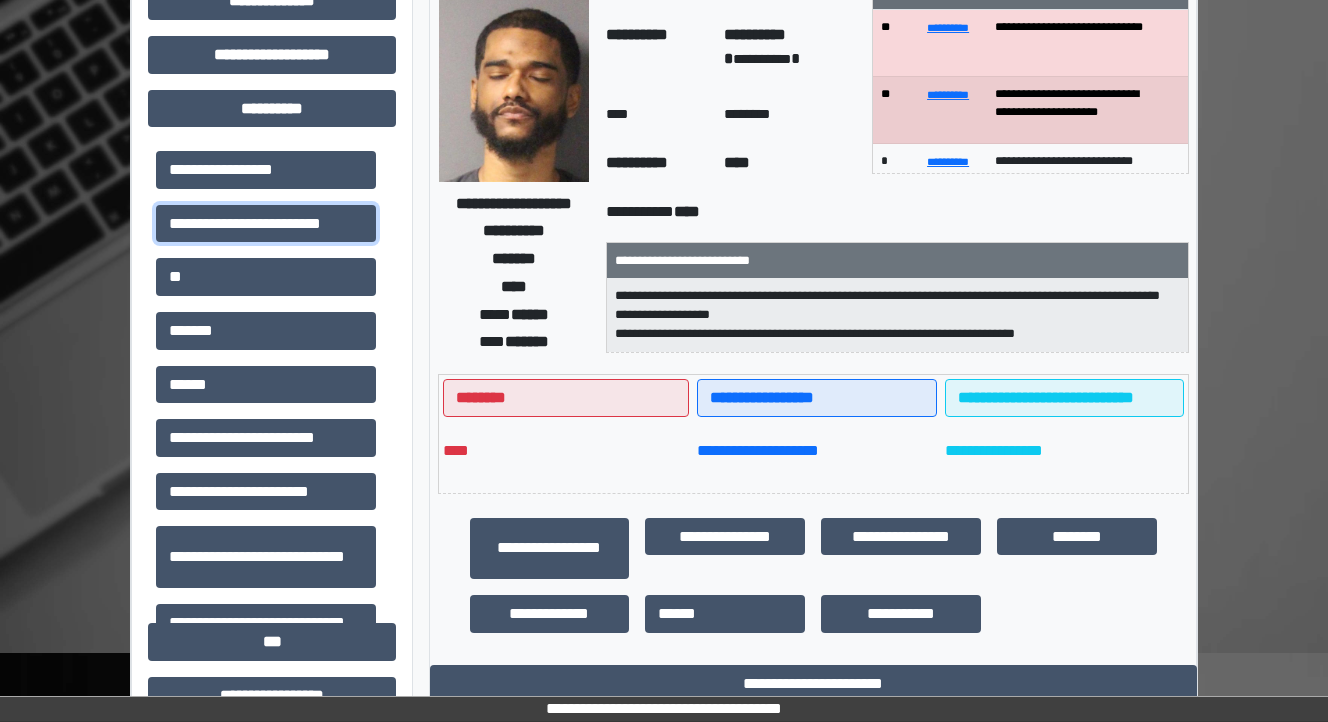 scroll, scrollTop: 80, scrollLeft: 0, axis: vertical 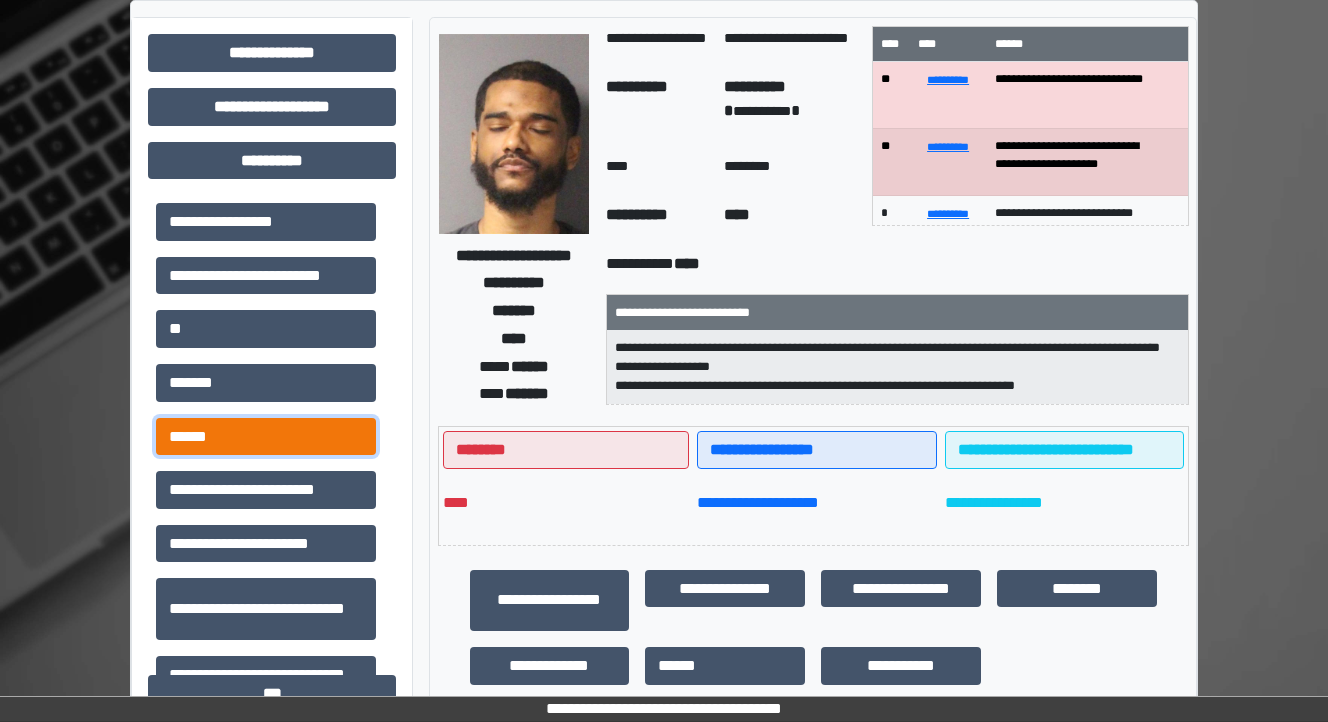 click on "******" at bounding box center [266, 437] 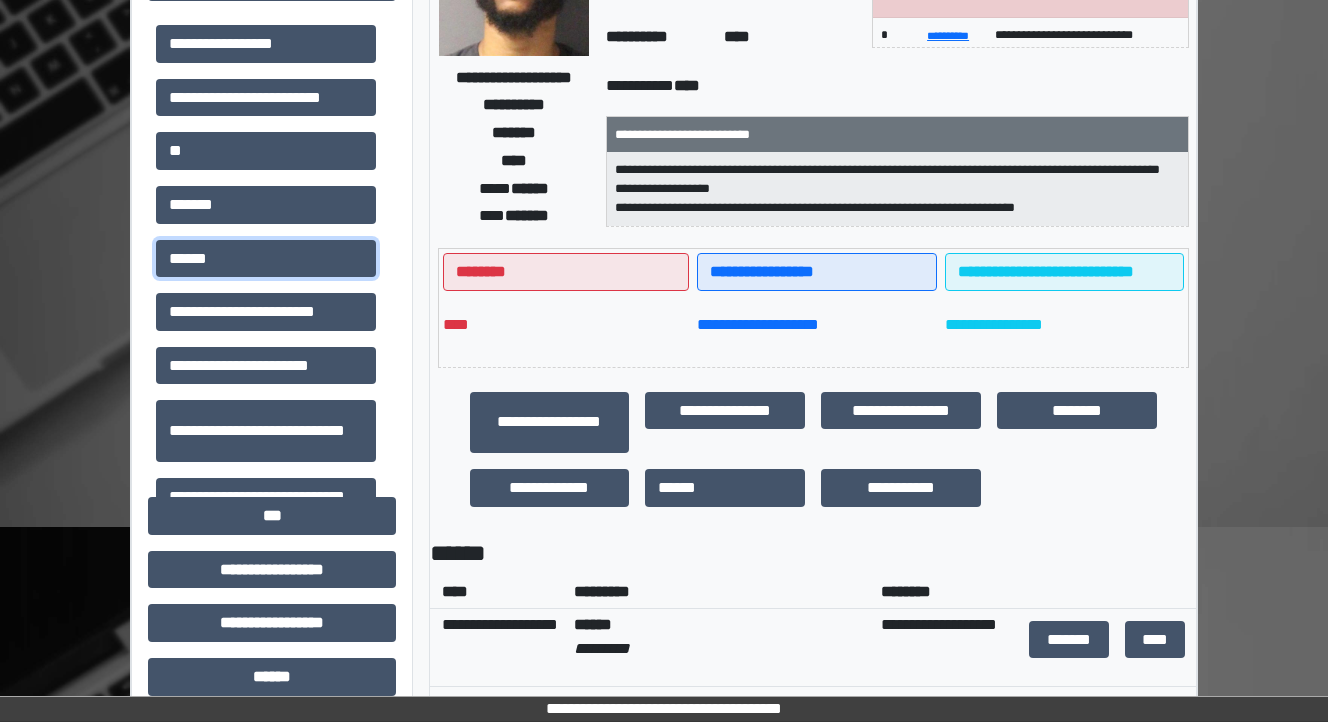 scroll, scrollTop: 480, scrollLeft: 0, axis: vertical 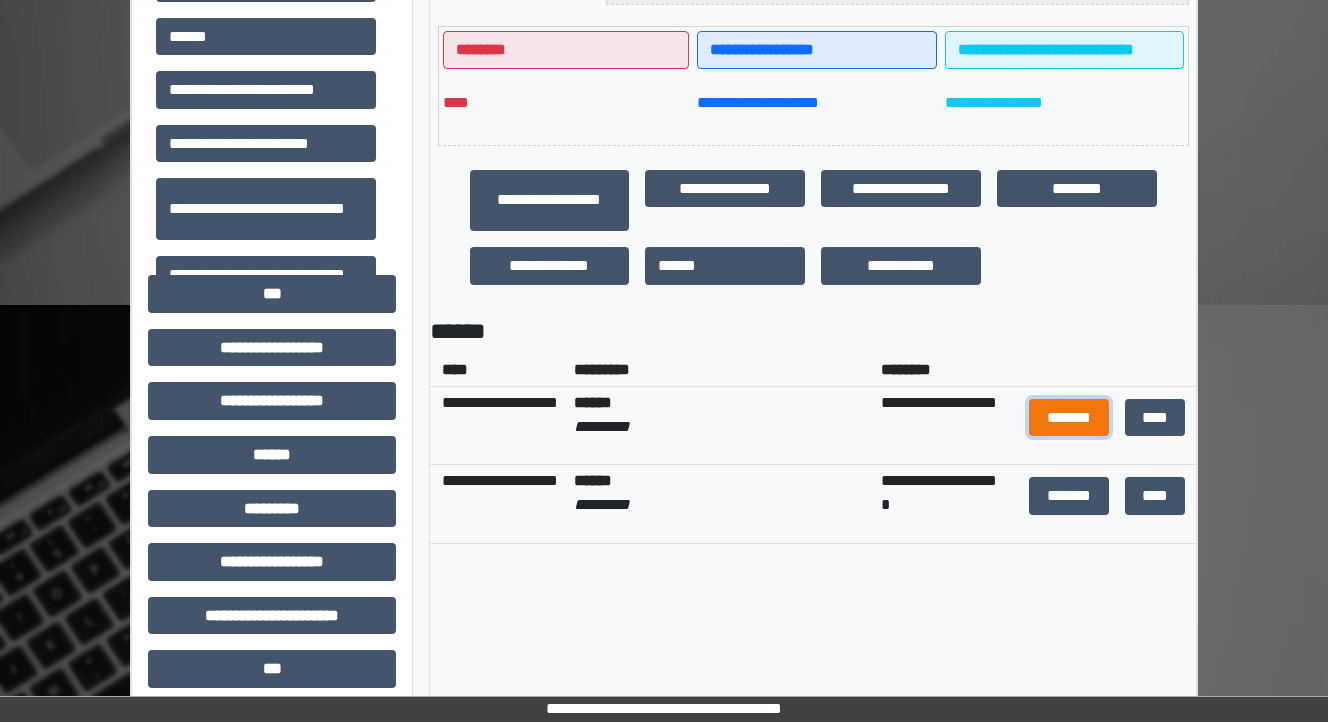 click on "*******" at bounding box center (1069, 418) 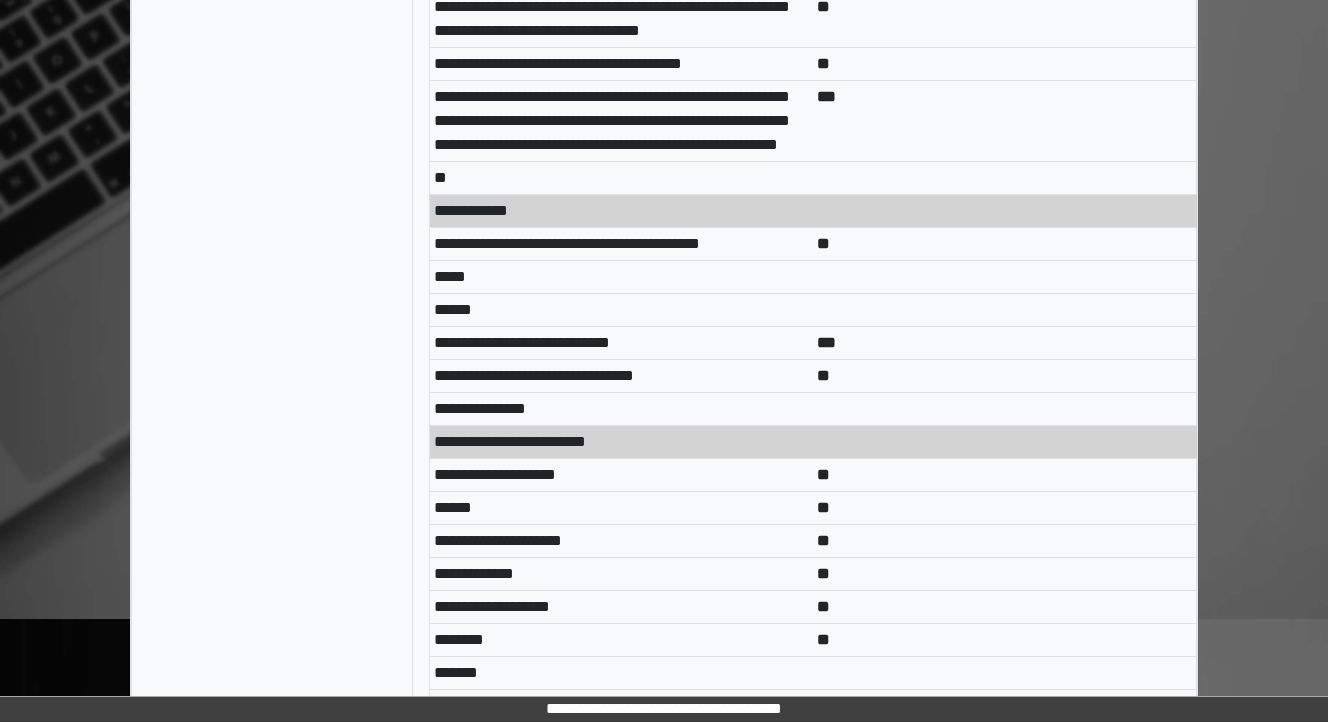 scroll, scrollTop: 9040, scrollLeft: 0, axis: vertical 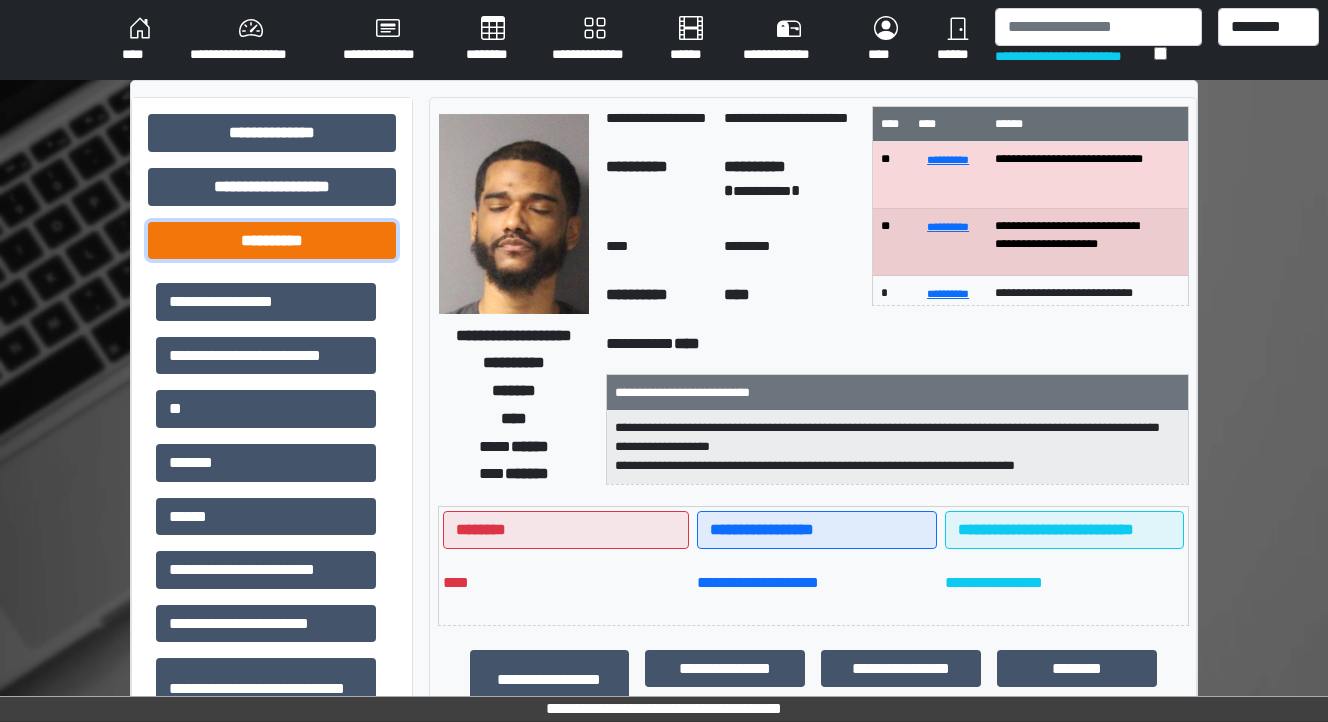 click on "**********" at bounding box center [272, 241] 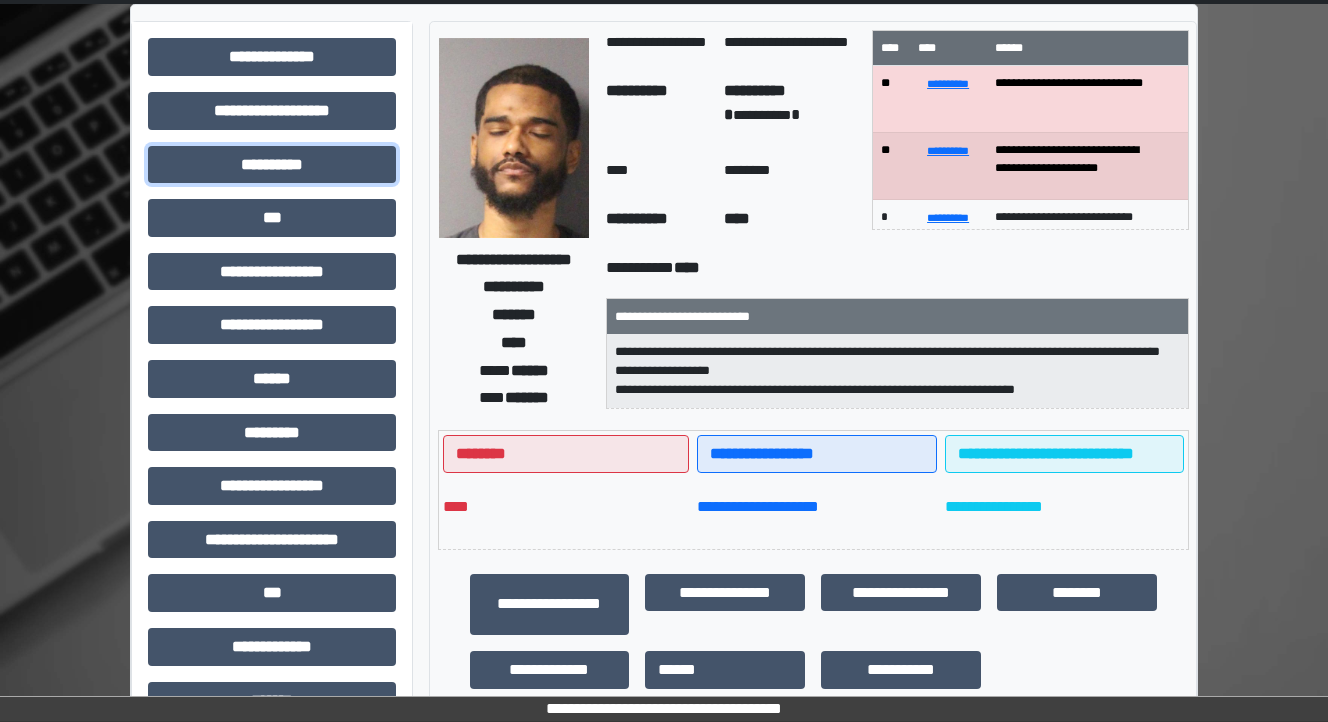 scroll, scrollTop: 0, scrollLeft: 0, axis: both 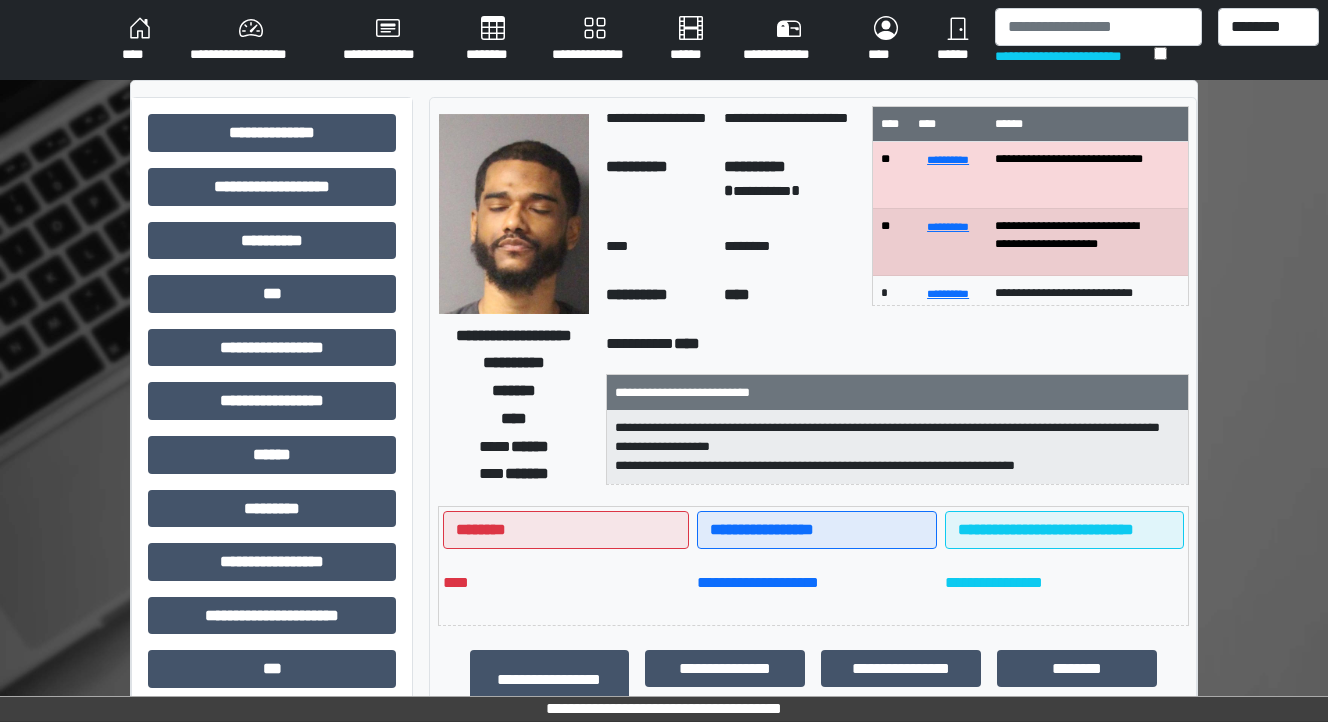 click on "****" at bounding box center (140, 40) 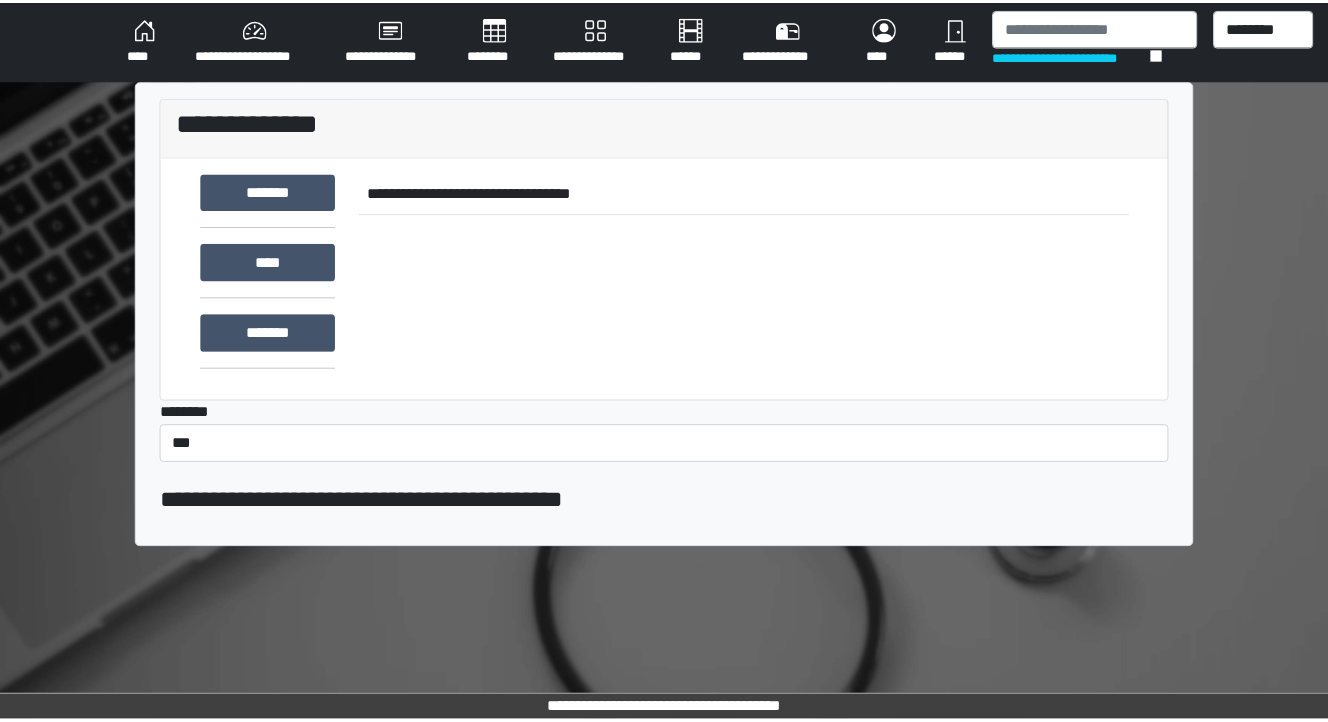 scroll, scrollTop: 0, scrollLeft: 0, axis: both 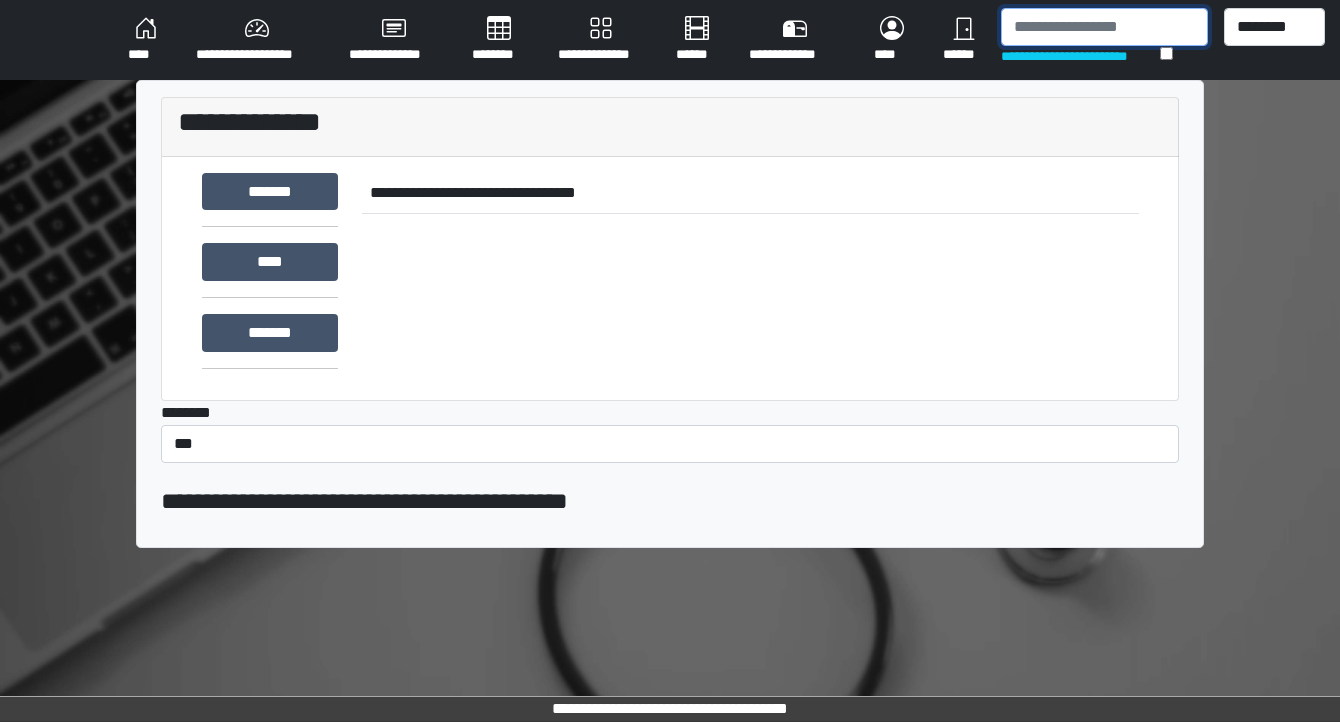 click at bounding box center (1104, 27) 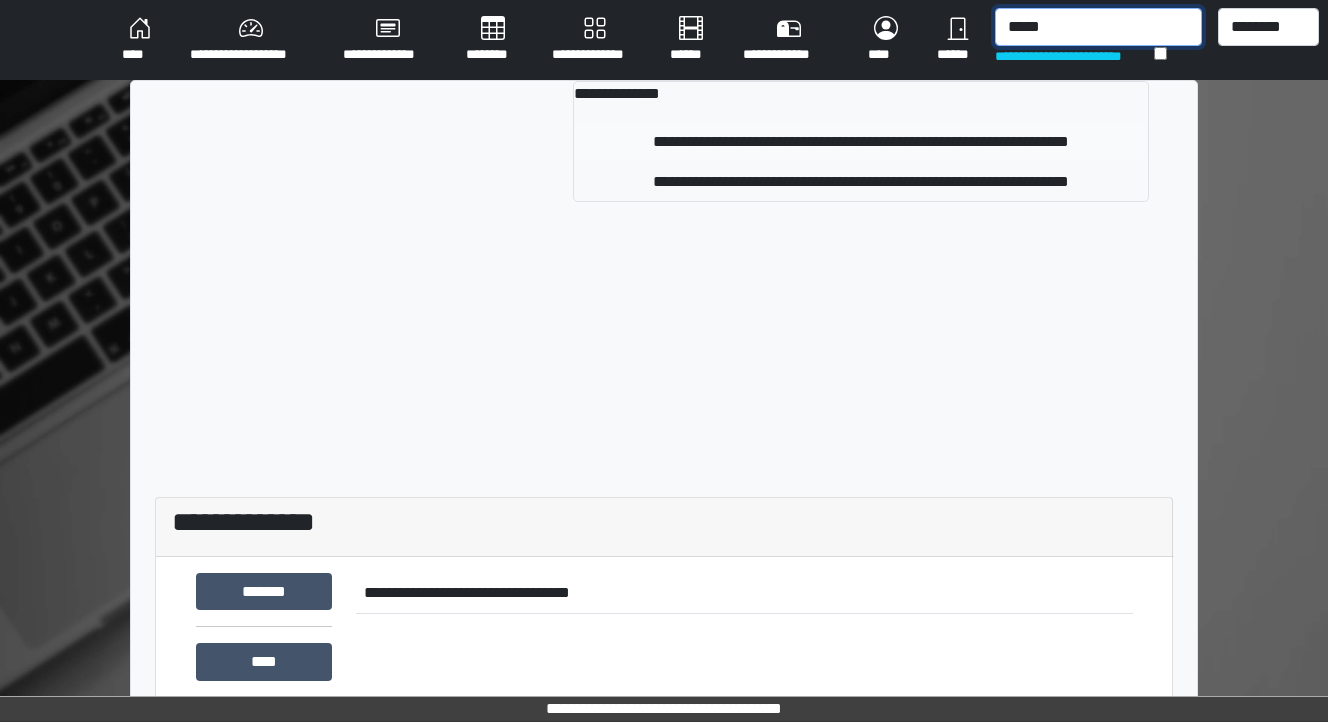 type on "*****" 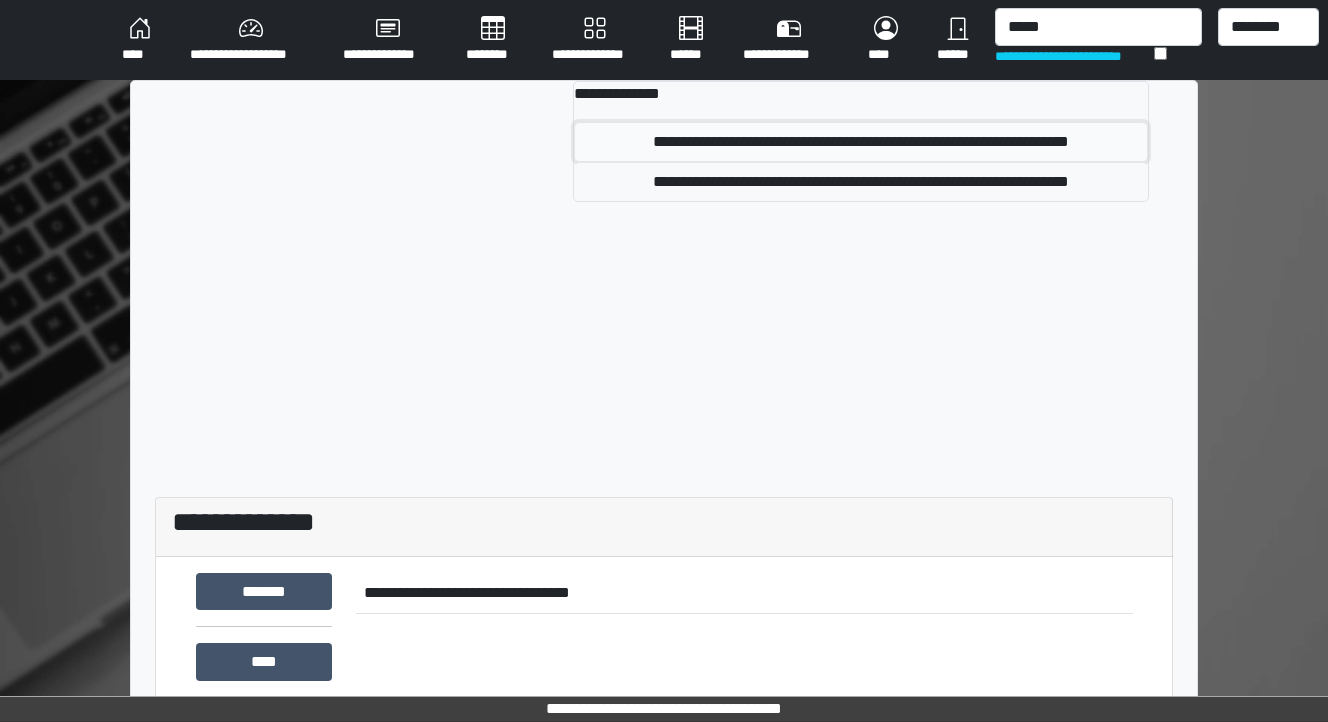 click on "**********" at bounding box center [861, 142] 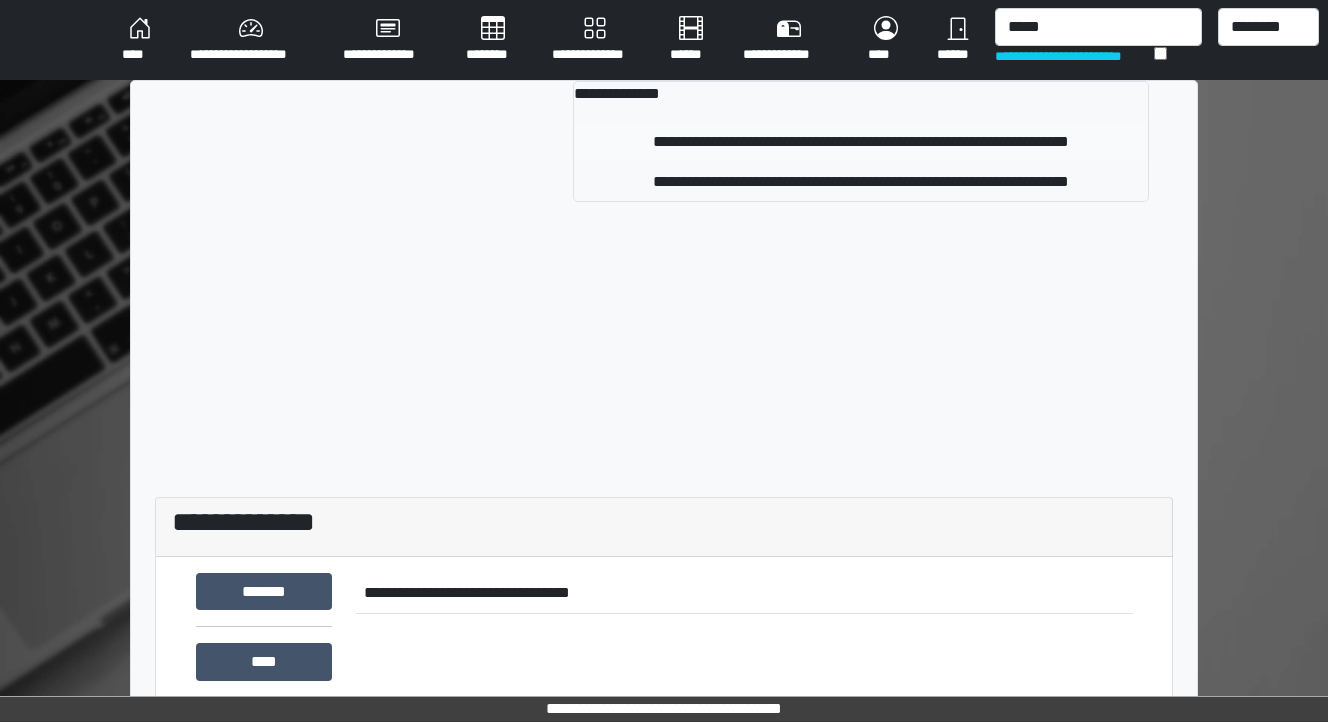 type 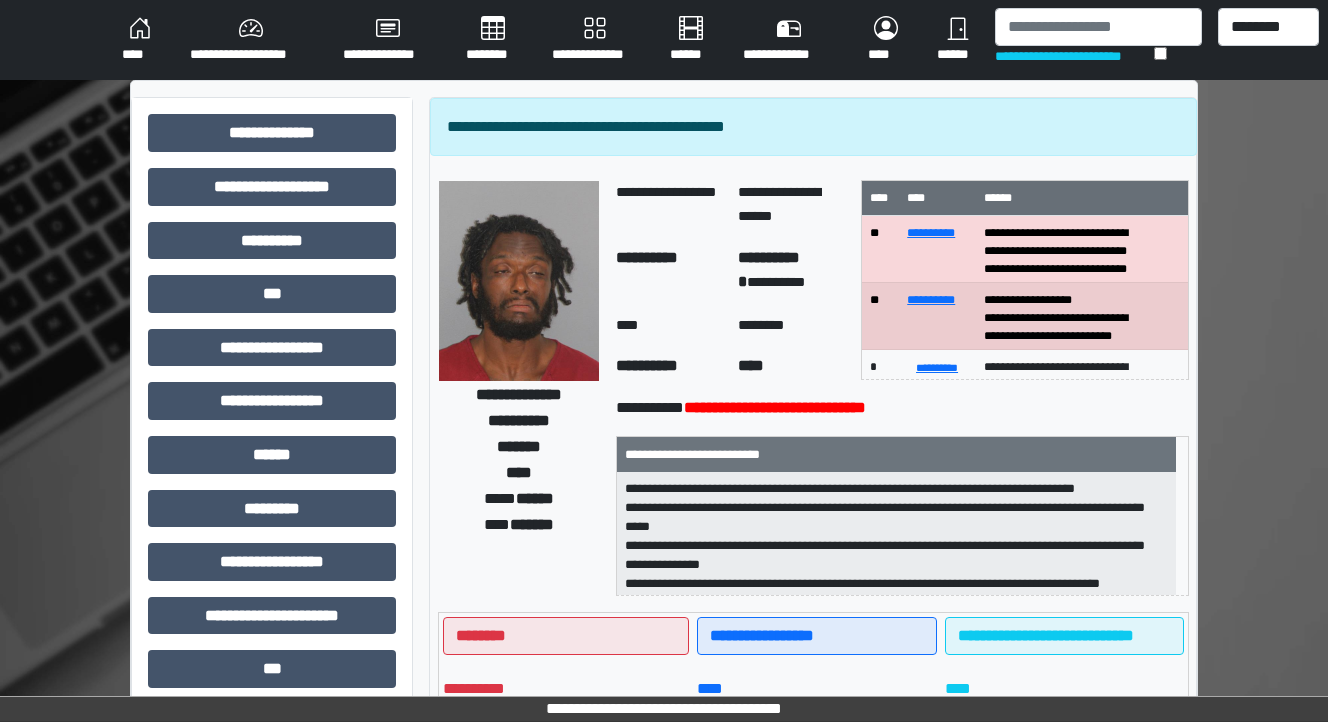 scroll, scrollTop: 64, scrollLeft: 0, axis: vertical 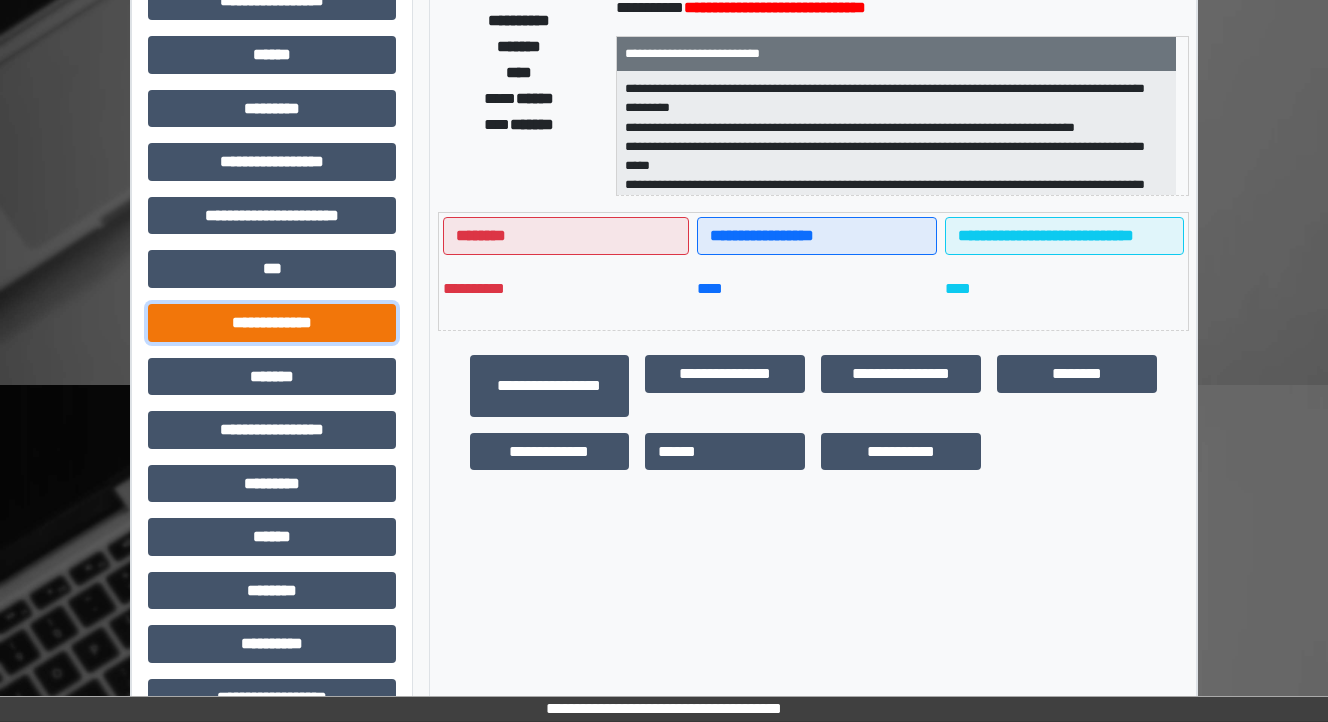 click on "**********" at bounding box center (272, 323) 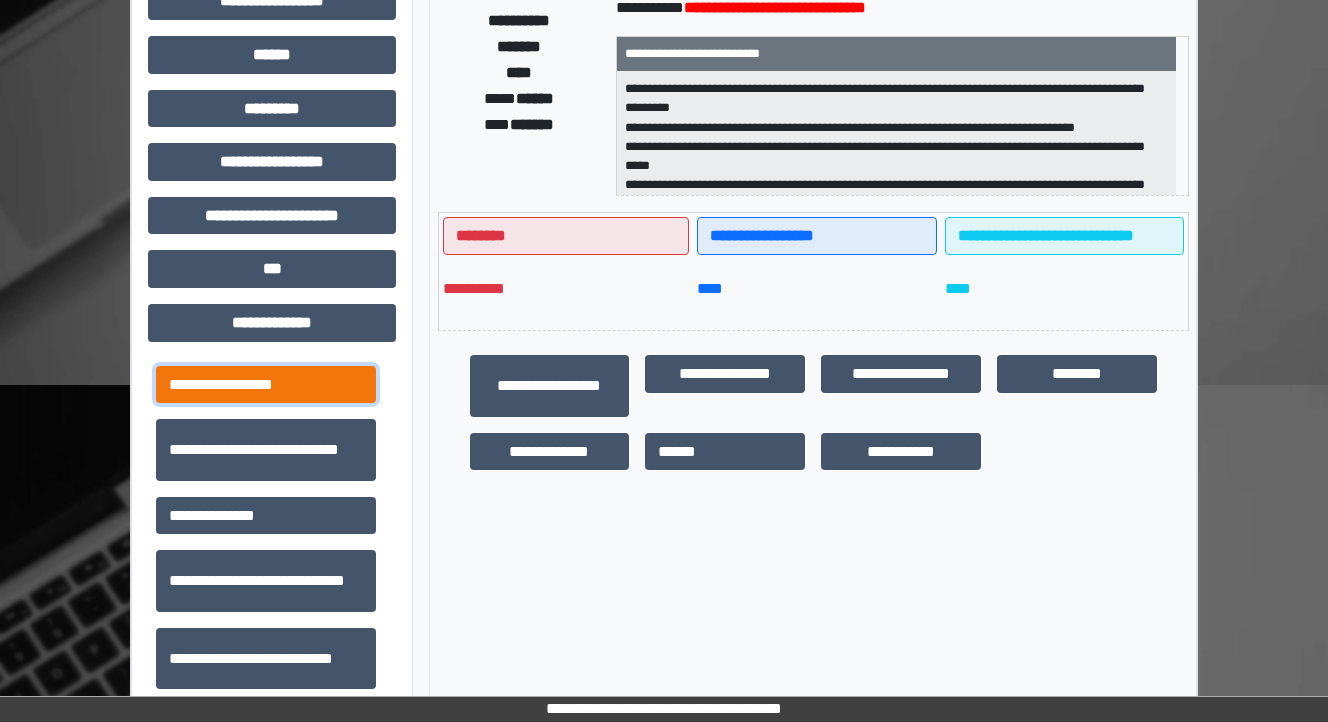 click on "**********" at bounding box center [266, 385] 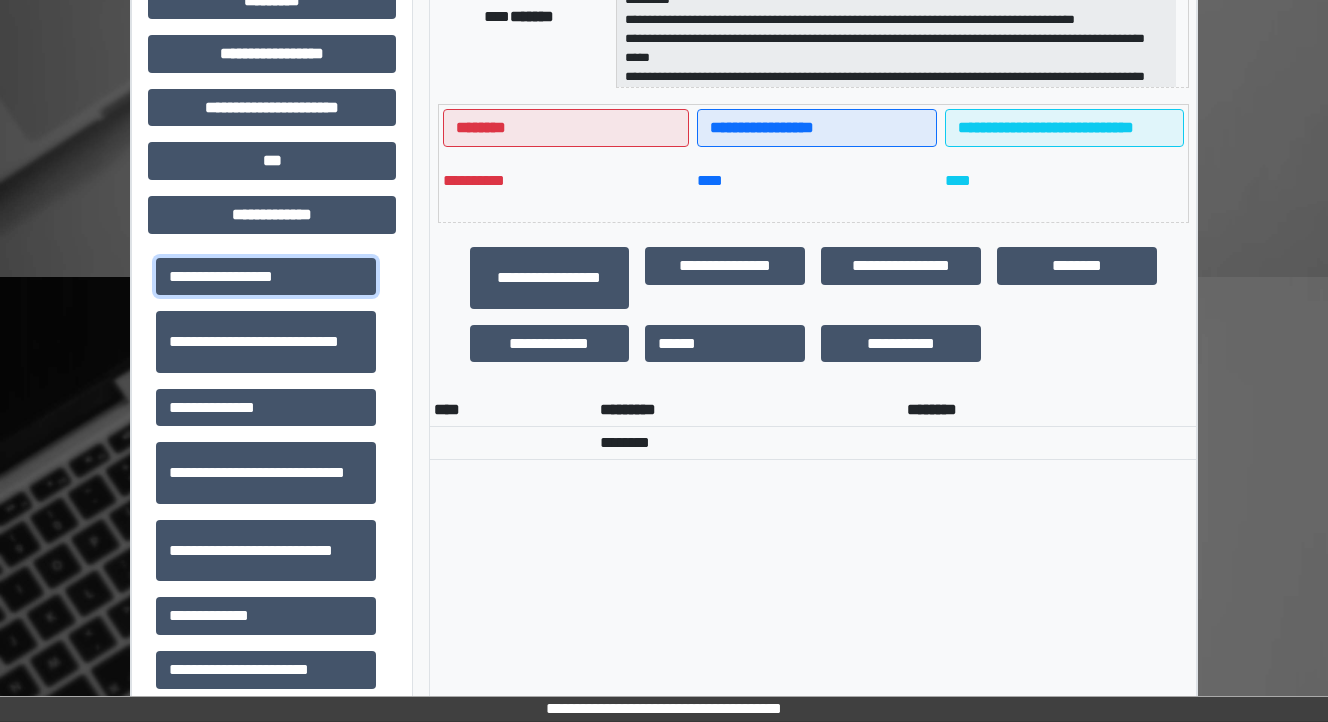 scroll, scrollTop: 560, scrollLeft: 0, axis: vertical 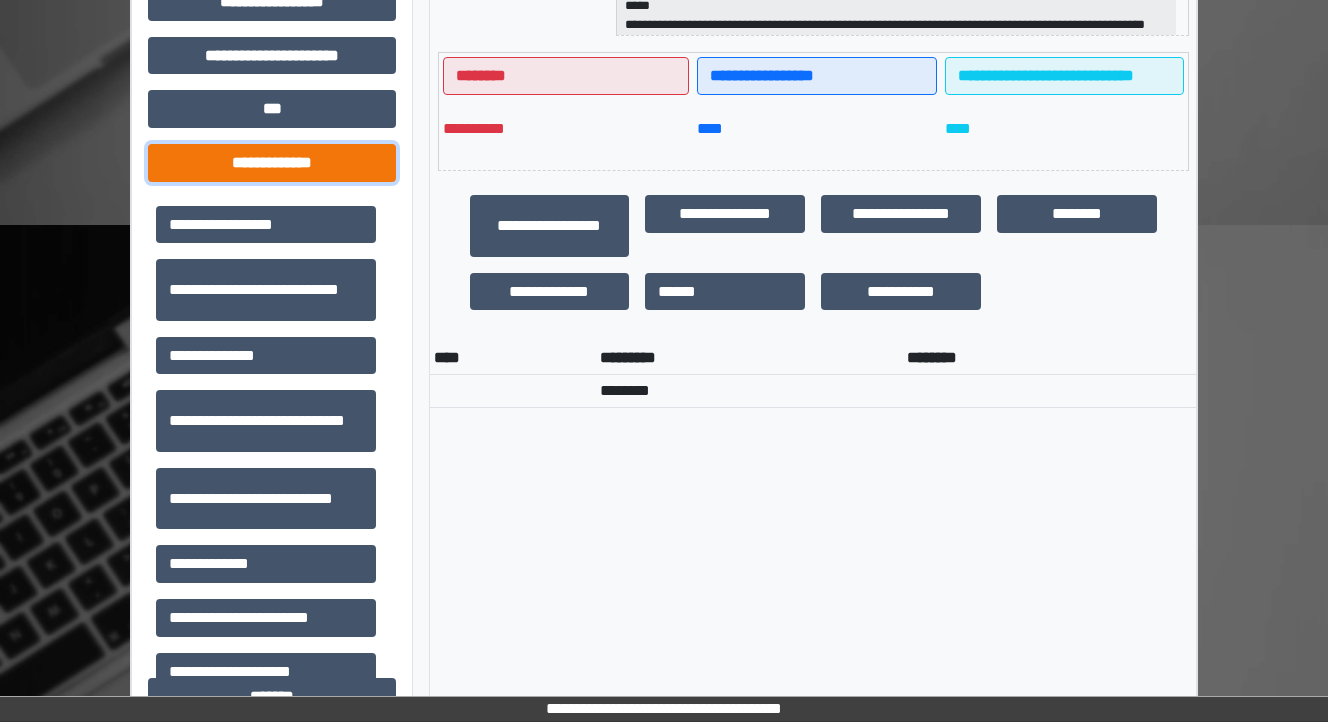 click on "**********" at bounding box center [272, 163] 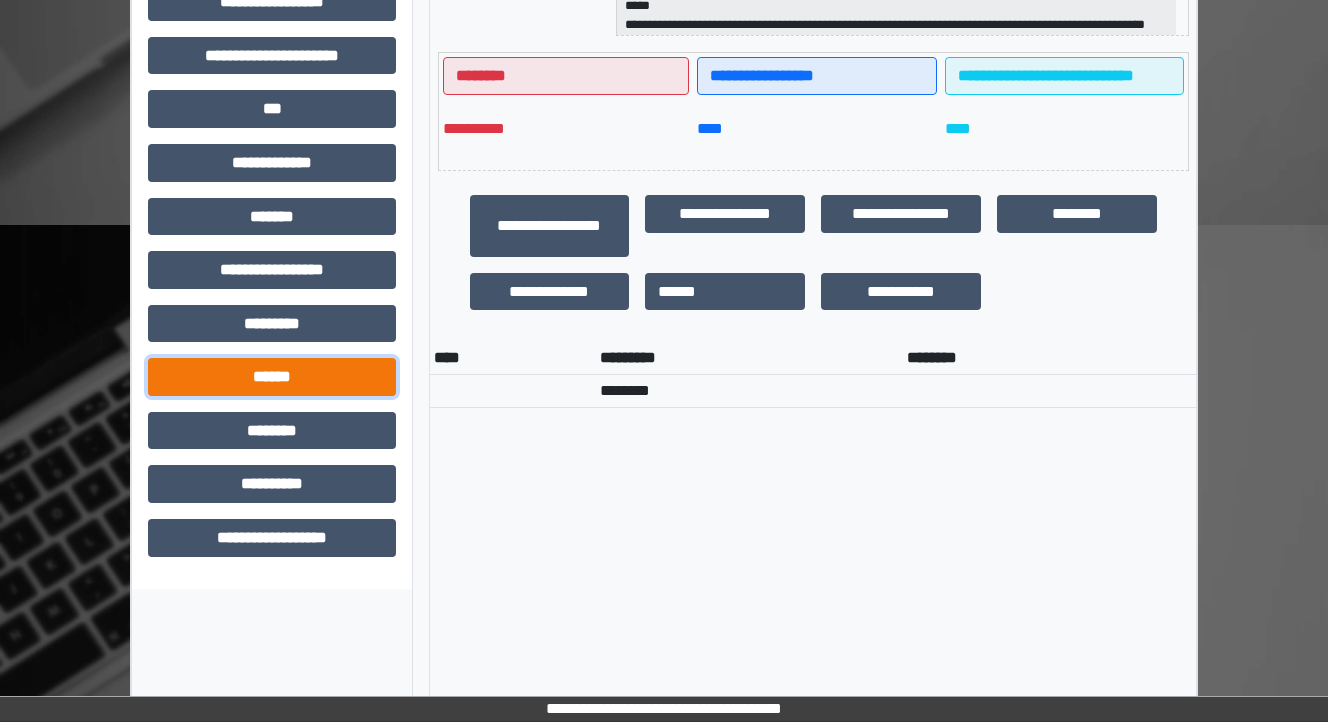 click on "******" at bounding box center (272, 377) 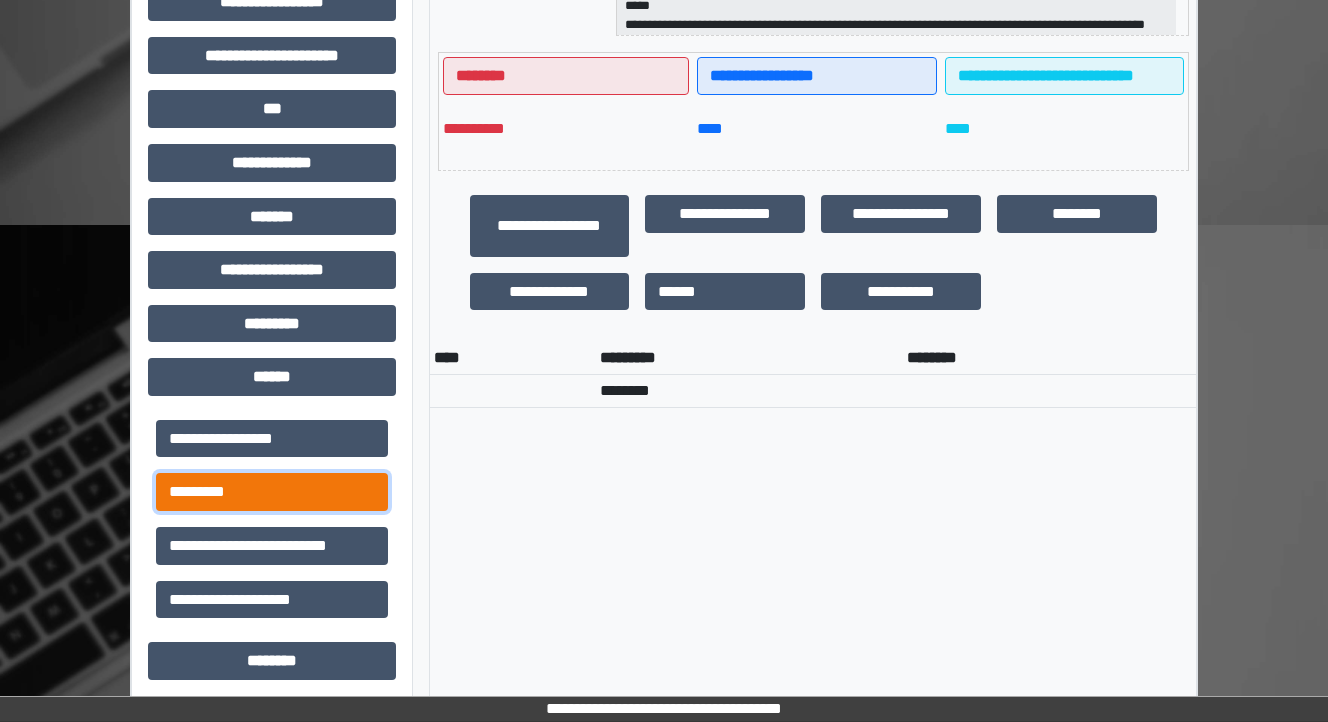 click on "*********" at bounding box center (272, 492) 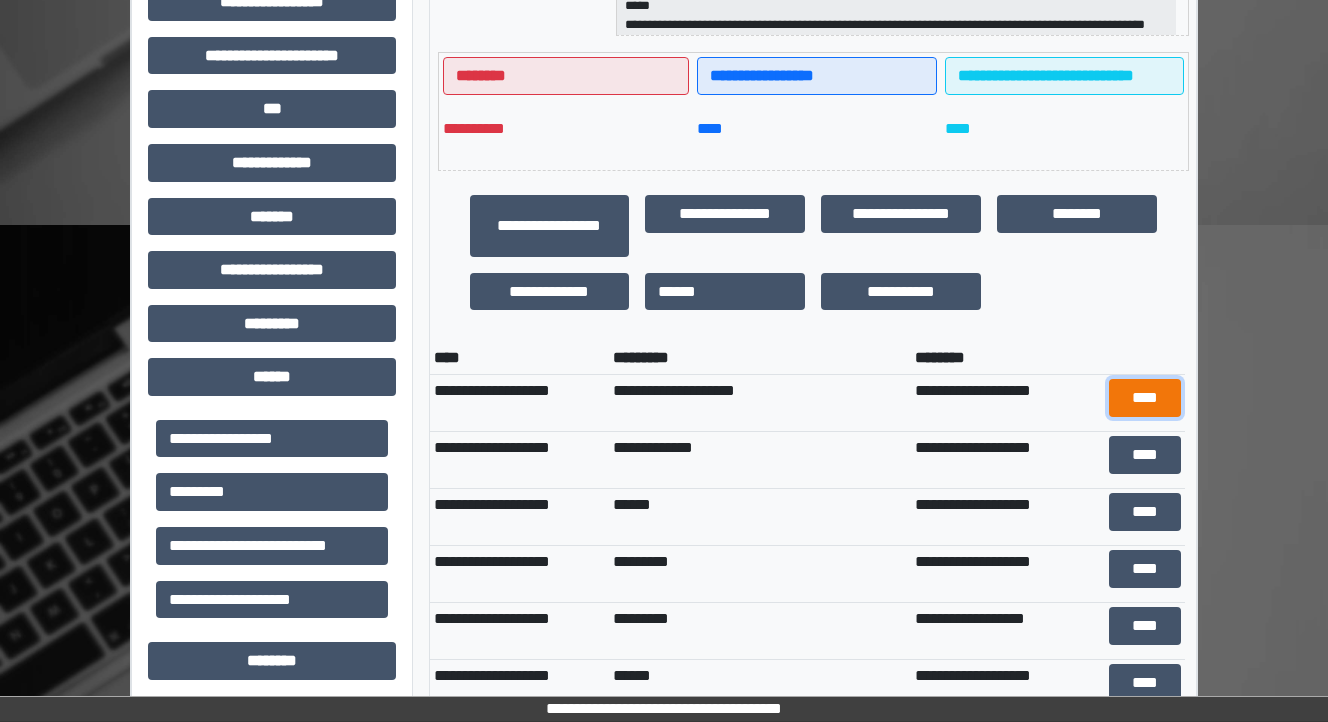click on "****" at bounding box center (1144, 398) 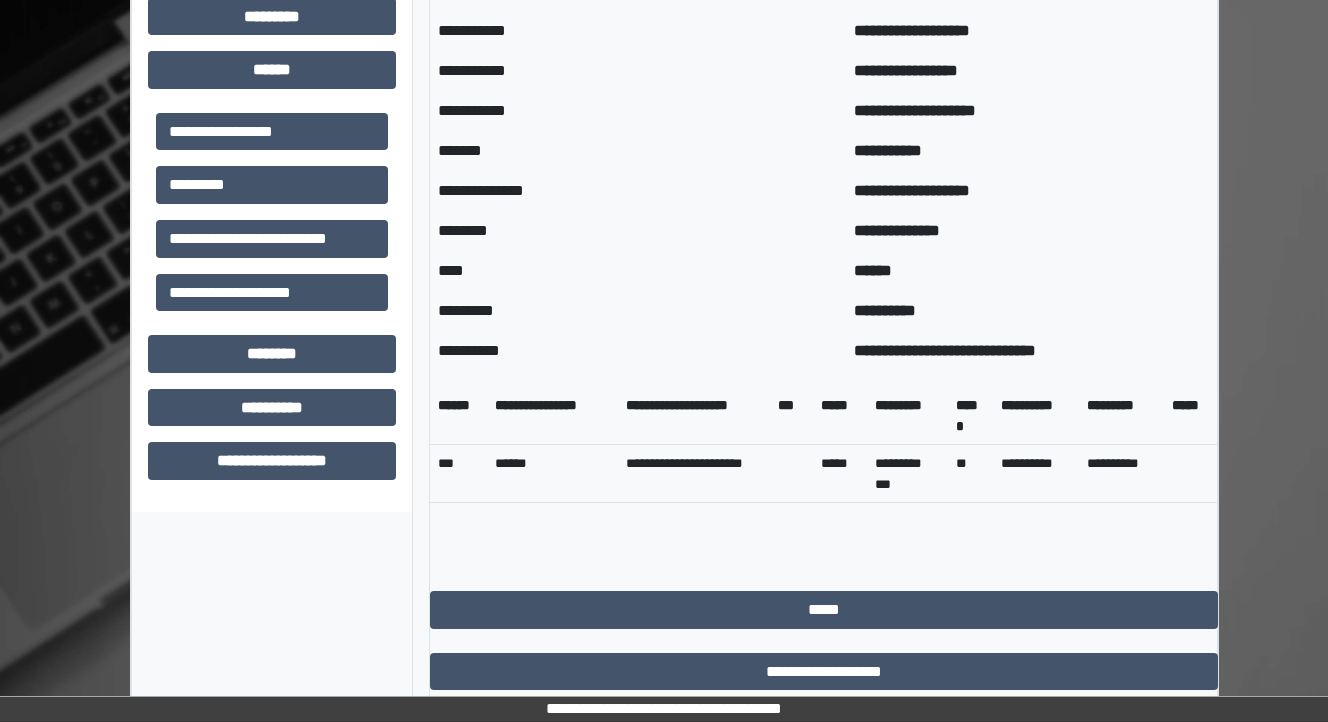 scroll, scrollTop: 880, scrollLeft: 0, axis: vertical 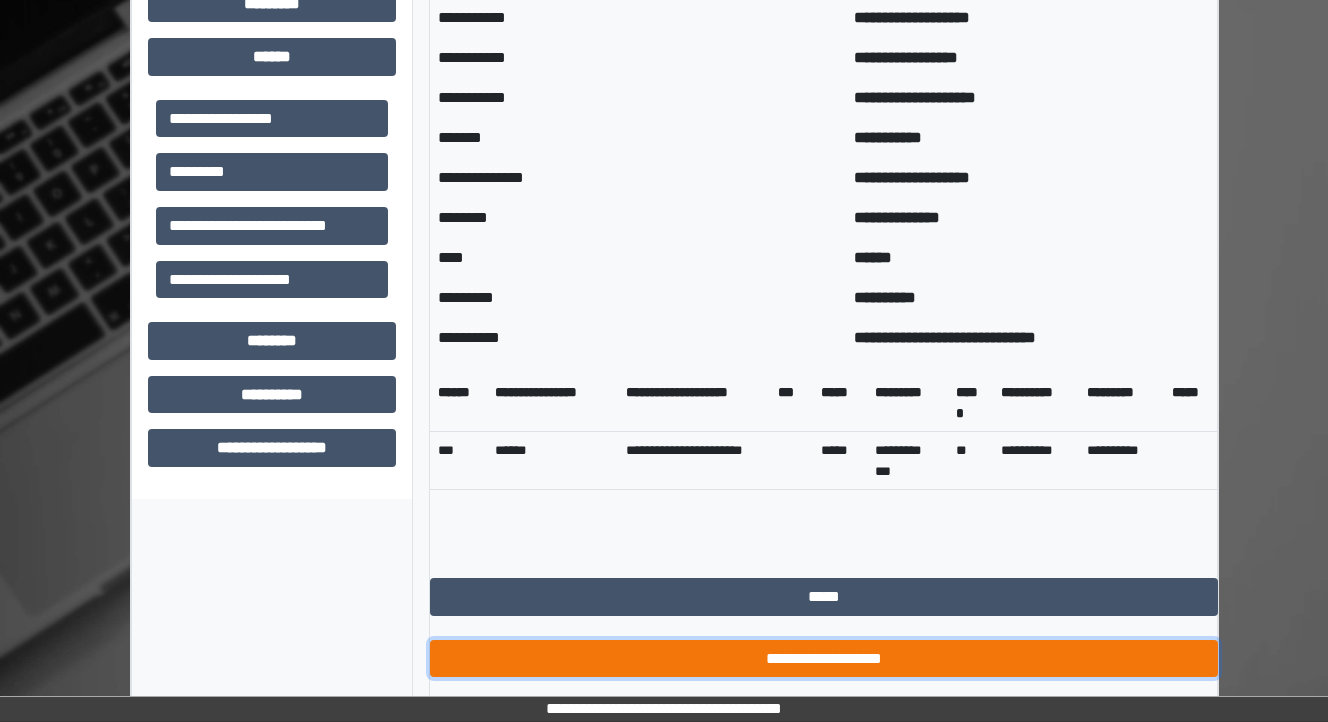 click on "**********" at bounding box center [824, 659] 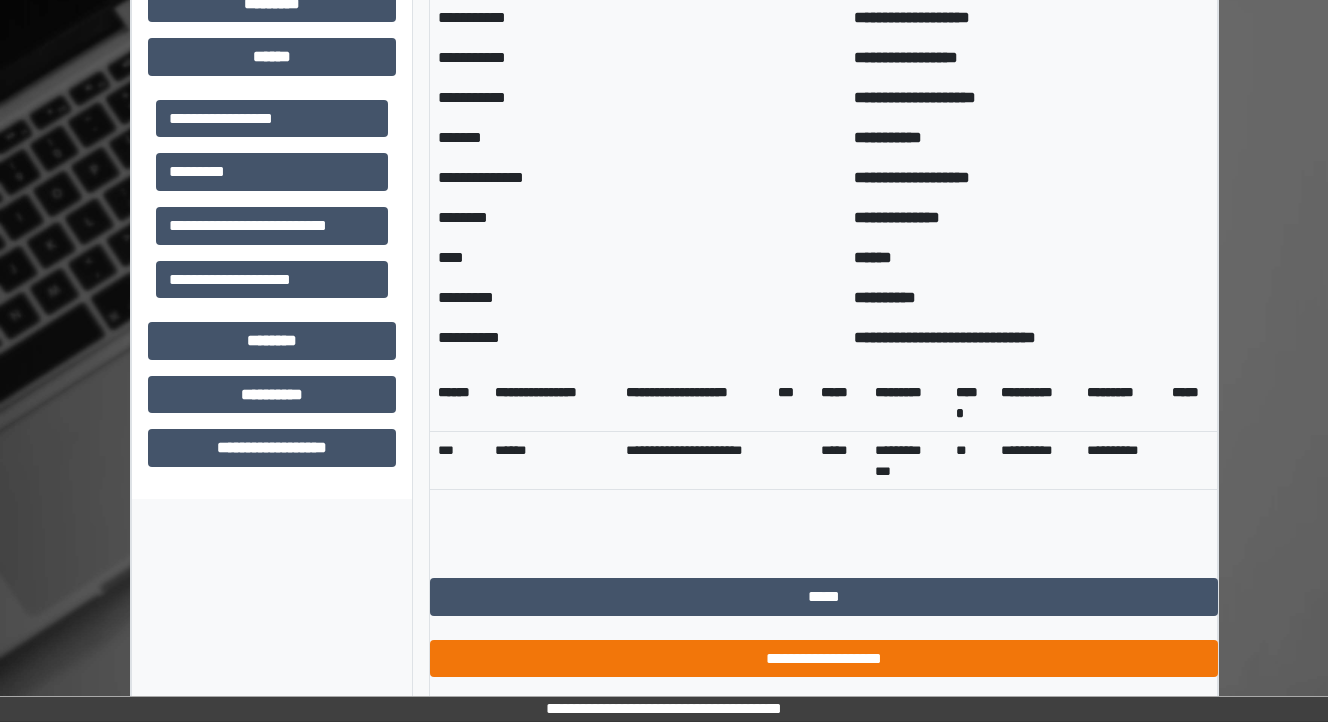 scroll, scrollTop: 715, scrollLeft: 0, axis: vertical 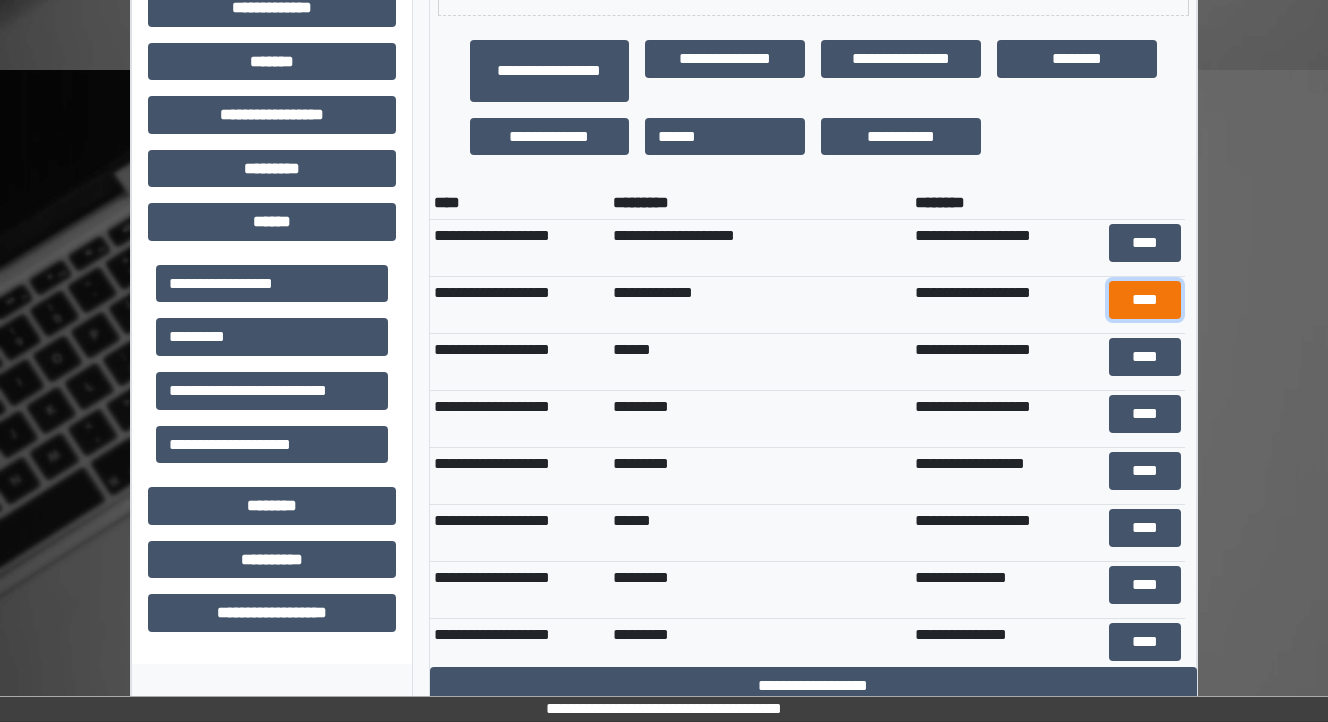 click on "****" at bounding box center [1144, 300] 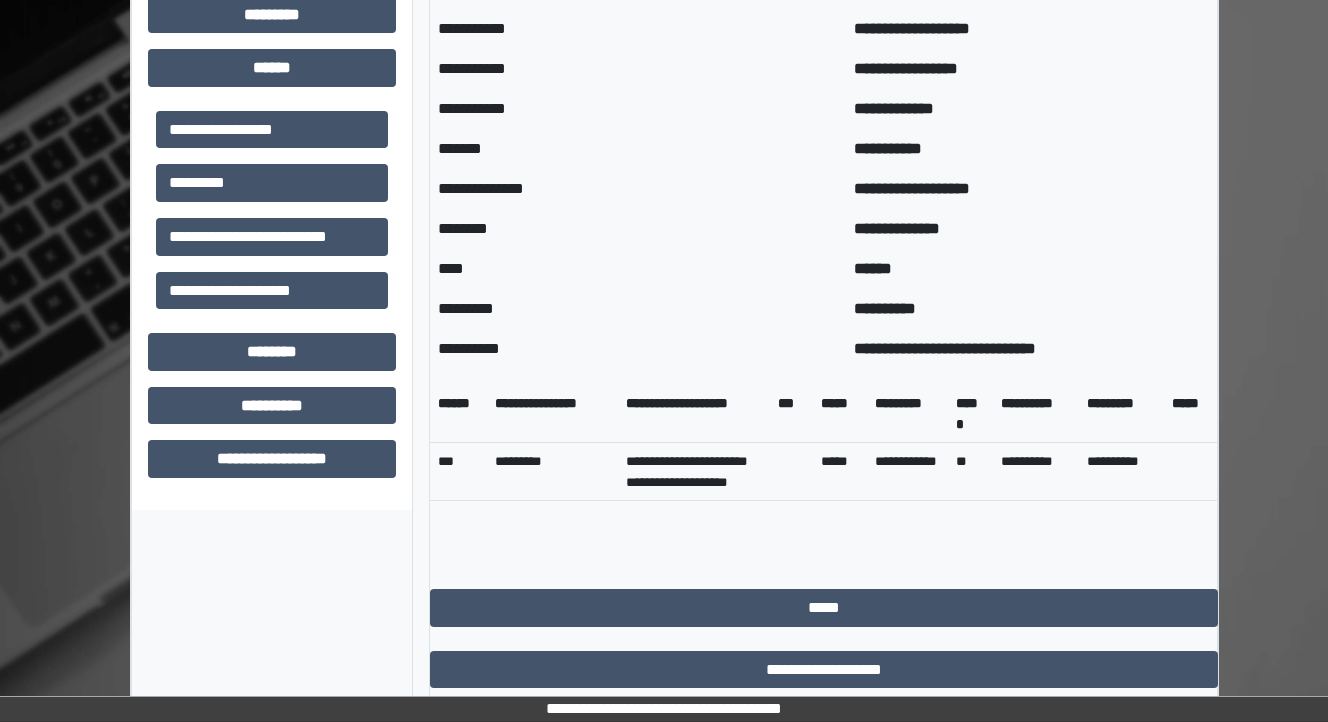 scroll, scrollTop: 875, scrollLeft: 0, axis: vertical 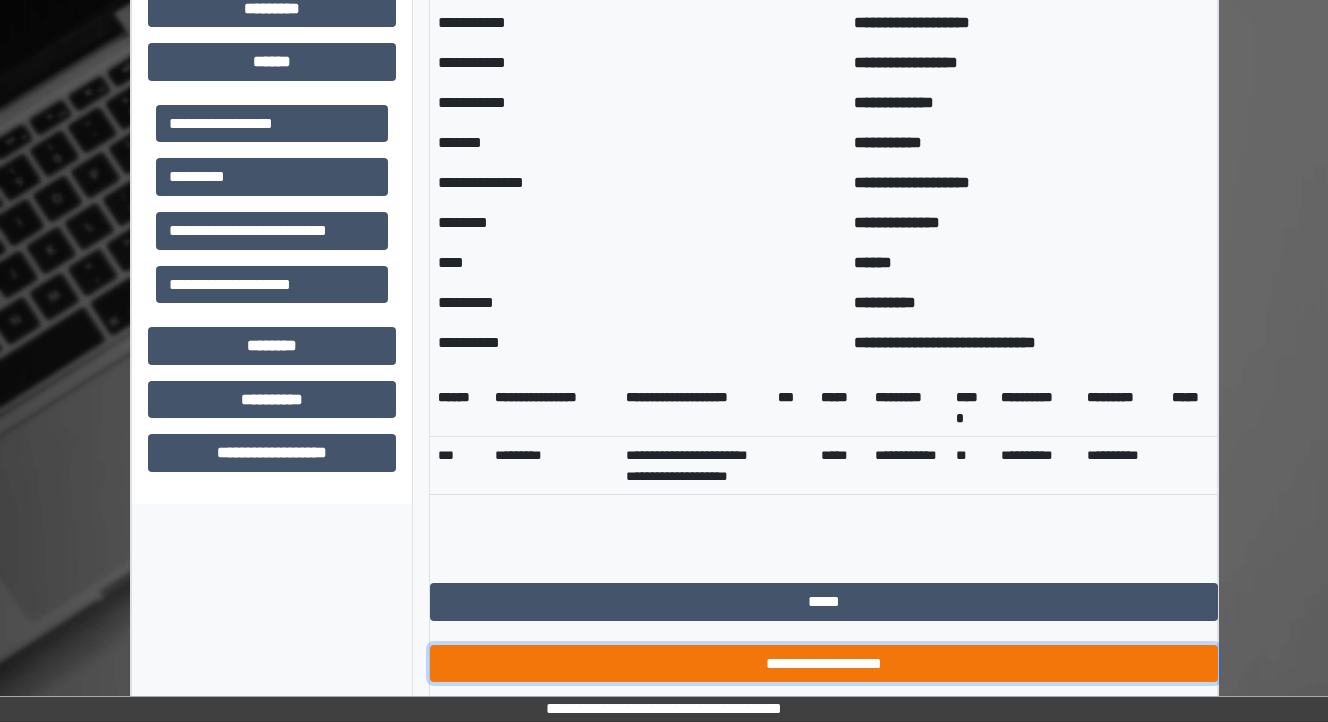 click on "**********" at bounding box center (824, 664) 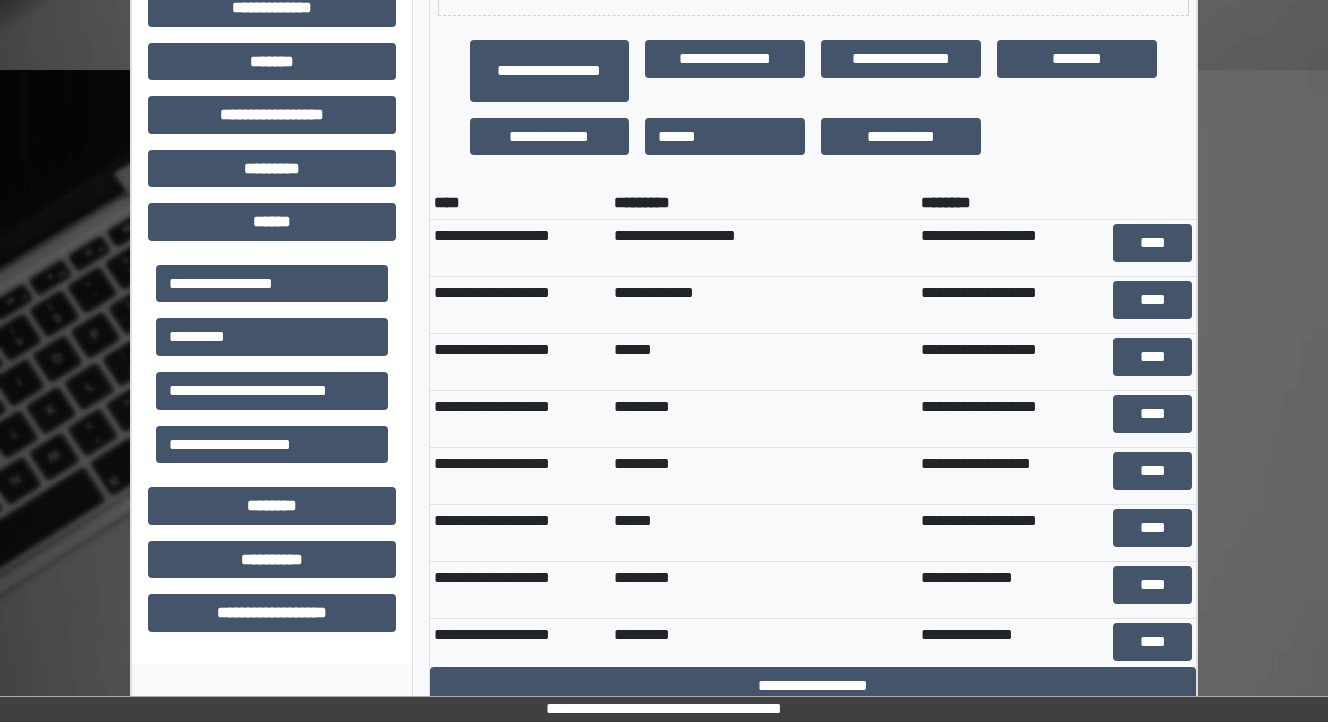 scroll, scrollTop: 715, scrollLeft: 0, axis: vertical 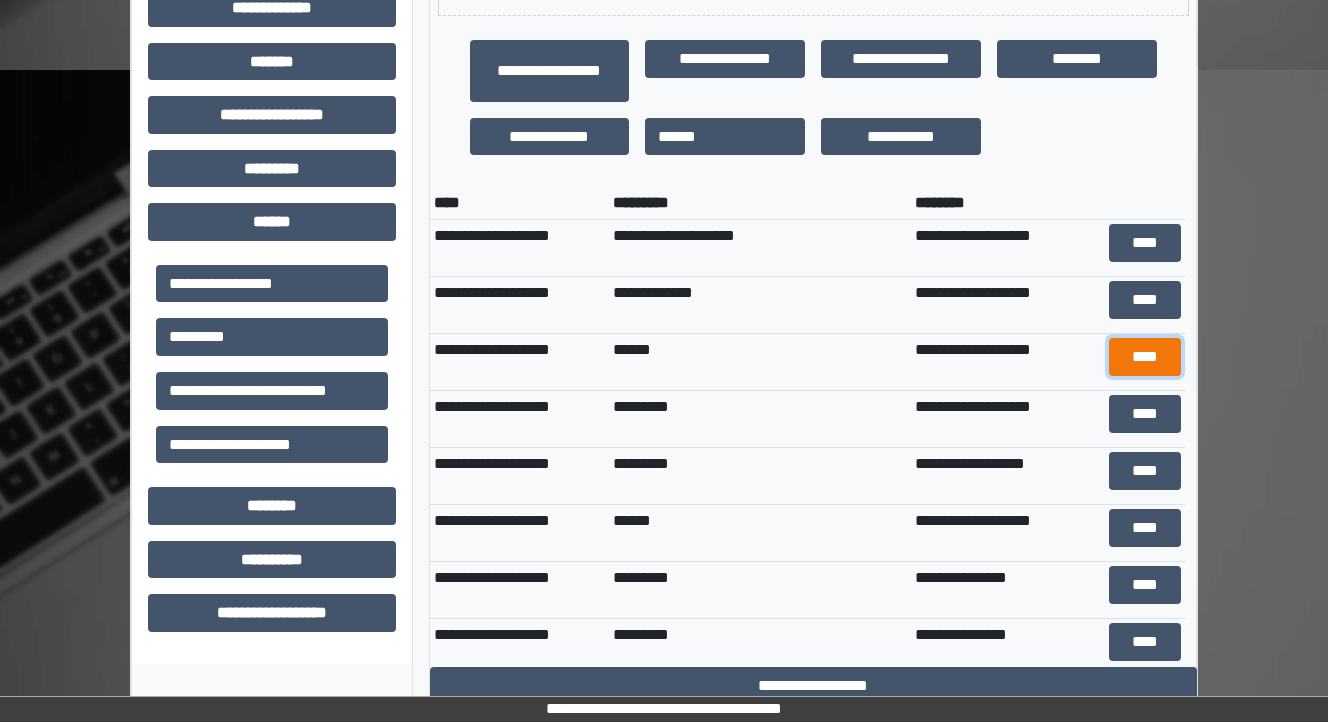 click on "****" at bounding box center (1144, 357) 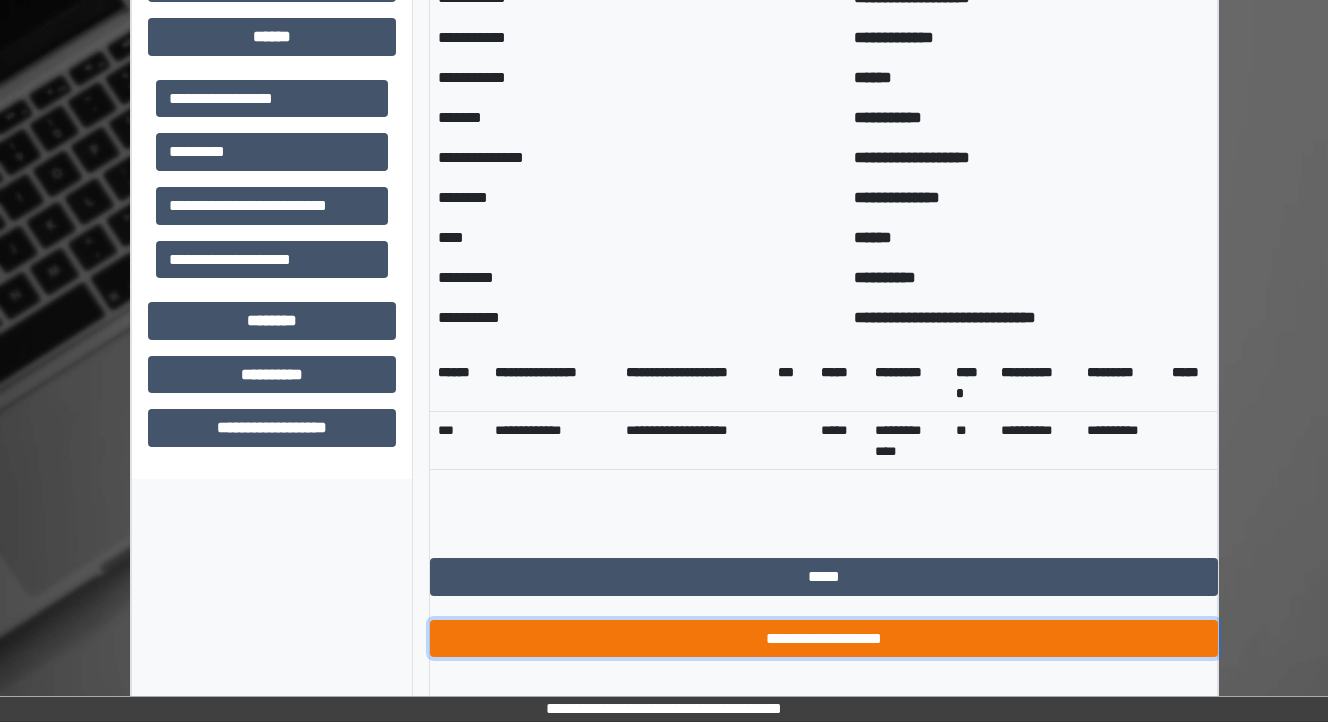 click on "**********" at bounding box center [824, 639] 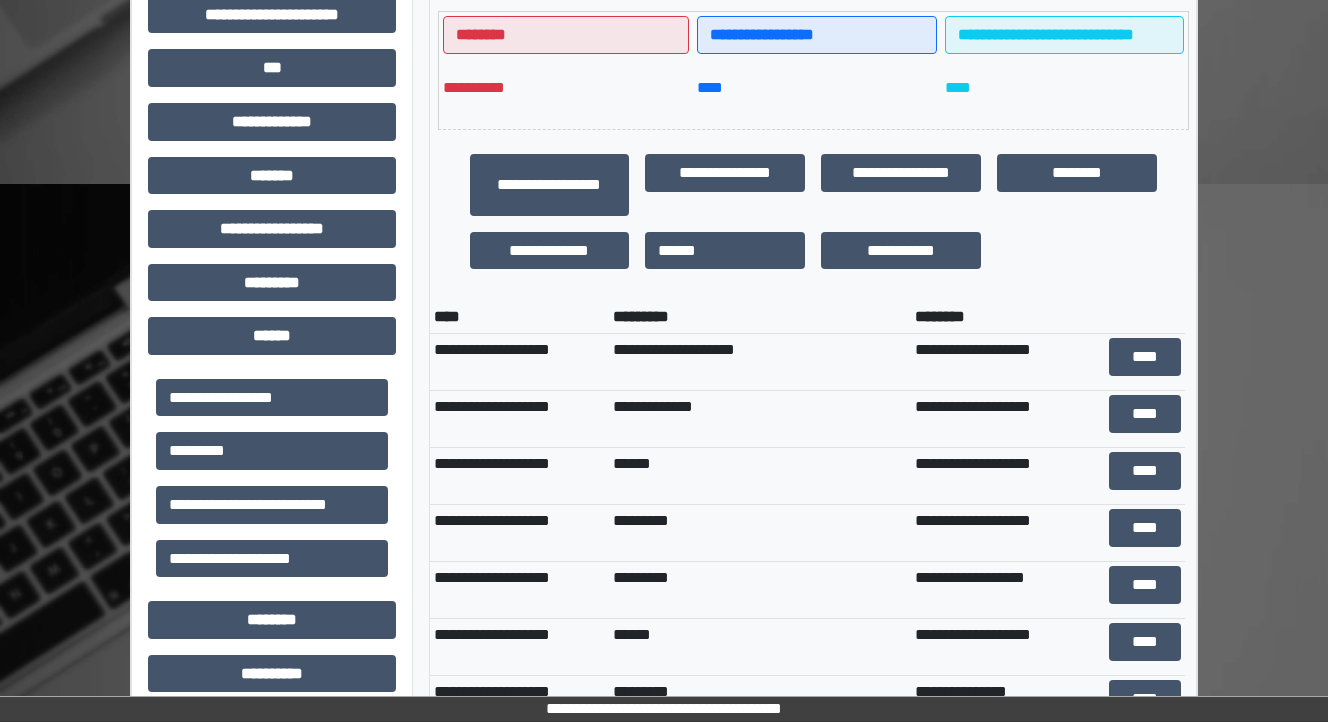 scroll, scrollTop: 315, scrollLeft: 0, axis: vertical 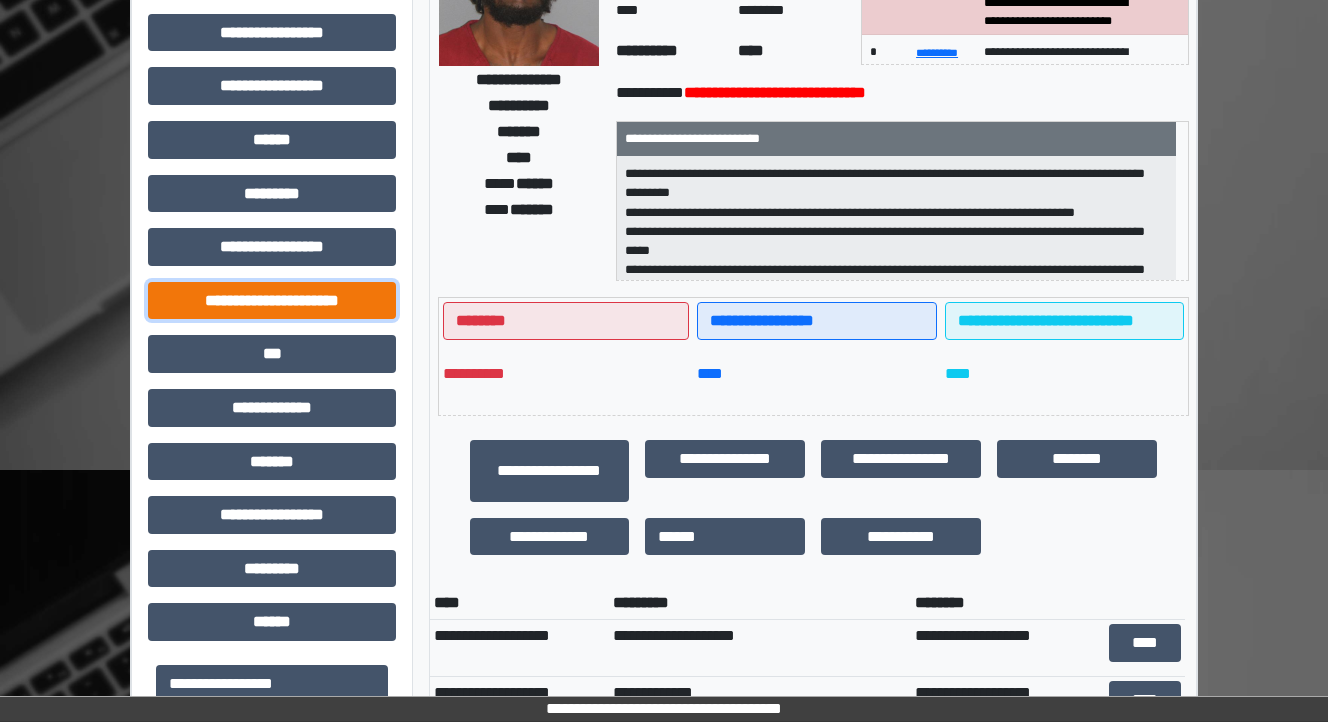 click on "**********" at bounding box center [272, 301] 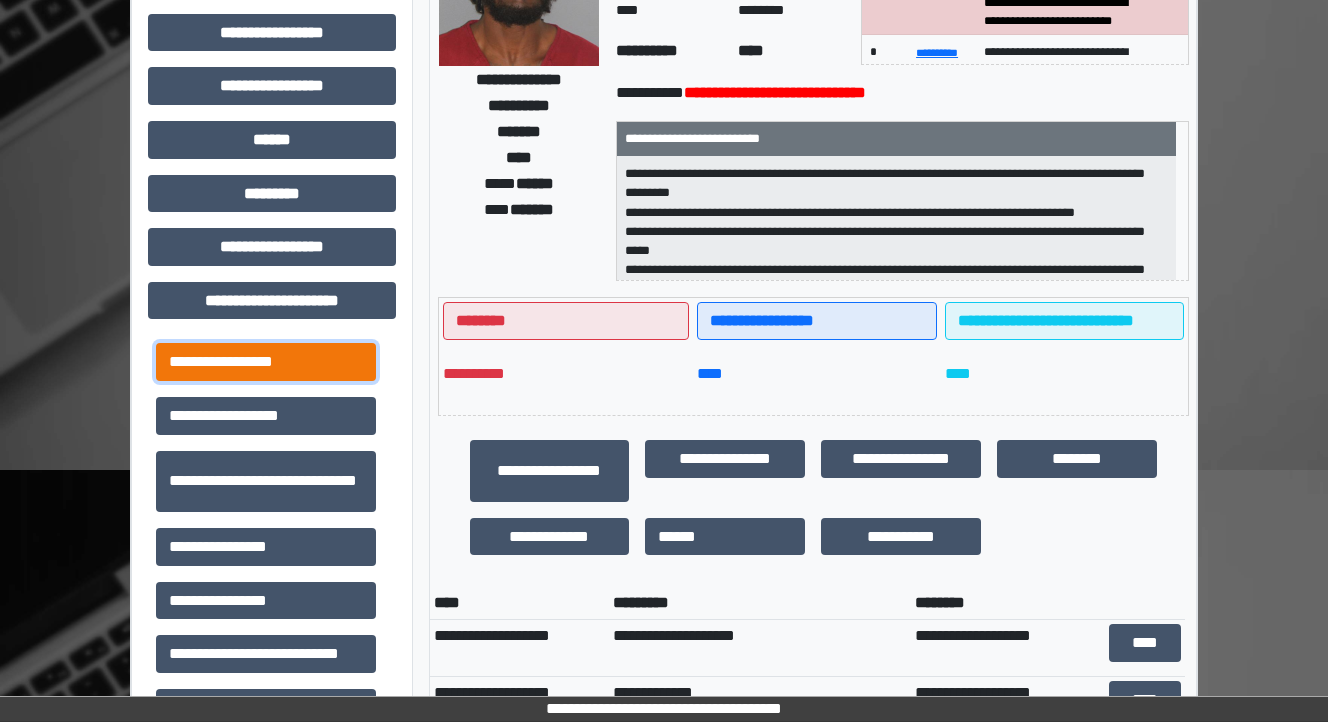 click on "**********" at bounding box center (266, 362) 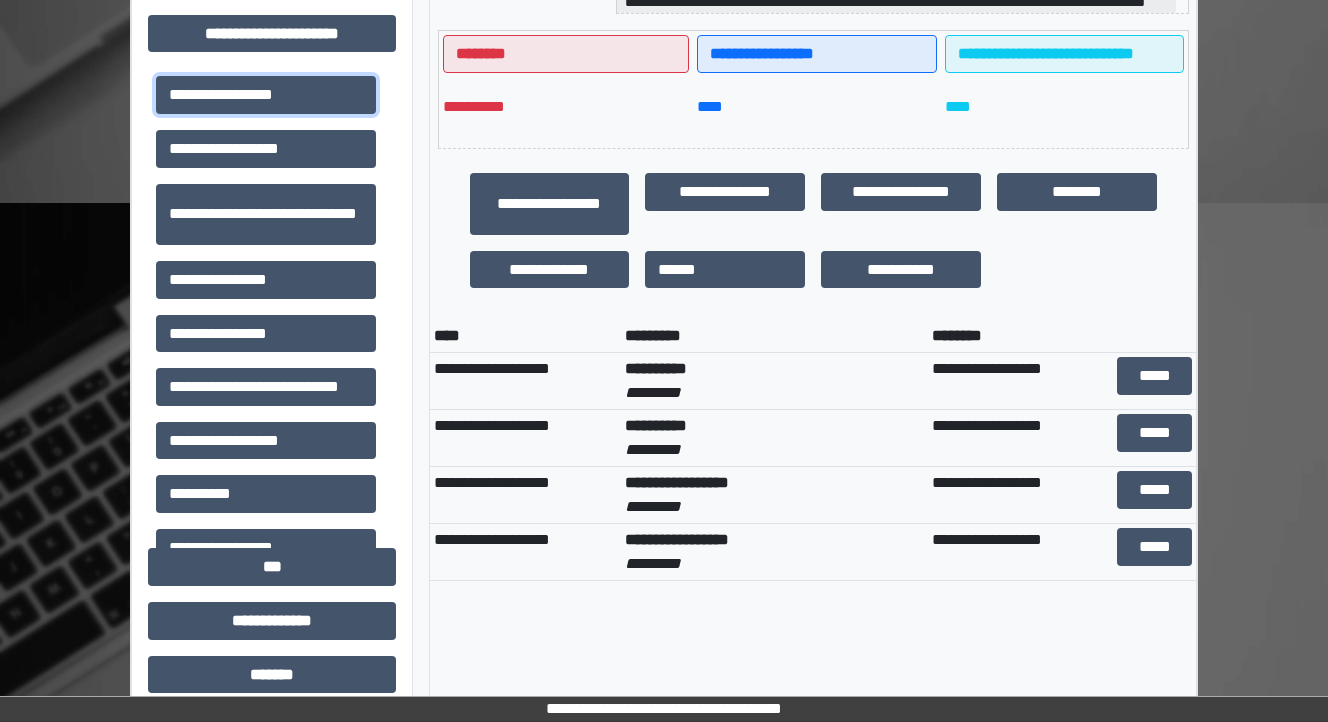 scroll, scrollTop: 635, scrollLeft: 0, axis: vertical 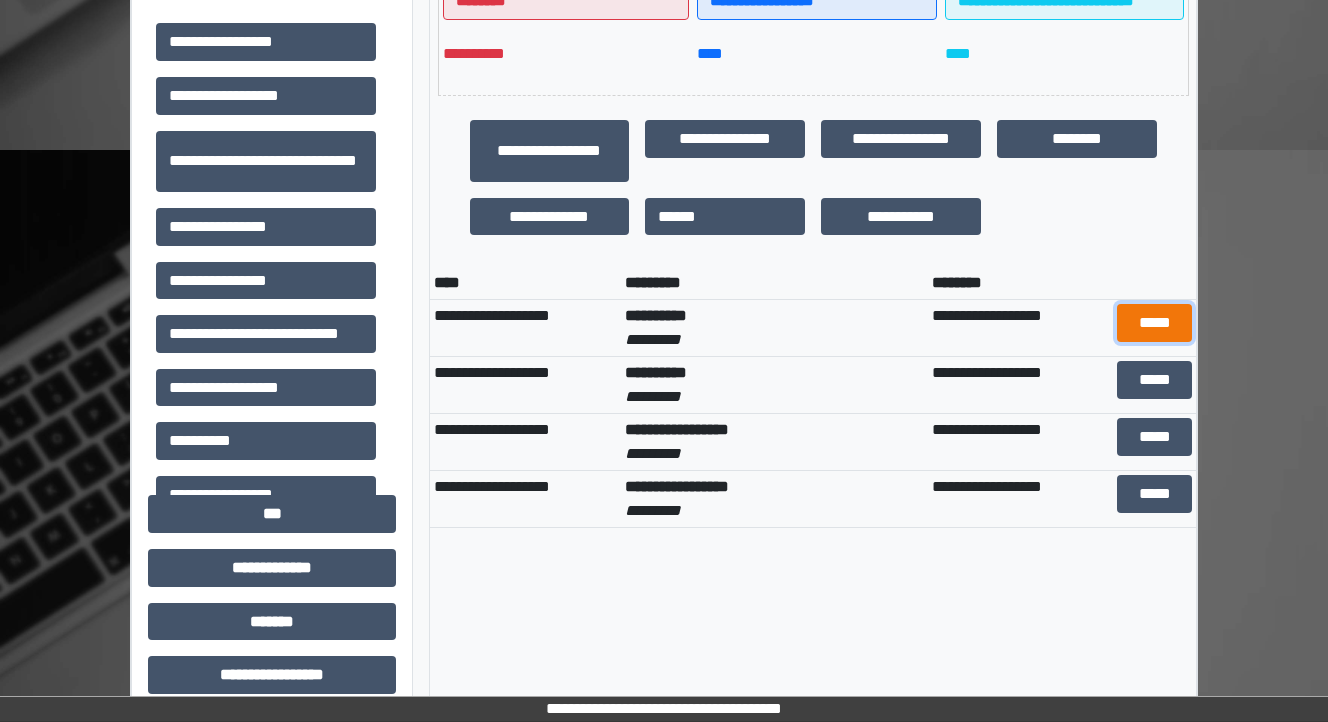 click on "*****" at bounding box center (1154, 323) 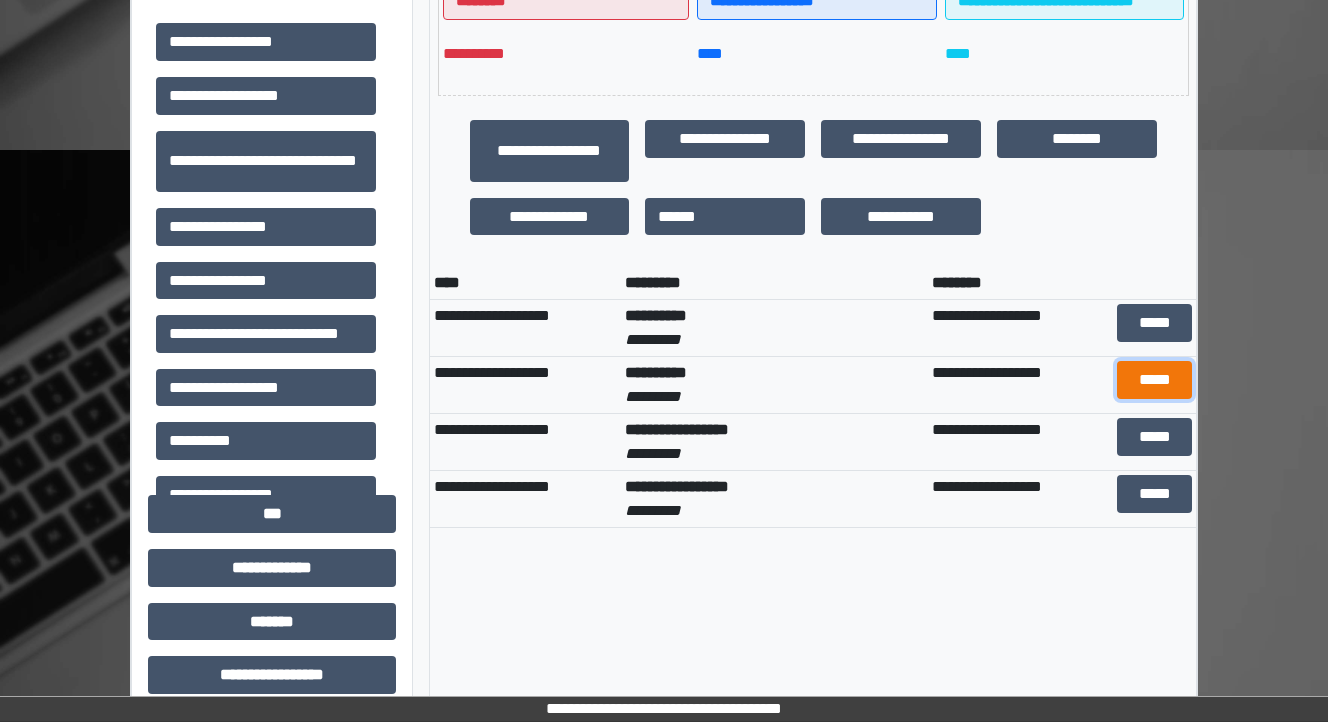 click on "*****" at bounding box center (1154, 380) 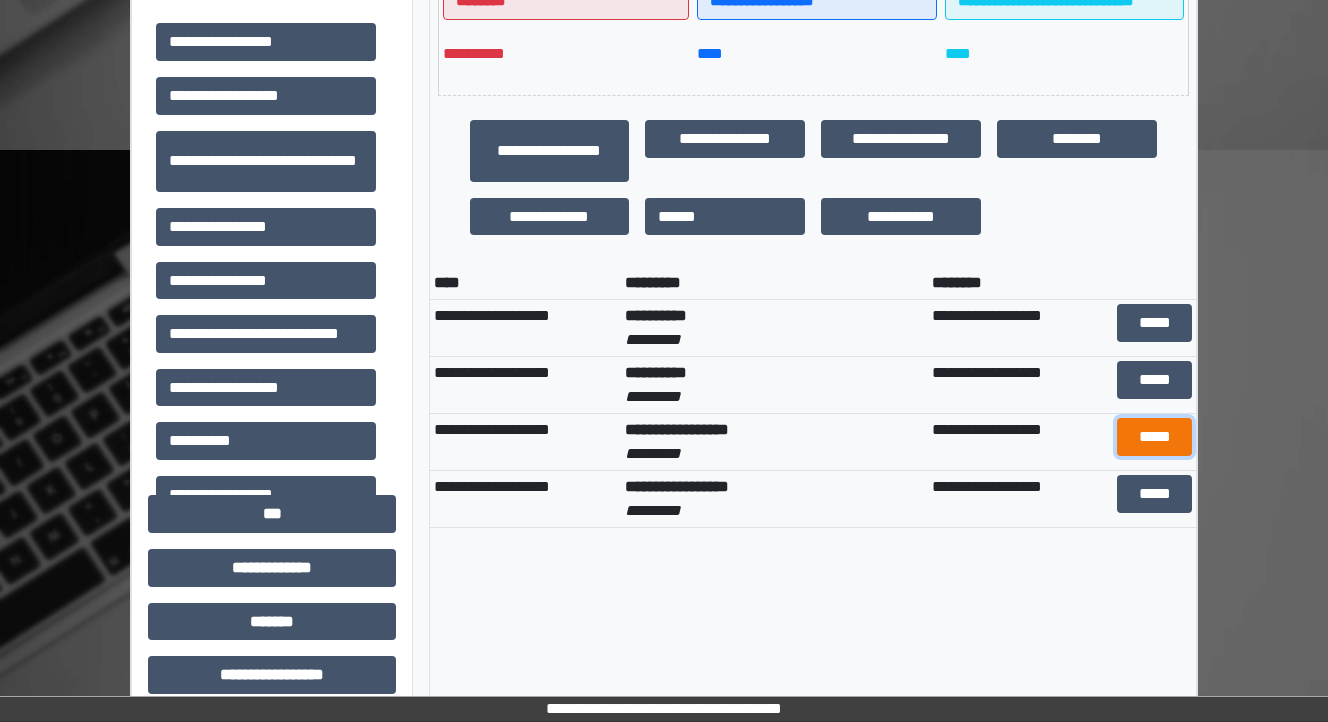 click on "*****" at bounding box center (1154, 437) 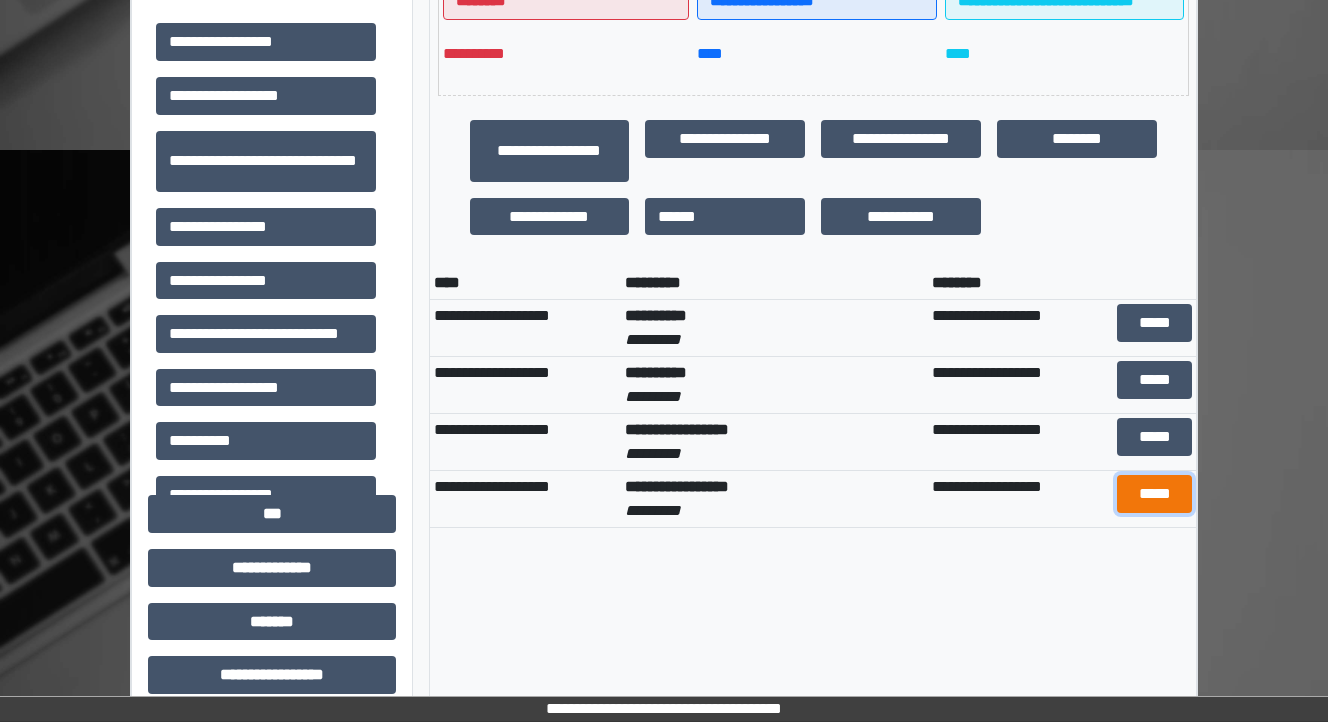 click on "*****" at bounding box center (1154, 494) 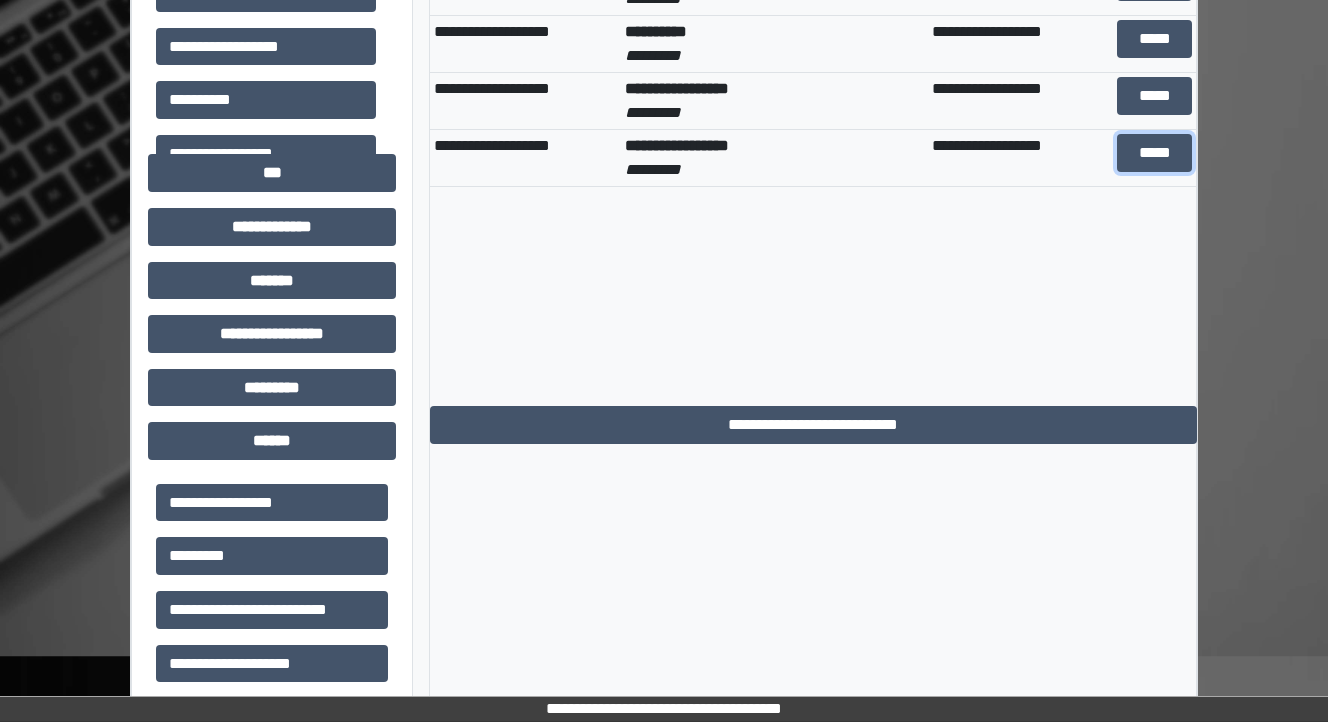 scroll, scrollTop: 1115, scrollLeft: 0, axis: vertical 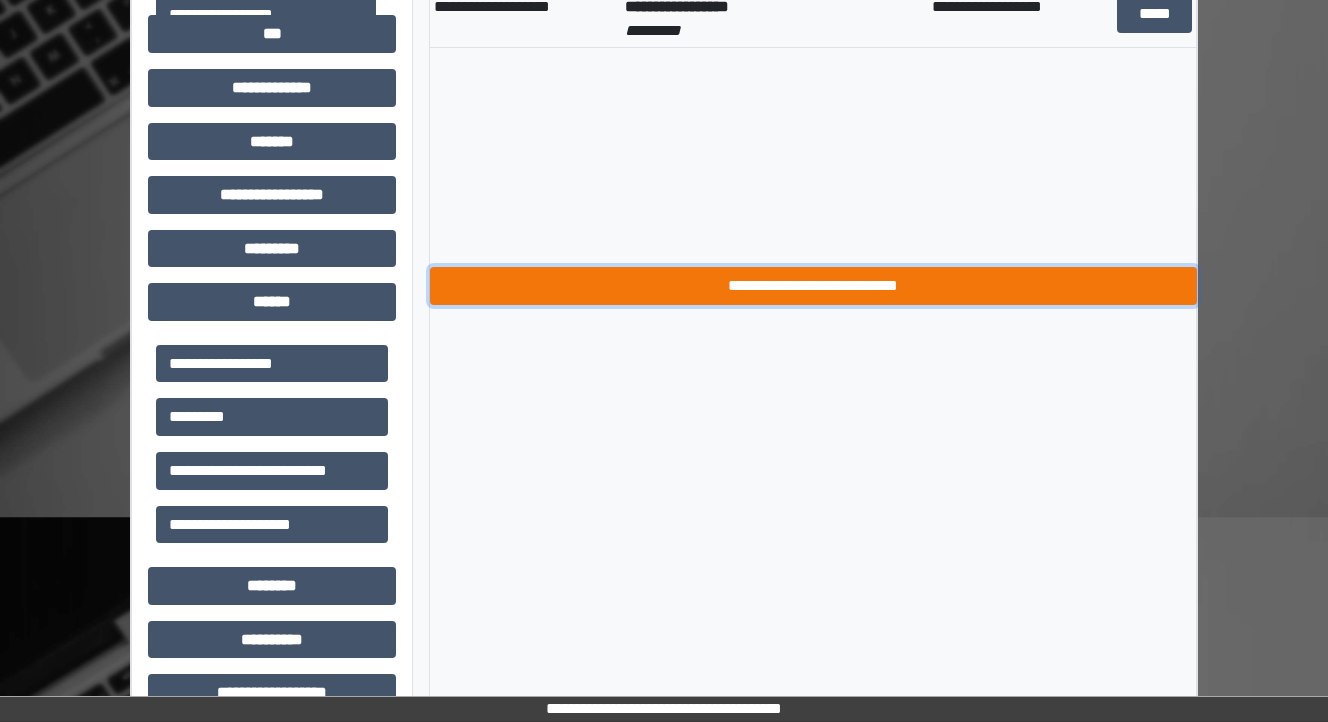 click on "**********" at bounding box center [813, 286] 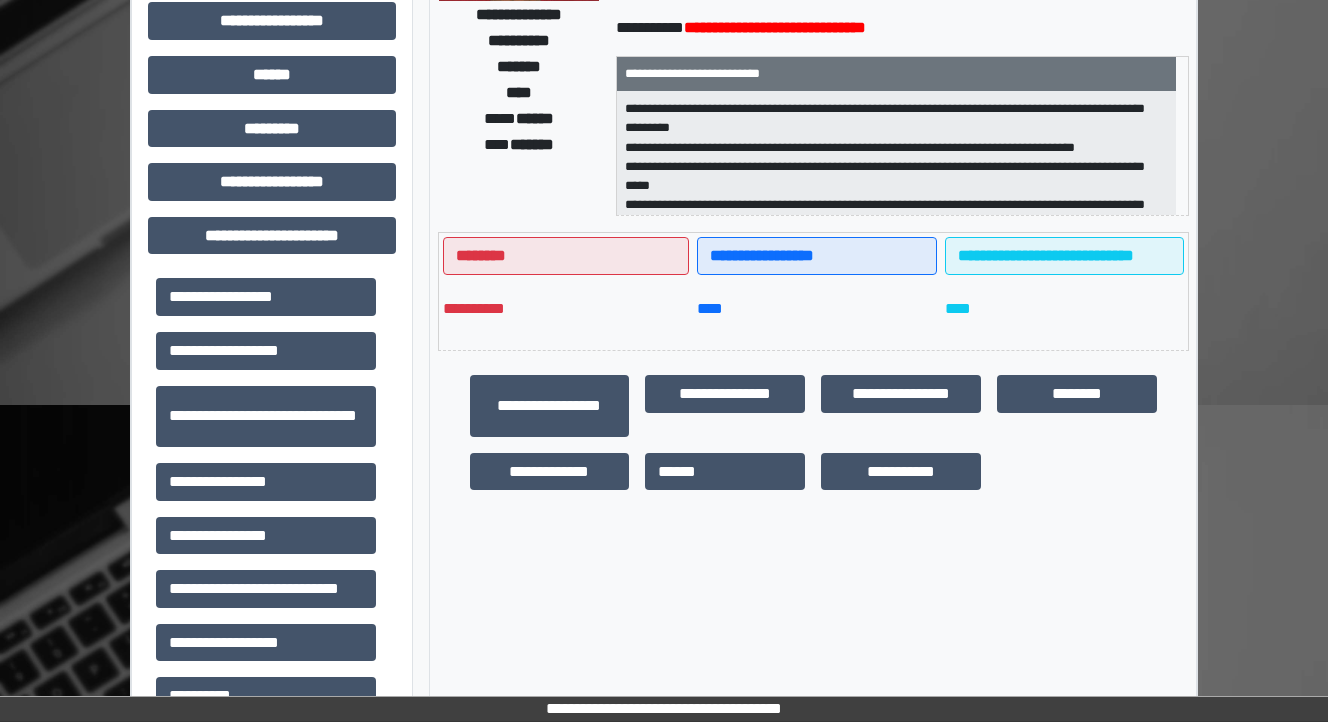 scroll, scrollTop: 155, scrollLeft: 0, axis: vertical 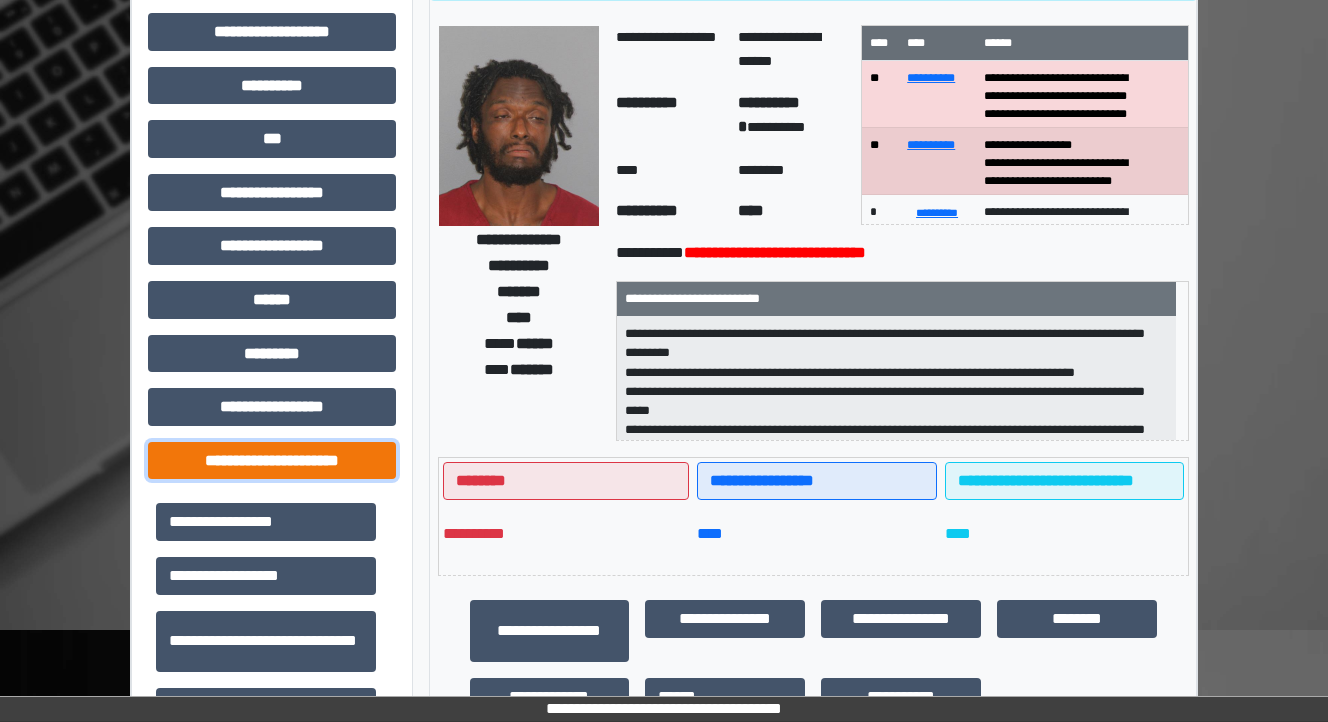 click on "**********" at bounding box center (272, 461) 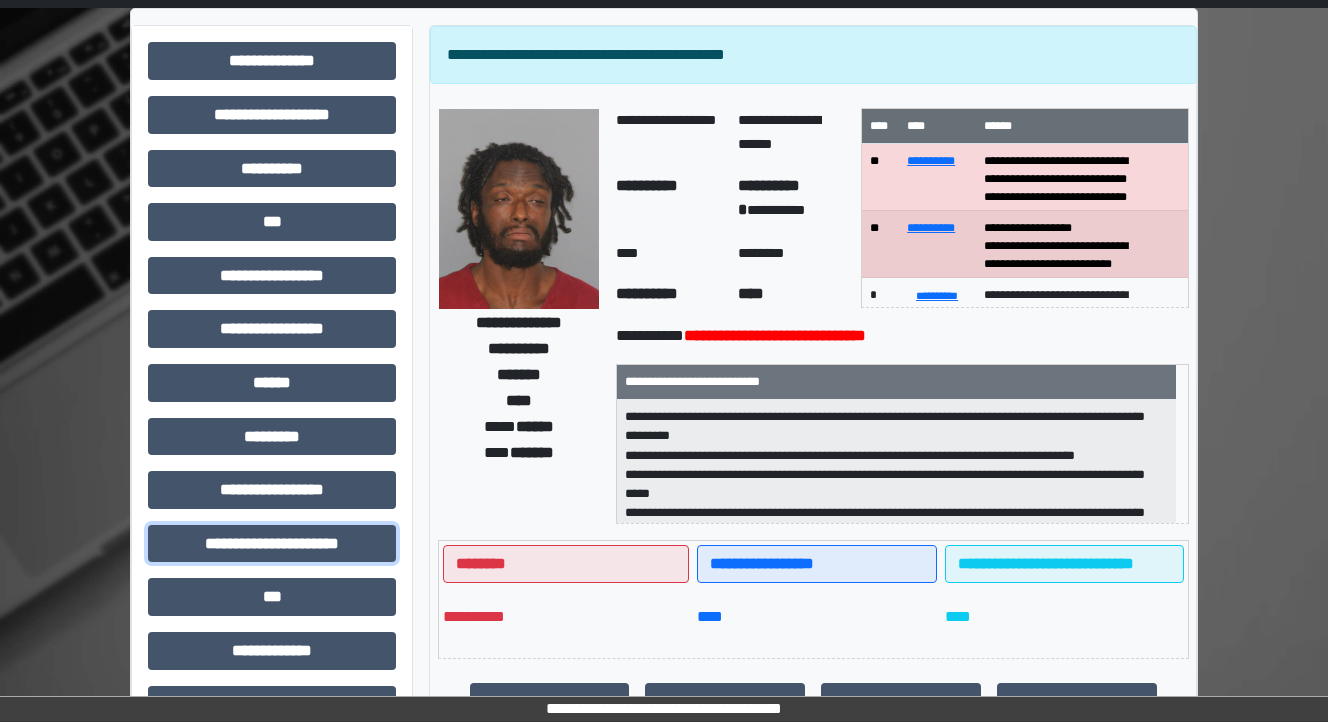 scroll, scrollTop: 0, scrollLeft: 0, axis: both 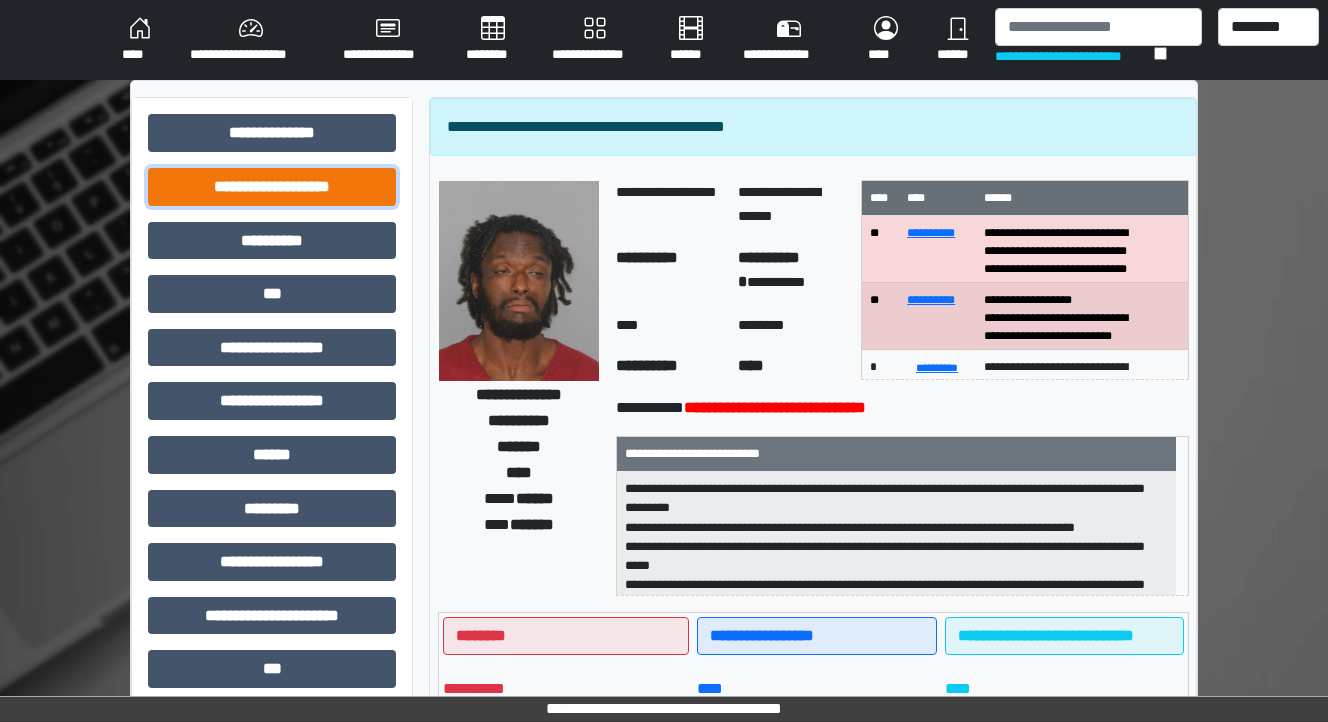 click on "**********" at bounding box center [272, 187] 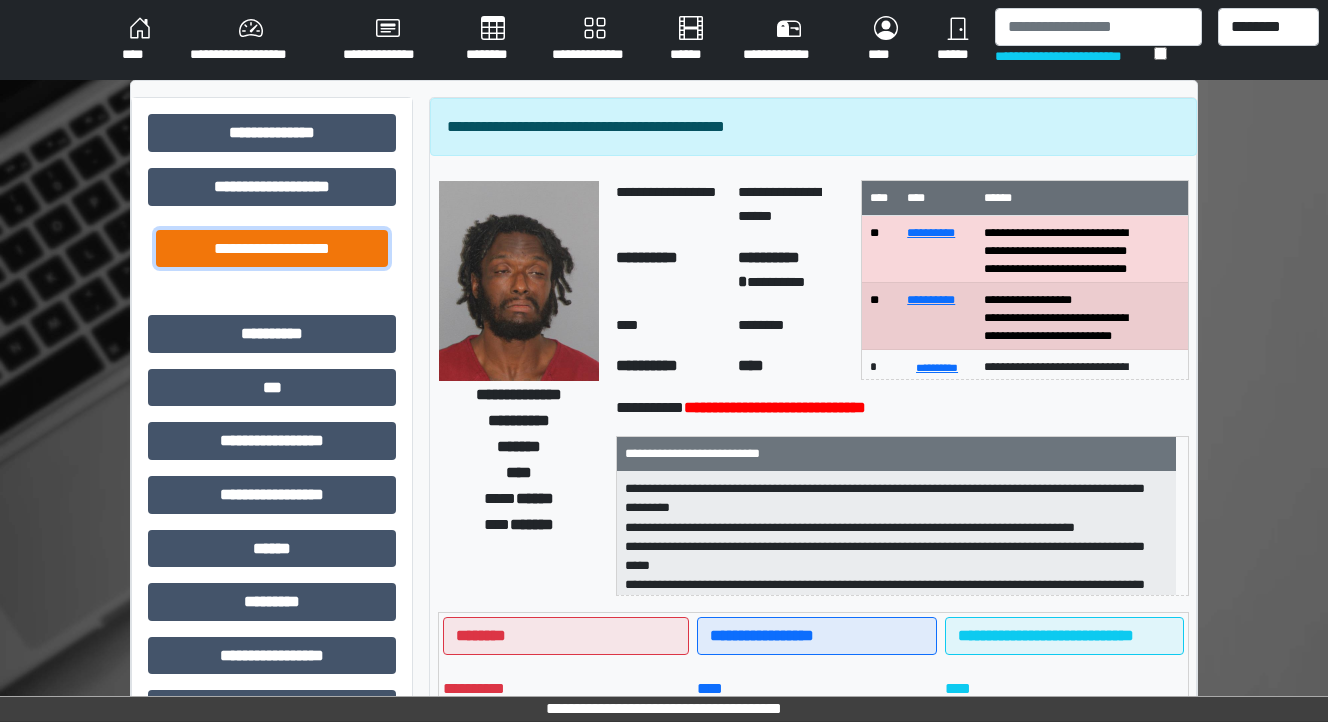 click on "**********" at bounding box center [272, 249] 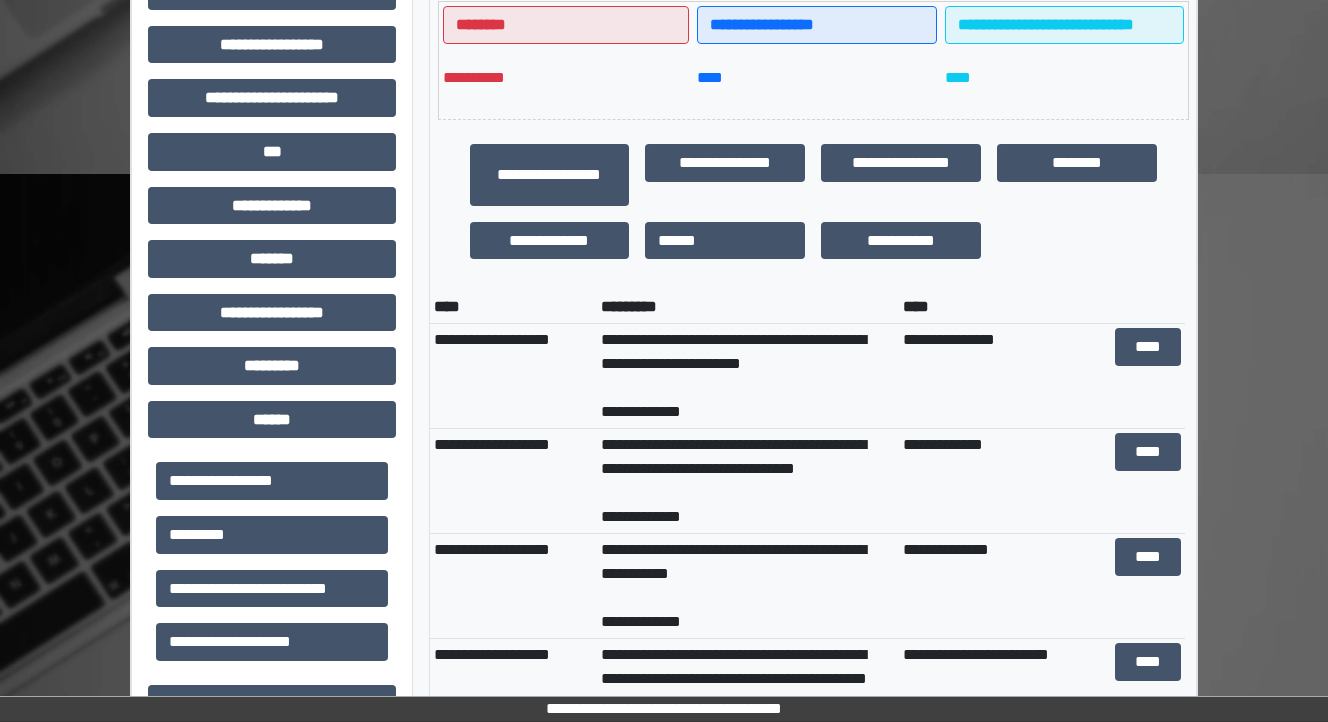scroll, scrollTop: 720, scrollLeft: 0, axis: vertical 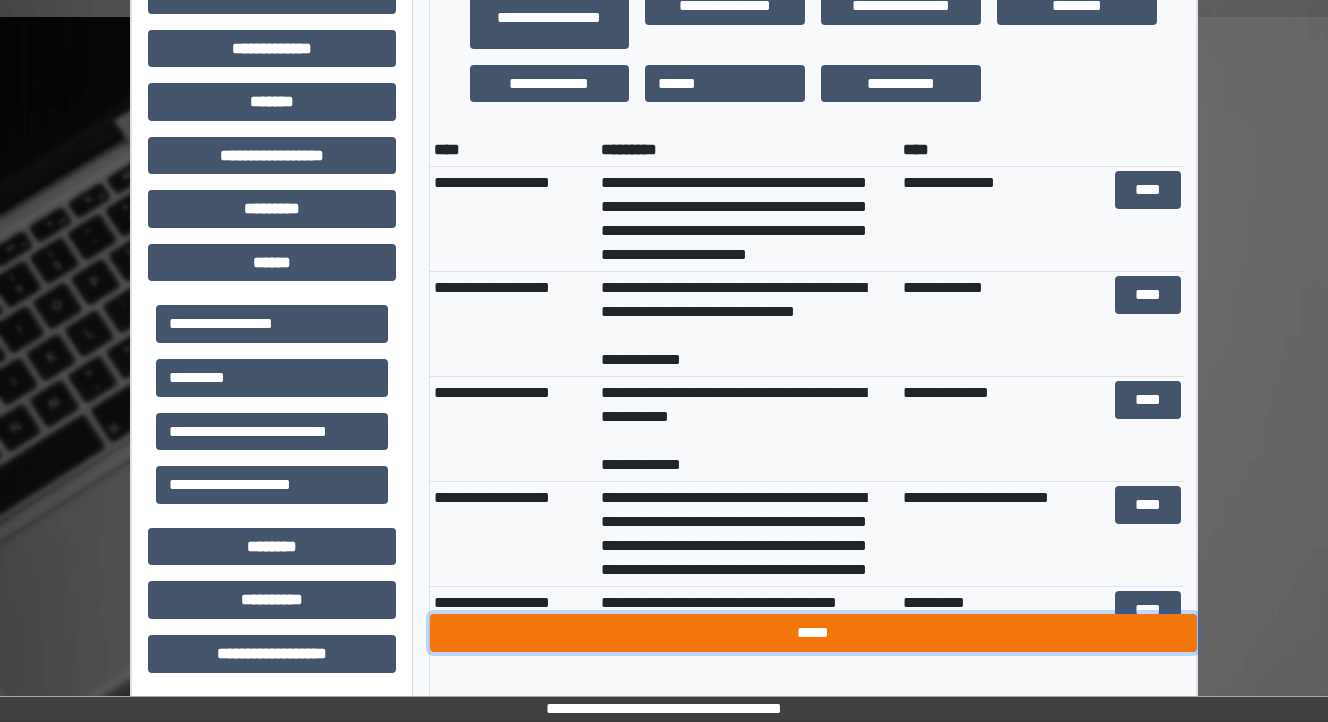 click on "*****" at bounding box center [813, 633] 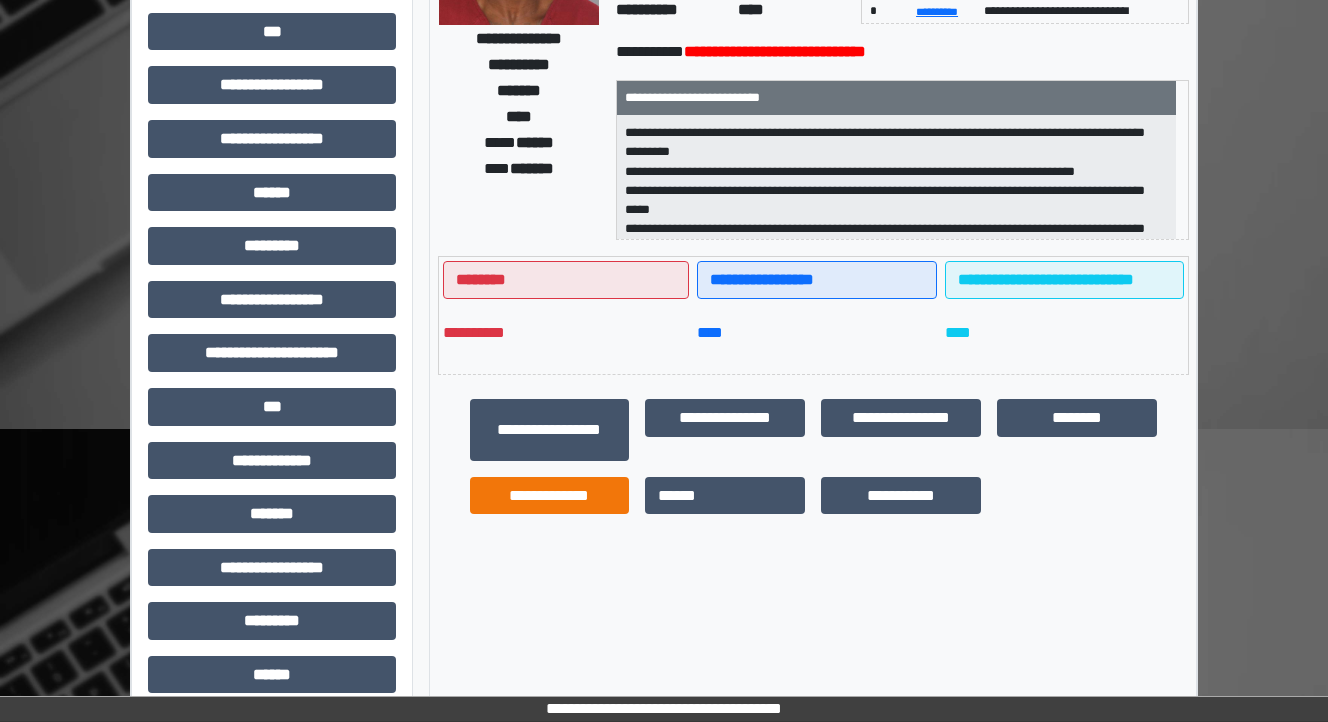 scroll, scrollTop: 688, scrollLeft: 0, axis: vertical 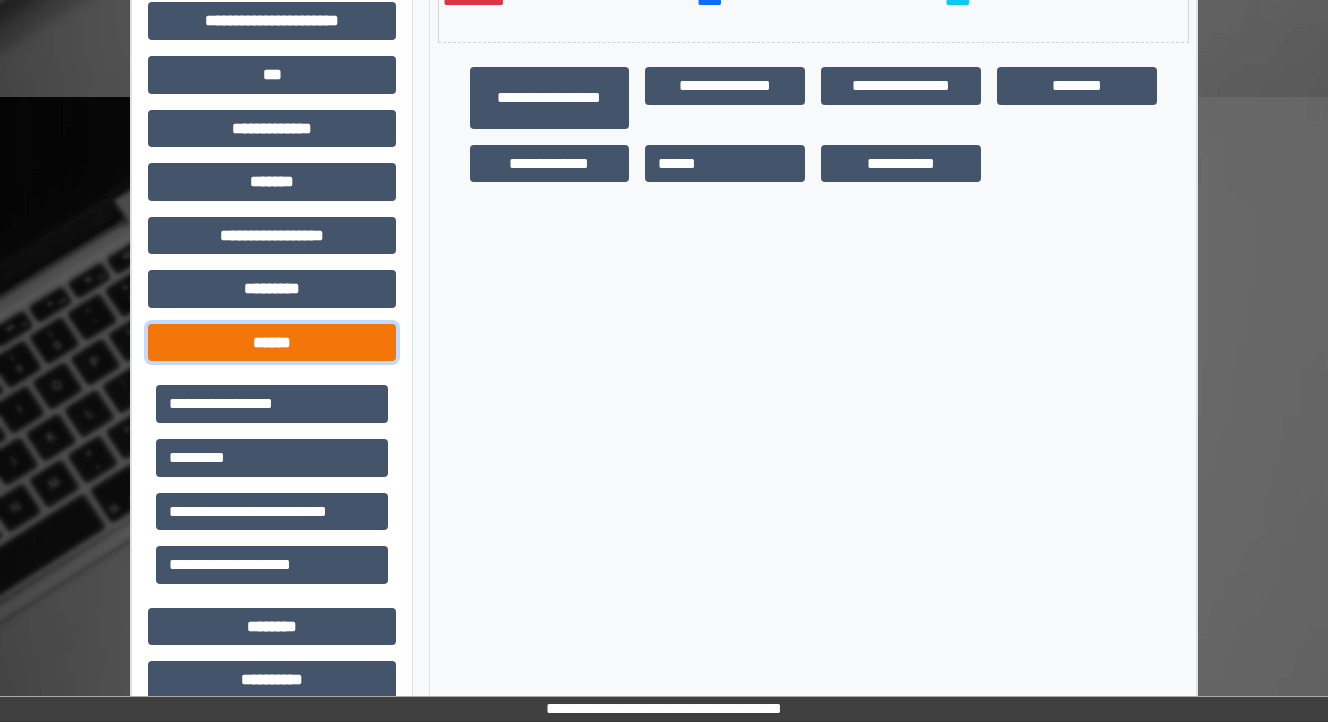 click on "******" at bounding box center [272, 343] 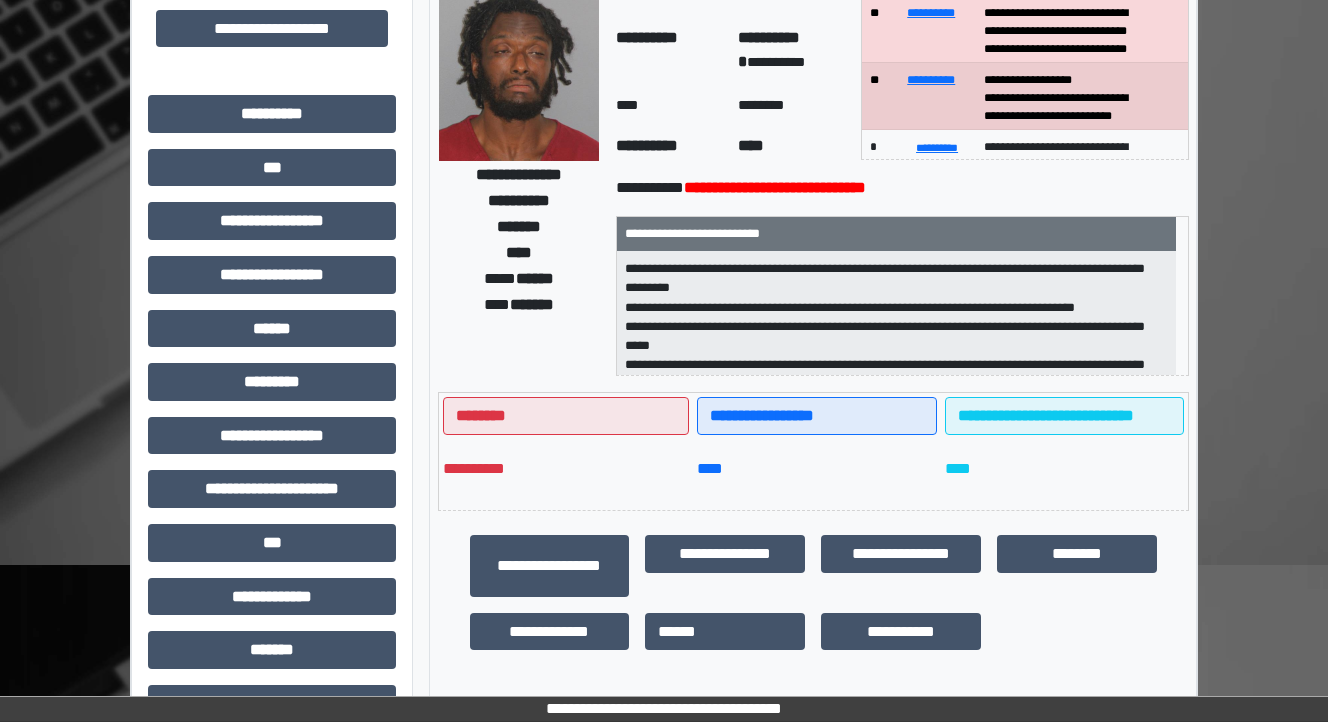 scroll, scrollTop: 57, scrollLeft: 0, axis: vertical 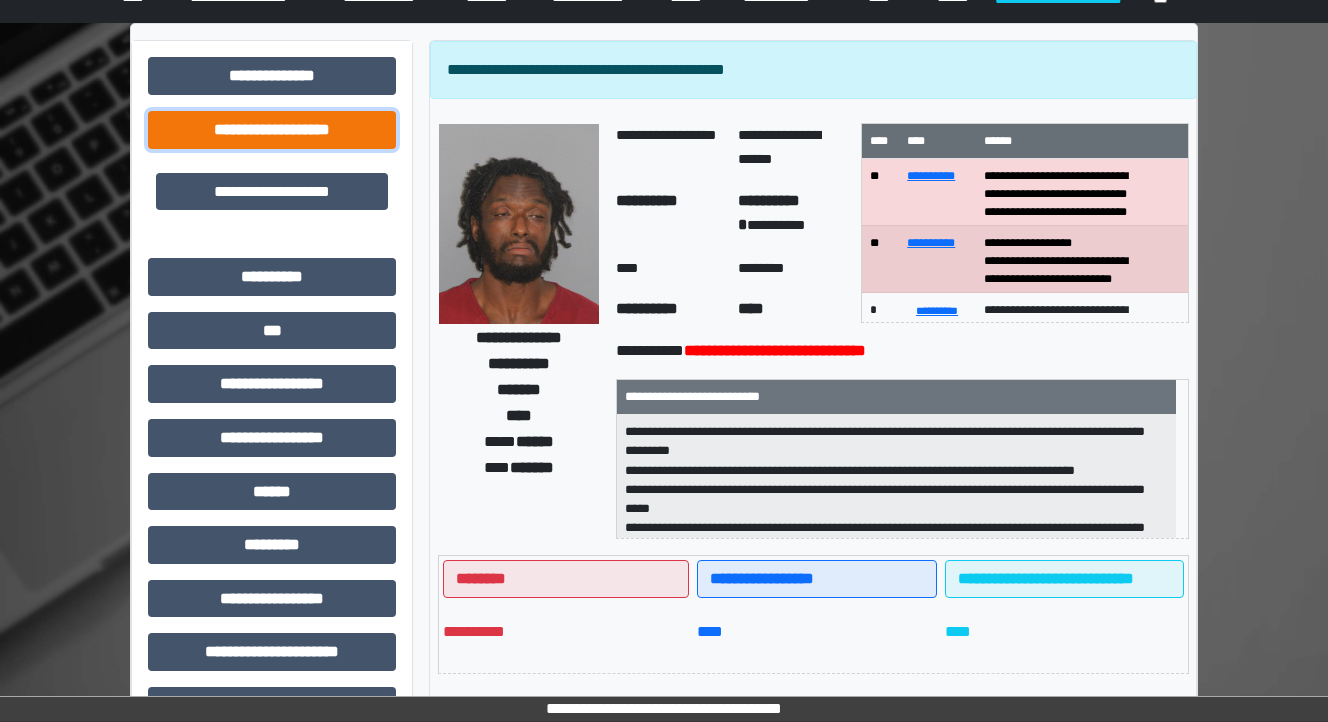 click on "**********" at bounding box center (272, 130) 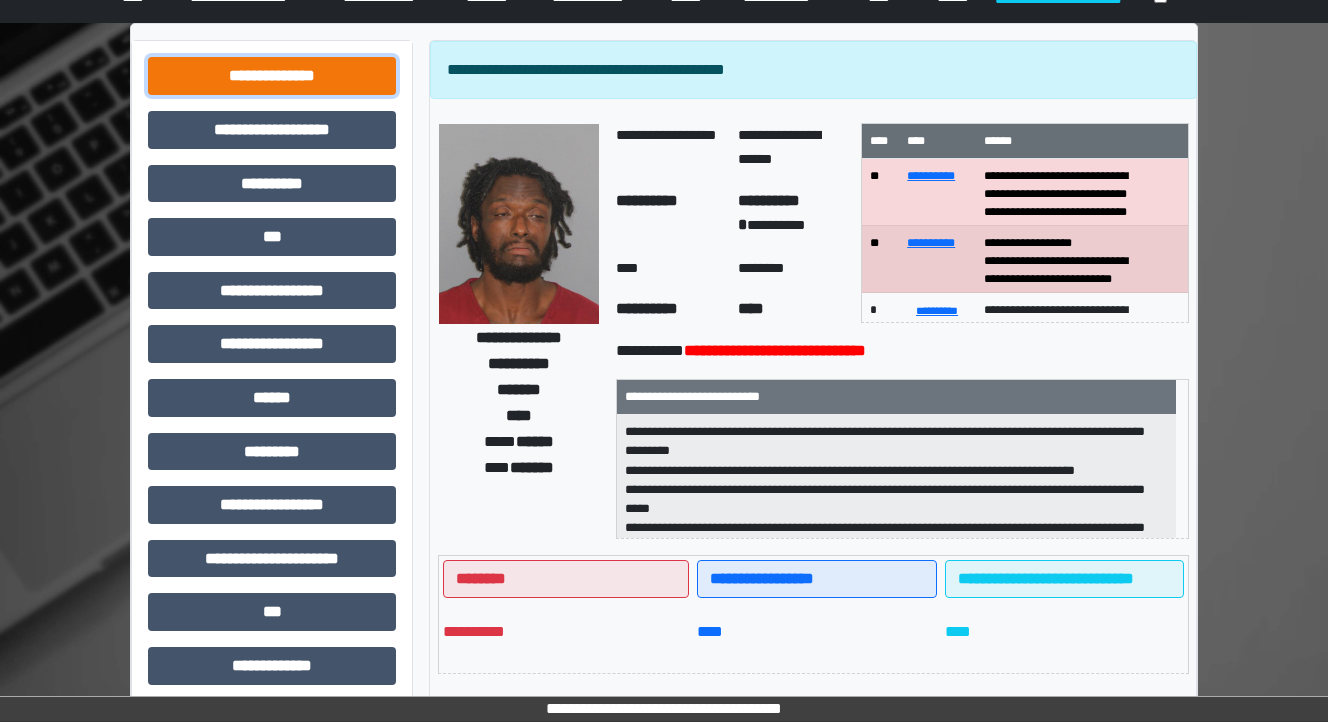 click on "**********" at bounding box center [272, 76] 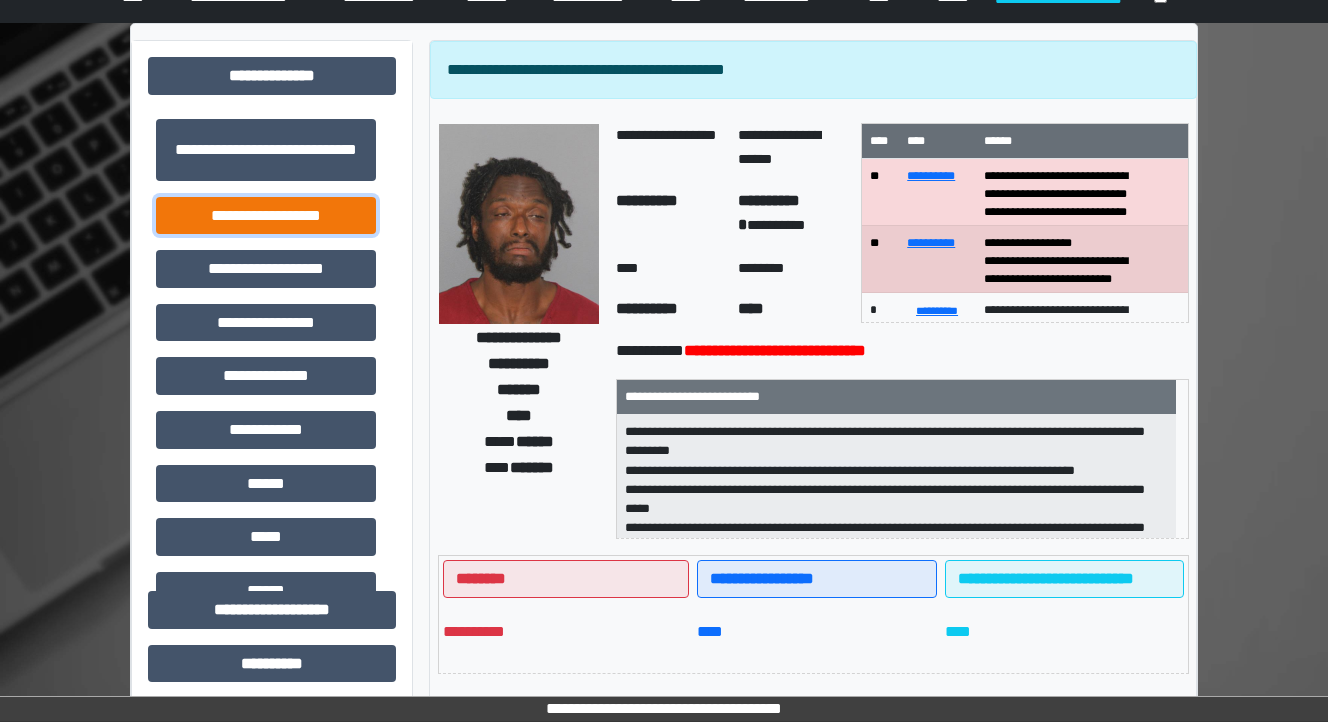 click on "**********" at bounding box center (266, 216) 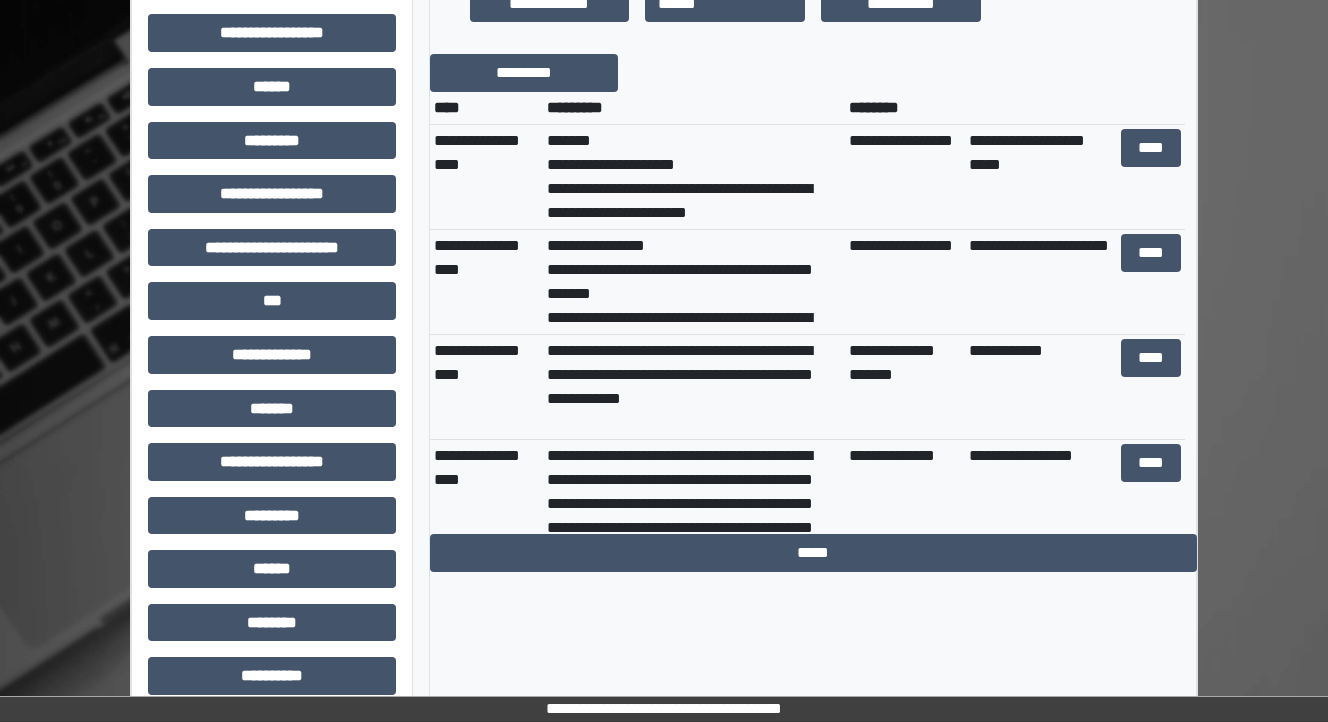scroll, scrollTop: 857, scrollLeft: 0, axis: vertical 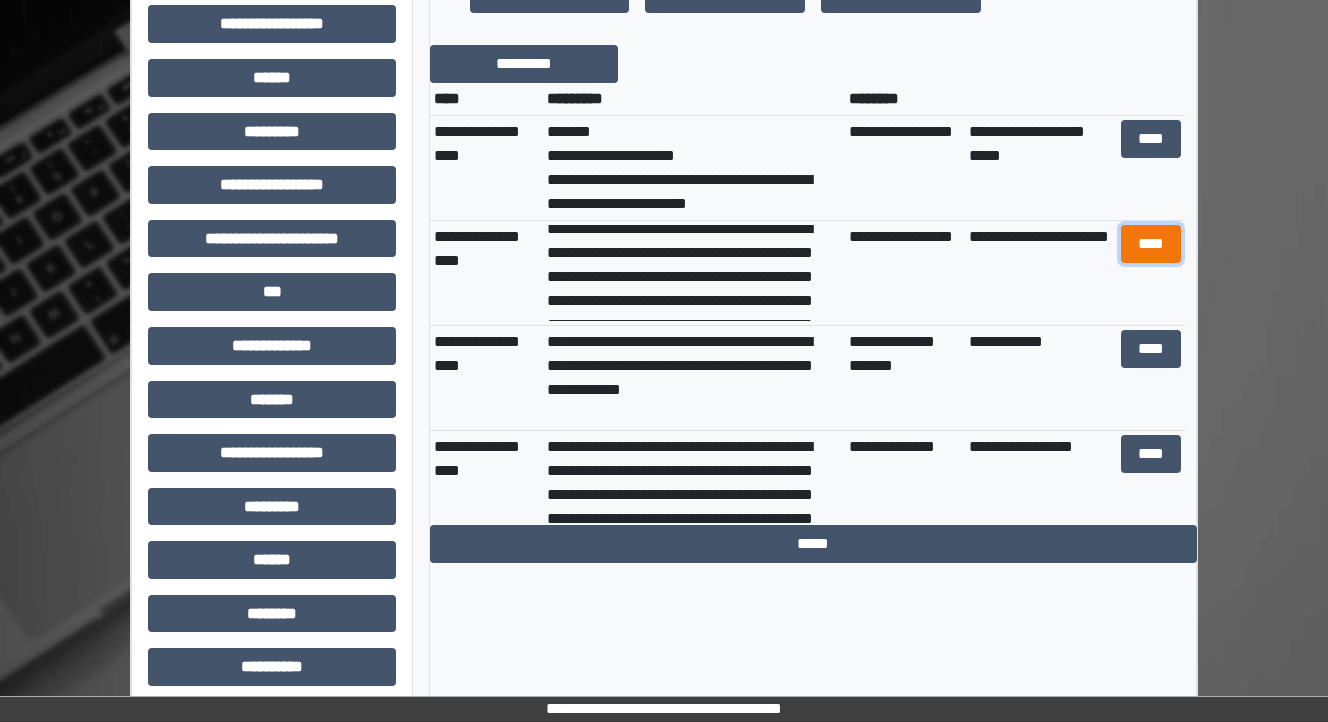 click on "****" at bounding box center [1150, 244] 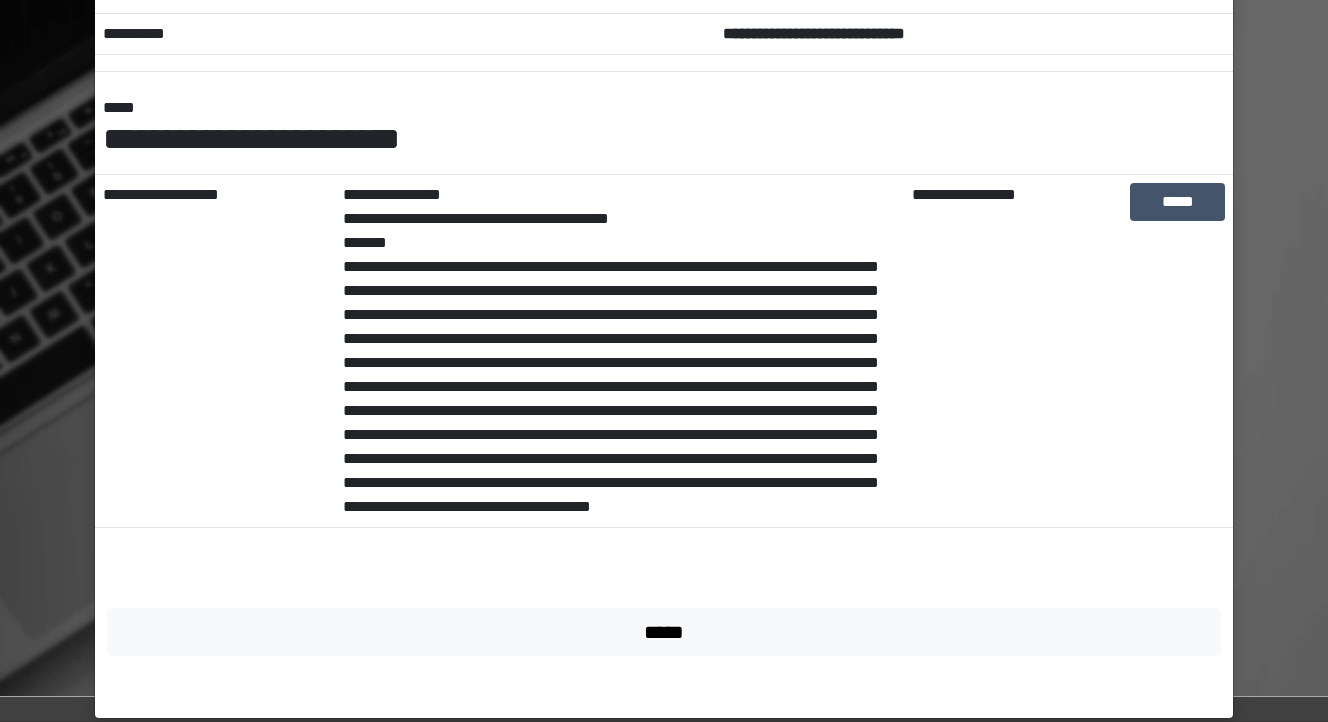 scroll, scrollTop: 231, scrollLeft: 0, axis: vertical 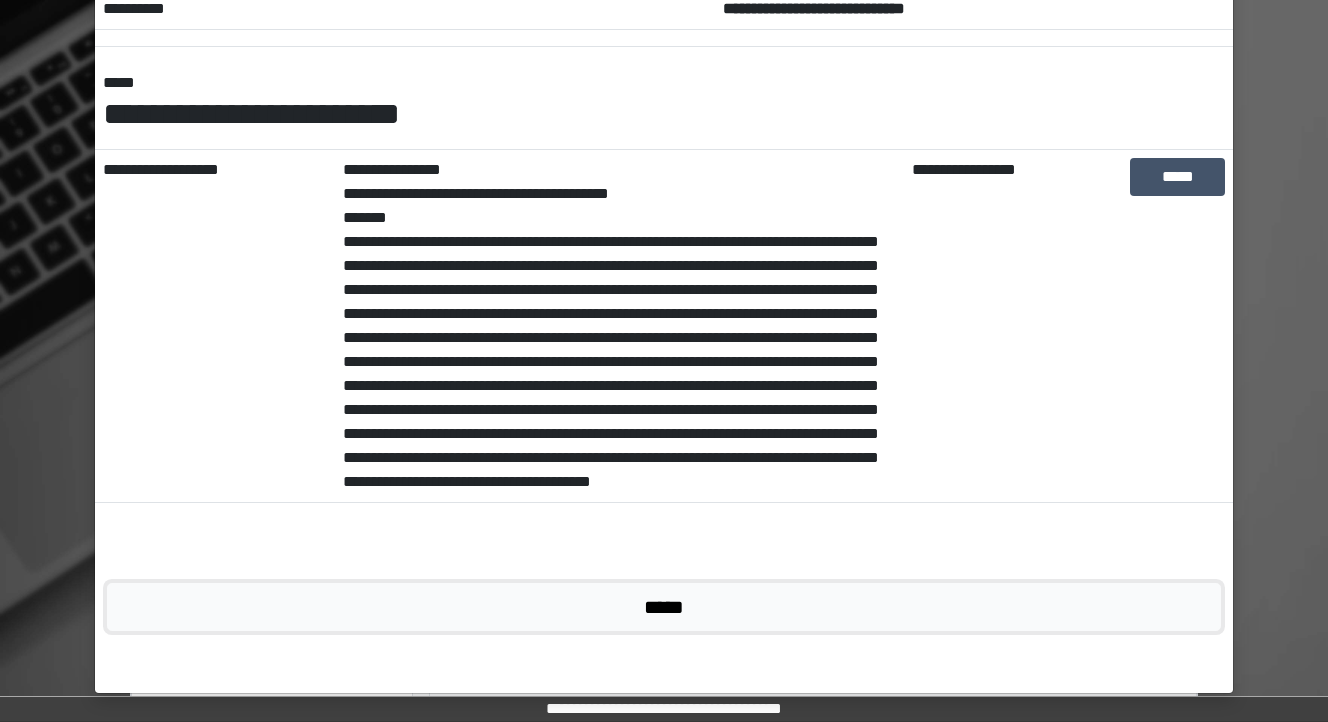 click on "*****" at bounding box center [664, 607] 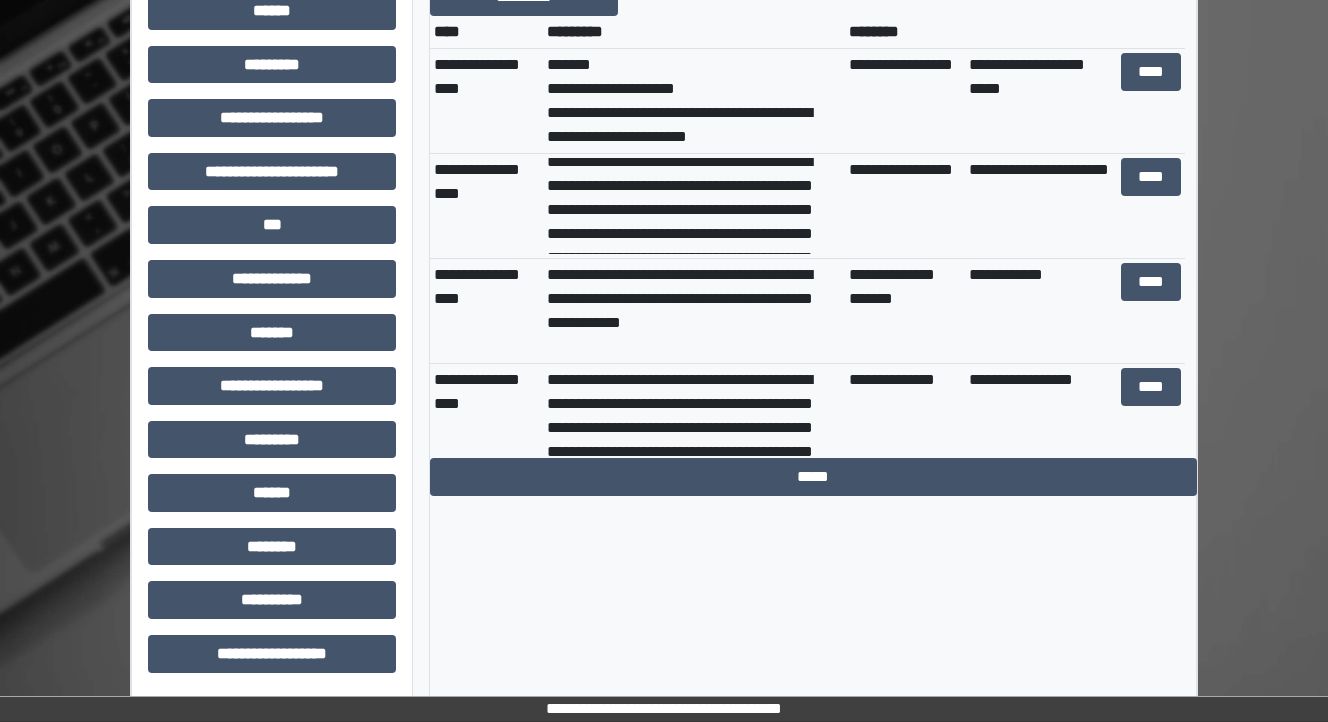 scroll, scrollTop: 844, scrollLeft: 0, axis: vertical 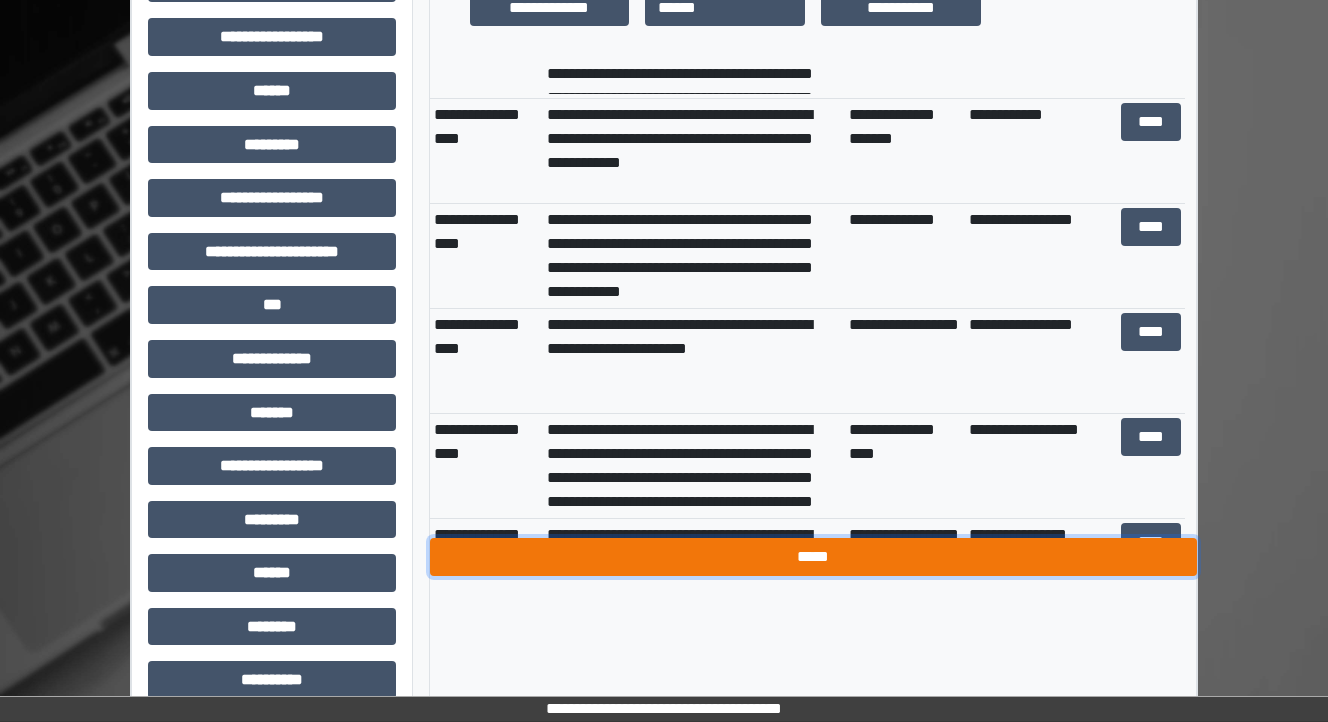 click on "*****" at bounding box center [813, 557] 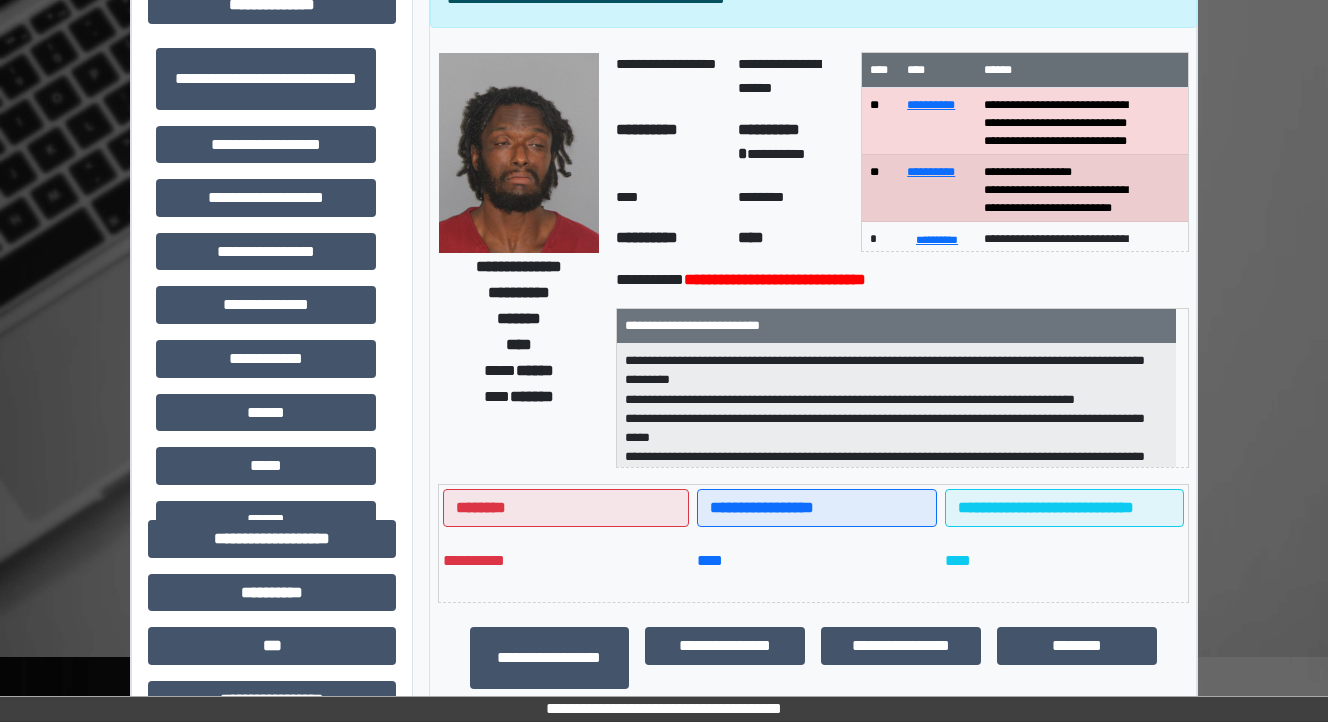 scroll, scrollTop: 124, scrollLeft: 0, axis: vertical 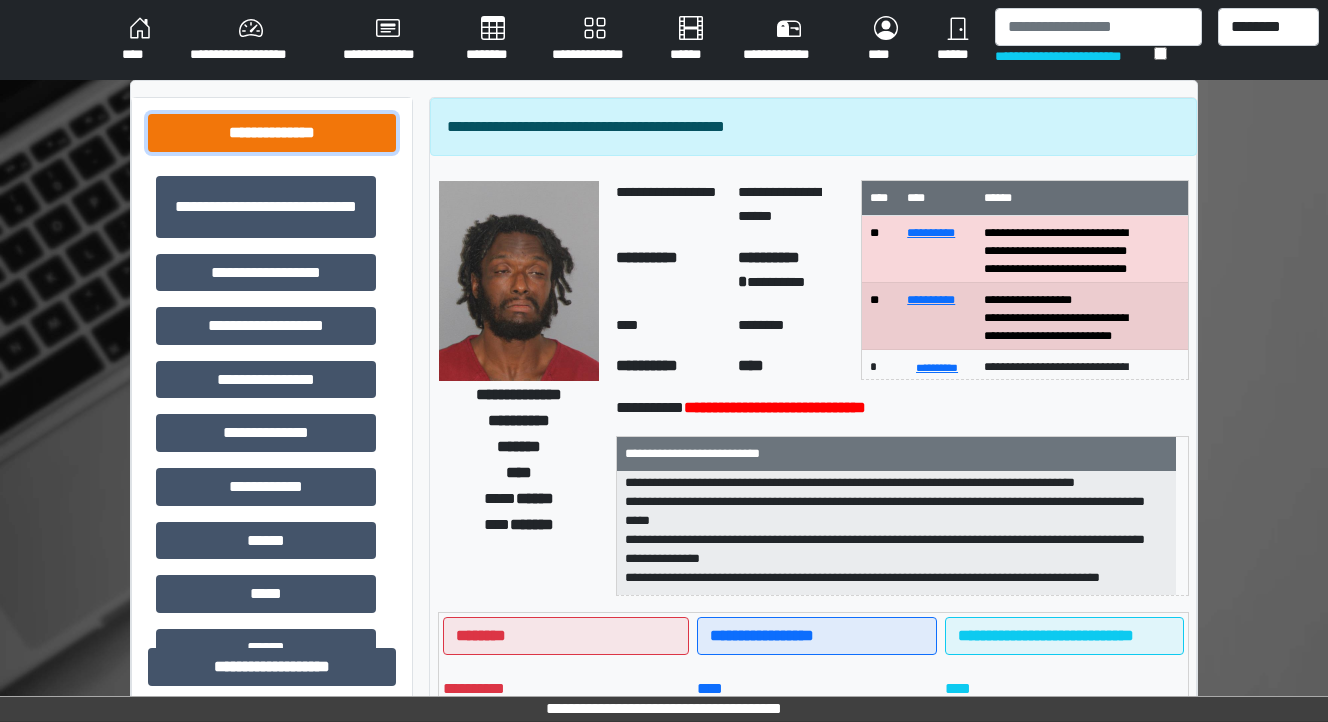 click on "**********" at bounding box center [272, 133] 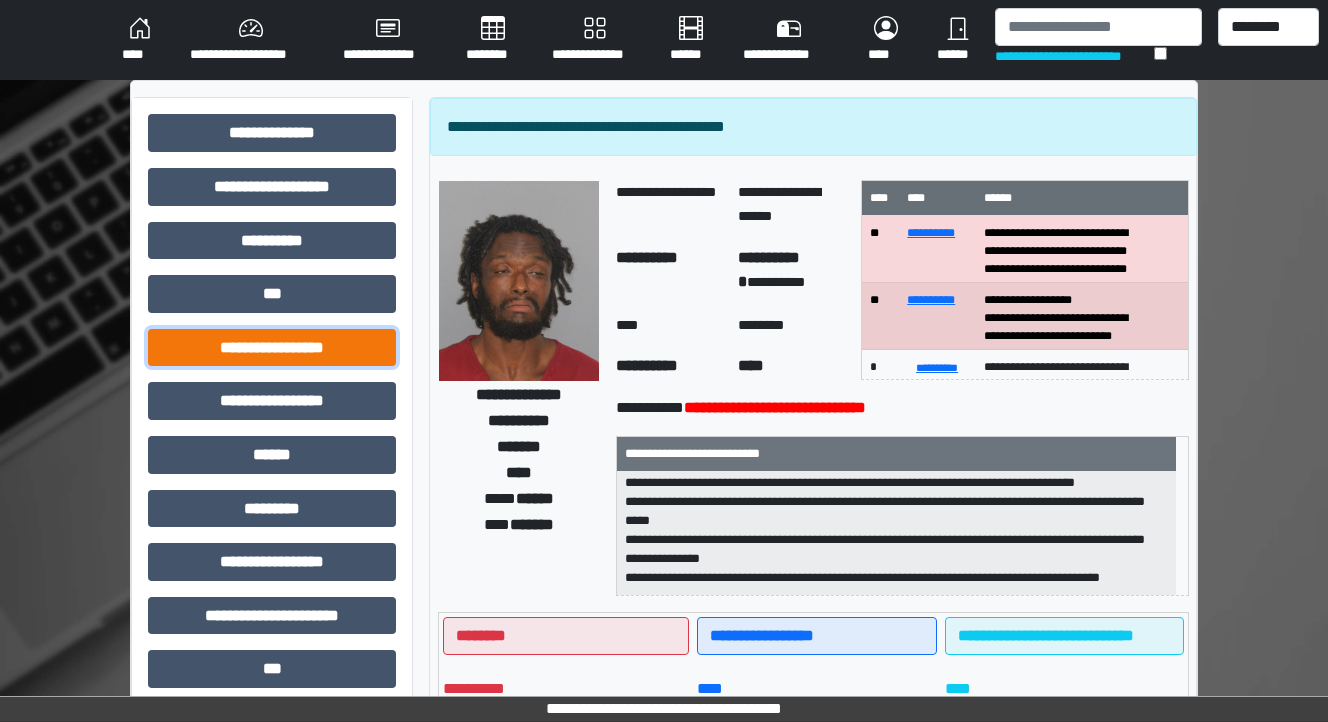 click on "**********" at bounding box center [272, 348] 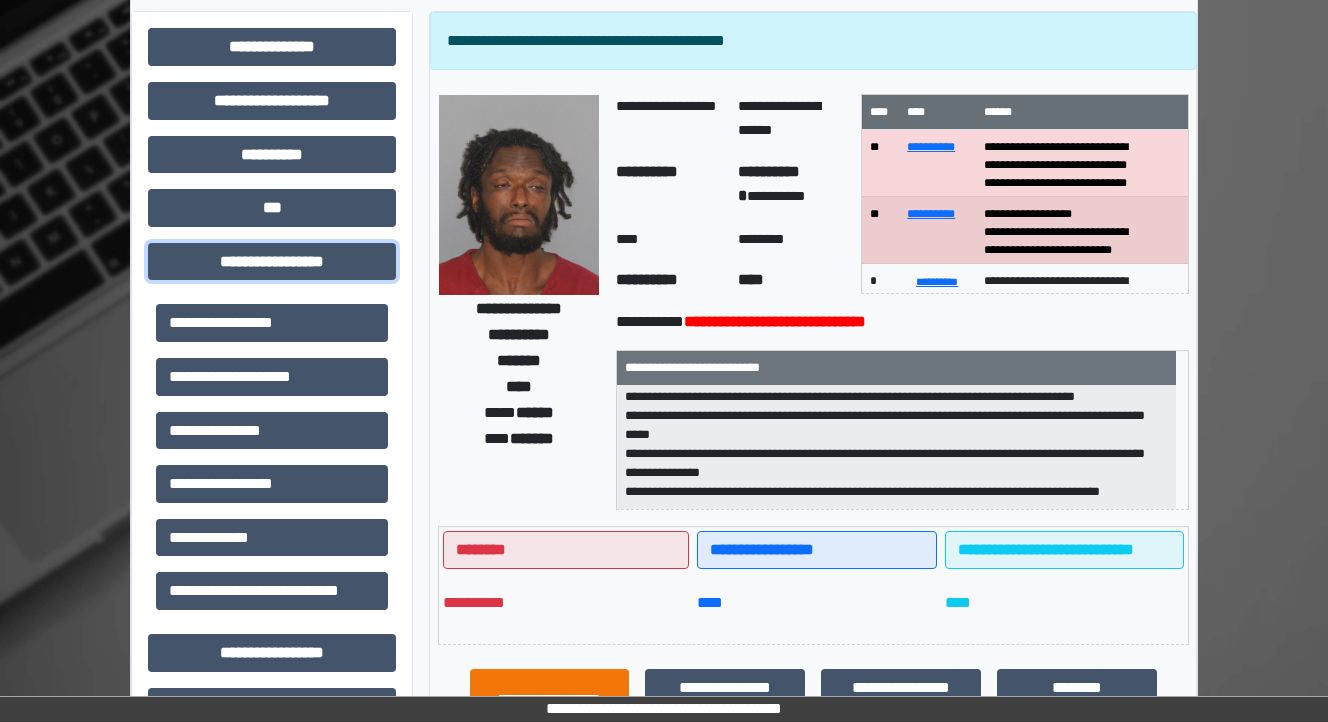 scroll, scrollTop: 240, scrollLeft: 0, axis: vertical 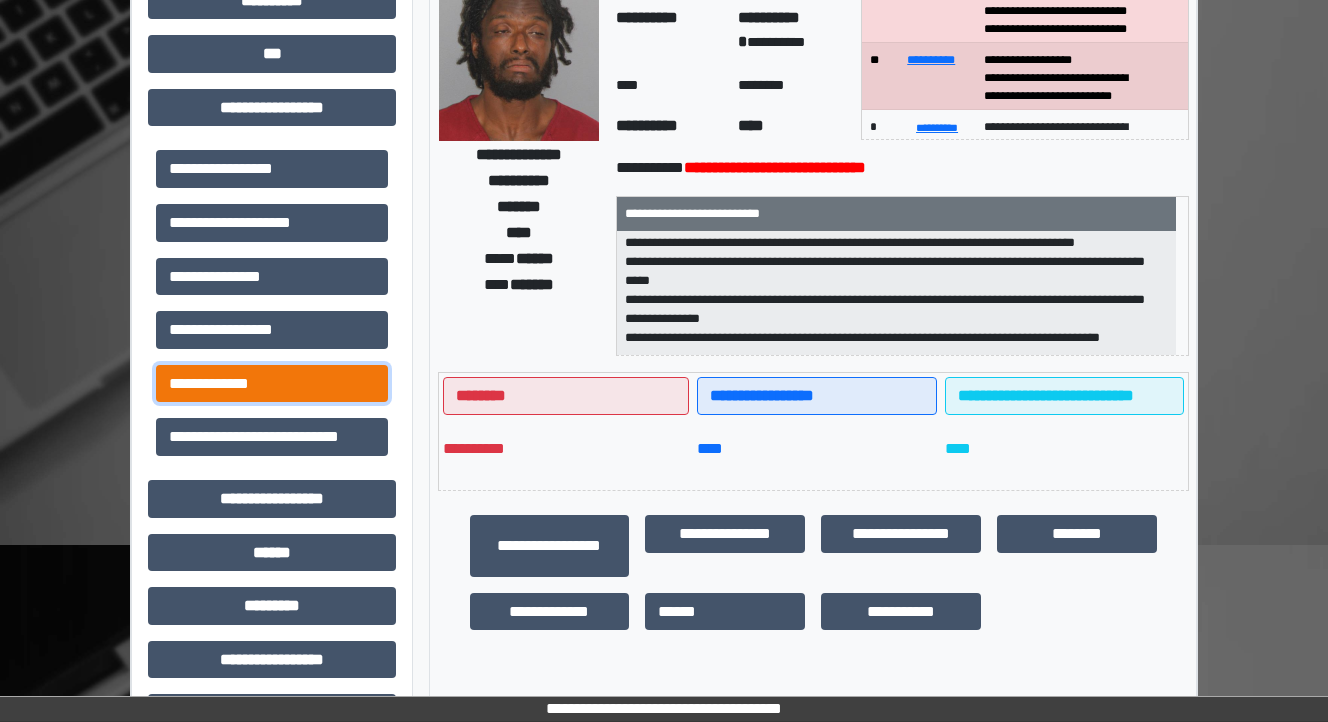 click on "**********" at bounding box center [272, 384] 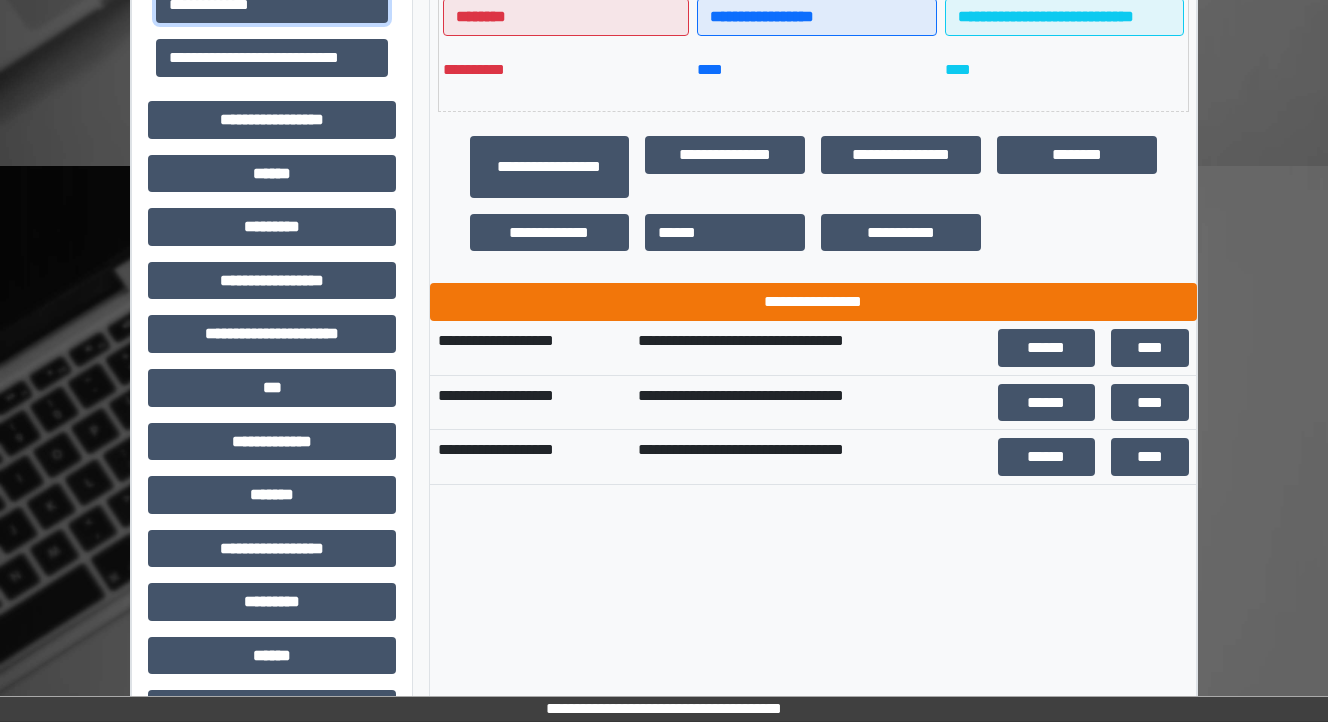 scroll, scrollTop: 640, scrollLeft: 0, axis: vertical 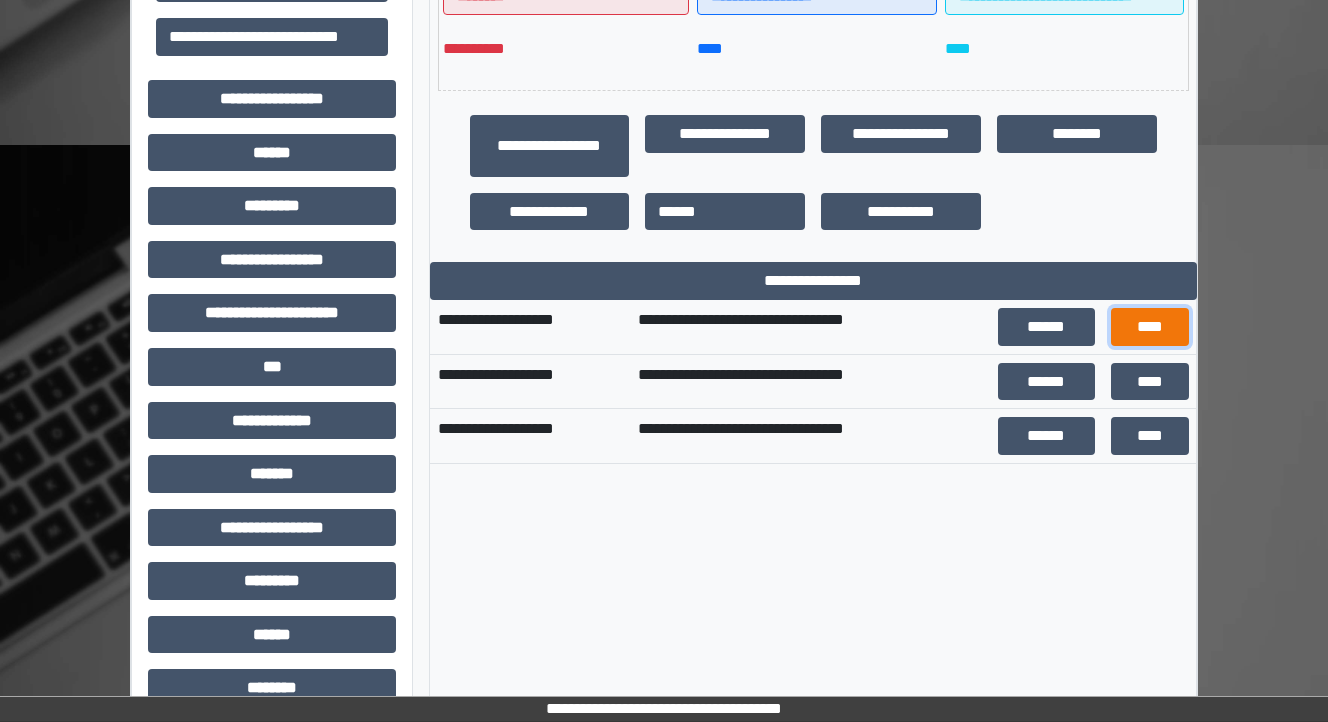 click on "****" at bounding box center (1150, 327) 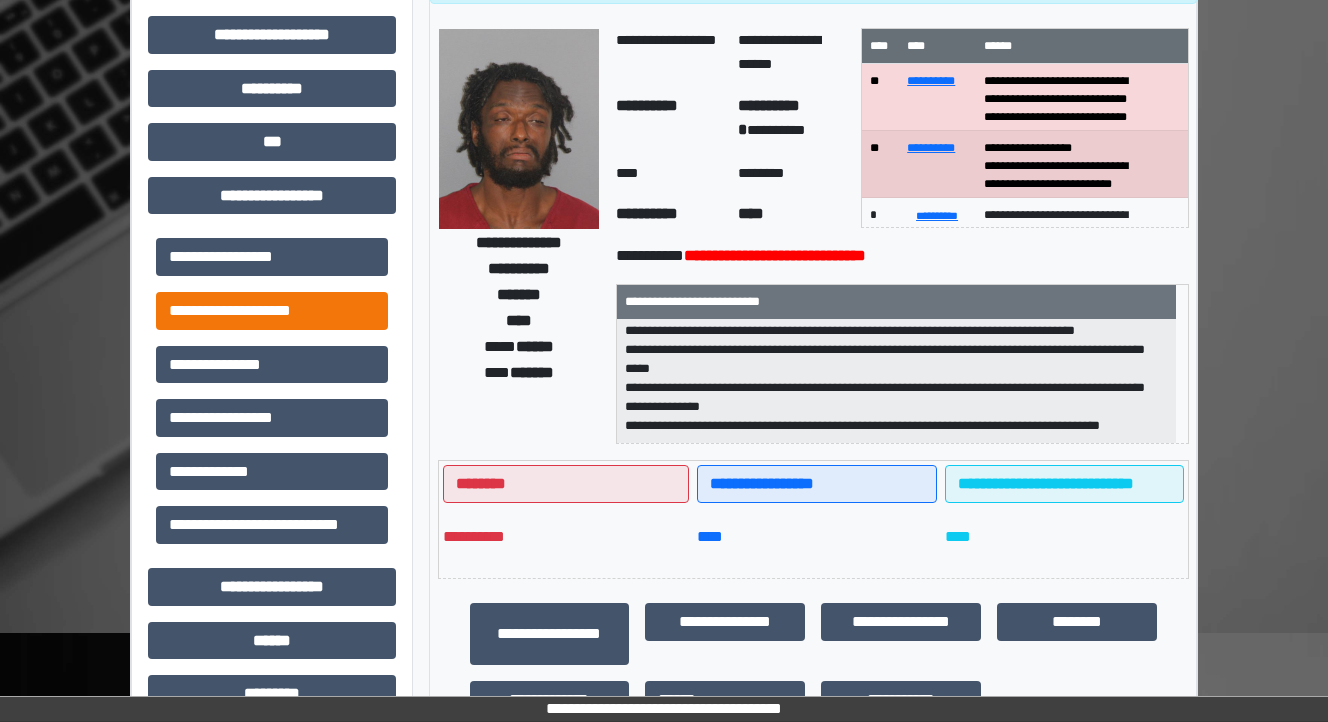 scroll, scrollTop: 61, scrollLeft: 0, axis: vertical 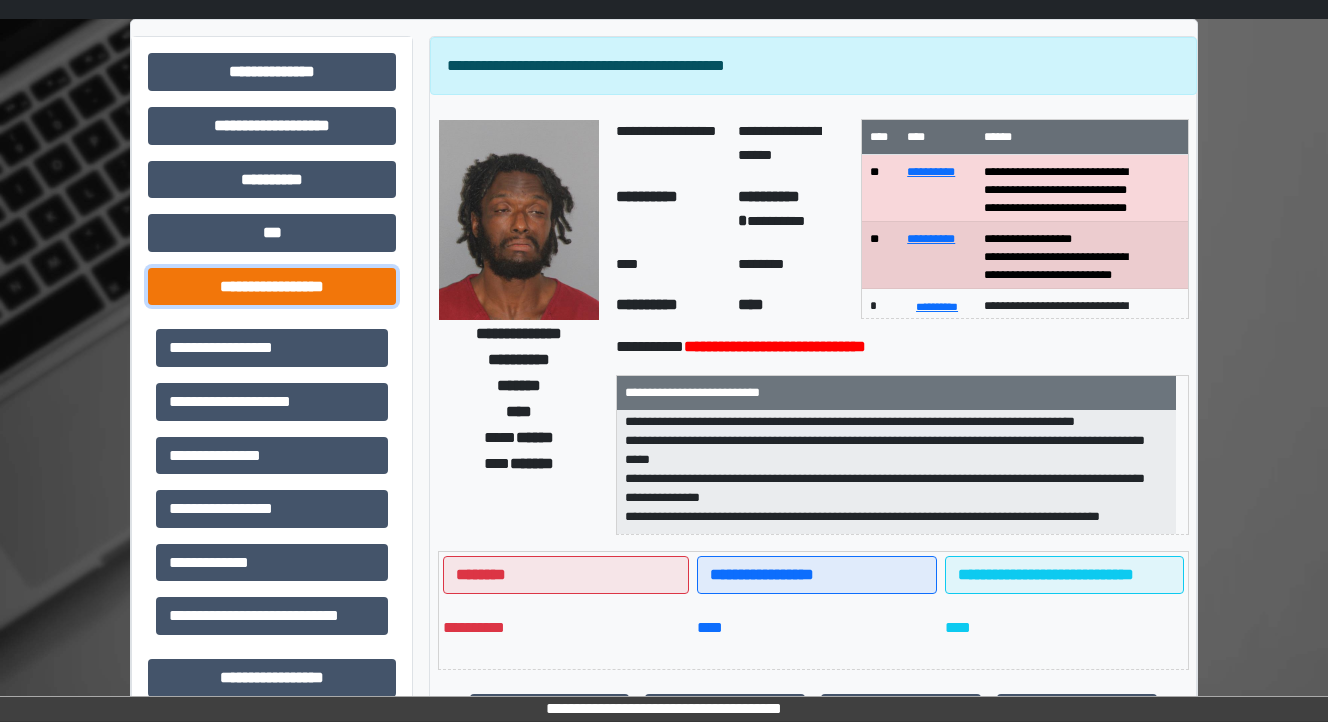 click on "**********" at bounding box center (272, 287) 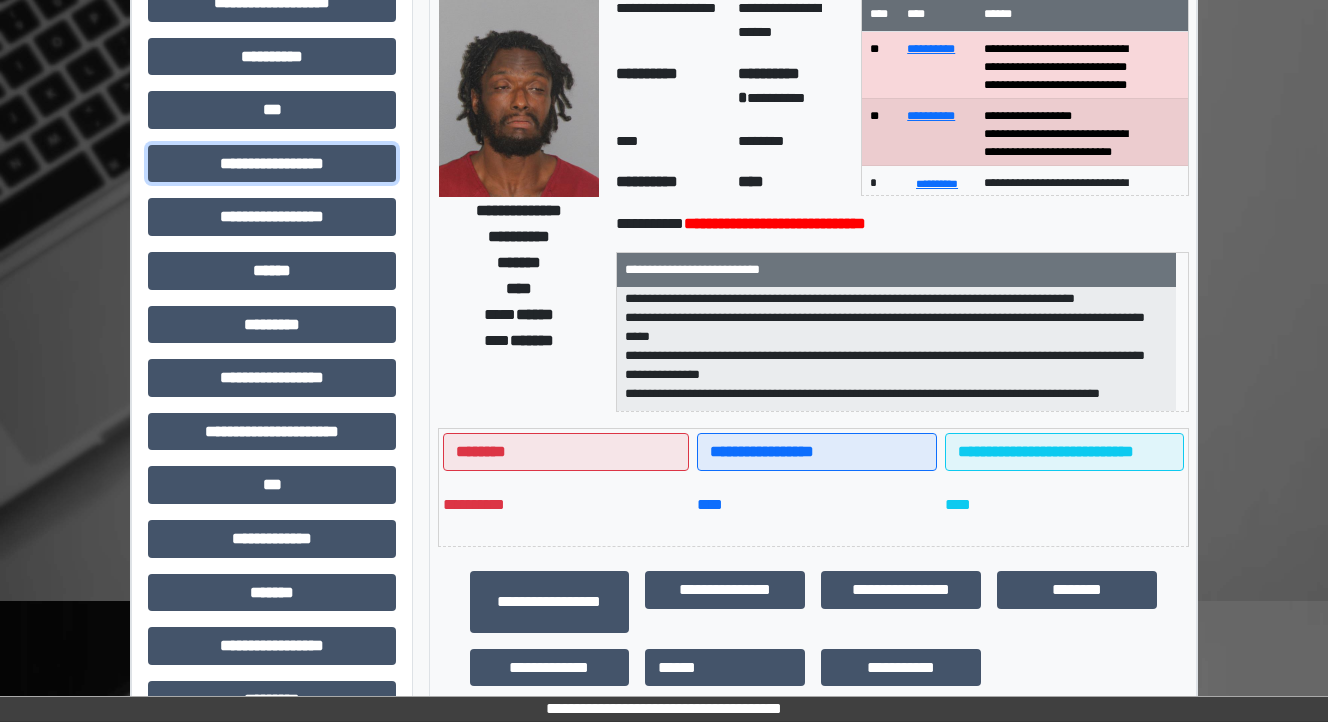 scroll, scrollTop: 0, scrollLeft: 0, axis: both 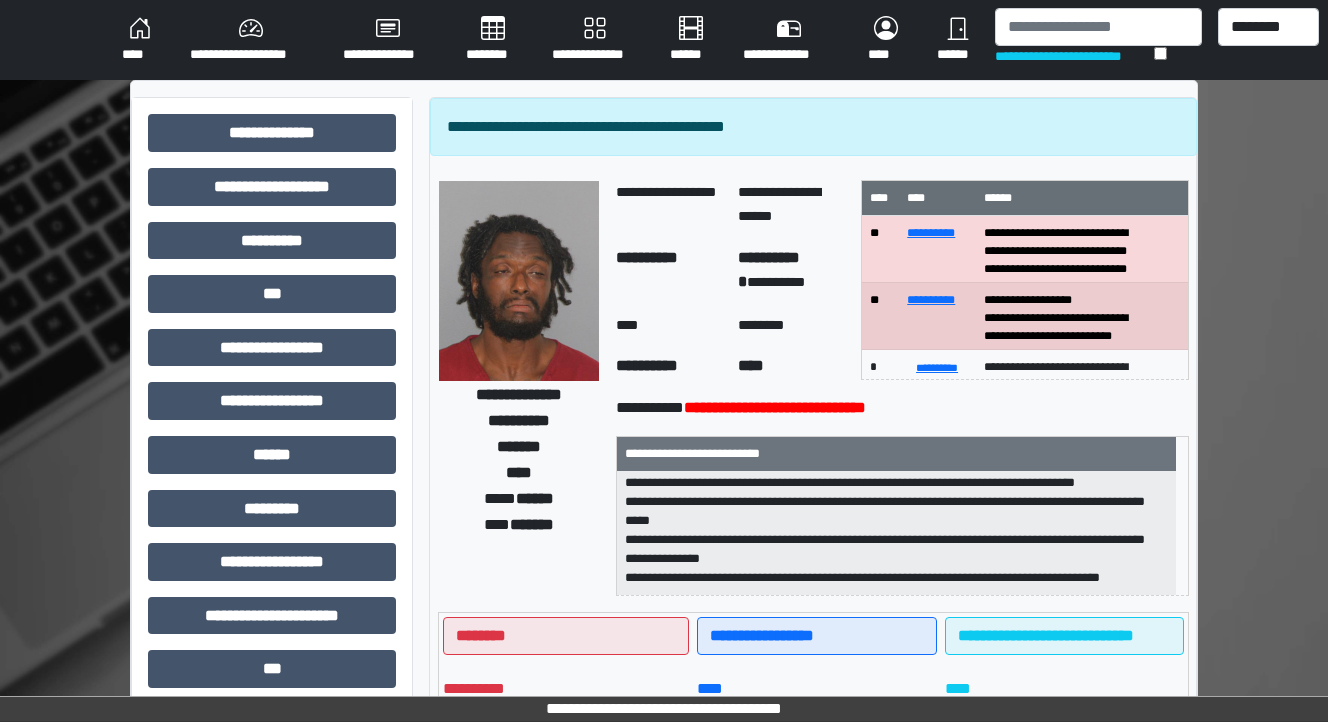 click on "********" at bounding box center [493, 40] 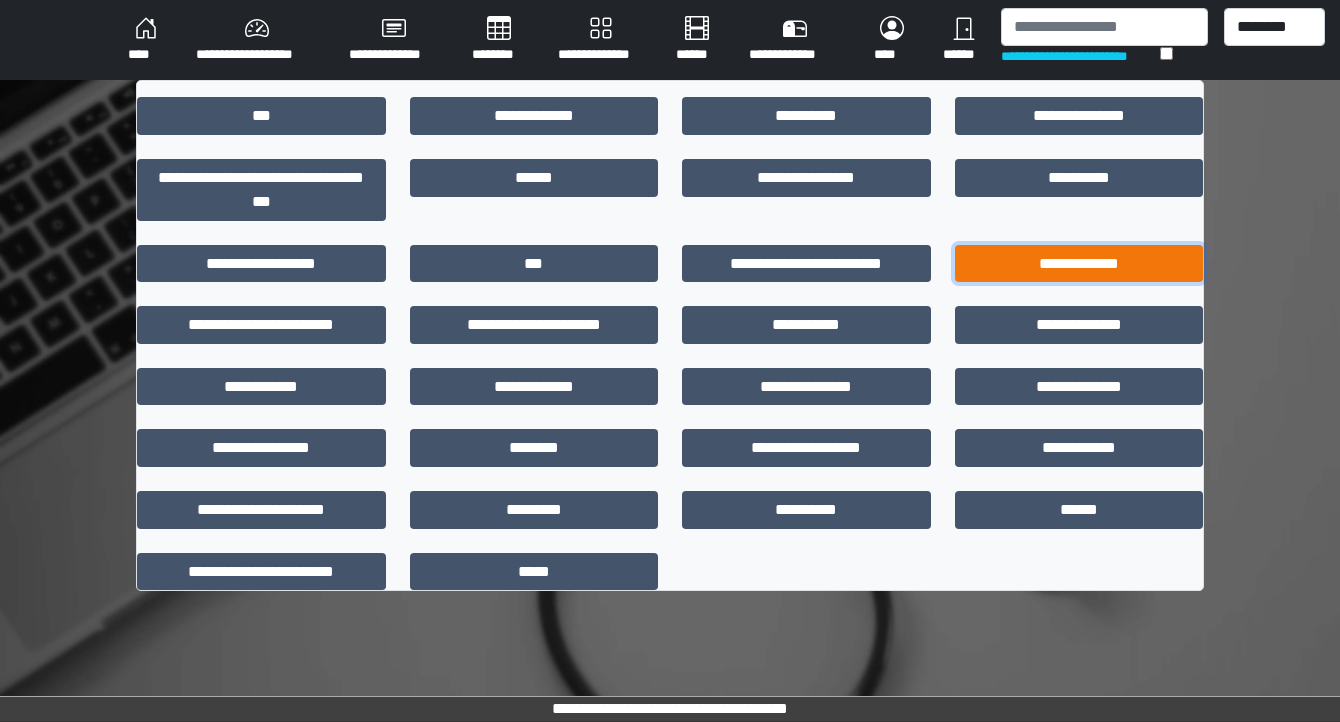 click on "**********" at bounding box center (1079, 264) 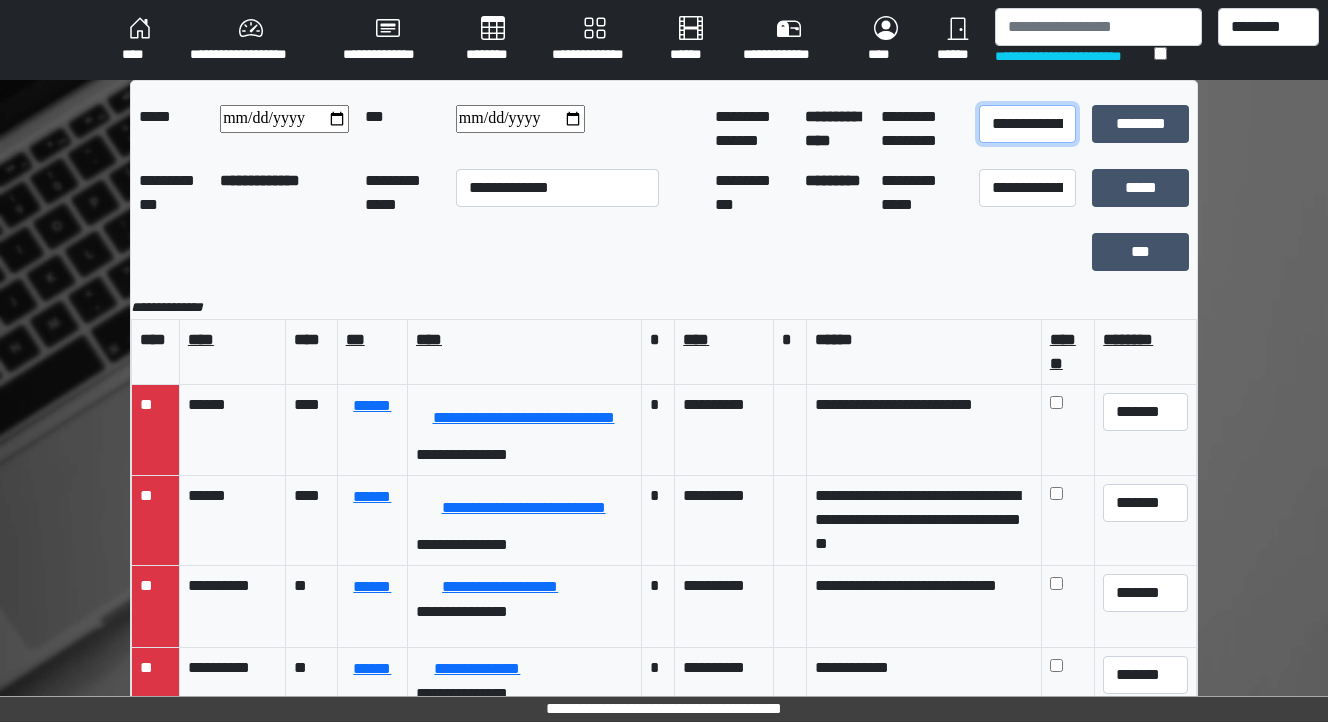 click on "**********" at bounding box center (1027, 124) 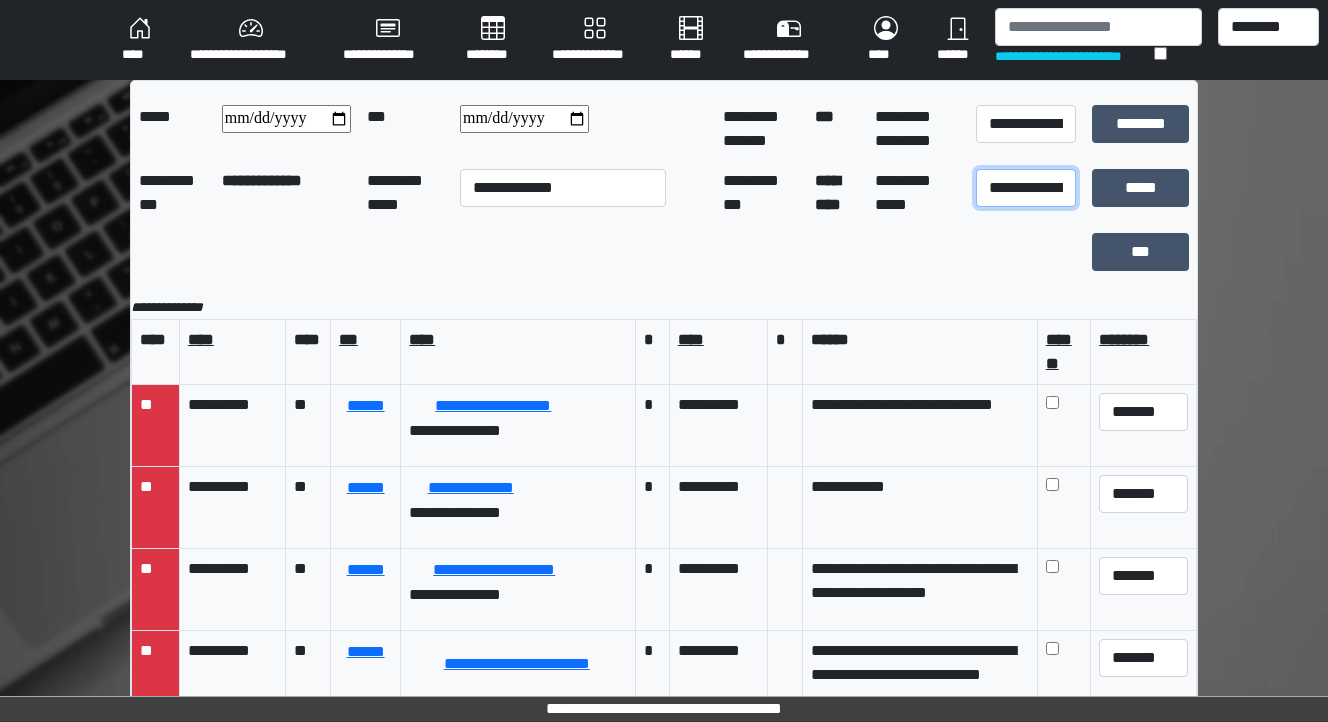 click on "**********" at bounding box center [1026, 188] 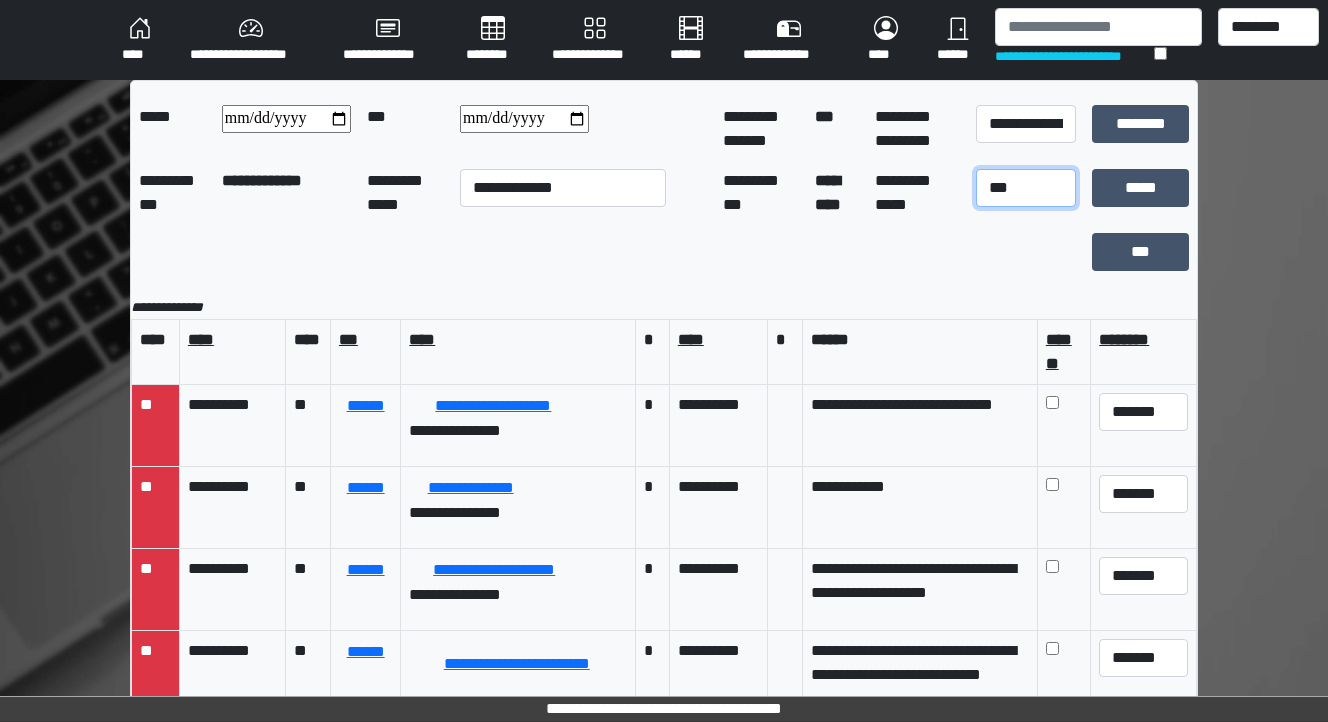 click on "**********" at bounding box center [1026, 188] 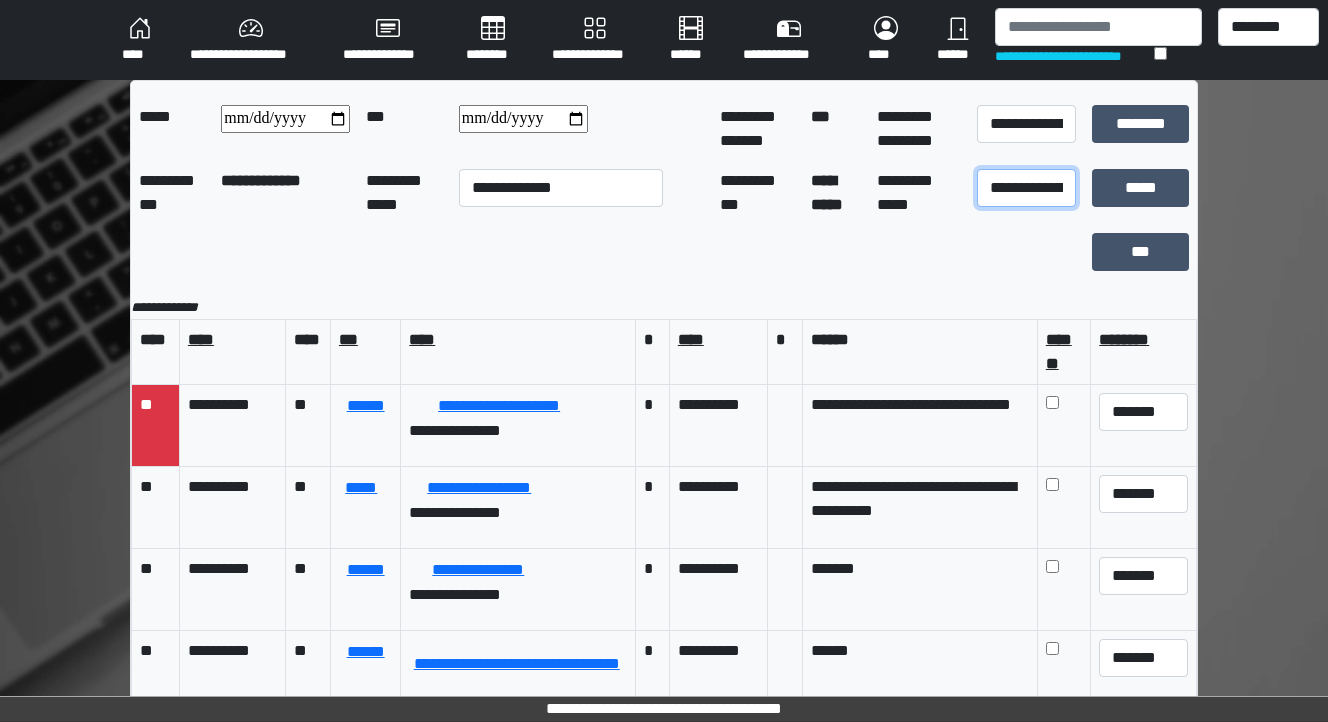 click on "**********" at bounding box center [1026, 188] 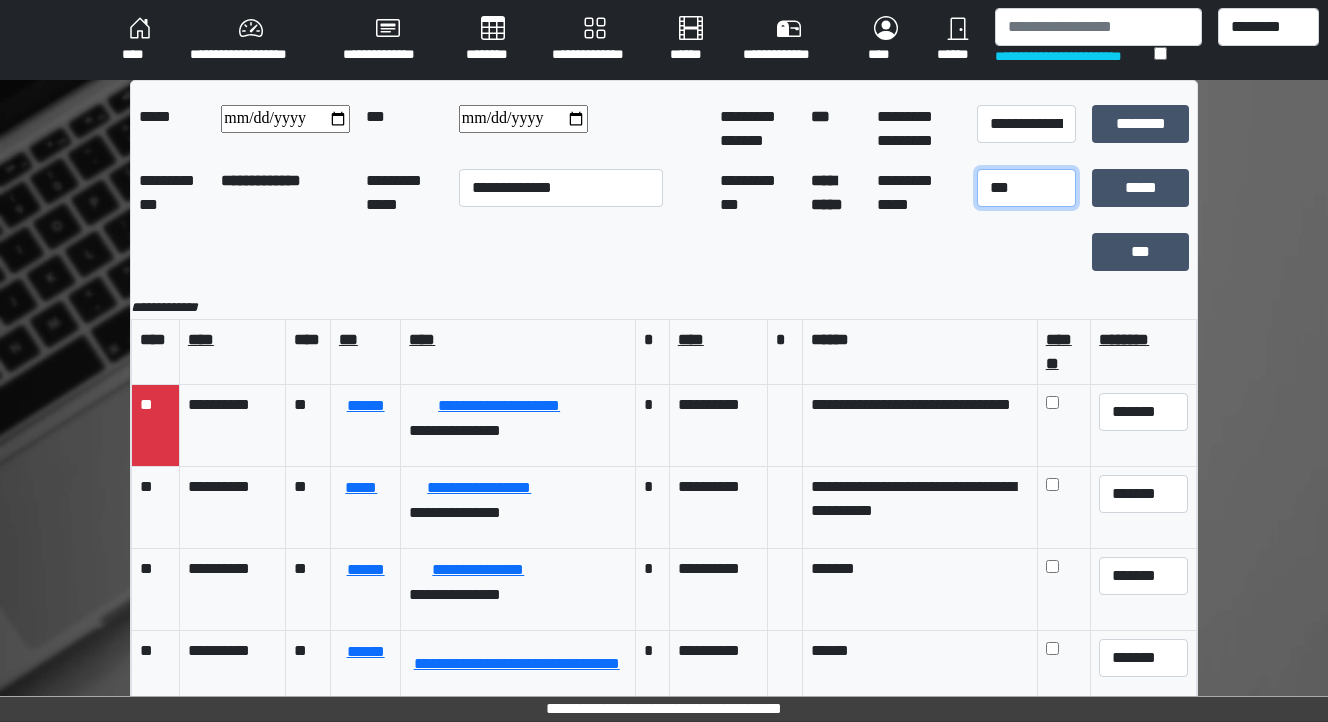 click on "**********" at bounding box center (1026, 188) 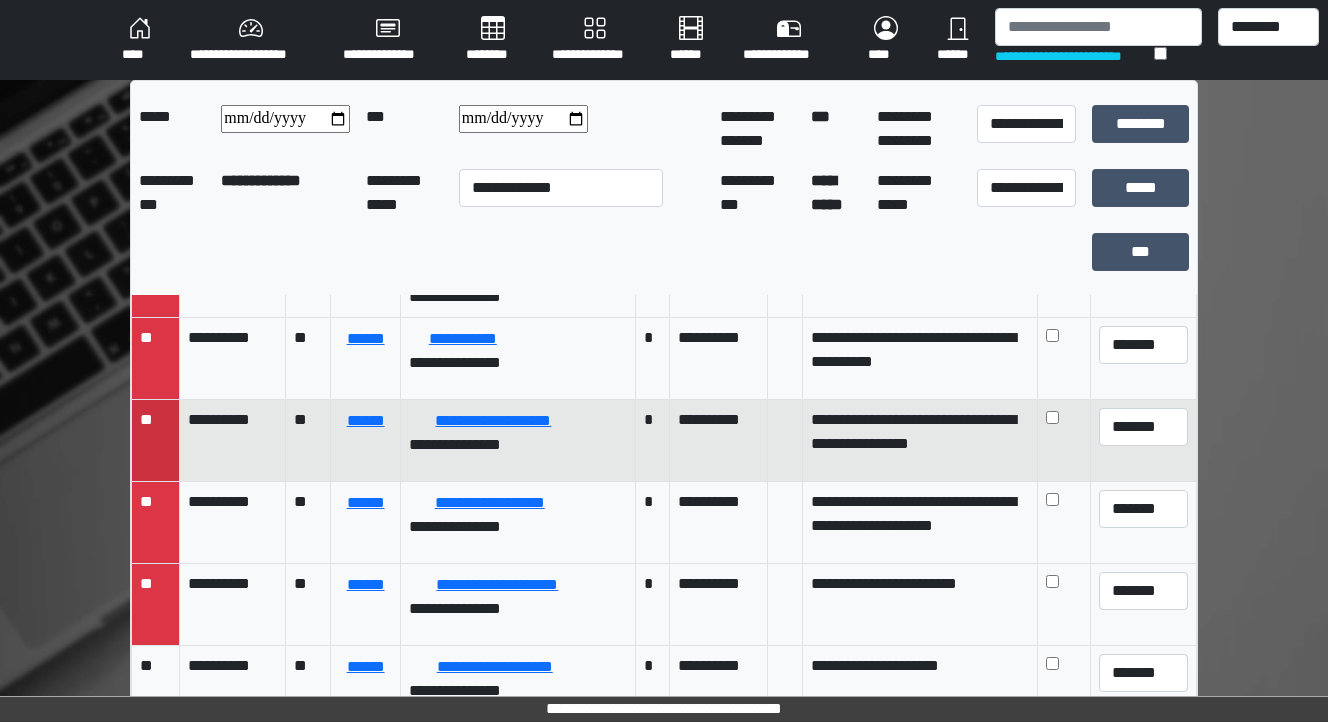 scroll, scrollTop: 320, scrollLeft: 0, axis: vertical 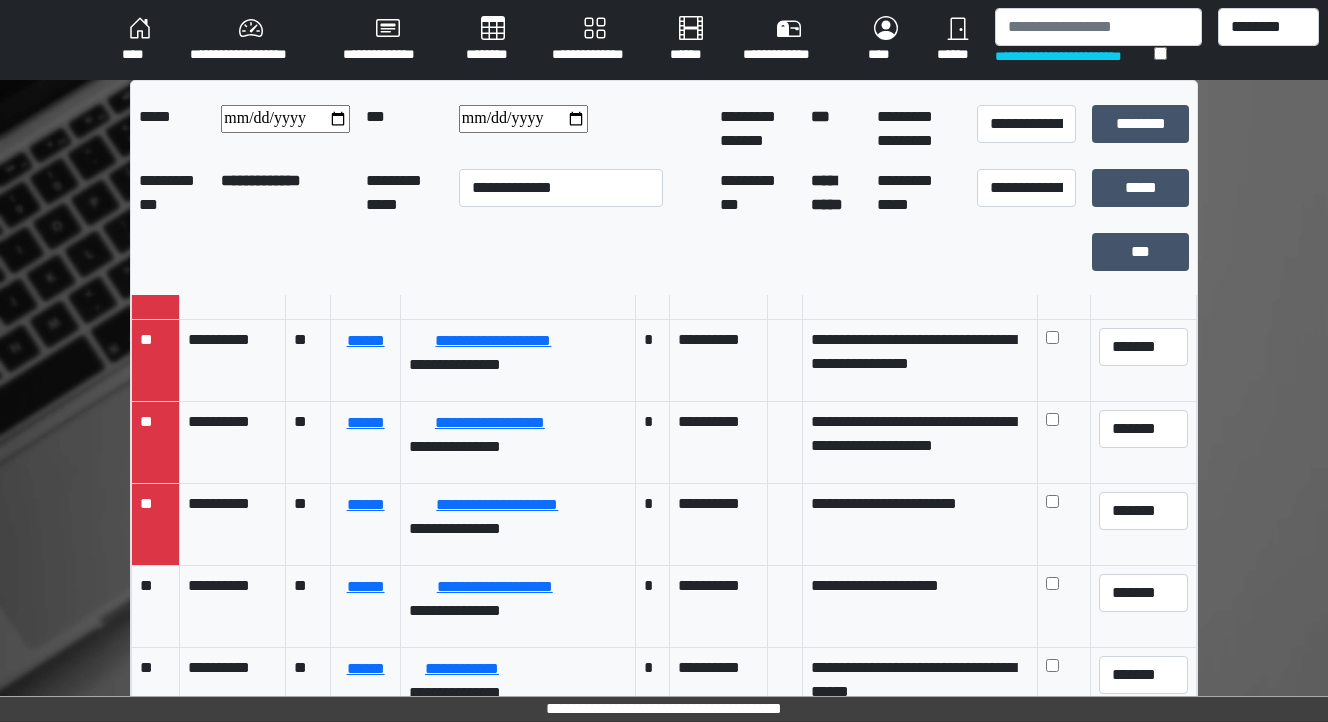 click at bounding box center [523, 119] 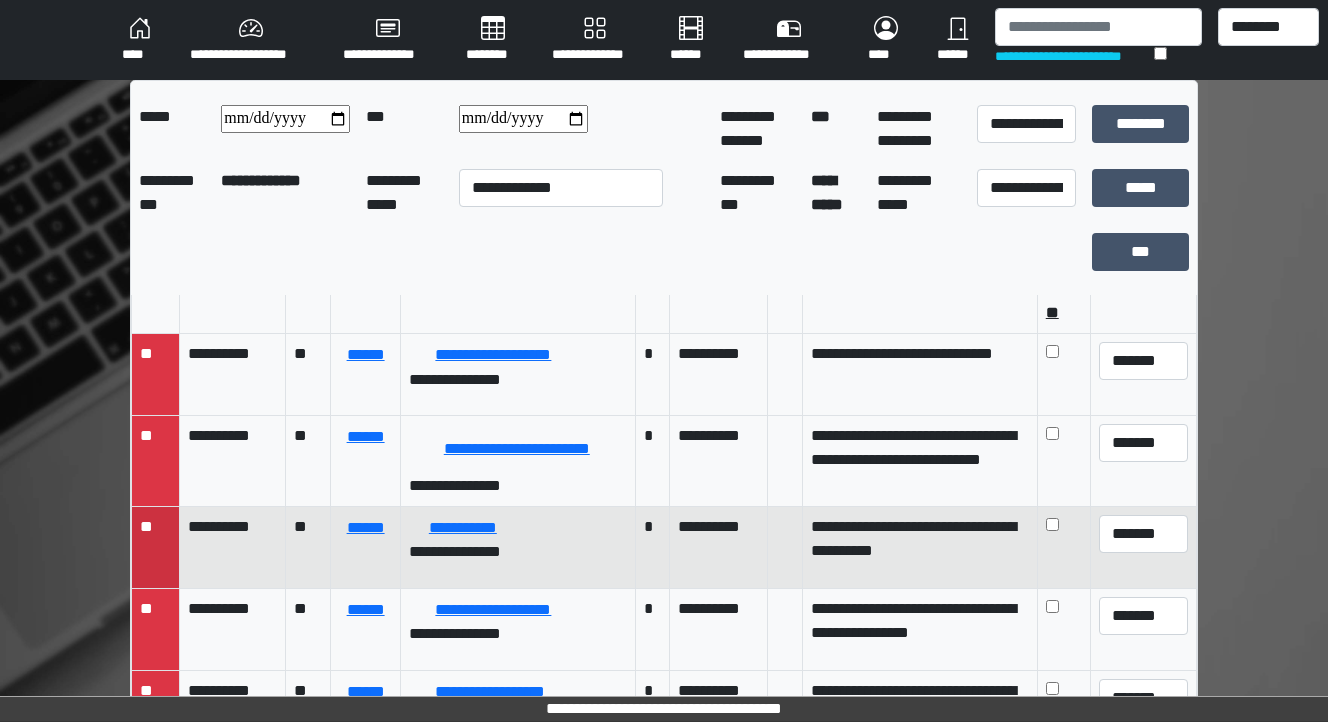 scroll, scrollTop: 86, scrollLeft: 0, axis: vertical 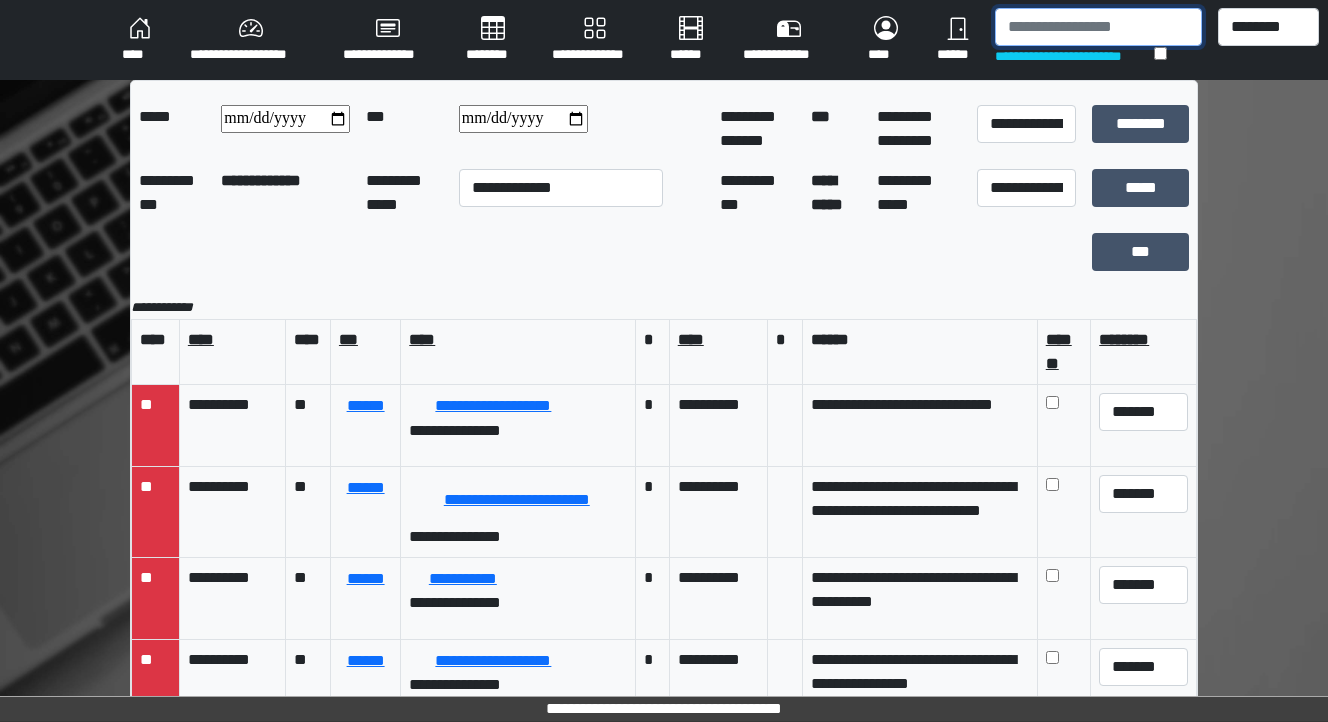 click at bounding box center (1098, 27) 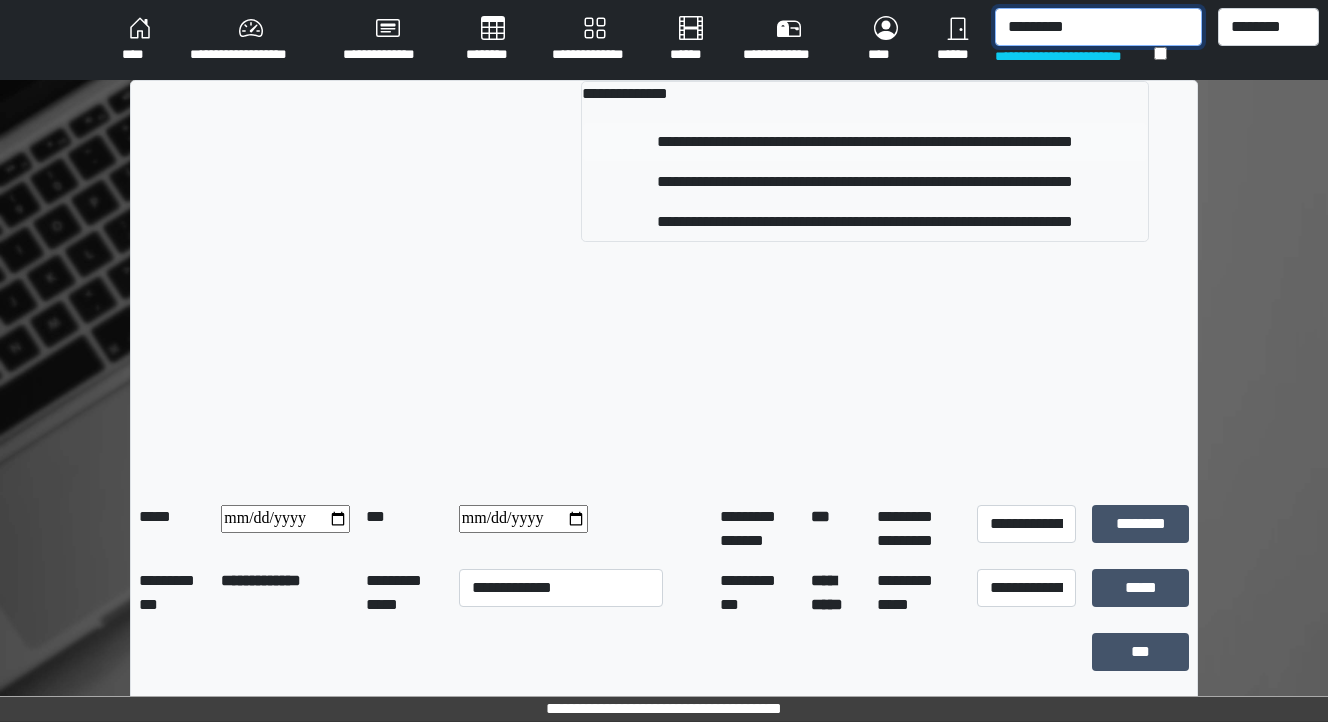 type on "*********" 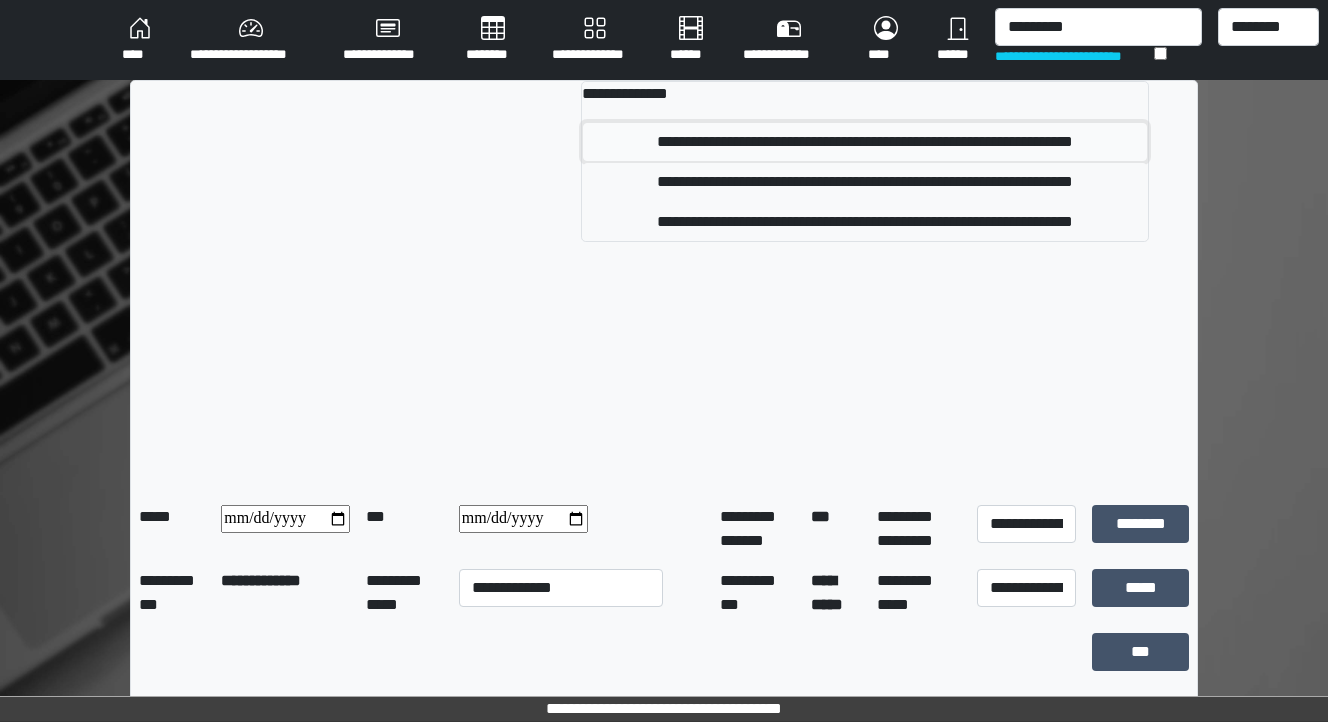 click on "**********" at bounding box center (865, 142) 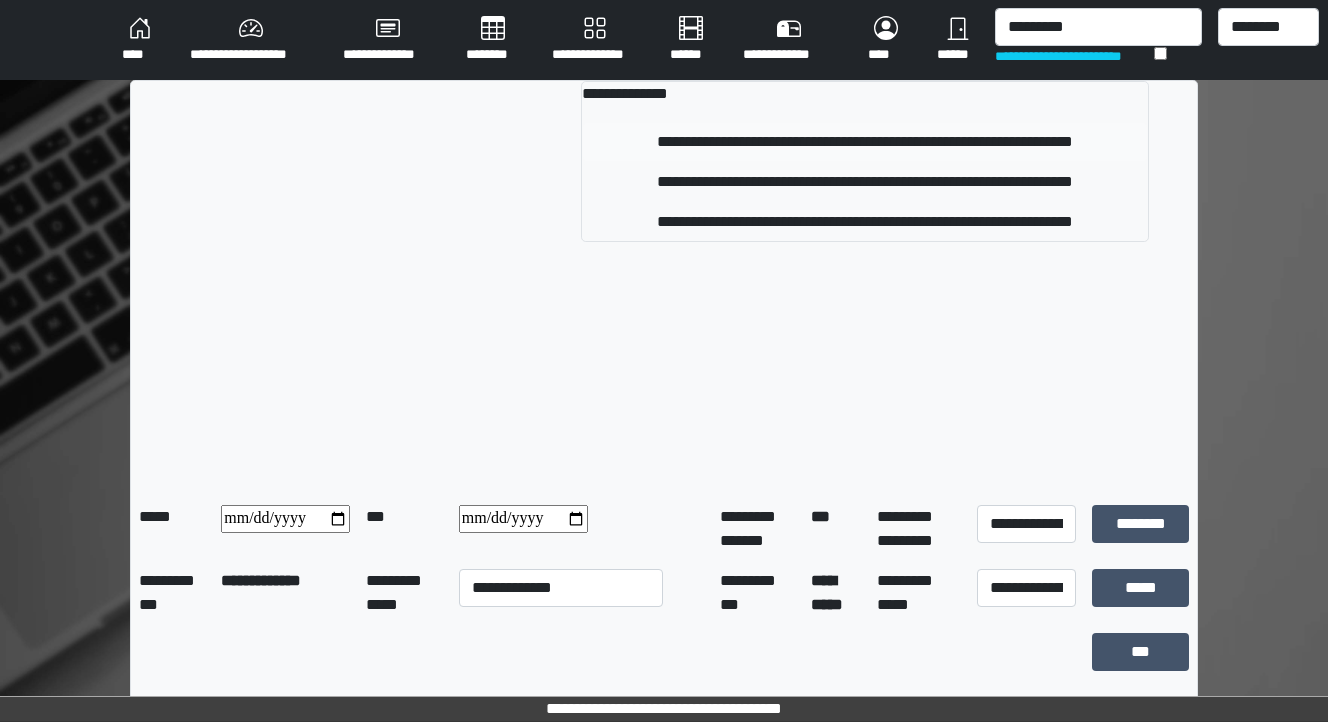 type 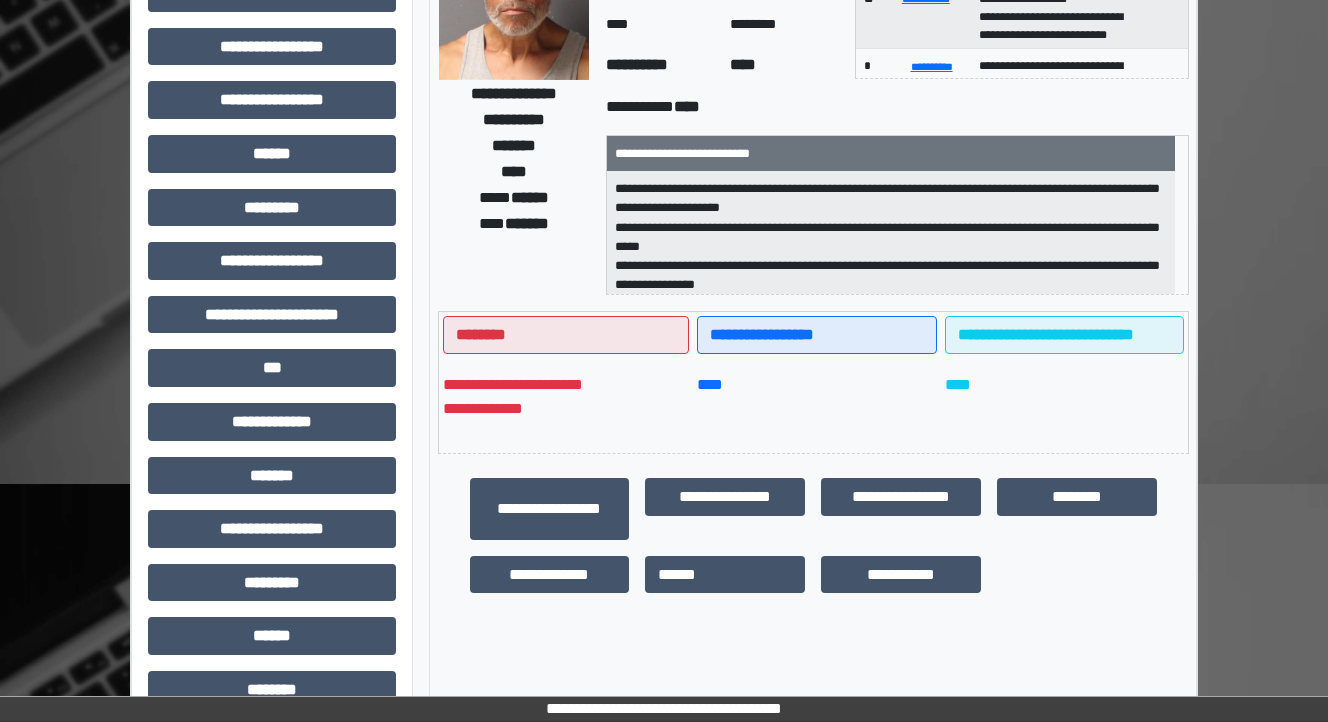 scroll, scrollTop: 400, scrollLeft: 0, axis: vertical 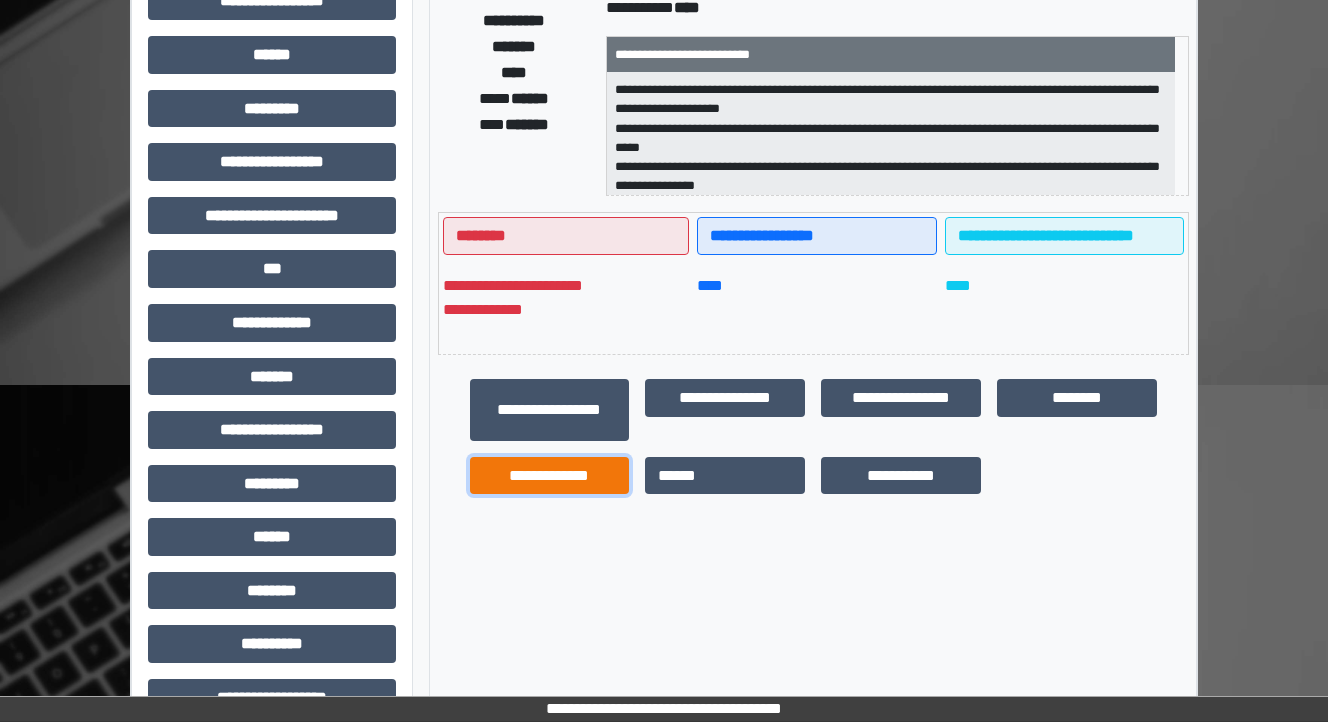 click on "**********" at bounding box center [550, 476] 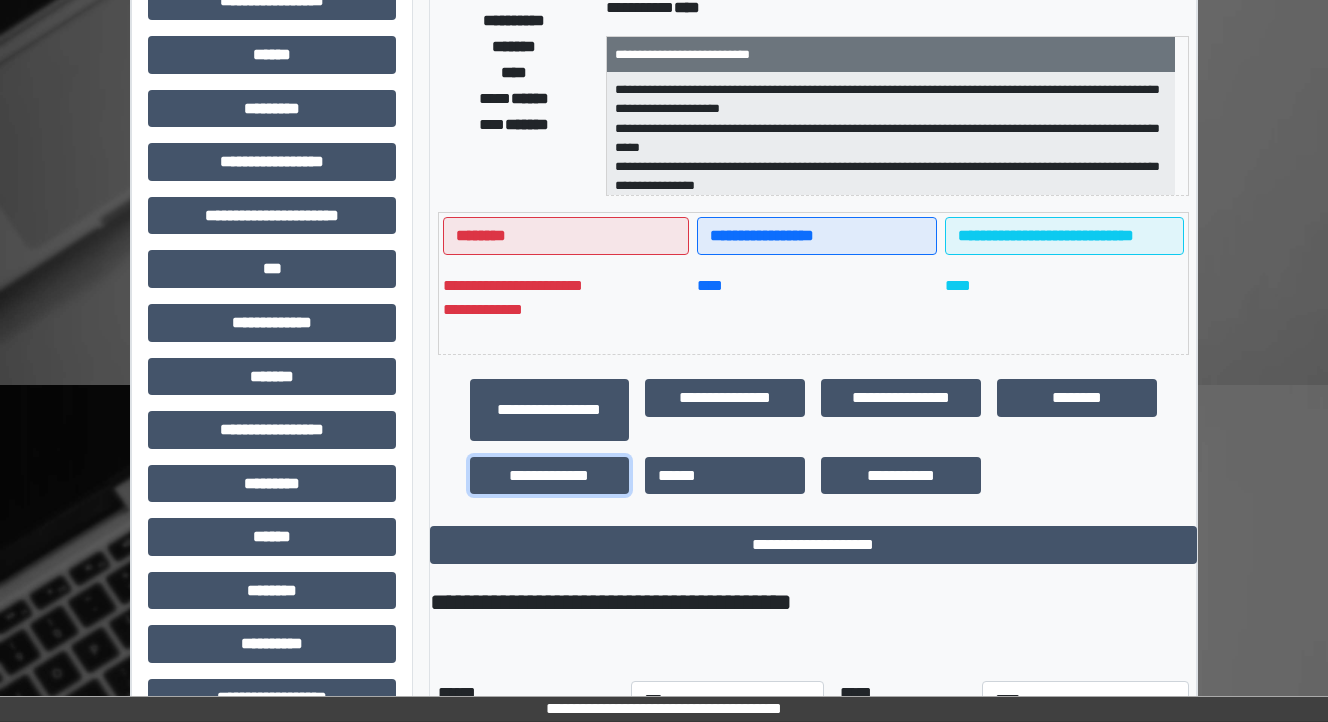 scroll, scrollTop: 476, scrollLeft: 0, axis: vertical 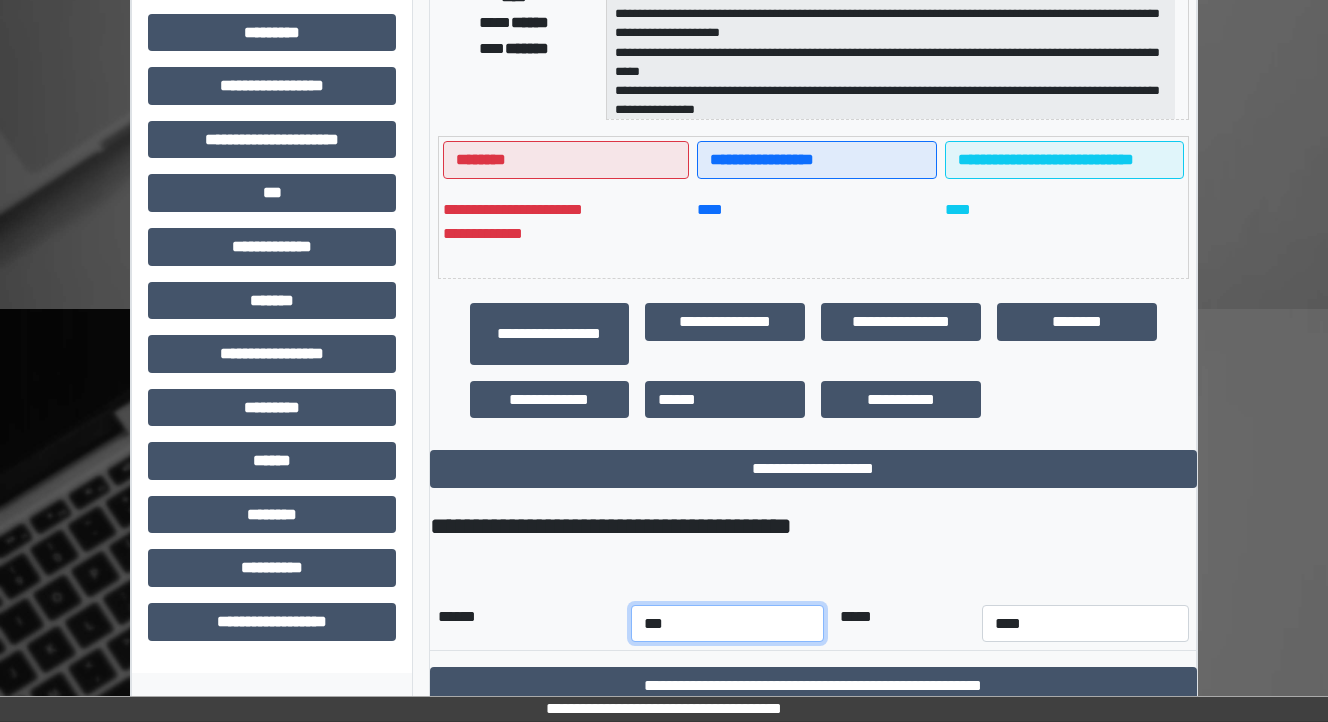 click on "***
***
***
***
***
***
***
***
***
***
***
***" at bounding box center [727, 624] 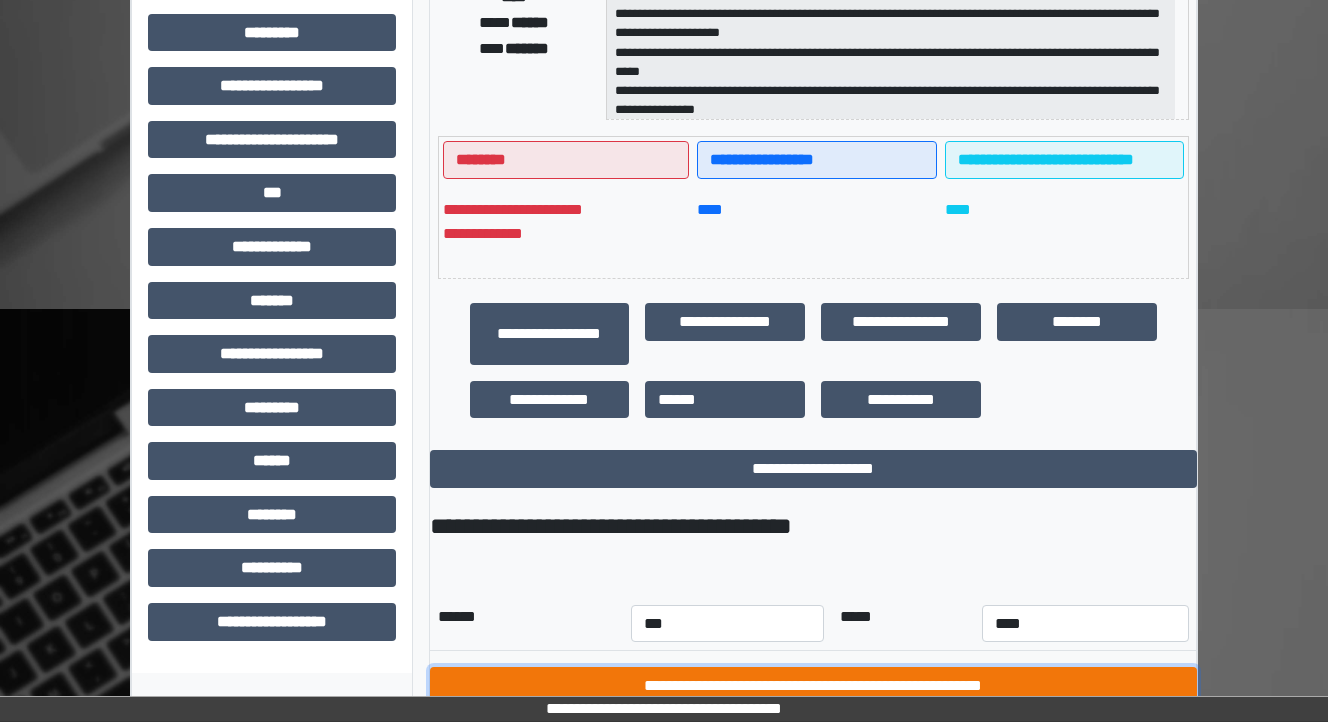 click on "**********" at bounding box center [813, 686] 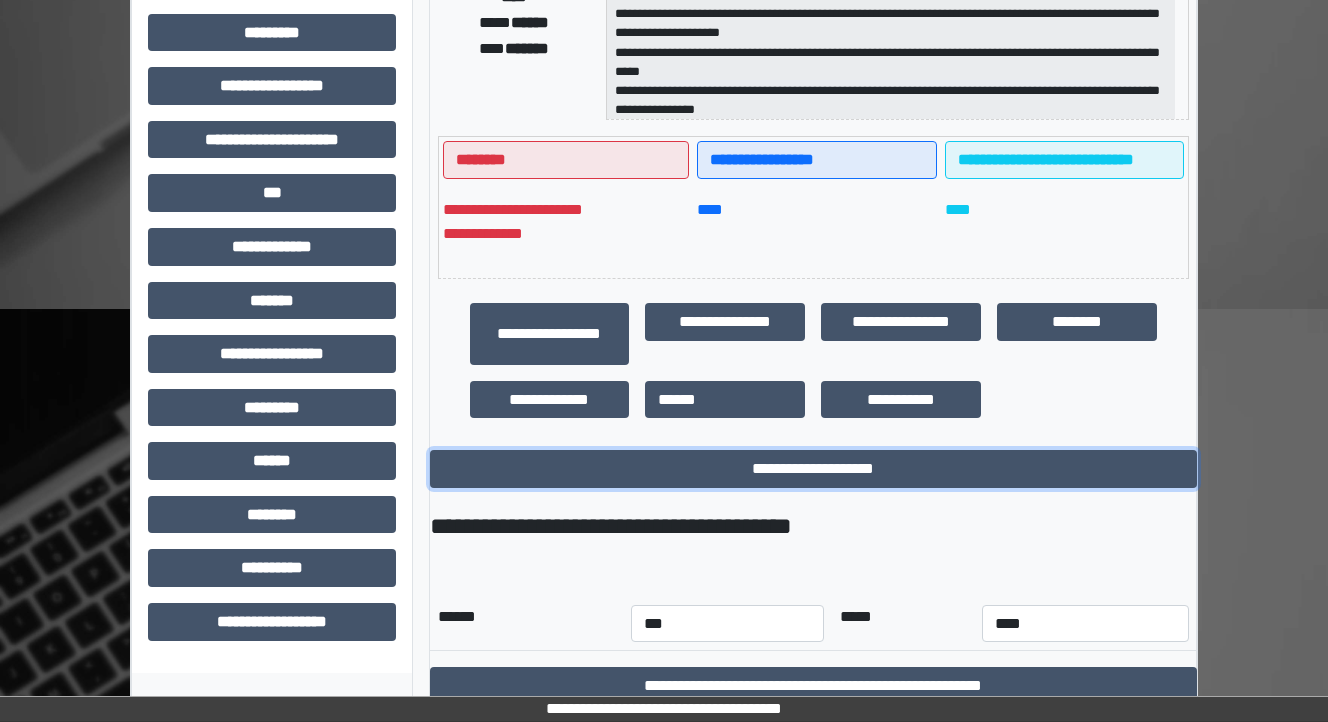 click on "**********" at bounding box center (813, 469) 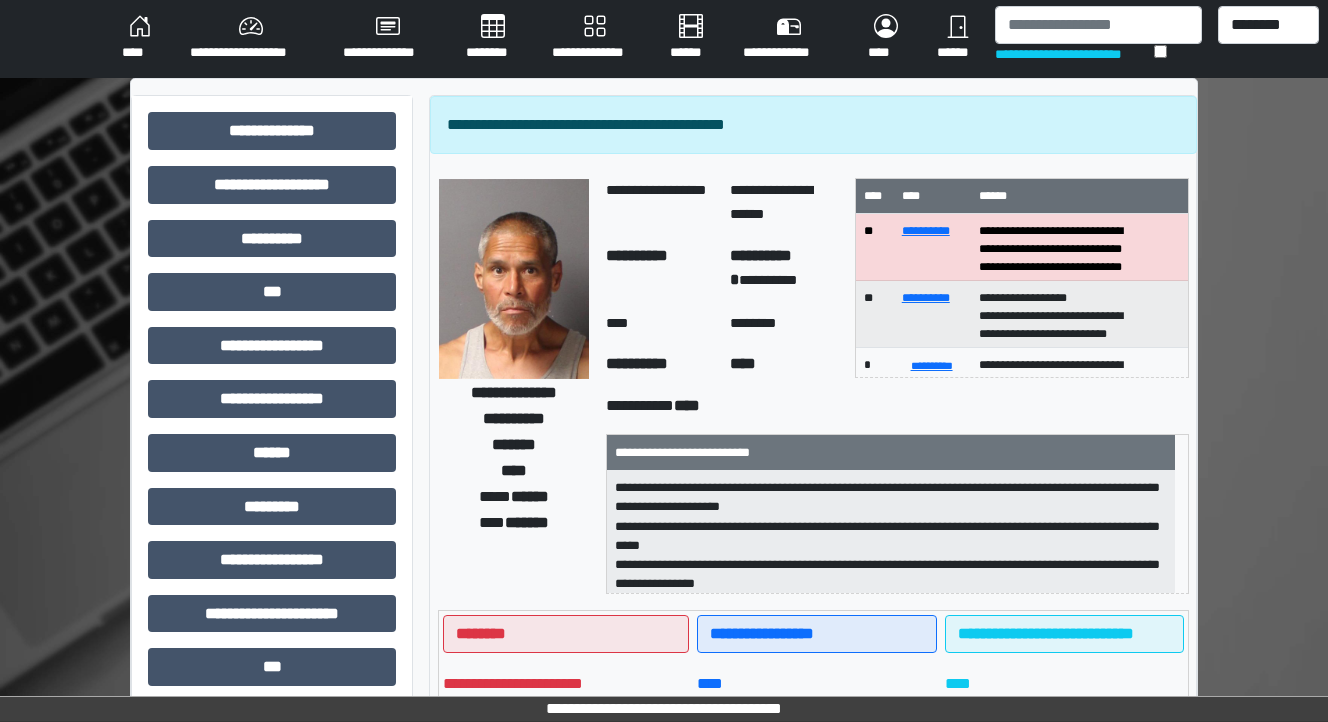 scroll, scrollTop: 0, scrollLeft: 0, axis: both 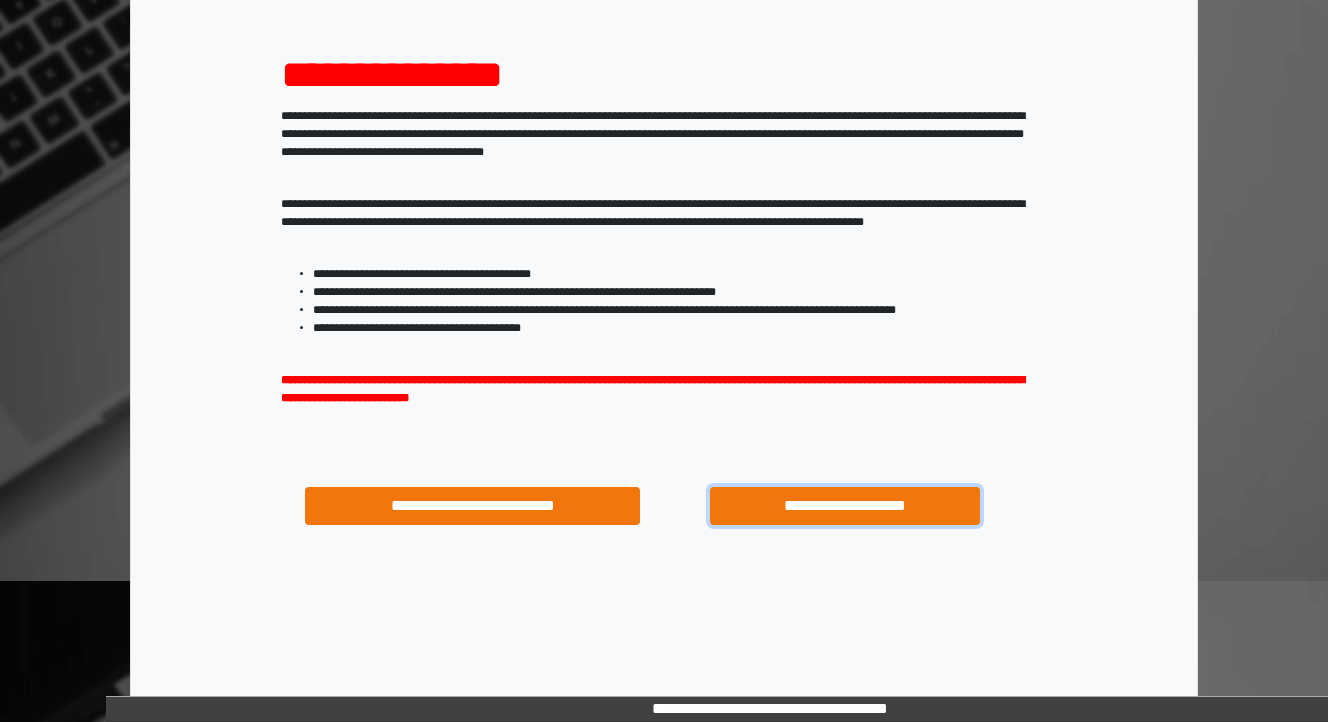 click on "**********" at bounding box center [844, 506] 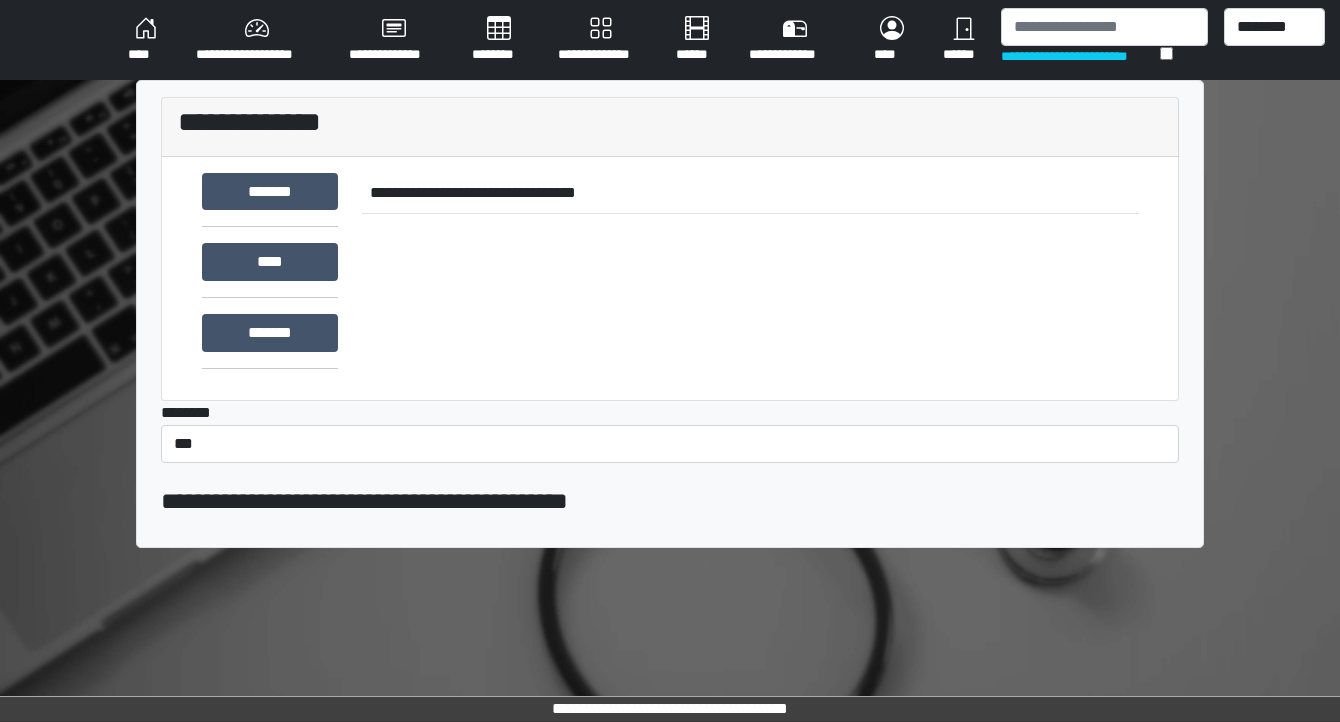 scroll, scrollTop: 0, scrollLeft: 0, axis: both 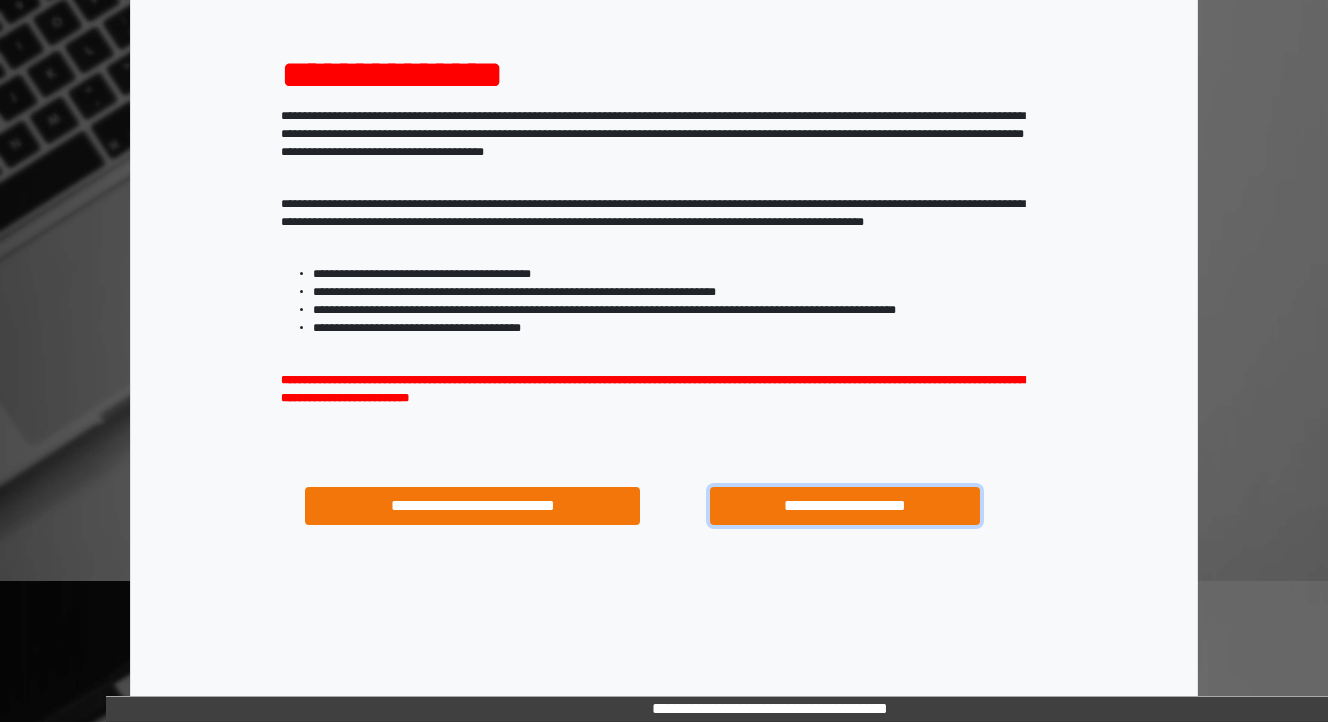click on "**********" at bounding box center [844, 506] 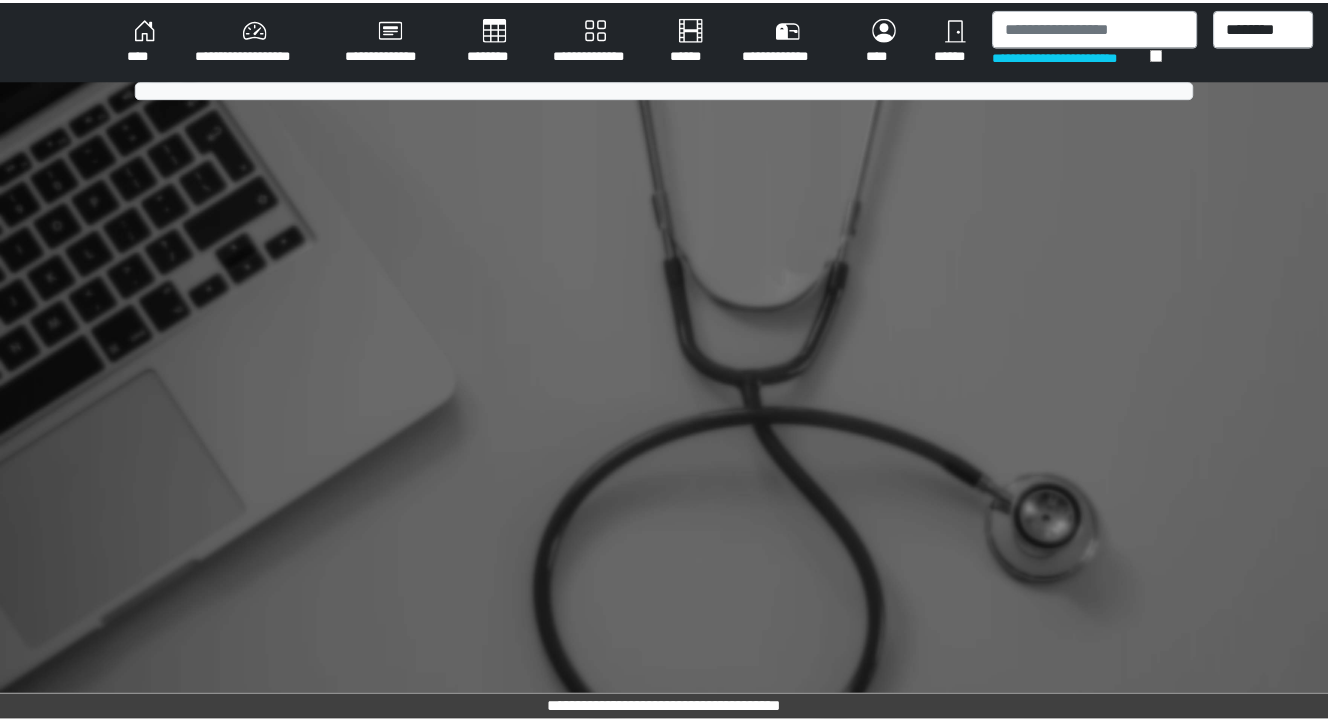 scroll, scrollTop: 0, scrollLeft: 0, axis: both 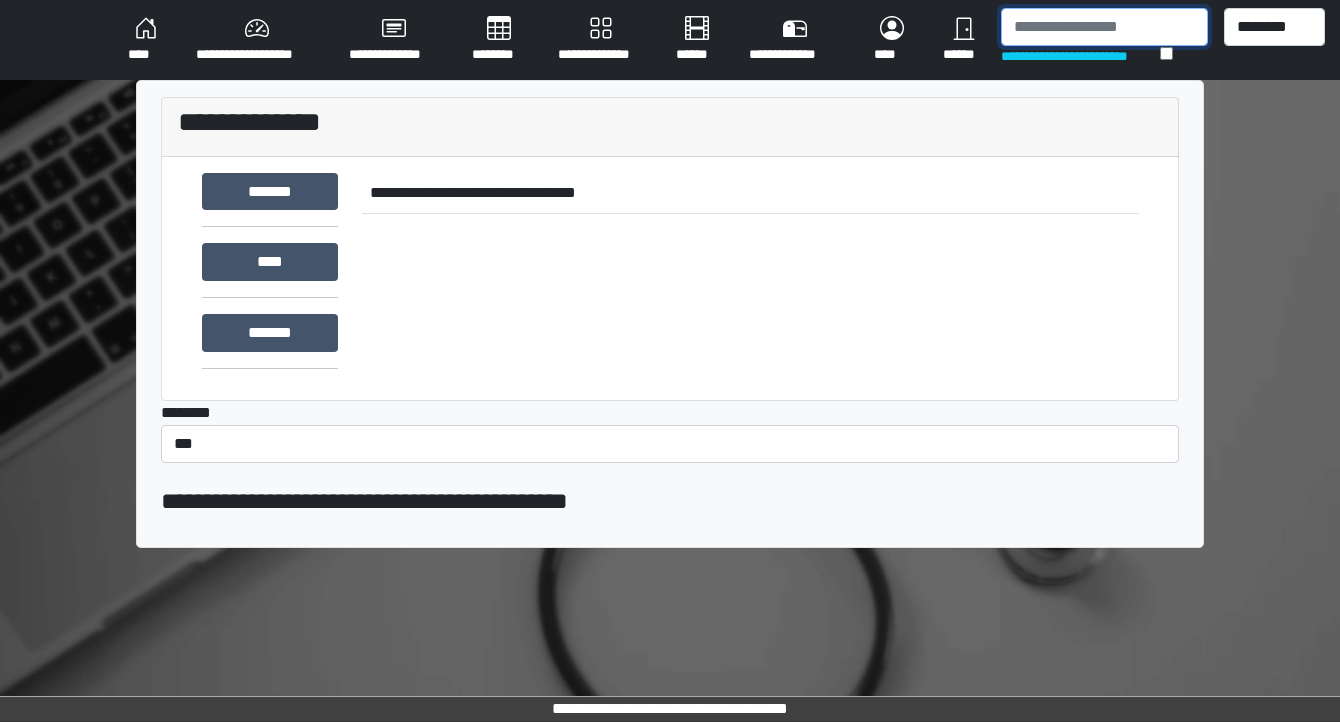 click at bounding box center [1104, 27] 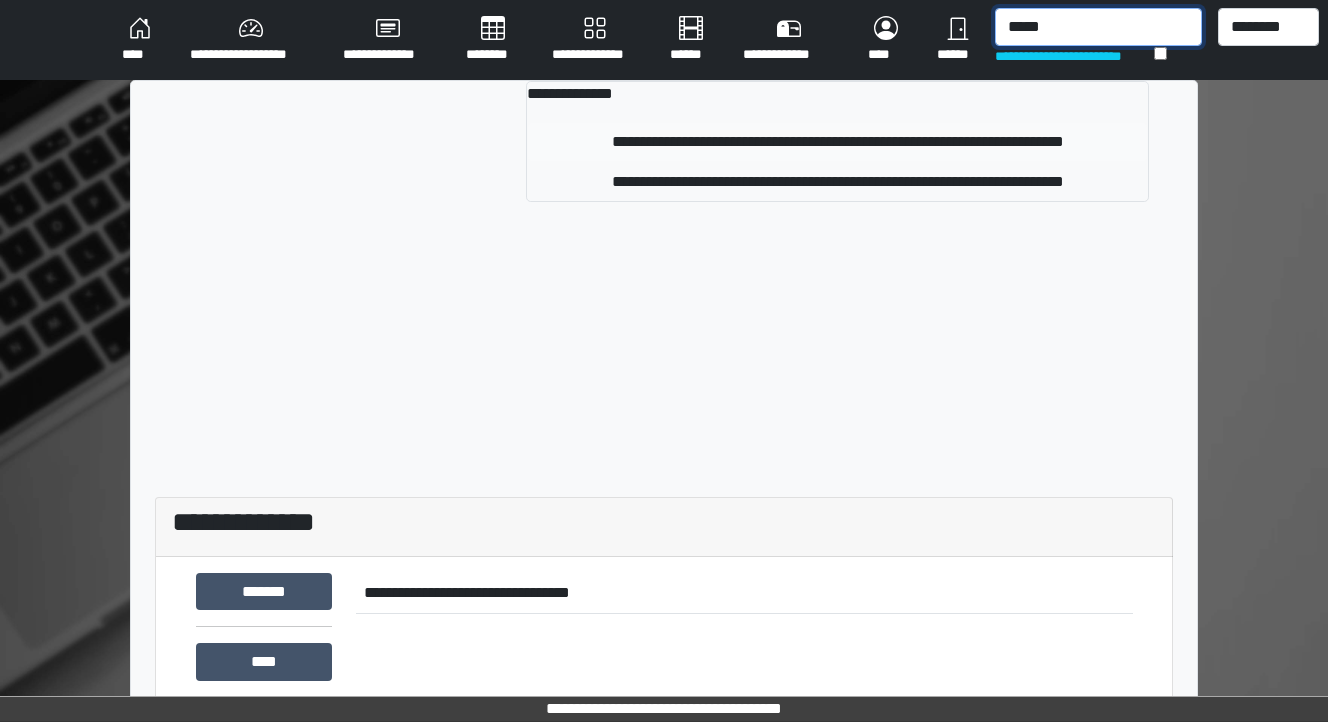 type on "*****" 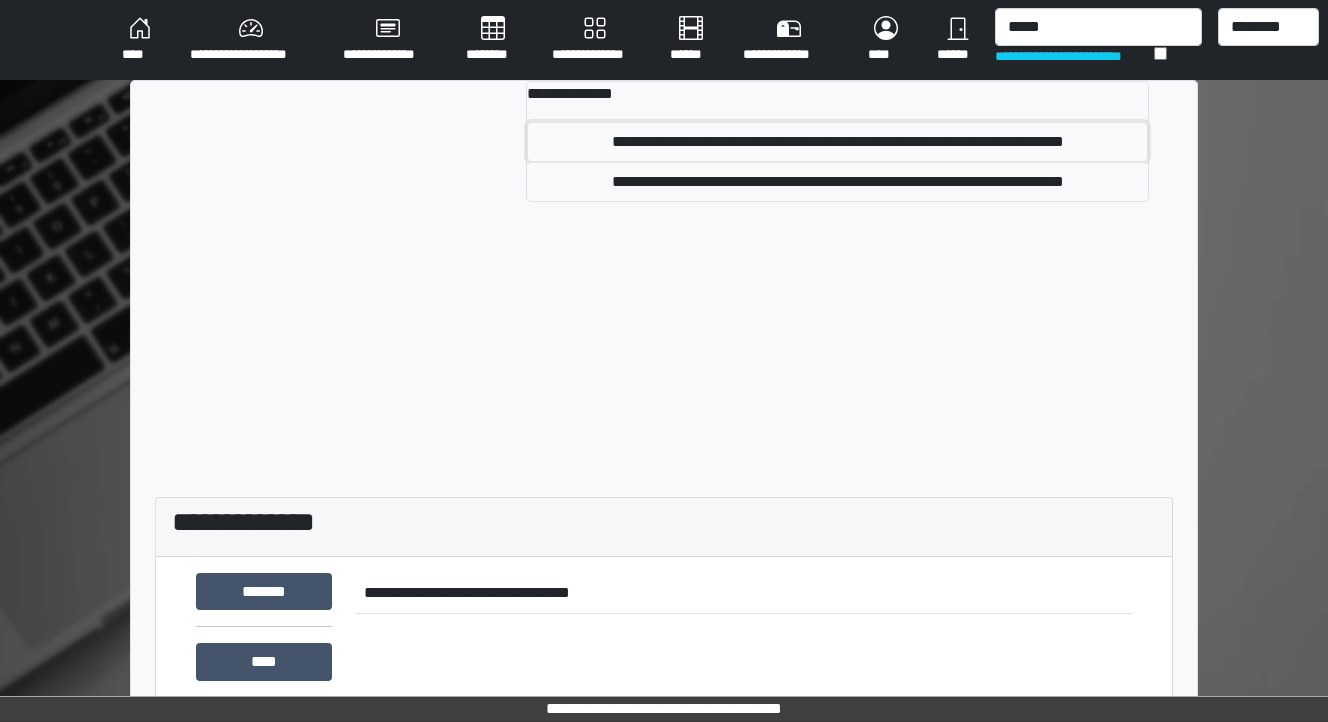 click on "**********" at bounding box center (838, 142) 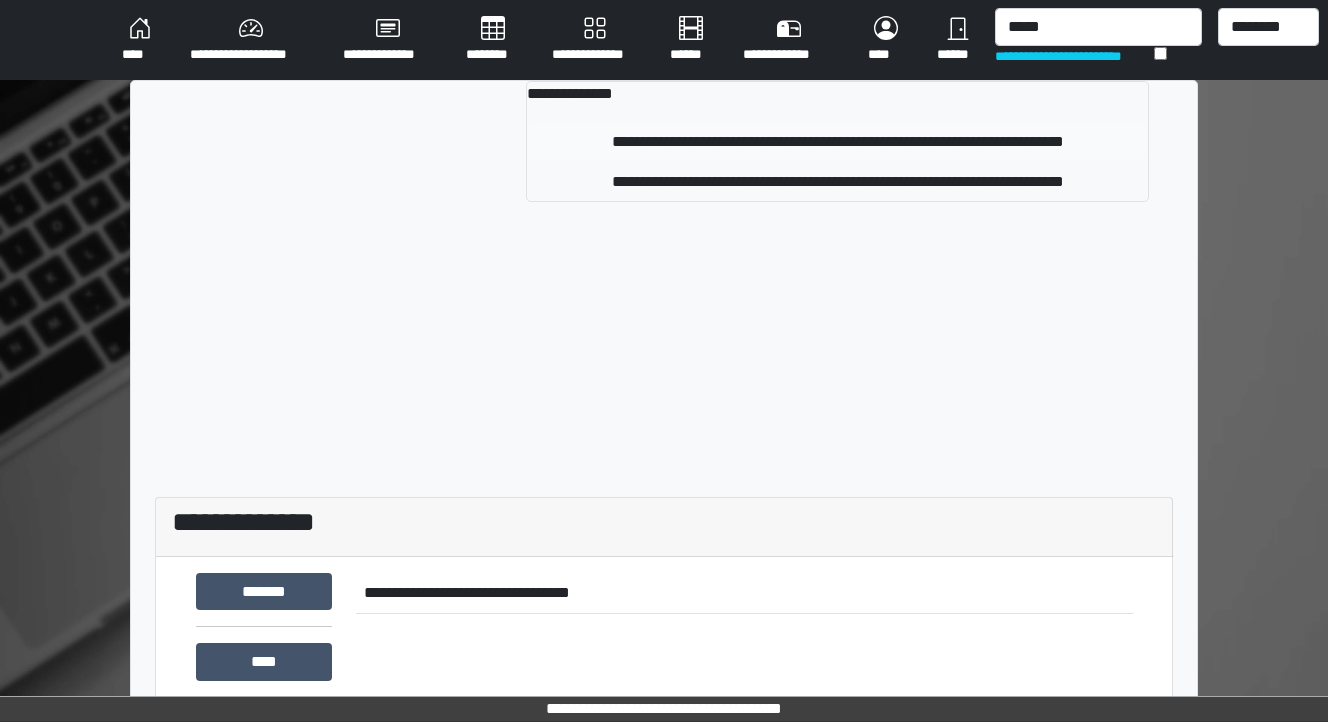 type 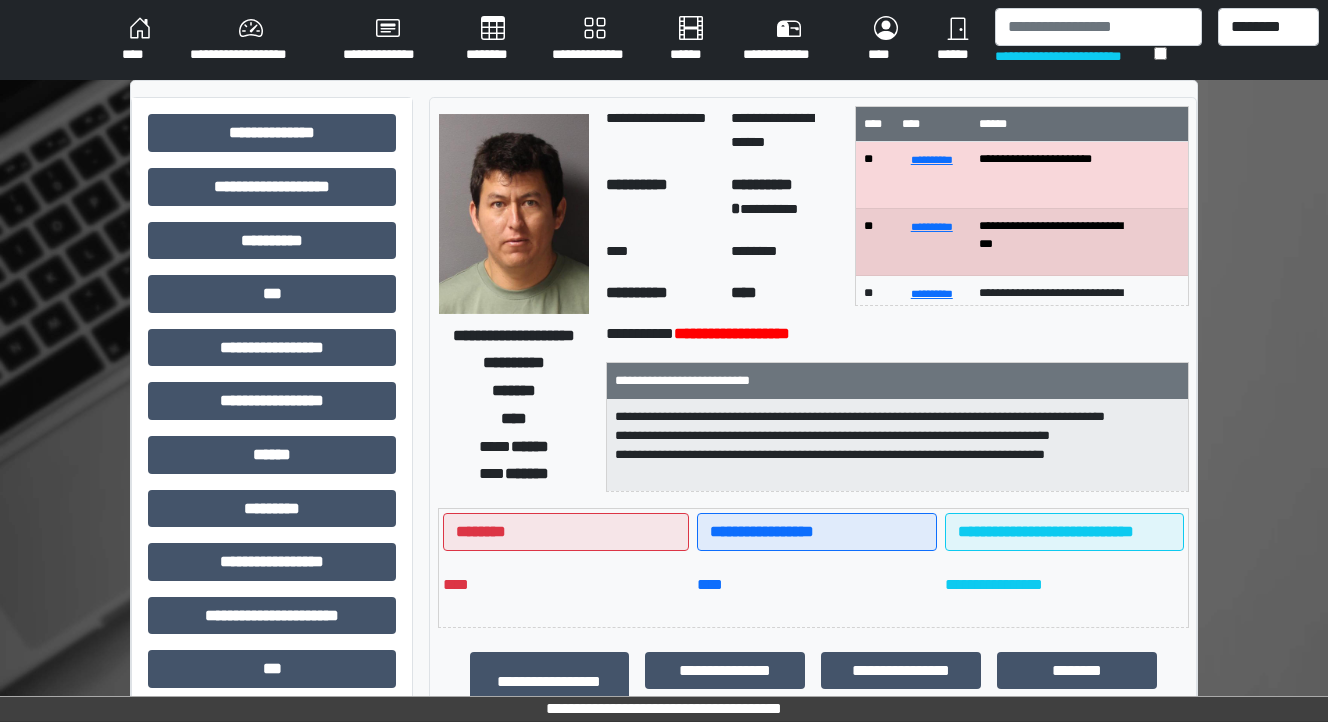 scroll, scrollTop: 80, scrollLeft: 0, axis: vertical 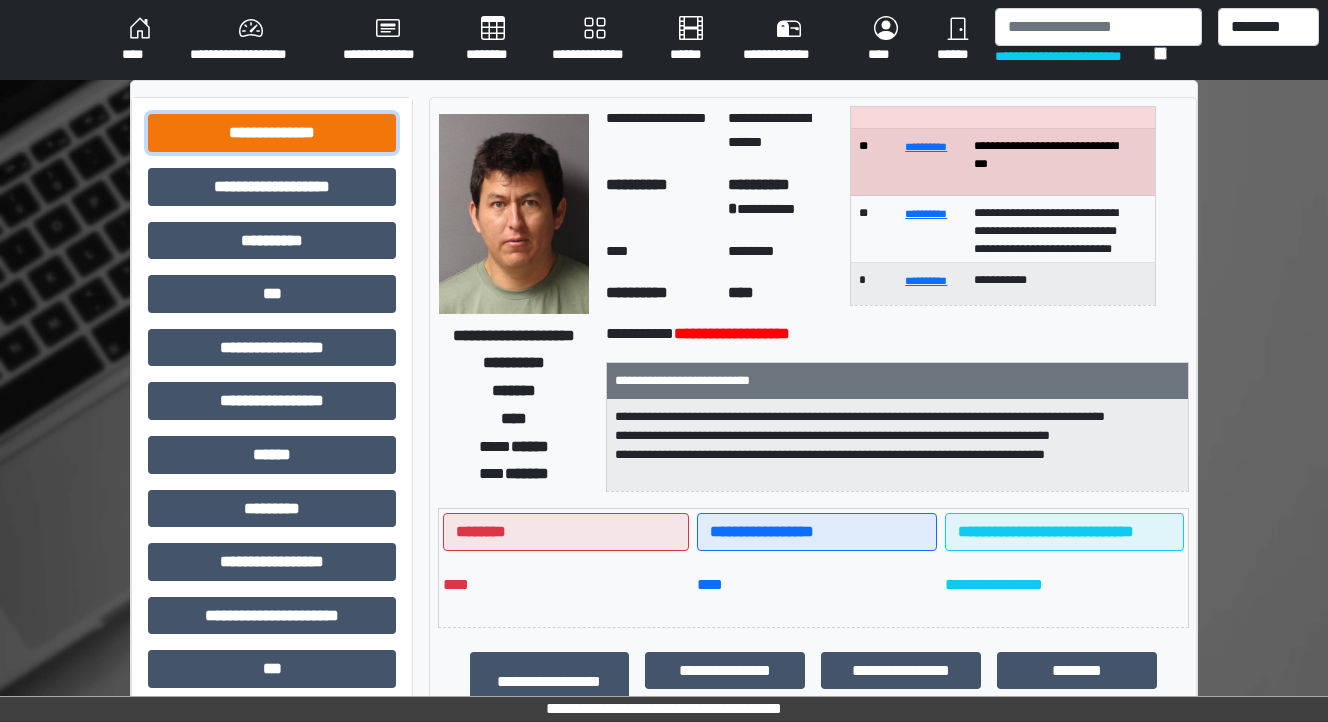 click on "**********" at bounding box center (272, 133) 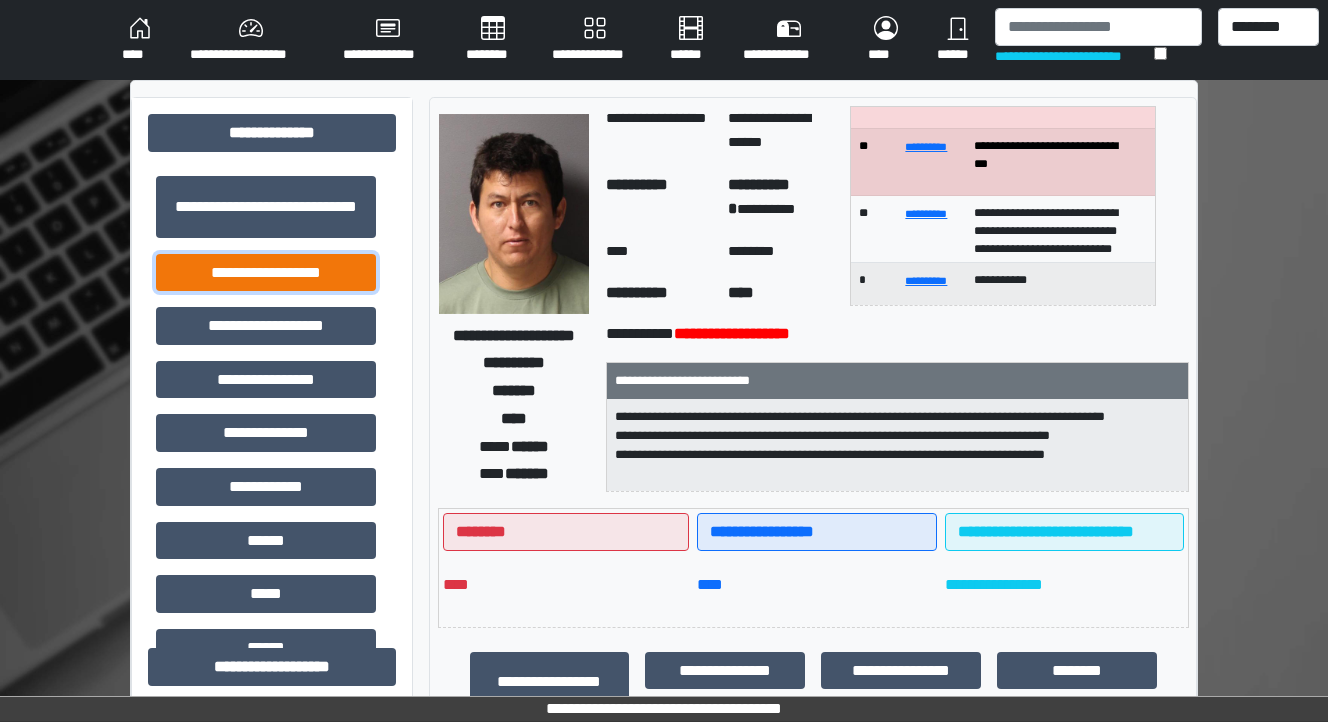 drag, startPoint x: 238, startPoint y: 278, endPoint x: 387, endPoint y: 328, distance: 157.16551 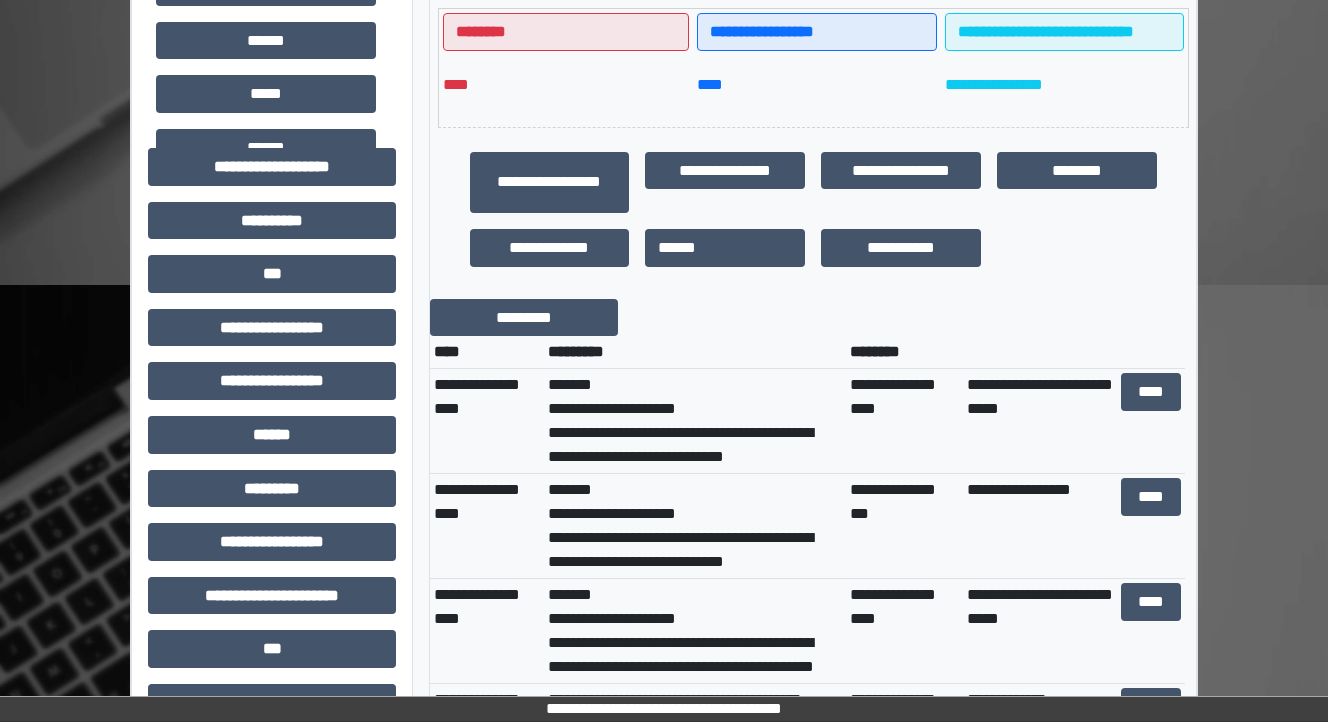 scroll, scrollTop: 560, scrollLeft: 0, axis: vertical 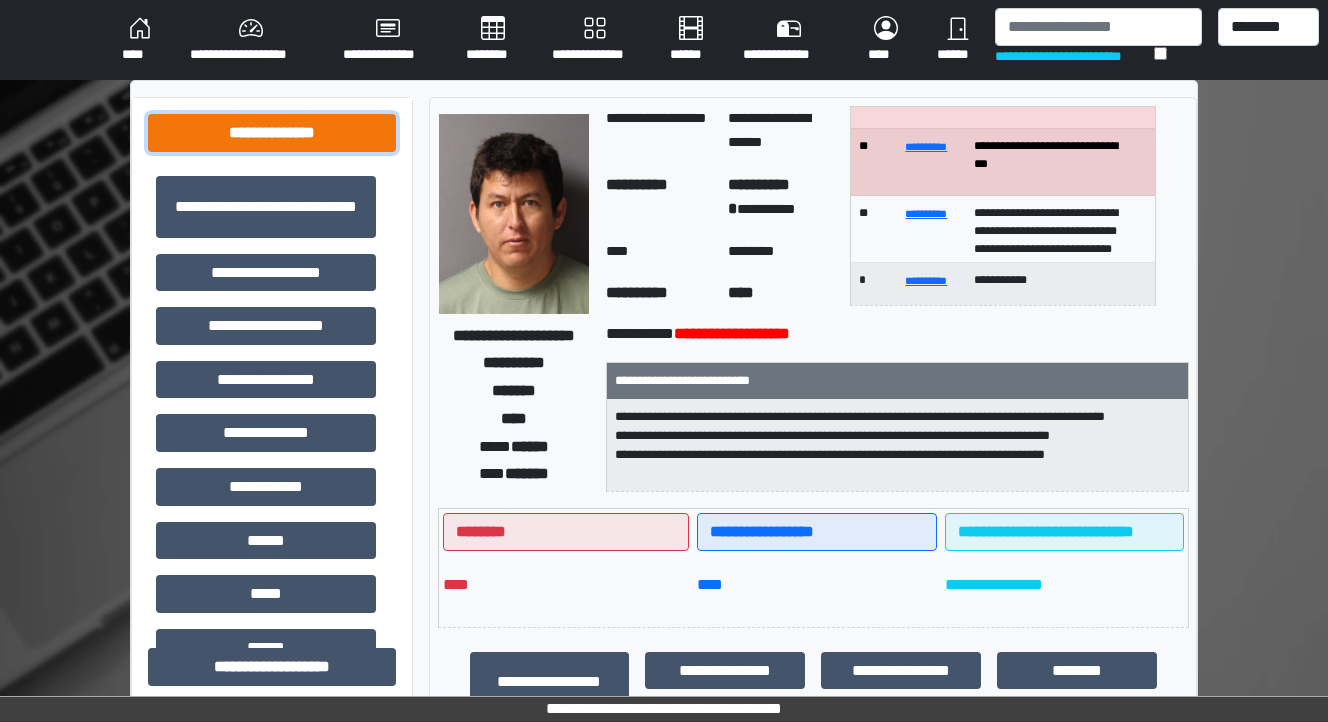 click on "**********" at bounding box center (272, 133) 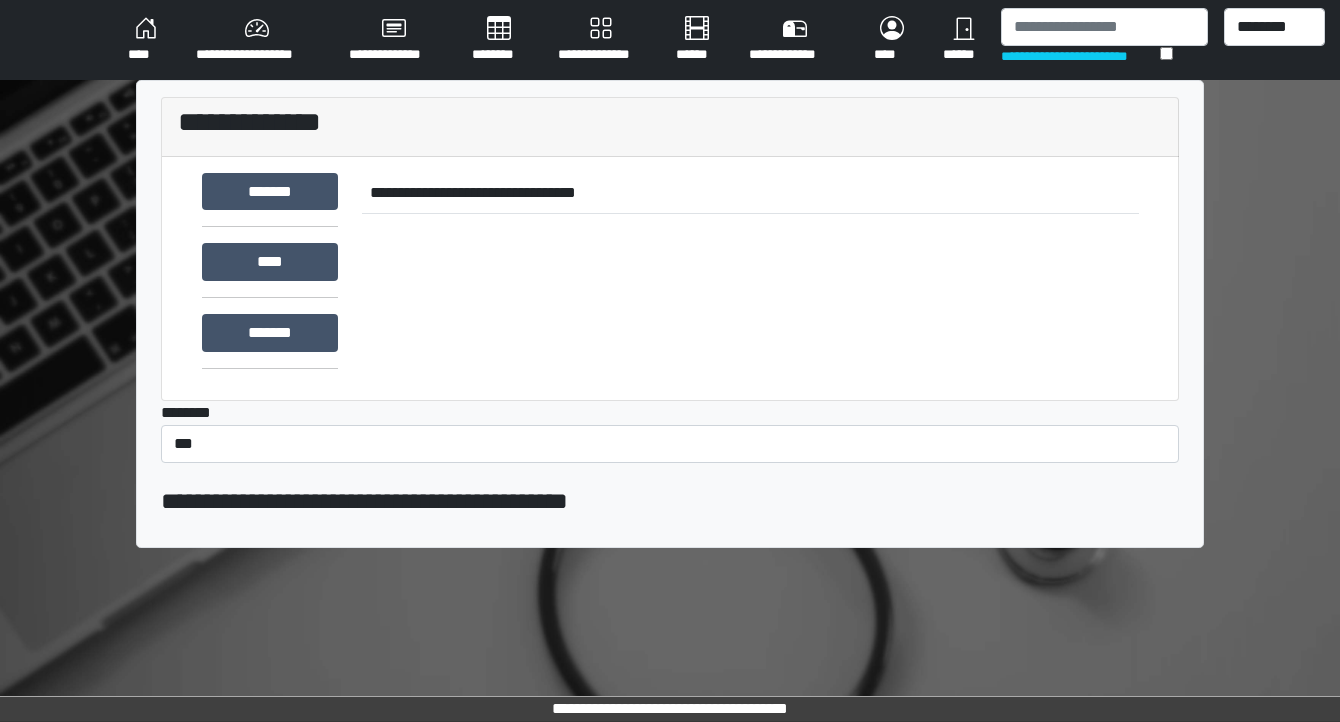scroll, scrollTop: 0, scrollLeft: 0, axis: both 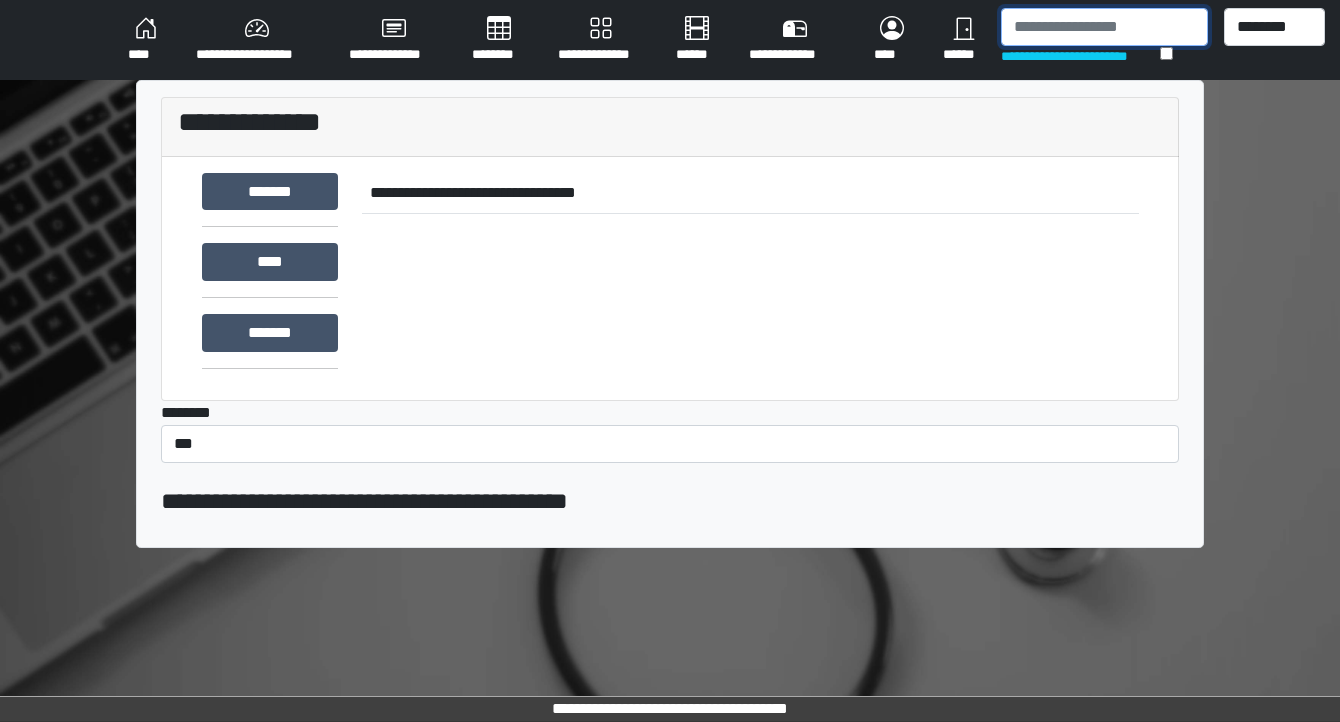 click at bounding box center (1104, 27) 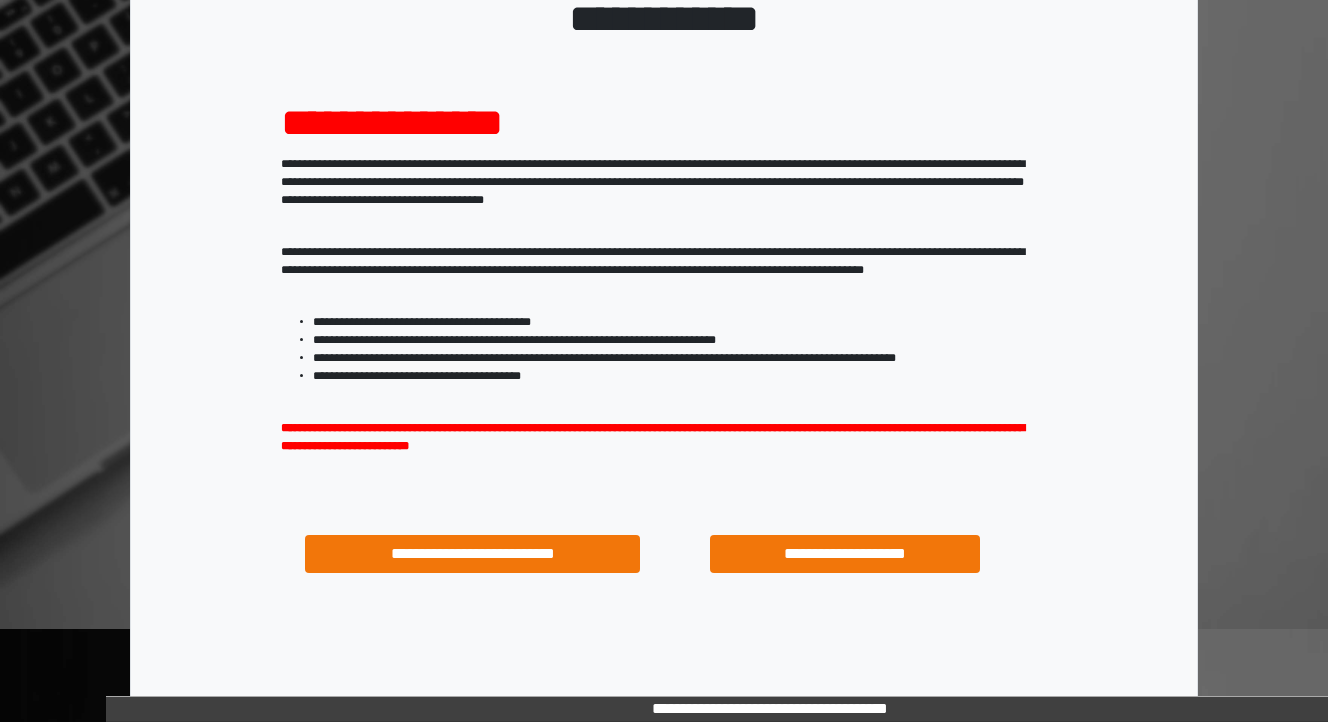 scroll, scrollTop: 204, scrollLeft: 0, axis: vertical 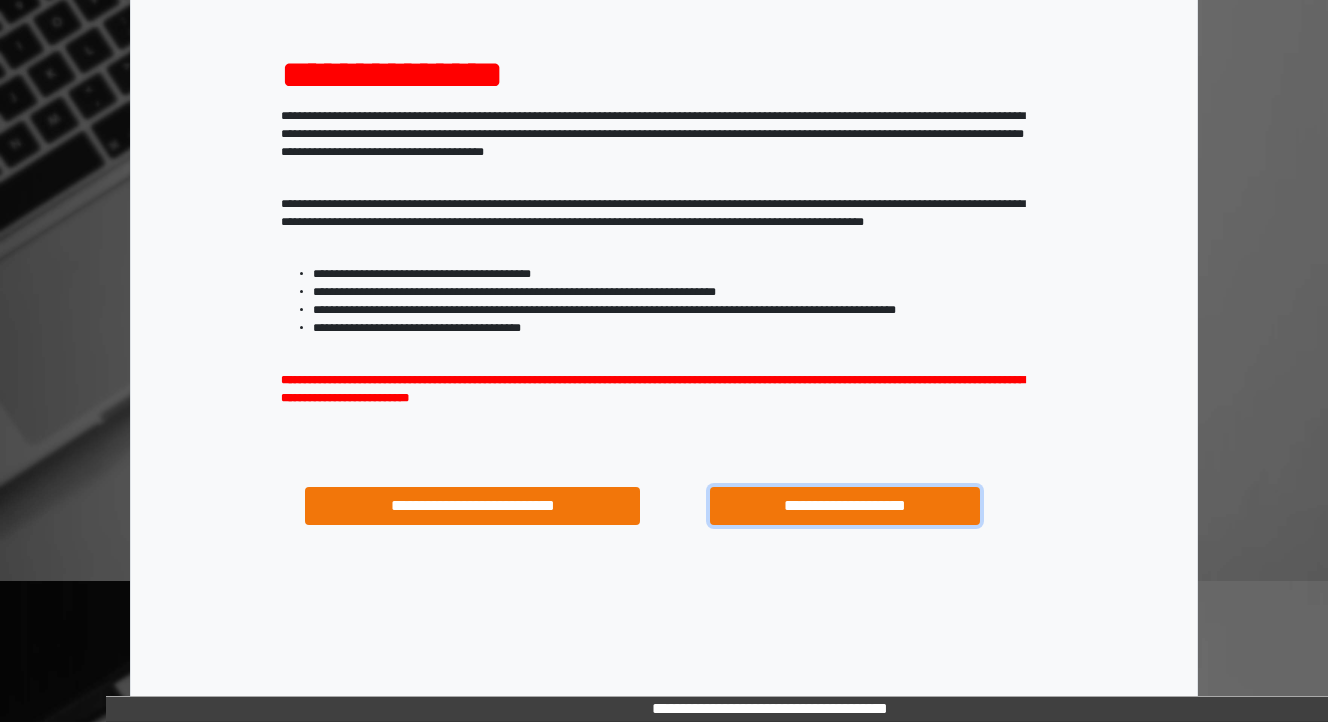 click on "**********" at bounding box center [844, 506] 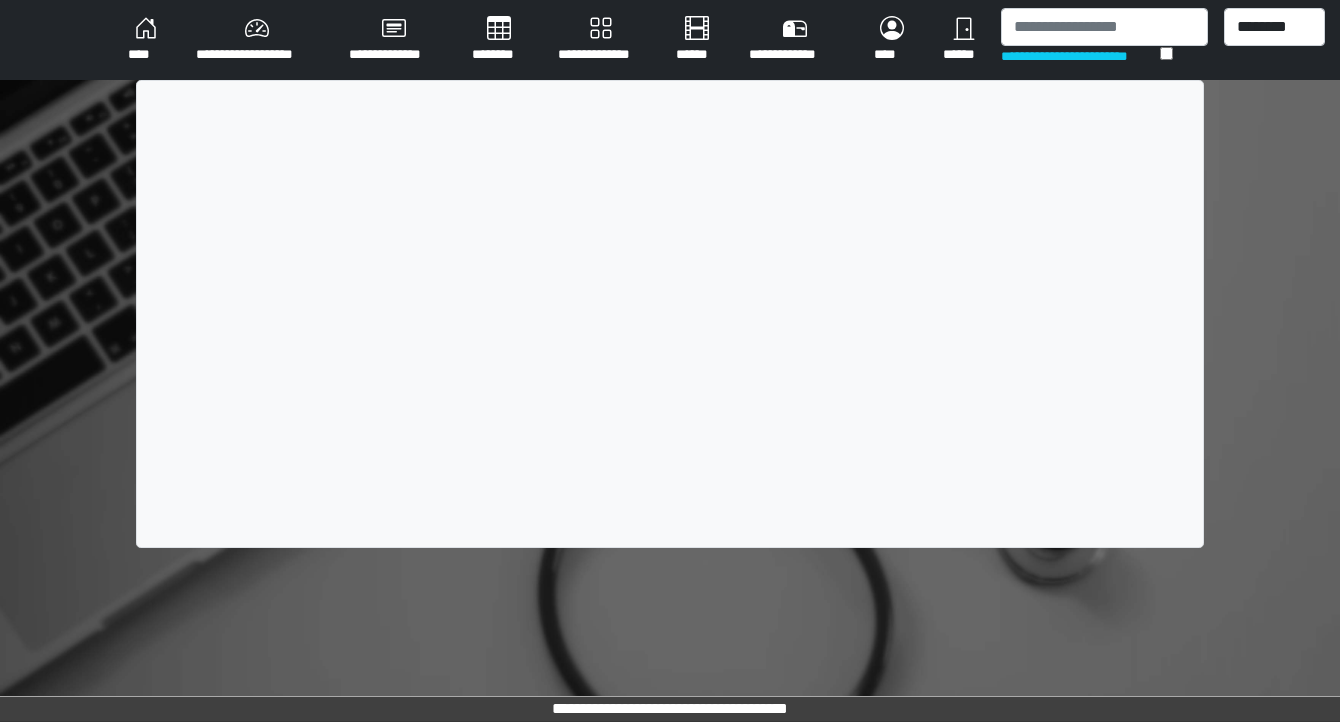 scroll, scrollTop: 0, scrollLeft: 0, axis: both 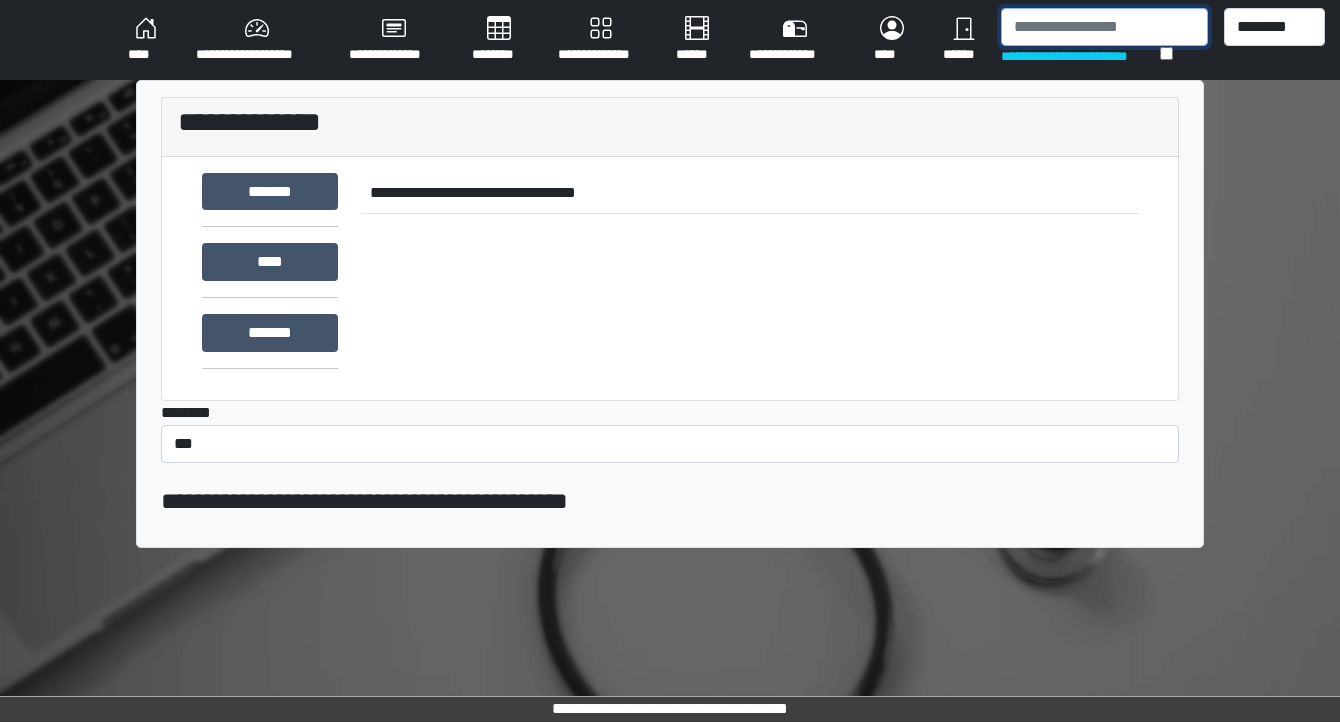 click at bounding box center (1104, 27) 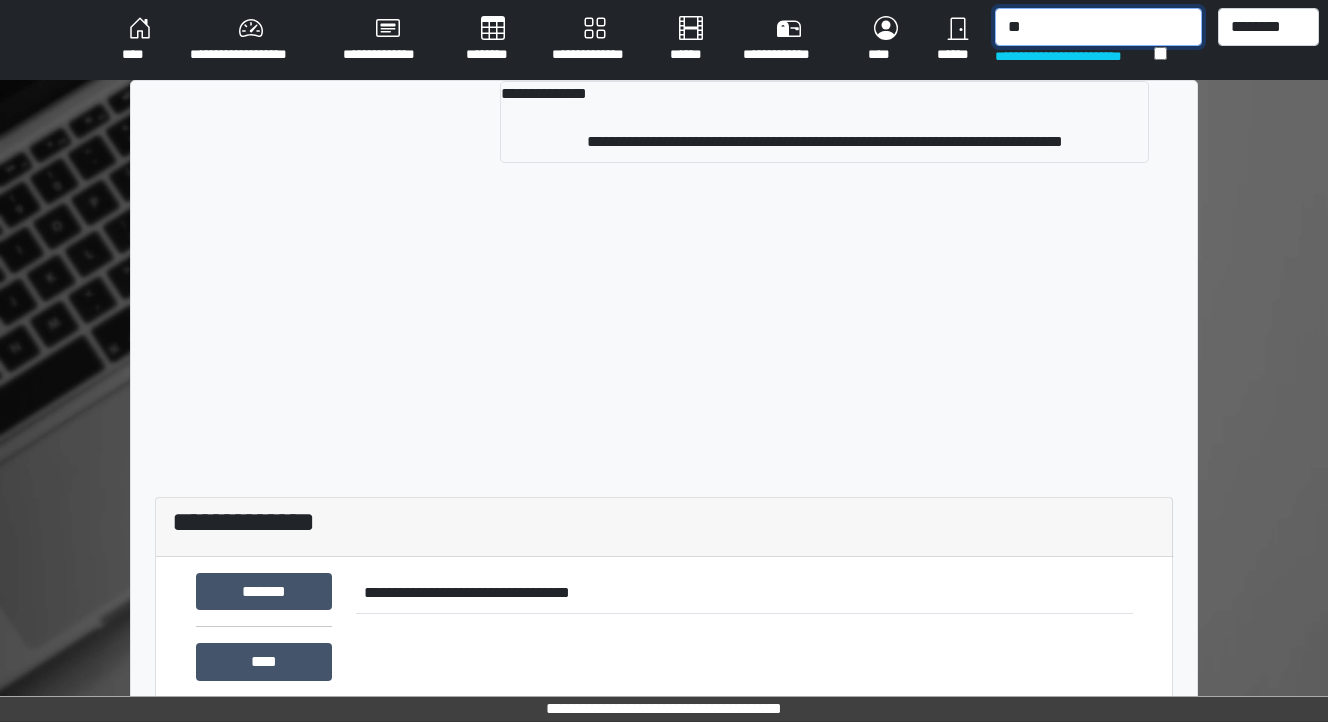 type on "*" 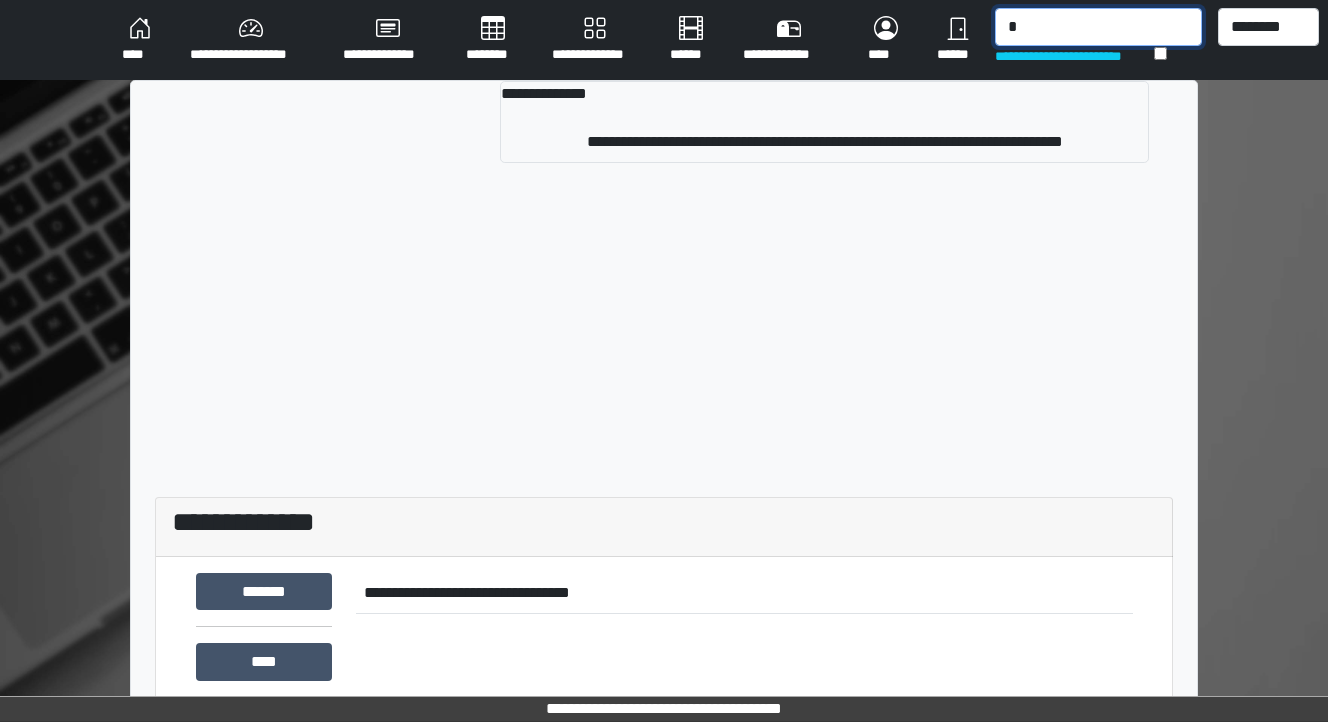 type 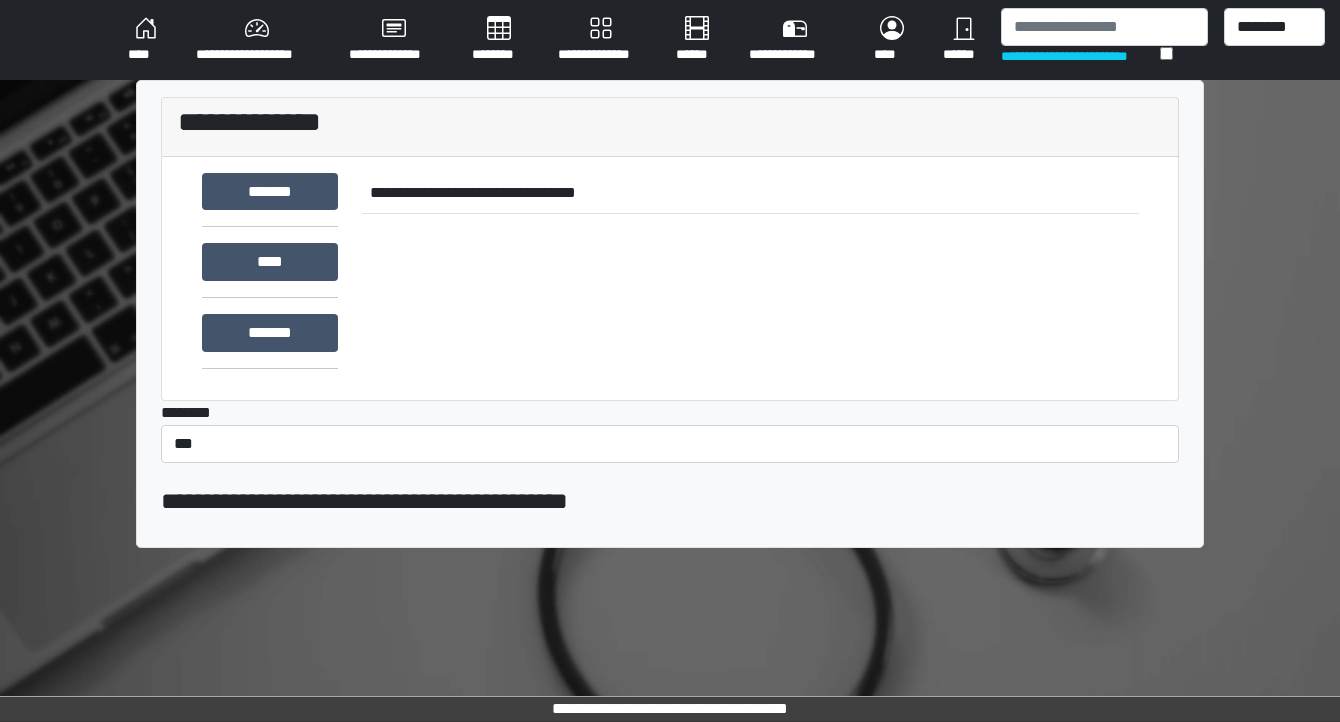 click on "**********" at bounding box center [670, 314] 